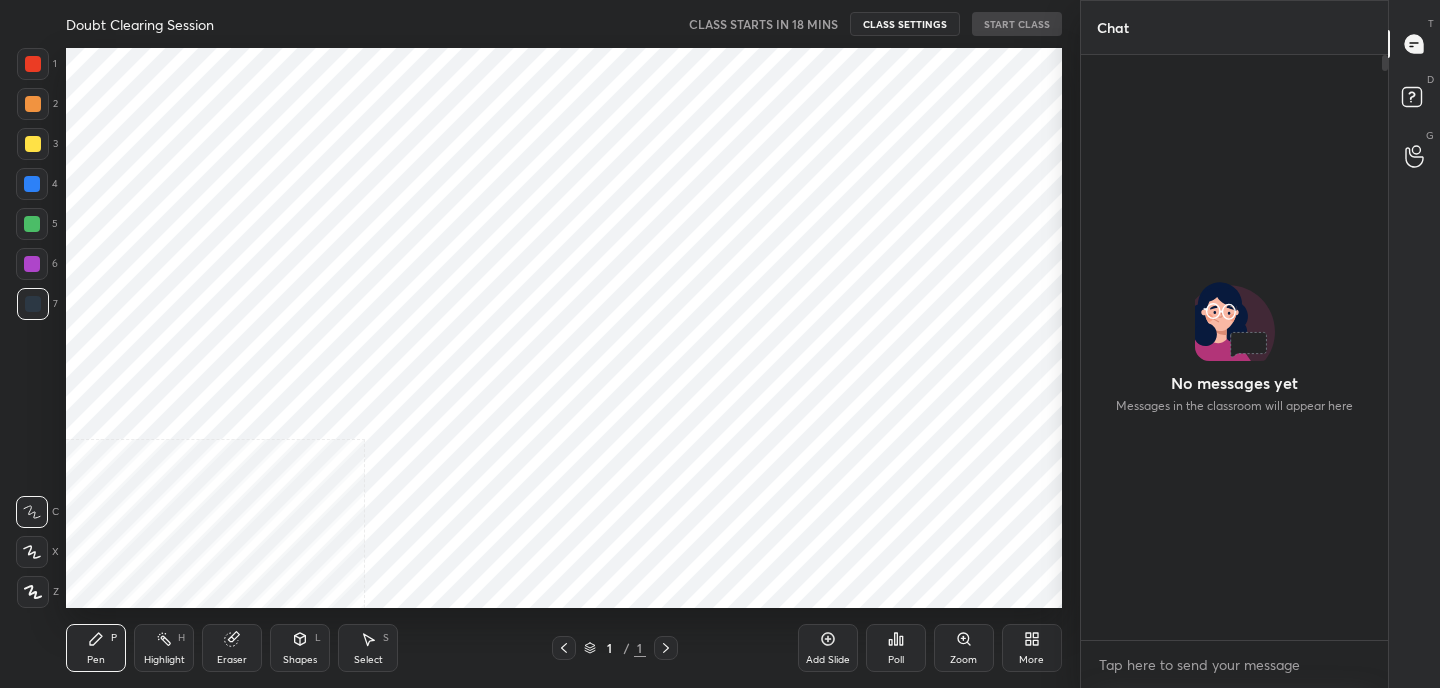 scroll, scrollTop: 0, scrollLeft: 0, axis: both 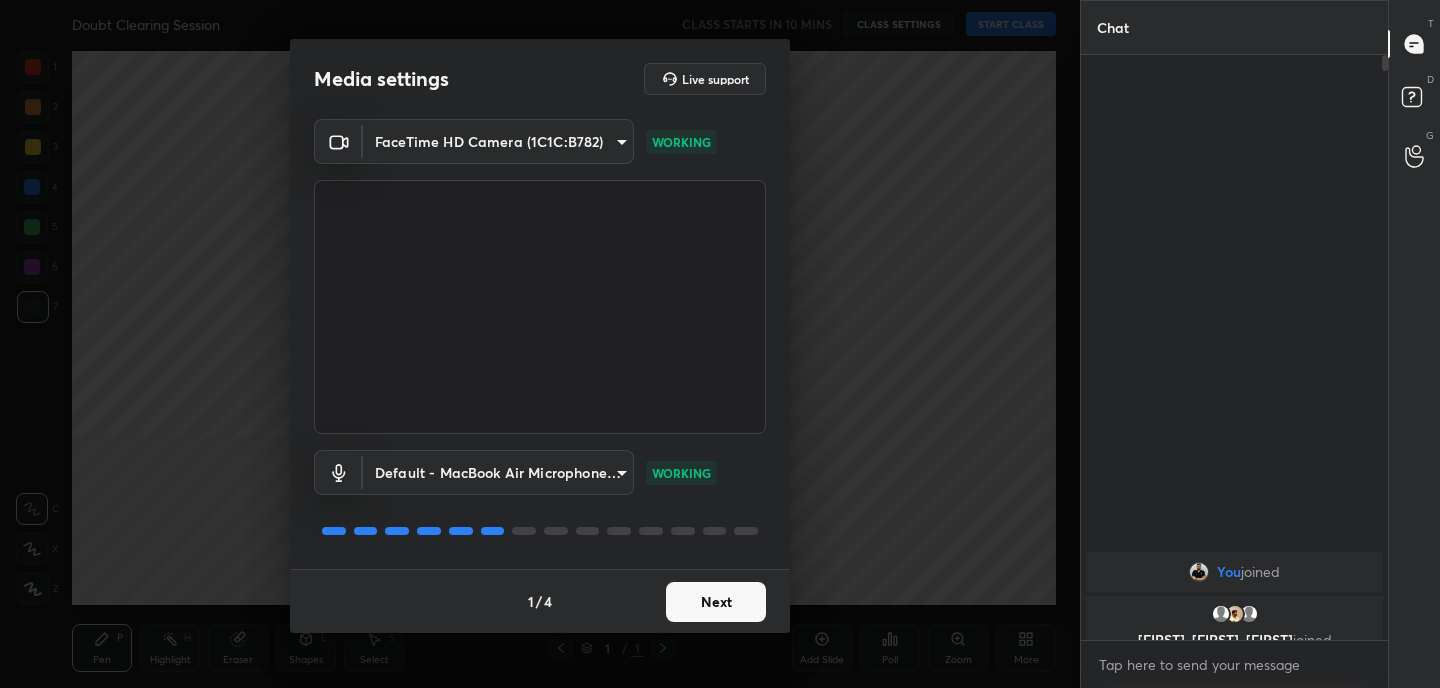 click on "Next" at bounding box center [716, 602] 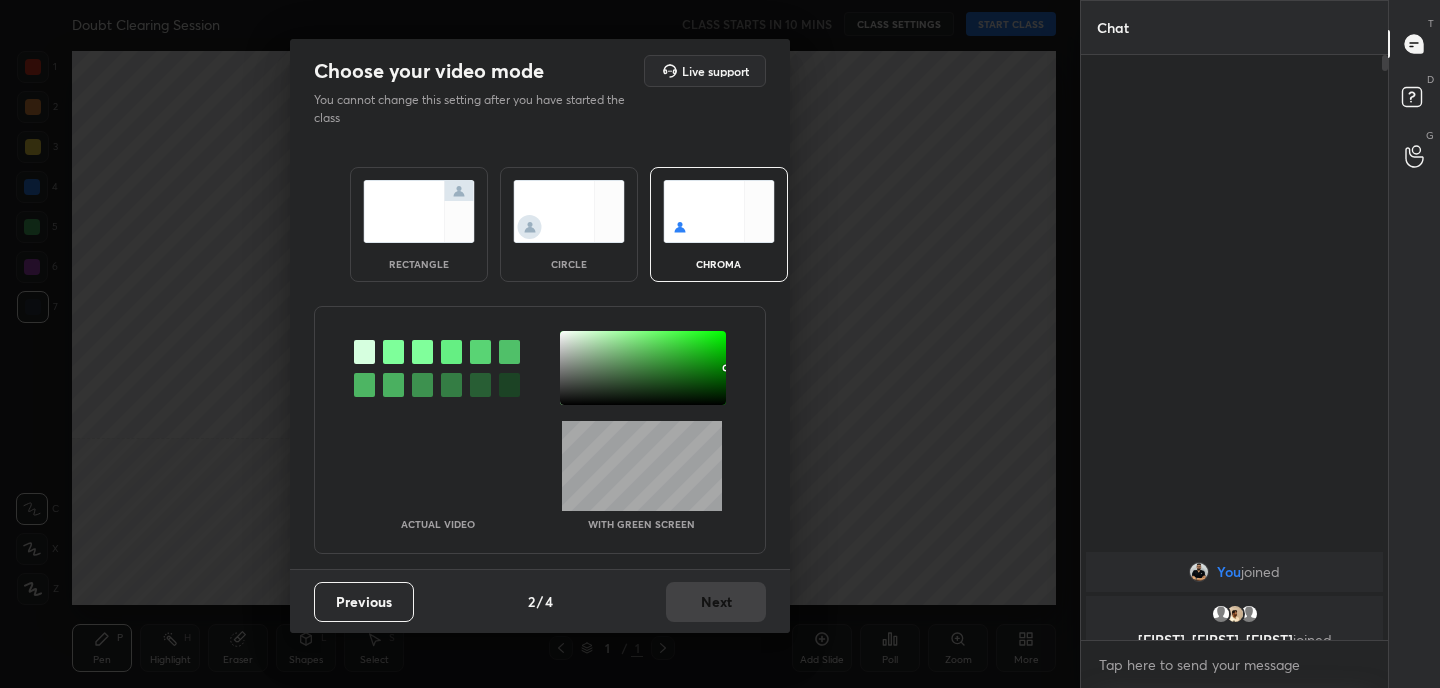 click at bounding box center (419, 211) 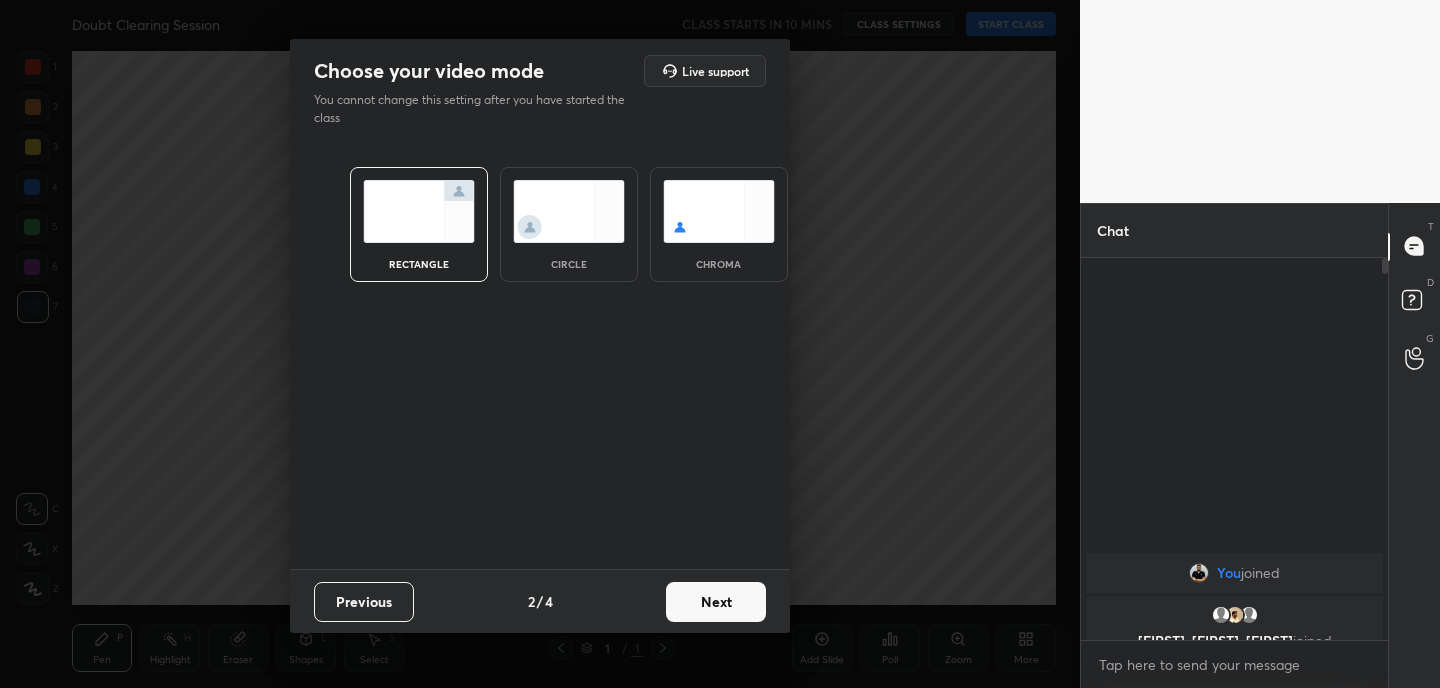 scroll, scrollTop: 376, scrollLeft: 301, axis: both 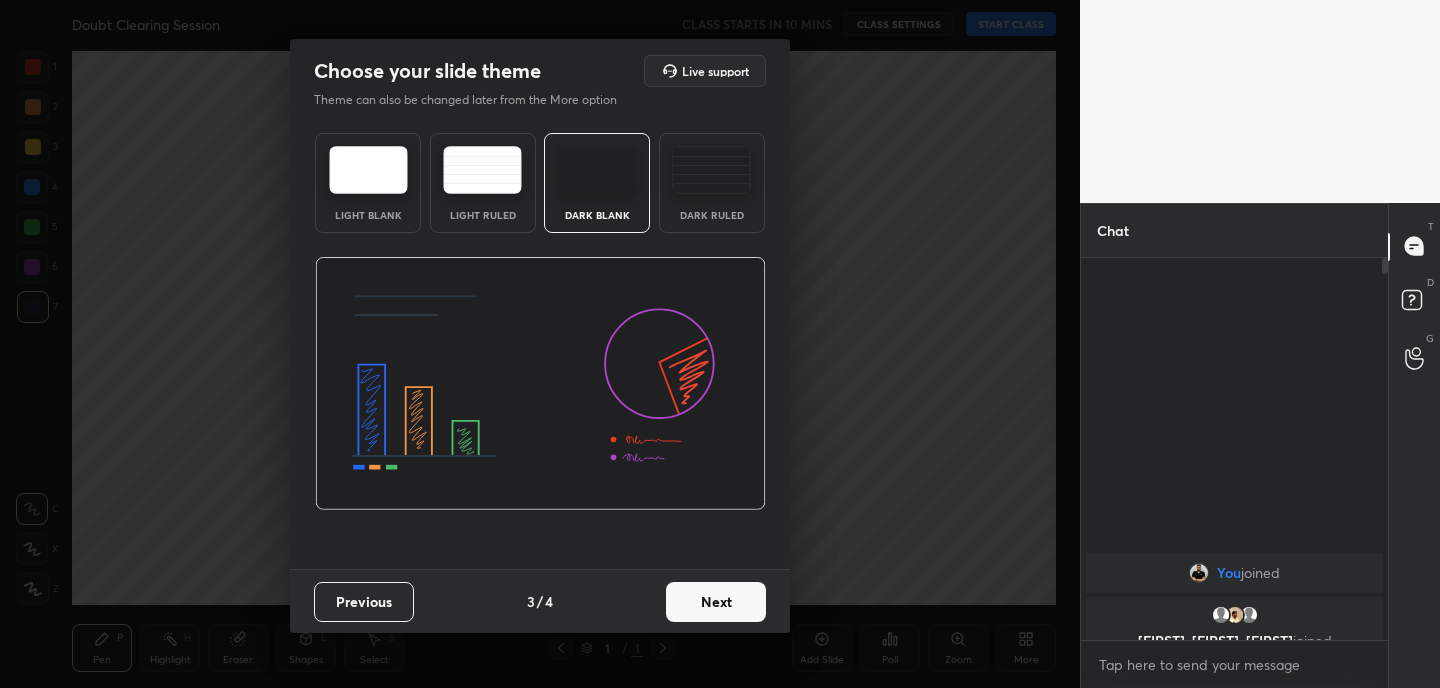 click on "Next" at bounding box center [716, 602] 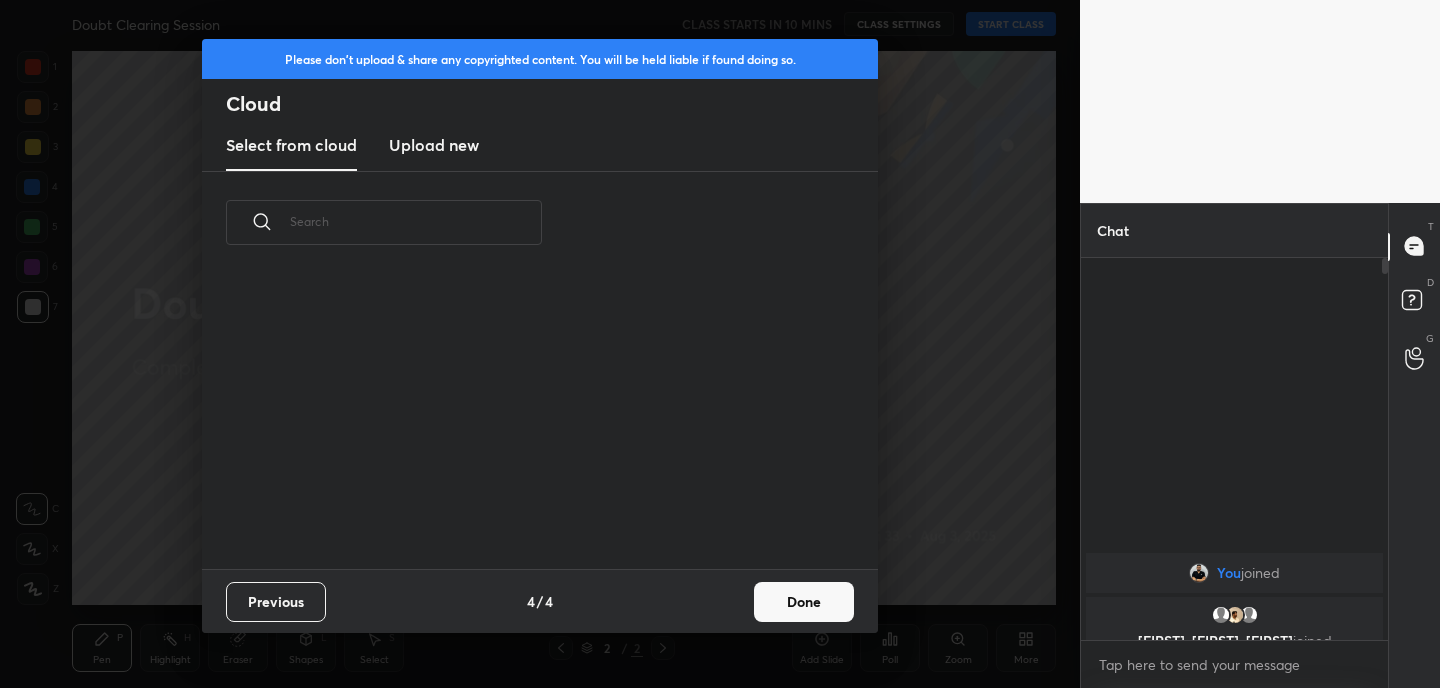 scroll, scrollTop: 7, scrollLeft: 11, axis: both 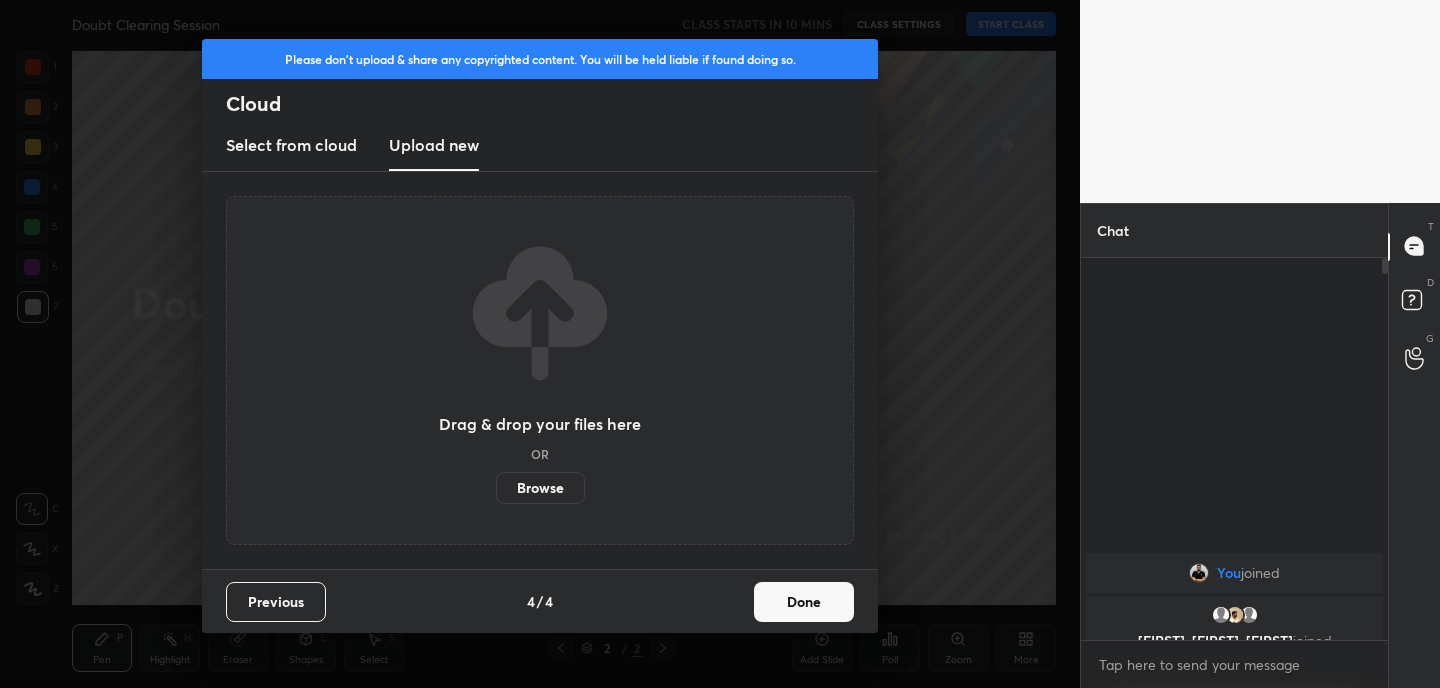 click on "Browse" at bounding box center (540, 488) 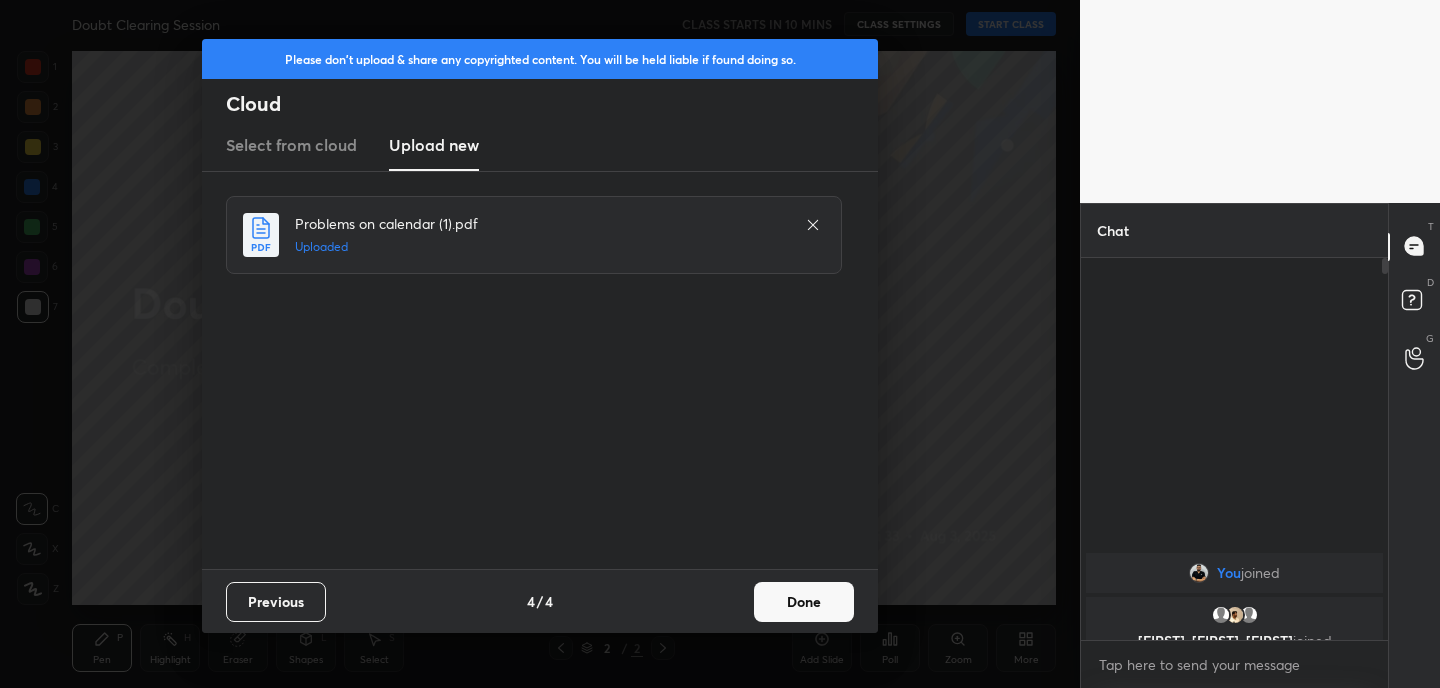 click on "Done" at bounding box center (804, 602) 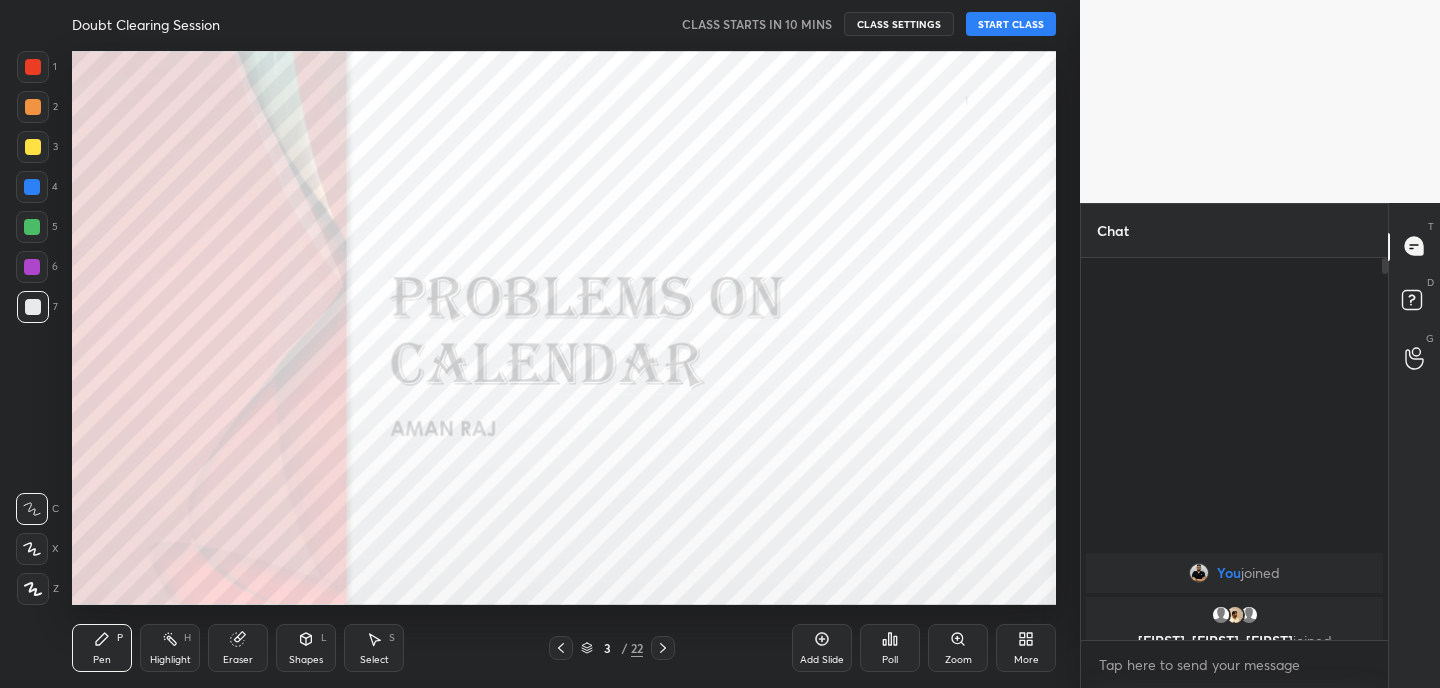 click 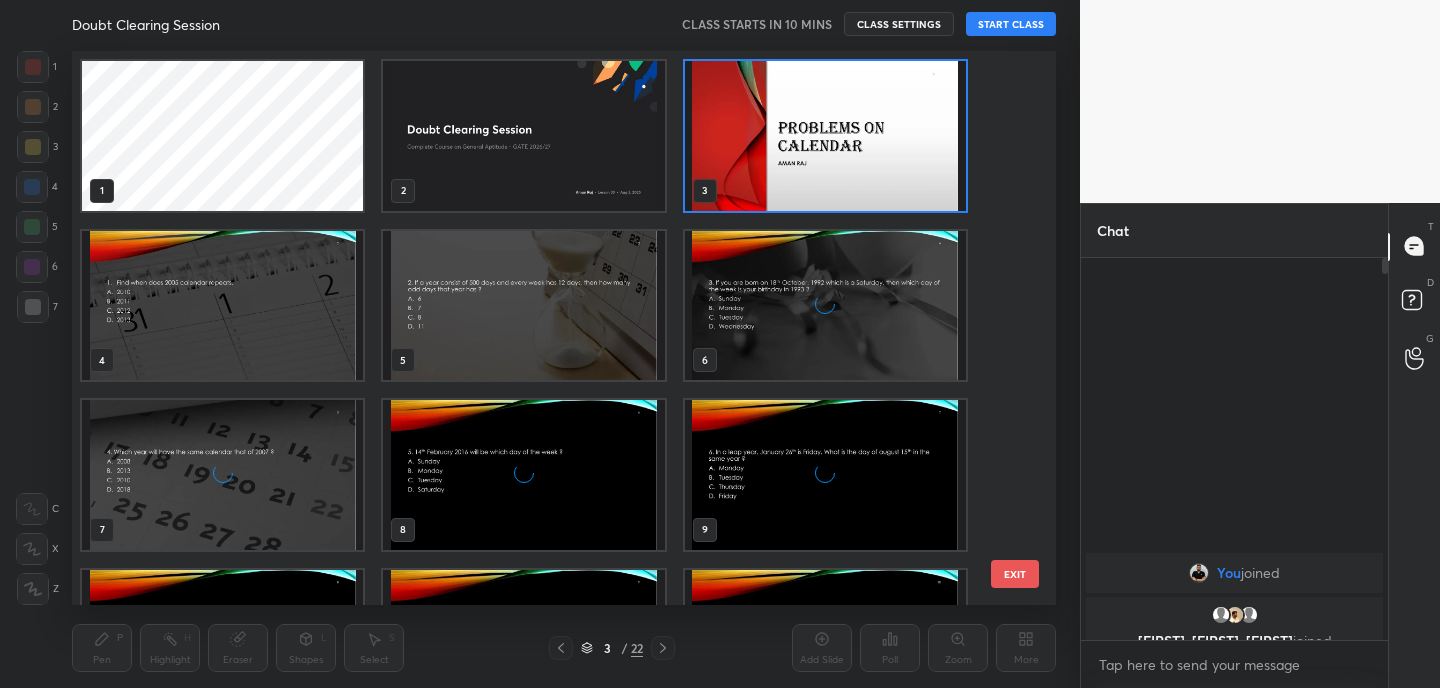 scroll, scrollTop: 7, scrollLeft: 11, axis: both 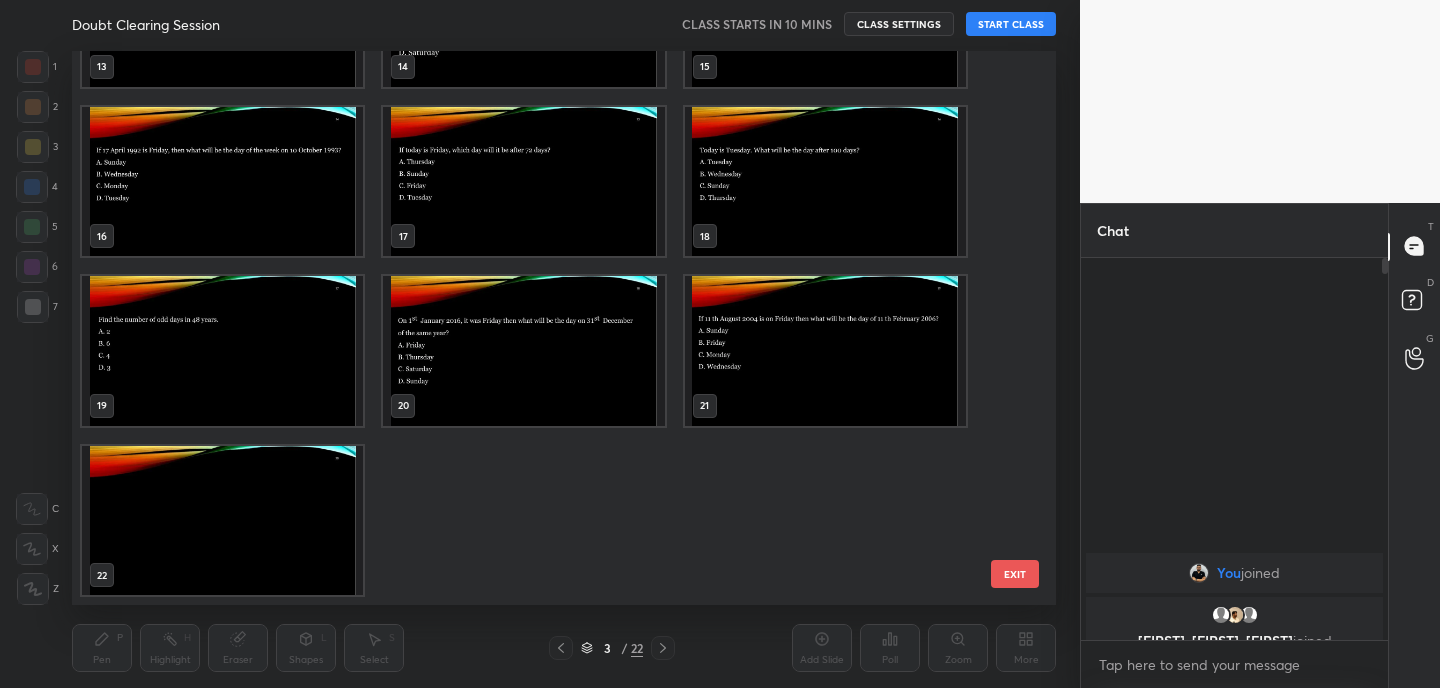 click at bounding box center (222, 521) 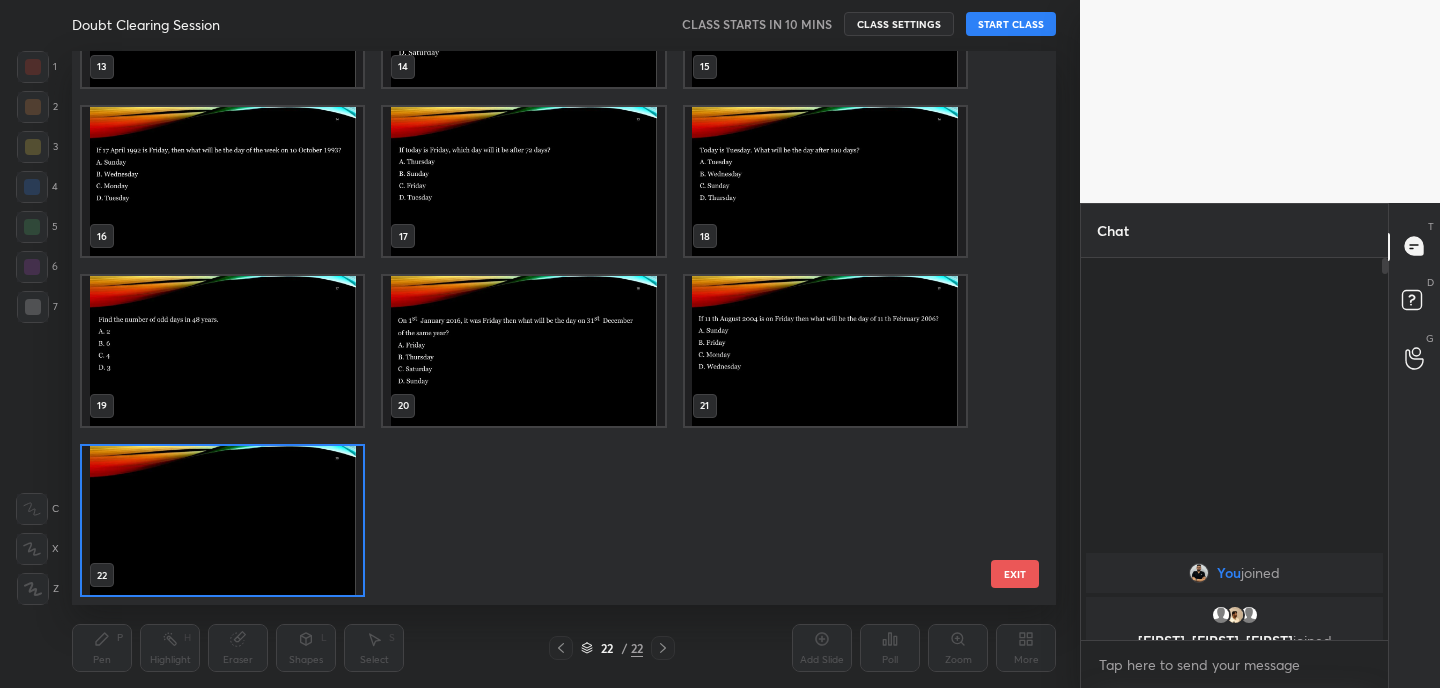 click at bounding box center (222, 521) 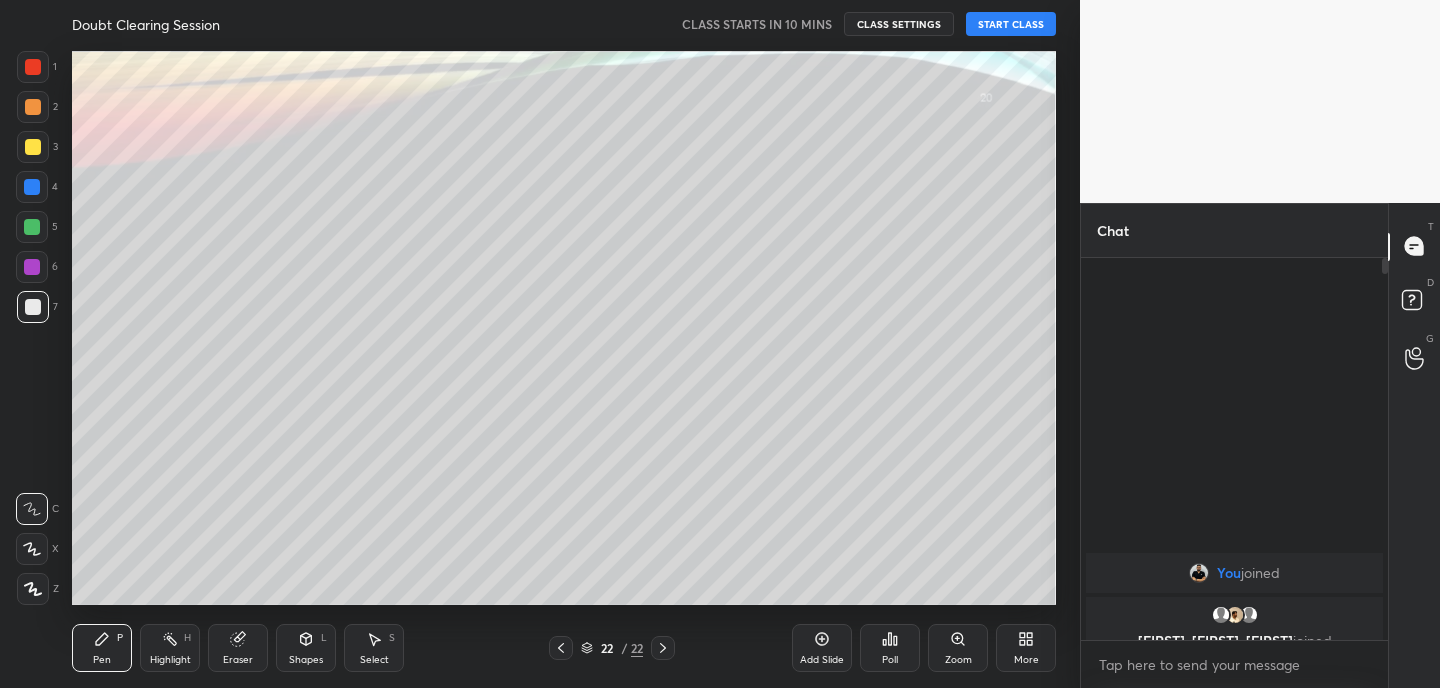 scroll, scrollTop: 0, scrollLeft: 0, axis: both 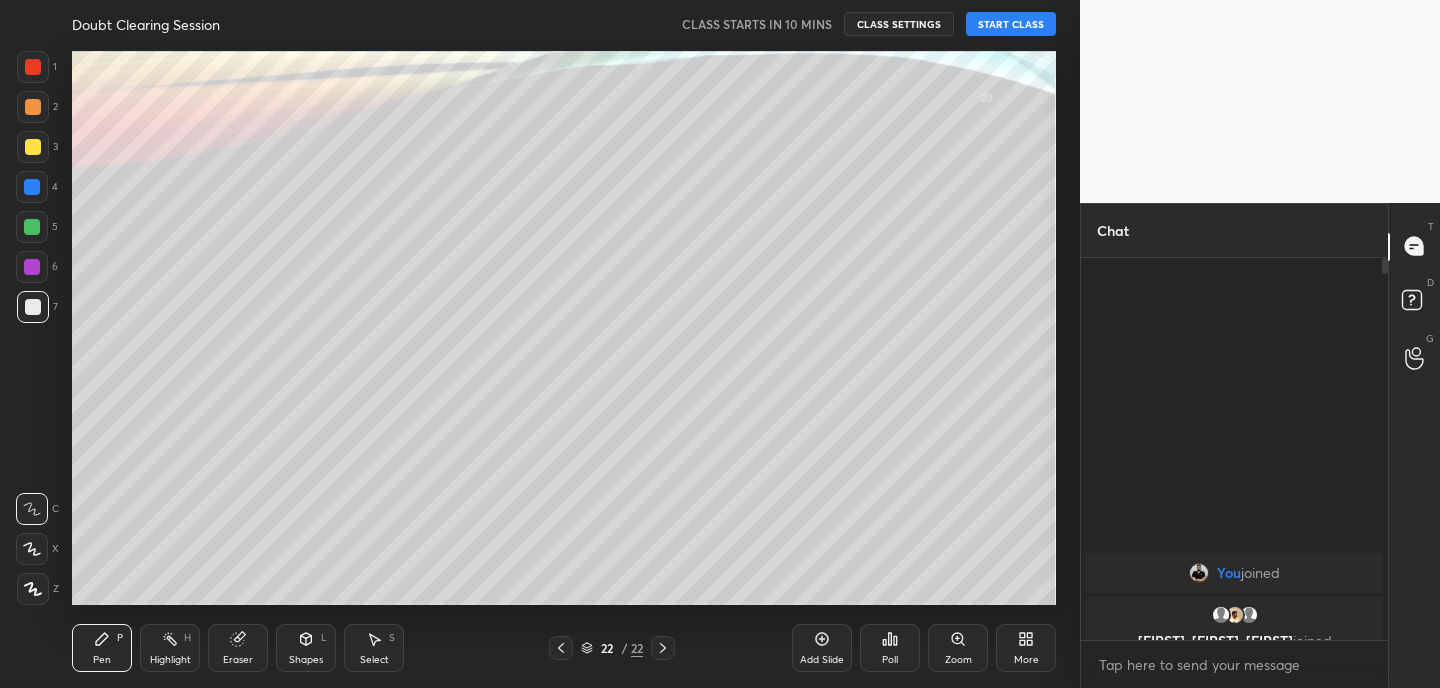 click on "More" at bounding box center [1026, 648] 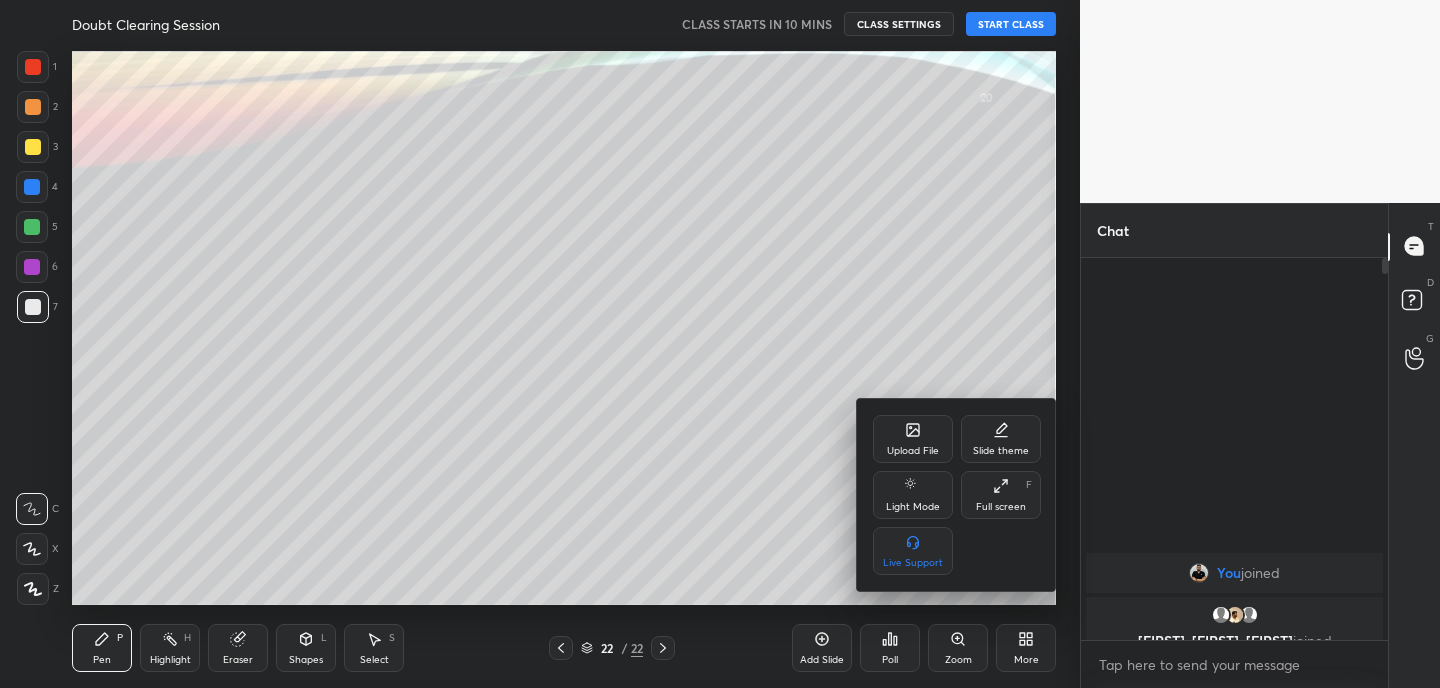 click 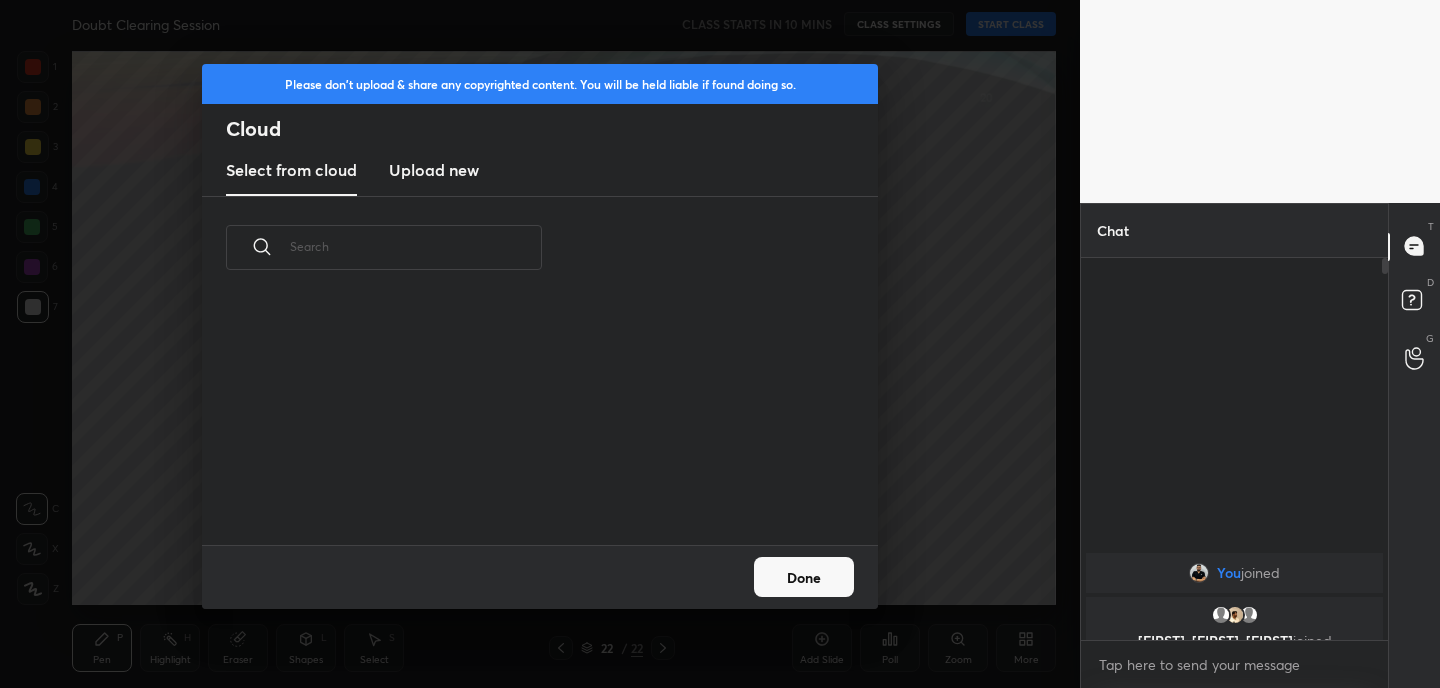scroll, scrollTop: 7, scrollLeft: 11, axis: both 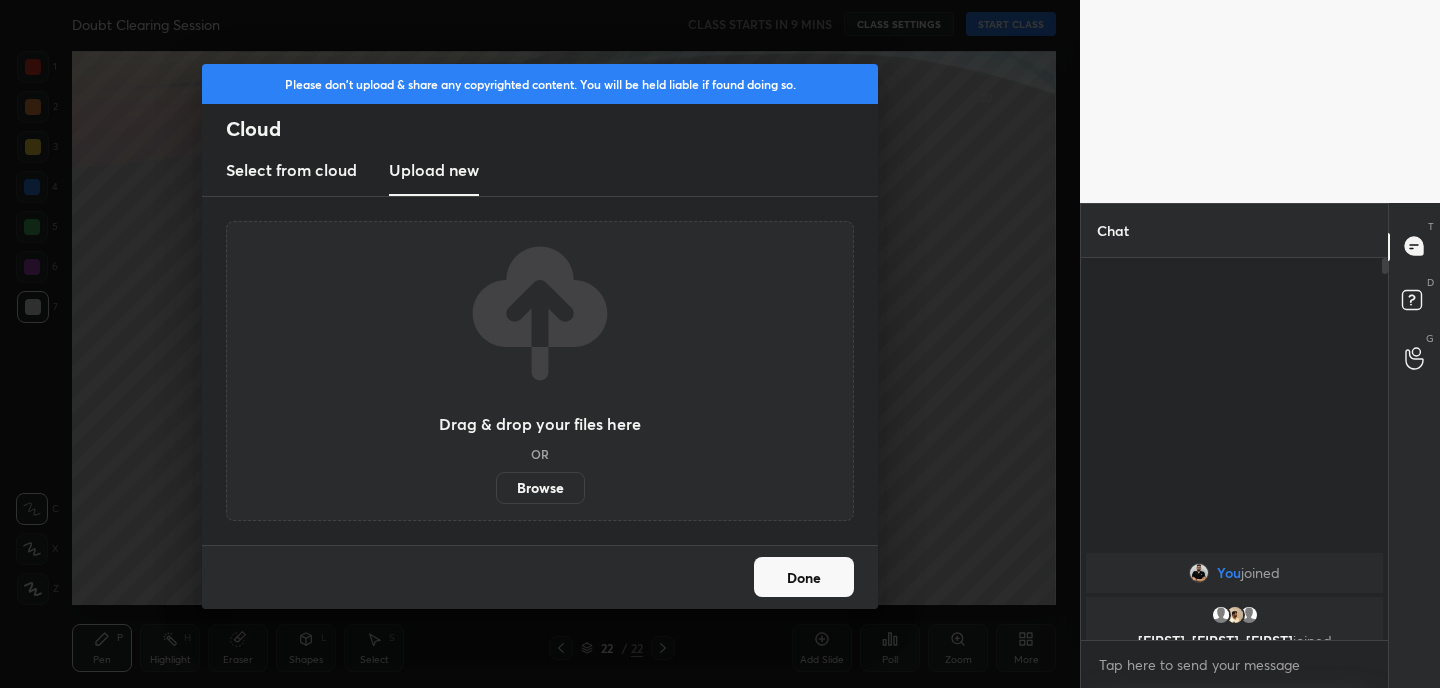 click on "Browse" at bounding box center [540, 488] 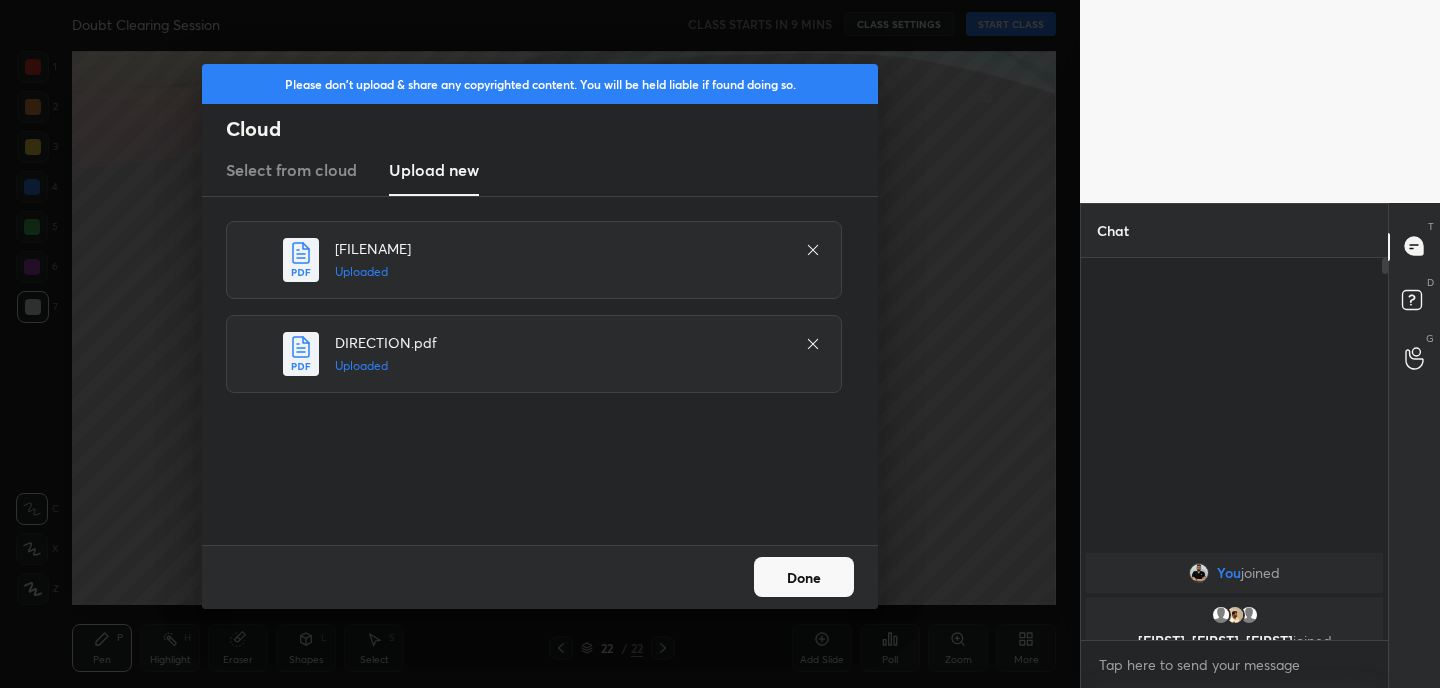click on "Done" at bounding box center [804, 577] 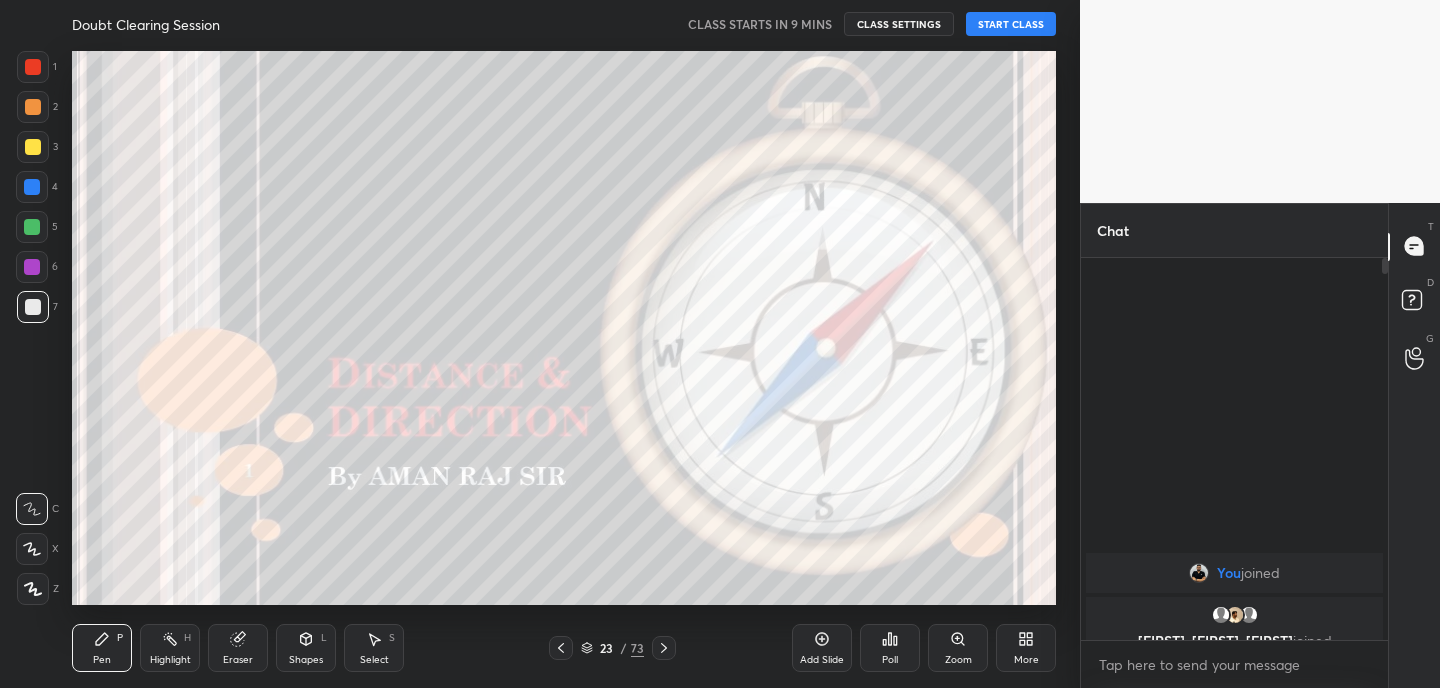 click 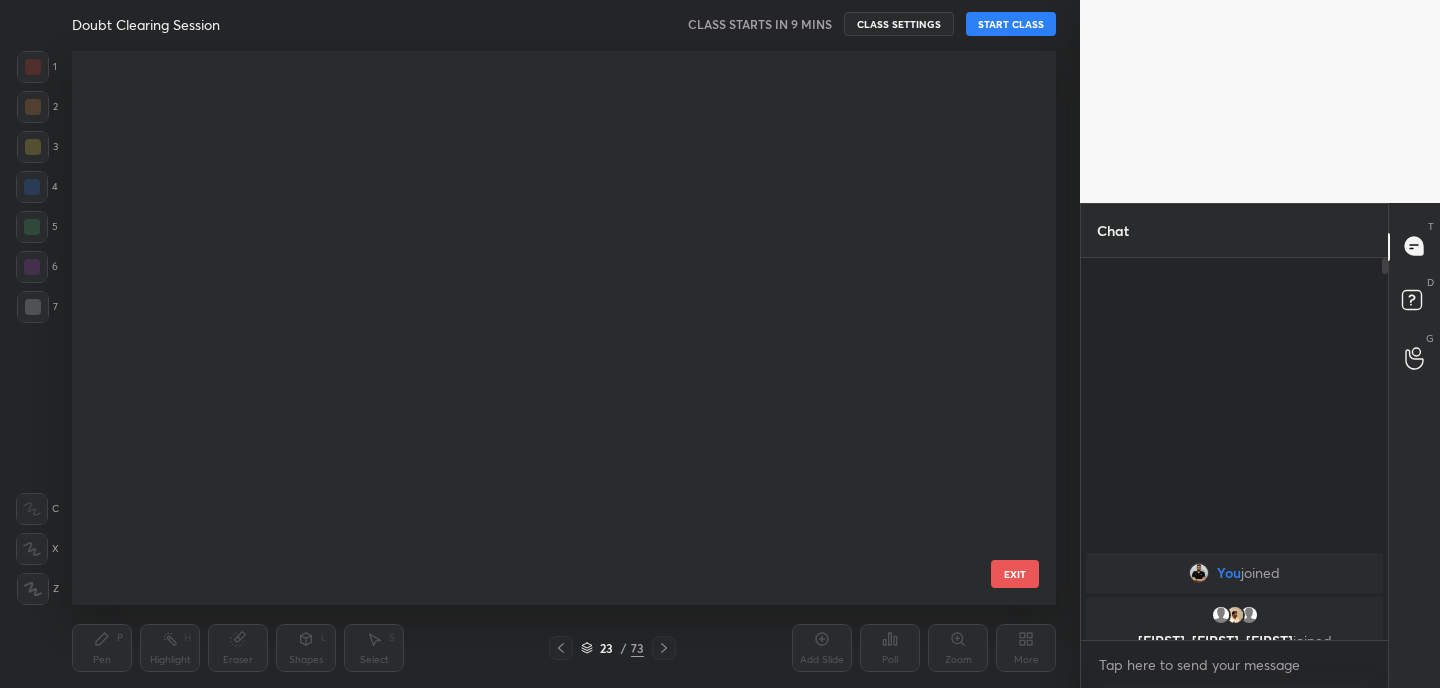 scroll, scrollTop: 802, scrollLeft: 0, axis: vertical 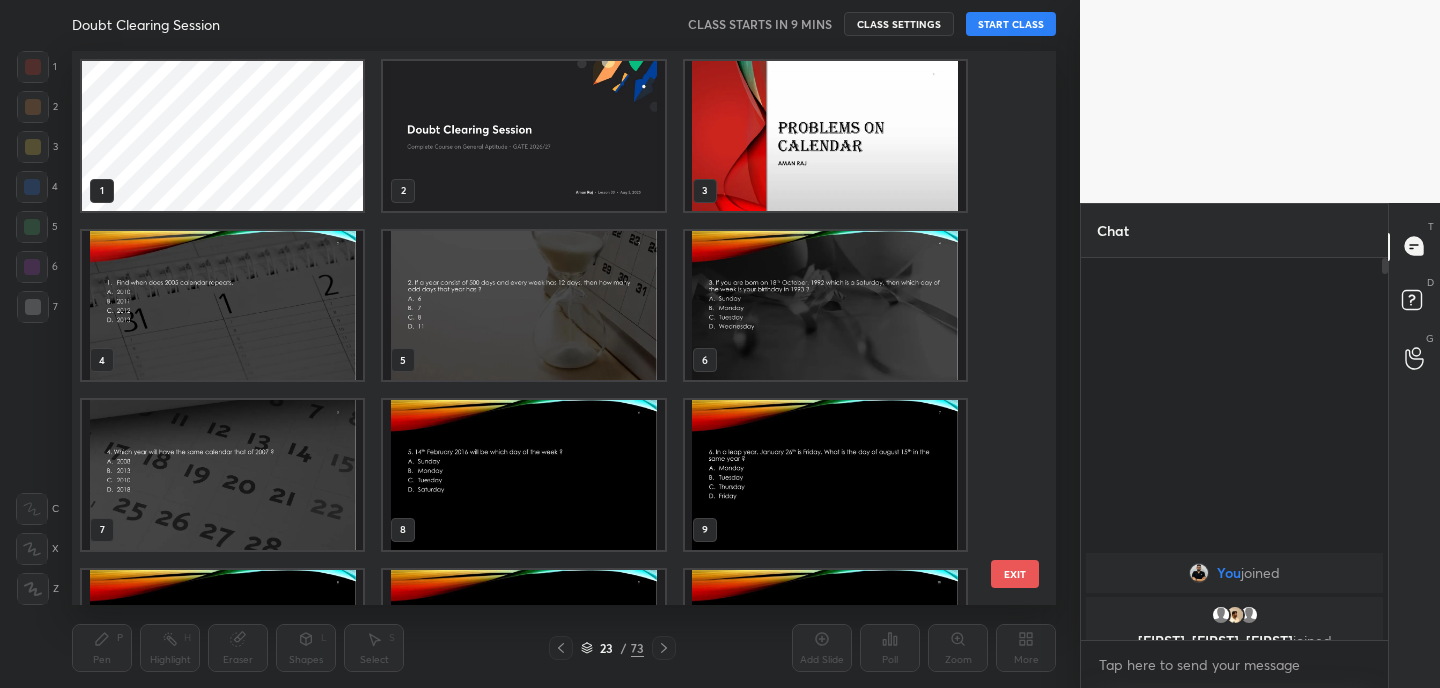 click at bounding box center [523, 136] 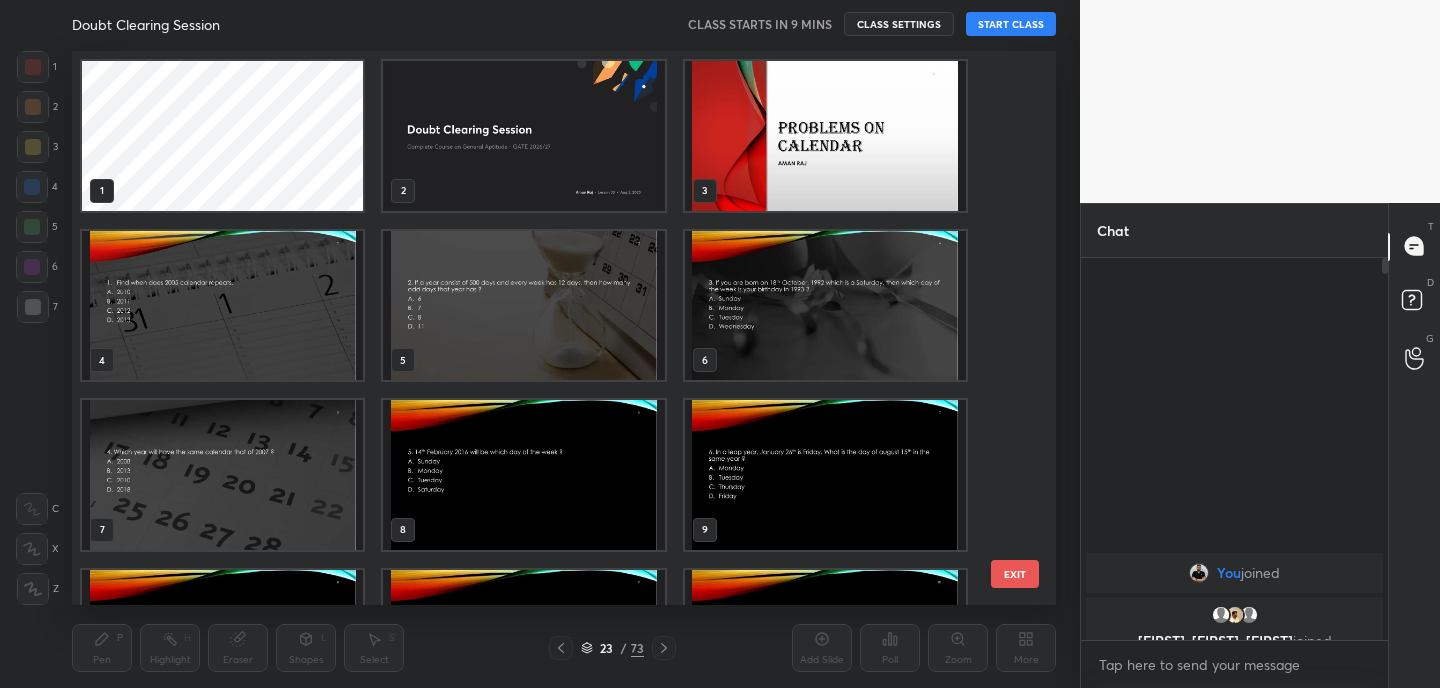 click at bounding box center [523, 136] 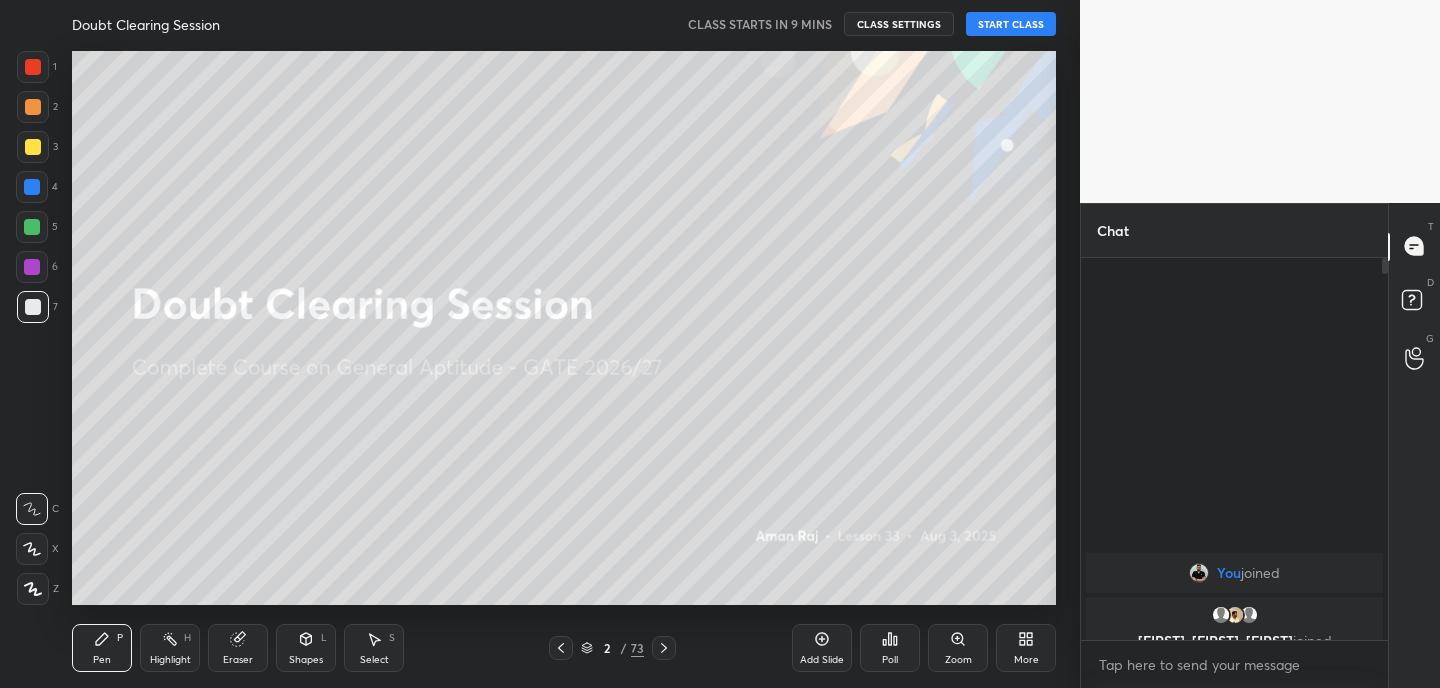 click on "More" at bounding box center (1026, 648) 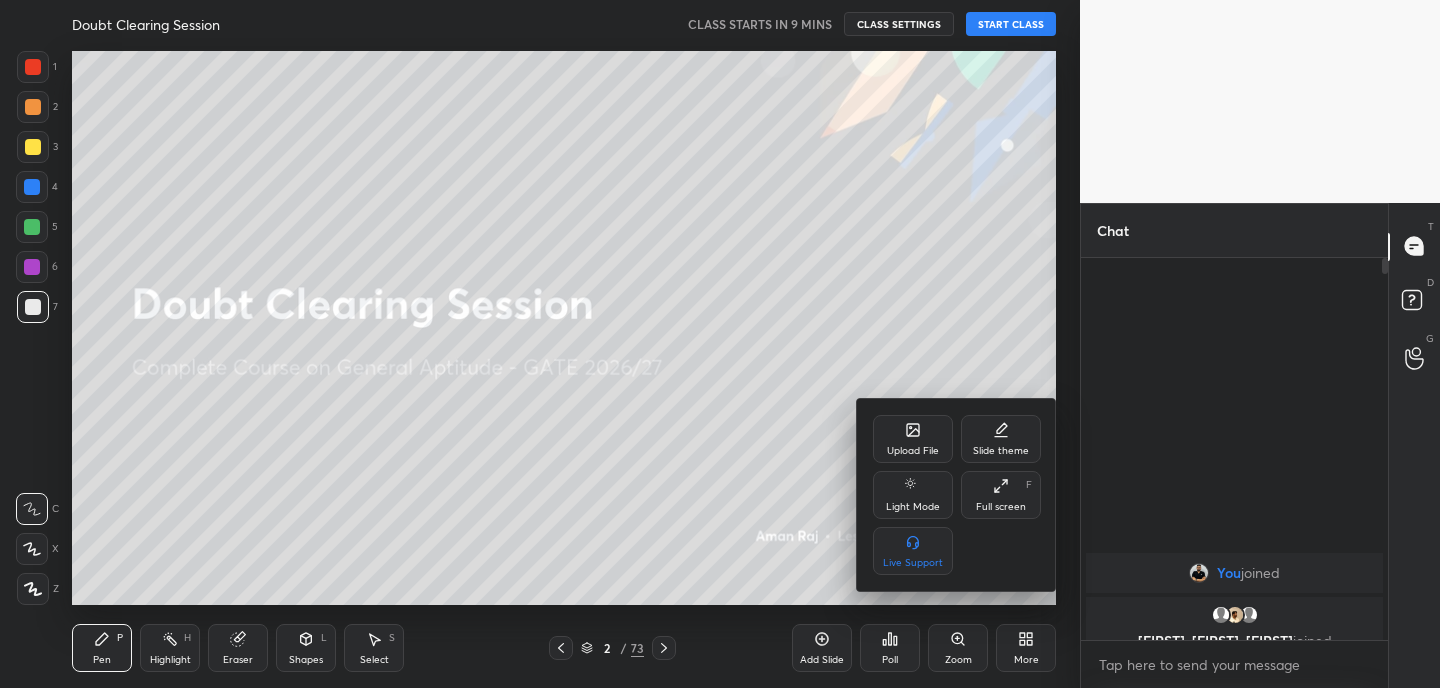 click on "Full screen" at bounding box center [1001, 507] 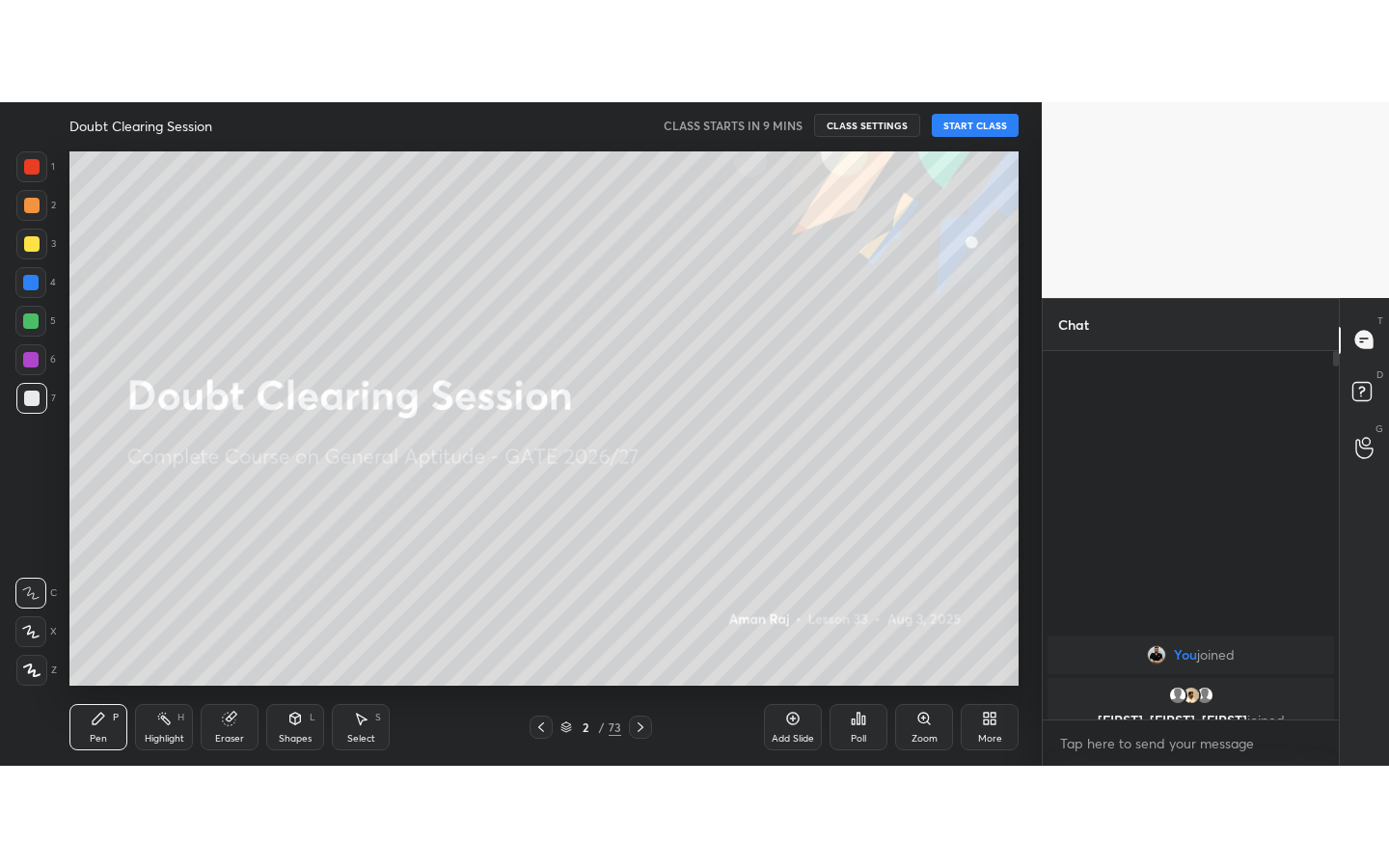scroll, scrollTop: 95700, scrollLeft: 95494, axis: both 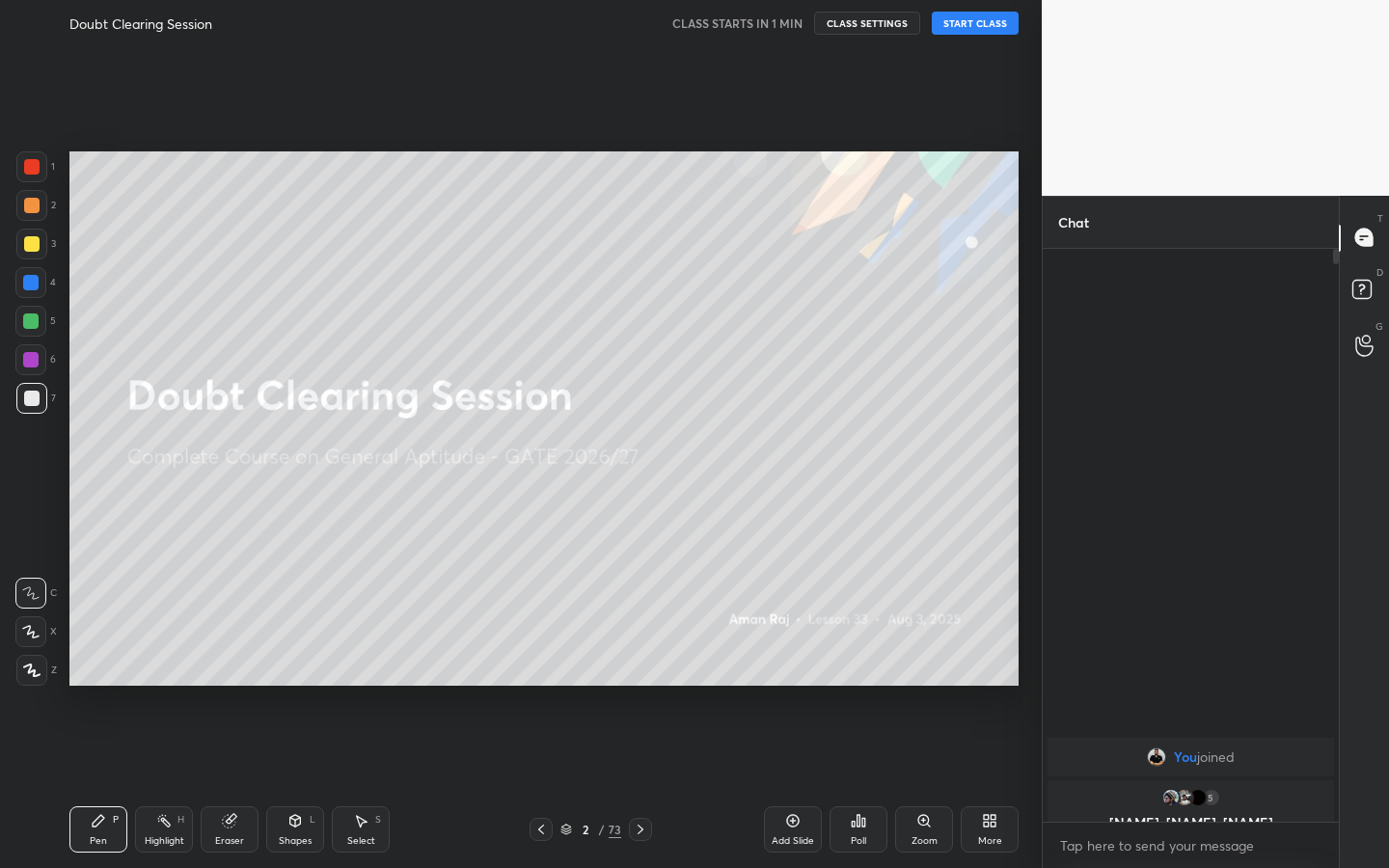 click on "START CLASS" at bounding box center [975, 23] 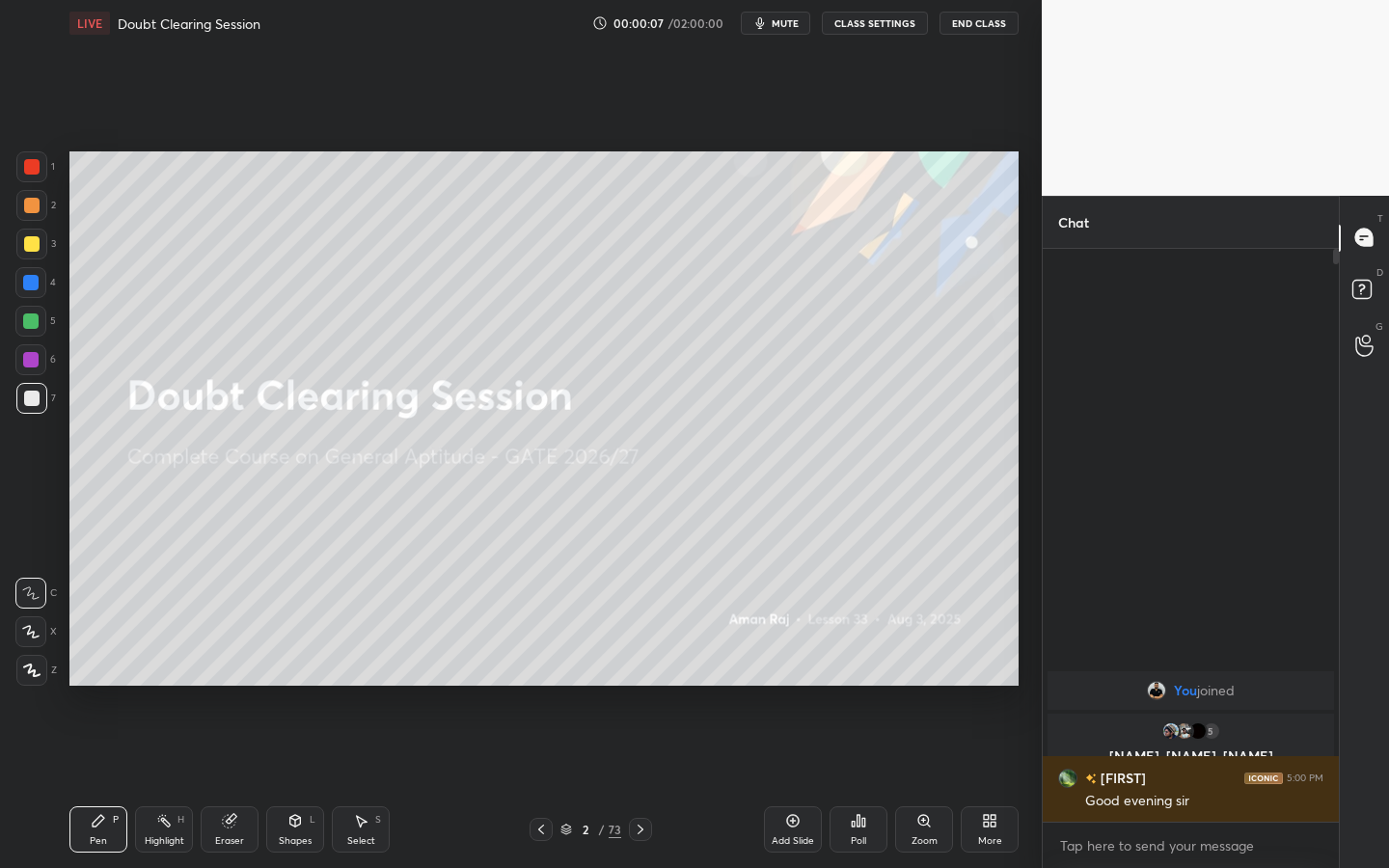 drag, startPoint x: 221, startPoint y: 833, endPoint x: 209, endPoint y: 815, distance: 21.633308 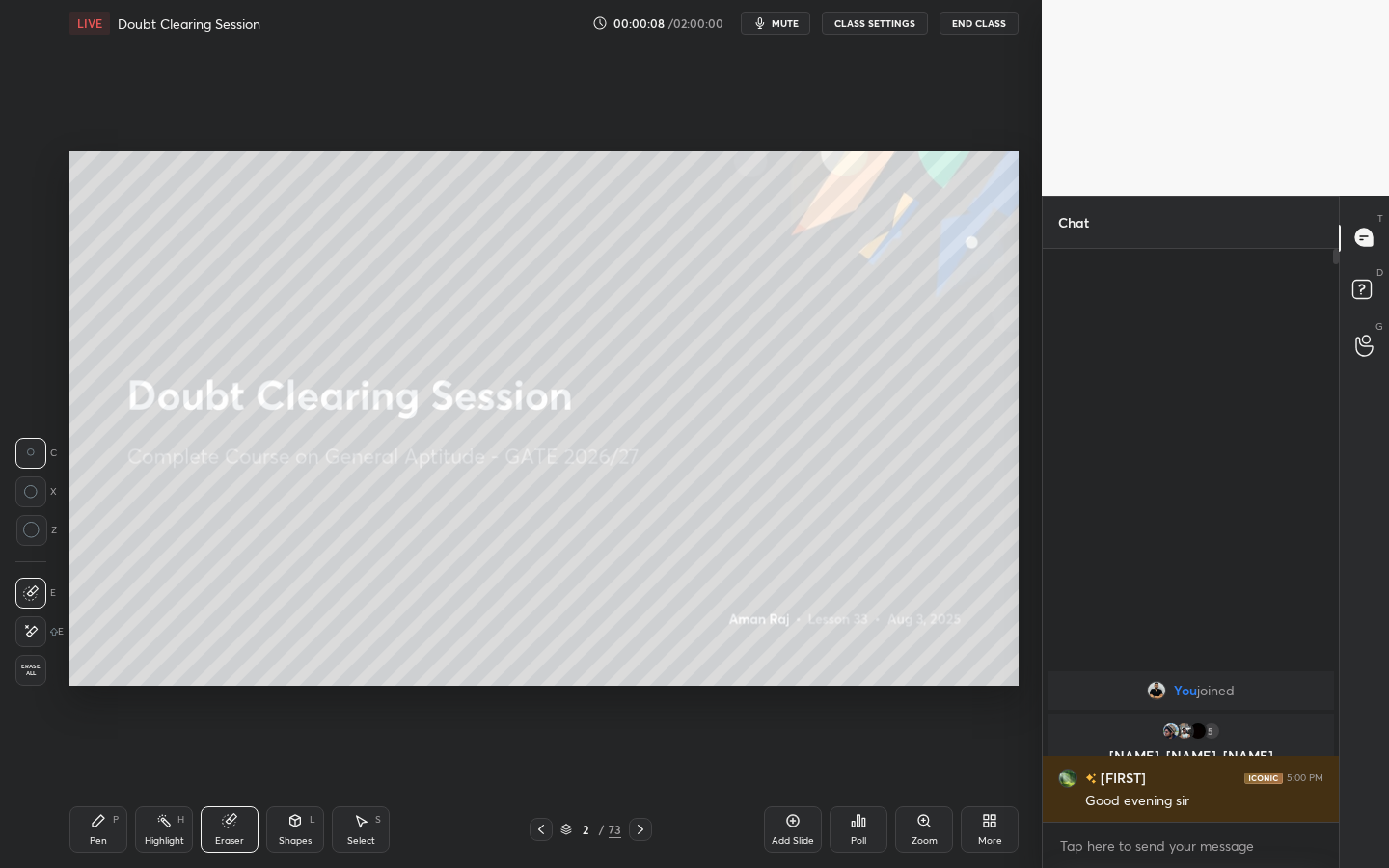 drag, startPoint x: 33, startPoint y: 635, endPoint x: 41, endPoint y: 617, distance: 19.697716 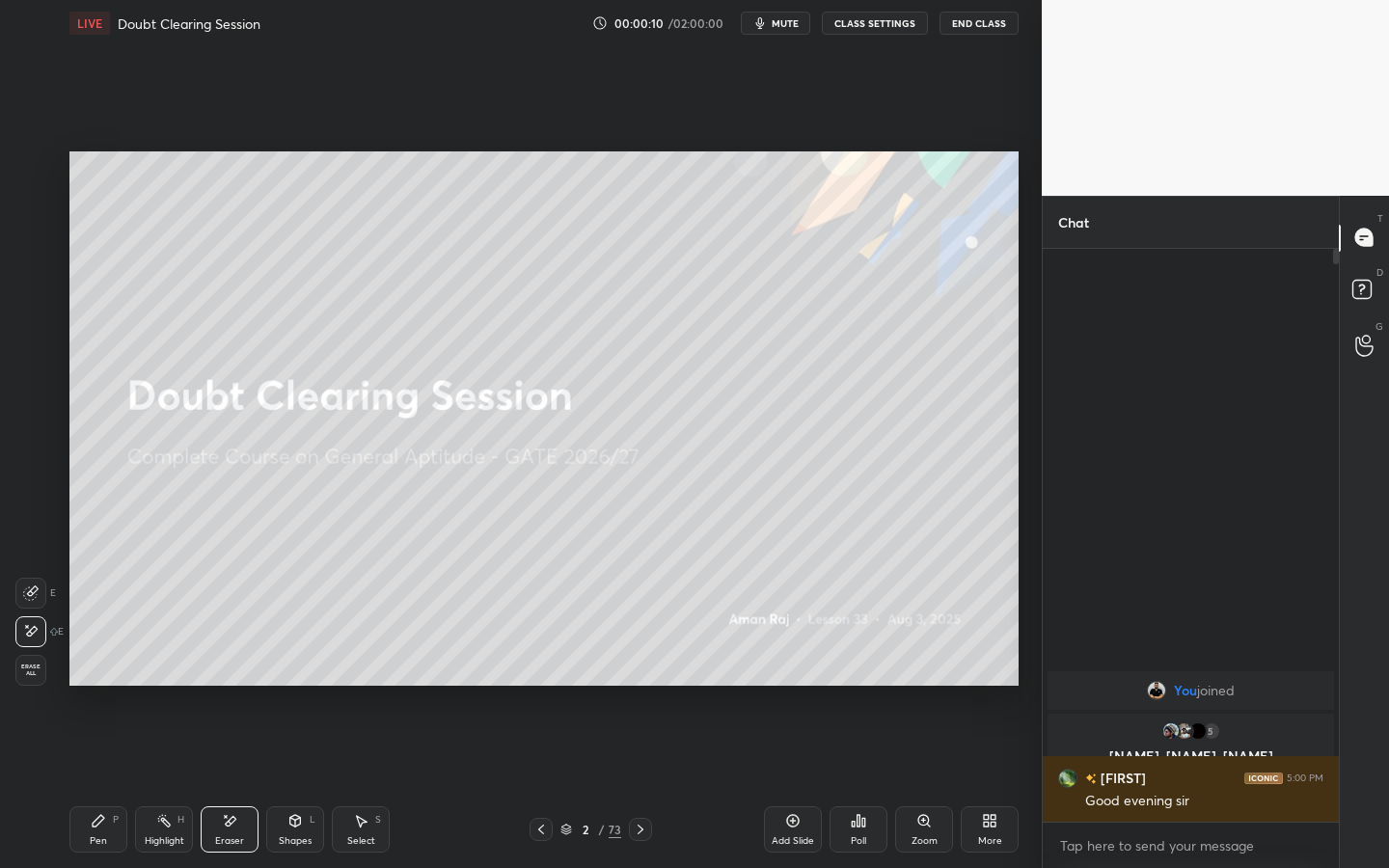 click on "P" at bounding box center (116, 820) 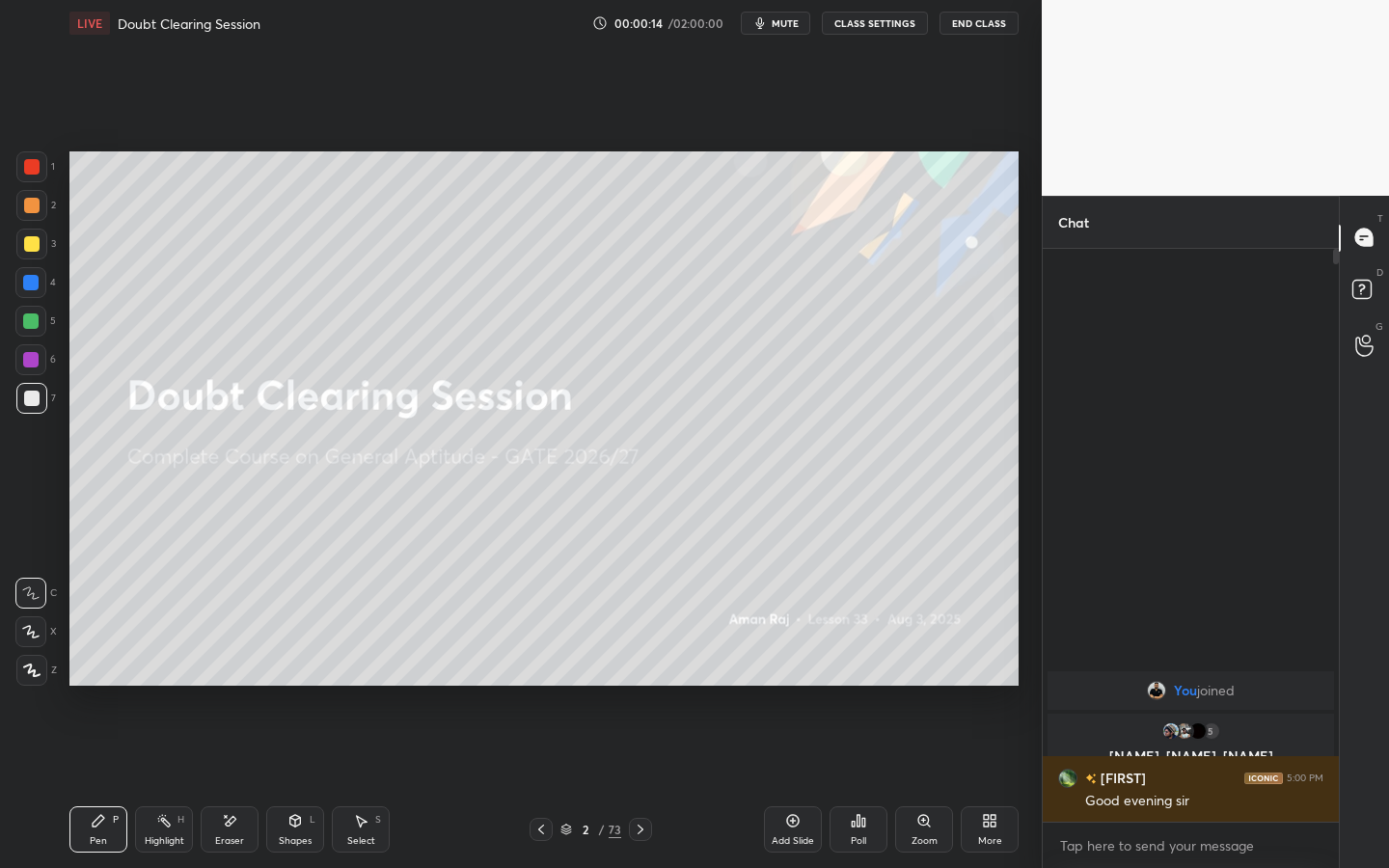 drag, startPoint x: 298, startPoint y: 830, endPoint x: 298, endPoint y: 811, distance: 19 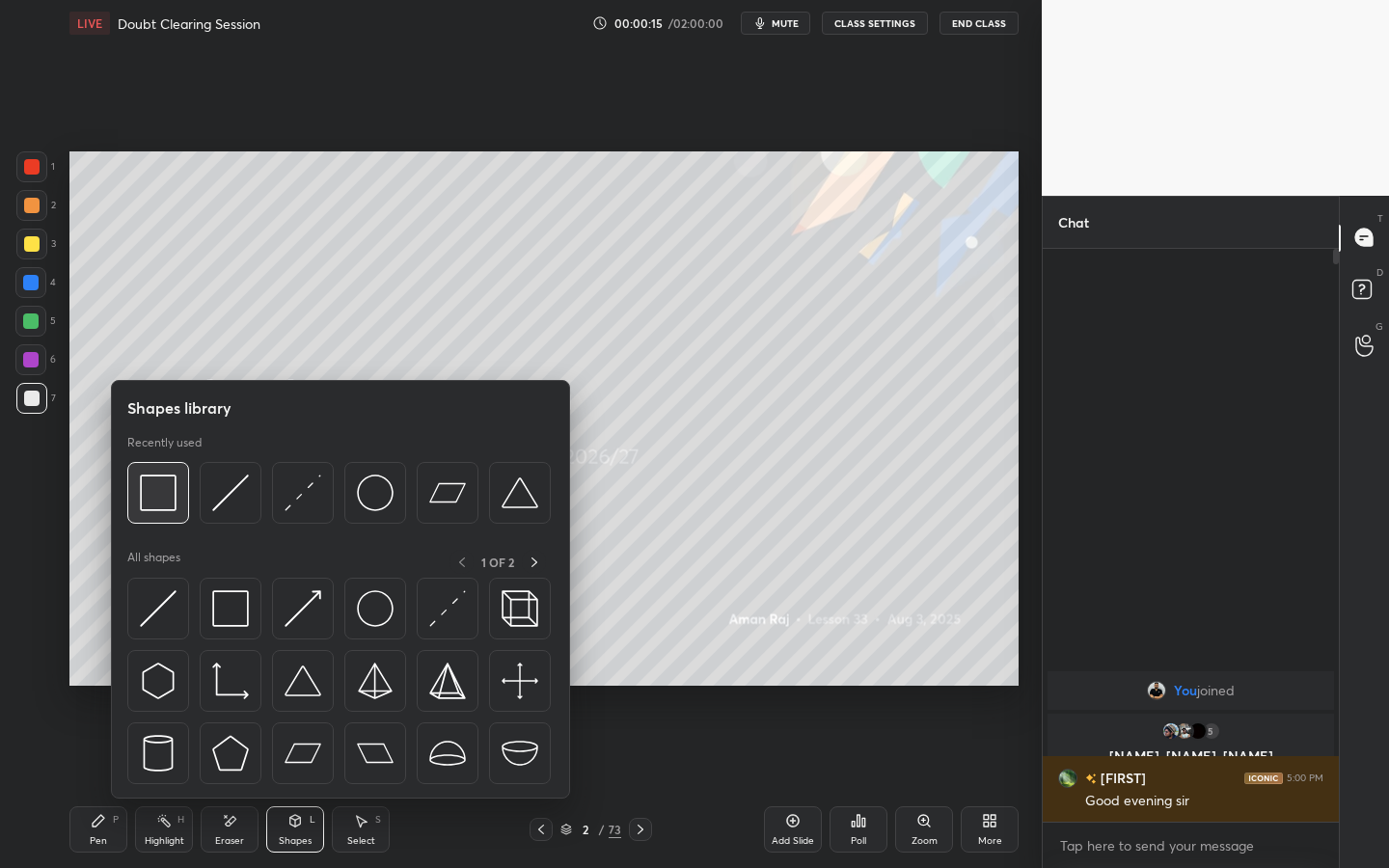 click at bounding box center [158, 493] 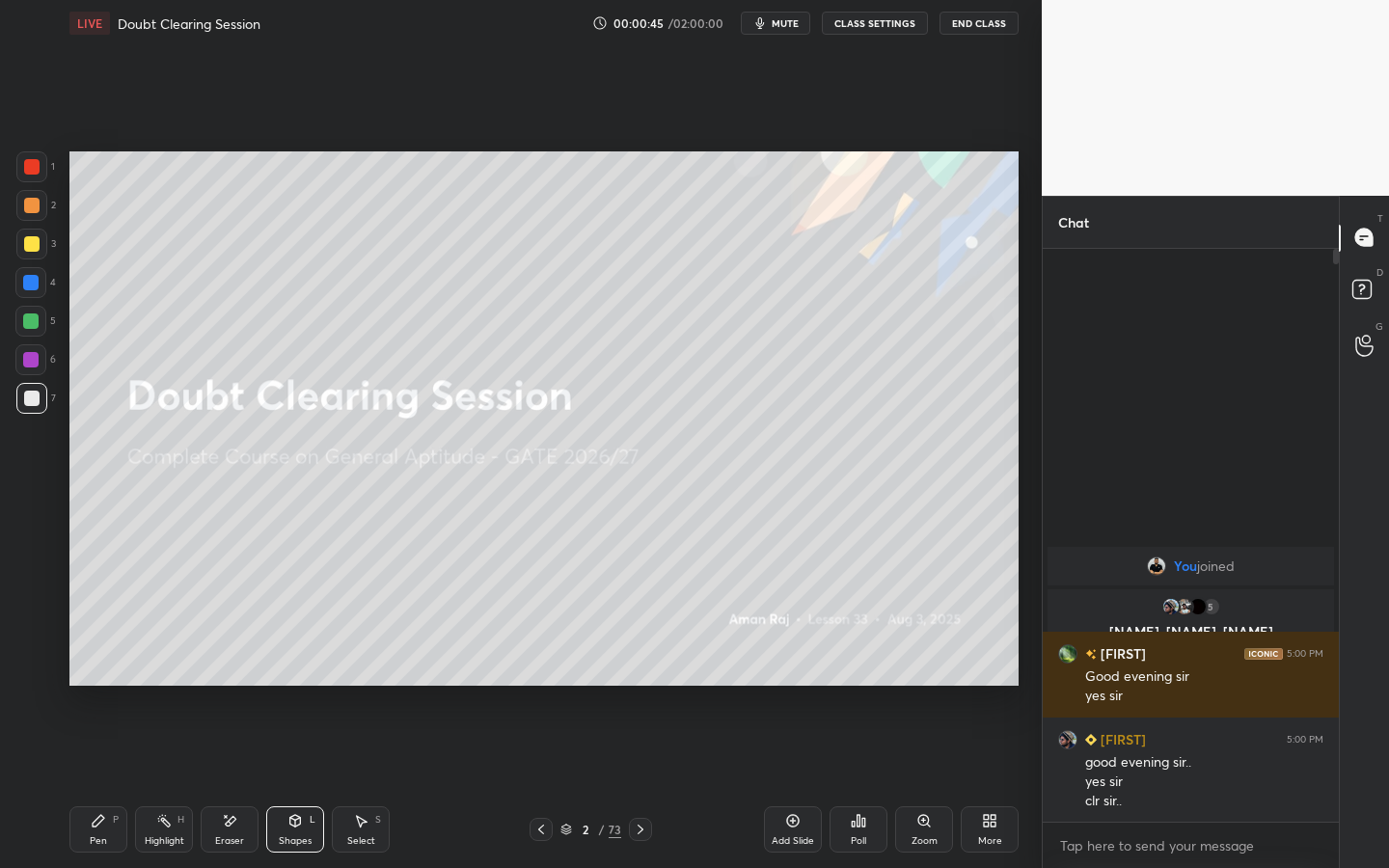 click at bounding box center (32, 244) 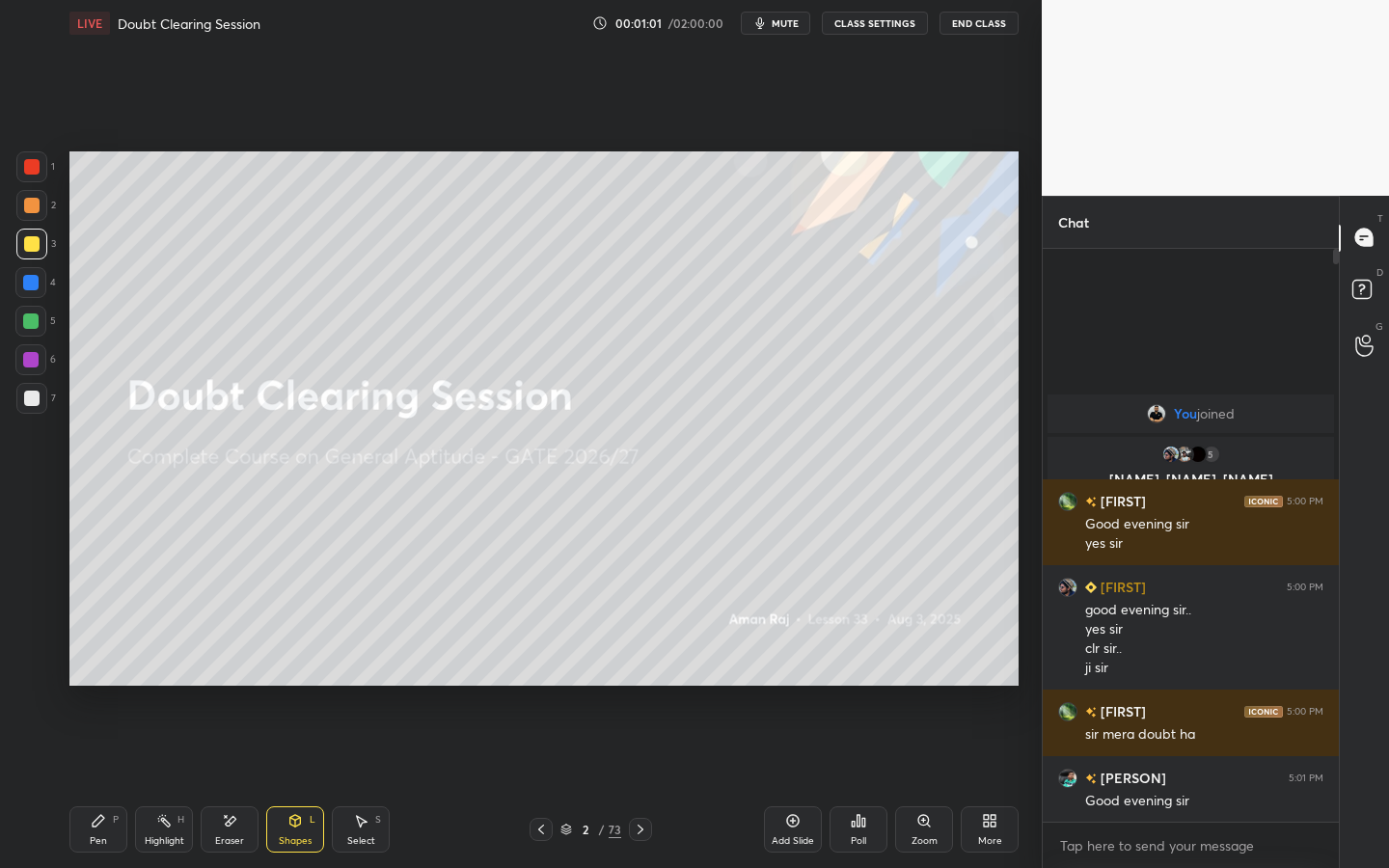 click on "Pen P" at bounding box center [98, 829] 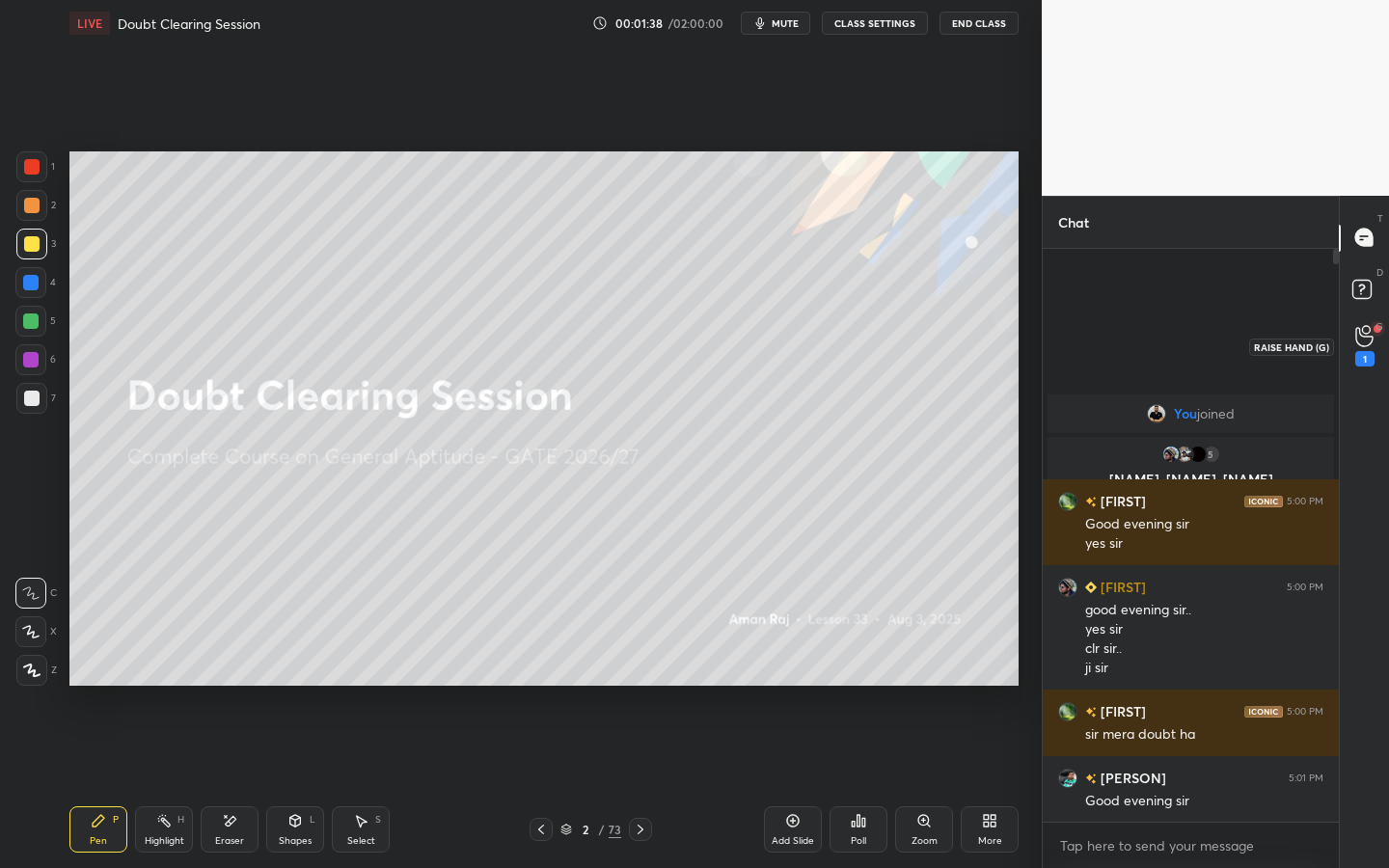 click 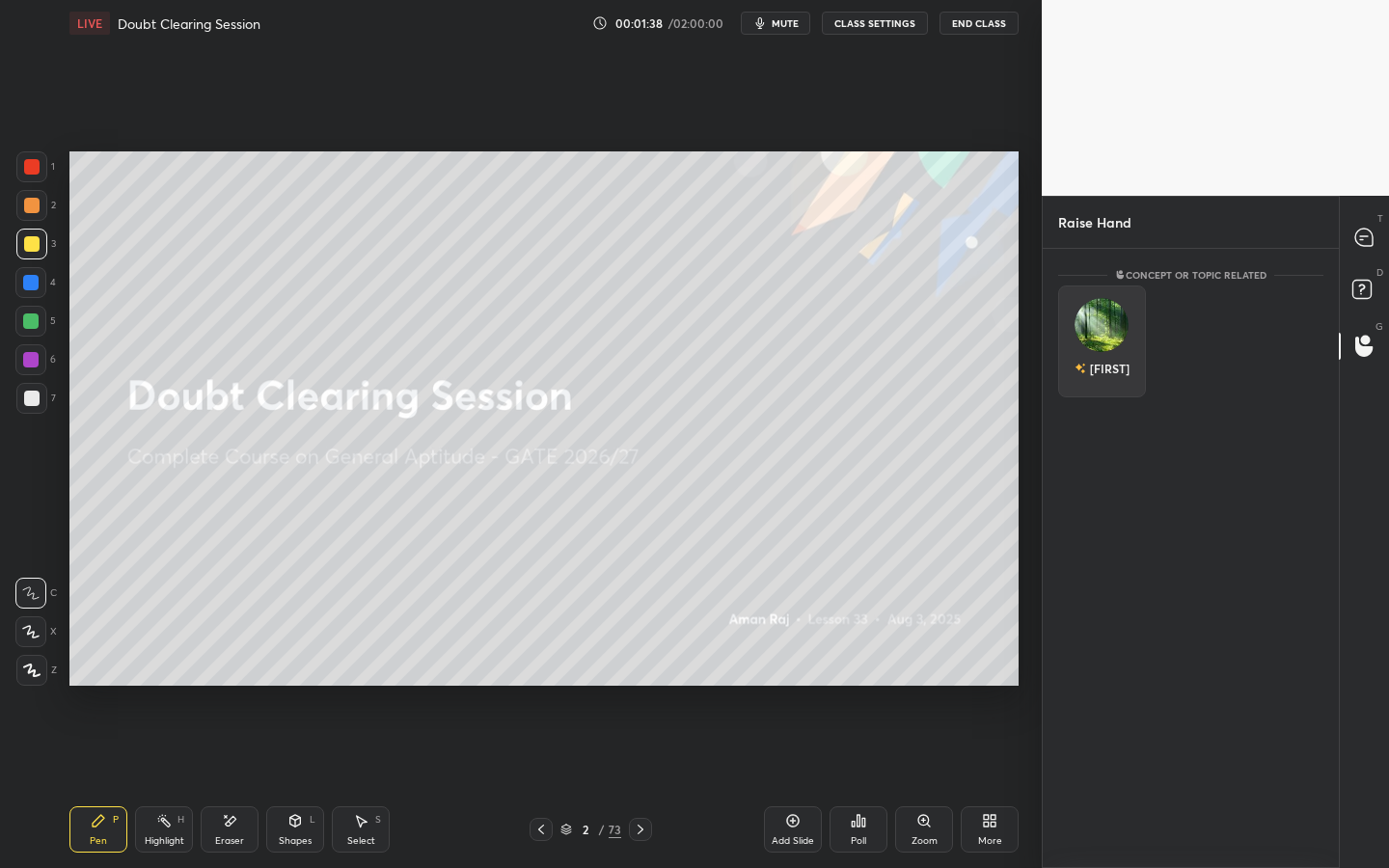 click at bounding box center (1102, 325) 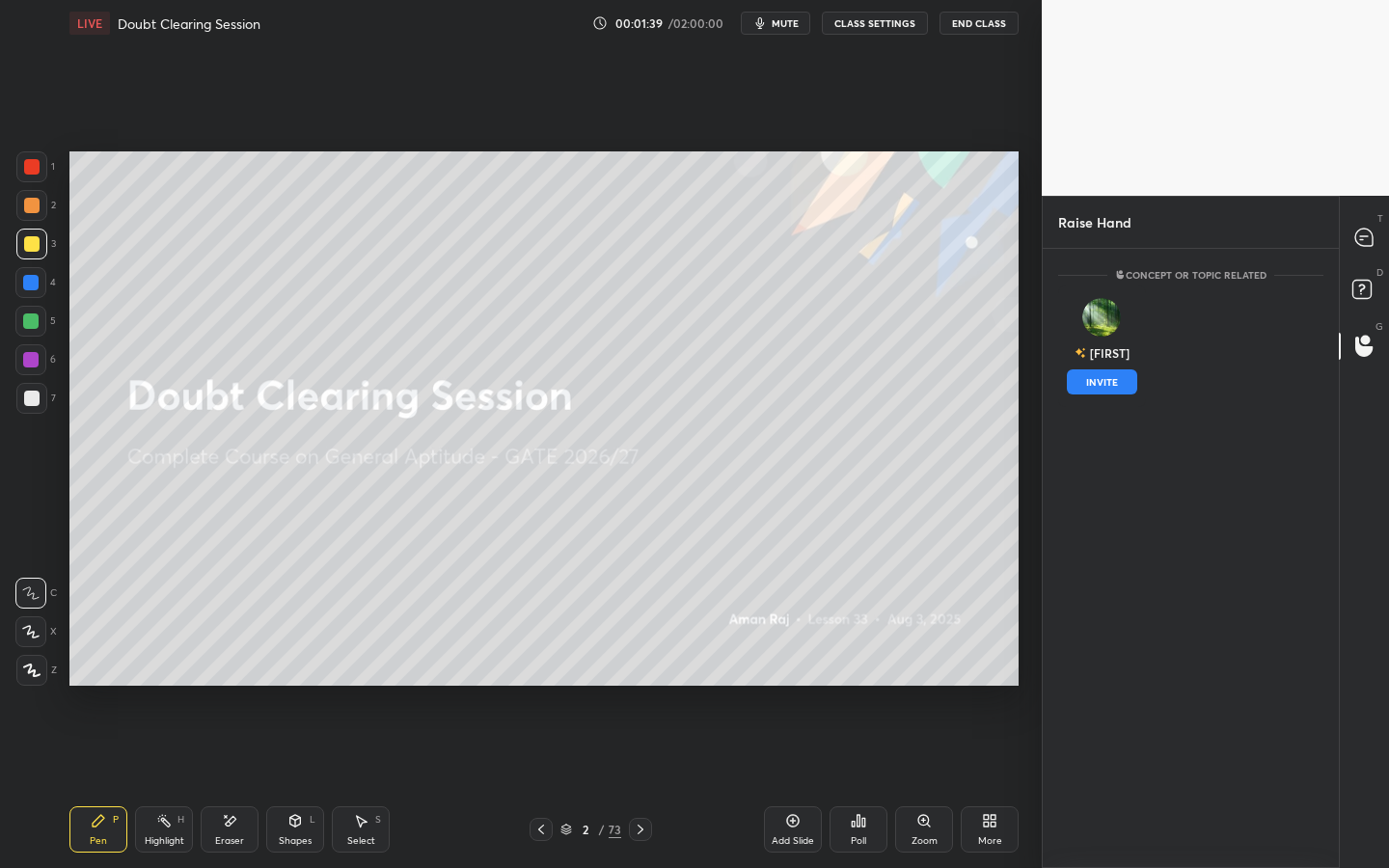 drag, startPoint x: 1112, startPoint y: 376, endPoint x: 1149, endPoint y: 362, distance: 39.560081 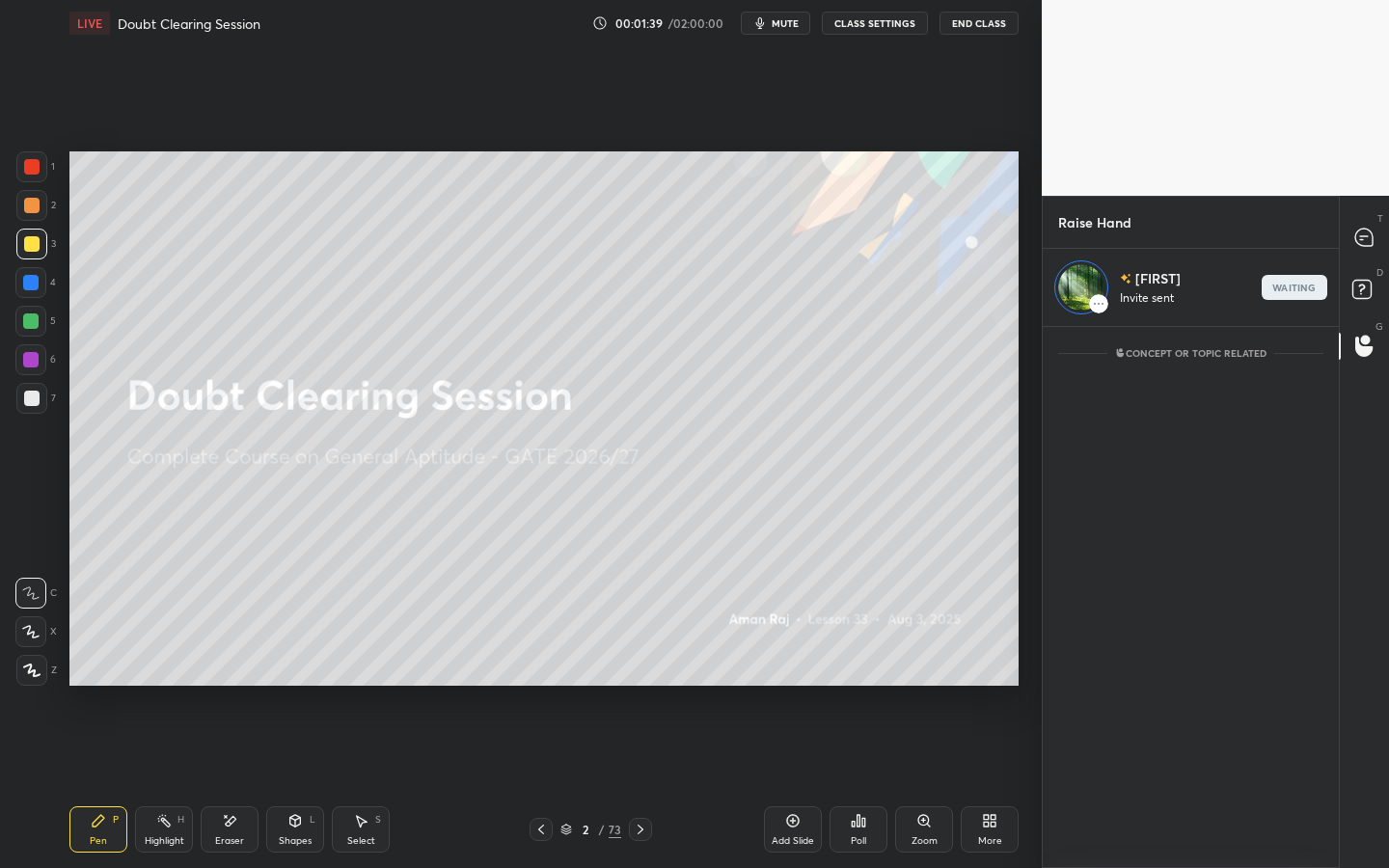 scroll, scrollTop: 535, scrollLeft: 290, axis: both 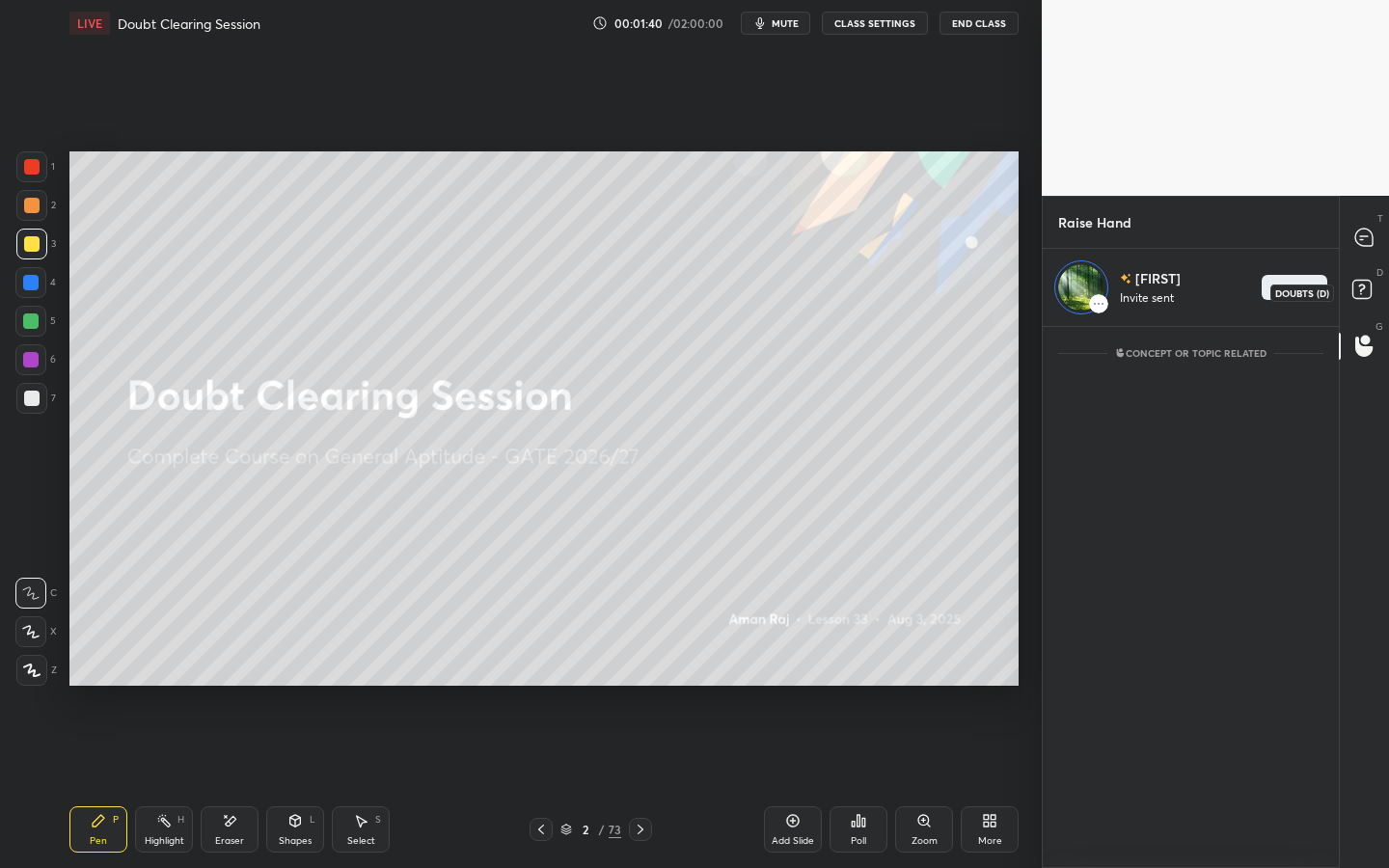 click 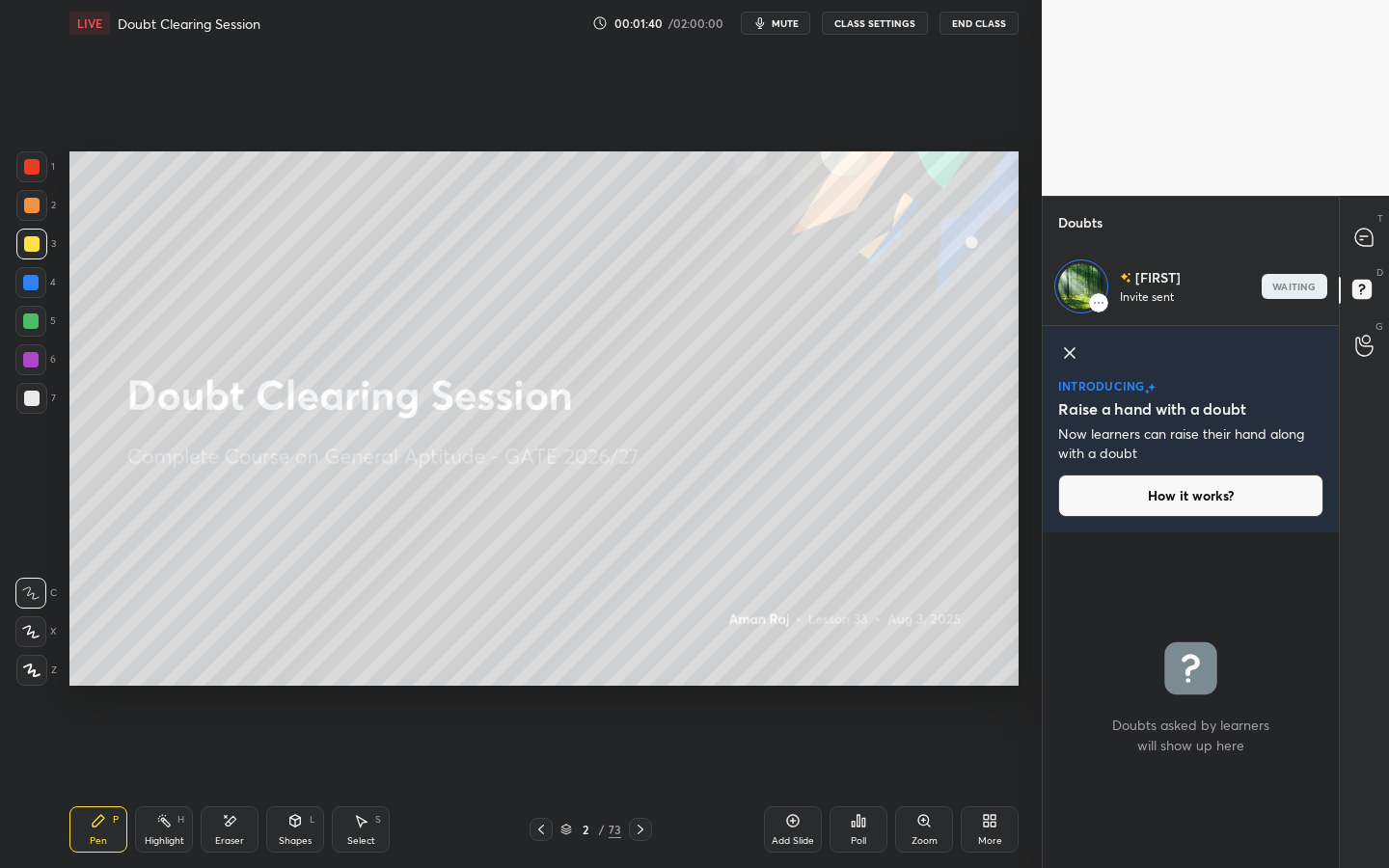 scroll, scrollTop: 329, scrollLeft: 290, axis: both 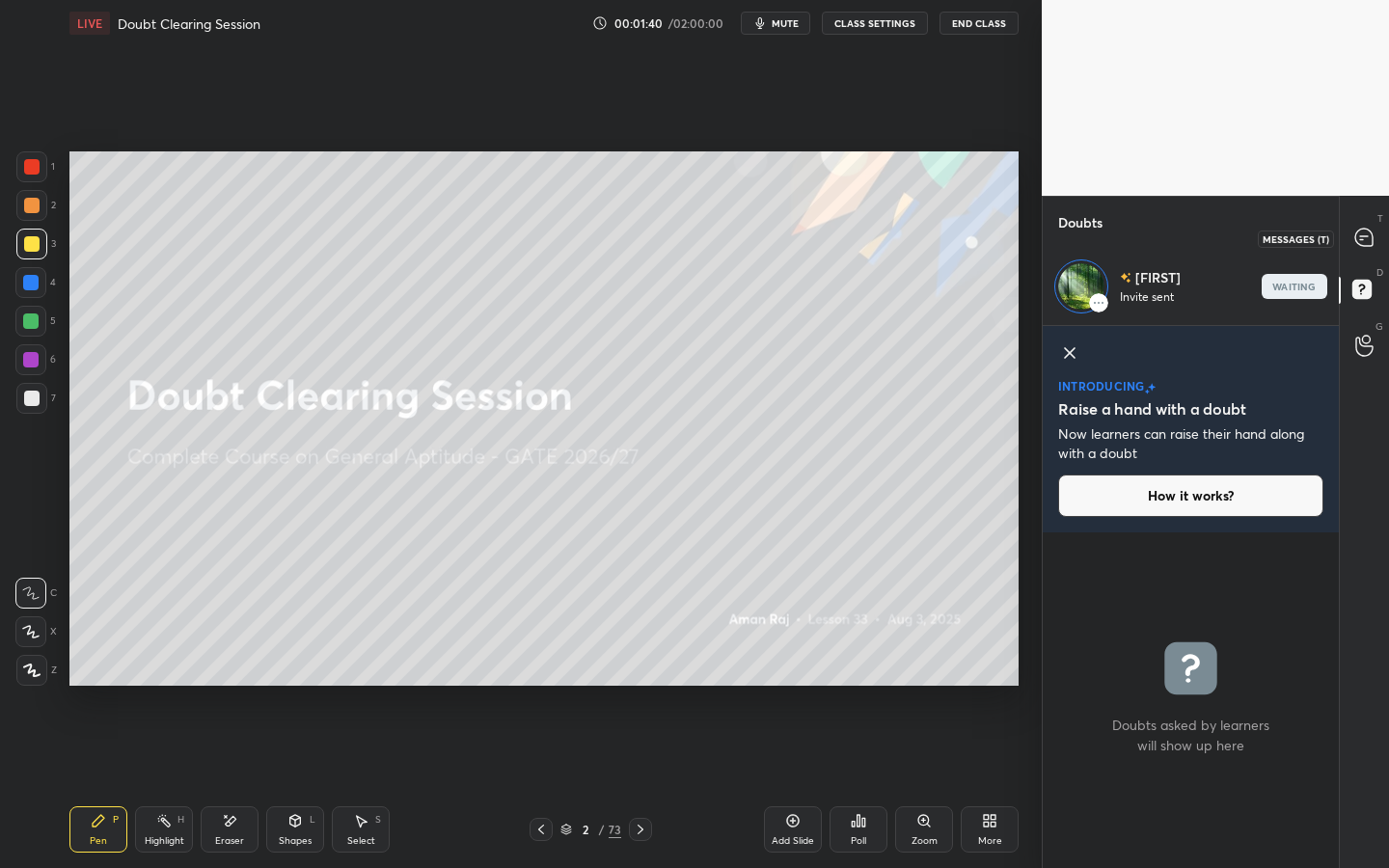 click 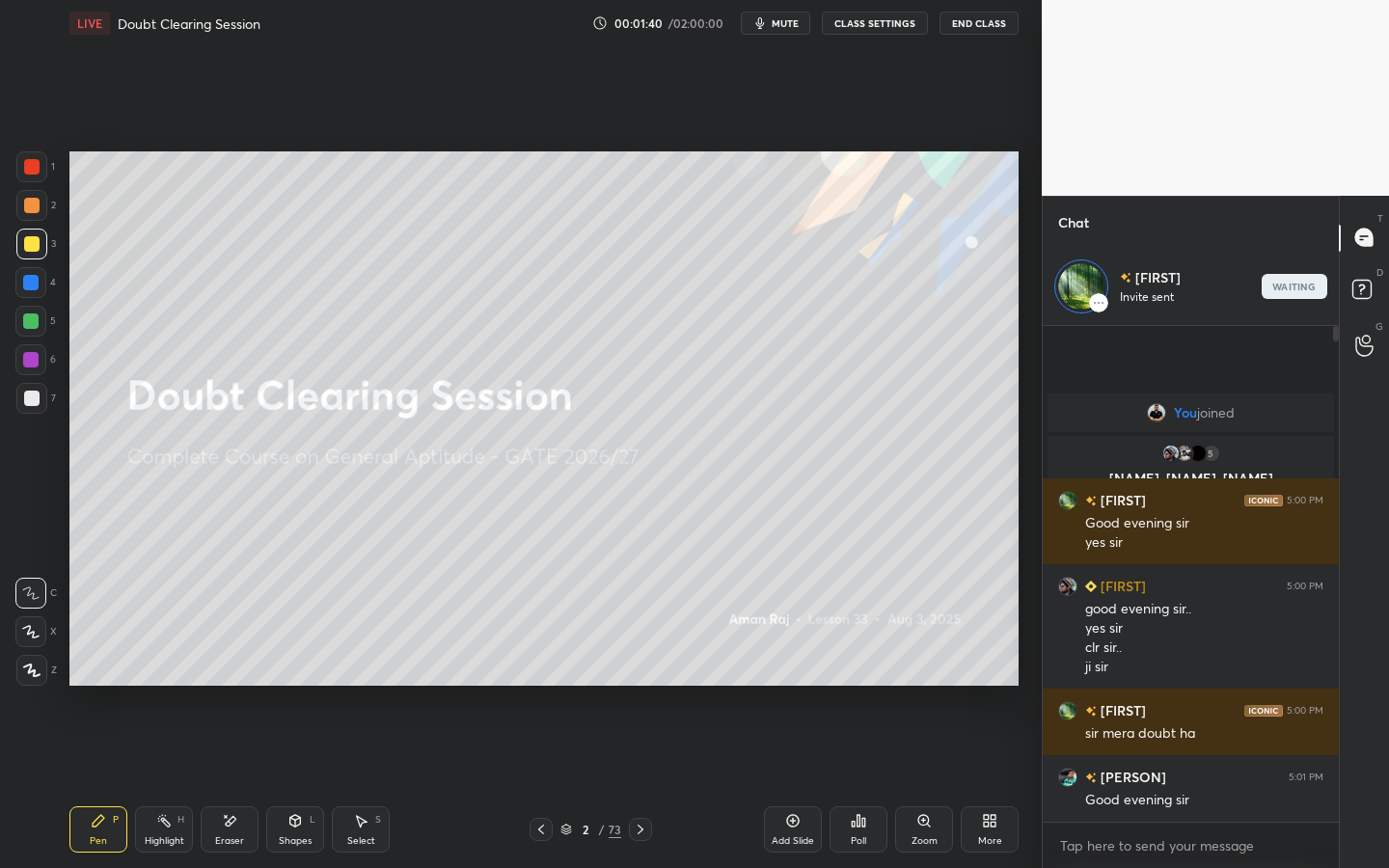 scroll, scrollTop: 7, scrollLeft: 7, axis: both 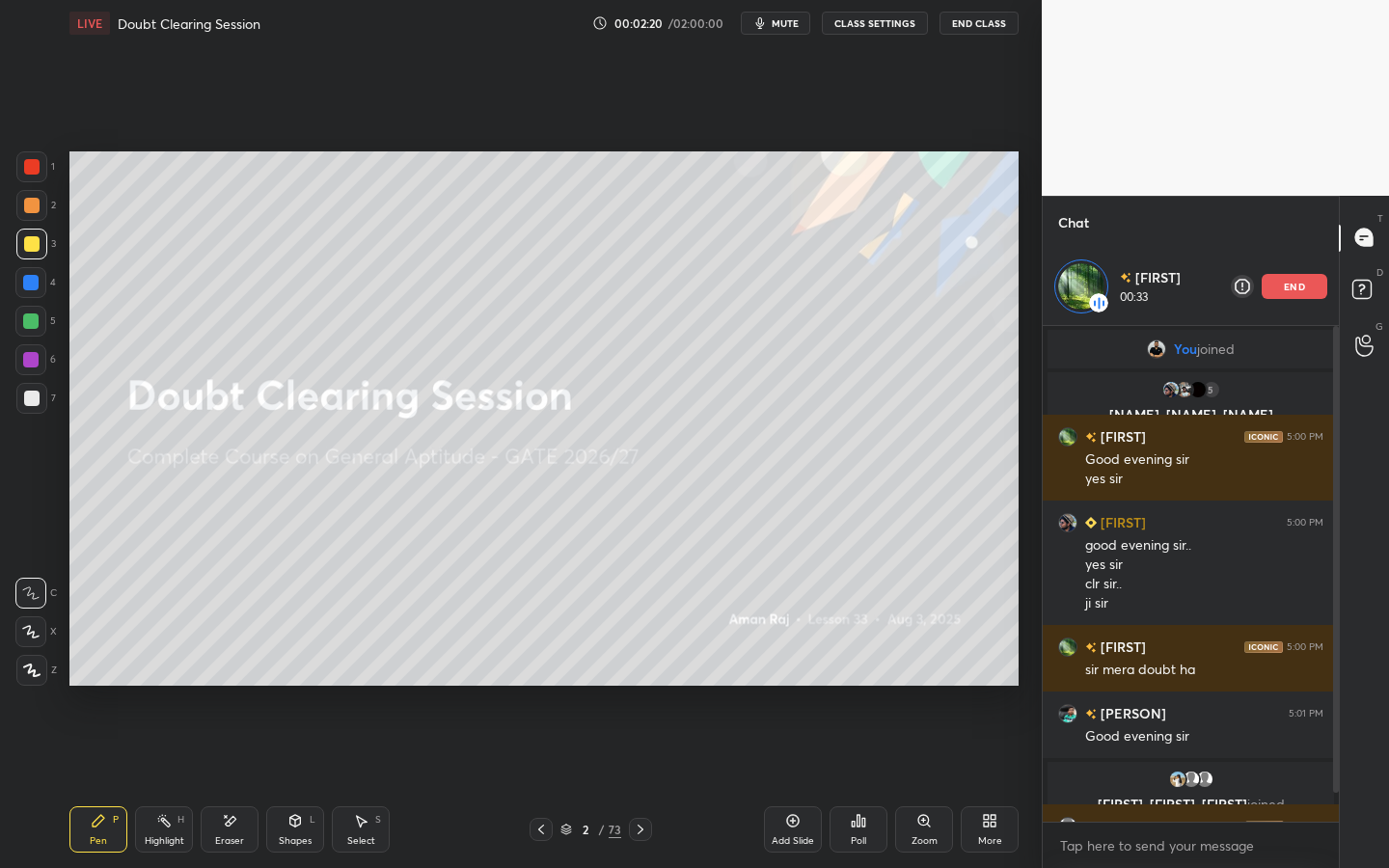 click on "end" at bounding box center [1294, 286] 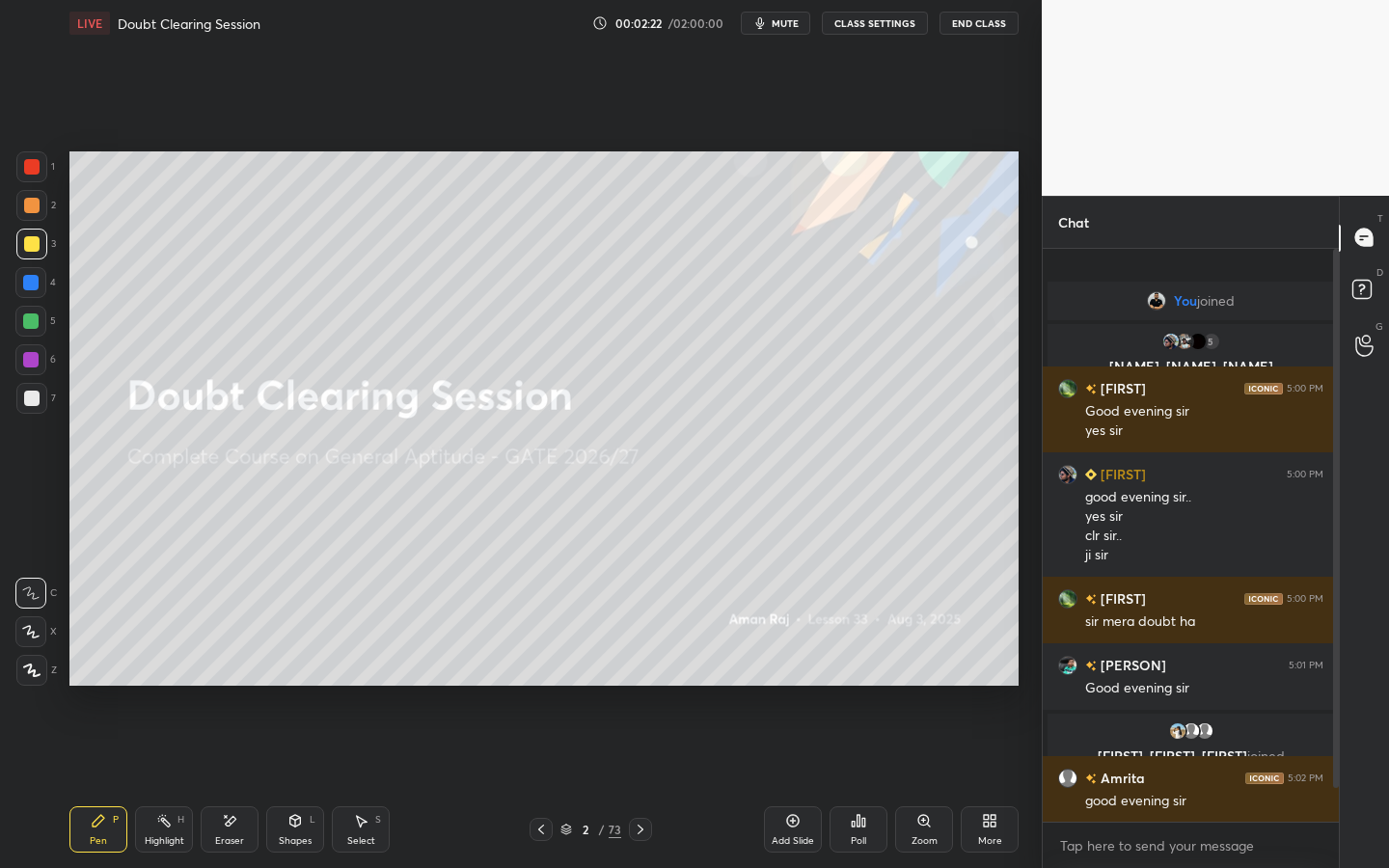 drag, startPoint x: 1336, startPoint y: 501, endPoint x: 1329, endPoint y: 570, distance: 69.35416 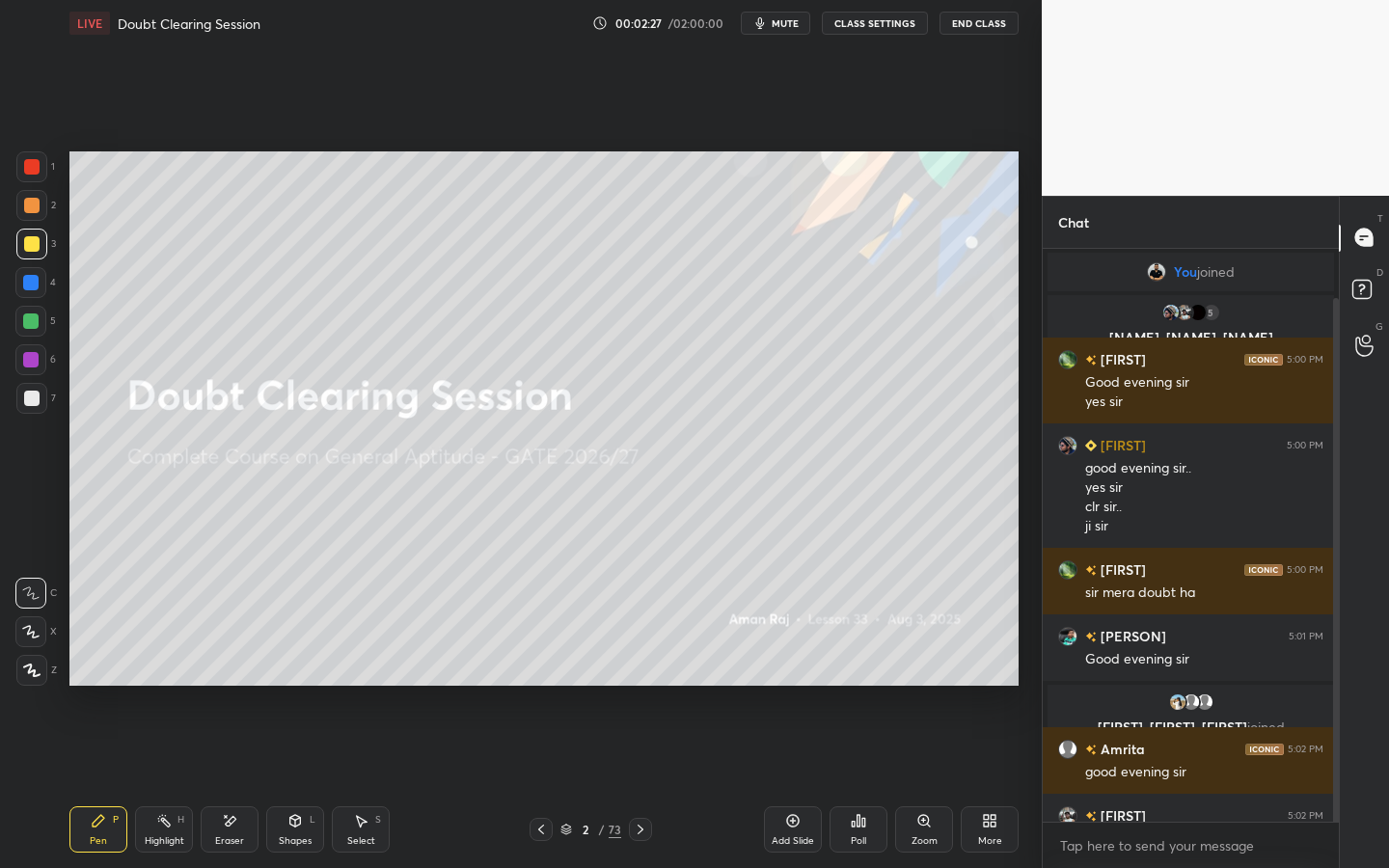 scroll, scrollTop: 55, scrollLeft: 0, axis: vertical 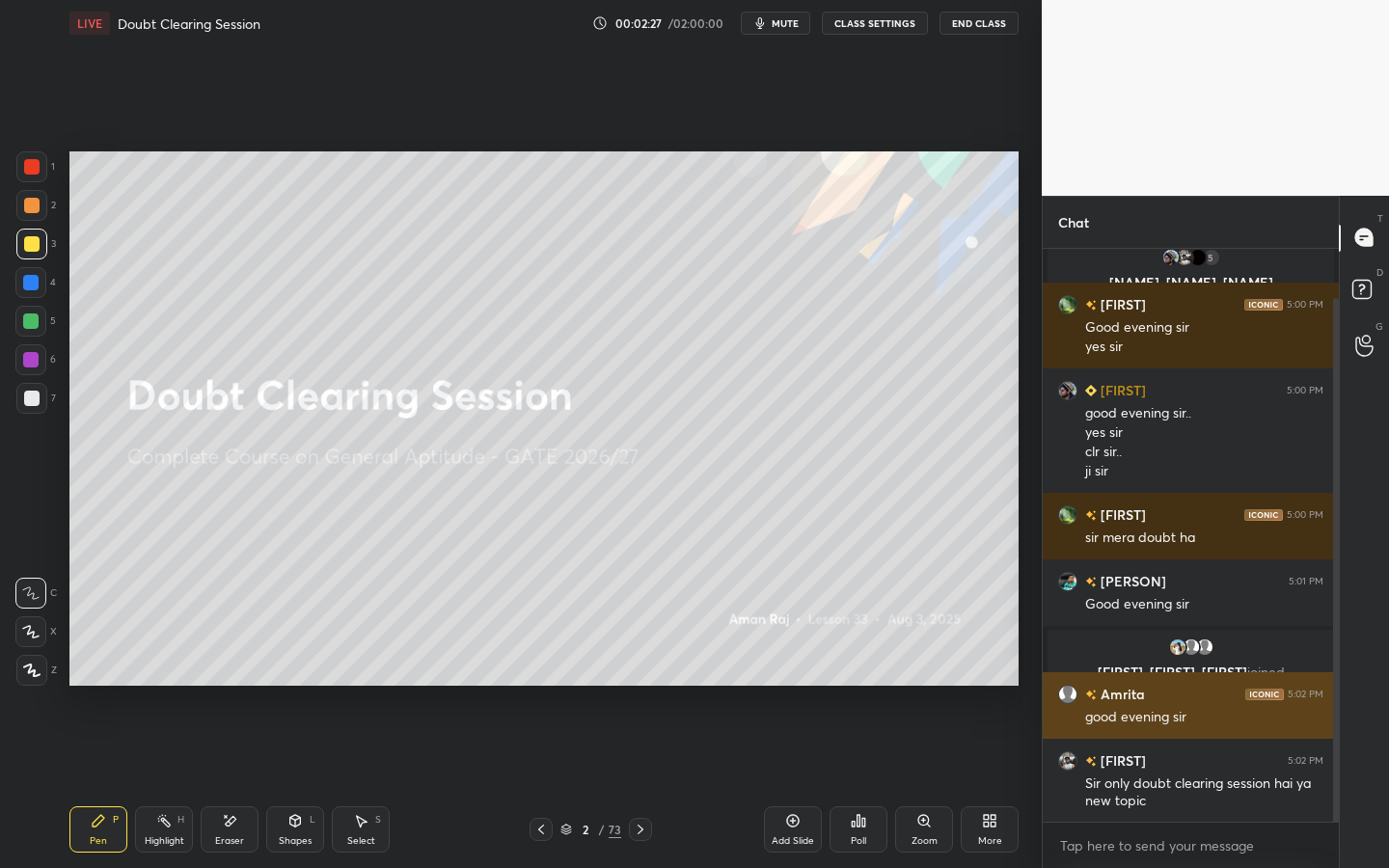 drag, startPoint x: 1333, startPoint y: 639, endPoint x: 1323, endPoint y: 701, distance: 62.80127 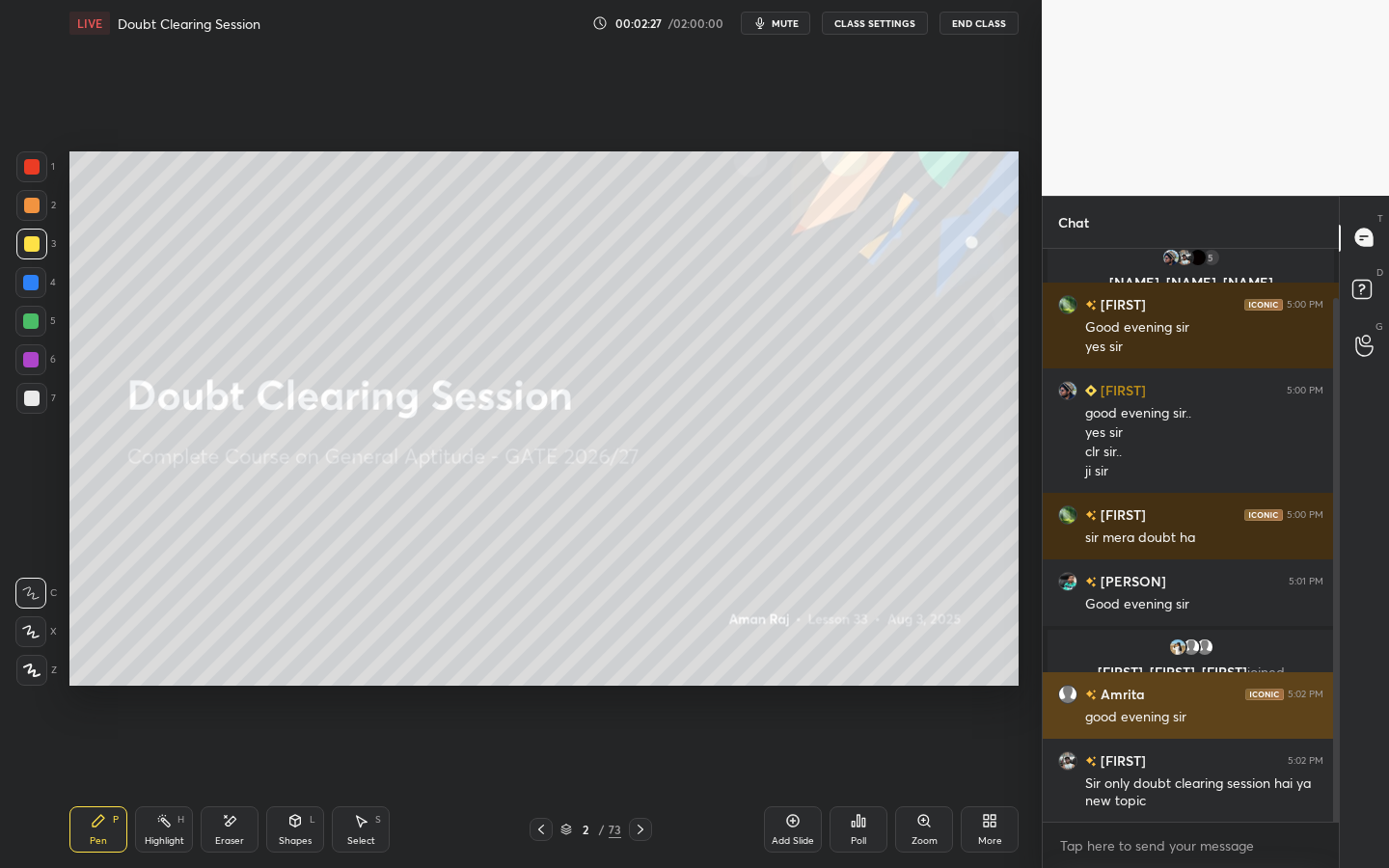click at bounding box center (1333, 535) 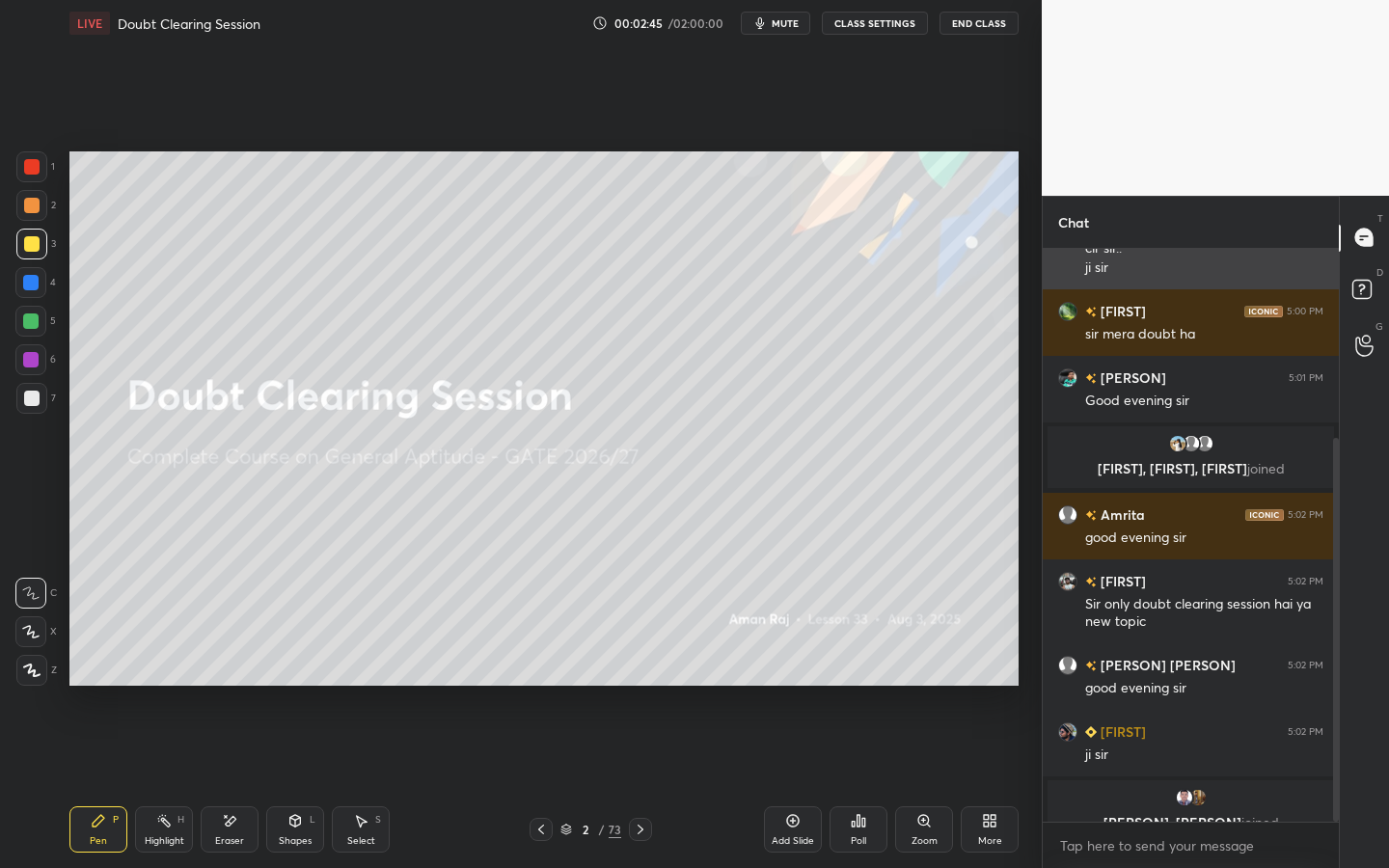 scroll, scrollTop: 283, scrollLeft: 0, axis: vertical 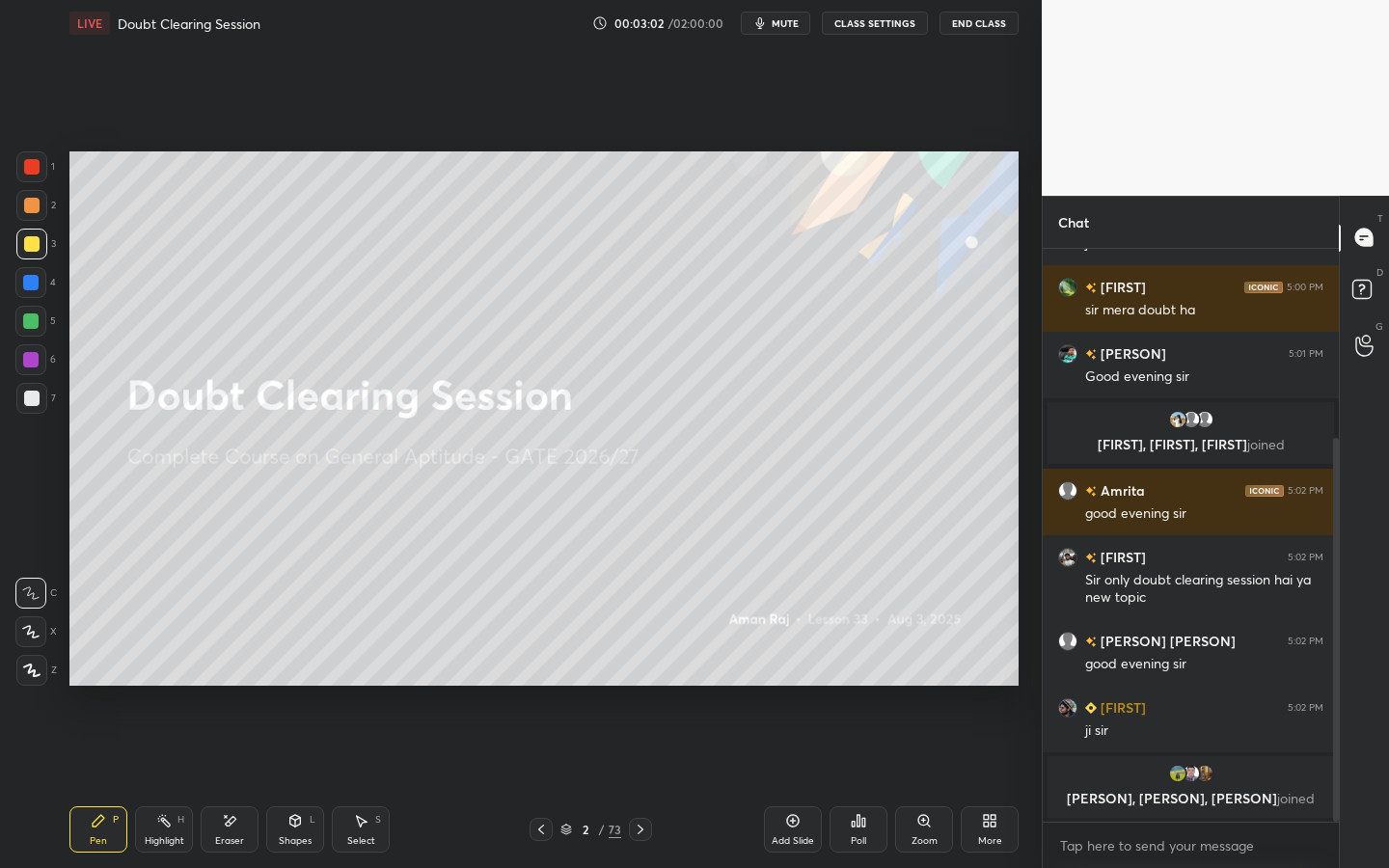 click on "Poll" at bounding box center [858, 829] 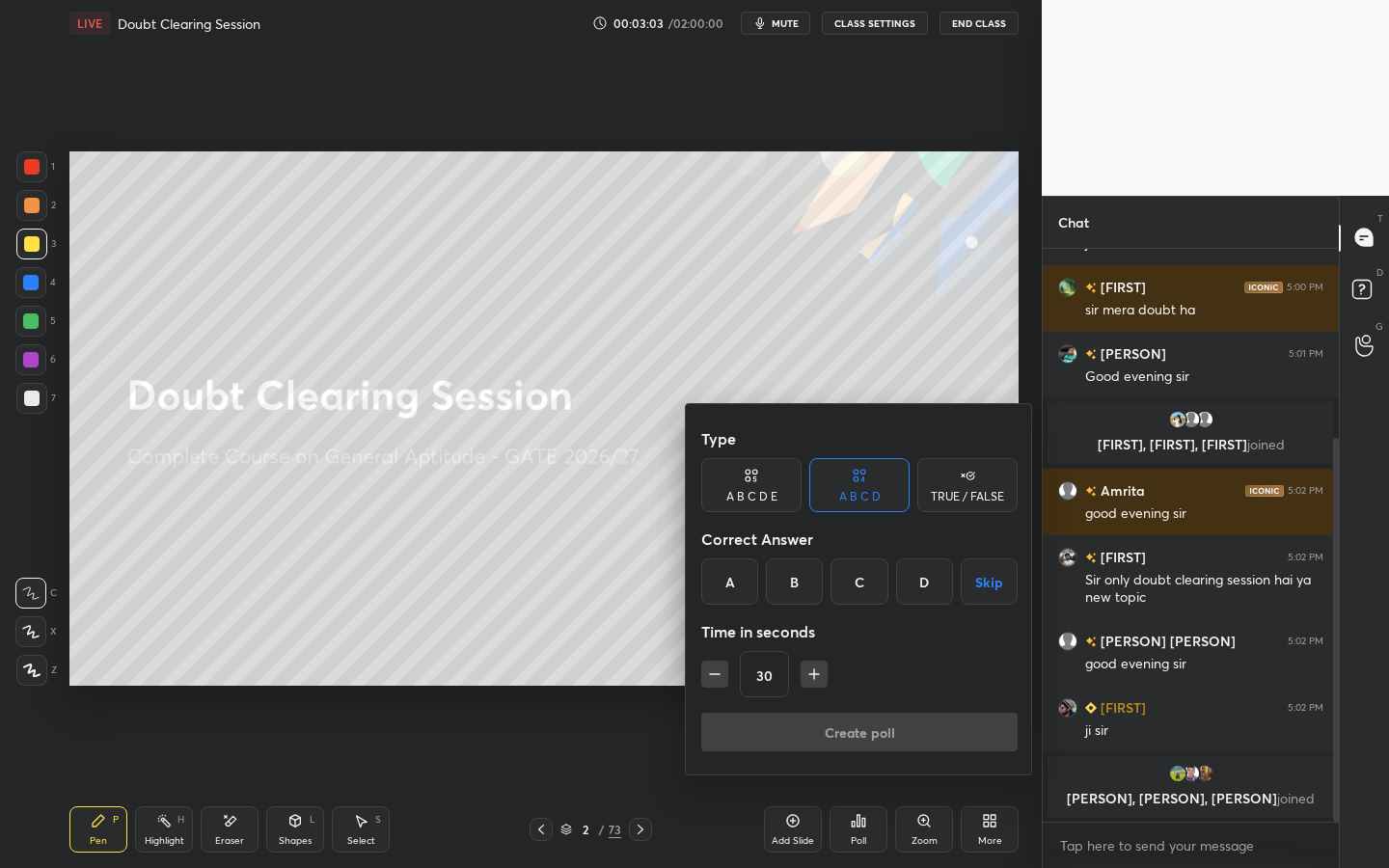click on "TRUE / FALSE" at bounding box center (967, 485) 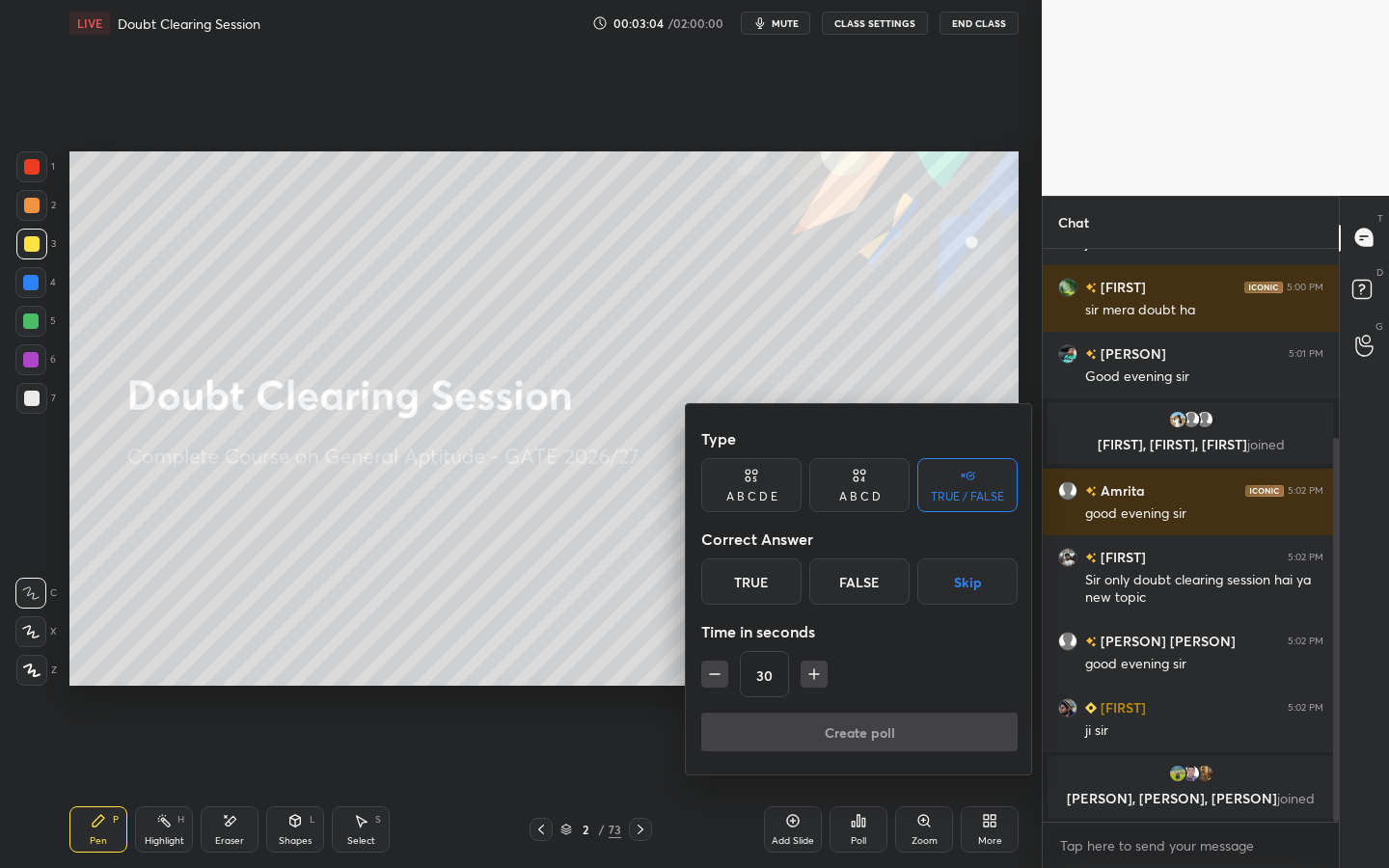 click on "True" at bounding box center (751, 582) 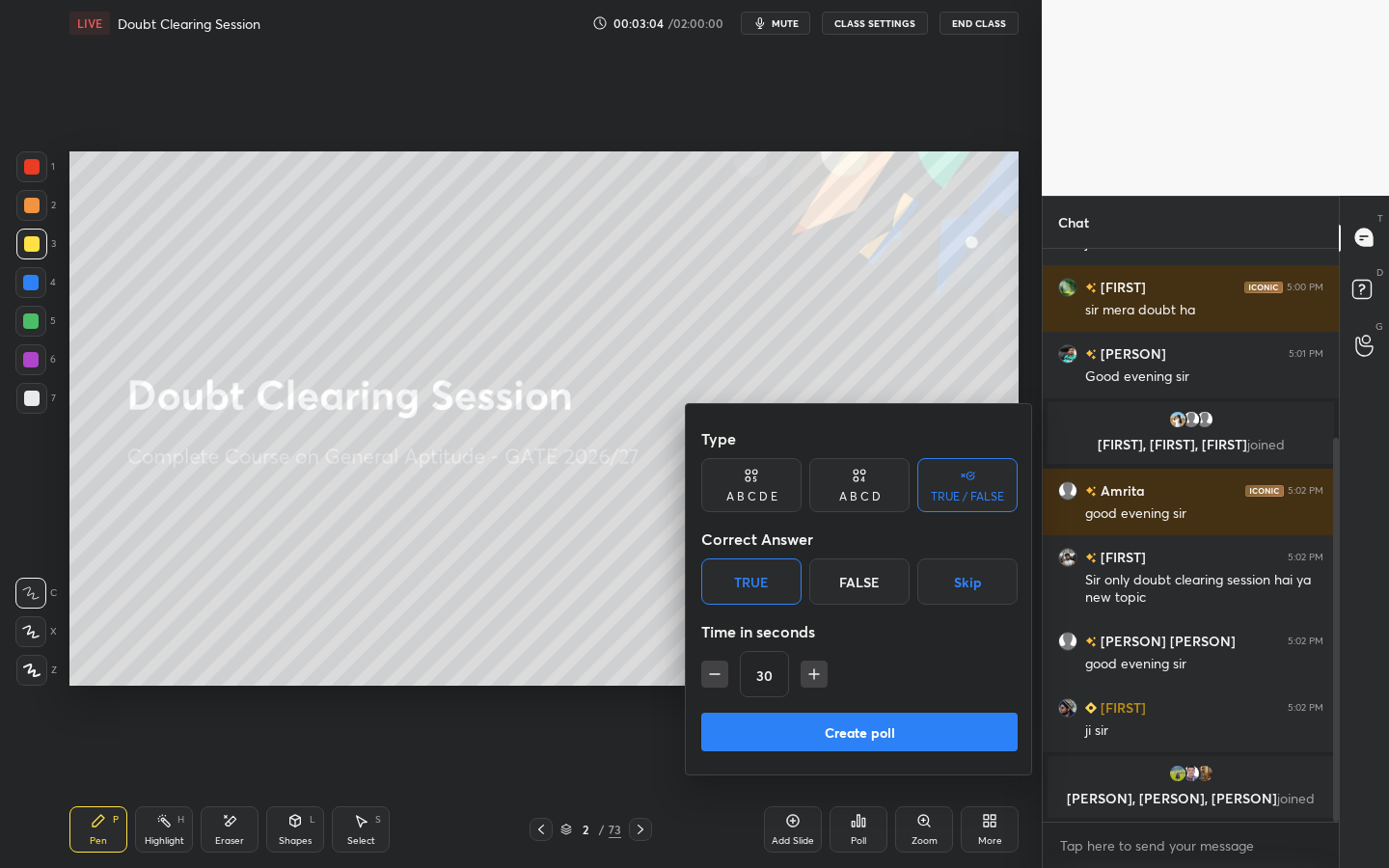 click on "Create poll" at bounding box center (859, 732) 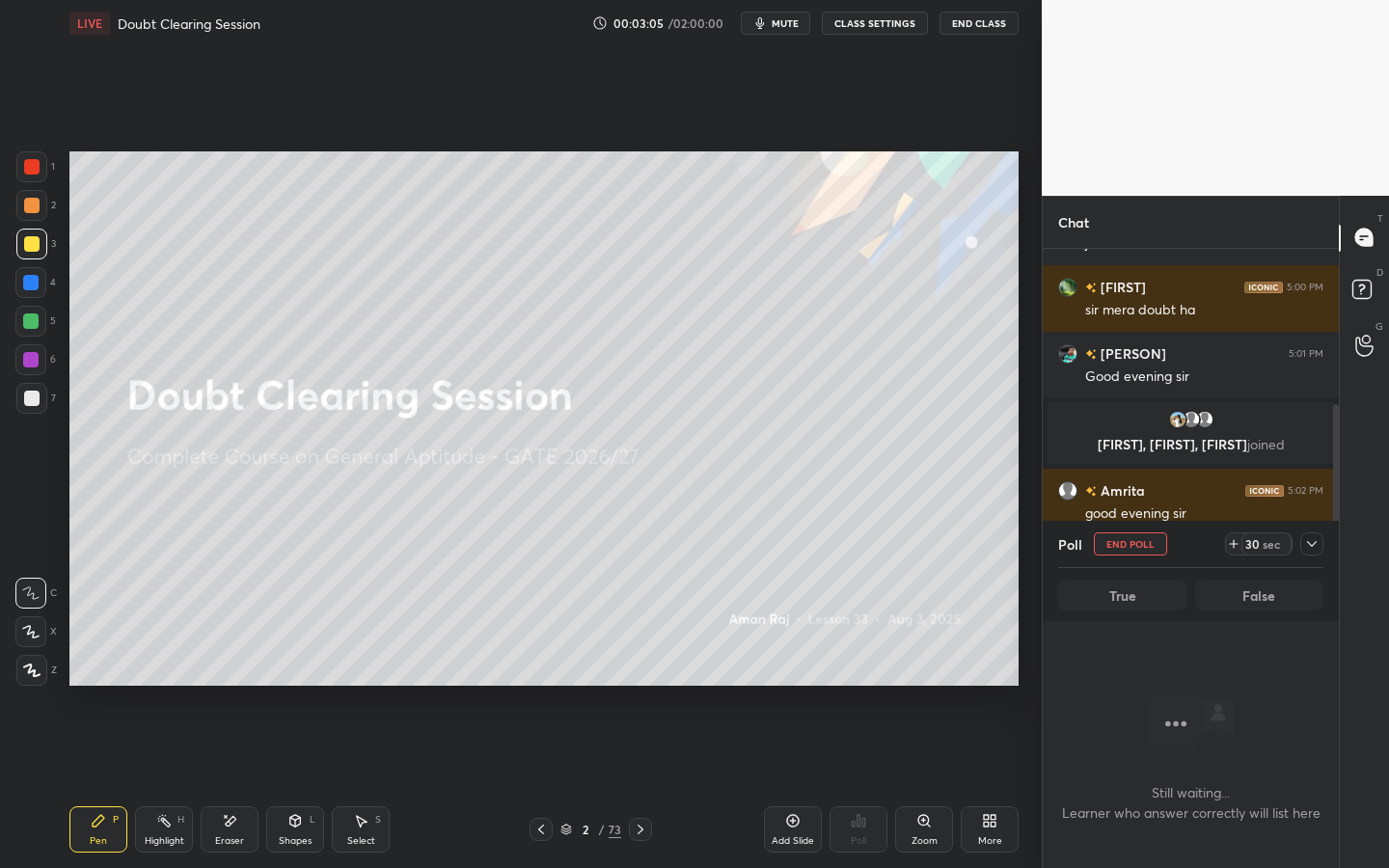 scroll, scrollTop: 477, scrollLeft: 290, axis: both 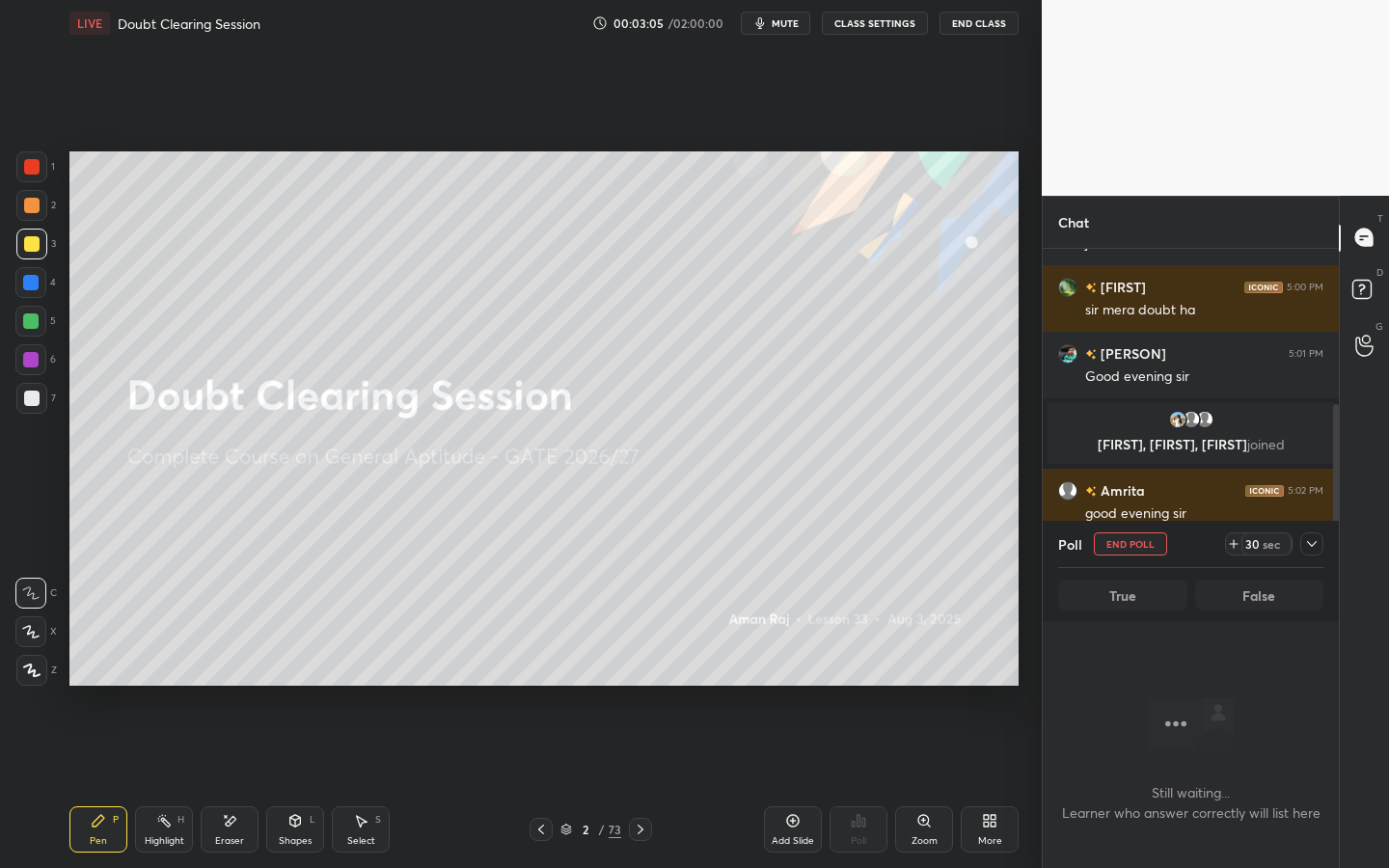 click 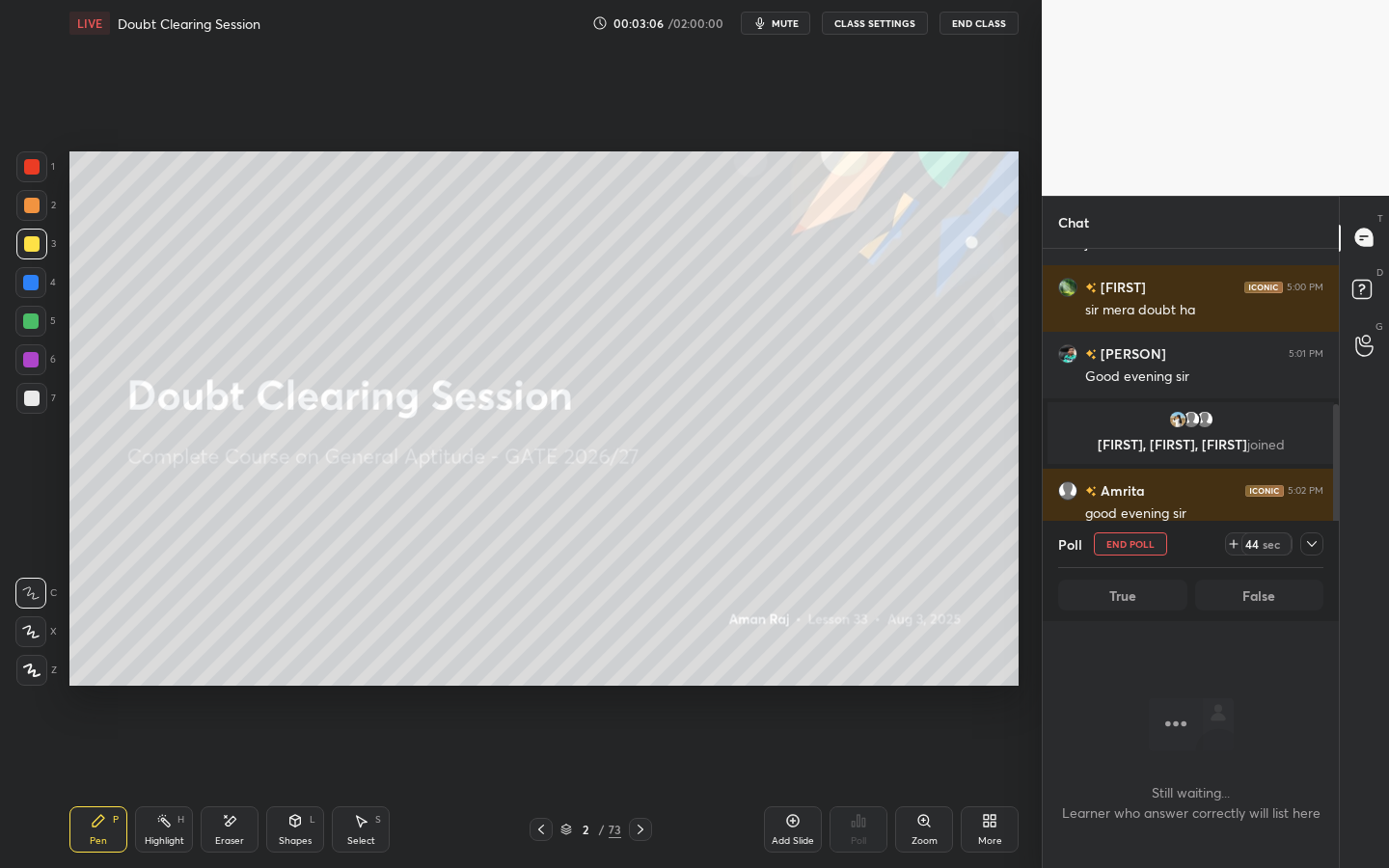 click 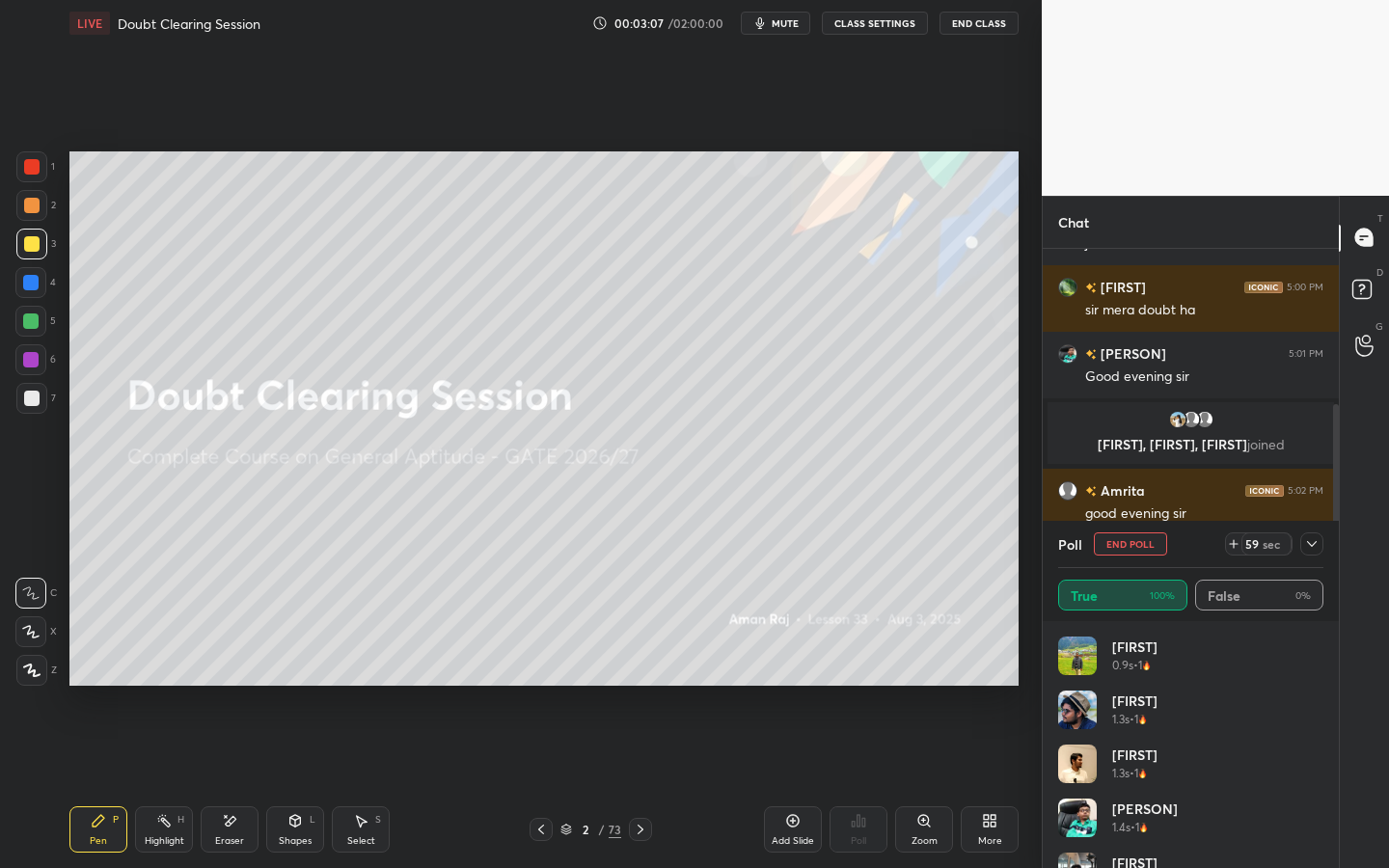 scroll, scrollTop: 7, scrollLeft: 7, axis: both 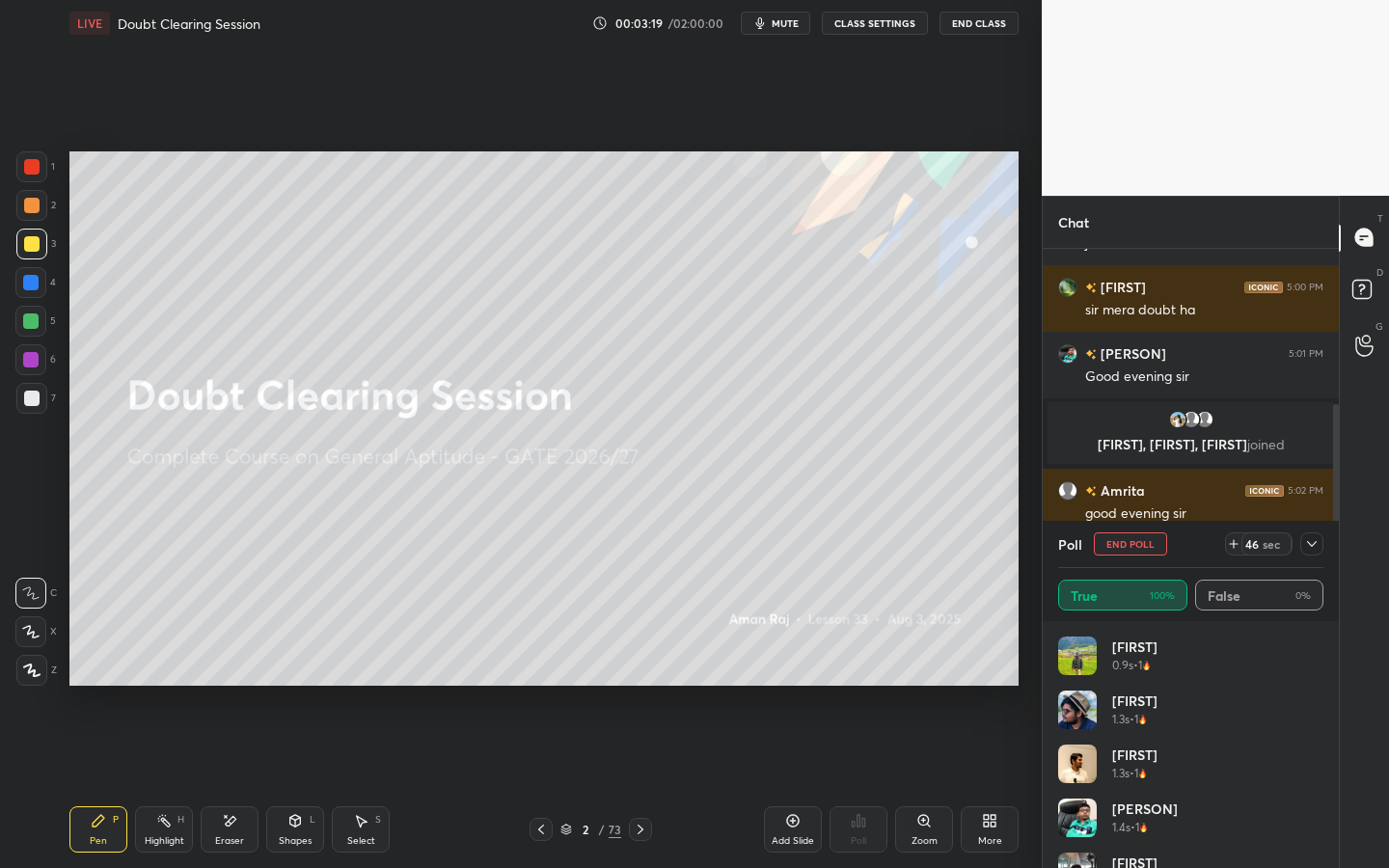 click 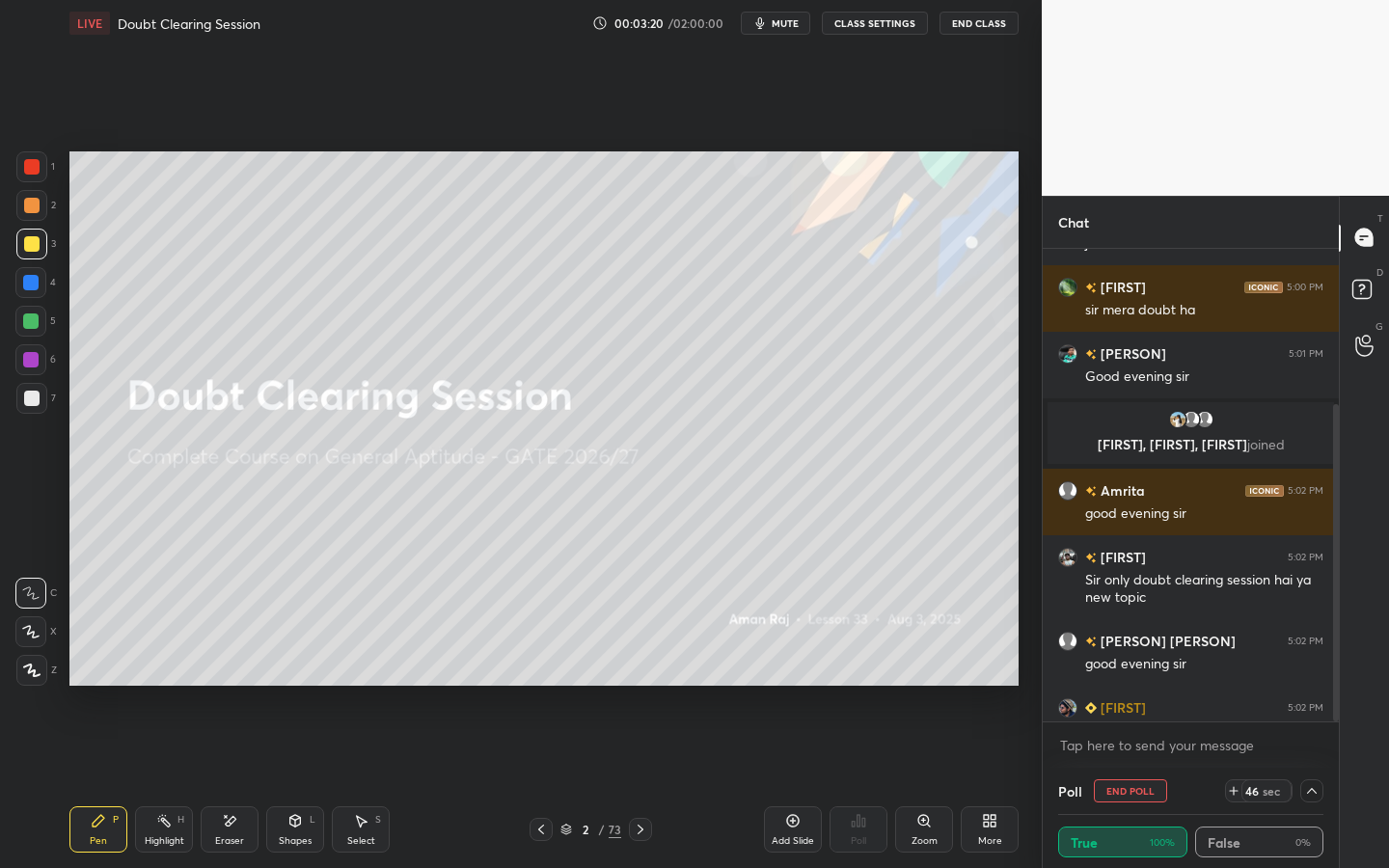 scroll, scrollTop: 4, scrollLeft: 259, axis: both 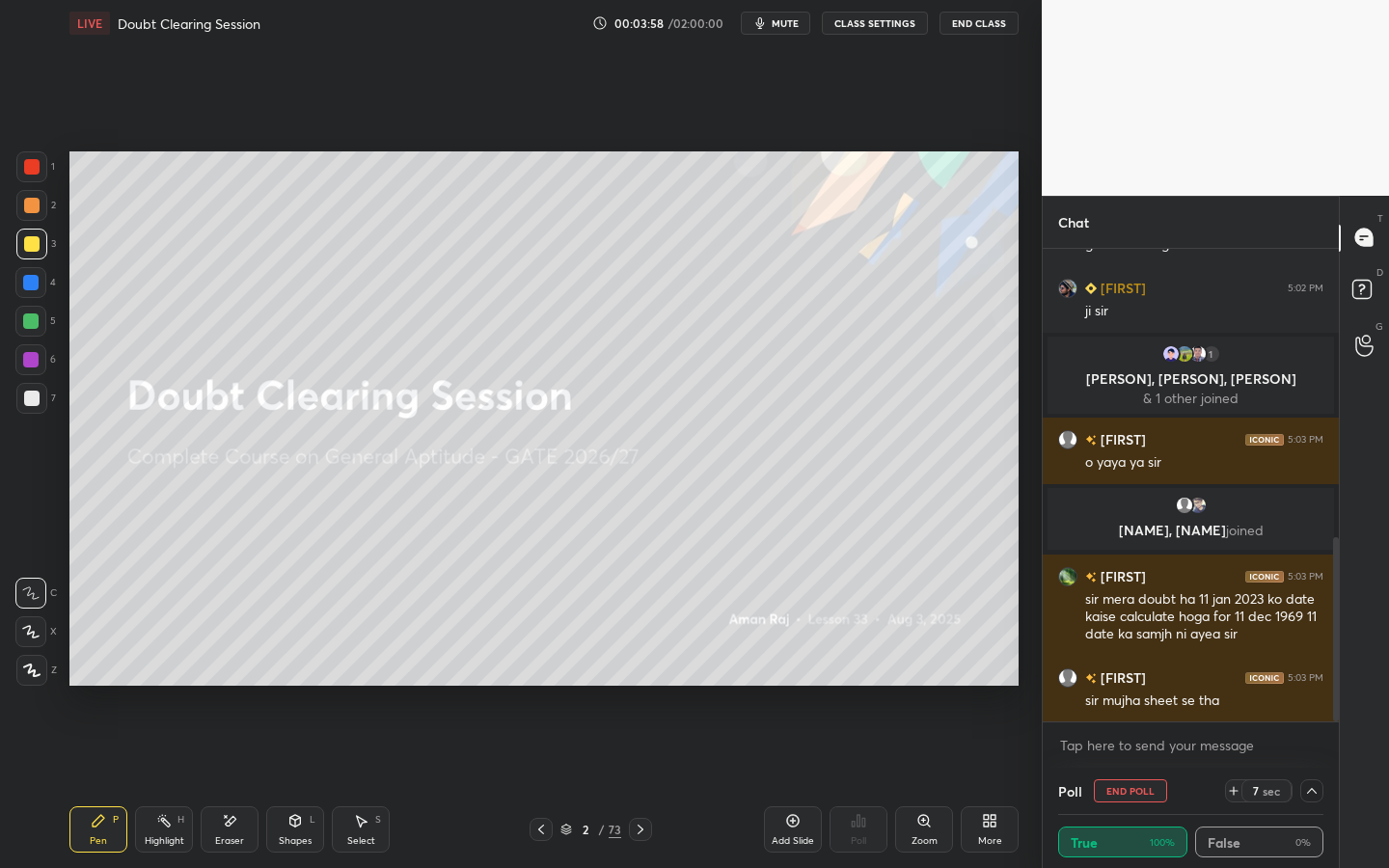 click on "End Poll" at bounding box center [1130, 791] 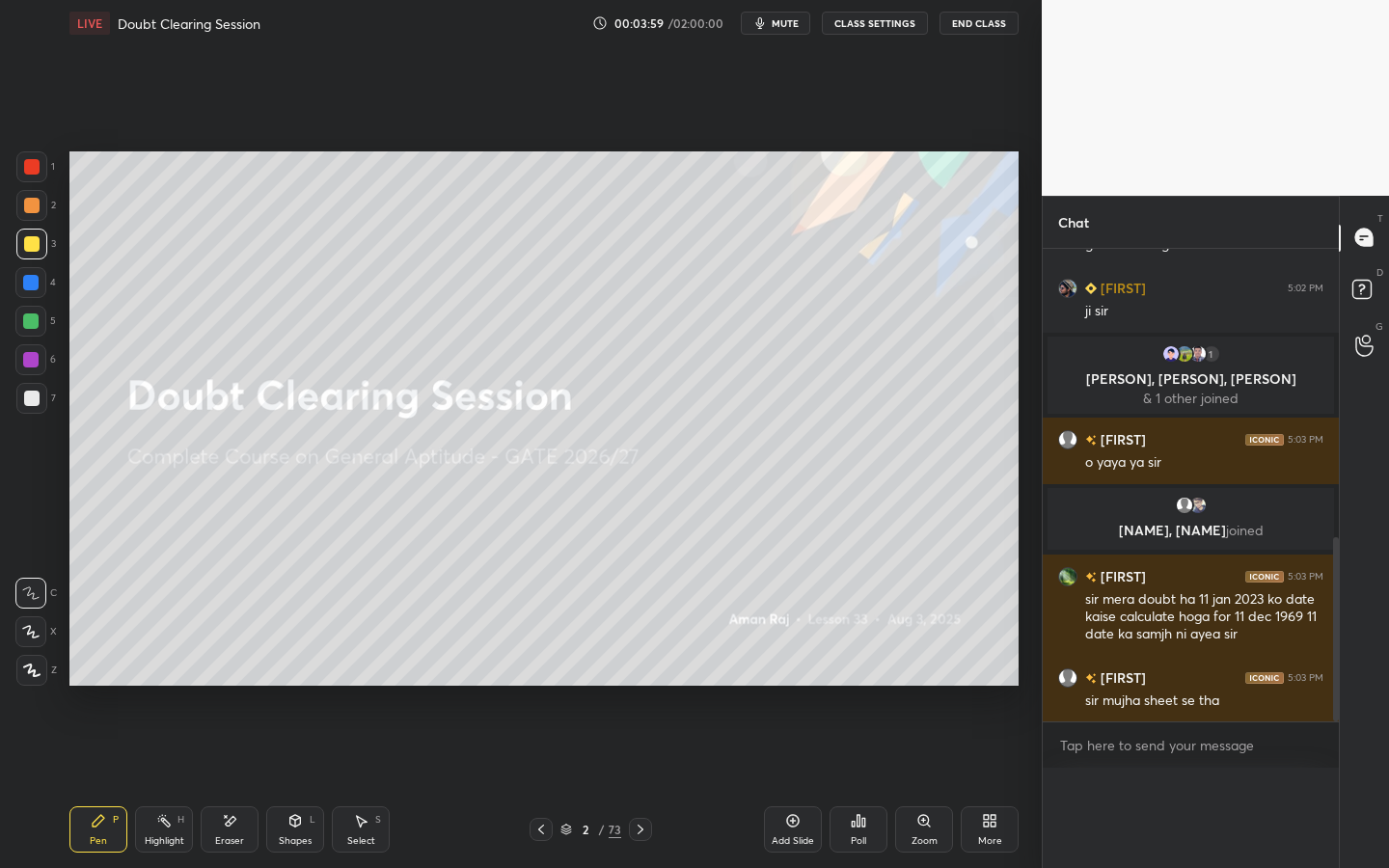 scroll, scrollTop: 7, scrollLeft: 7, axis: both 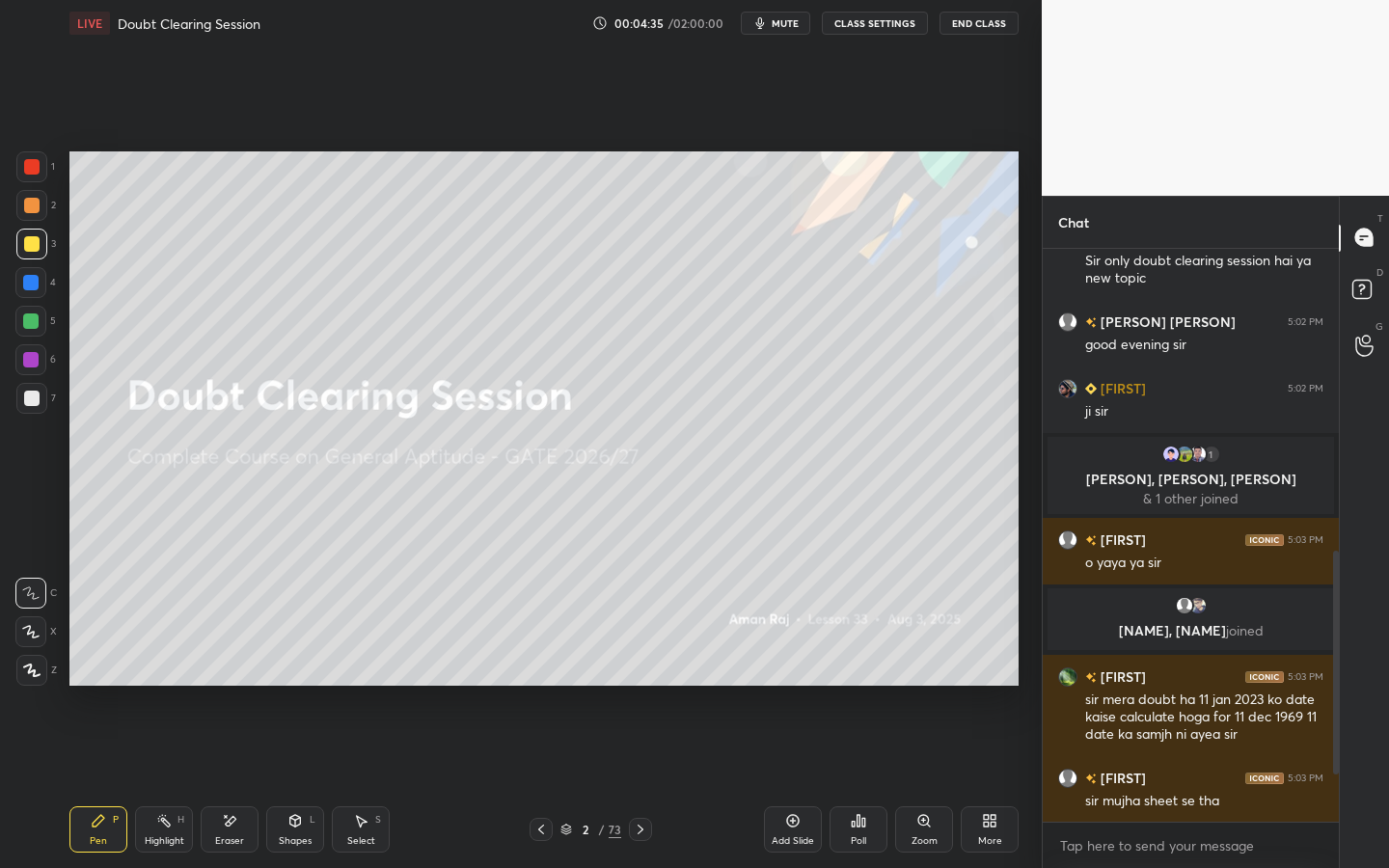 drag, startPoint x: 1335, startPoint y: 580, endPoint x: 1321, endPoint y: 650, distance: 71.38627 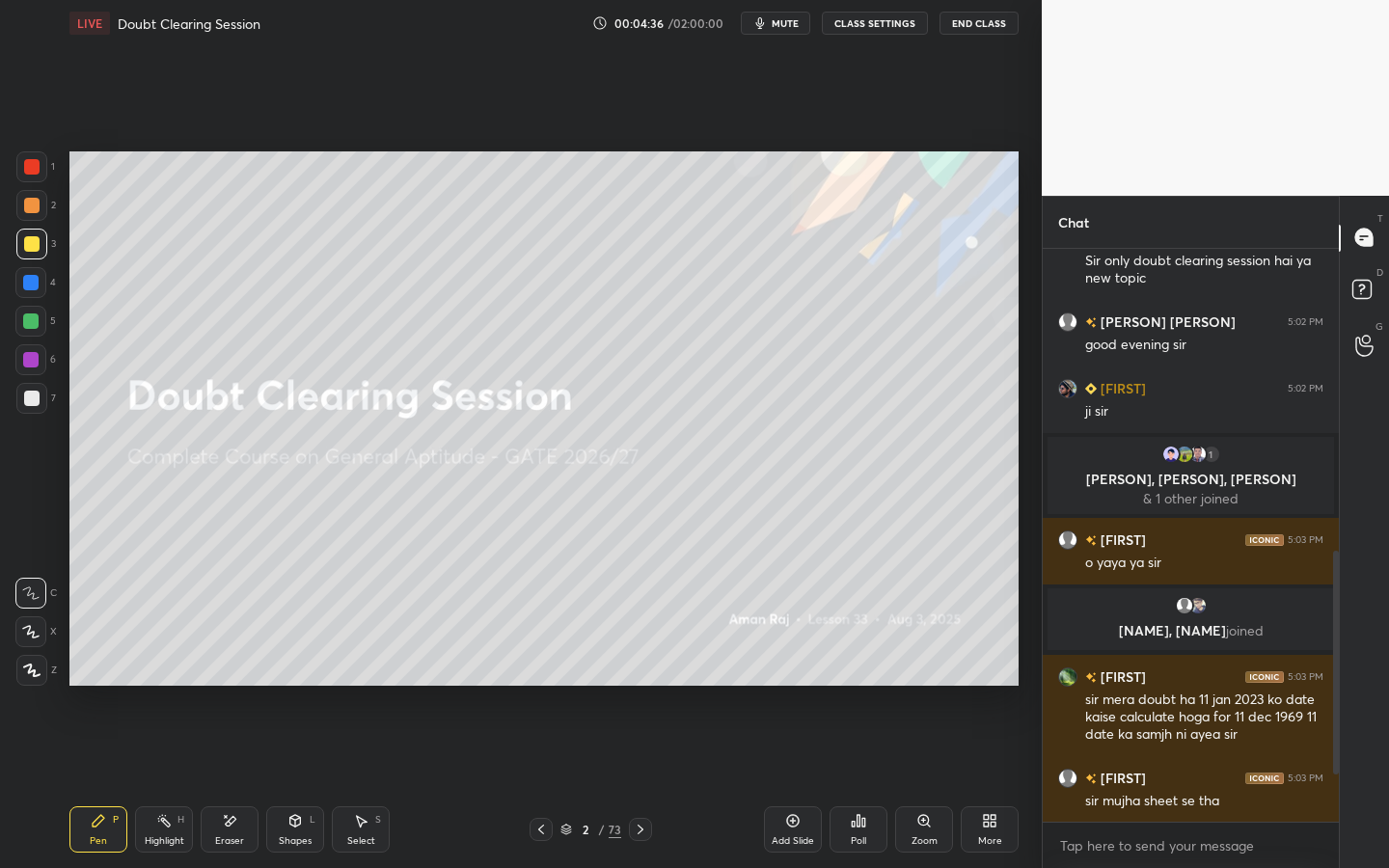 drag, startPoint x: 1338, startPoint y: 623, endPoint x: 1331, endPoint y: 672, distance: 49.49747 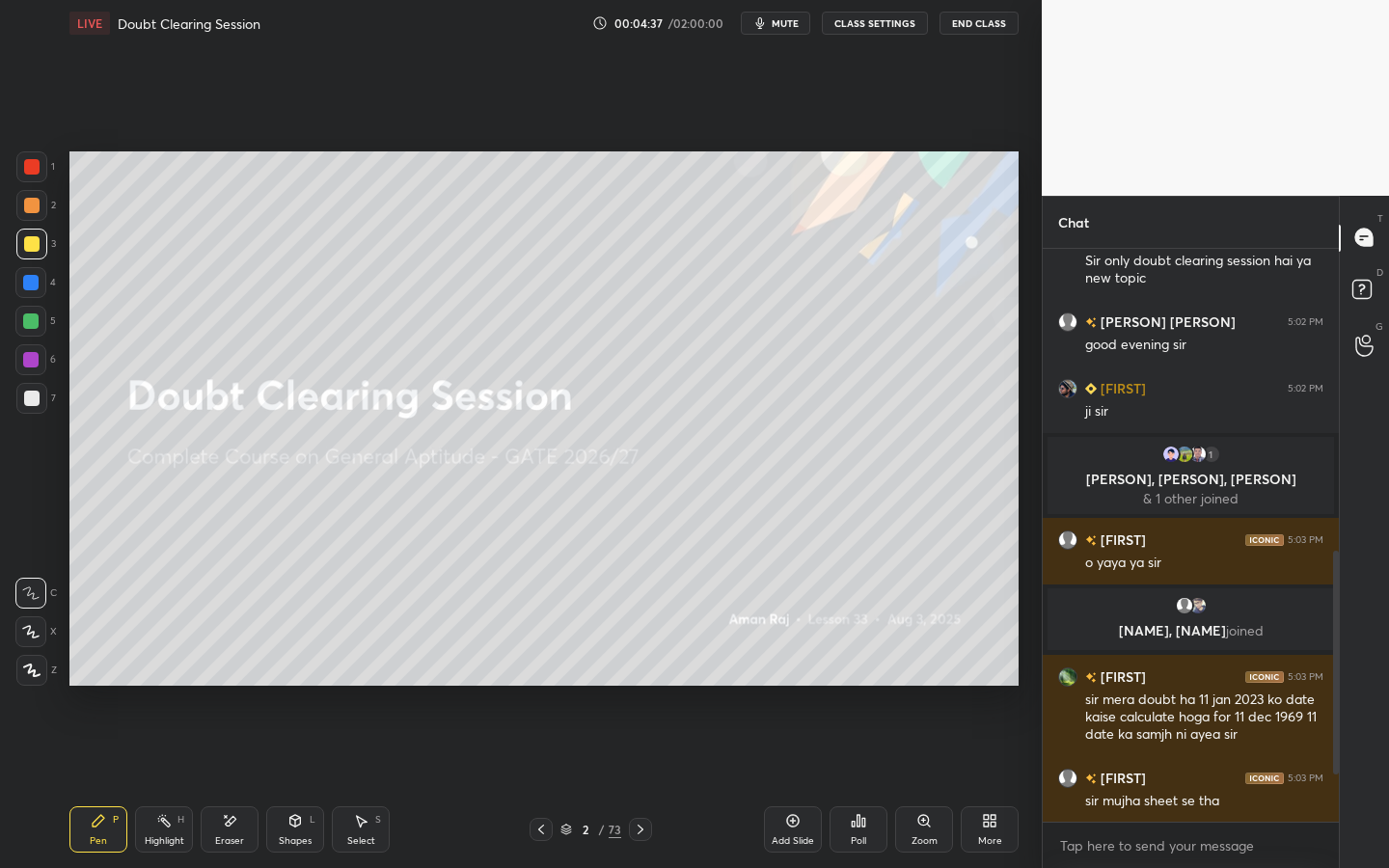 drag, startPoint x: 1333, startPoint y: 664, endPoint x: 1333, endPoint y: 714, distance: 50 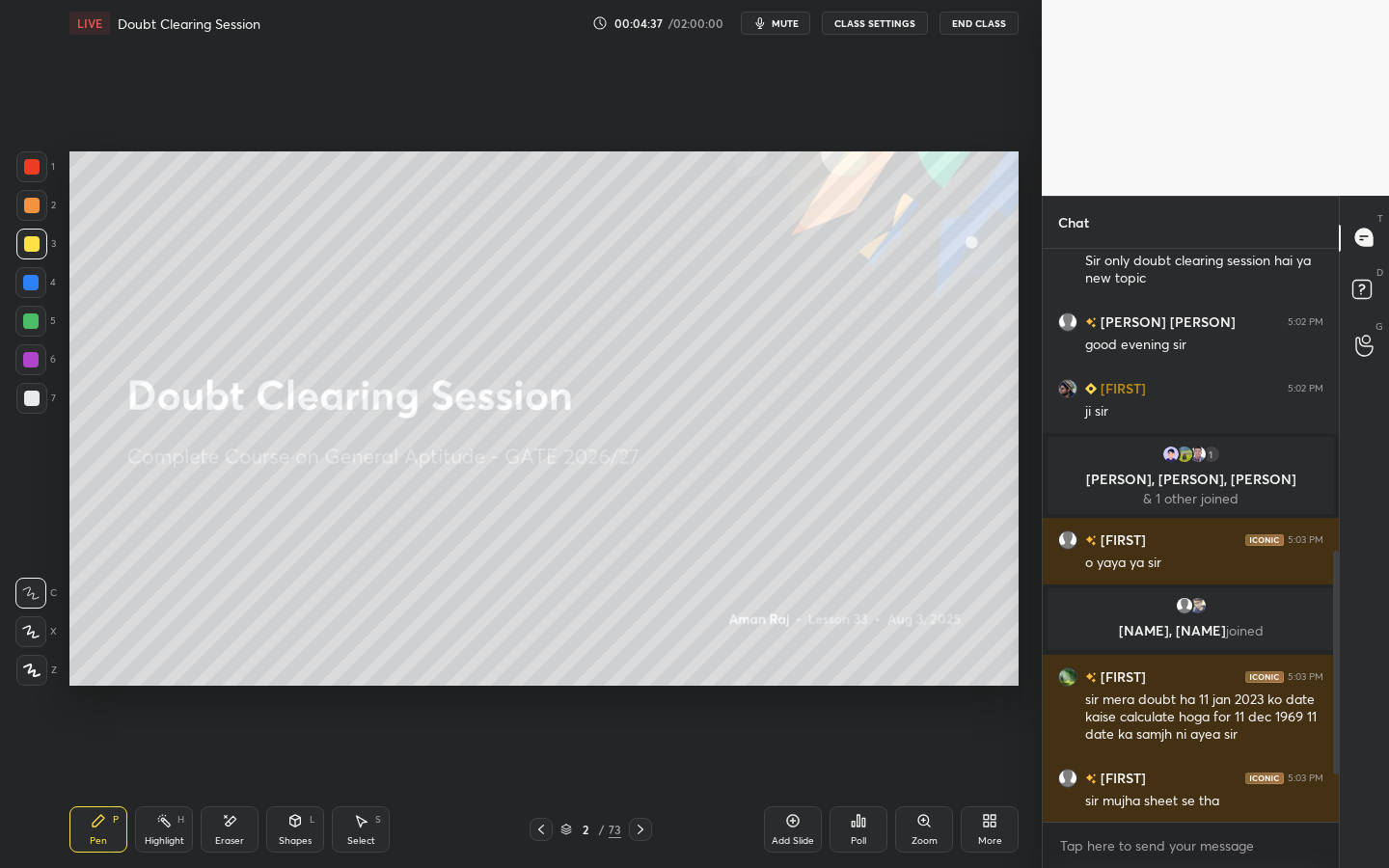 click at bounding box center (1333, 535) 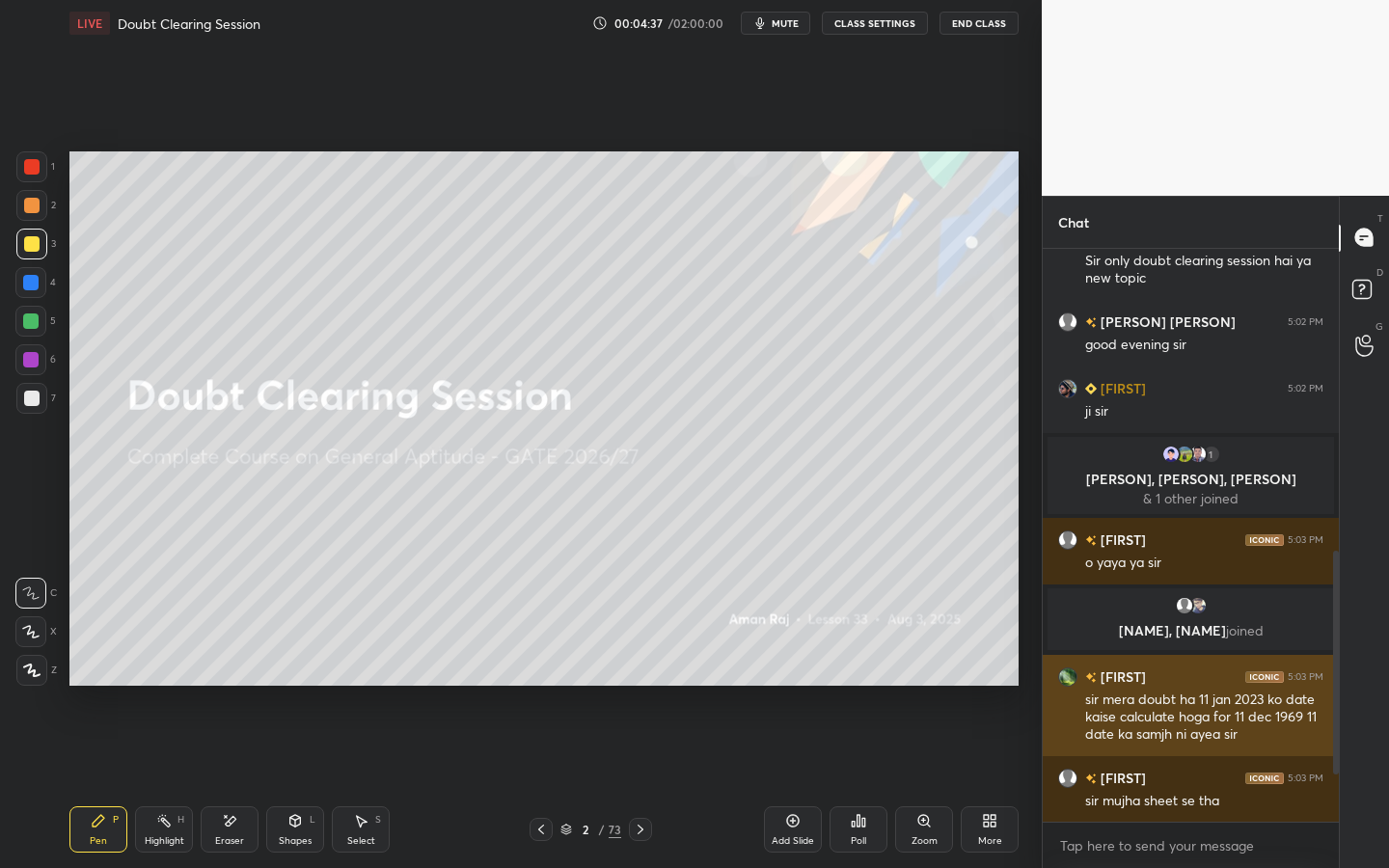 drag, startPoint x: 1337, startPoint y: 731, endPoint x: 1316, endPoint y: 728, distance: 21.213203 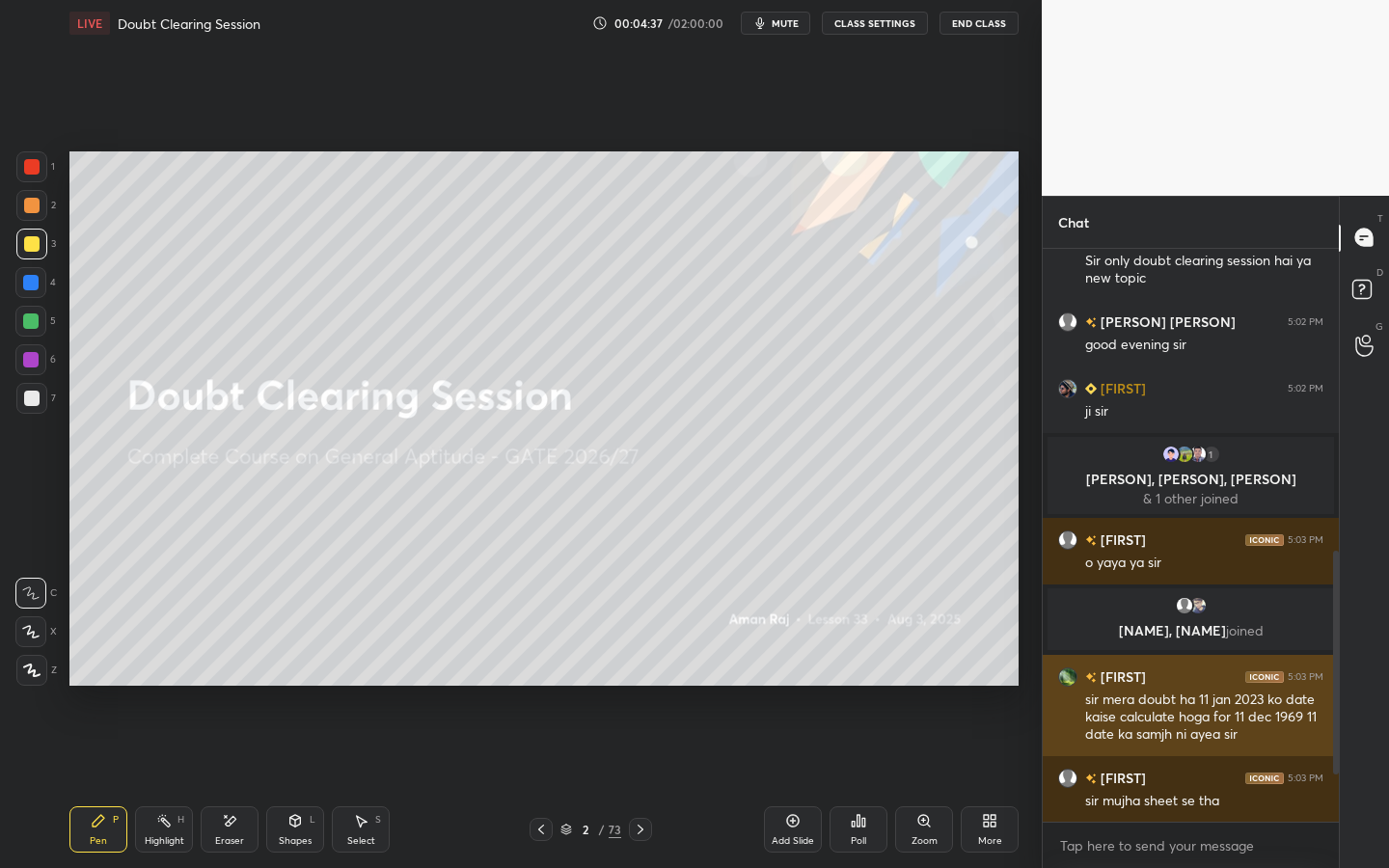 click at bounding box center (1336, 663) 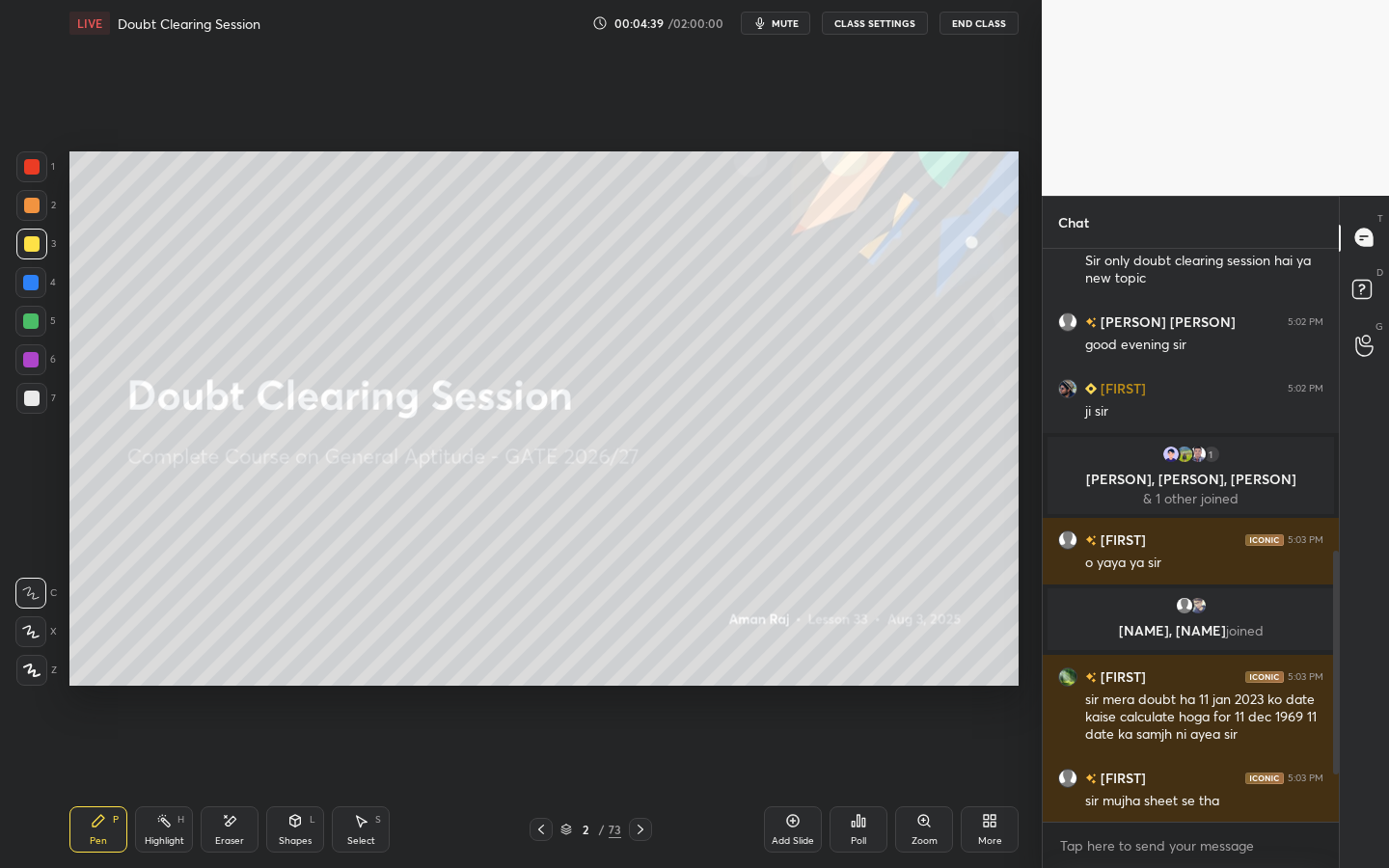 drag, startPoint x: 797, startPoint y: 827, endPoint x: 809, endPoint y: 771, distance: 57.271284 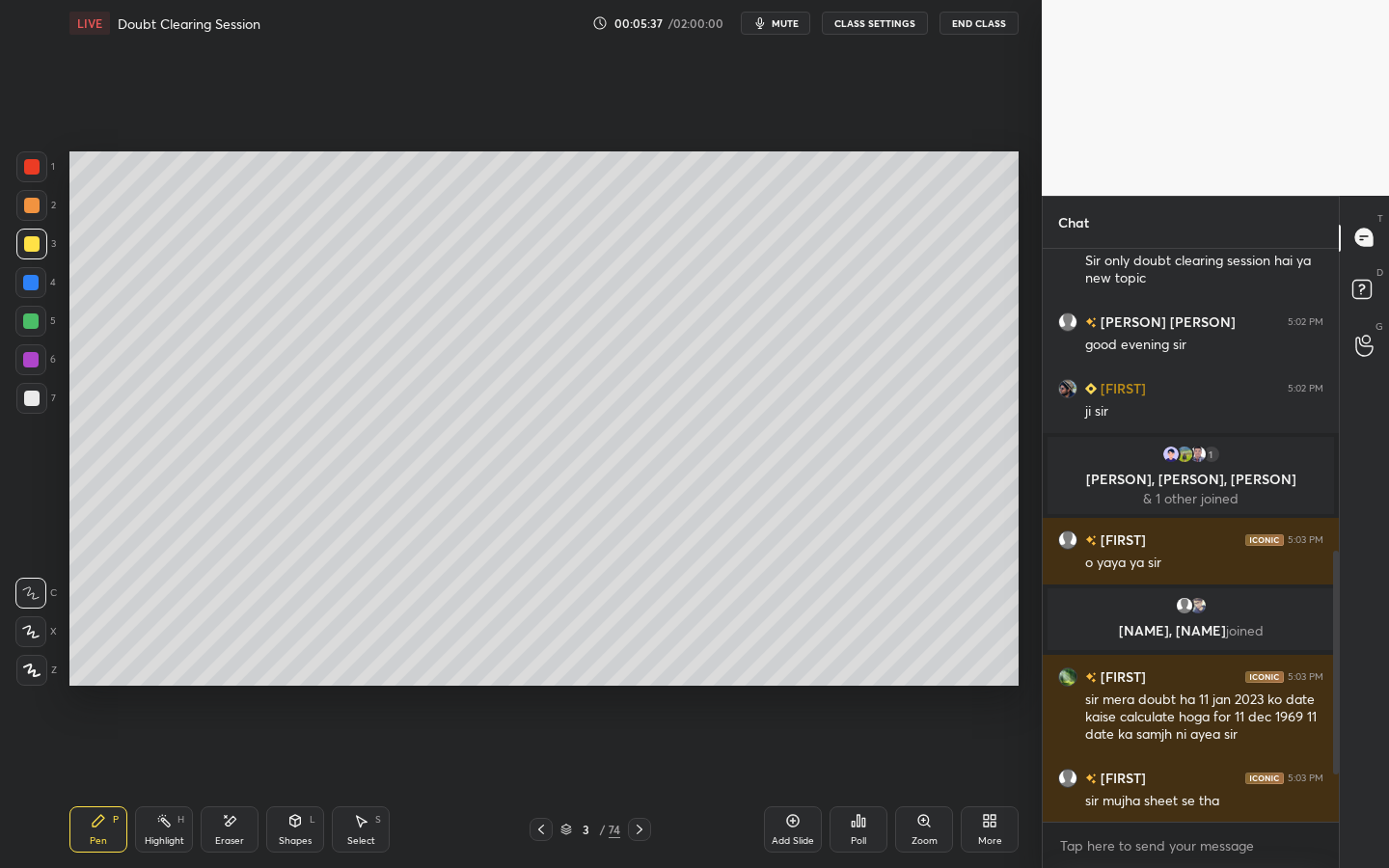 click on "Eraser" at bounding box center [230, 829] 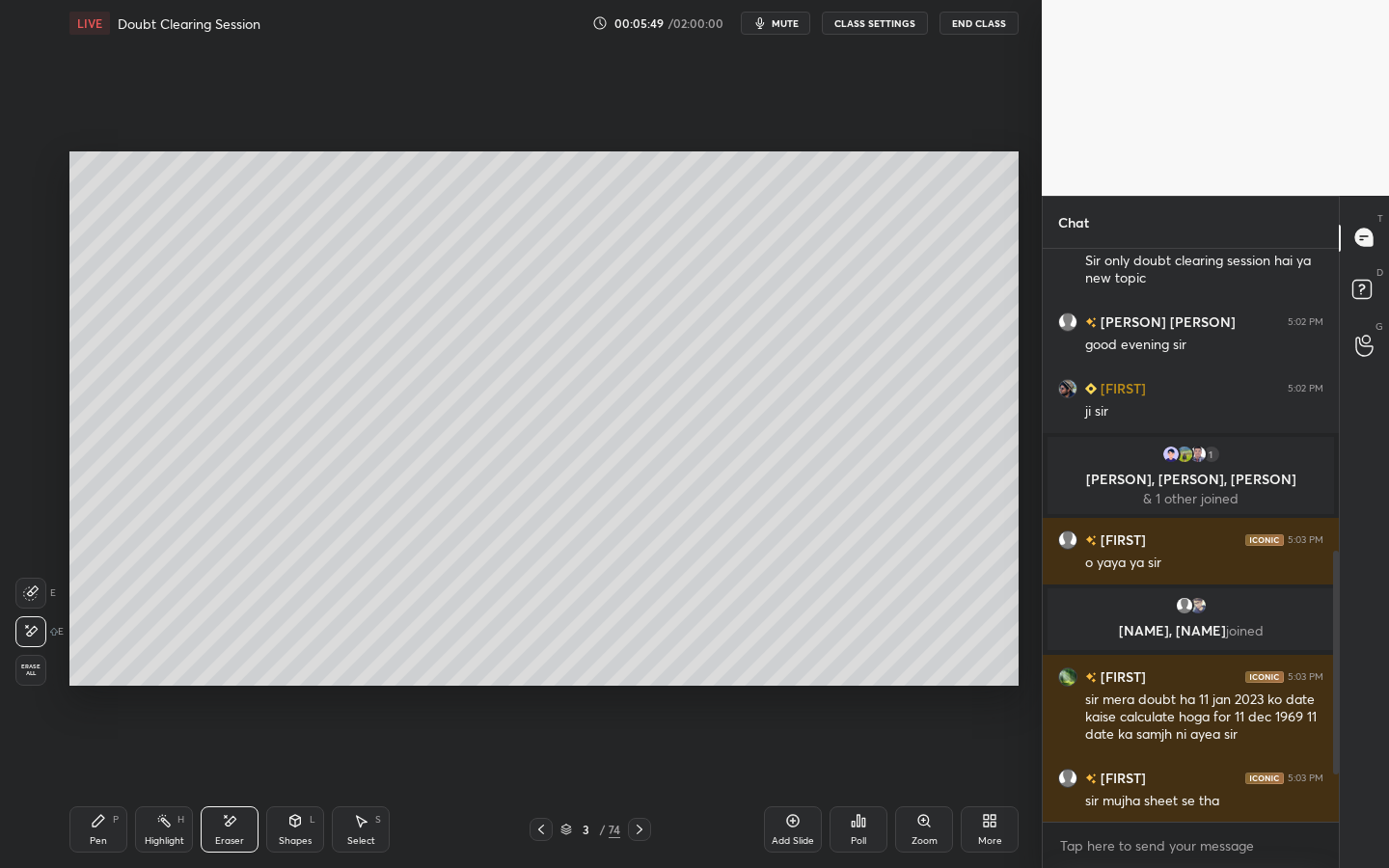 click on "Pen P" at bounding box center (98, 829) 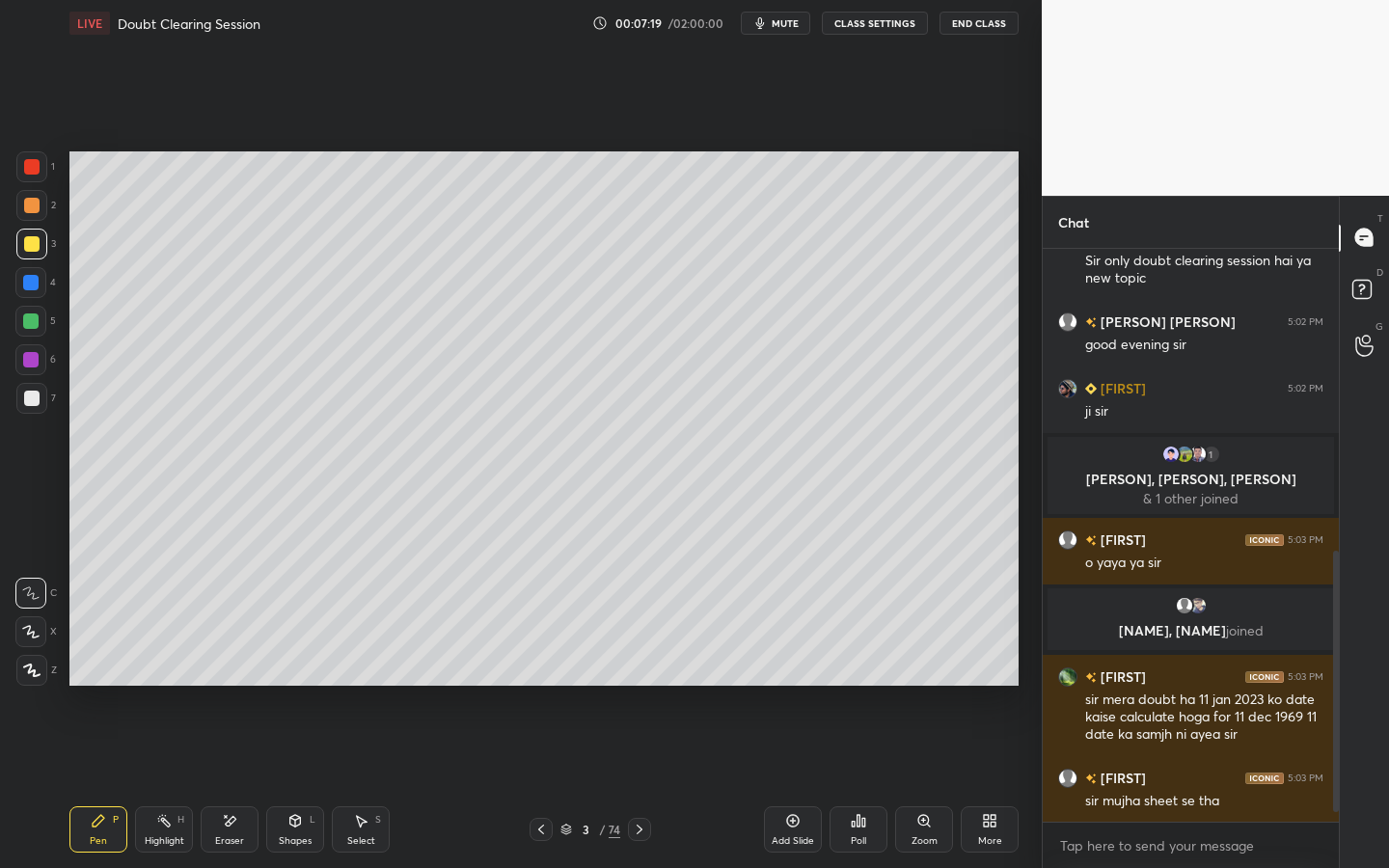 scroll, scrollTop: 687, scrollLeft: 0, axis: vertical 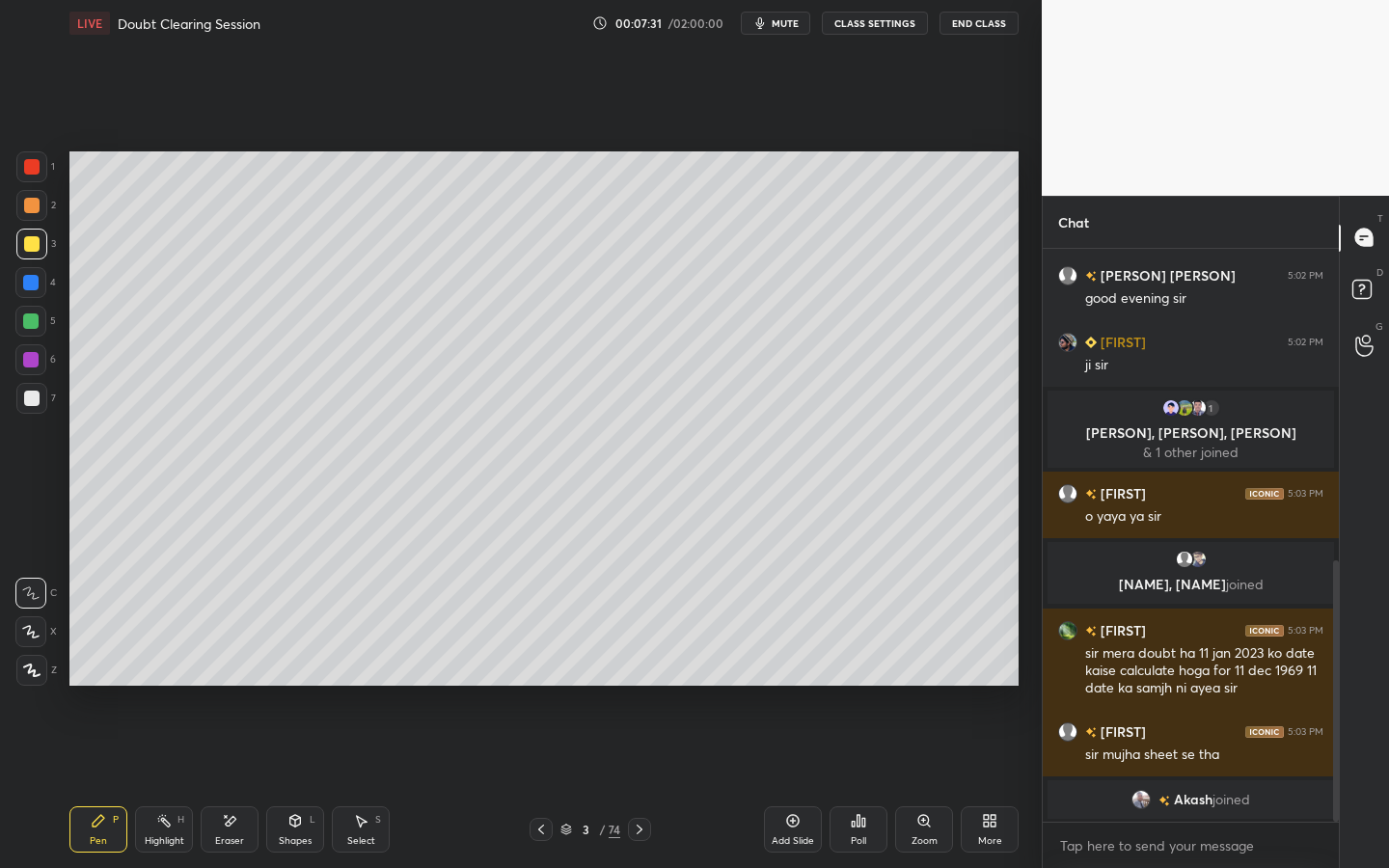 click on "Eraser" at bounding box center (230, 829) 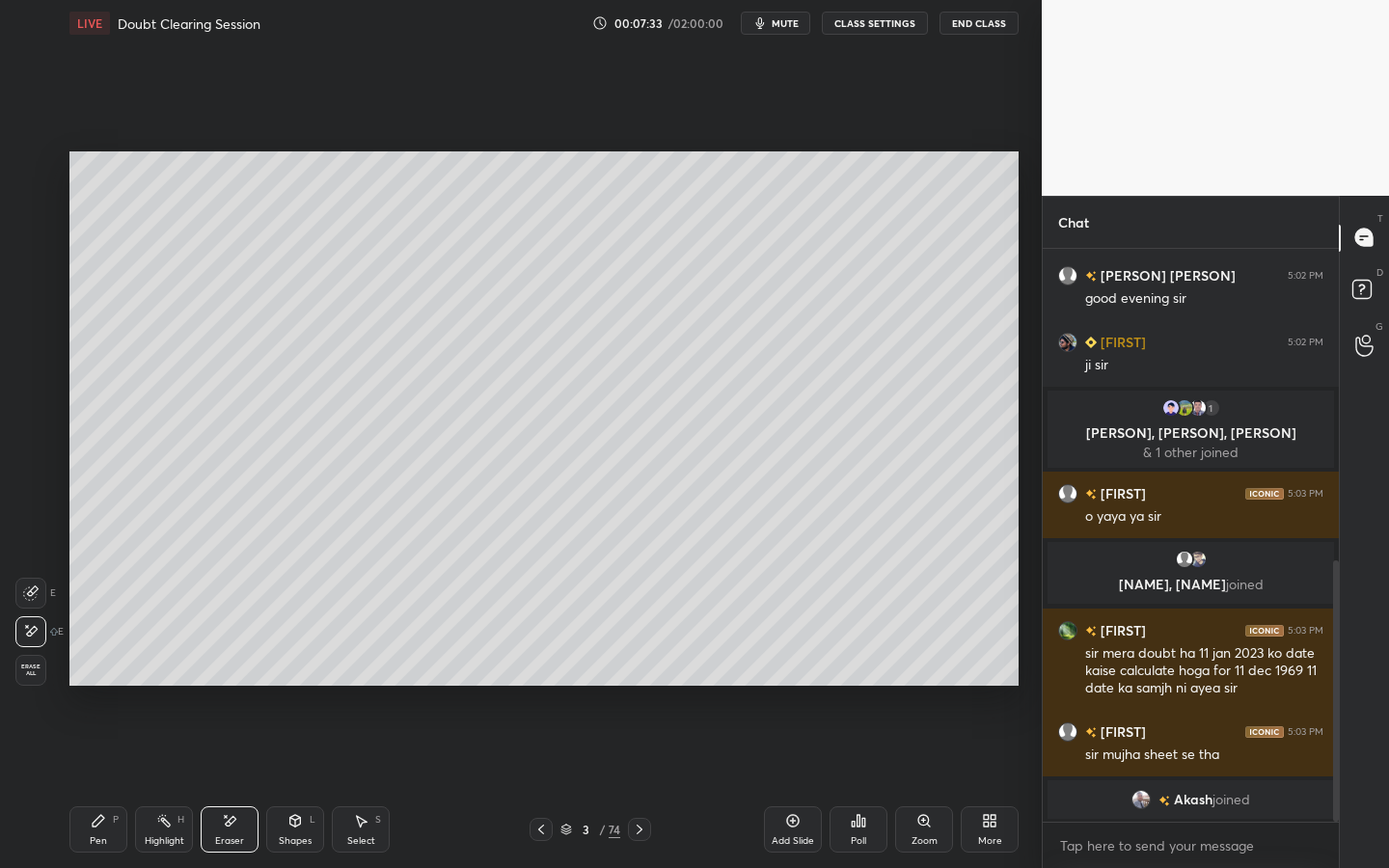 click on "Pen P" at bounding box center (98, 829) 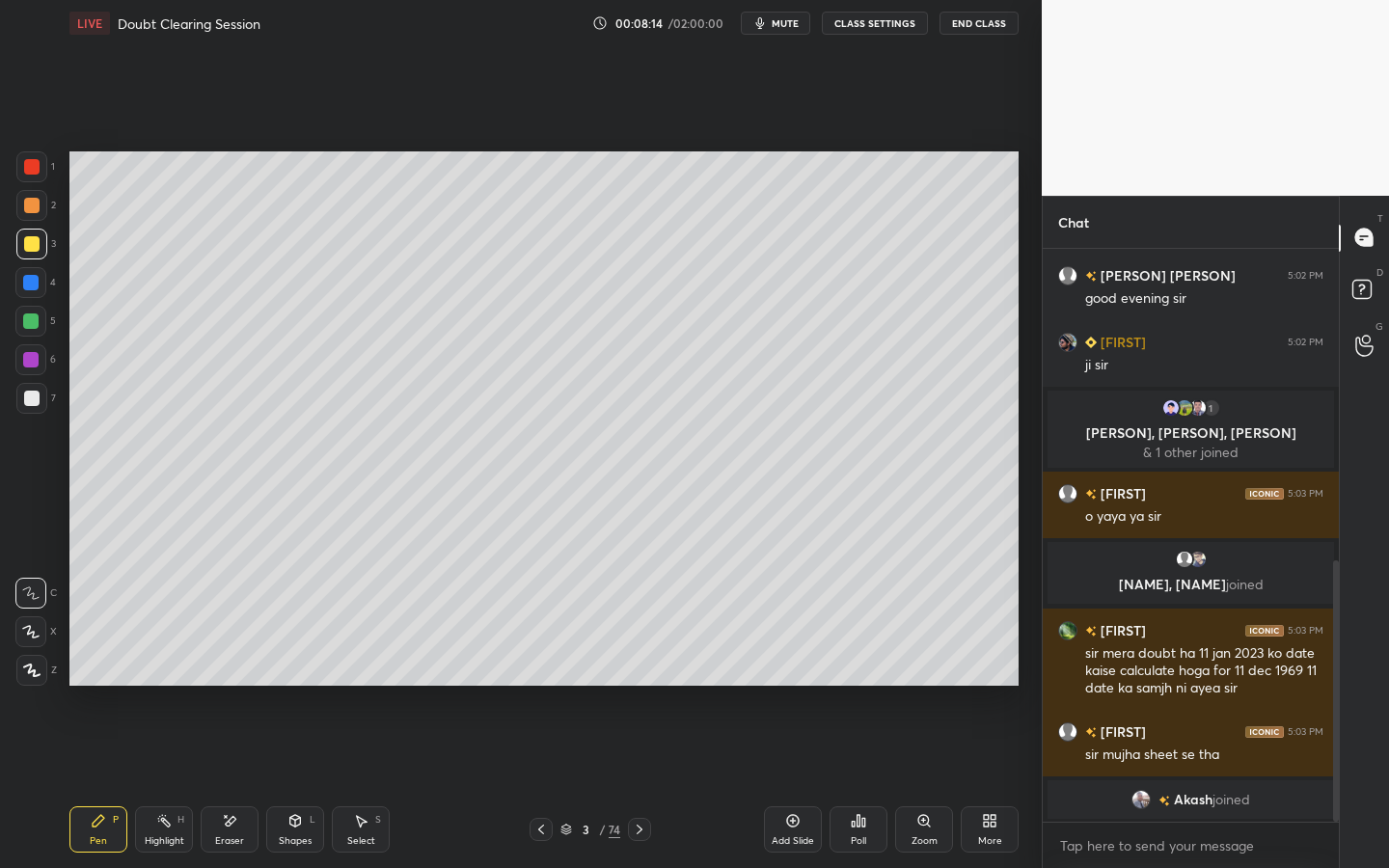 scroll, scrollTop: 753, scrollLeft: 0, axis: vertical 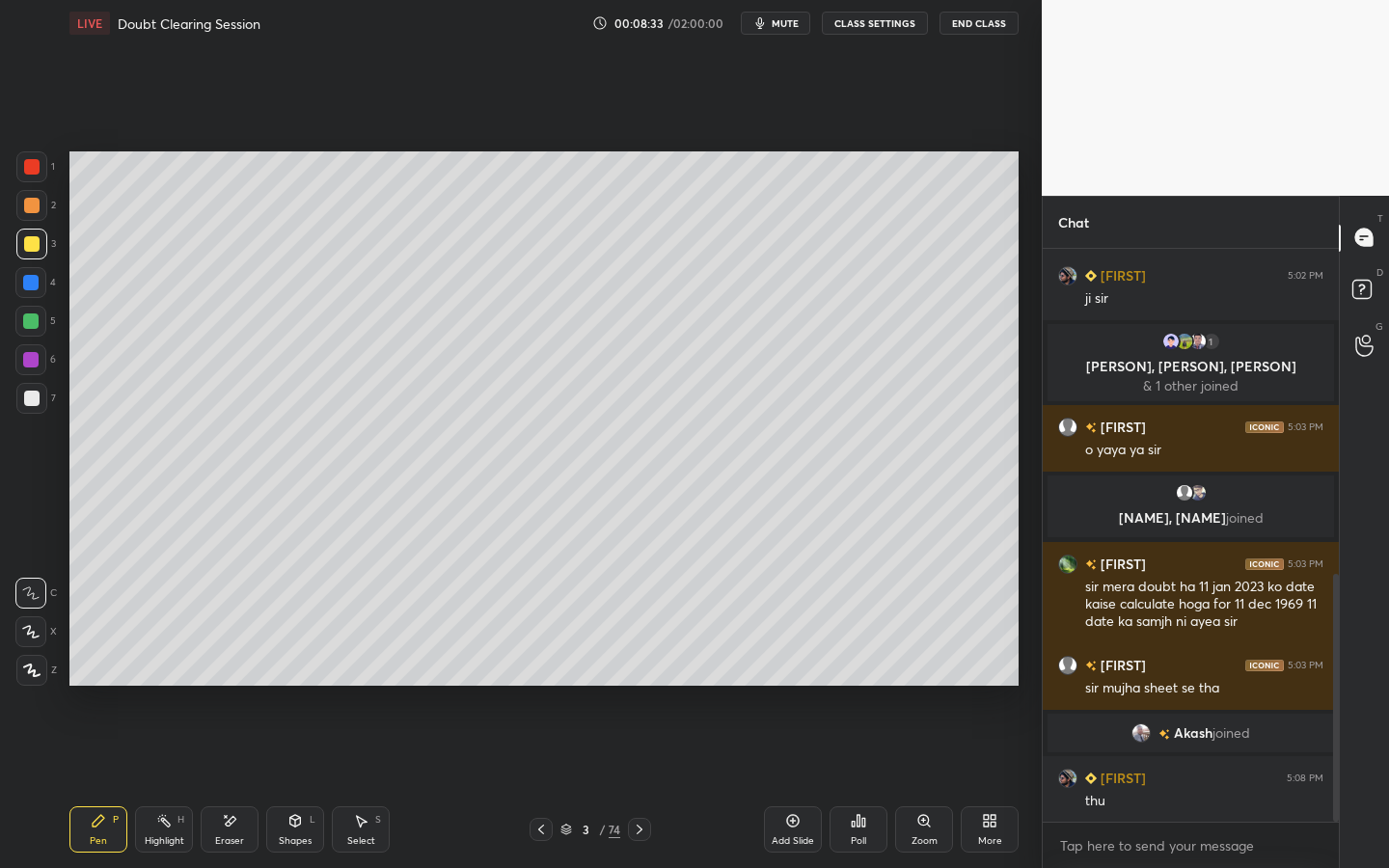 click 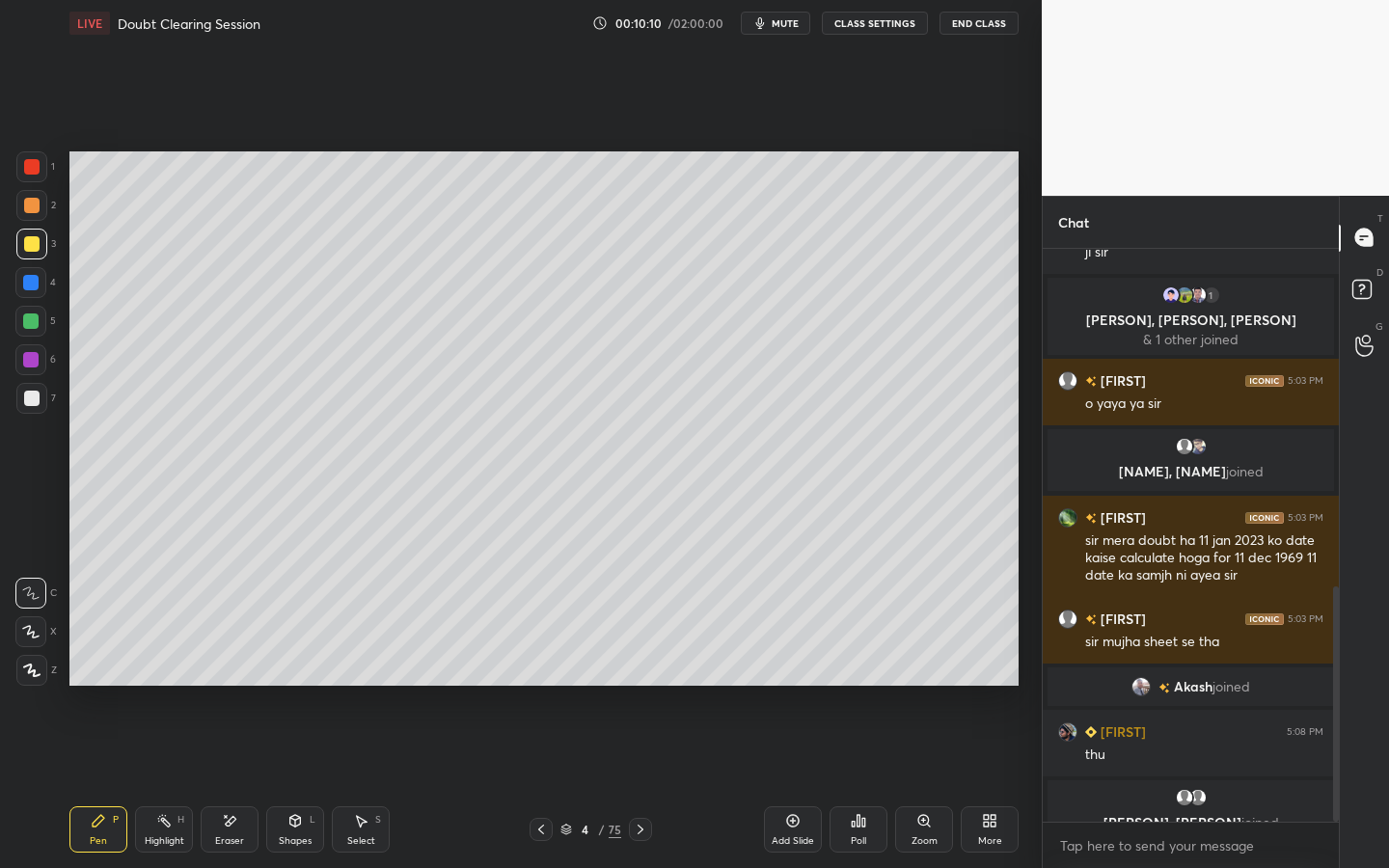 scroll, scrollTop: 824, scrollLeft: 0, axis: vertical 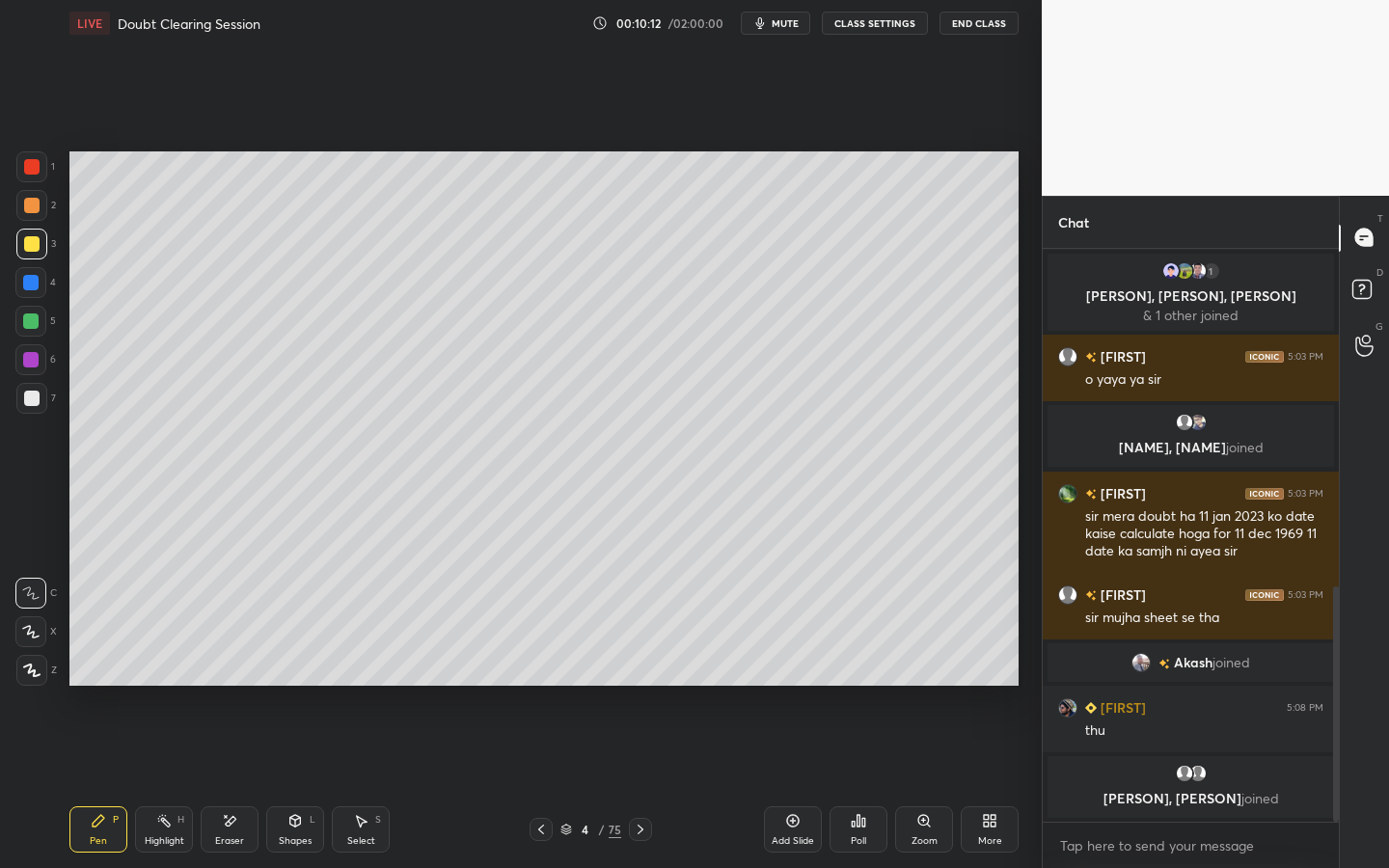 click 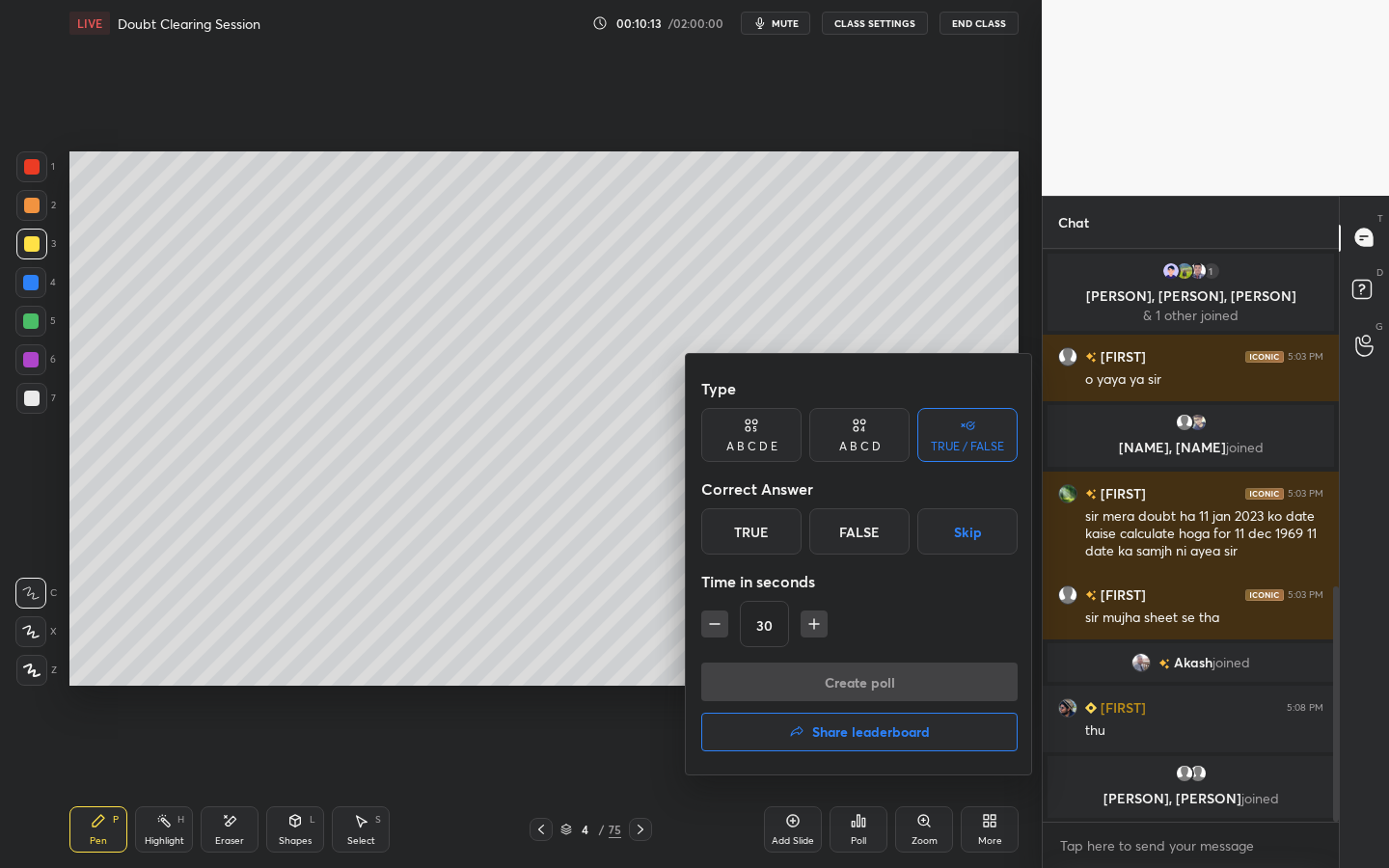 click on "True" at bounding box center [751, 531] 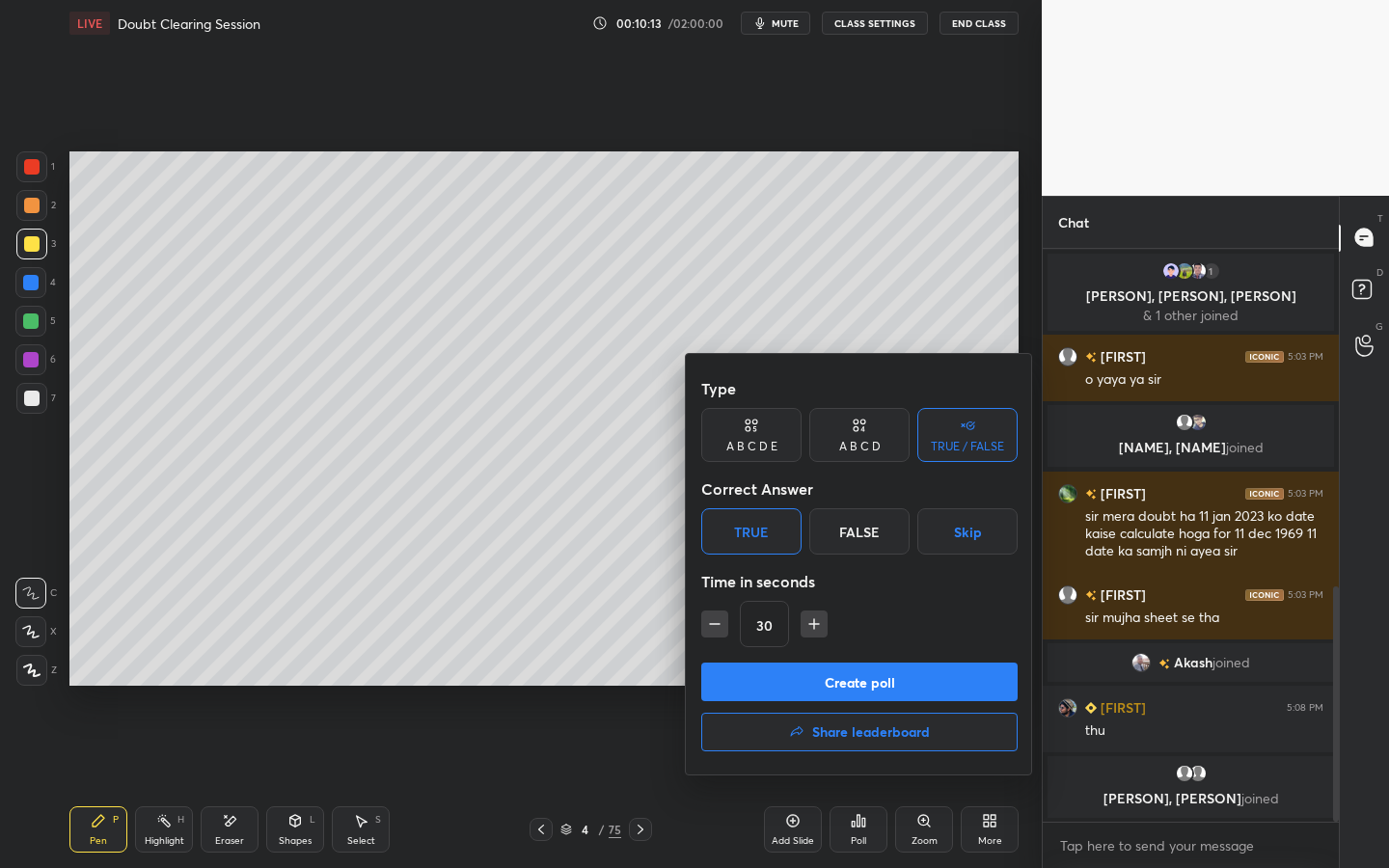 drag, startPoint x: 809, startPoint y: 686, endPoint x: 822, endPoint y: 680, distance: 14.3178211 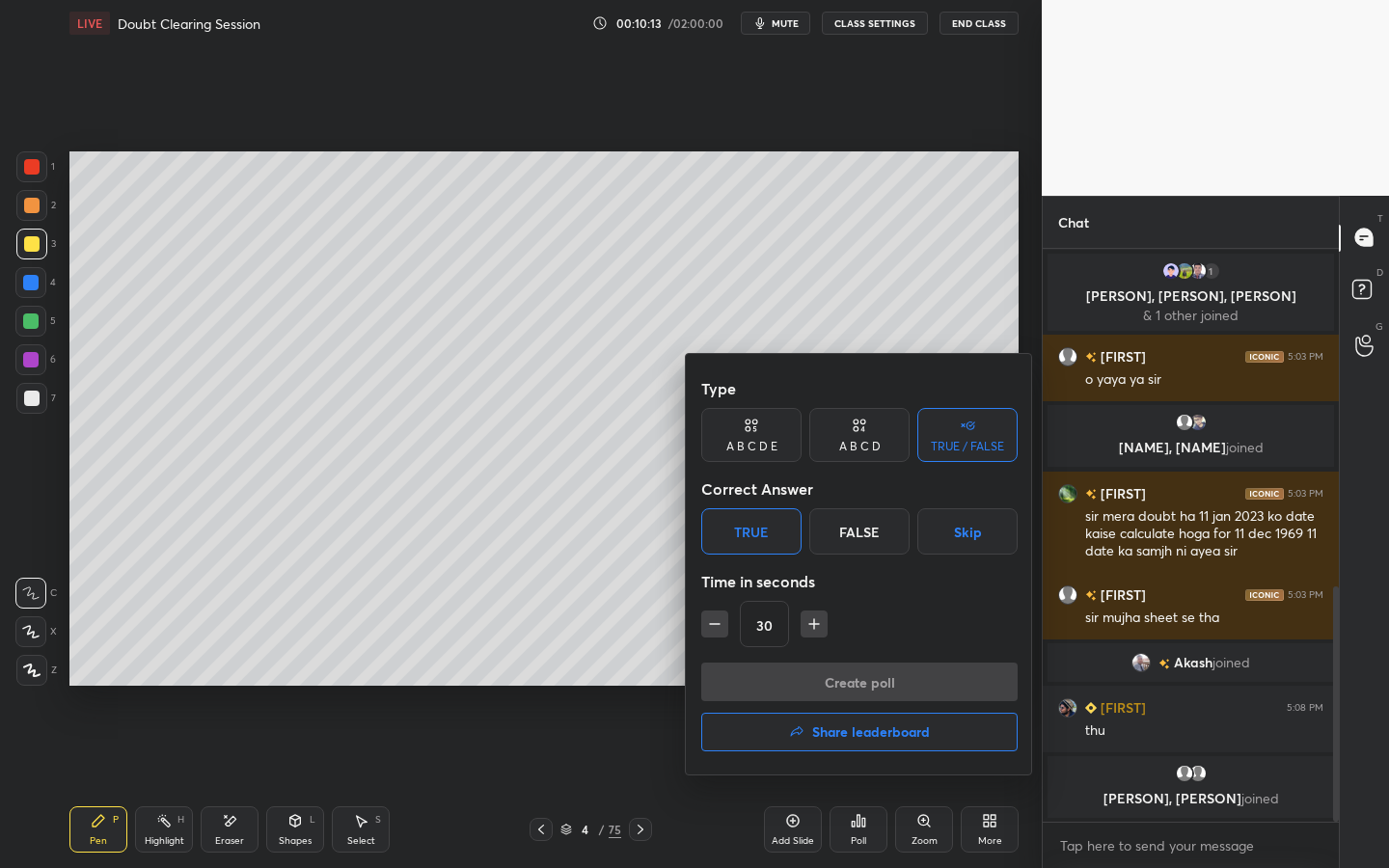 scroll, scrollTop: 527, scrollLeft: 290, axis: both 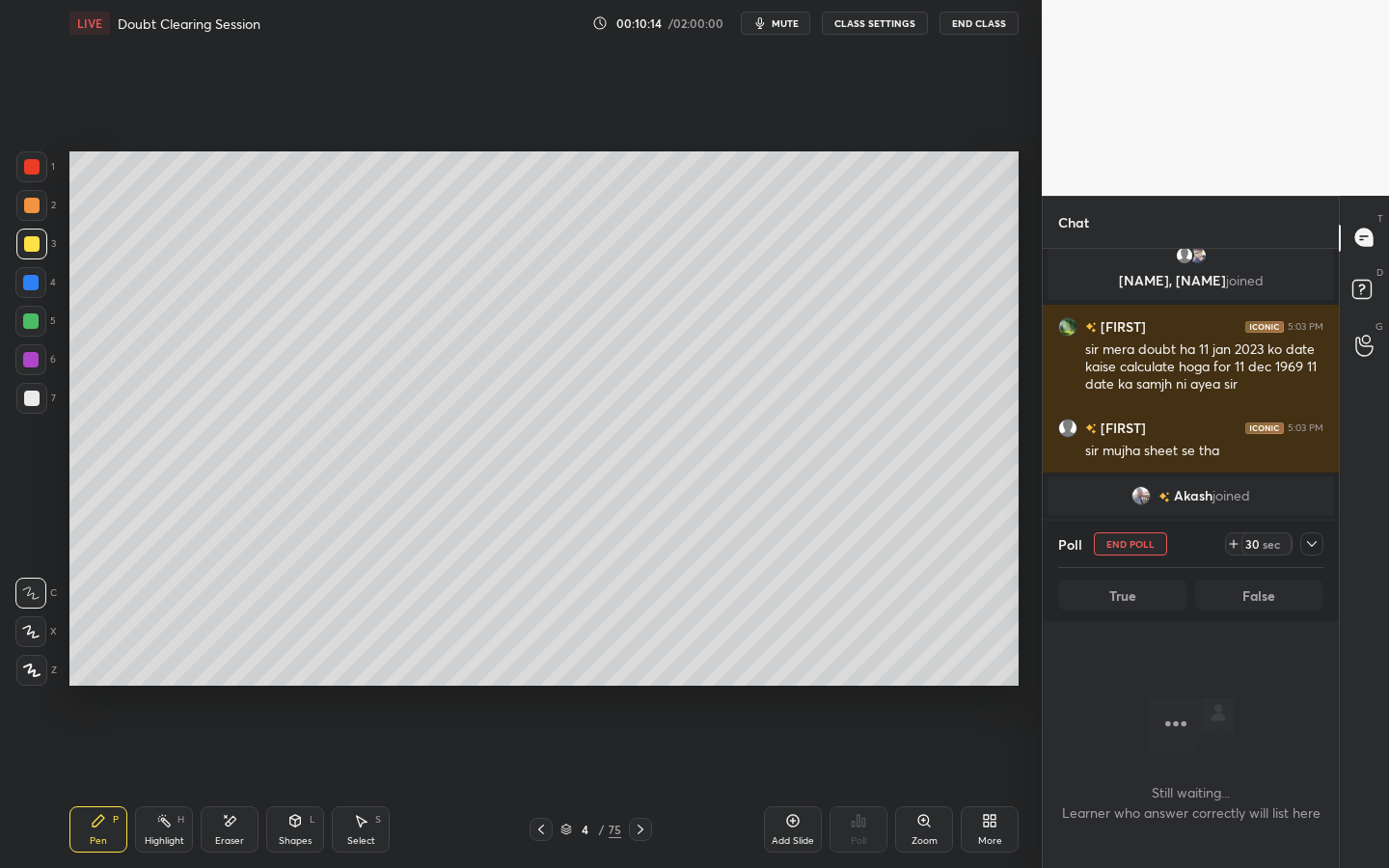 click 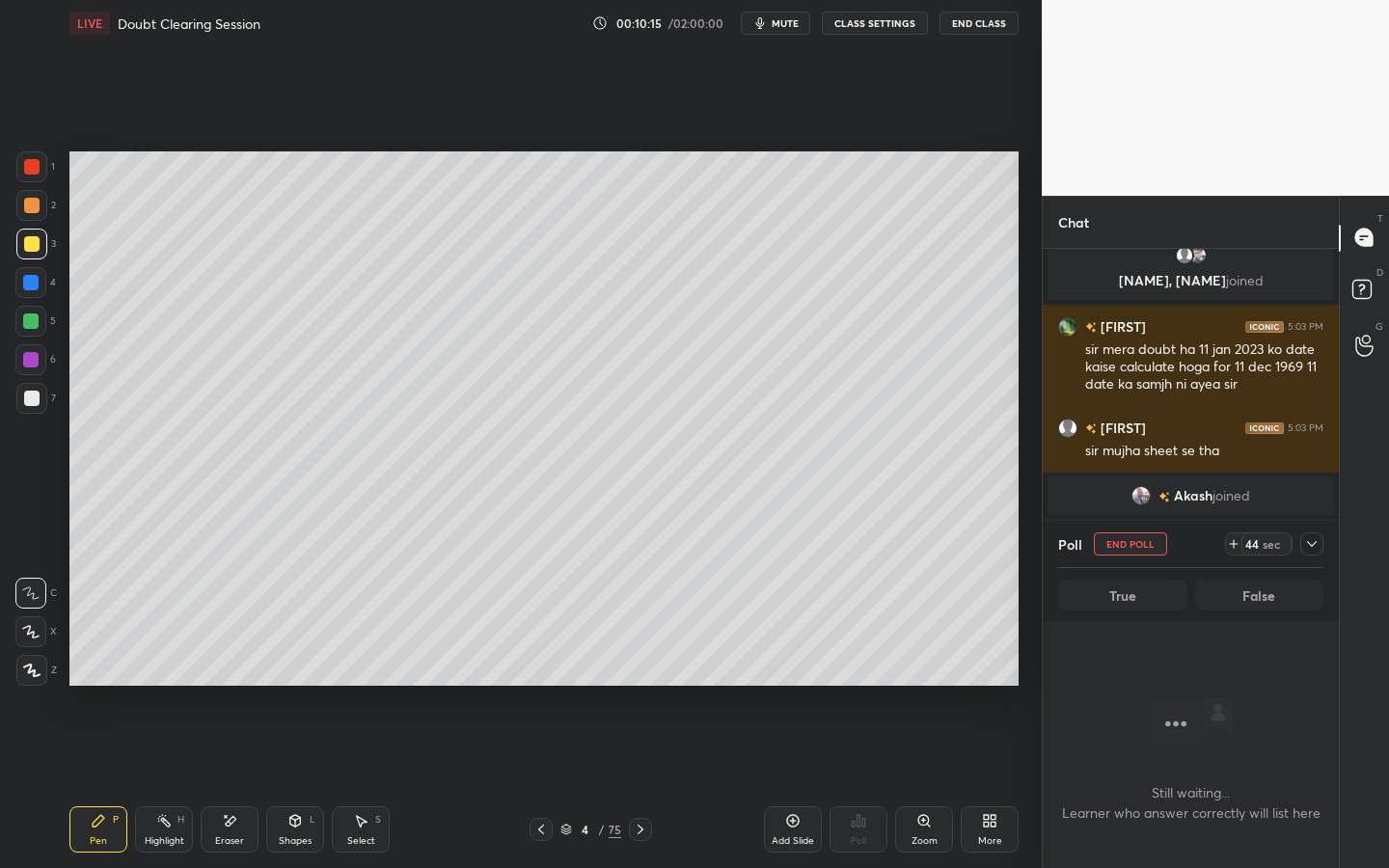 click 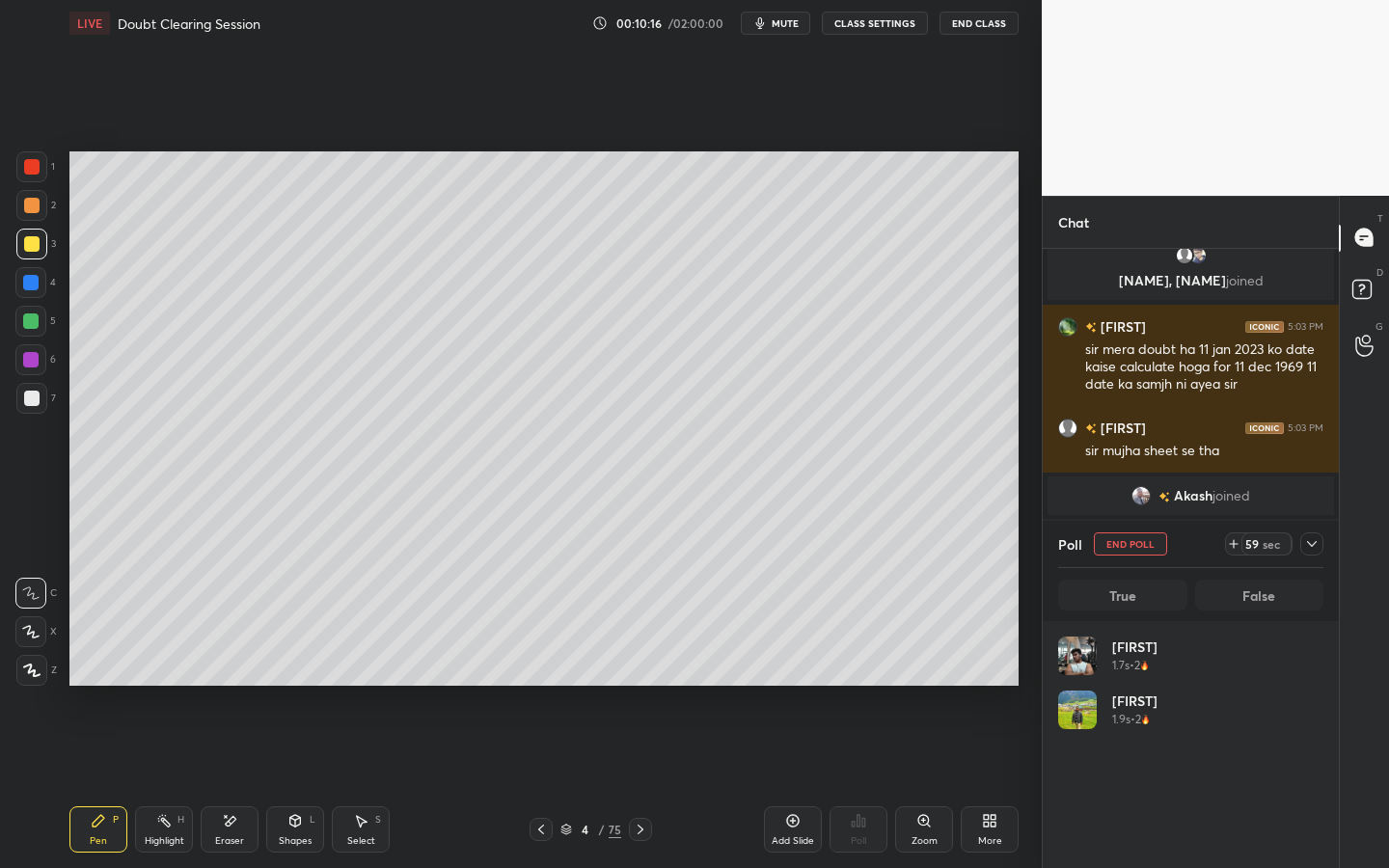 scroll, scrollTop: 7, scrollLeft: 7, axis: both 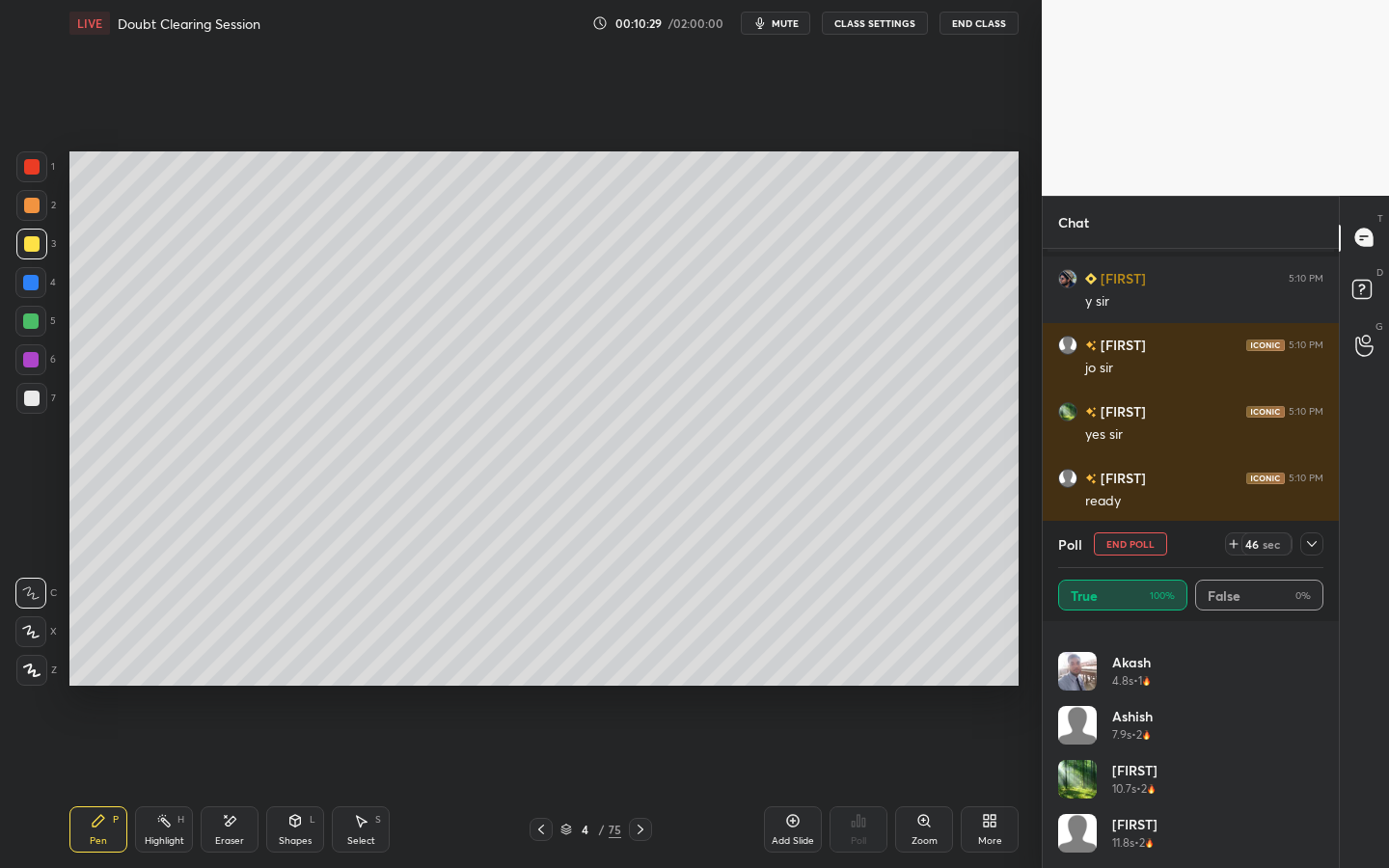 drag, startPoint x: 1314, startPoint y: 545, endPoint x: 1309, endPoint y: 566, distance: 21.587033 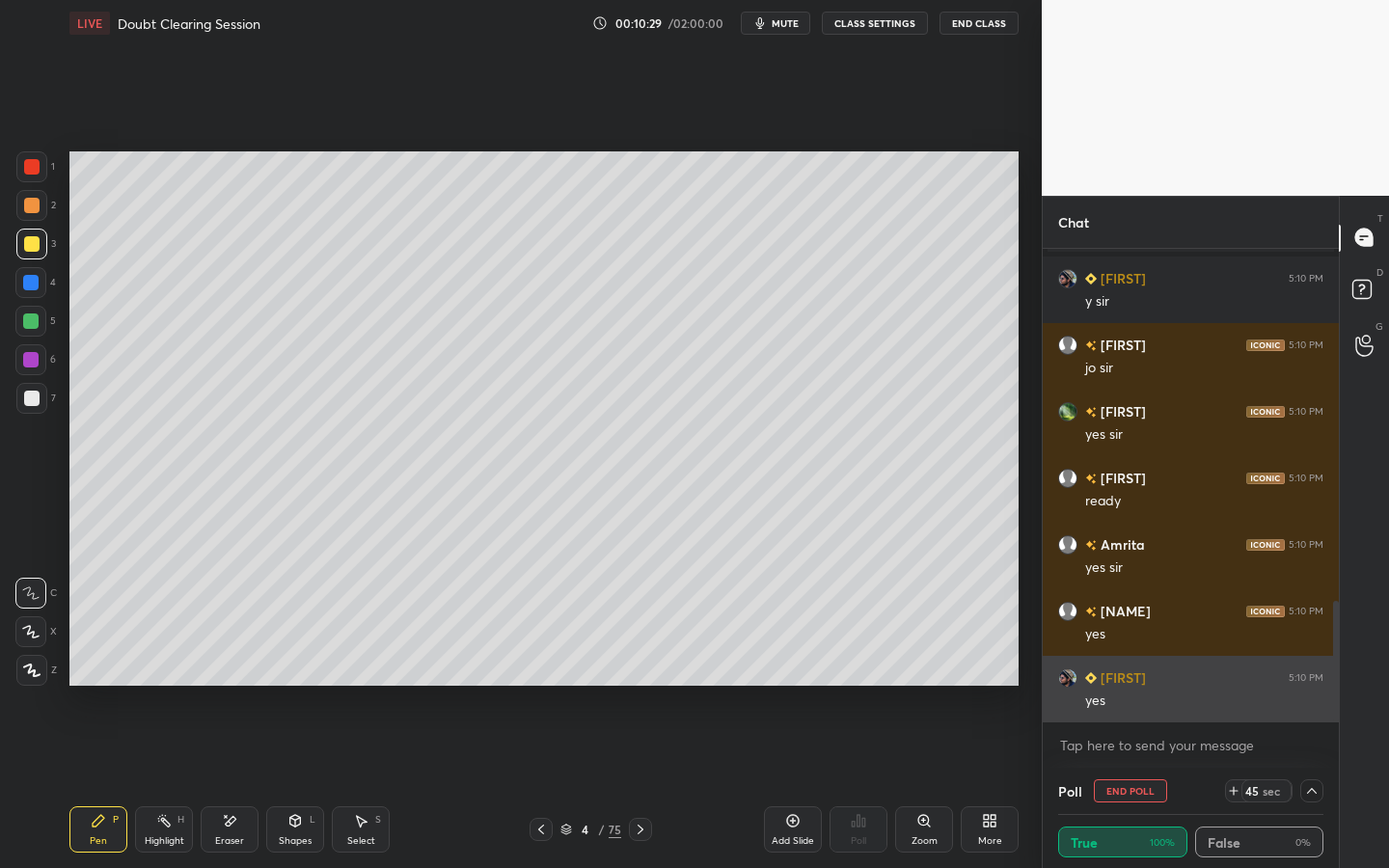 scroll, scrollTop: 148, scrollLeft: 259, axis: both 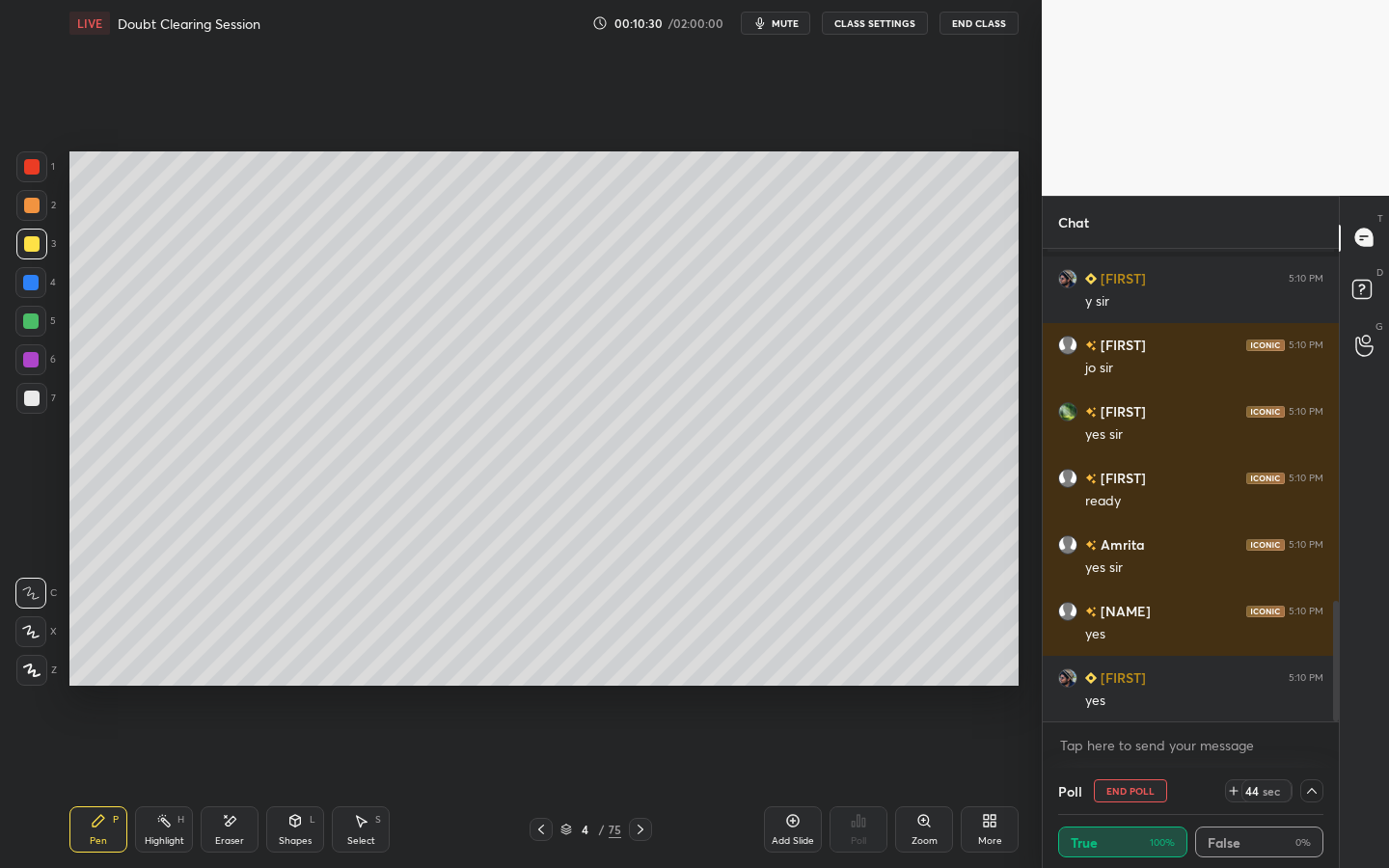 click on "End Poll" at bounding box center (1130, 791) 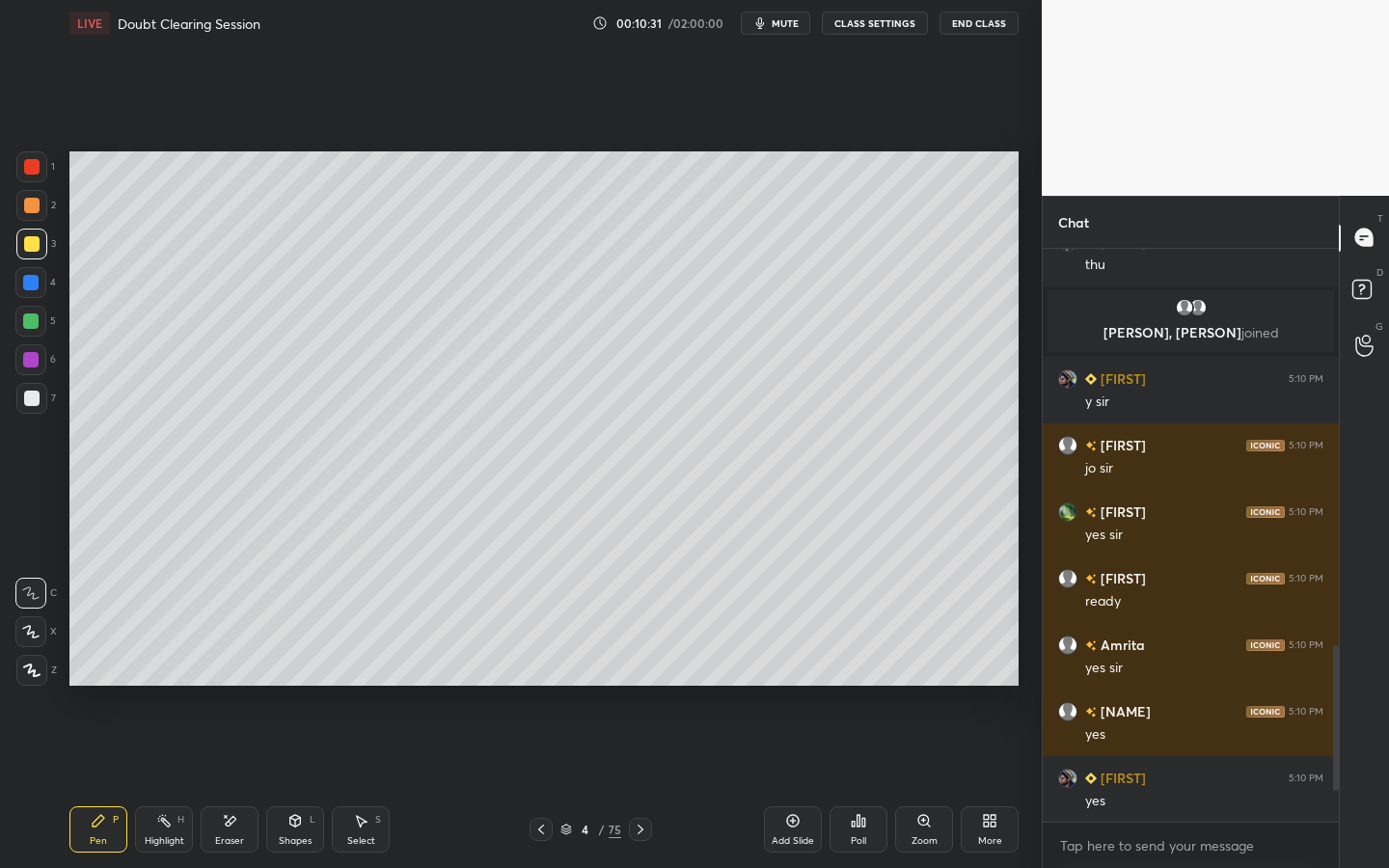 click 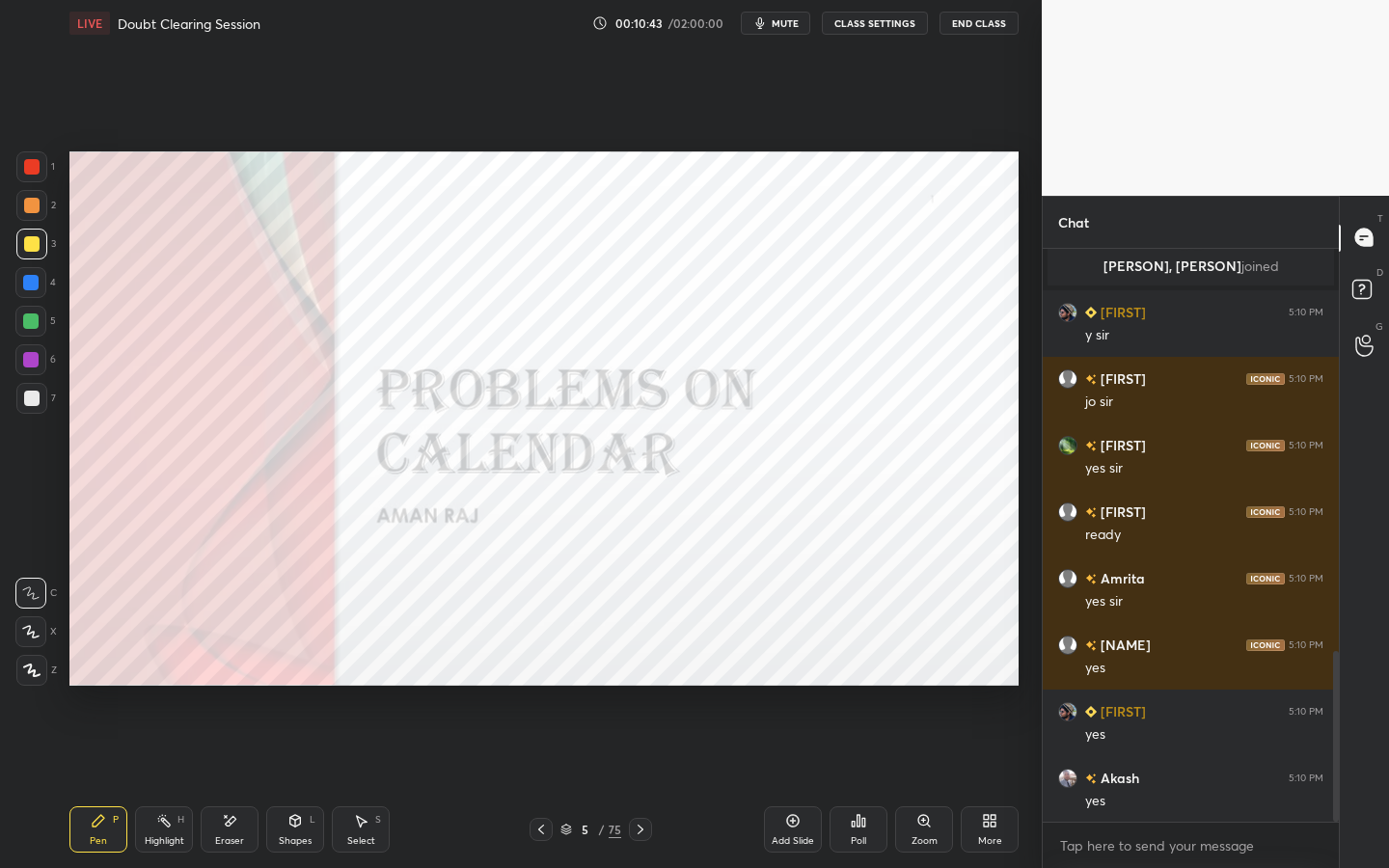 click 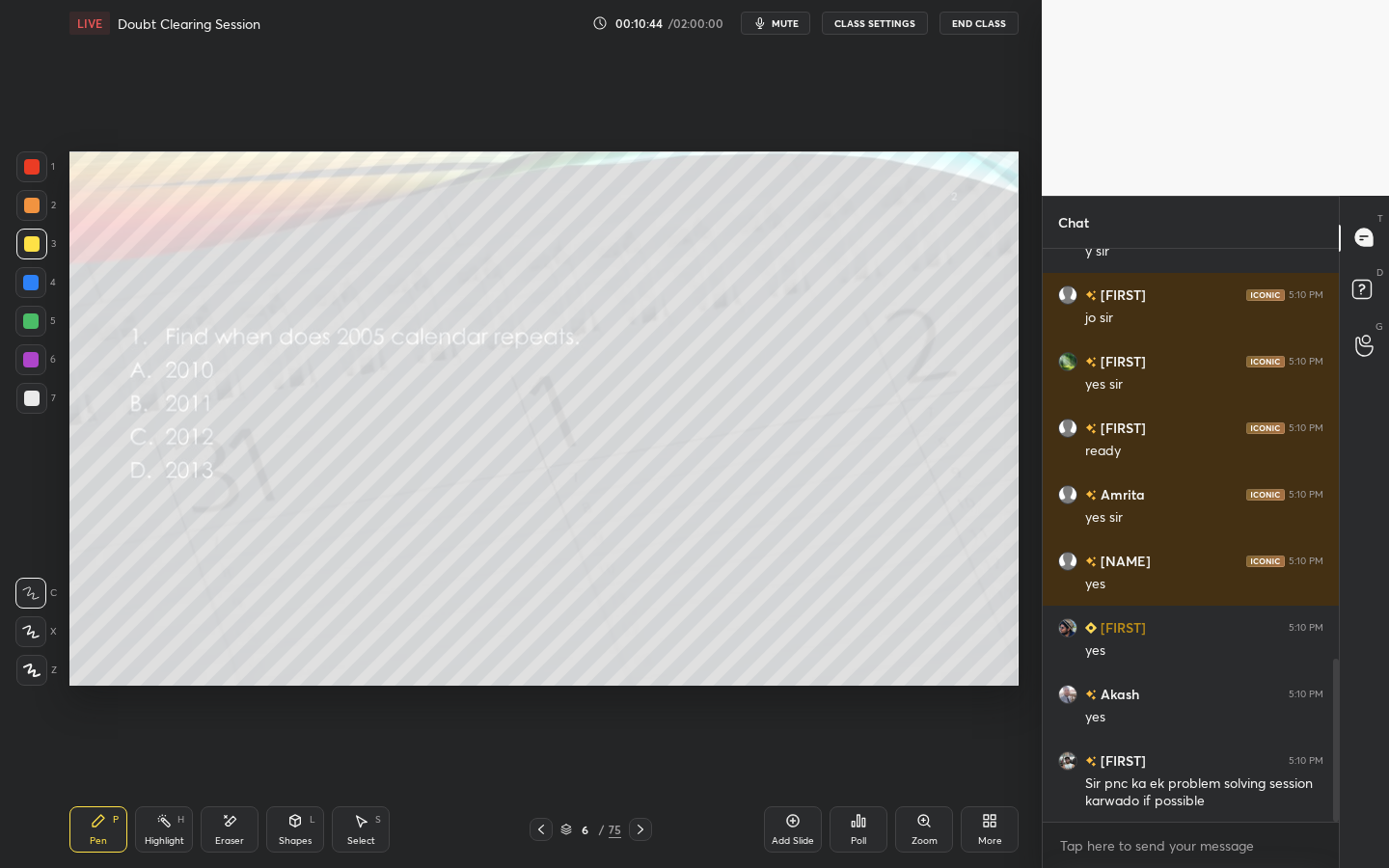 click on "Poll" at bounding box center [858, 829] 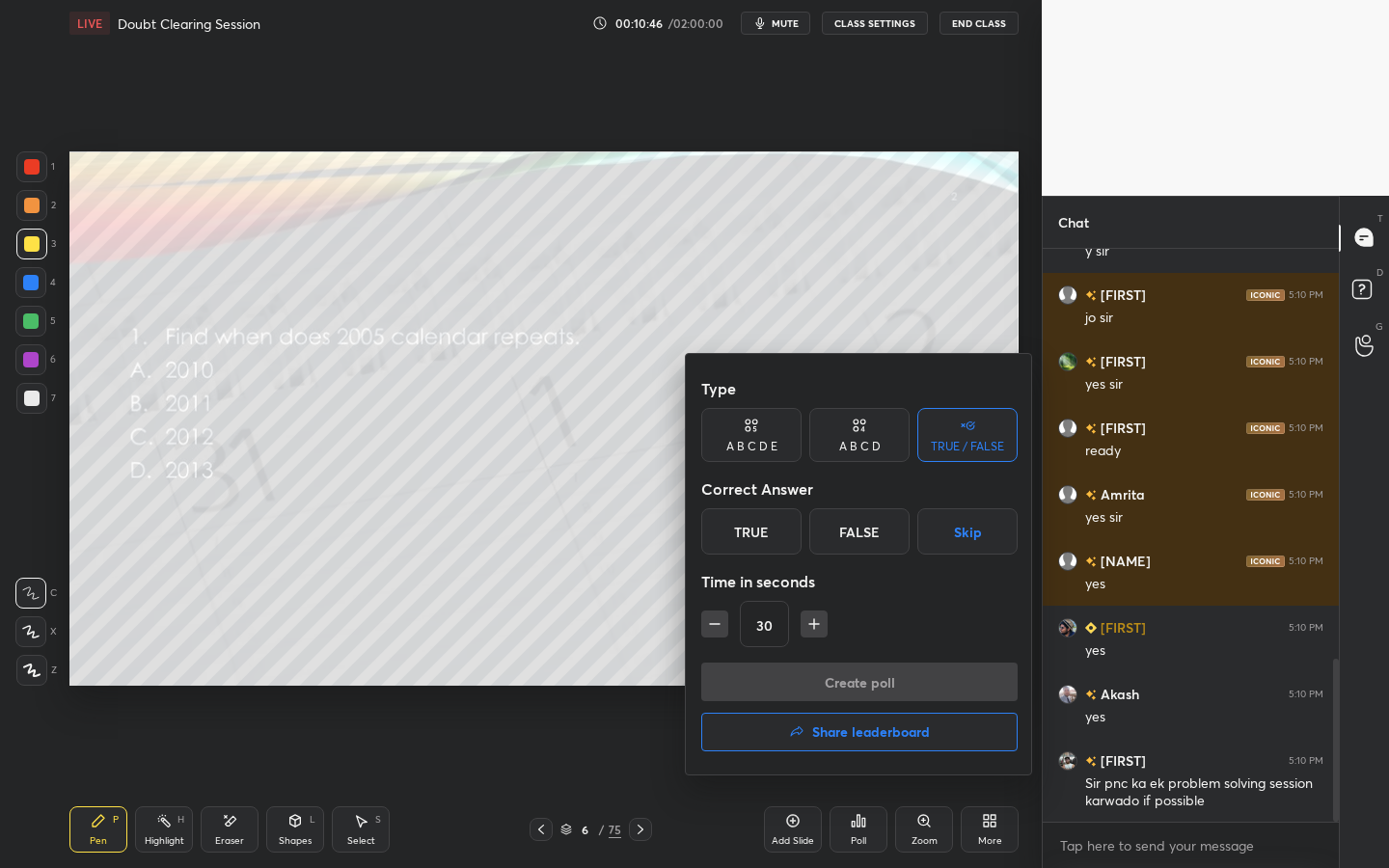 click on "A B C D" at bounding box center (859, 447) 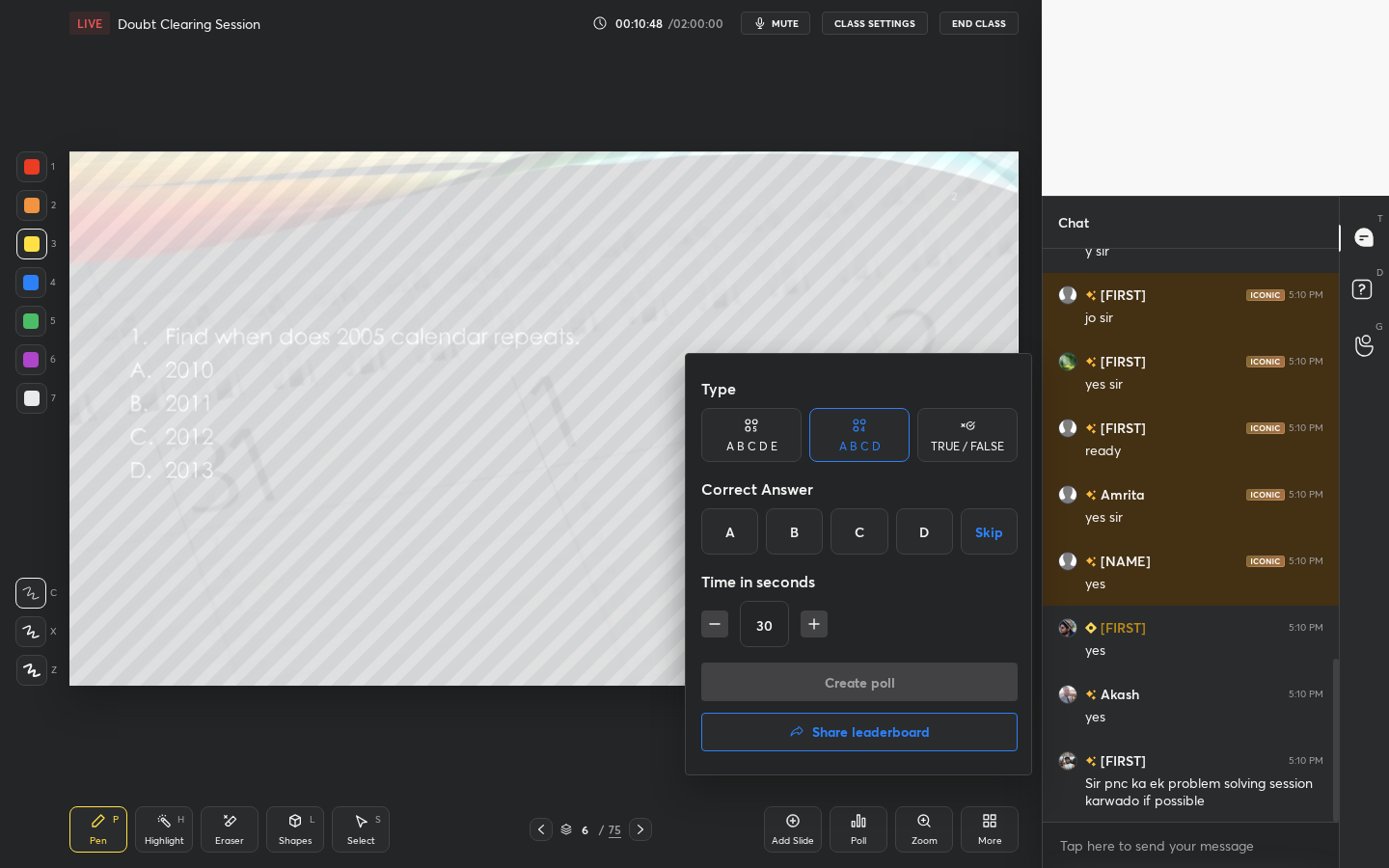 click on "B" at bounding box center (794, 531) 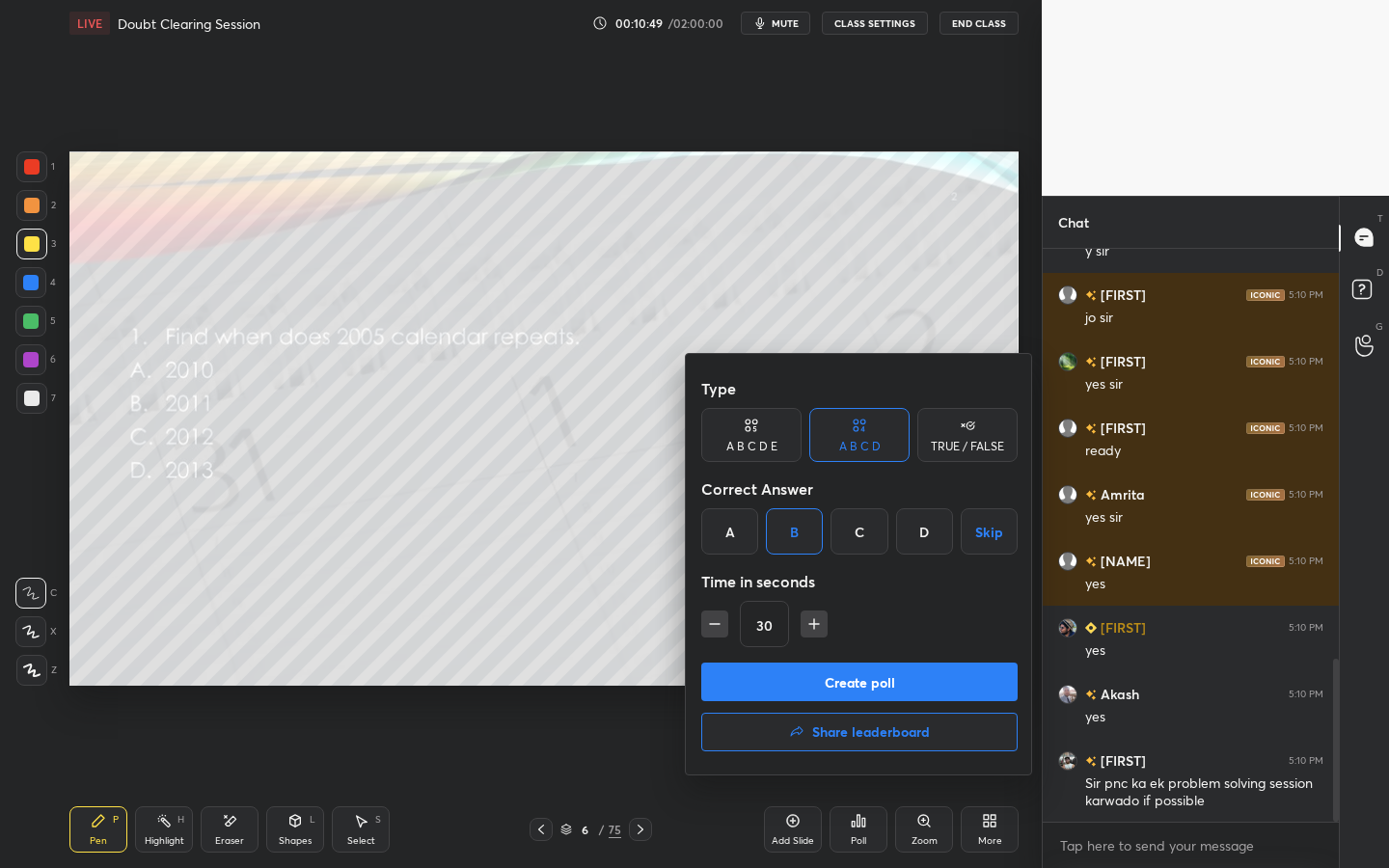 click on "Create poll" at bounding box center [859, 682] 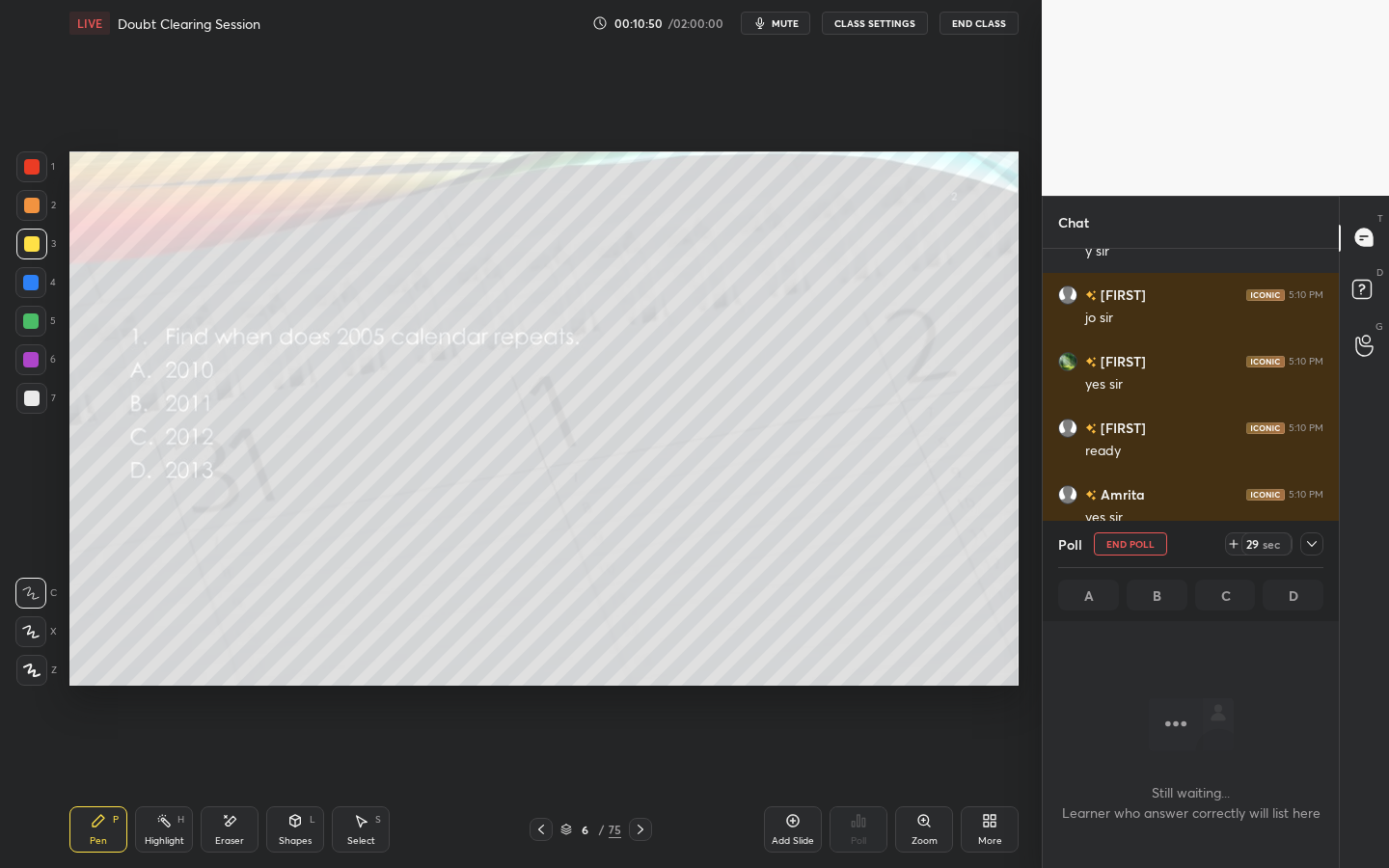drag, startPoint x: 1235, startPoint y: 546, endPoint x: 1232, endPoint y: 556, distance: 10.440307 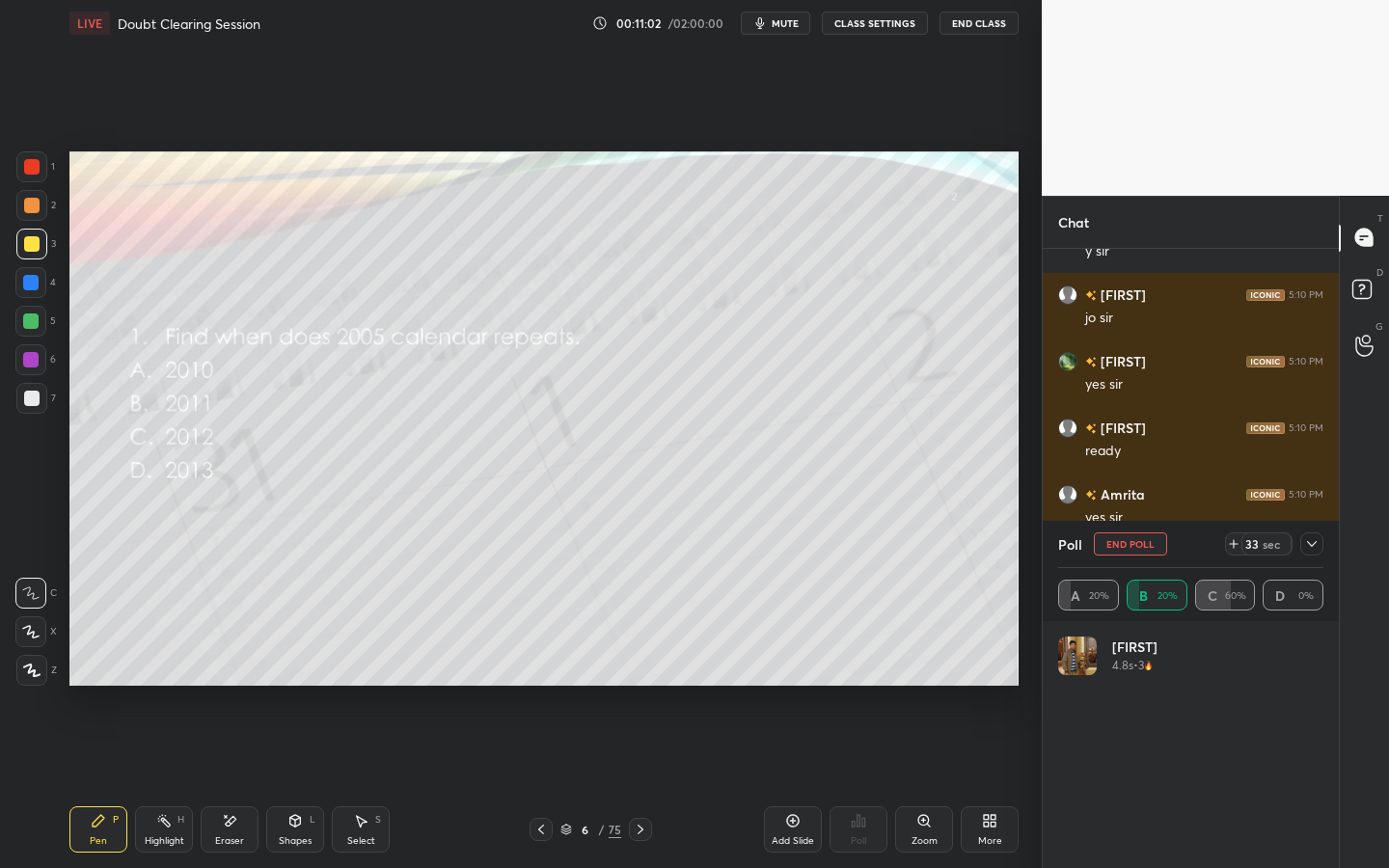 click 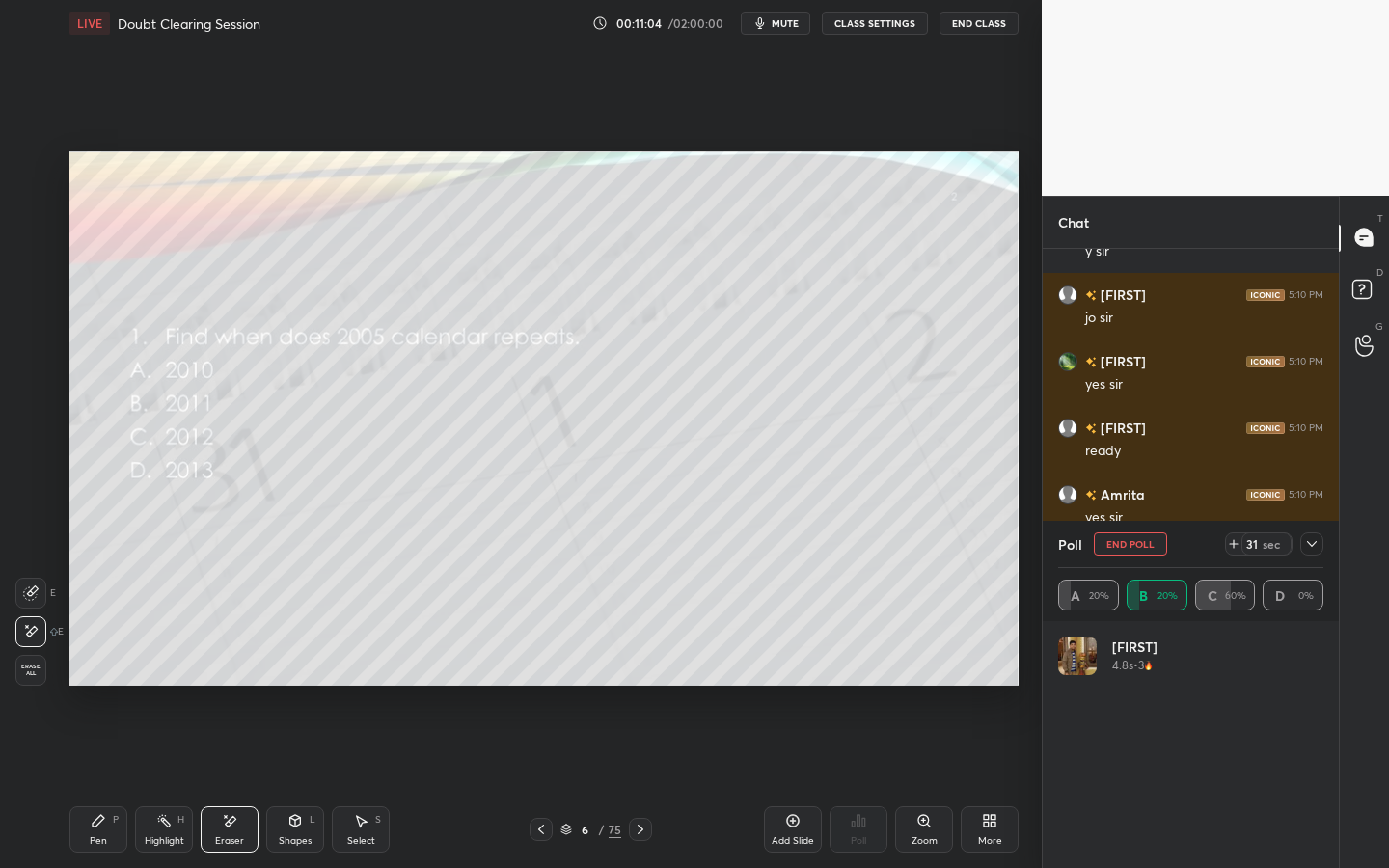 click 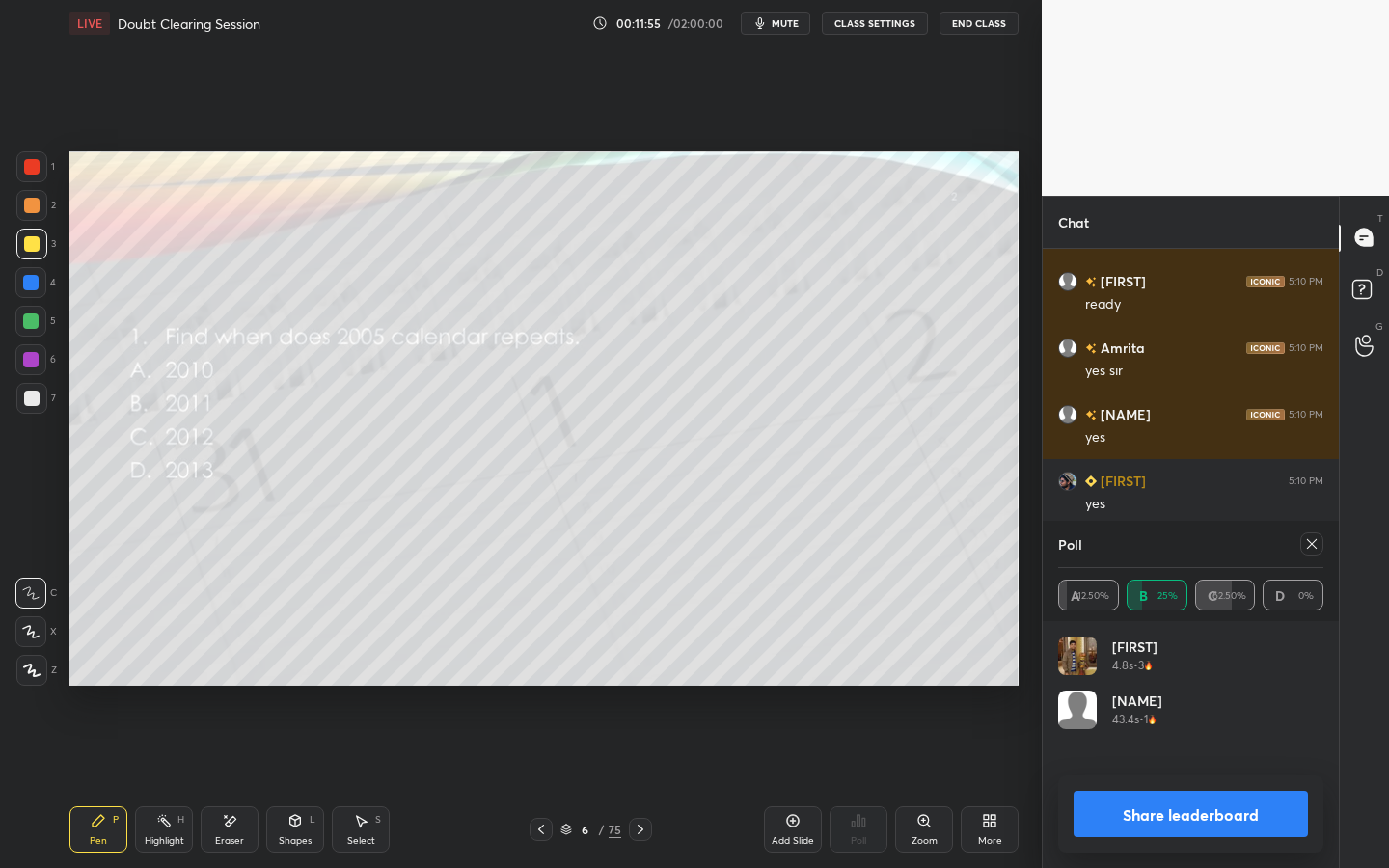 click 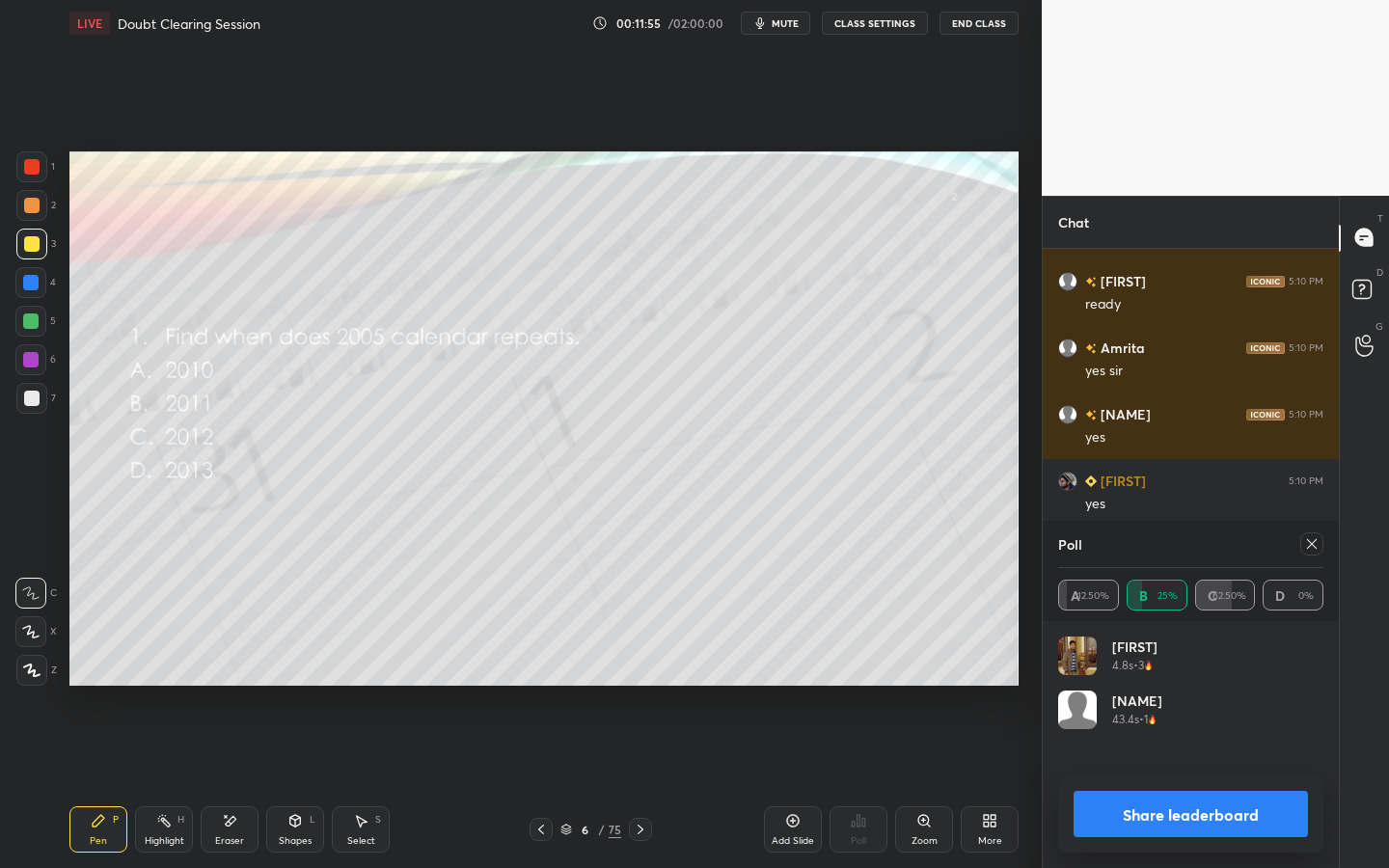 scroll, scrollTop: 83, scrollLeft: 259, axis: both 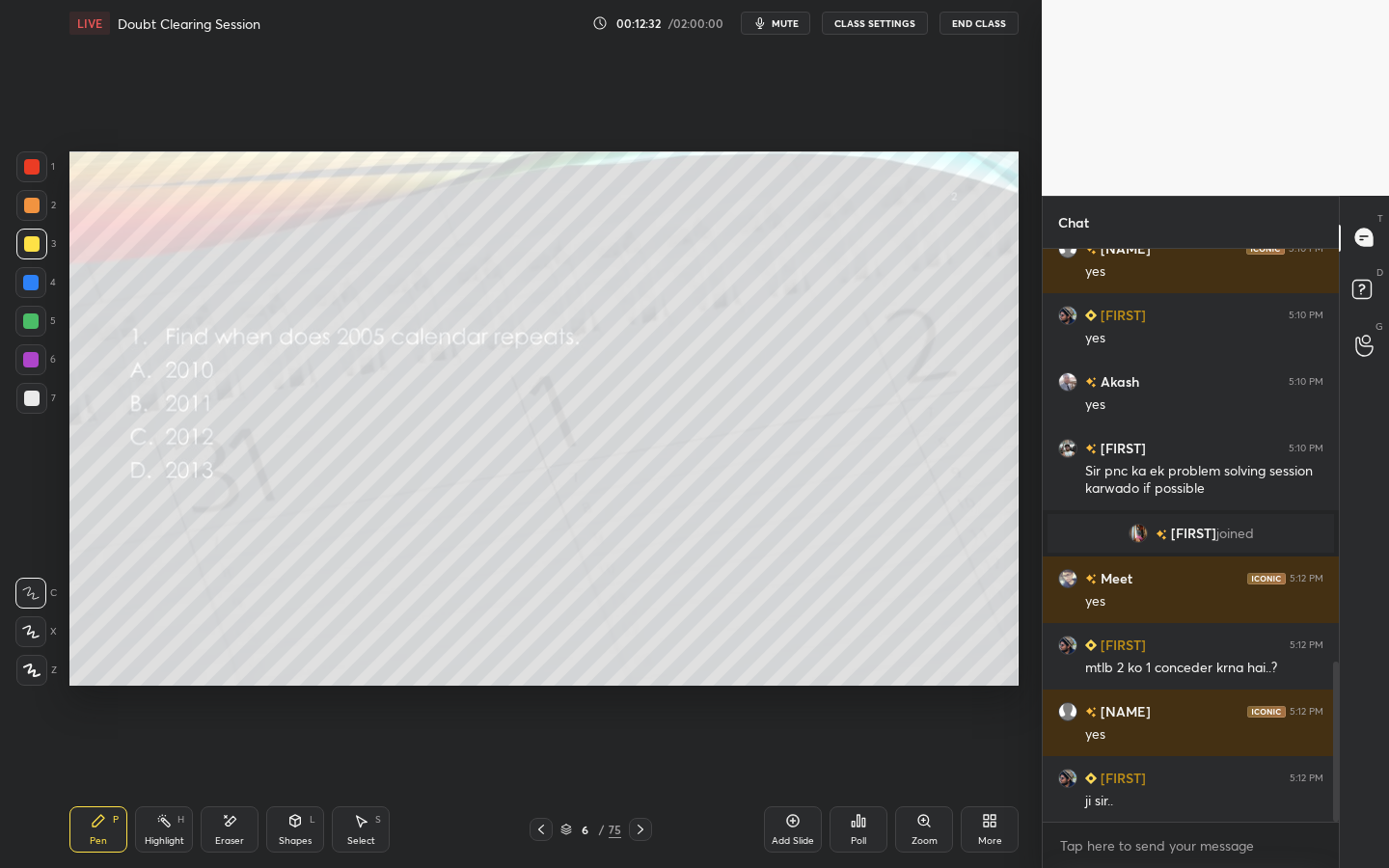 click 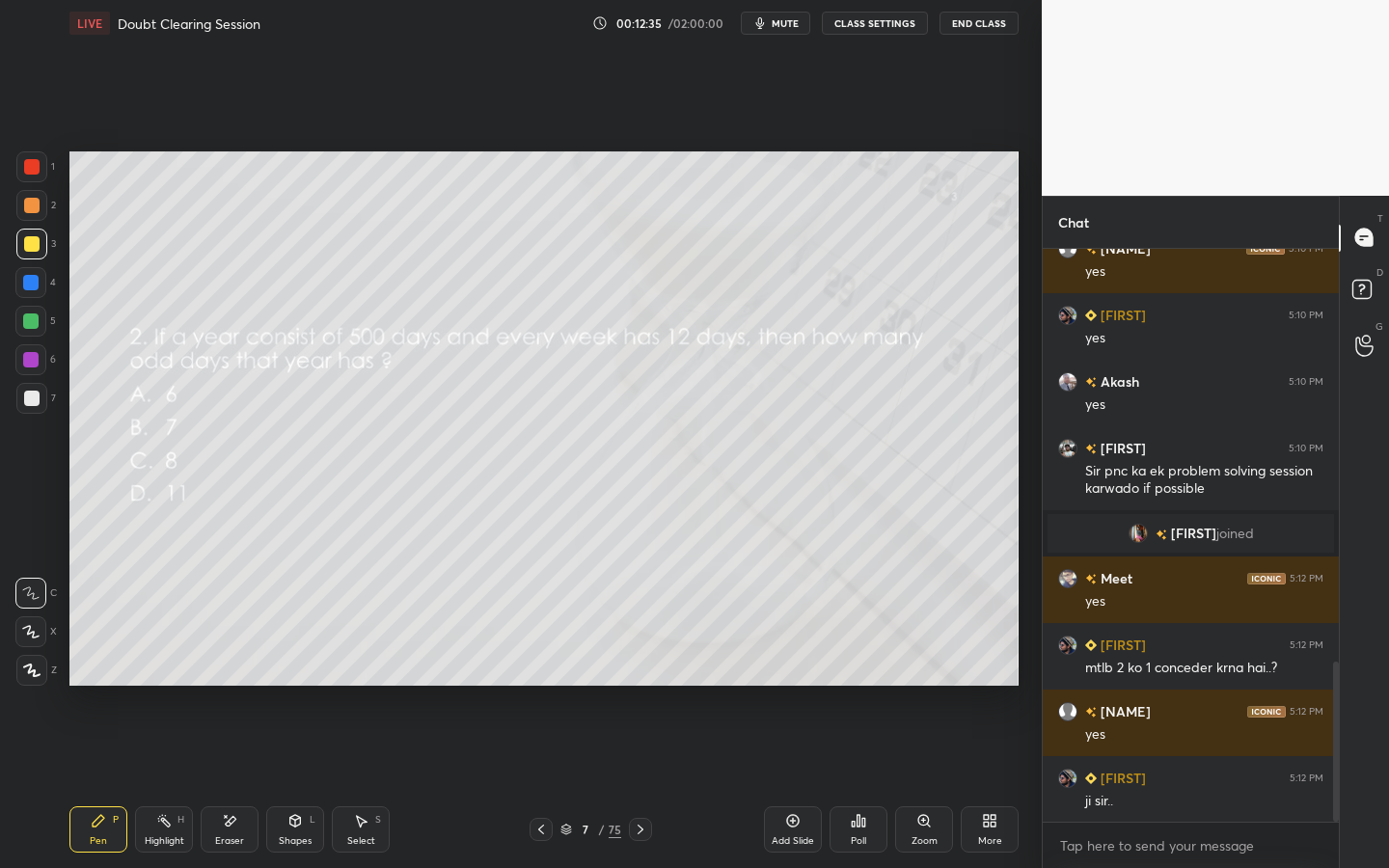click on "Poll" at bounding box center [858, 829] 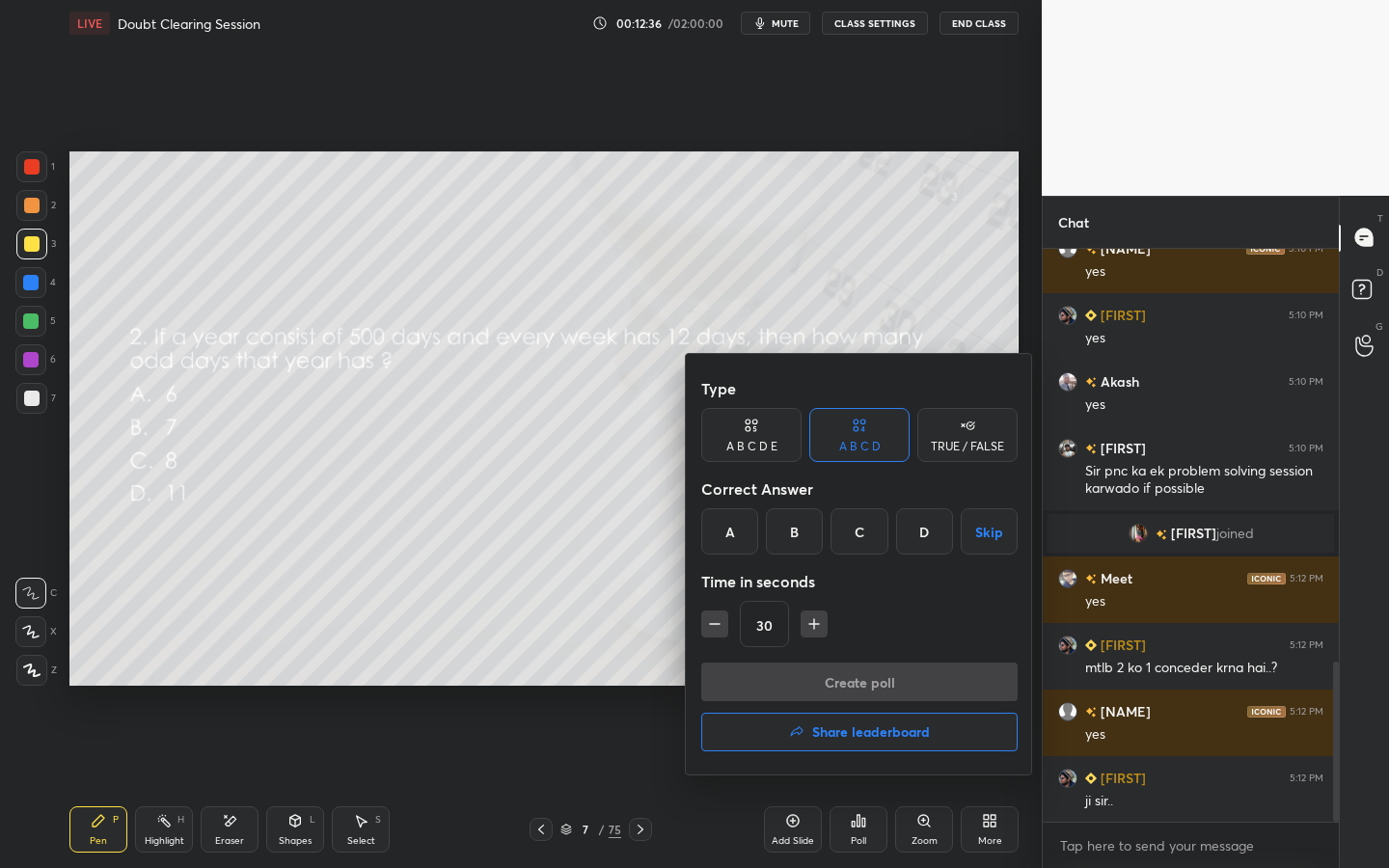 click on "C" at bounding box center [858, 531] 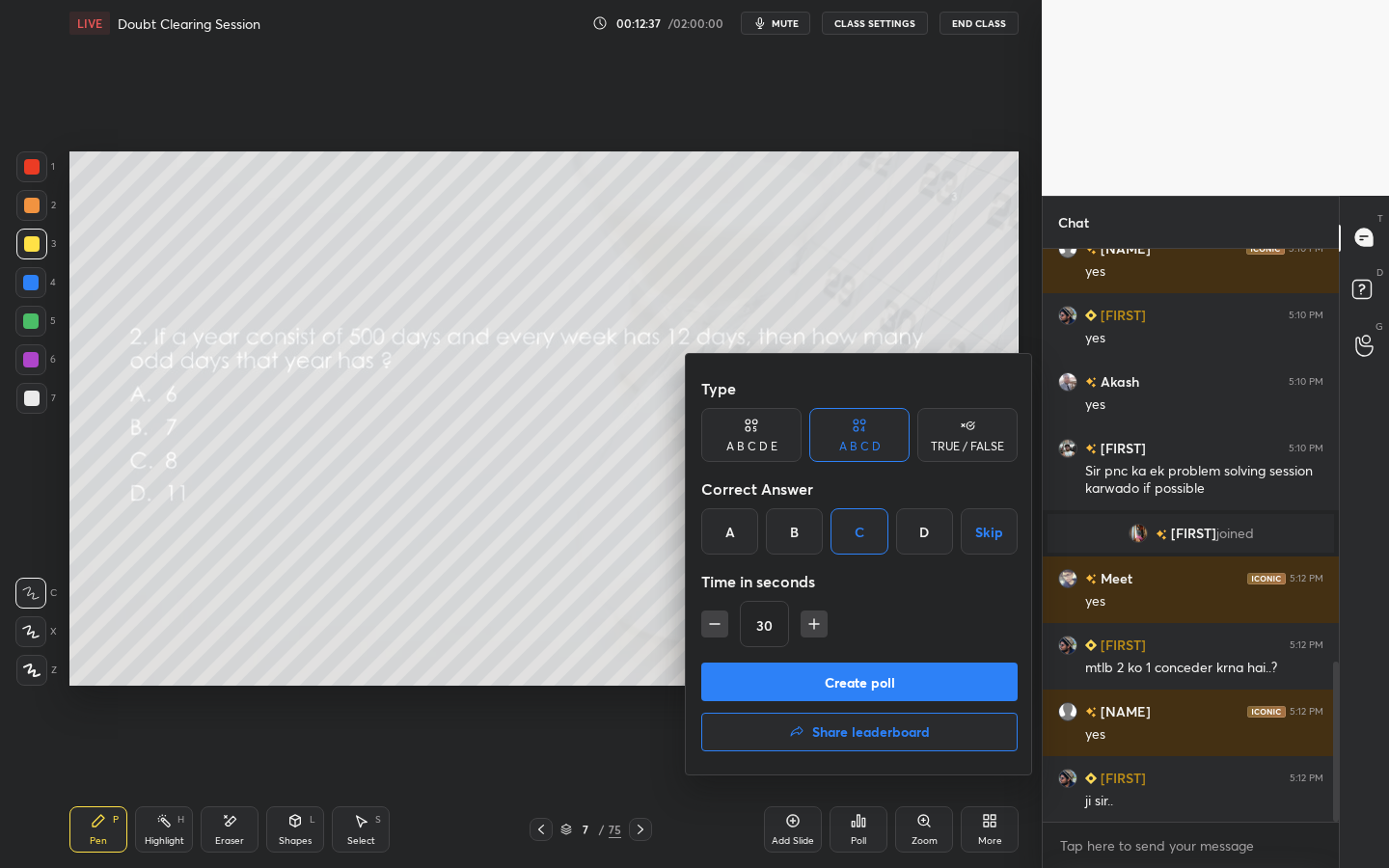 click on "Create poll" at bounding box center (859, 682) 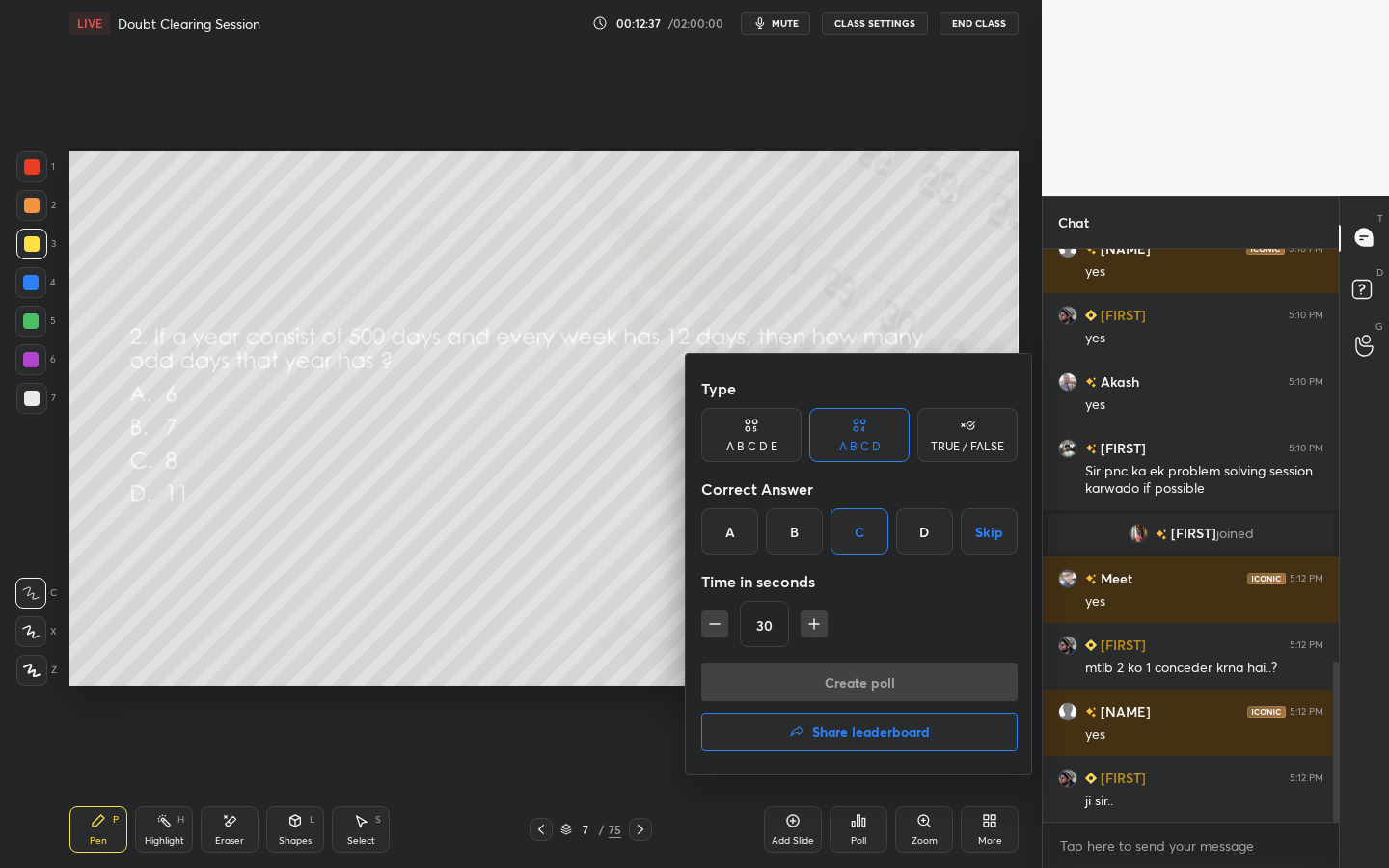 scroll, scrollTop: 535, scrollLeft: 290, axis: both 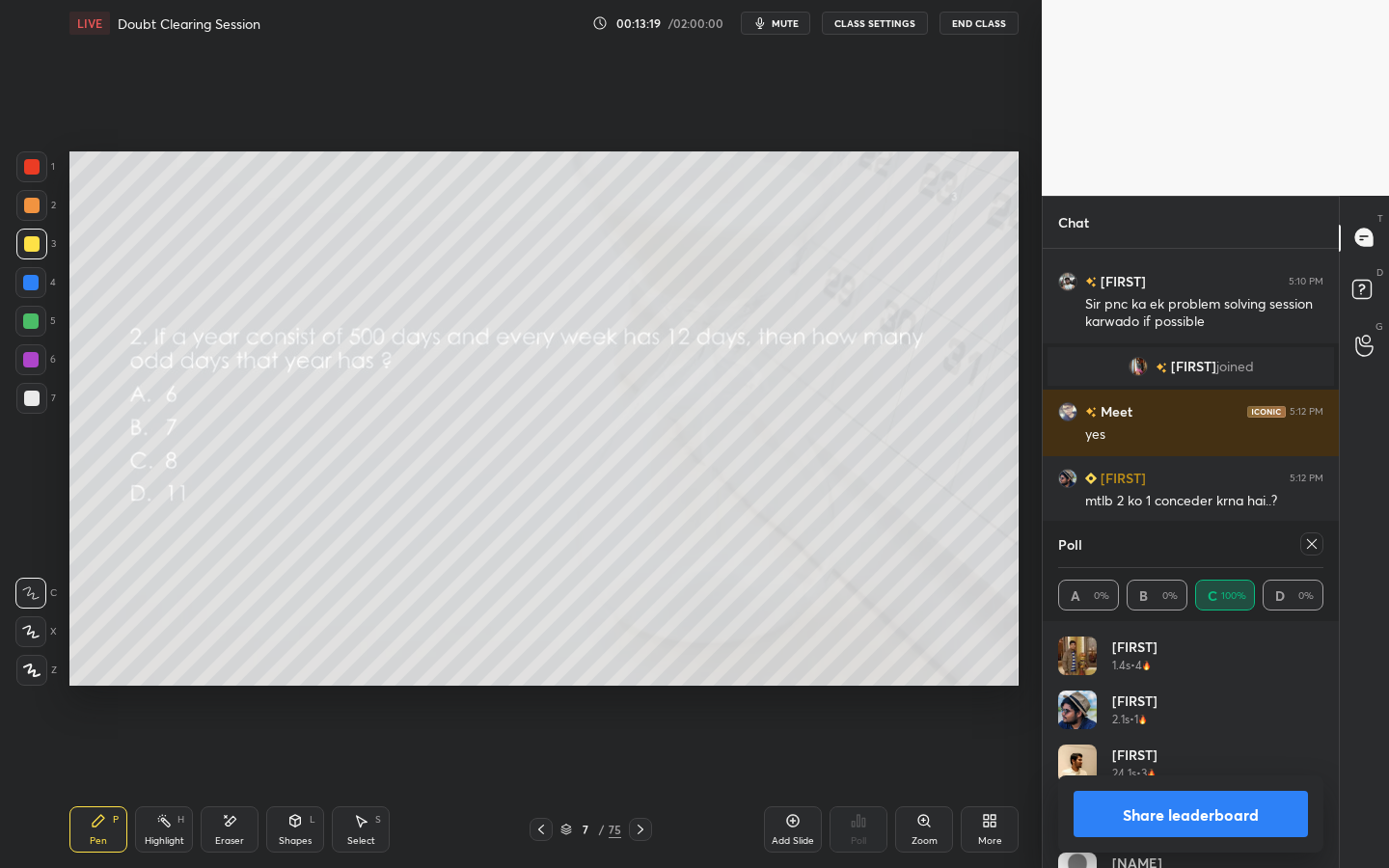 click at bounding box center (1312, 544) 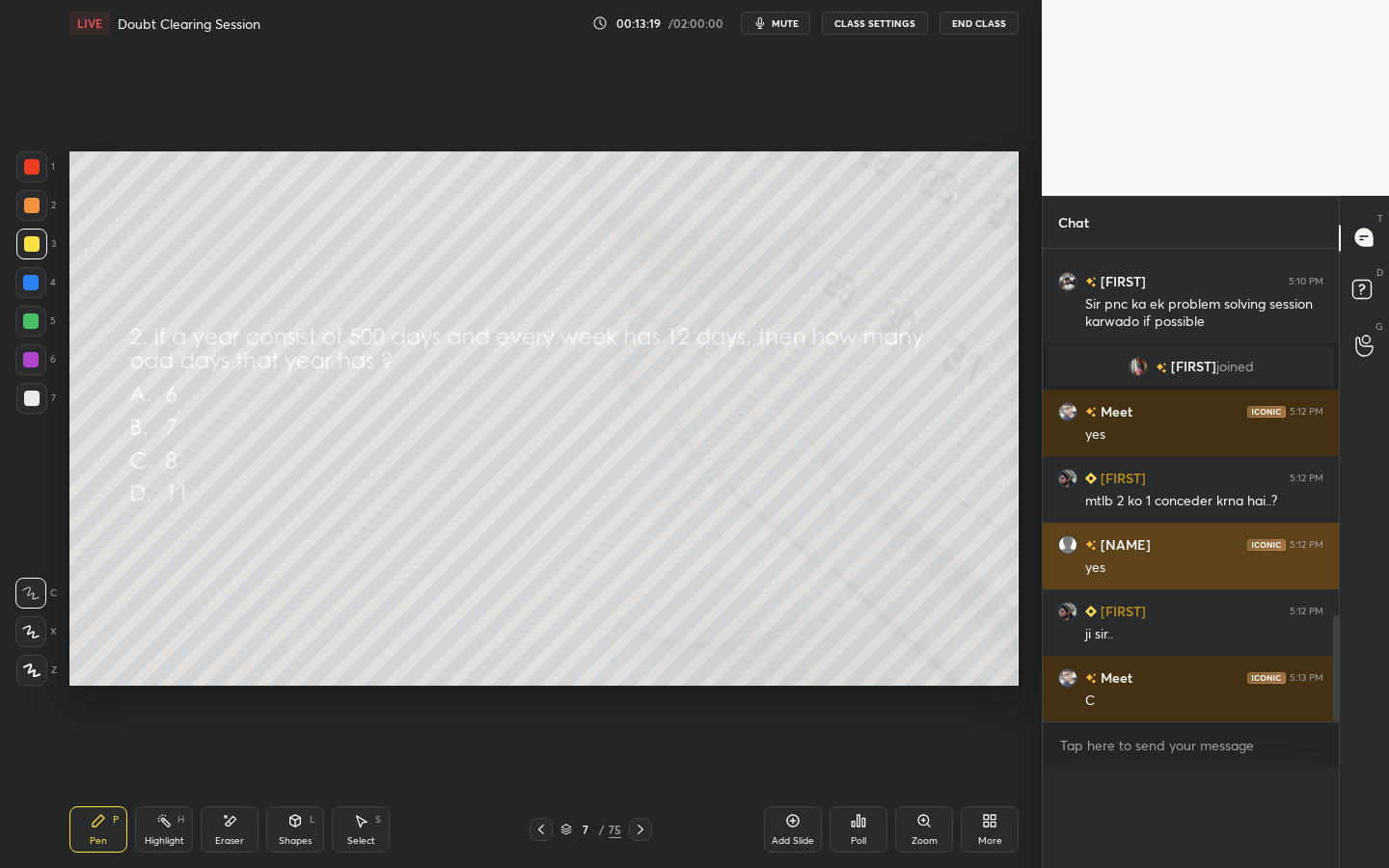scroll, scrollTop: 0, scrollLeft: 0, axis: both 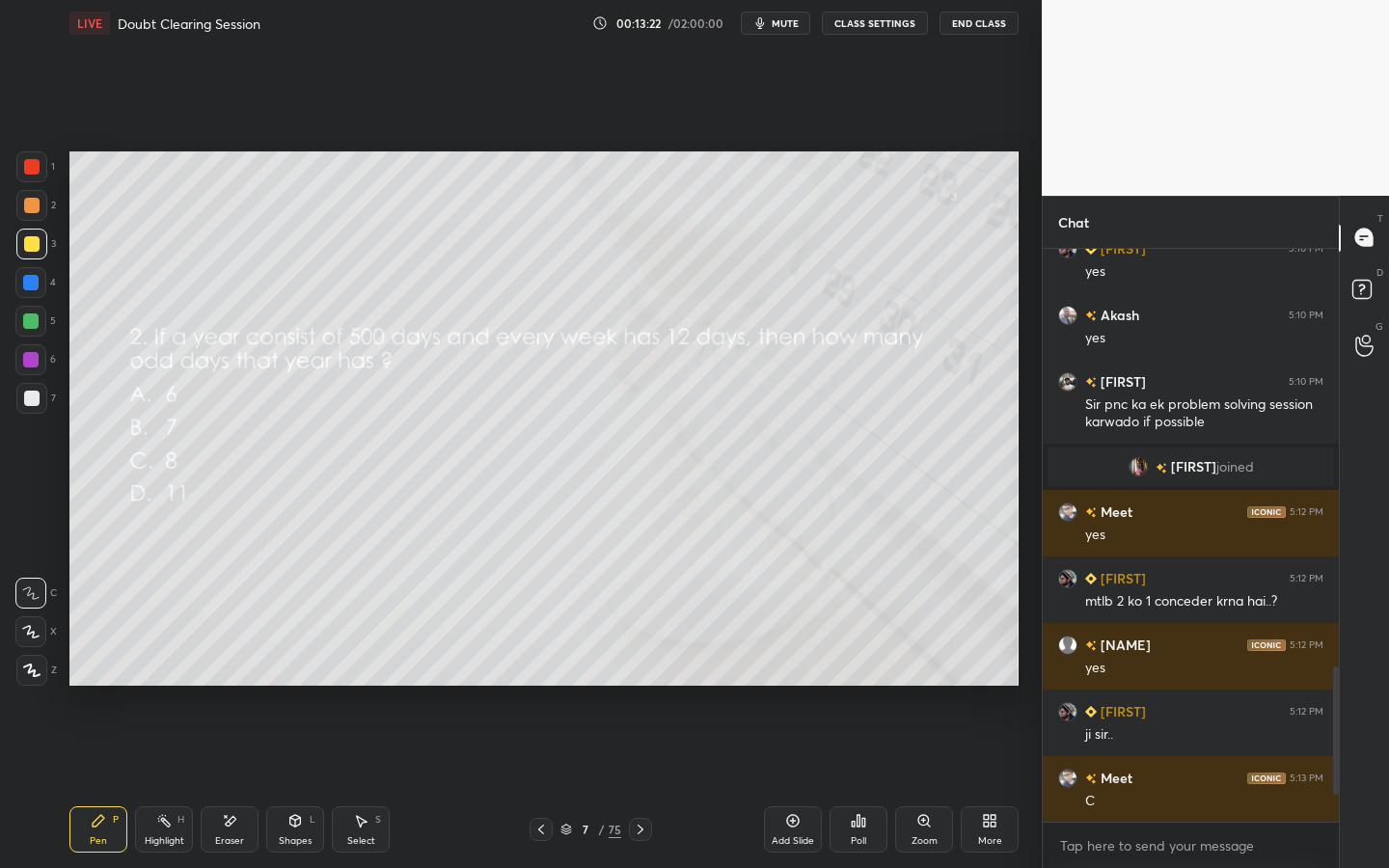 click 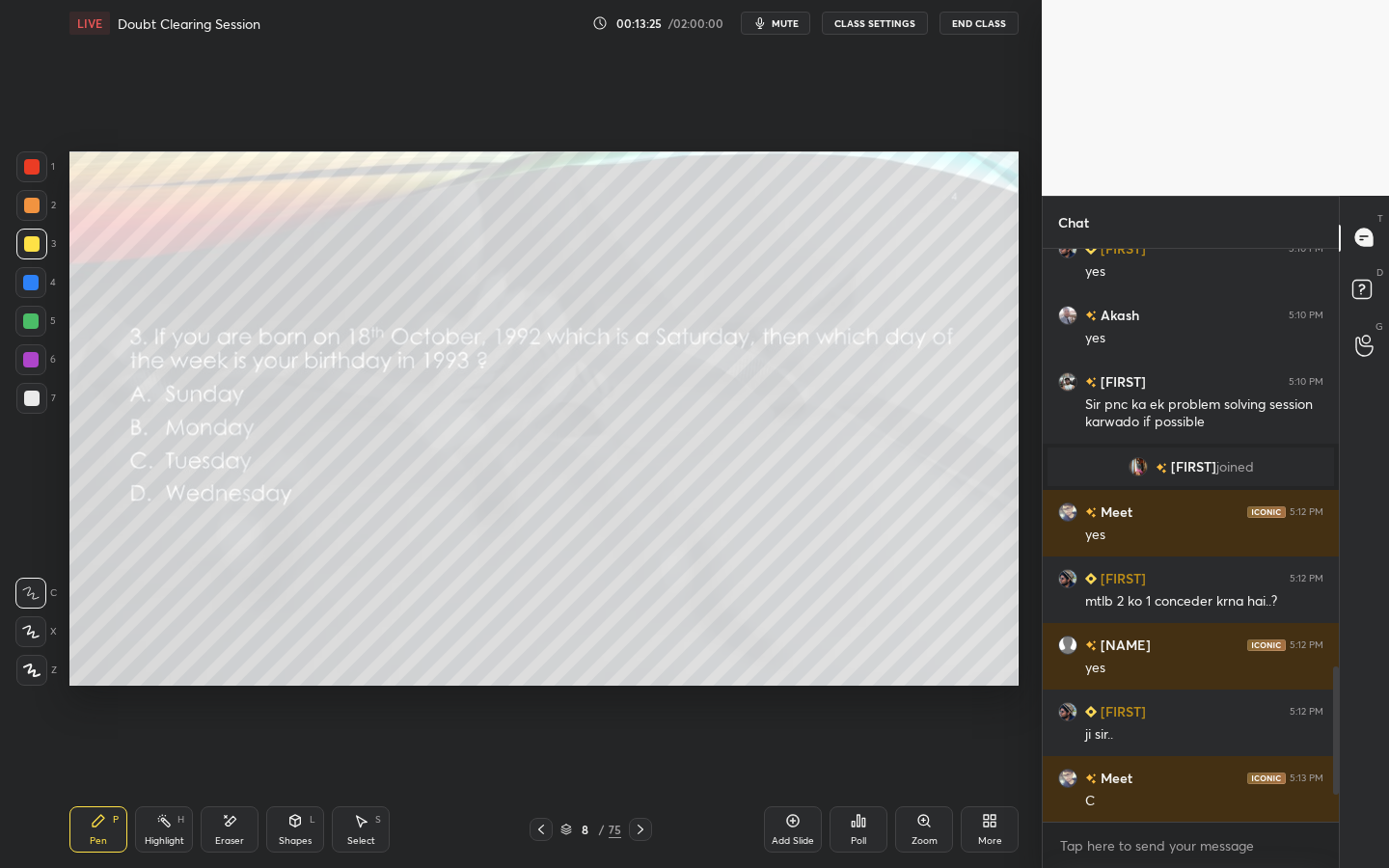 click on "Poll" at bounding box center [858, 829] 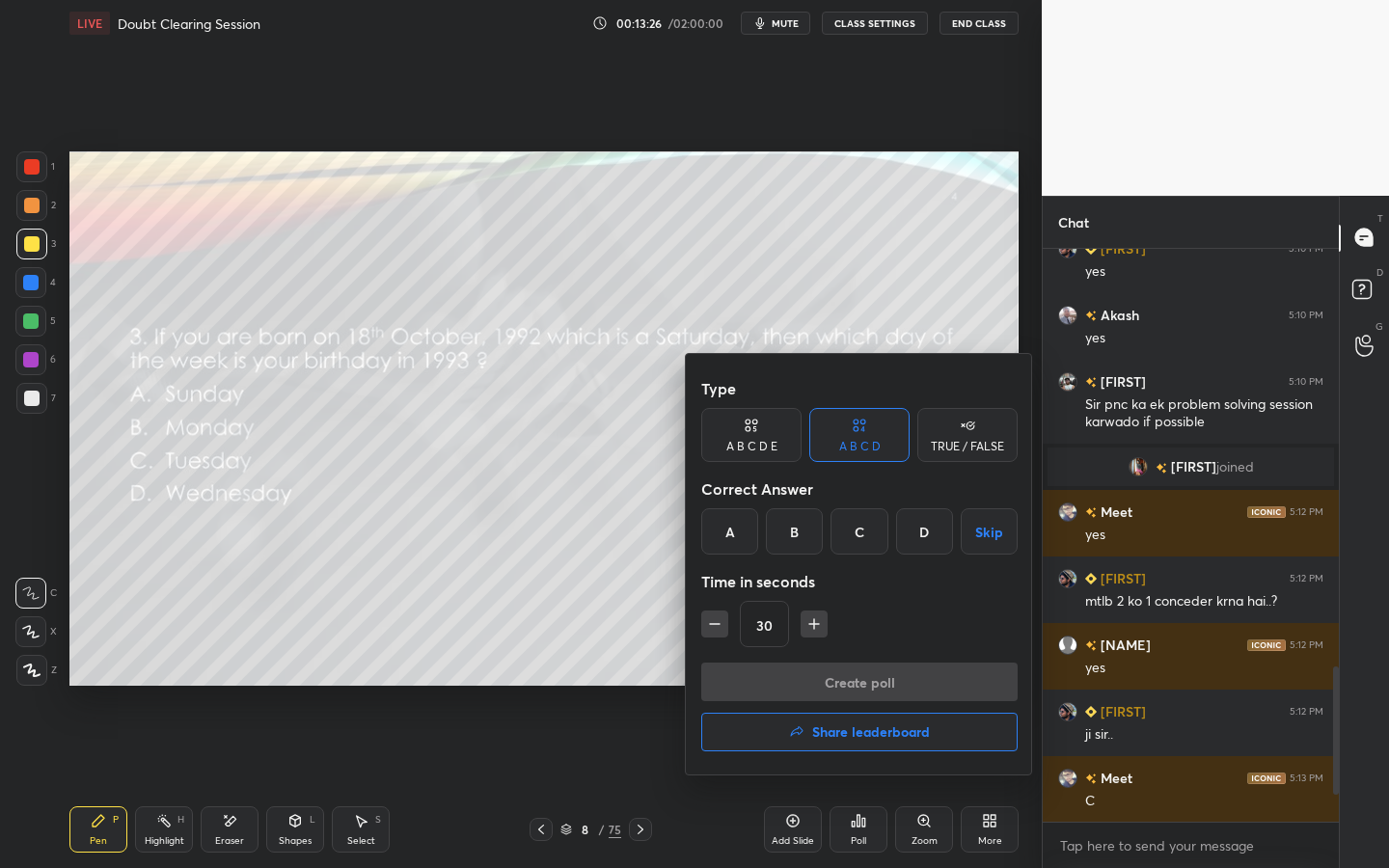 click on "A" at bounding box center [729, 531] 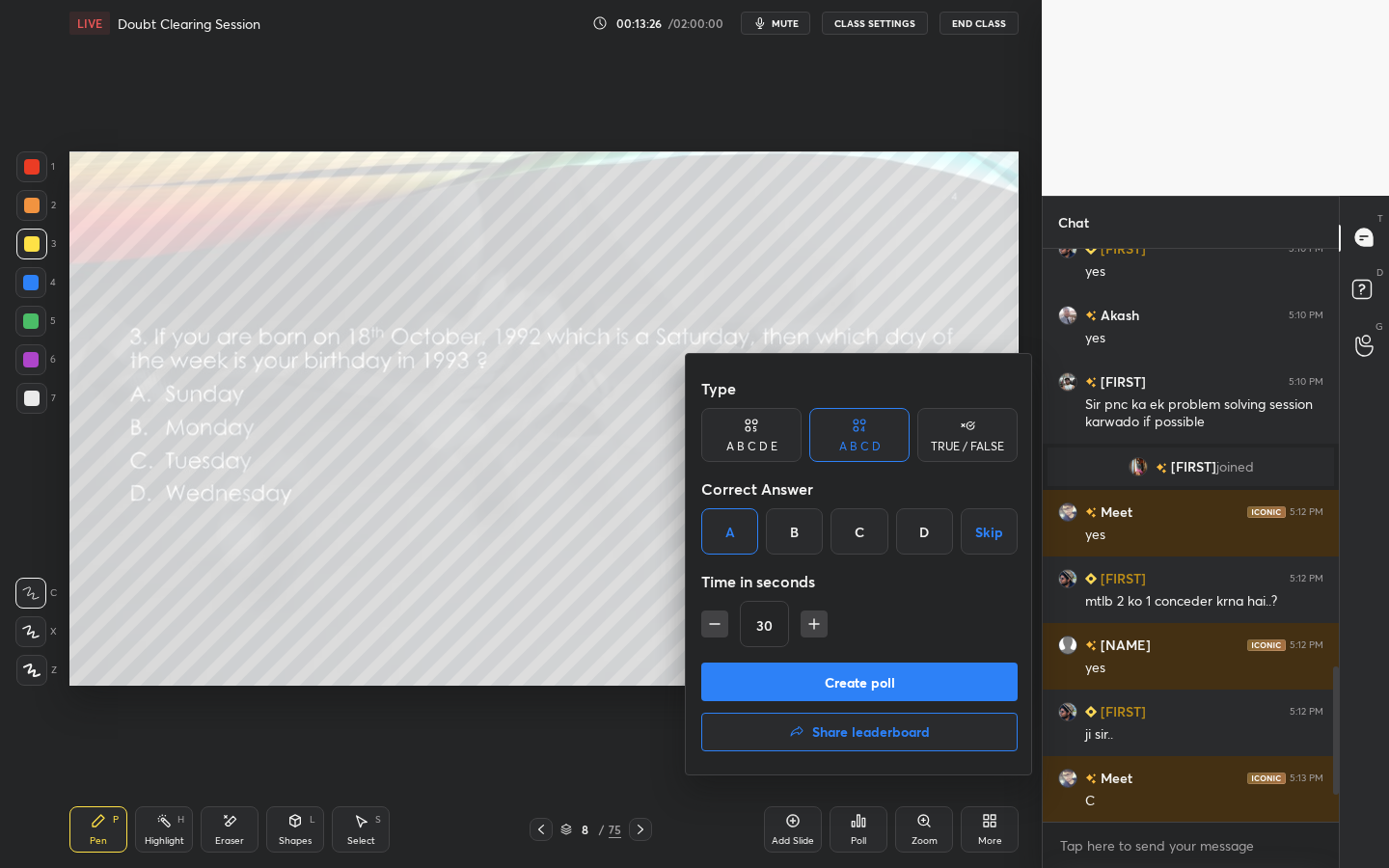 drag, startPoint x: 776, startPoint y: 674, endPoint x: 771, endPoint y: 660, distance: 14.866069 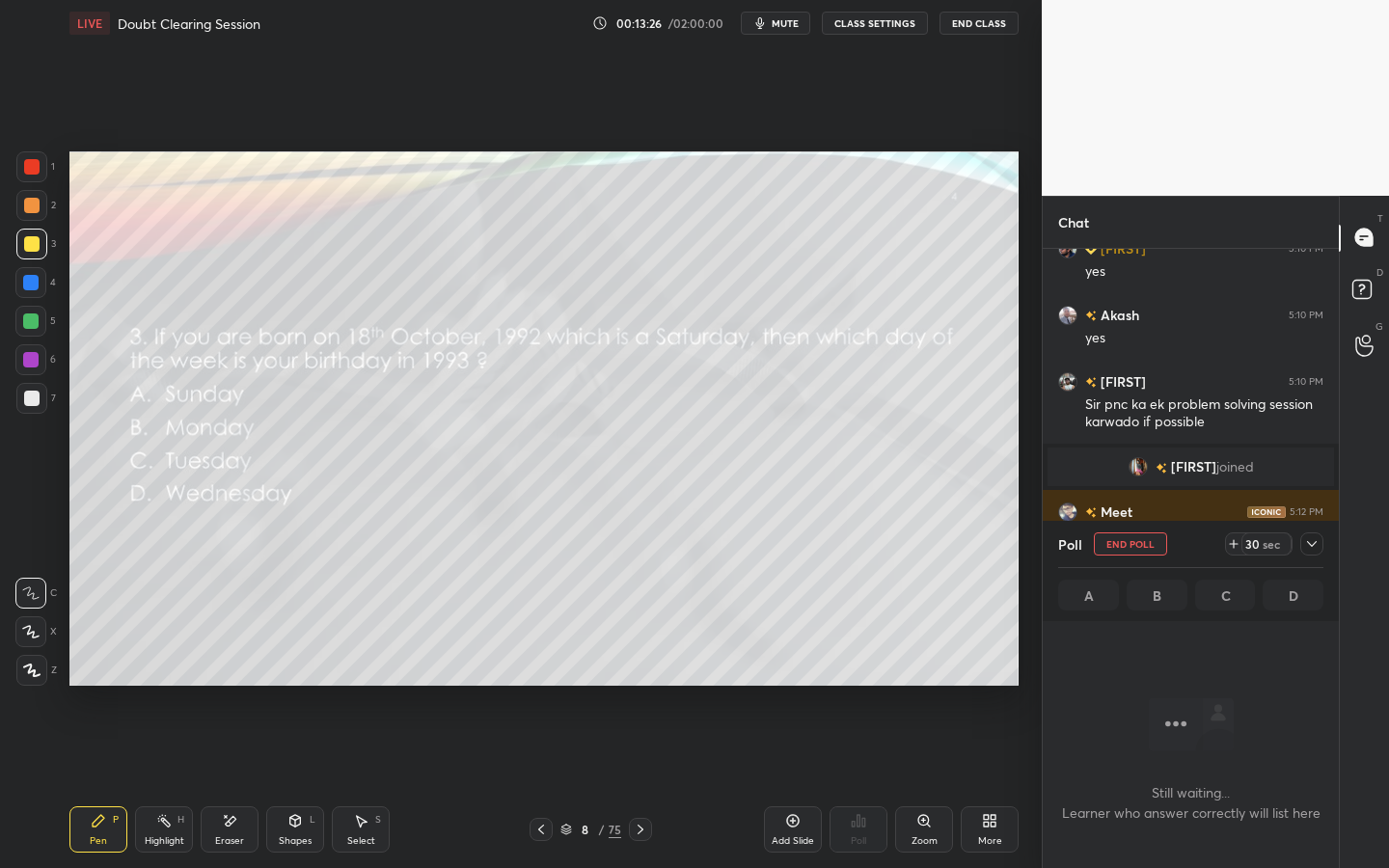 scroll, scrollTop: 473, scrollLeft: 290, axis: both 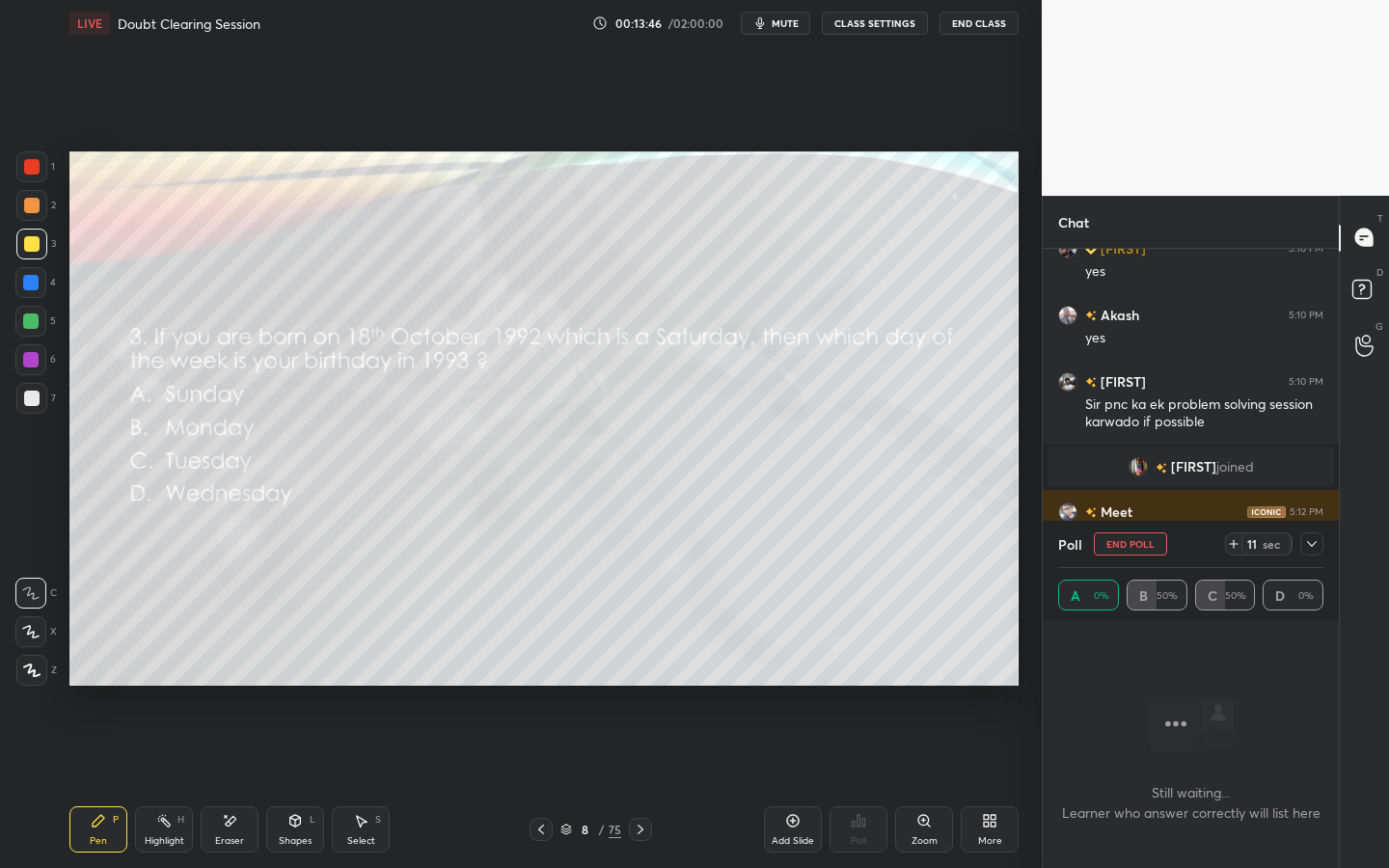 click 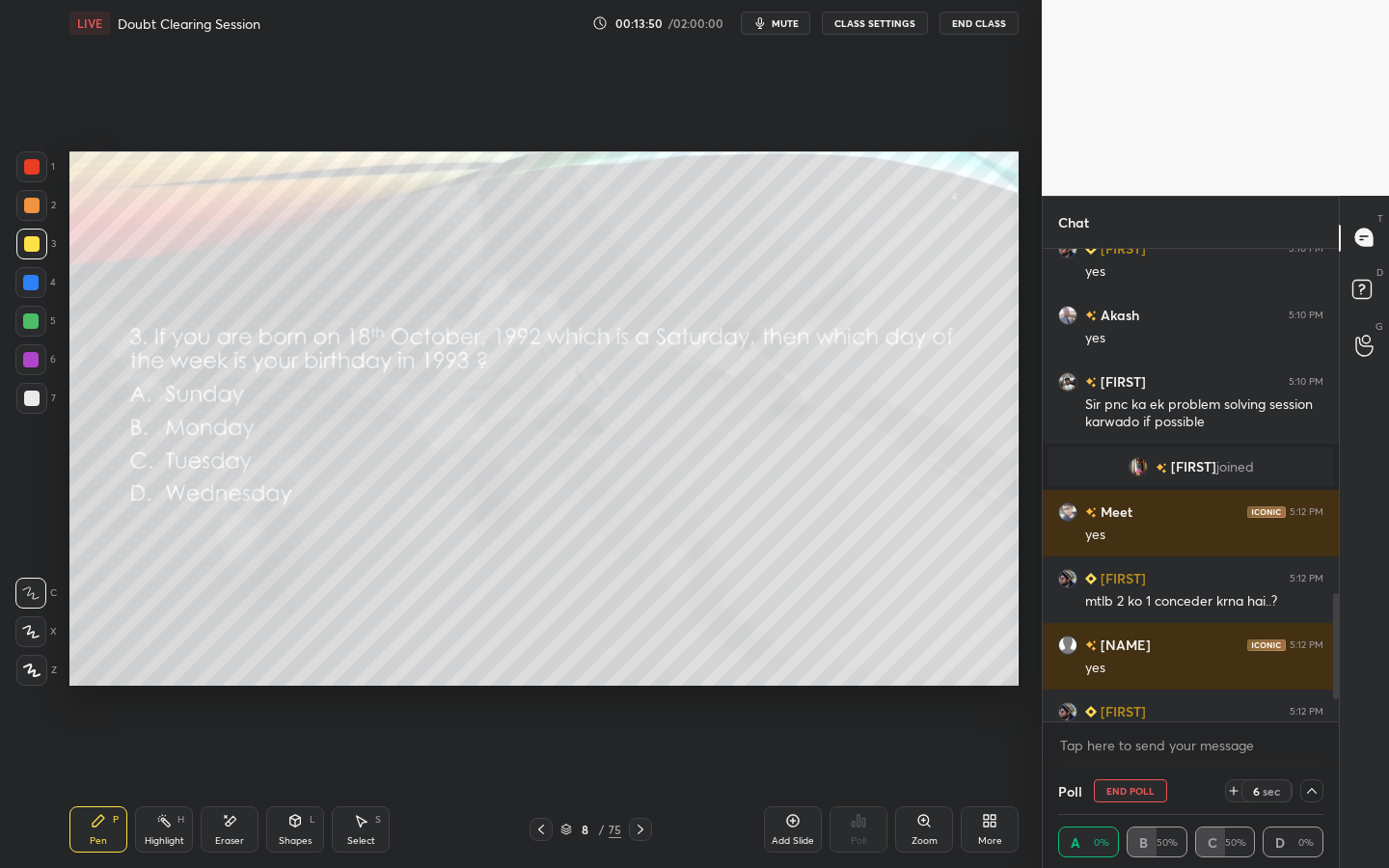 scroll, scrollTop: 1, scrollLeft: 7, axis: both 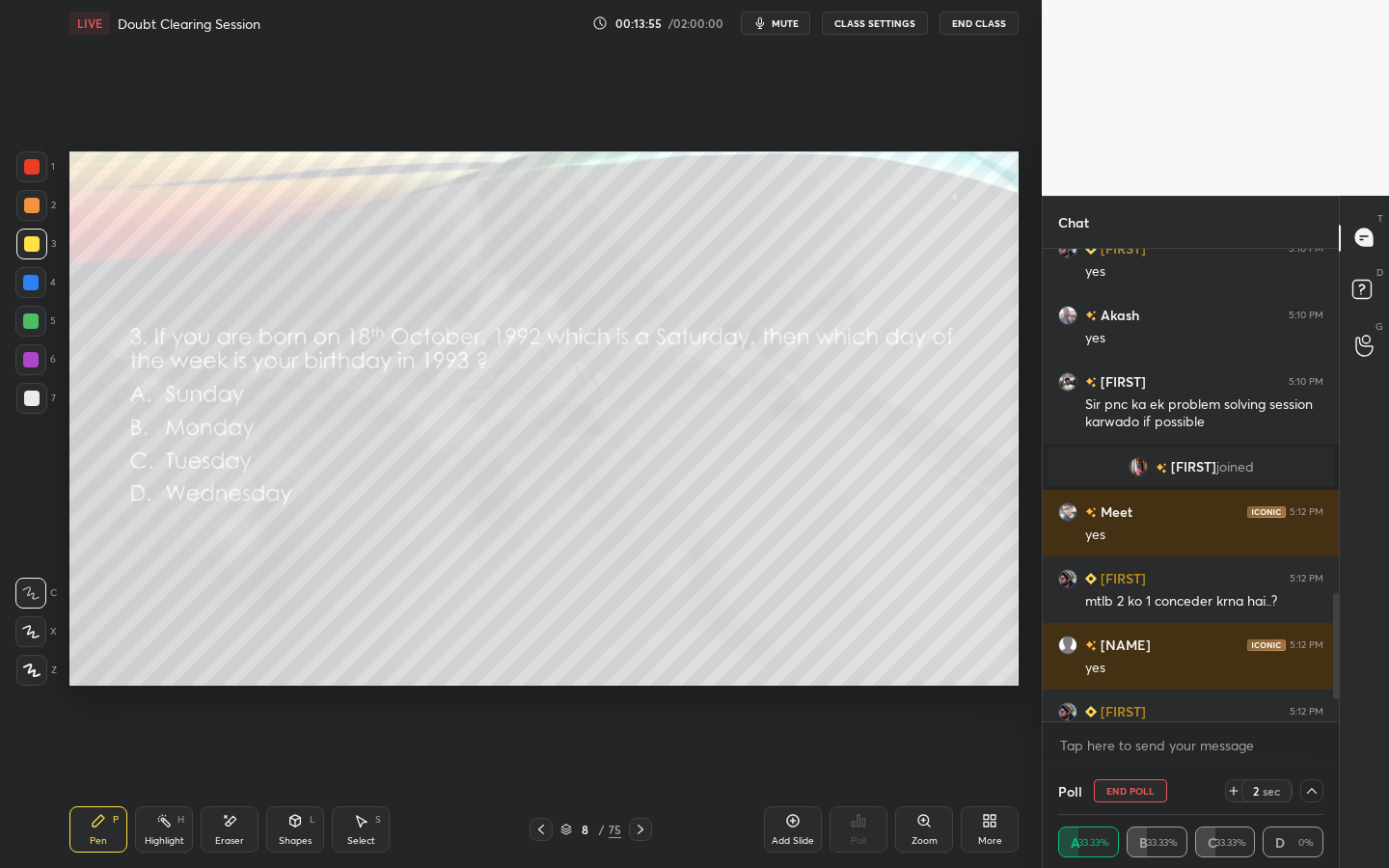 click 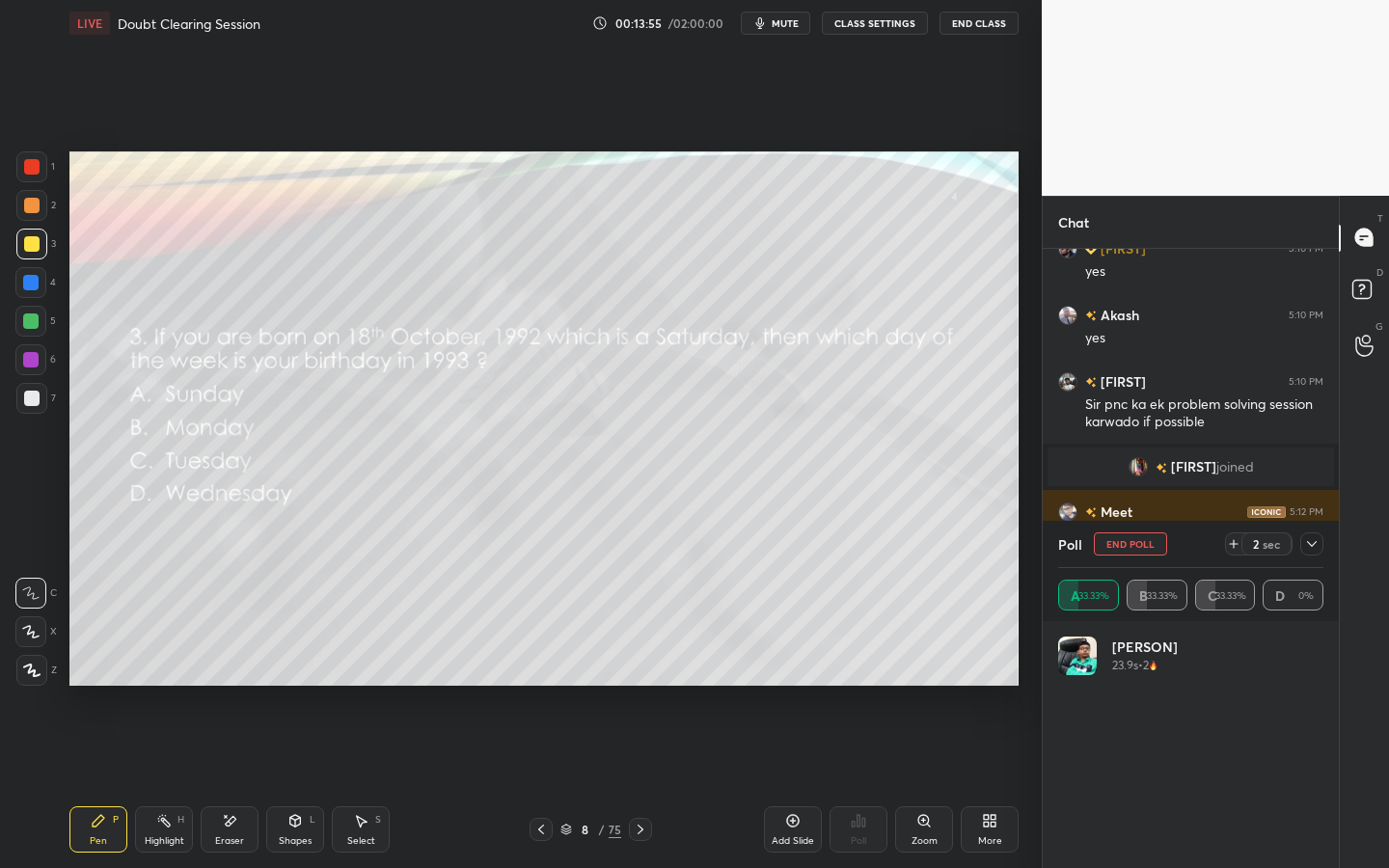 scroll, scrollTop: 7, scrollLeft: 7, axis: both 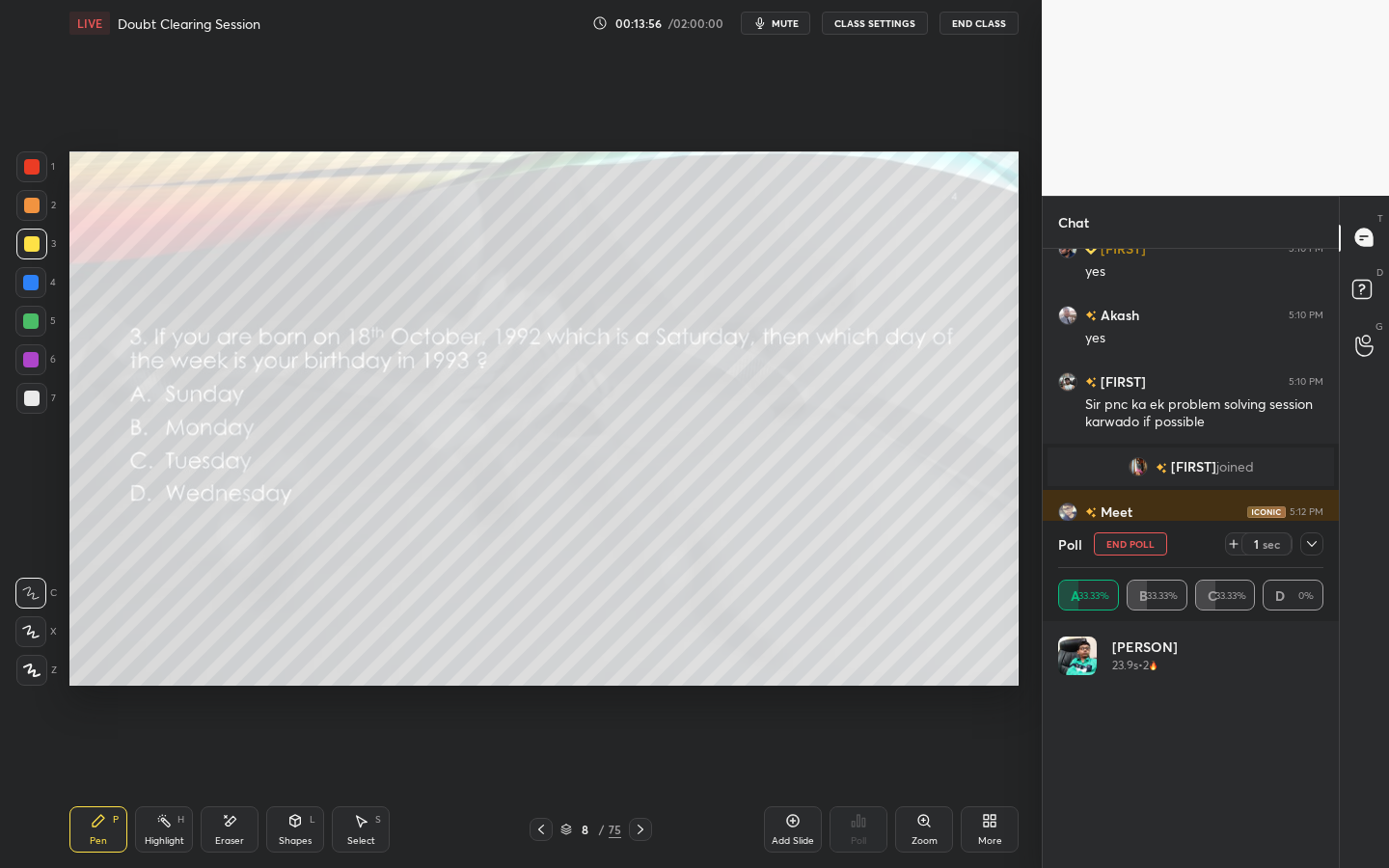 drag, startPoint x: 1234, startPoint y: 542, endPoint x: 1234, endPoint y: 560, distance: 18 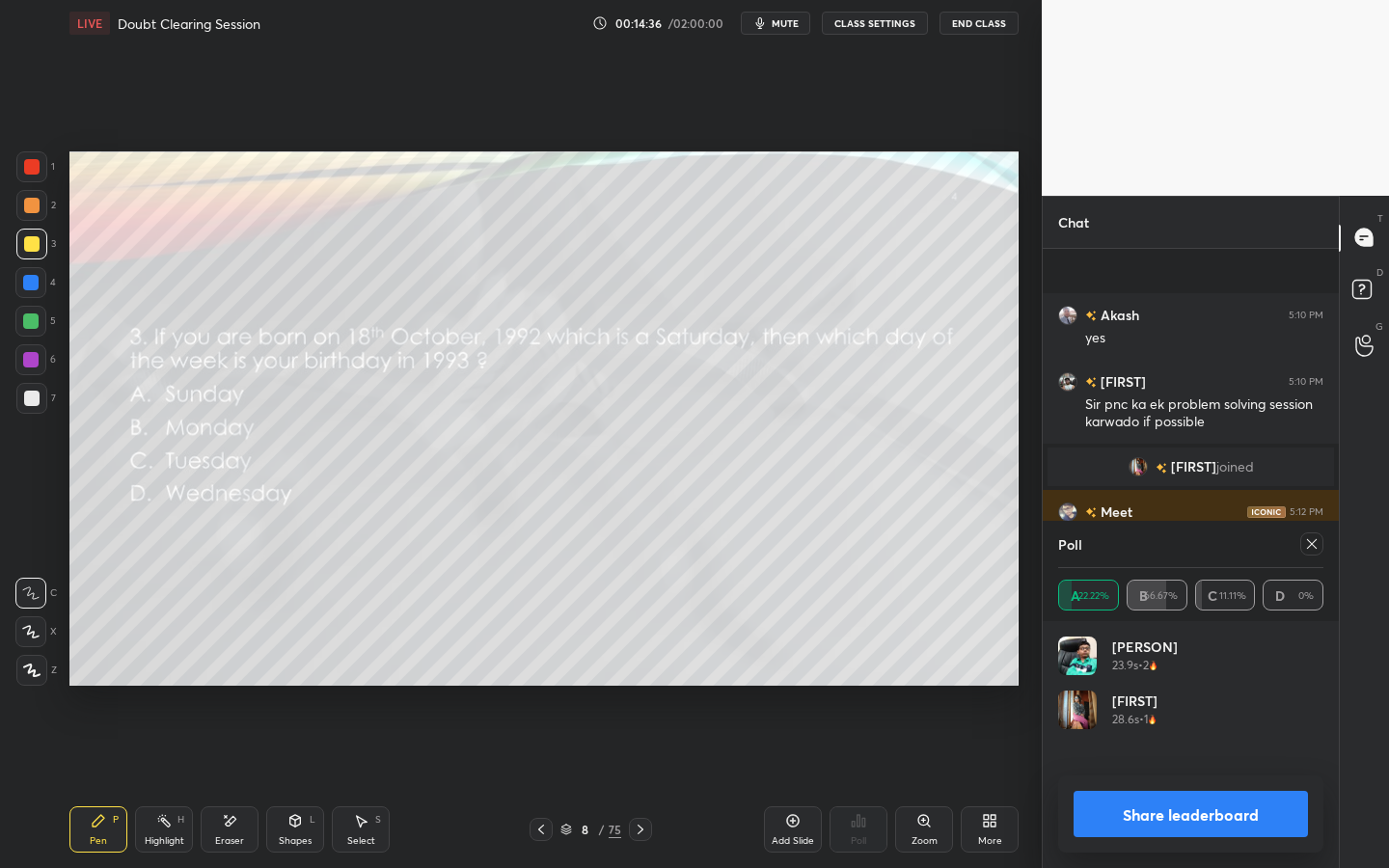 scroll, scrollTop: 1710, scrollLeft: 0, axis: vertical 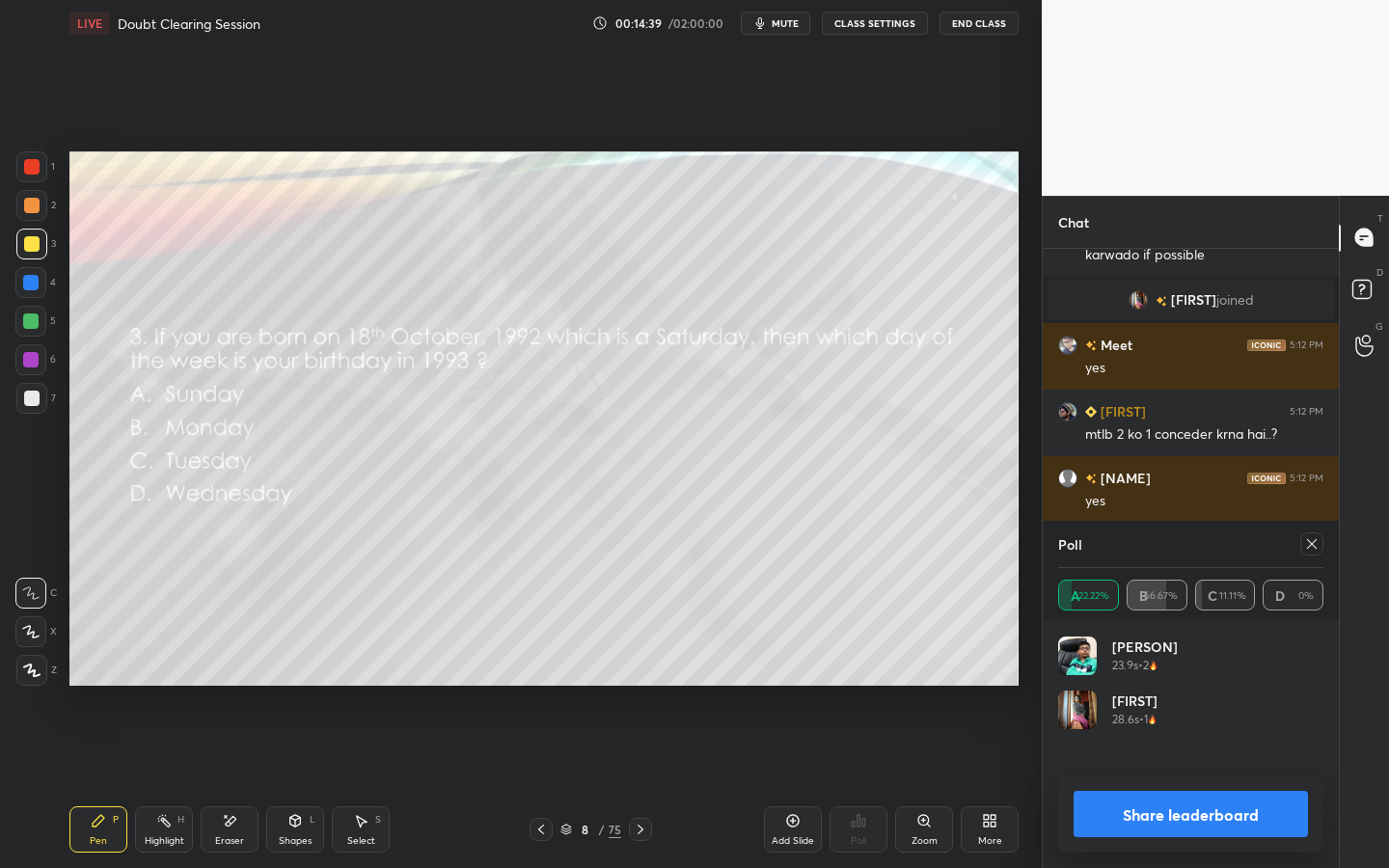 drag, startPoint x: 1315, startPoint y: 546, endPoint x: 1296, endPoint y: 528, distance: 26.172505 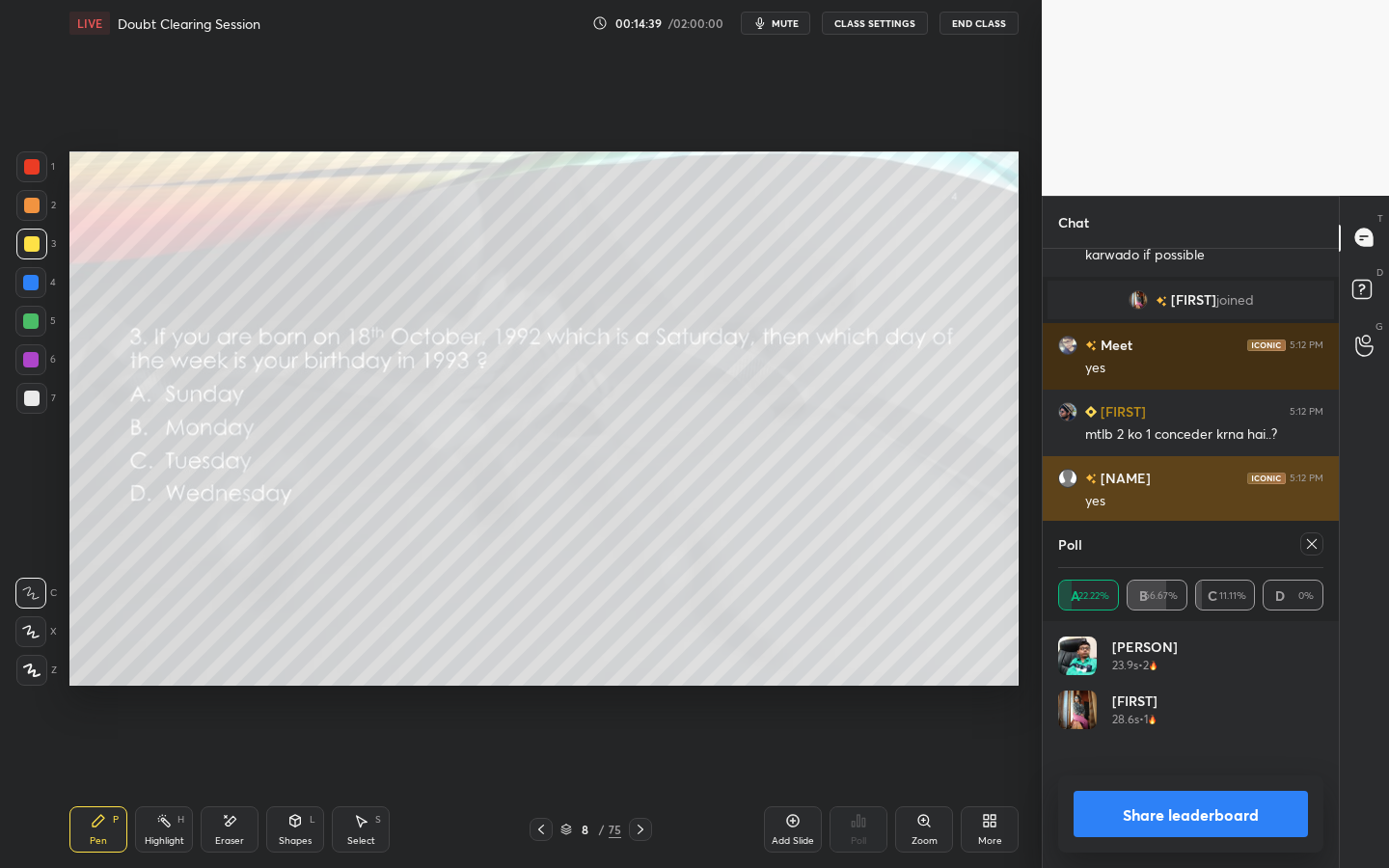 scroll, scrollTop: 116, scrollLeft: 259, axis: both 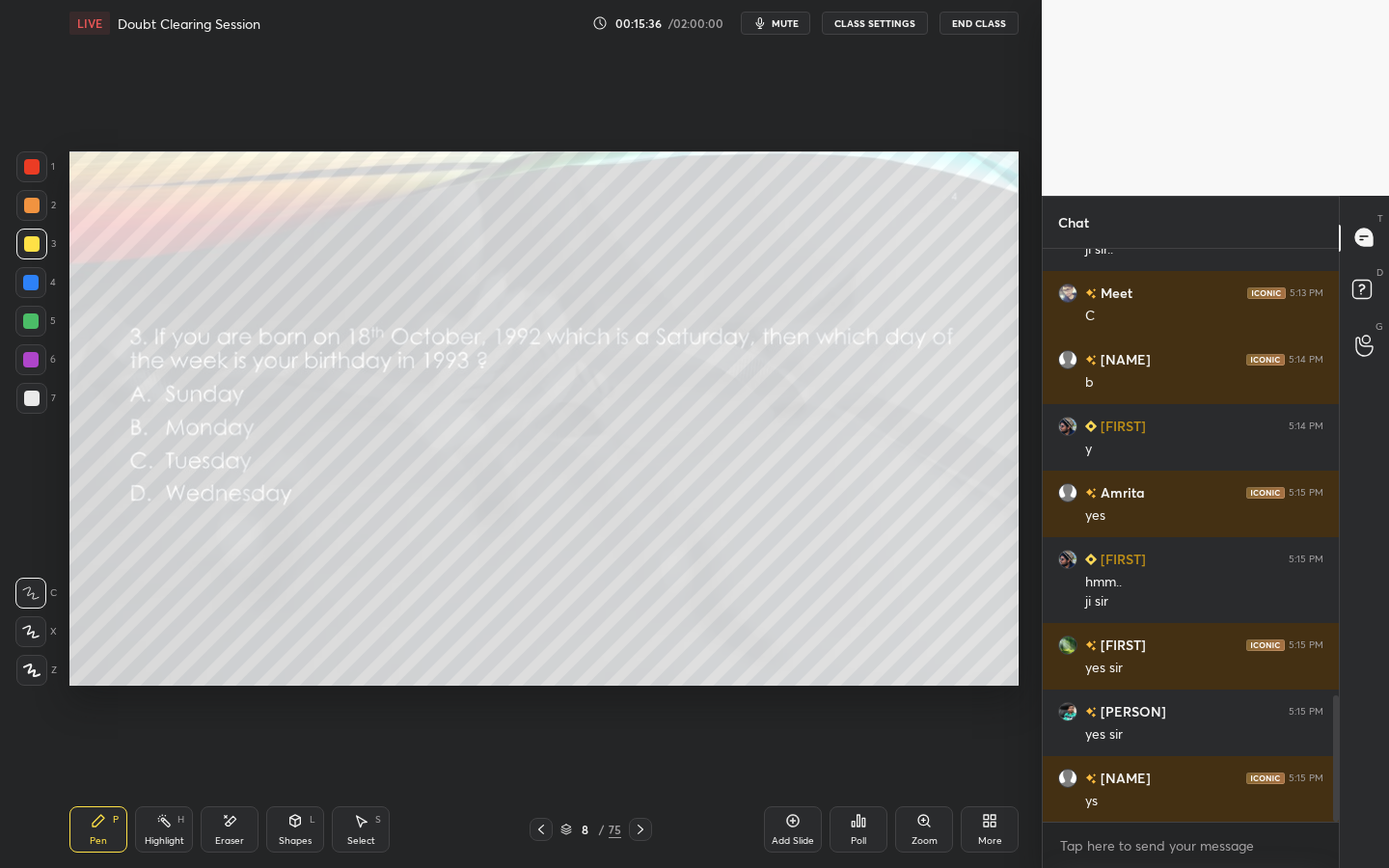 click 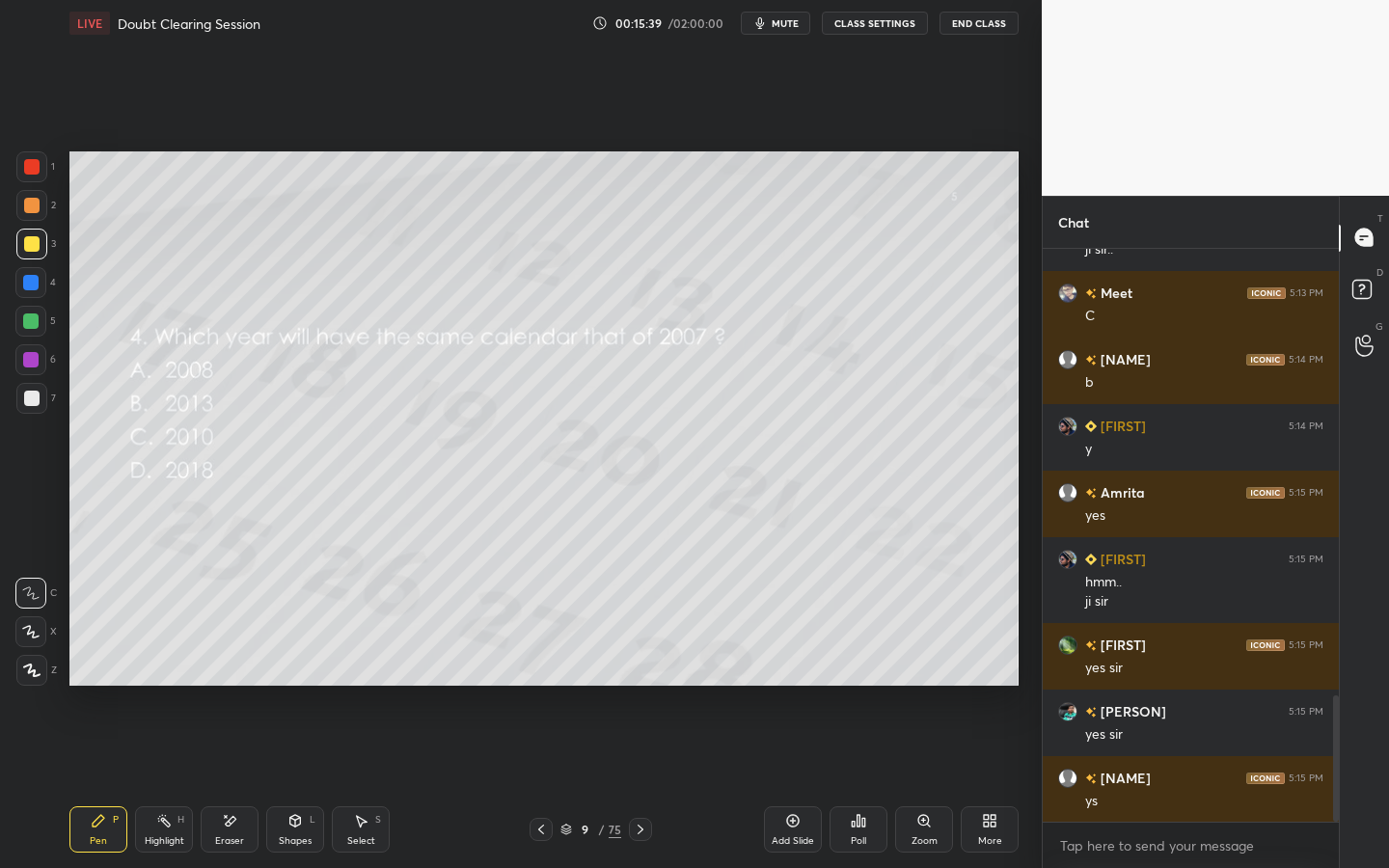click 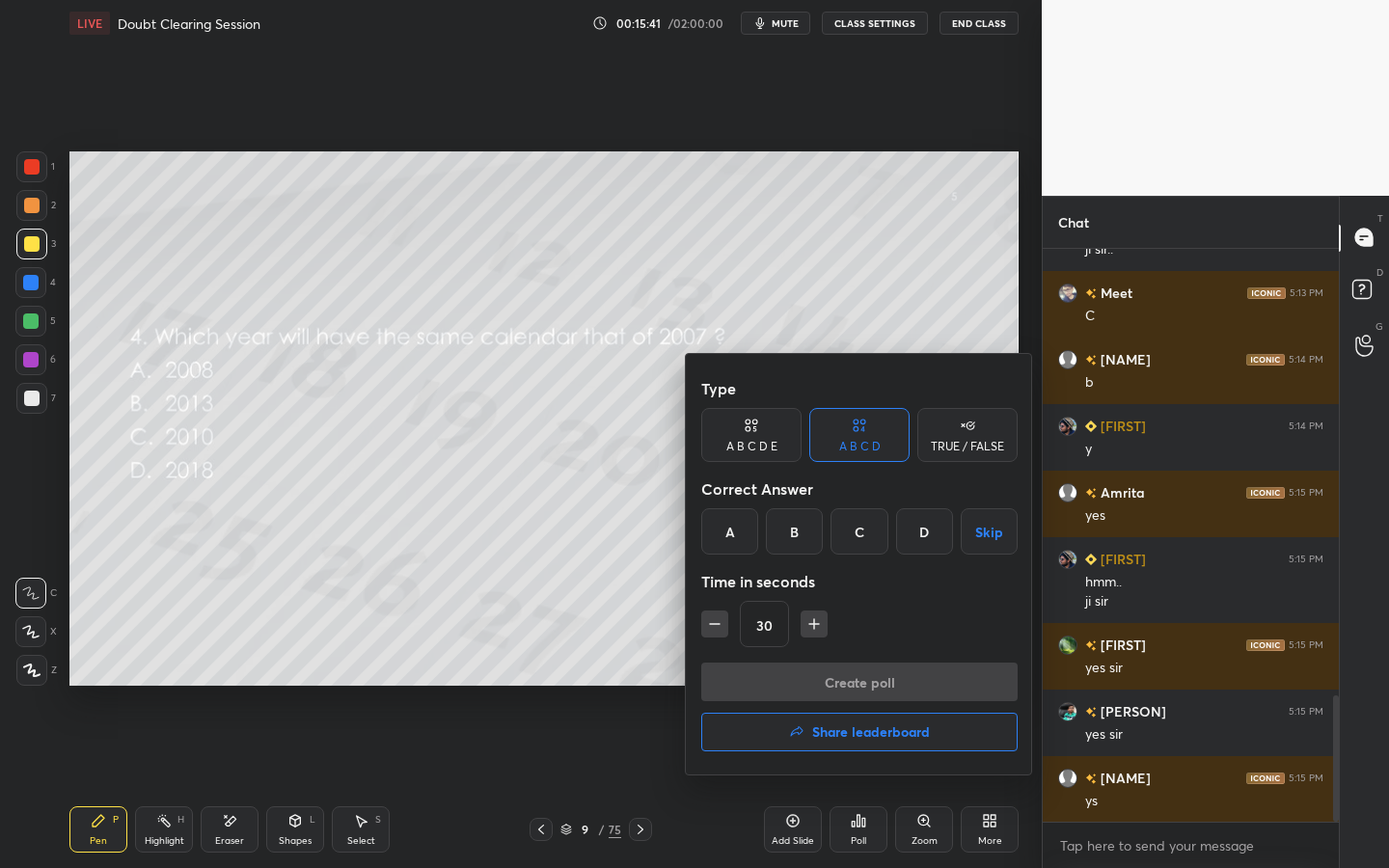 click on "D" at bounding box center (924, 531) 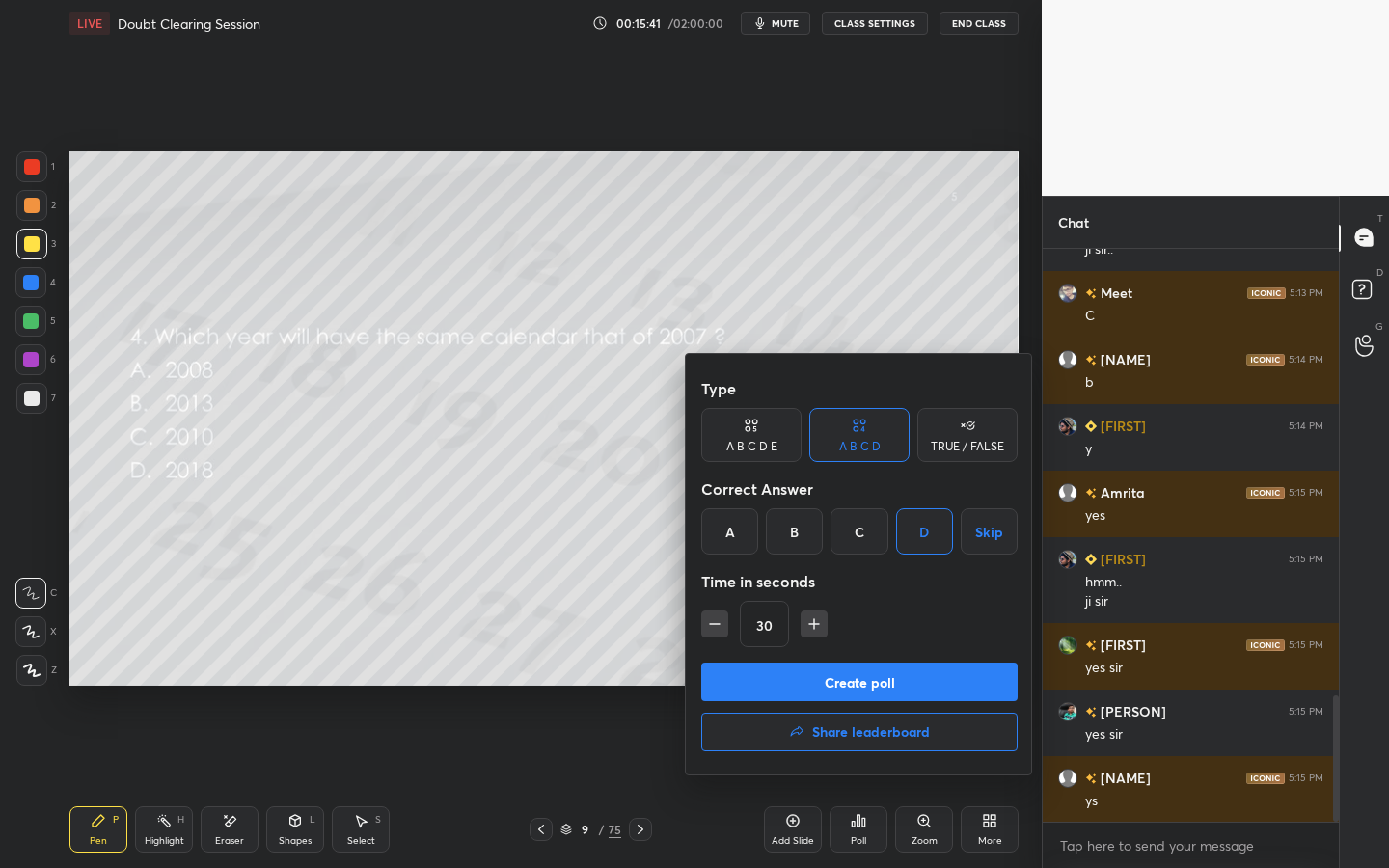 click on "Create poll" at bounding box center [859, 682] 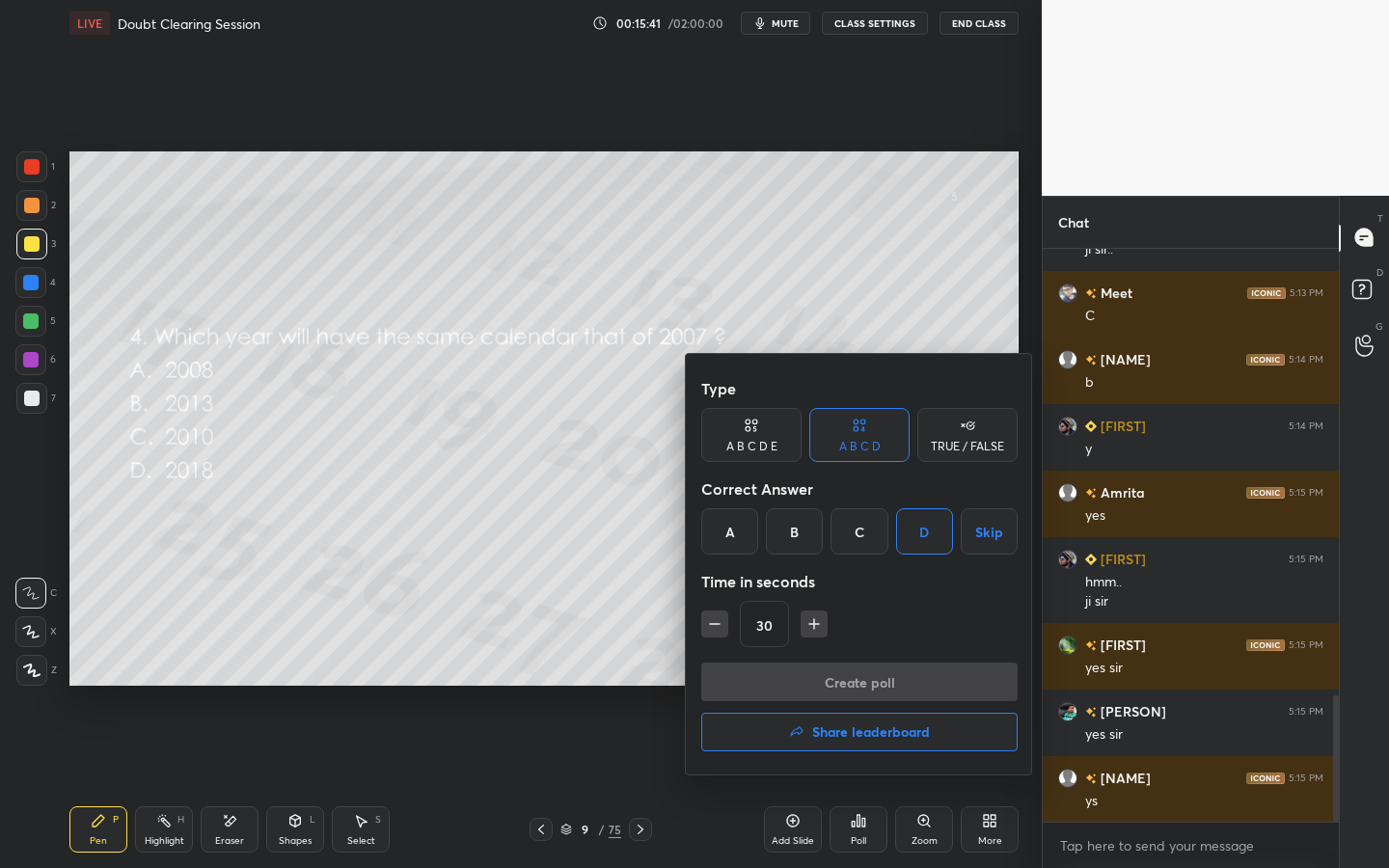 scroll, scrollTop: 535, scrollLeft: 290, axis: both 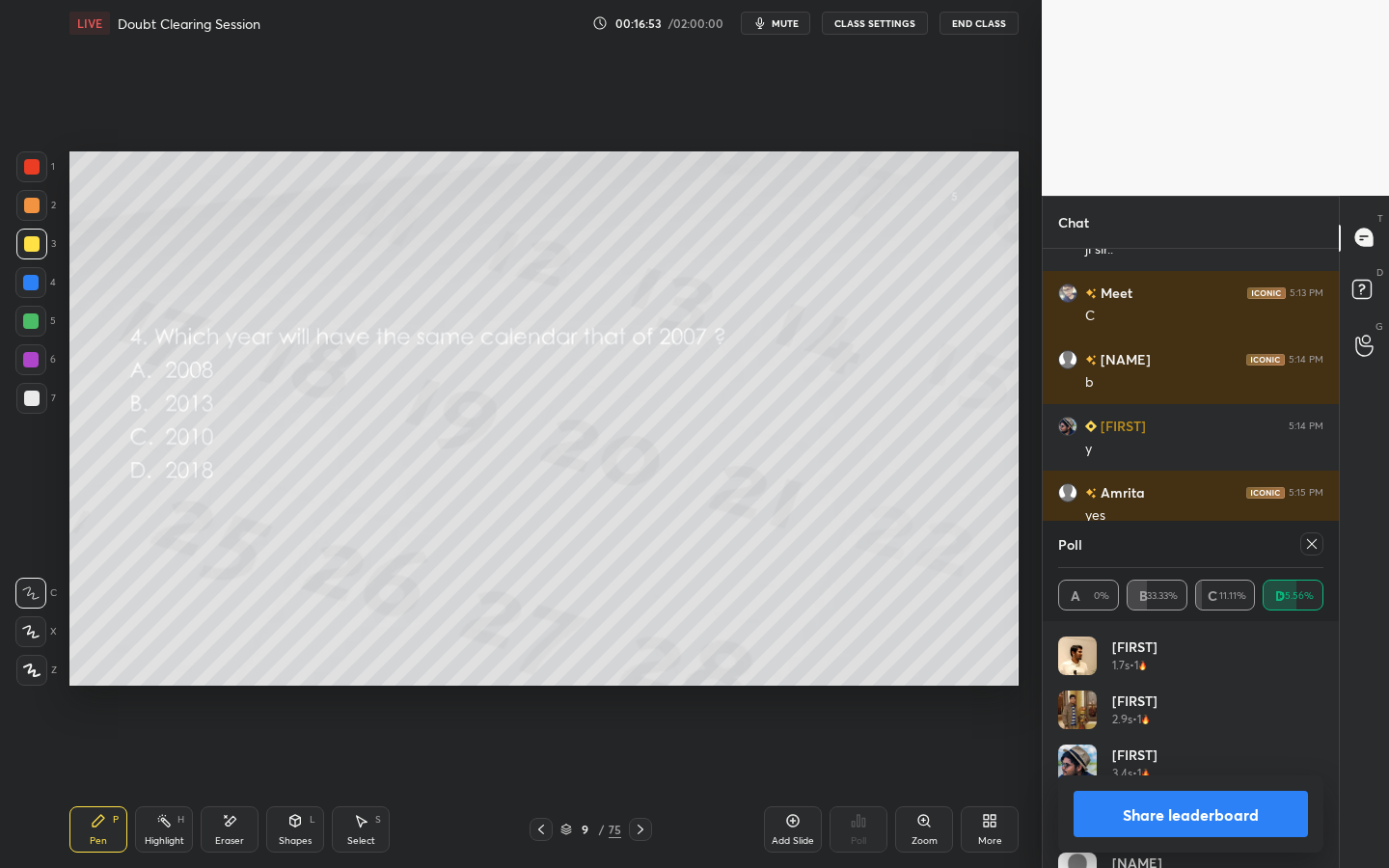 click 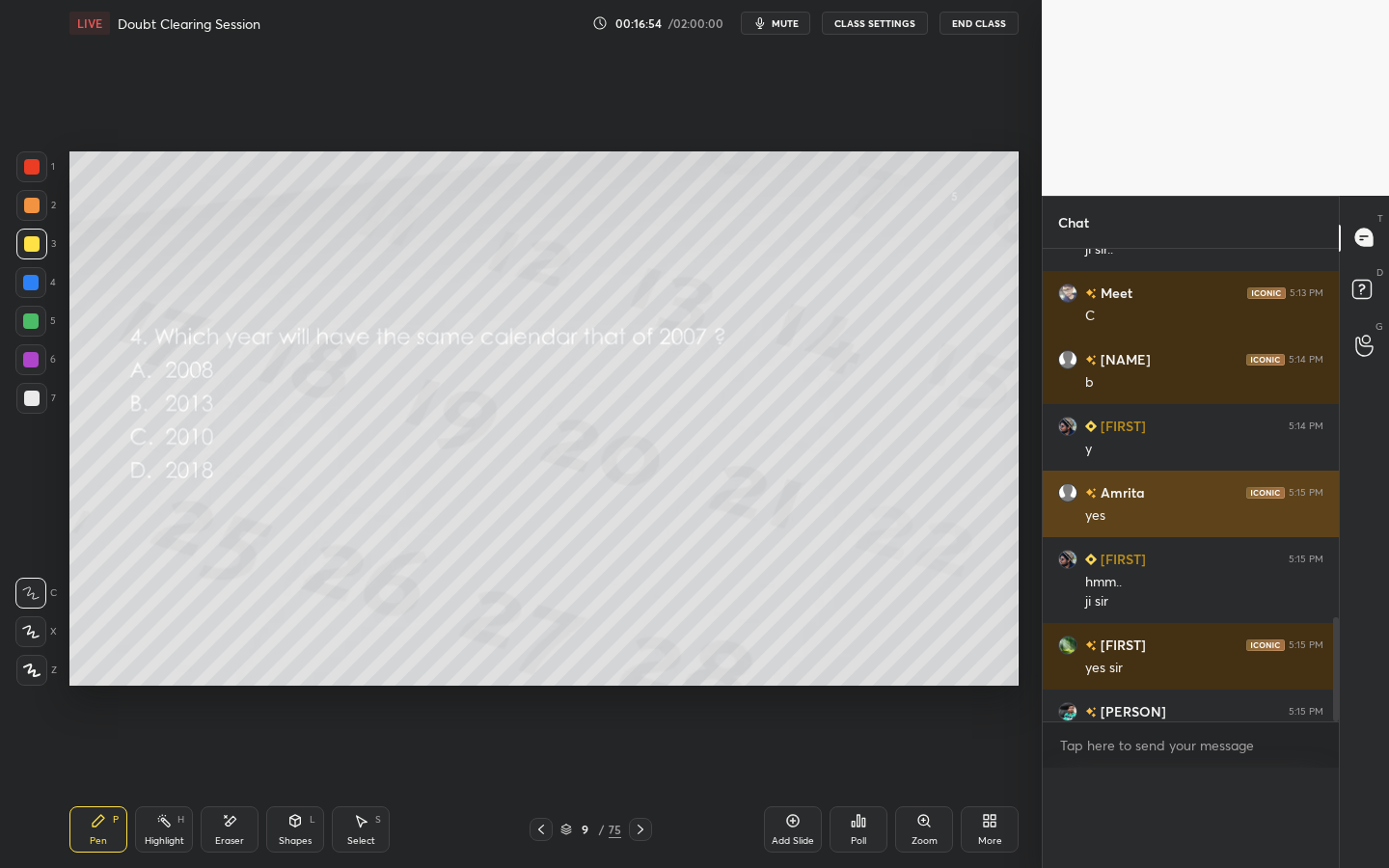 scroll, scrollTop: 19, scrollLeft: 259, axis: both 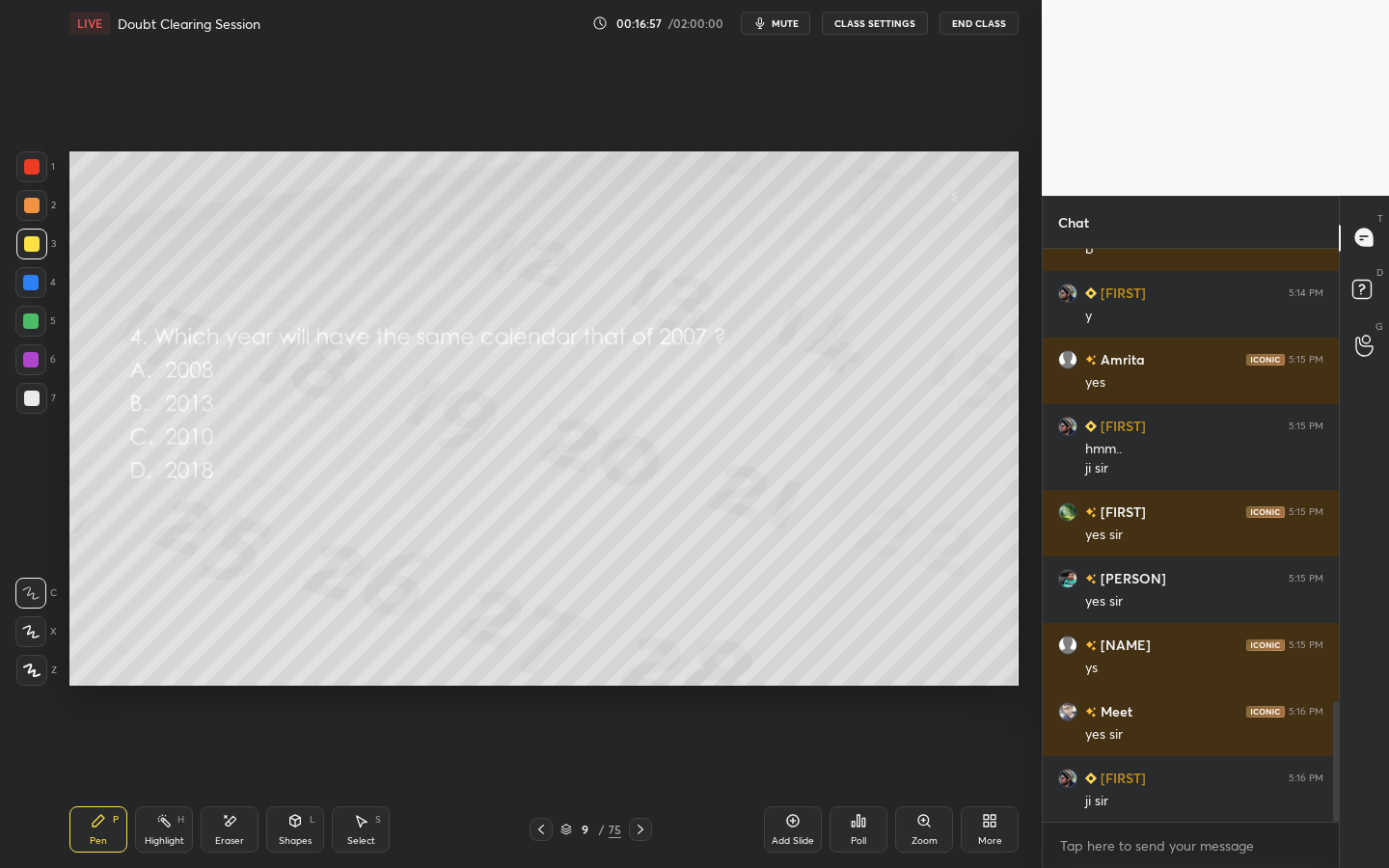 click 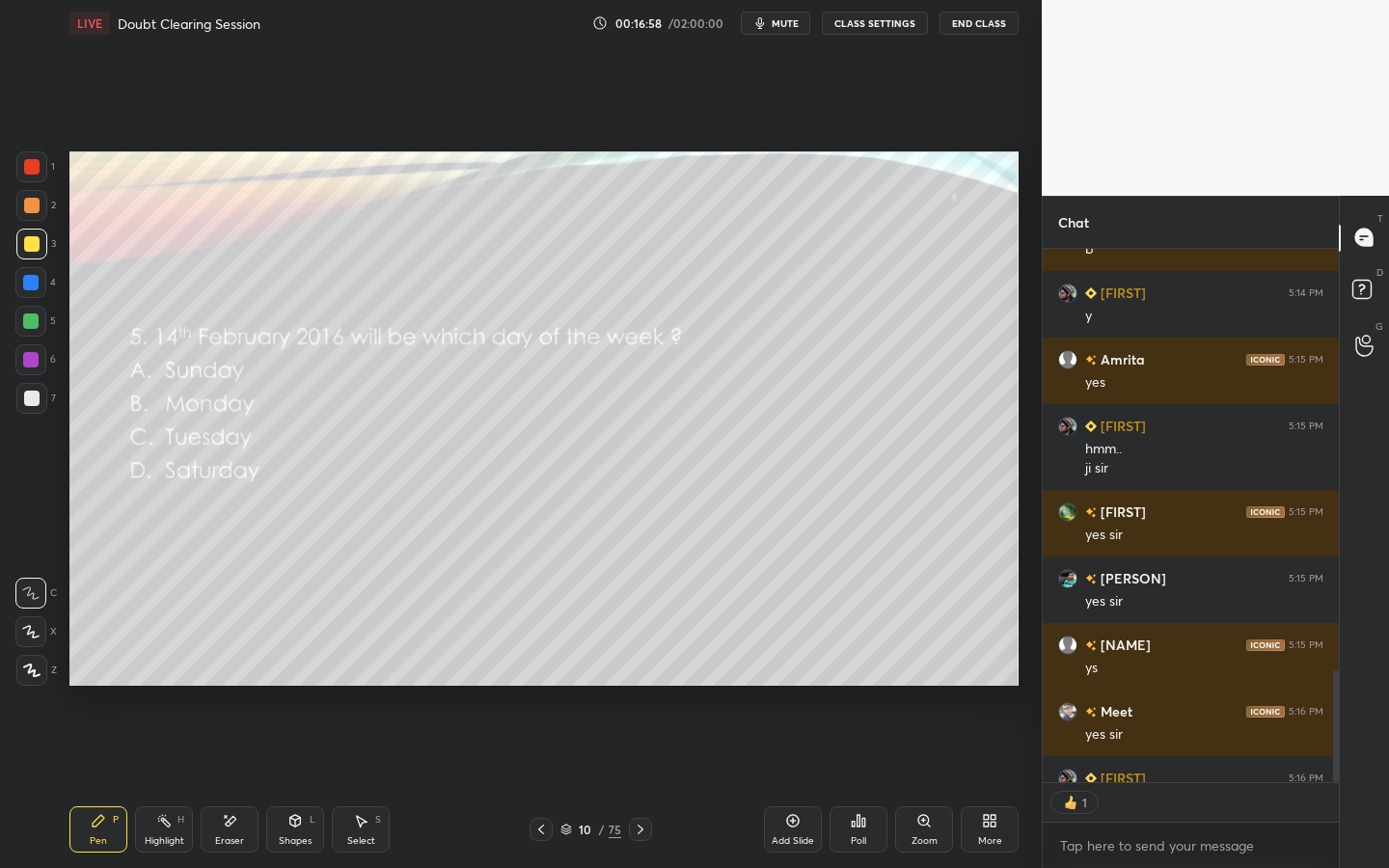 scroll, scrollTop: 528, scrollLeft: 290, axis: both 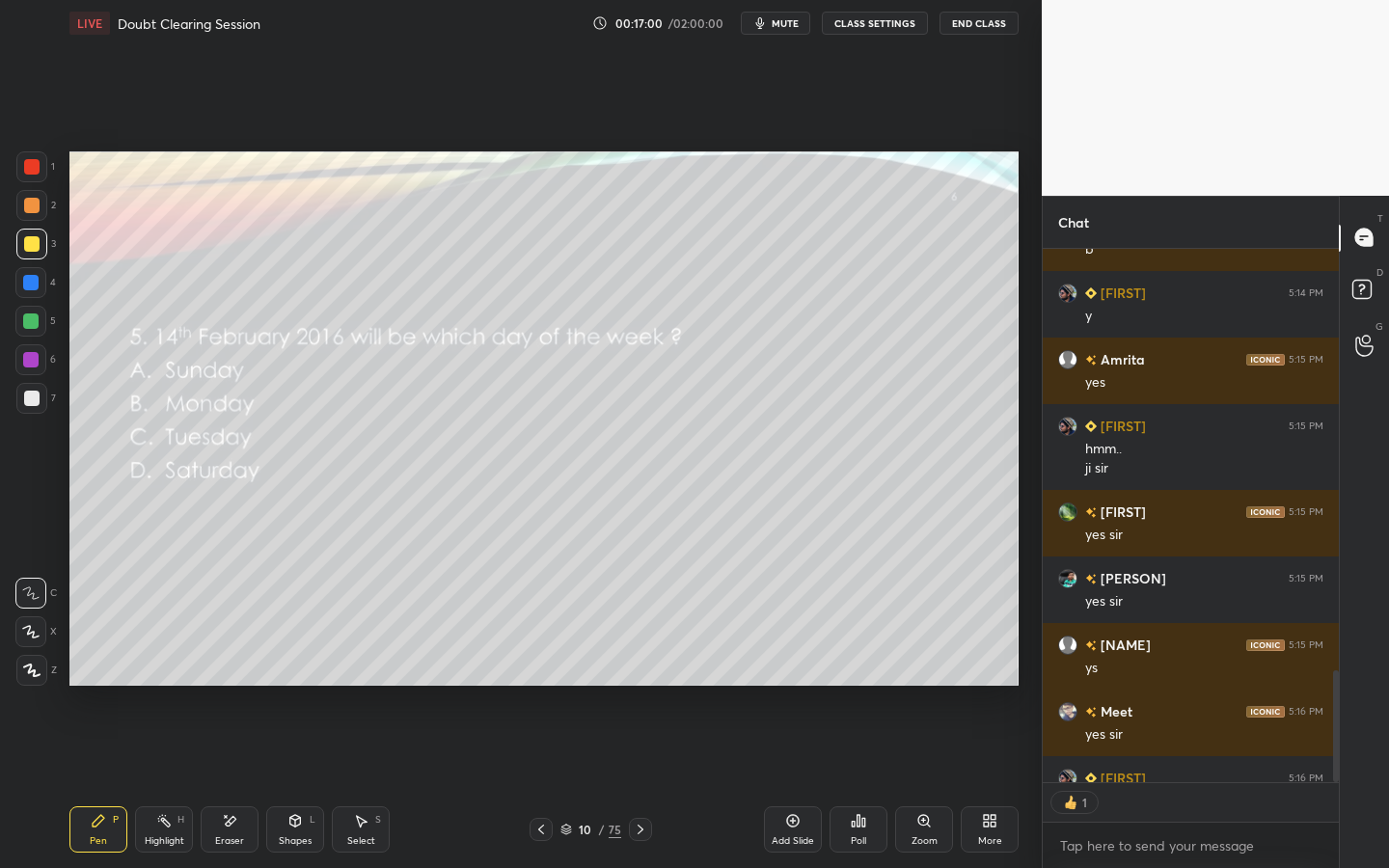 click 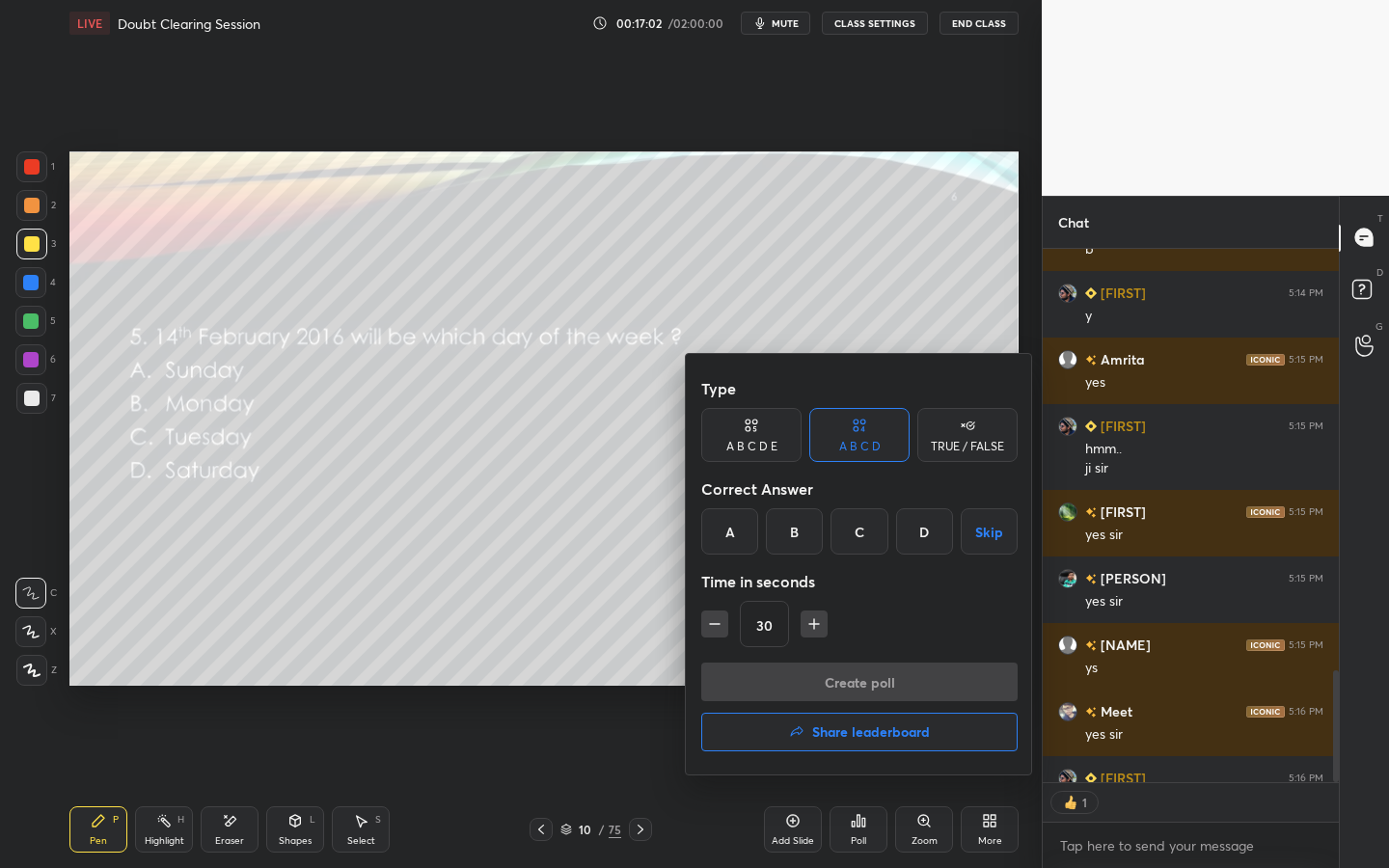scroll, scrollTop: 2267, scrollLeft: 0, axis: vertical 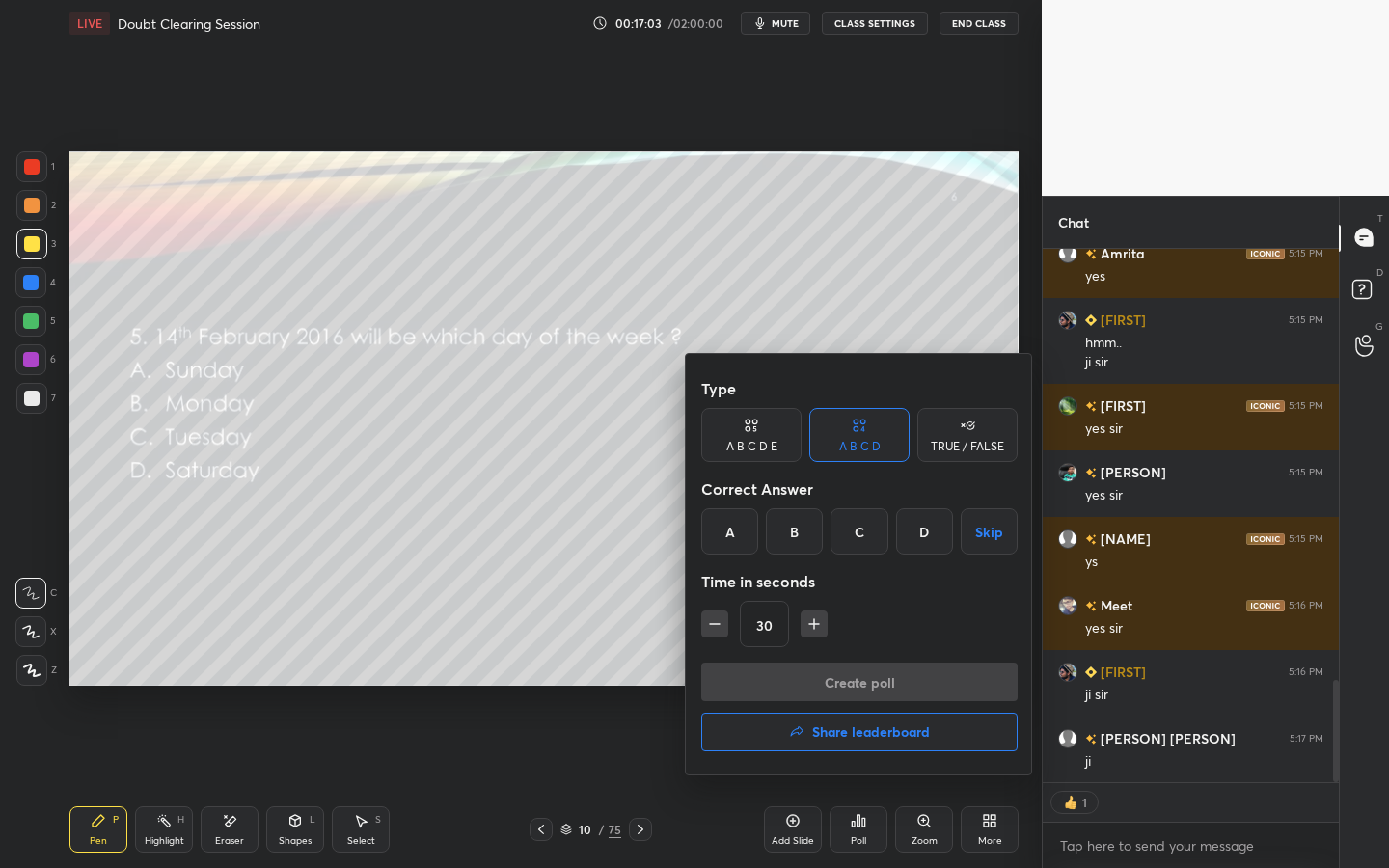 click on "A" at bounding box center (729, 531) 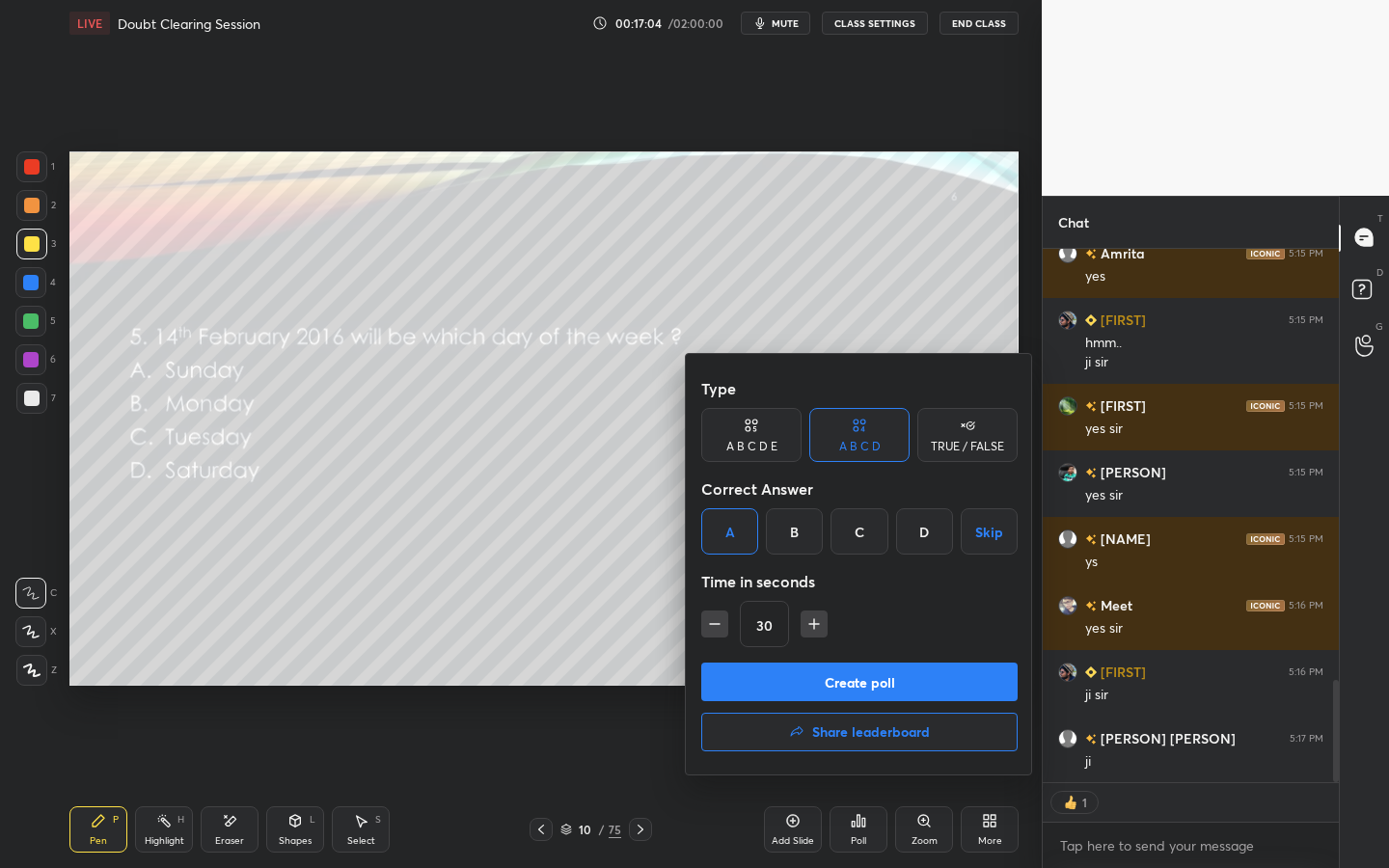 click on "Create poll" at bounding box center (859, 682) 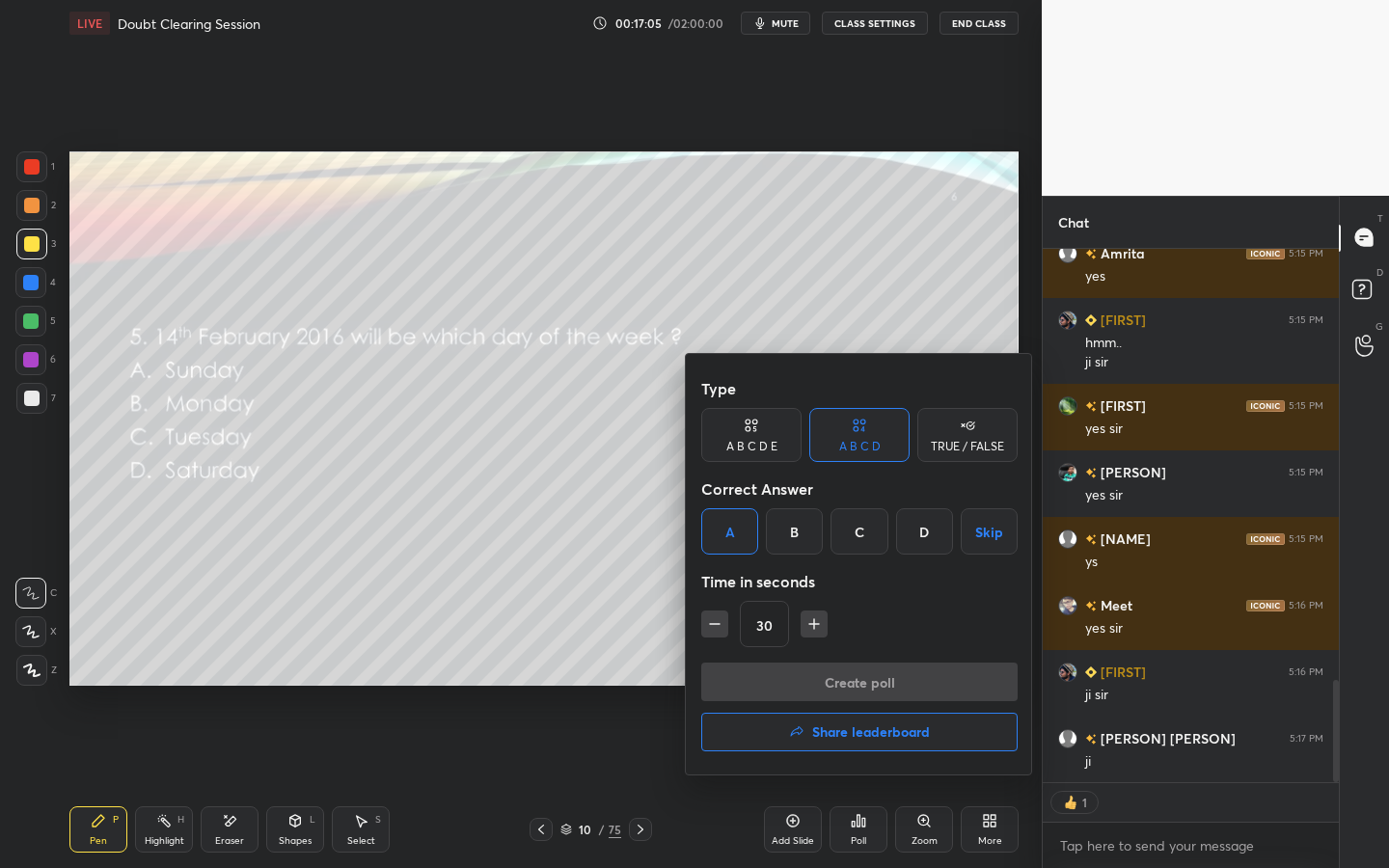 scroll, scrollTop: 496, scrollLeft: 290, axis: both 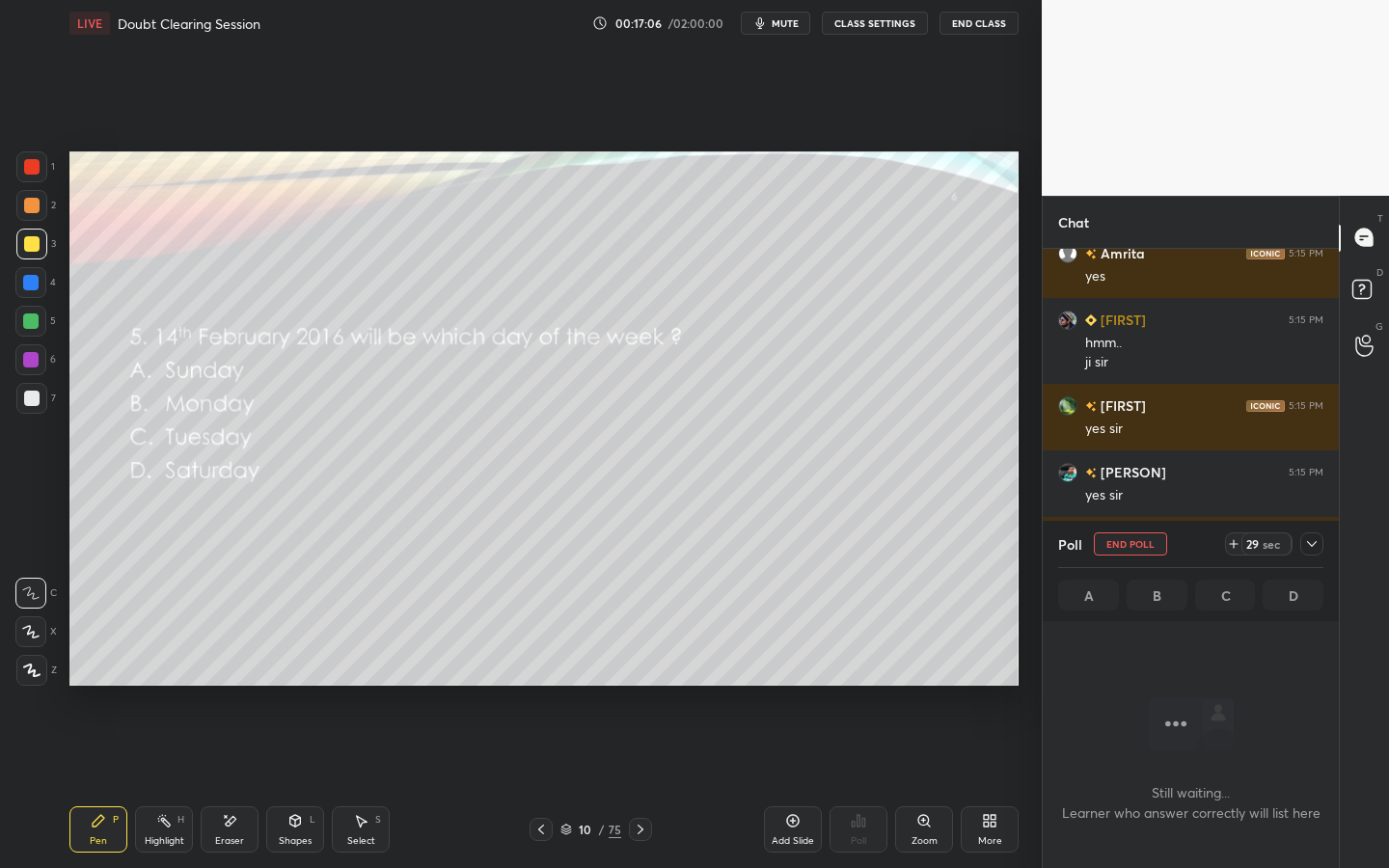 click 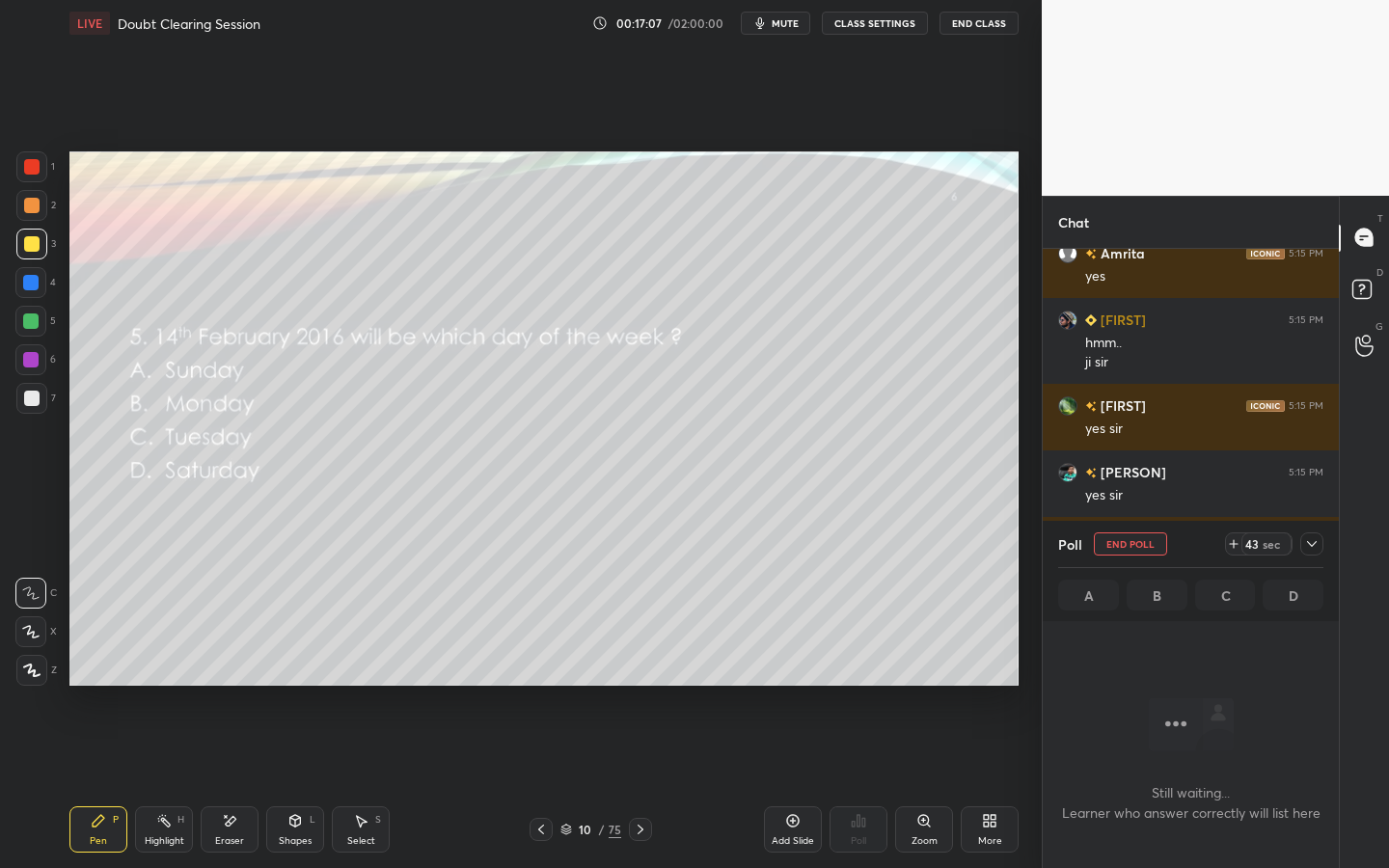 click 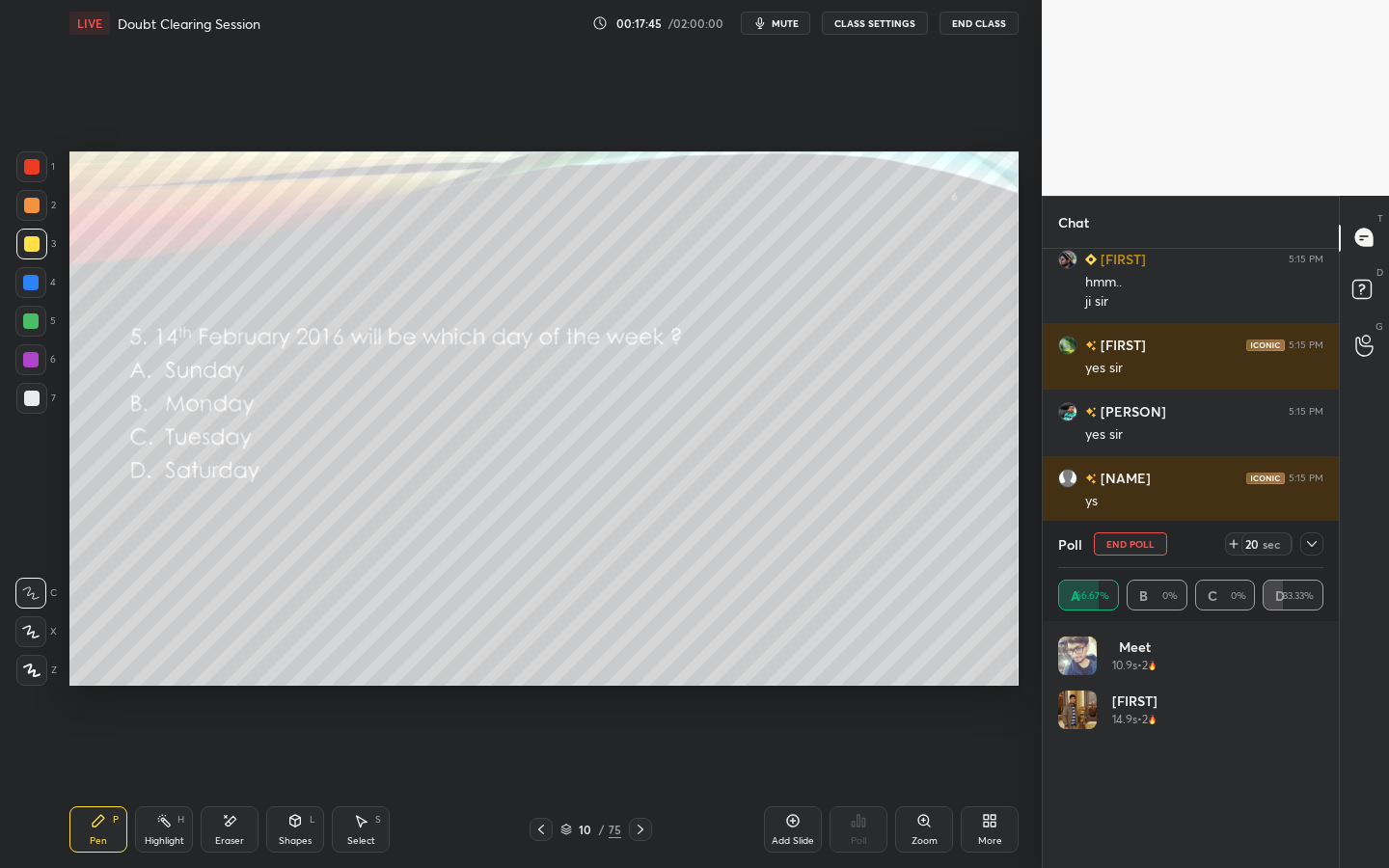 click 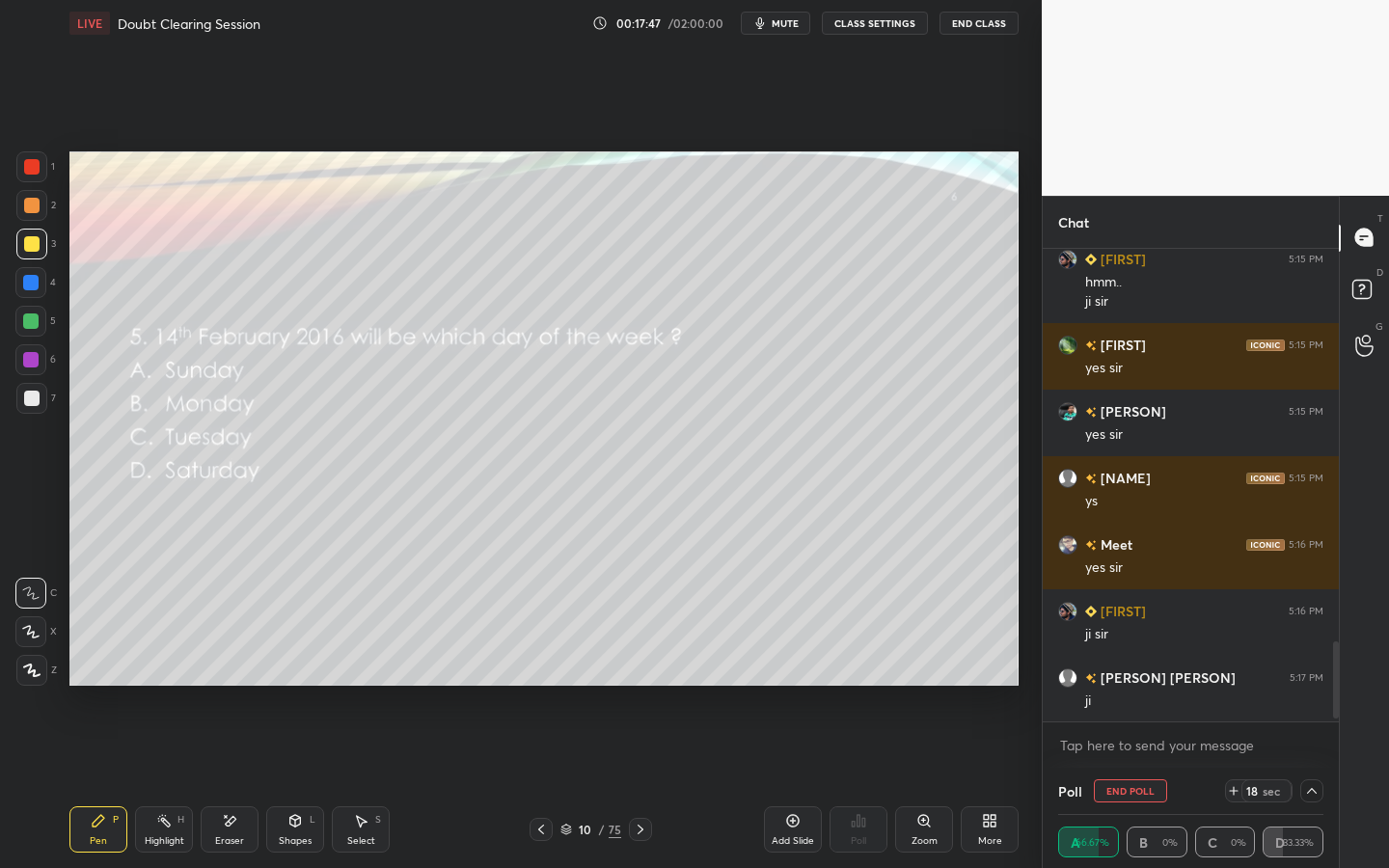 drag, startPoint x: 1306, startPoint y: 777, endPoint x: 1312, endPoint y: 789, distance: 13.416408 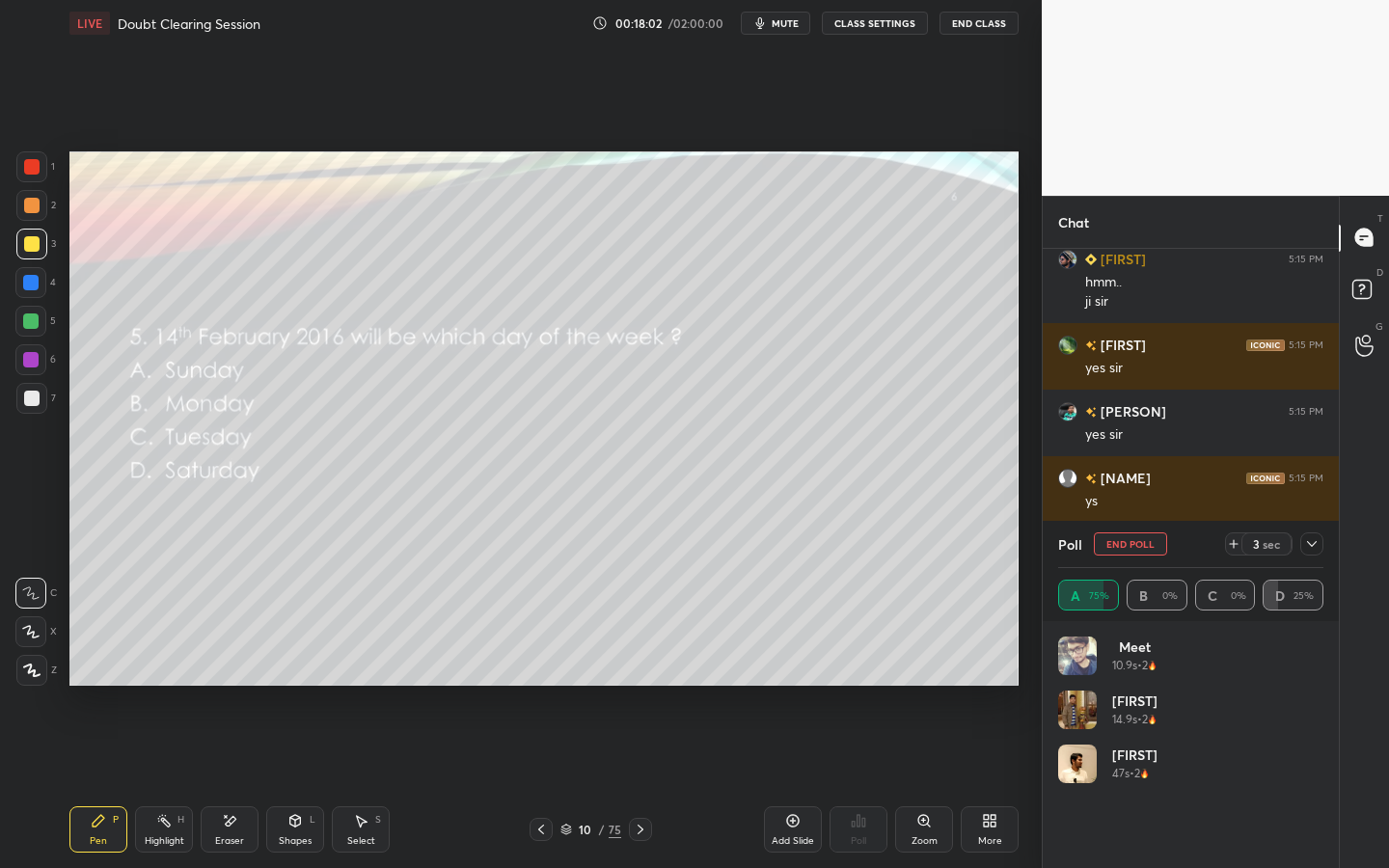 scroll, scrollTop: 2395, scrollLeft: 0, axis: vertical 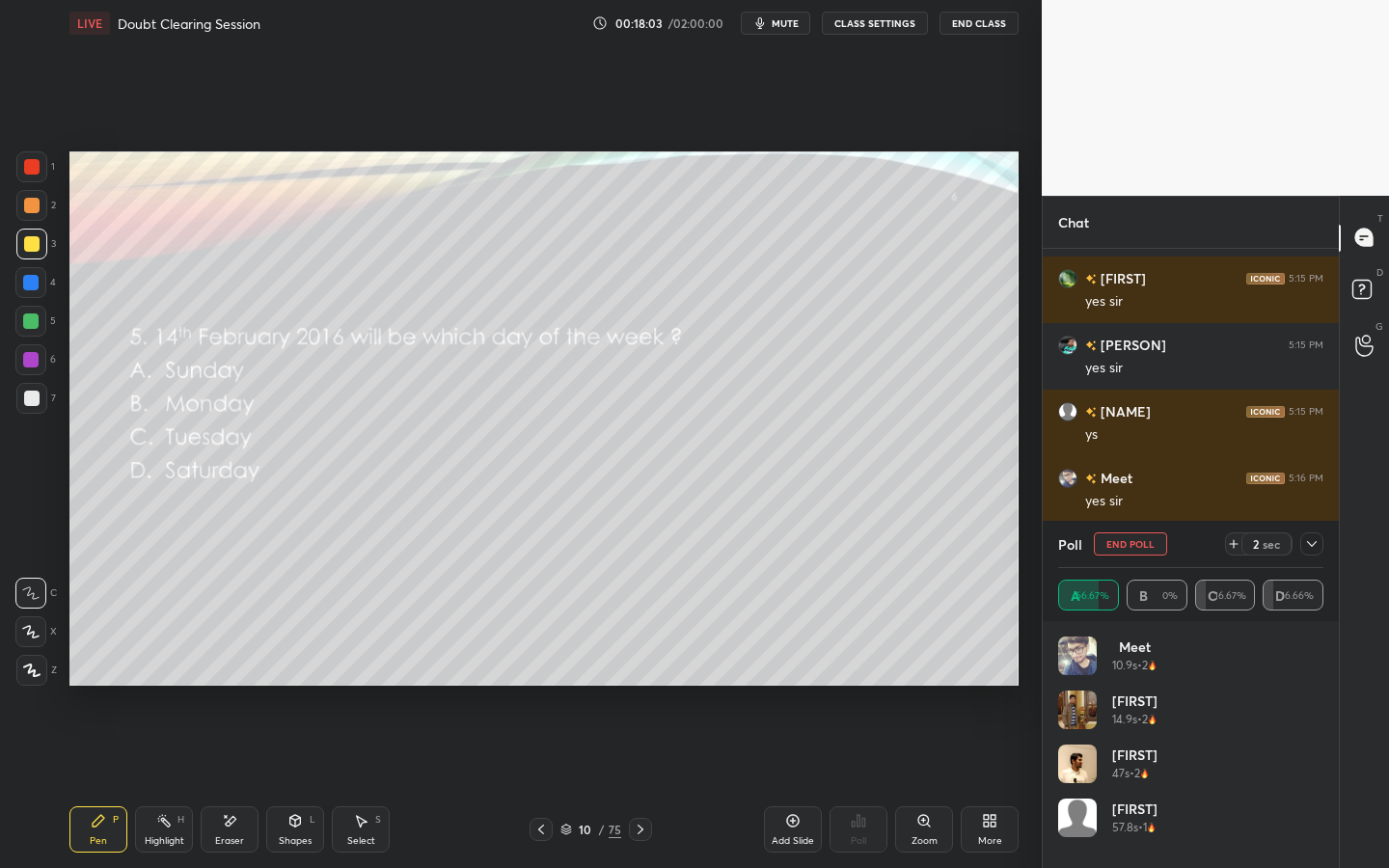 click 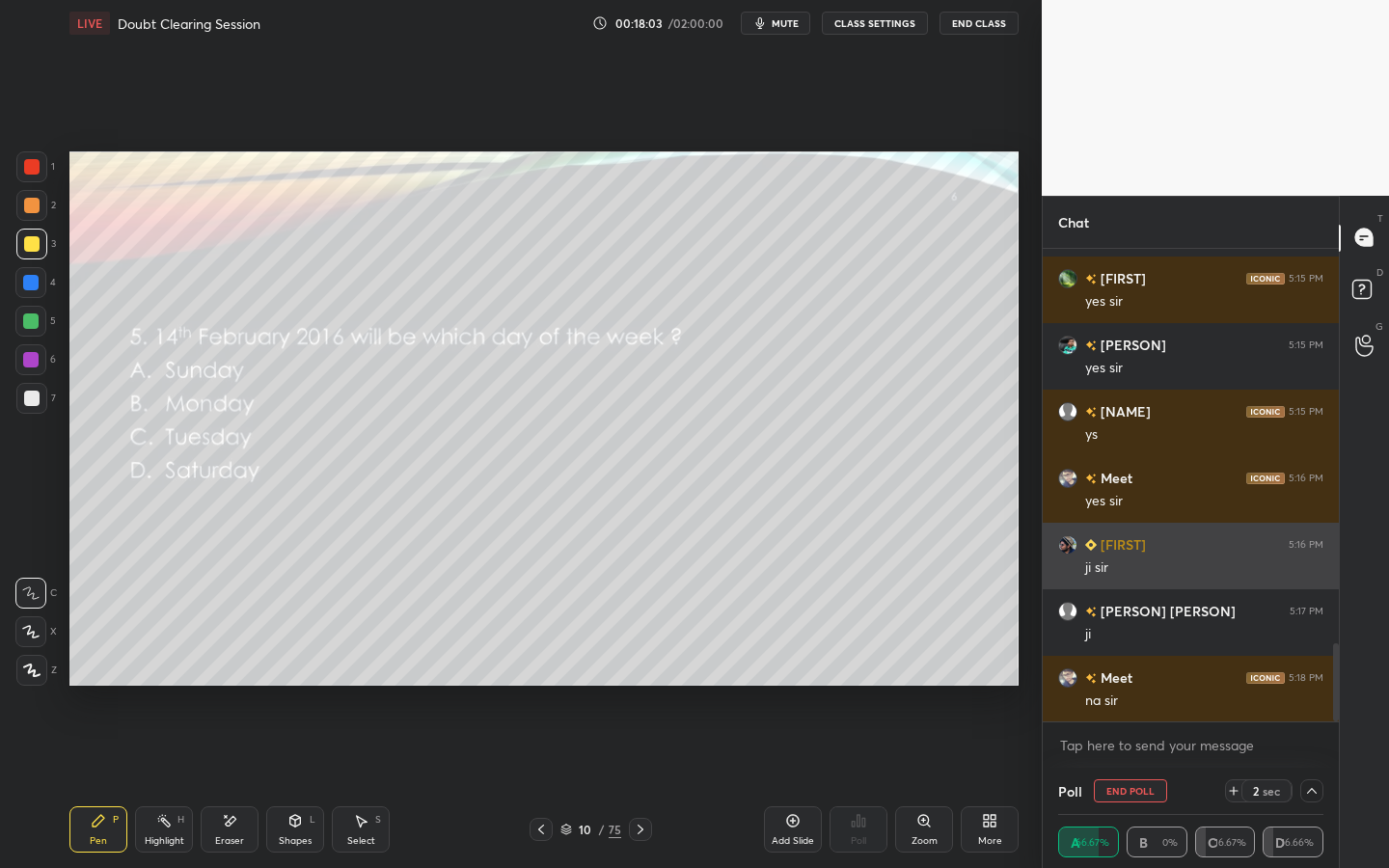 scroll, scrollTop: 148, scrollLeft: 259, axis: both 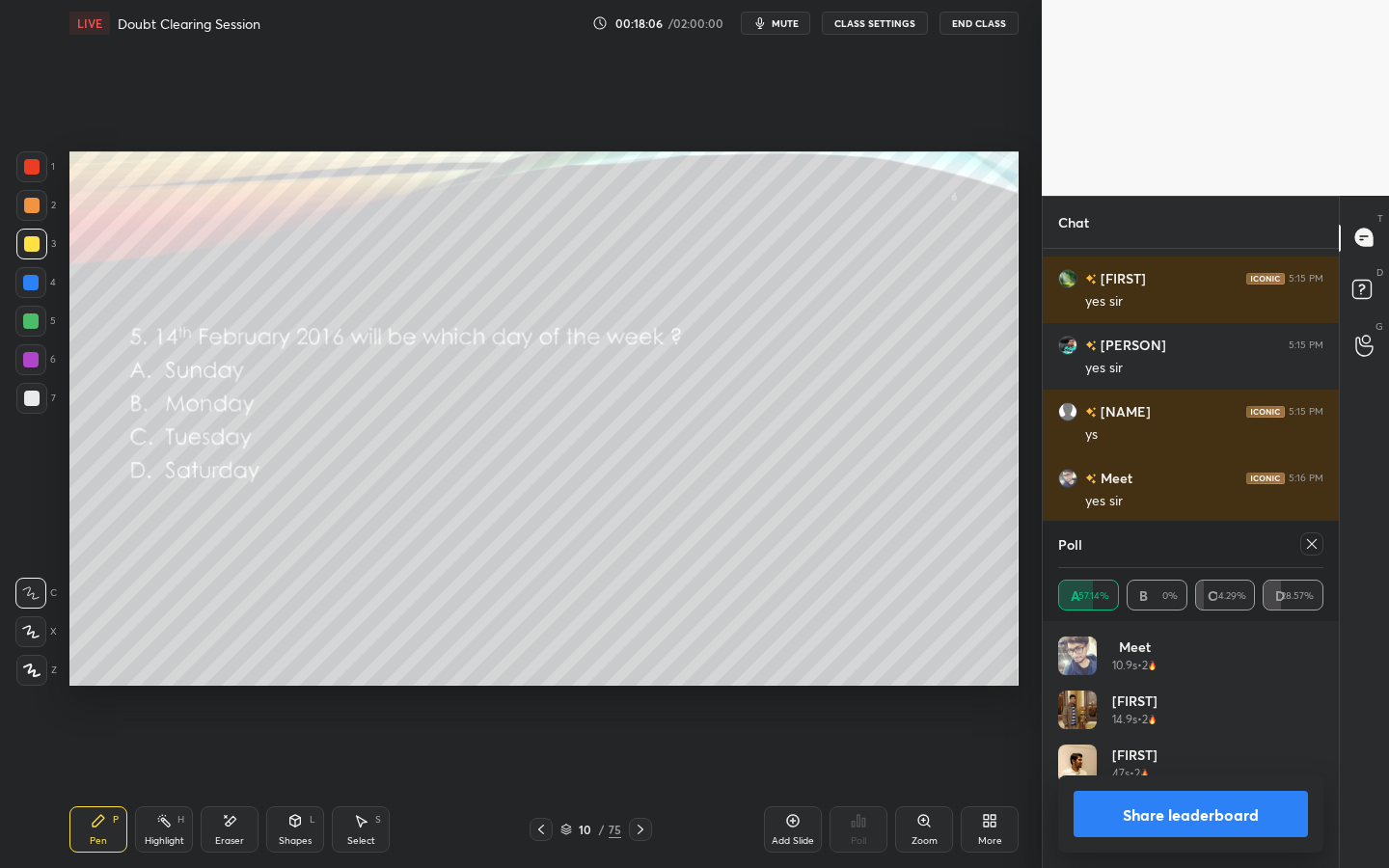 click 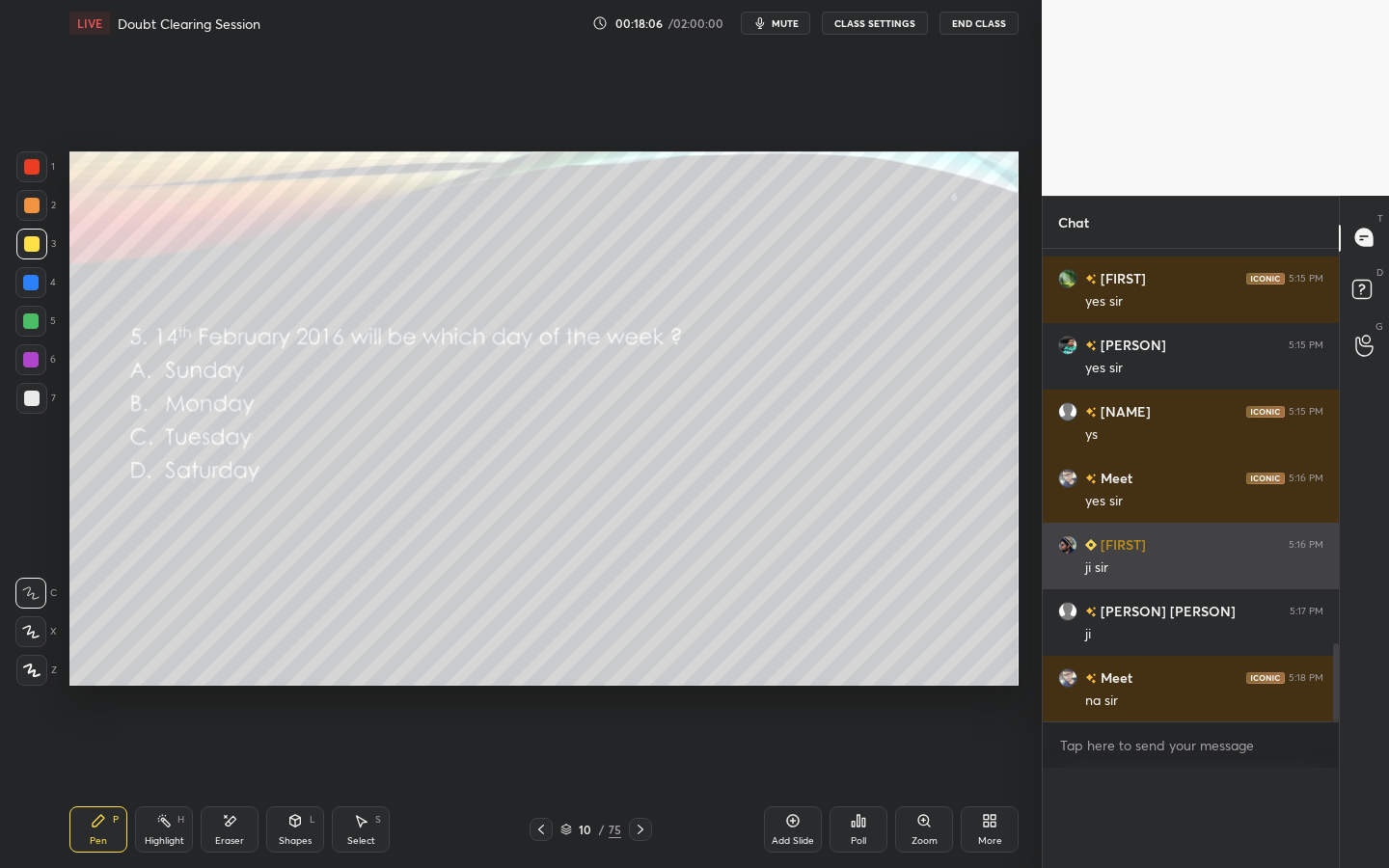 scroll, scrollTop: 85, scrollLeft: 259, axis: both 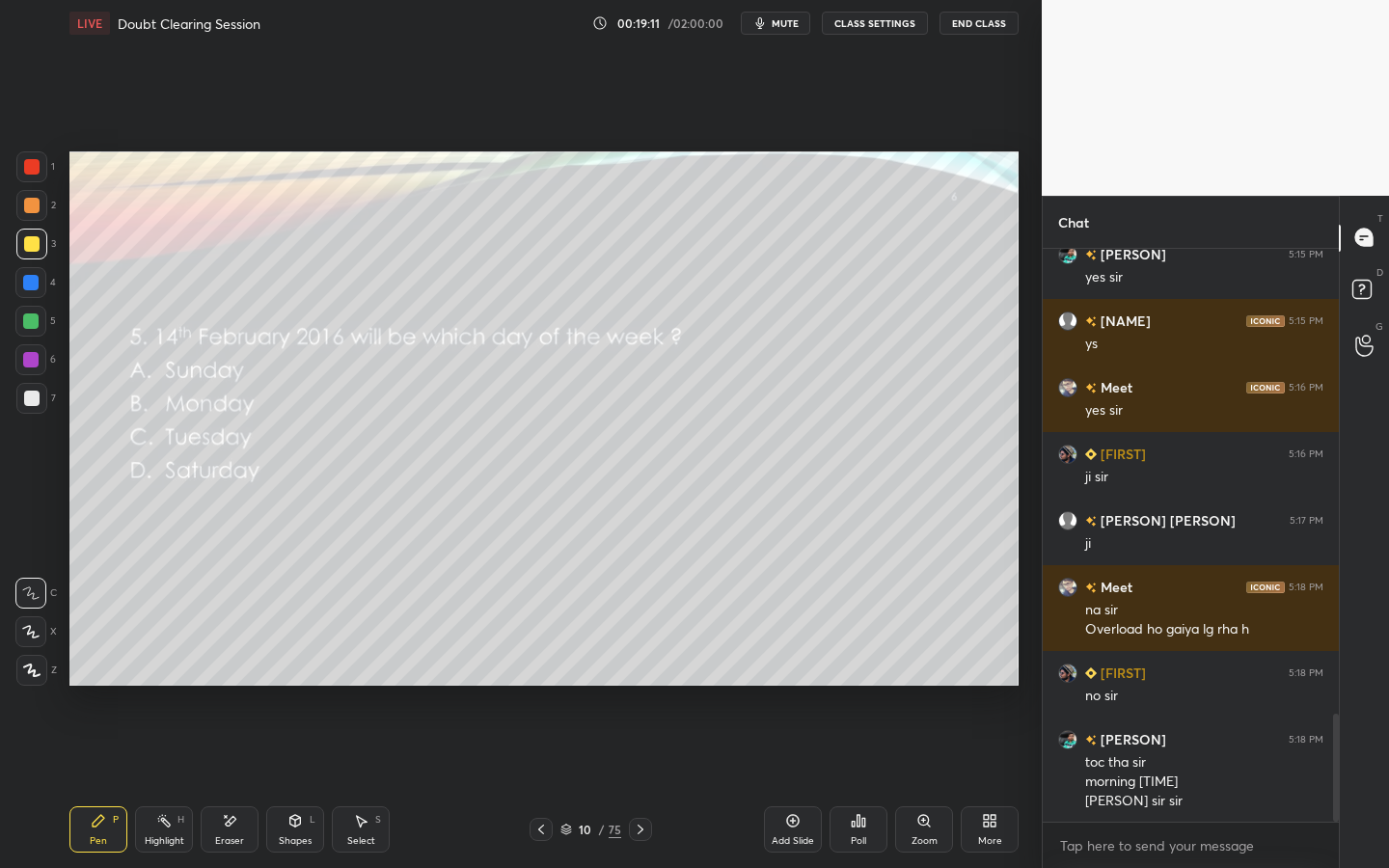 click 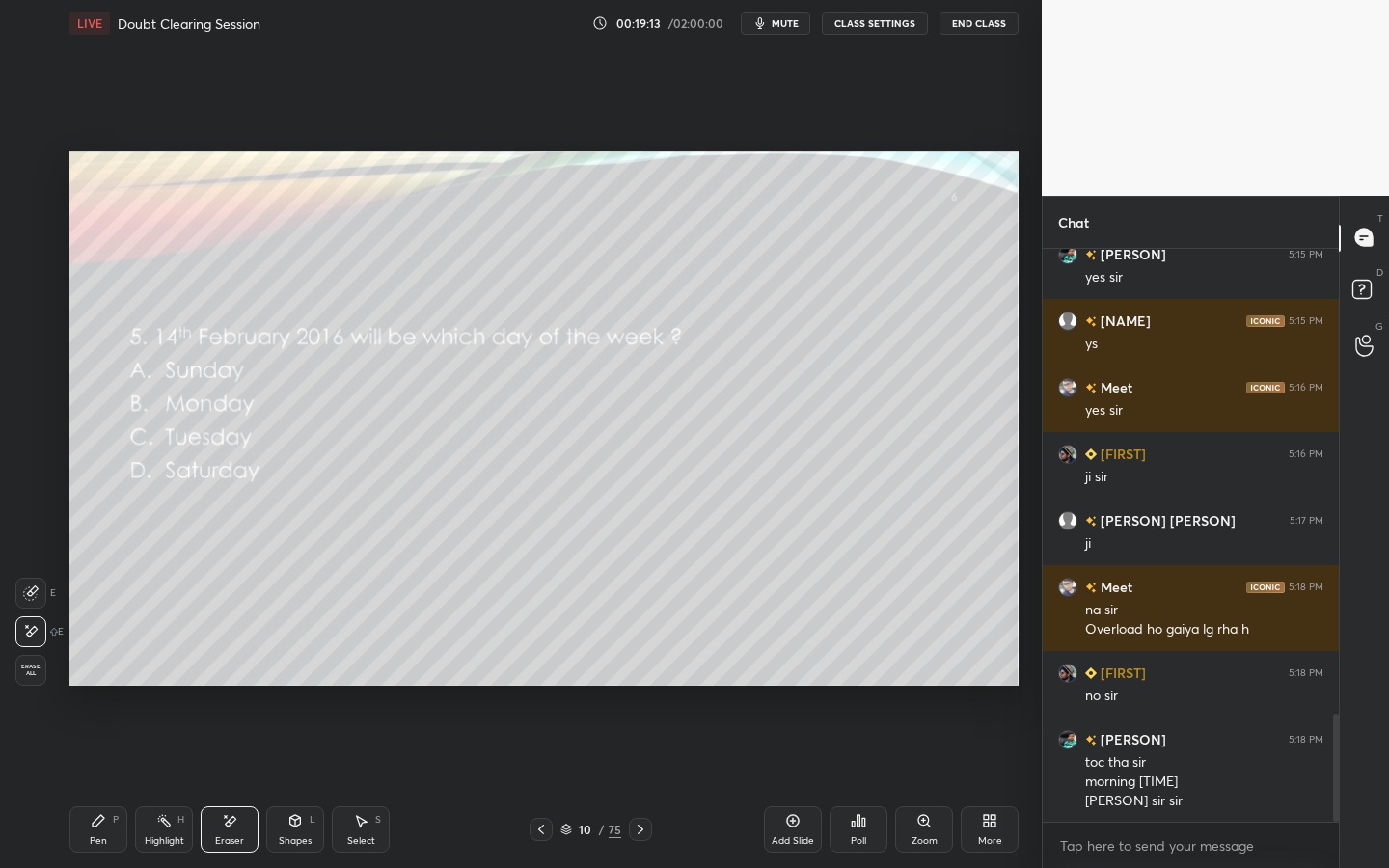 click on "Pen P" at bounding box center [98, 829] 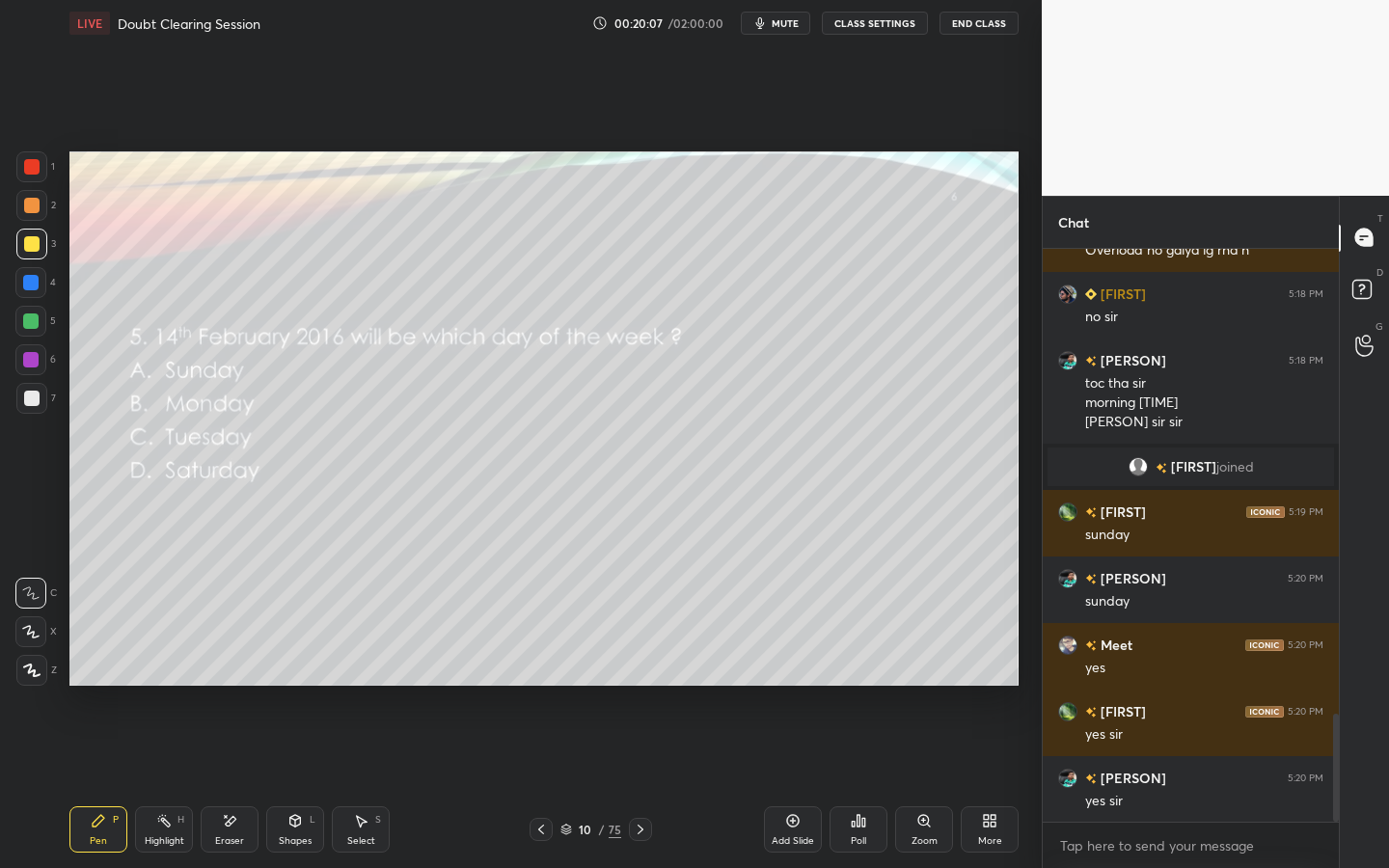 scroll, scrollTop: 2543, scrollLeft: 0, axis: vertical 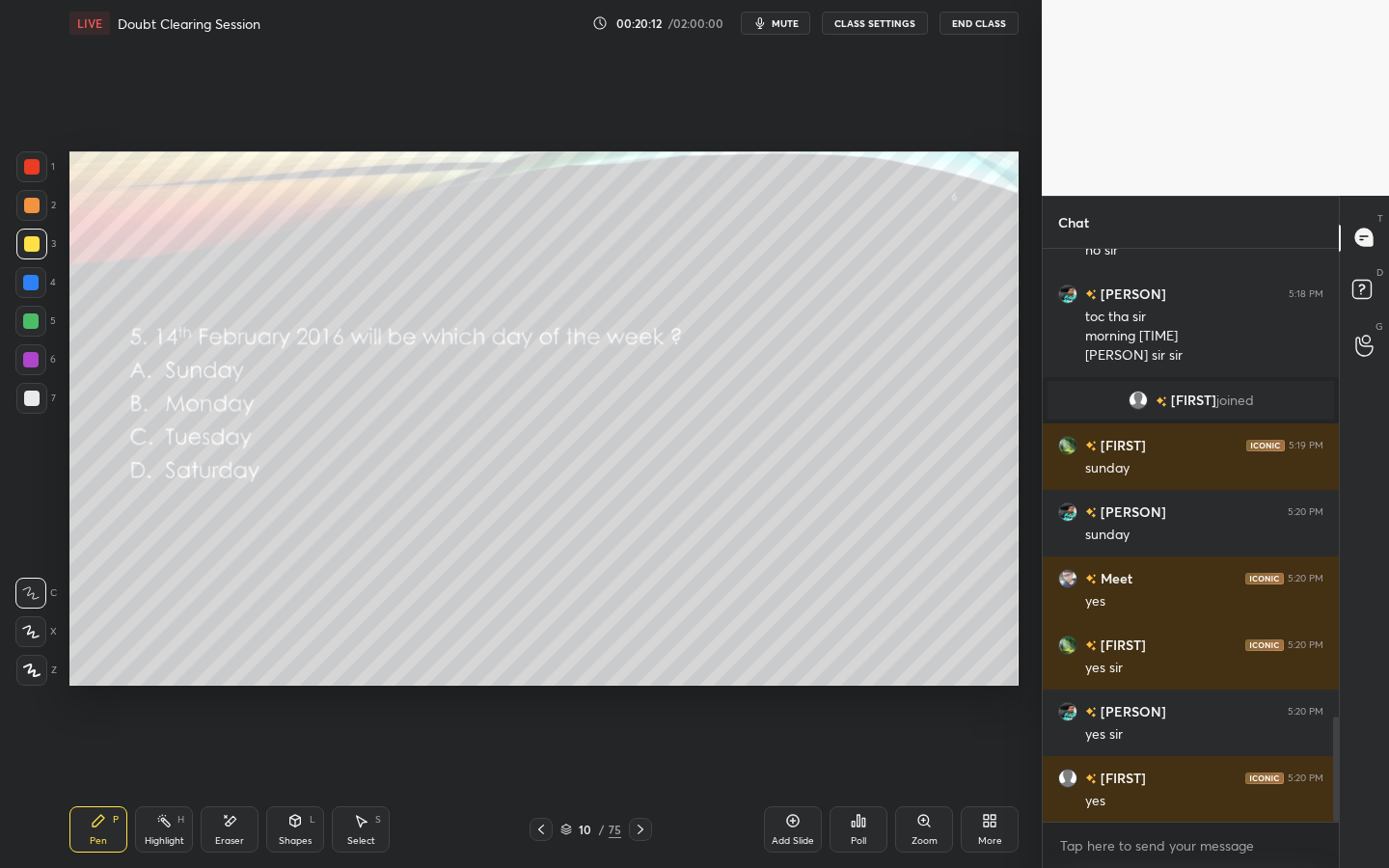 click 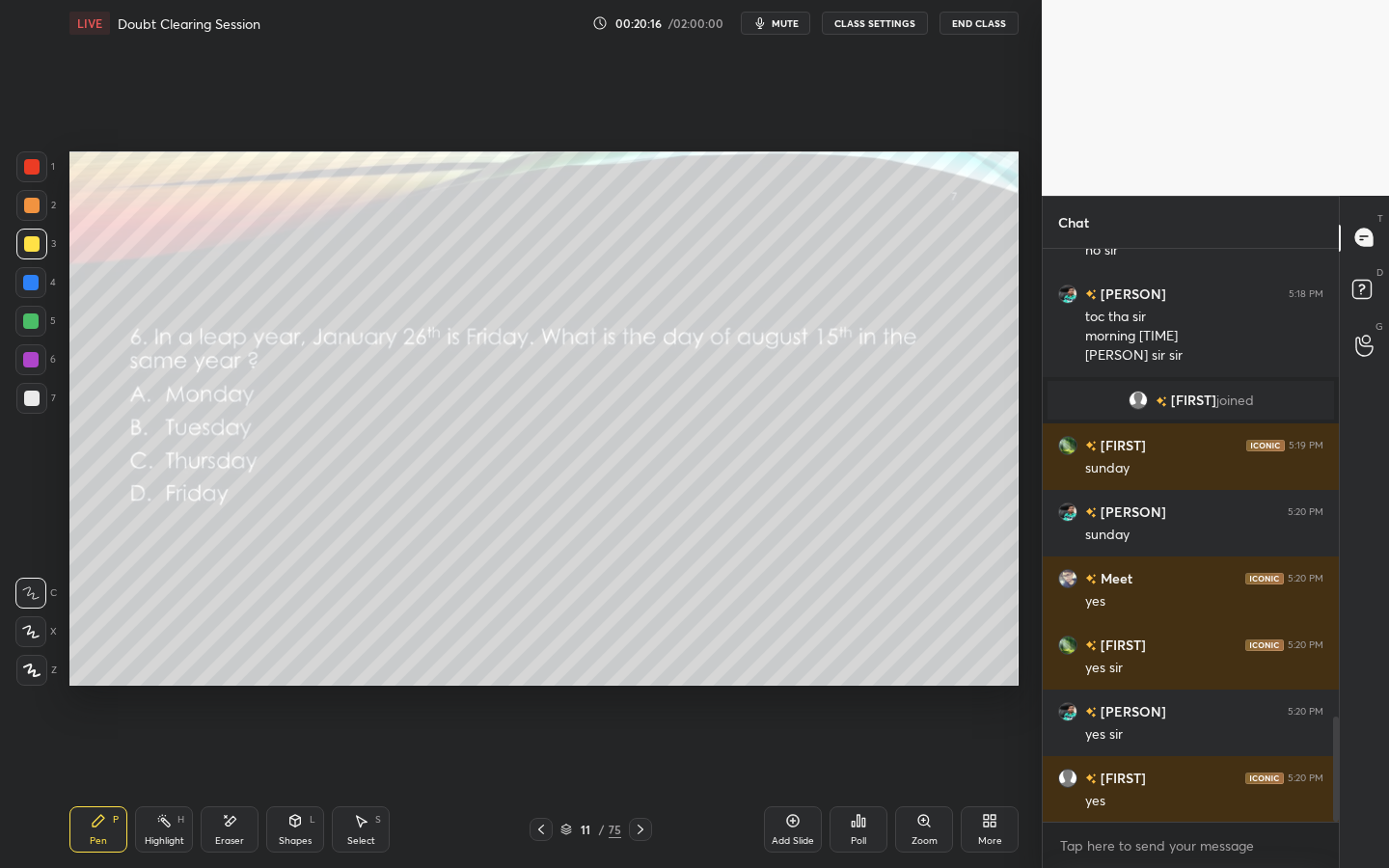 click on "Poll" at bounding box center [858, 829] 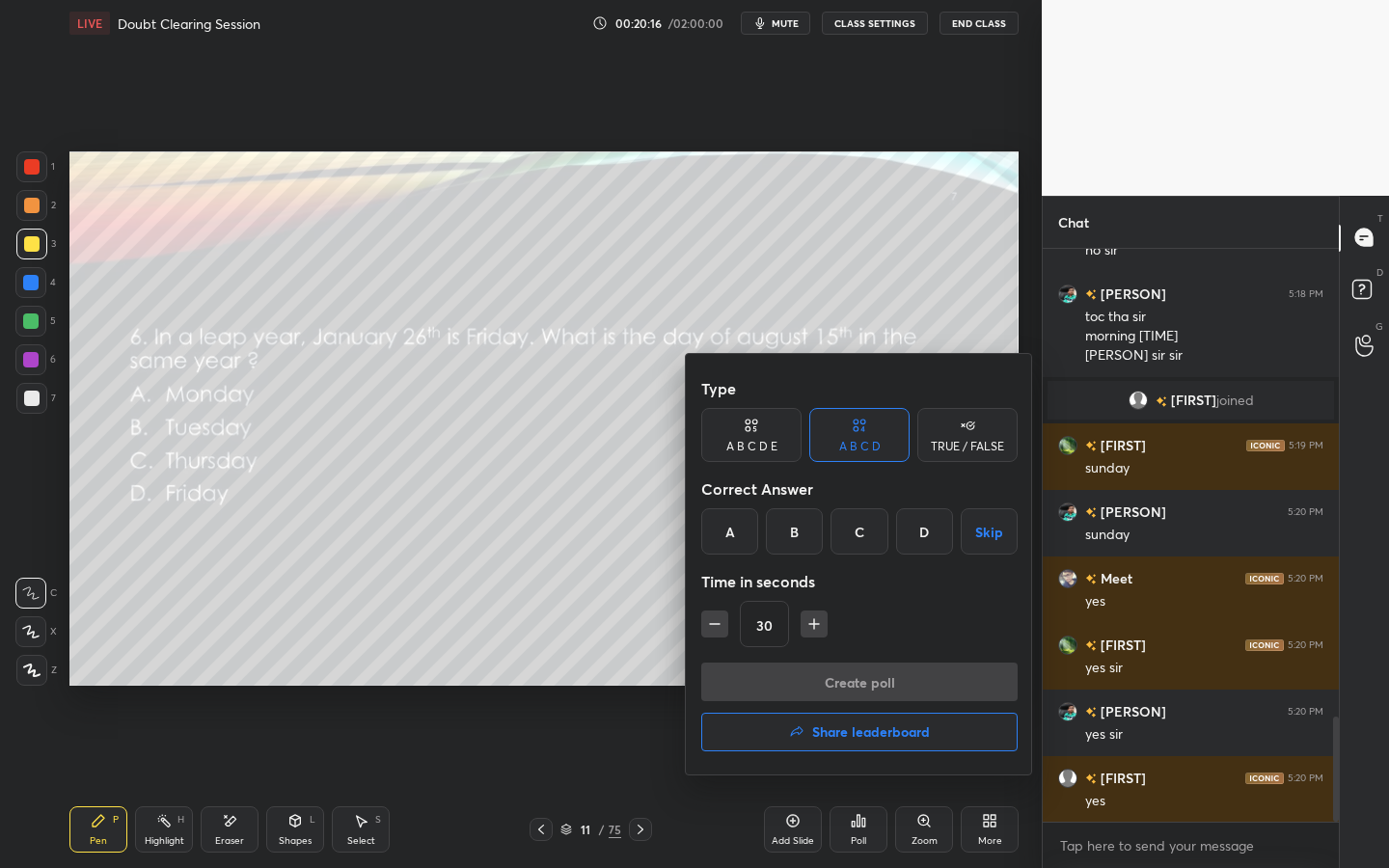 click on "C" at bounding box center [858, 531] 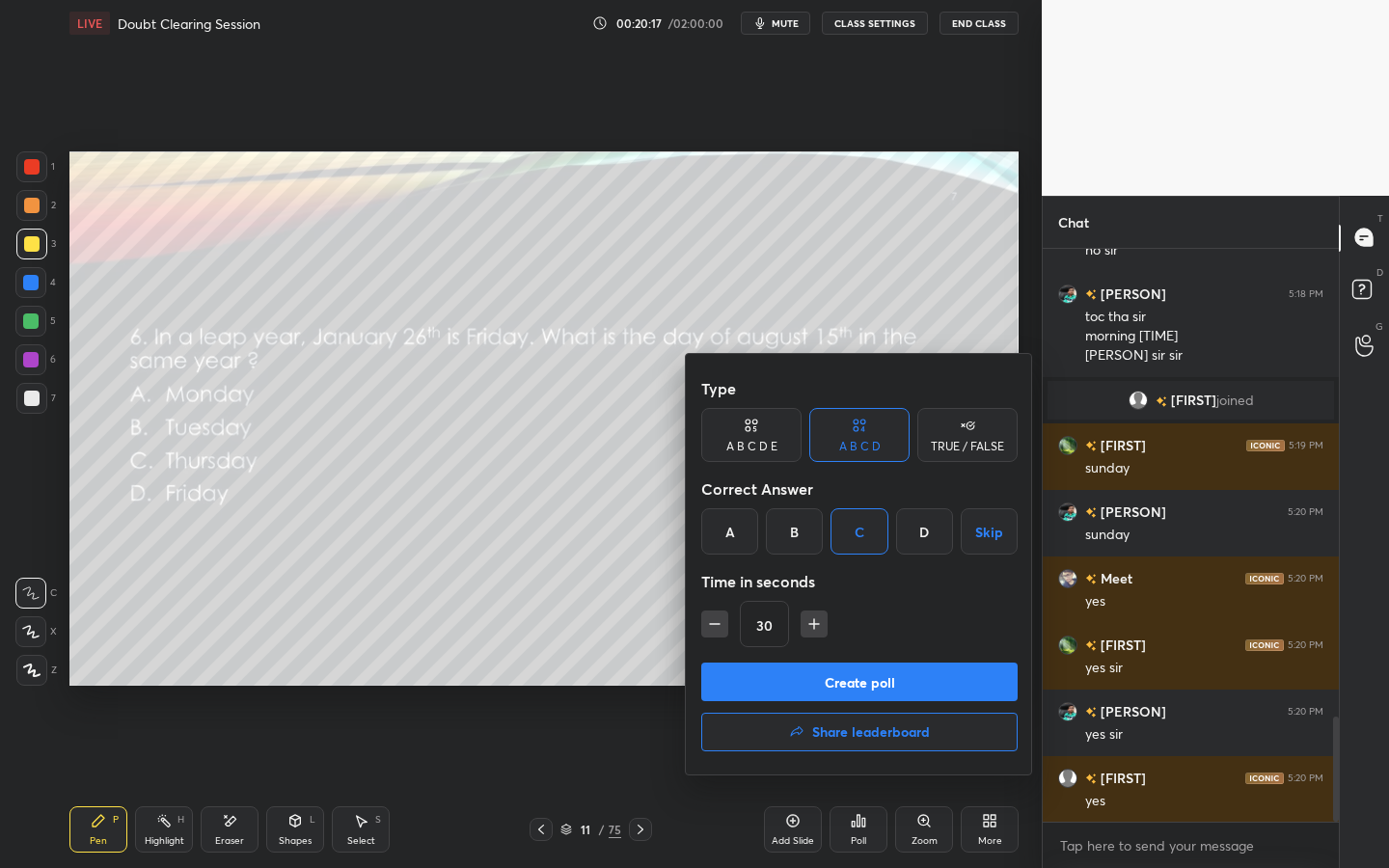 drag, startPoint x: 834, startPoint y: 679, endPoint x: 847, endPoint y: 677, distance: 13.152946 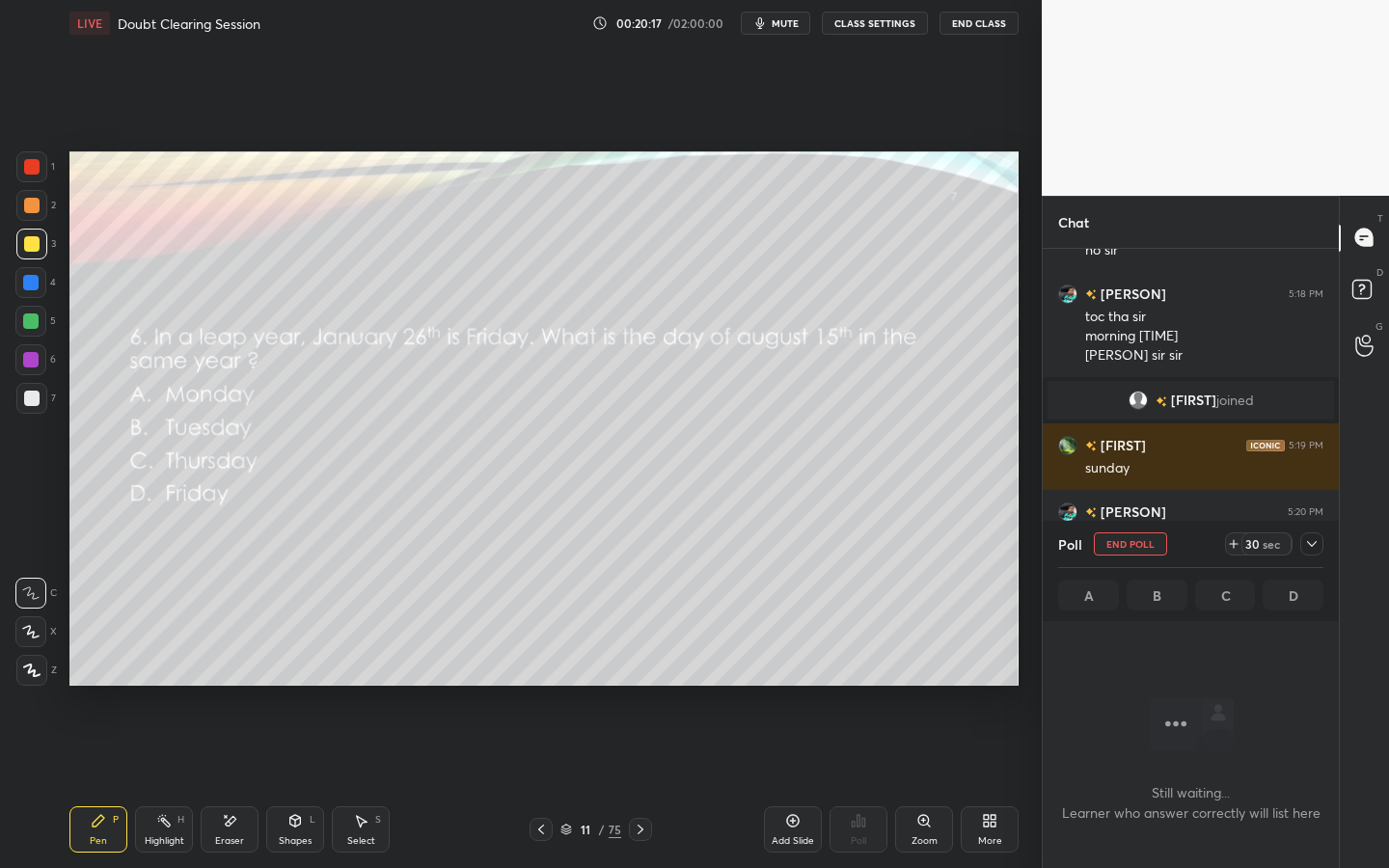 scroll, scrollTop: 473, scrollLeft: 290, axis: both 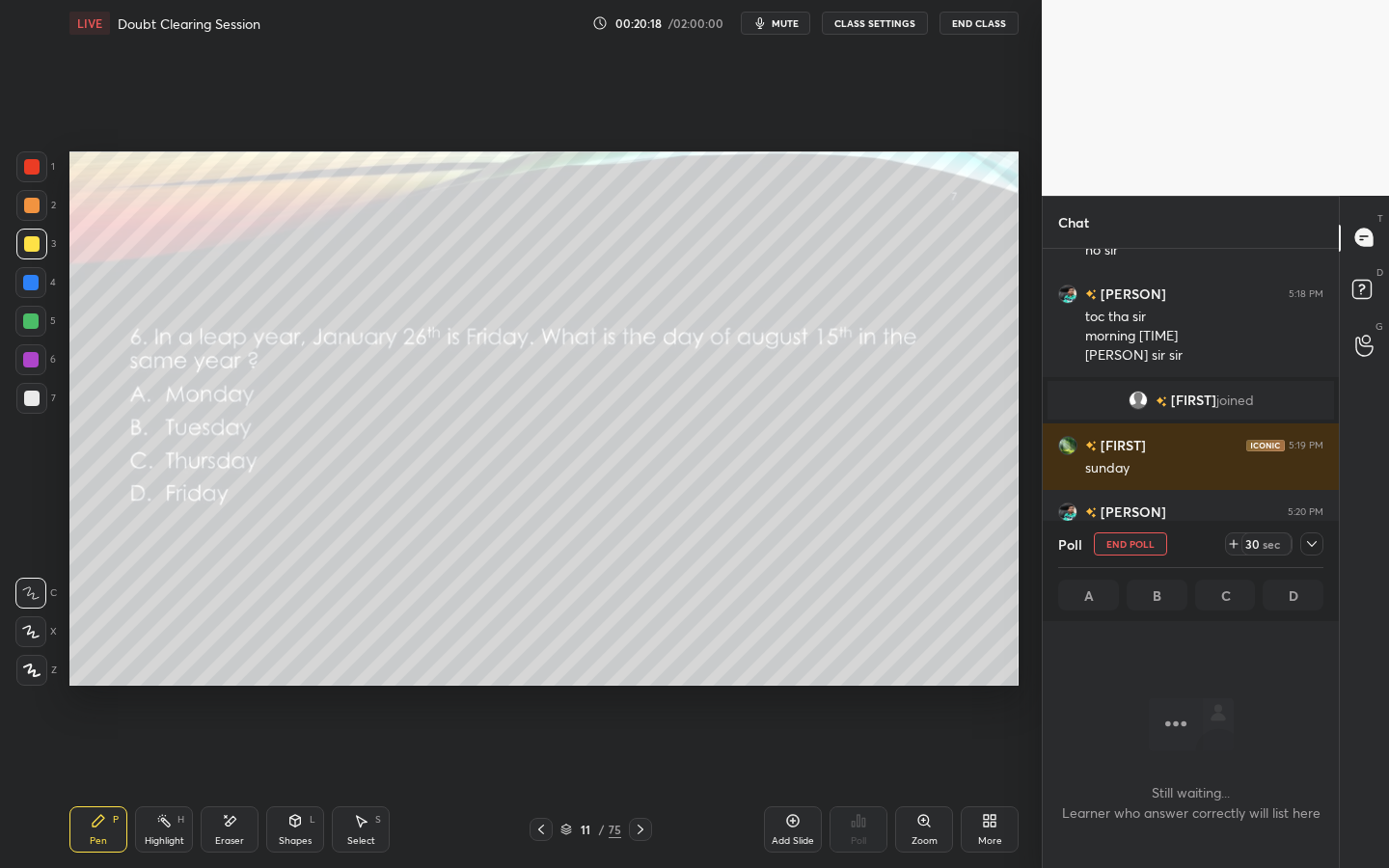 click 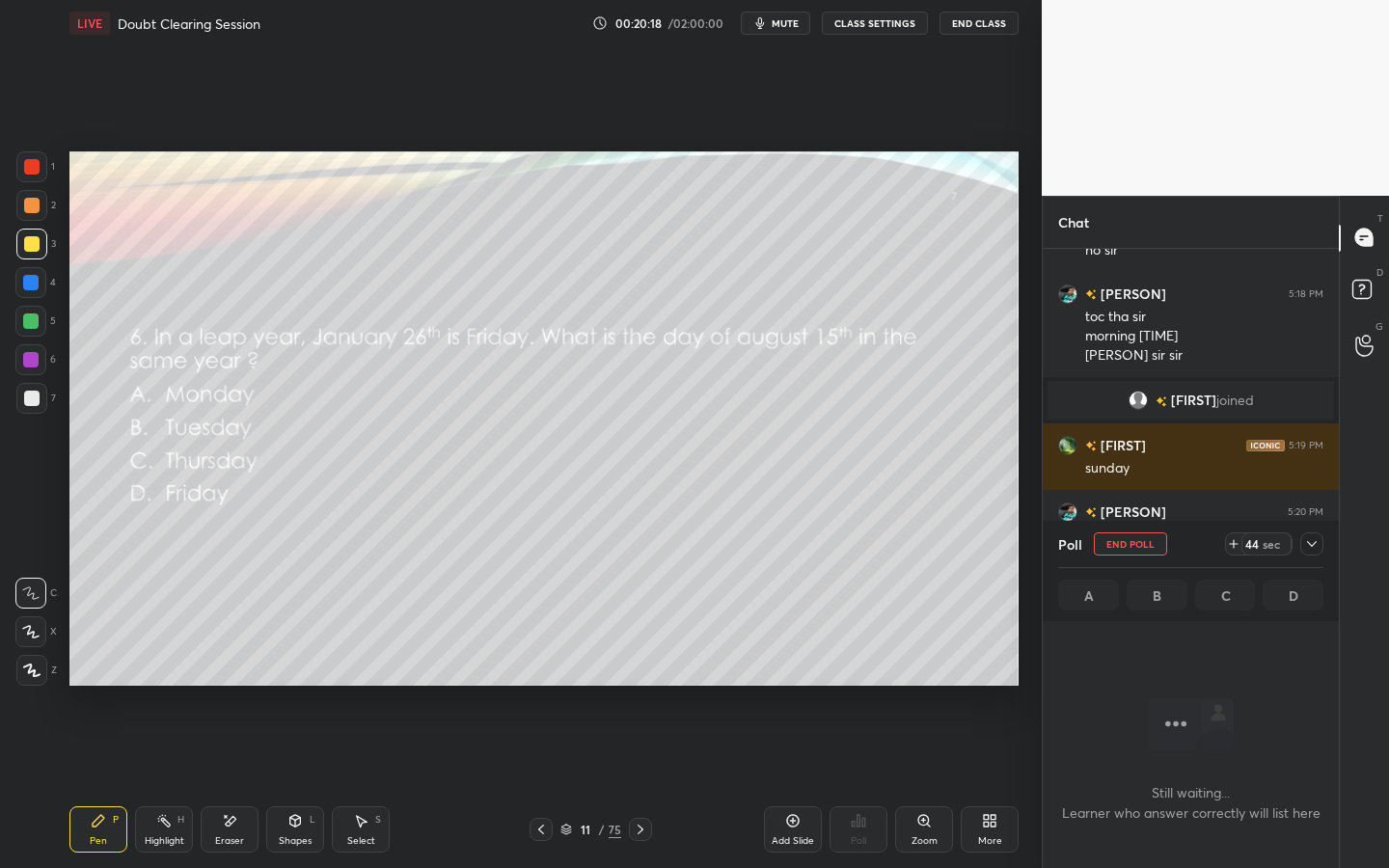 click 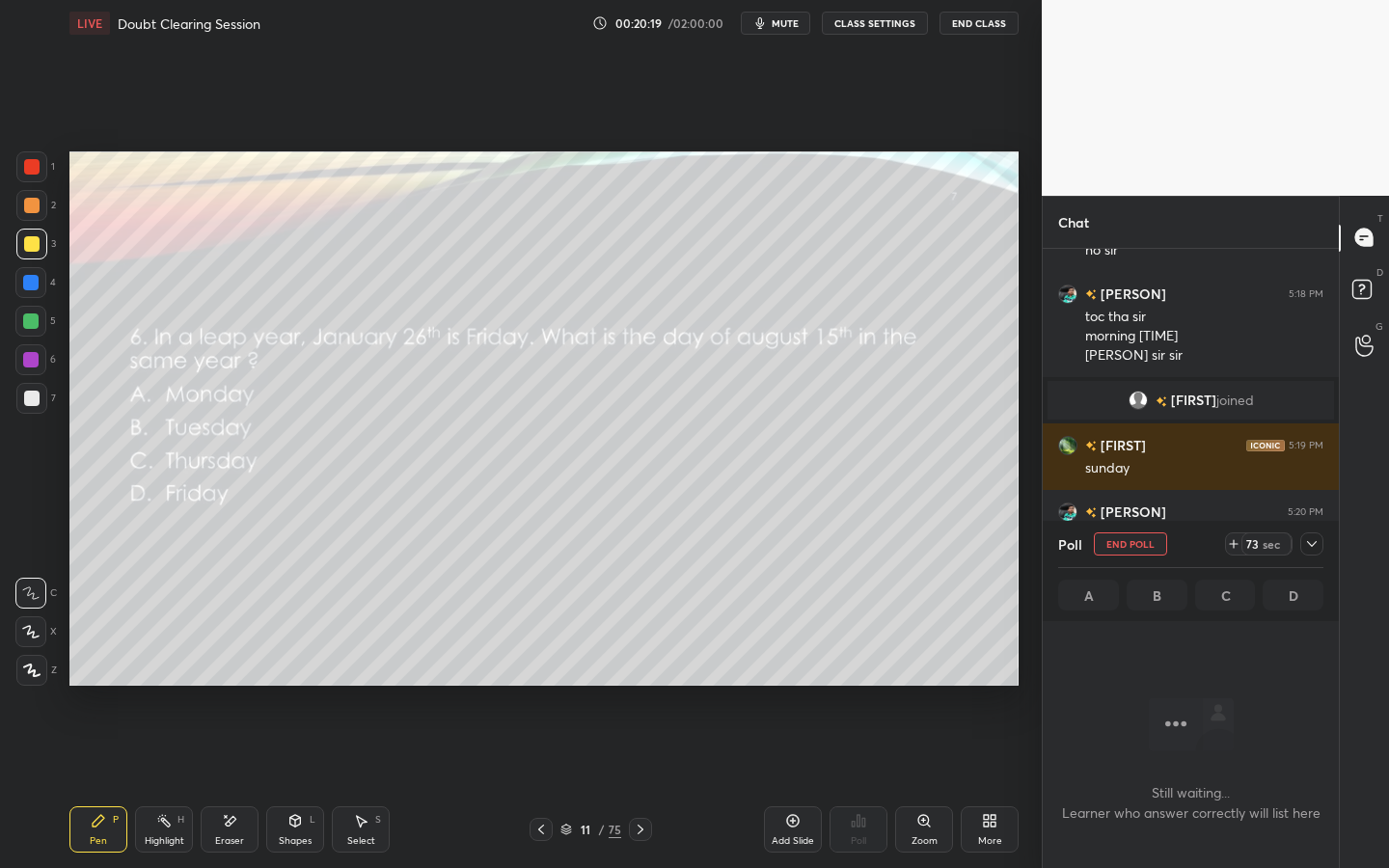 click 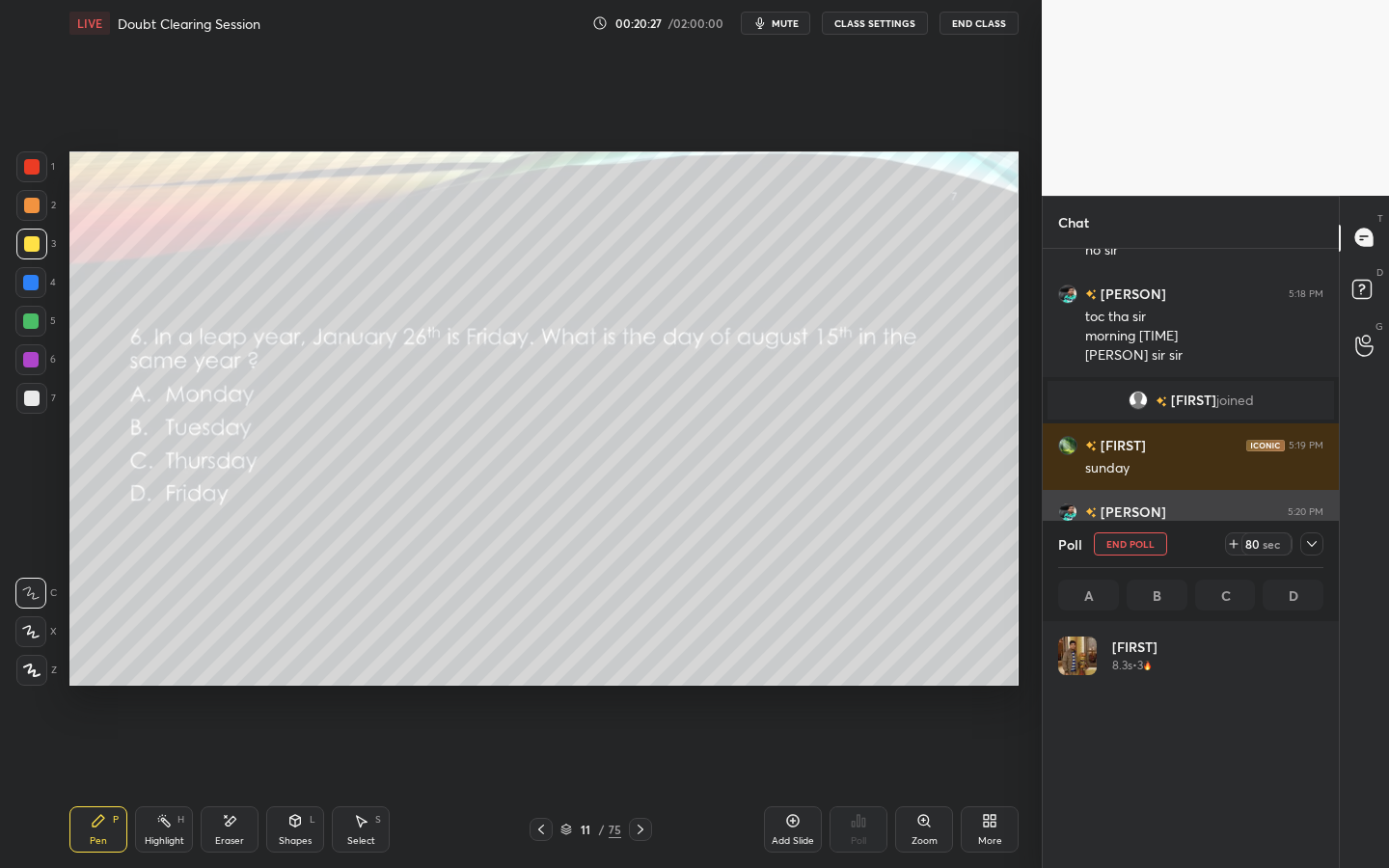 scroll, scrollTop: 7, scrollLeft: 7, axis: both 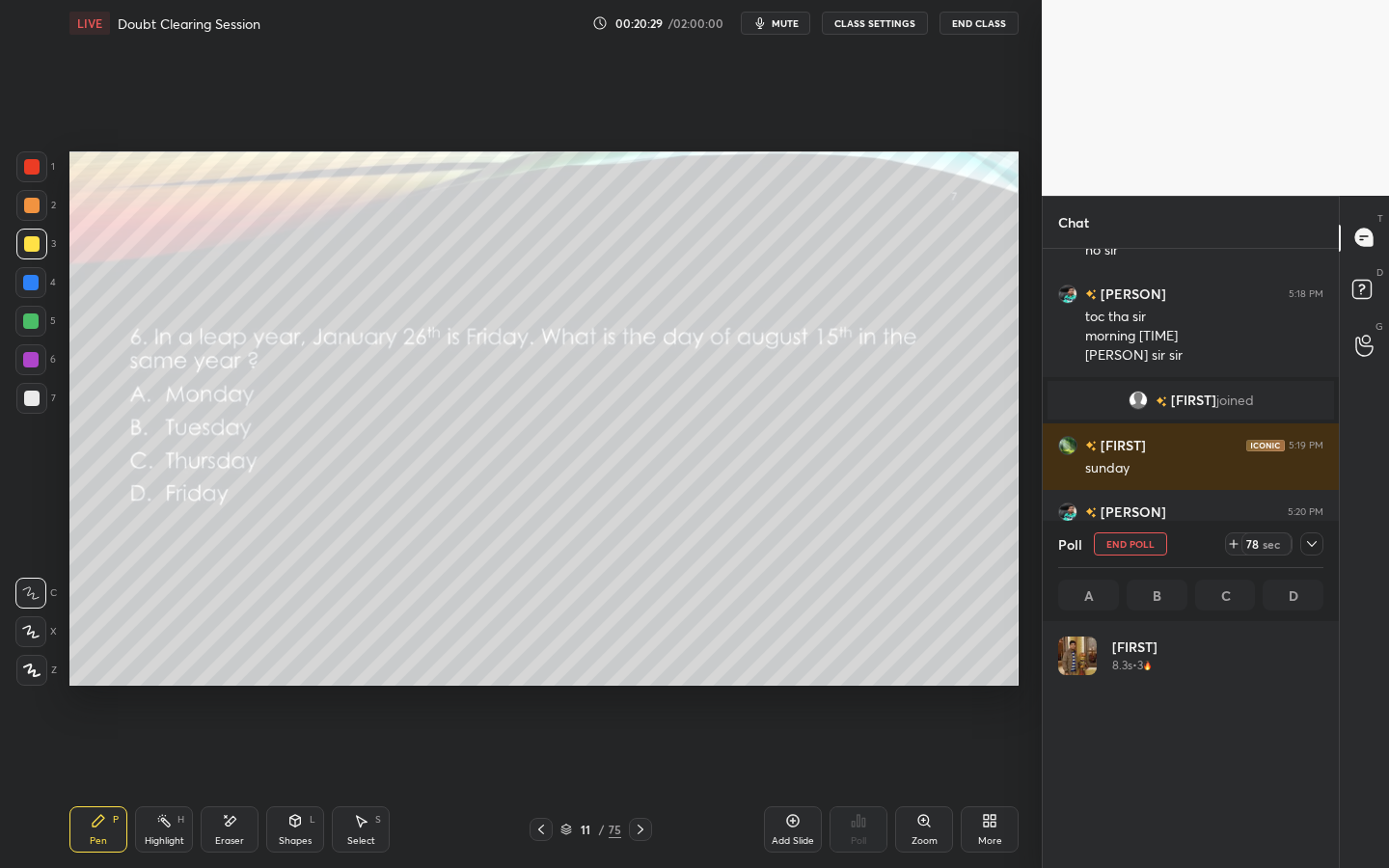 click 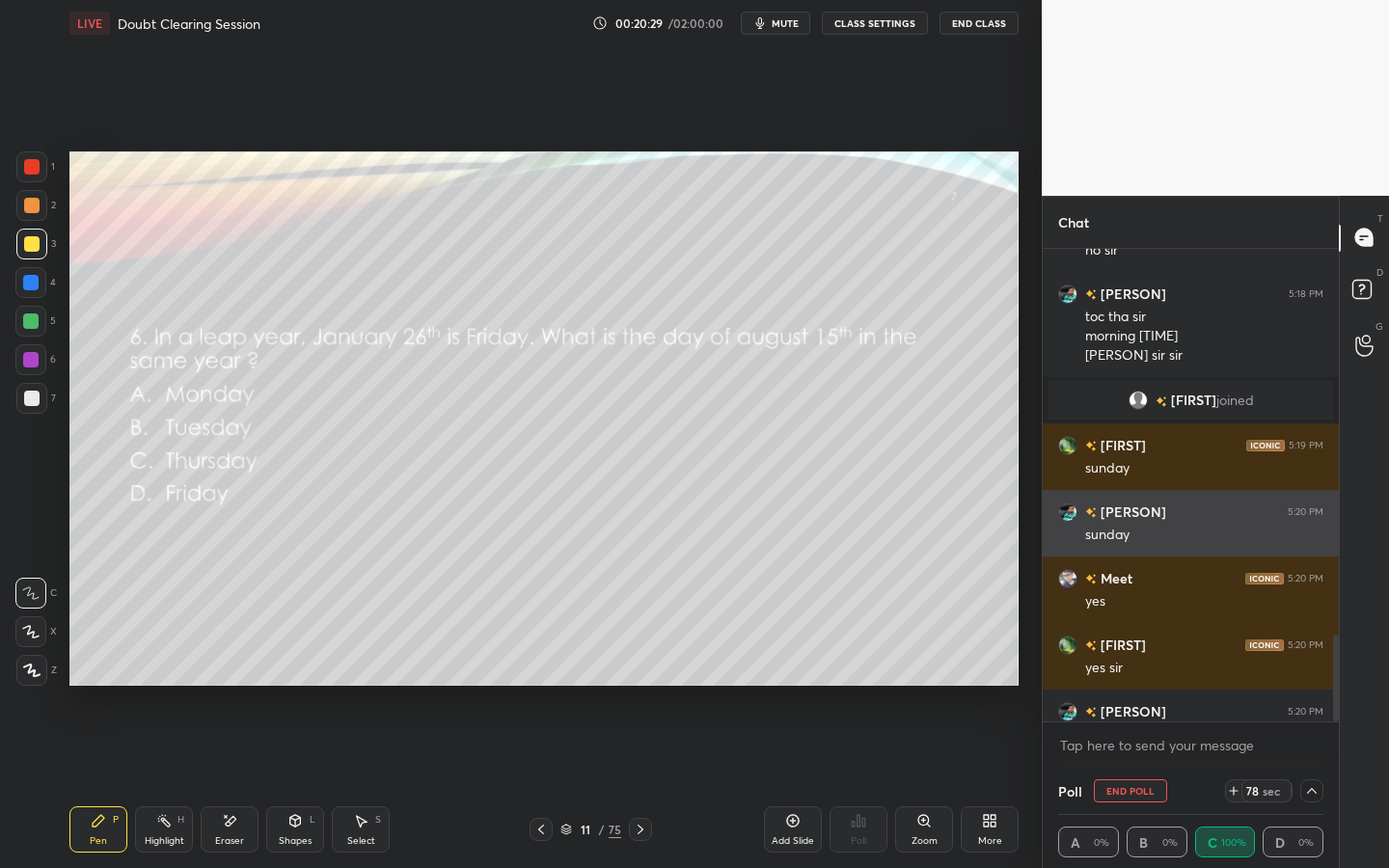 scroll, scrollTop: 4, scrollLeft: 259, axis: both 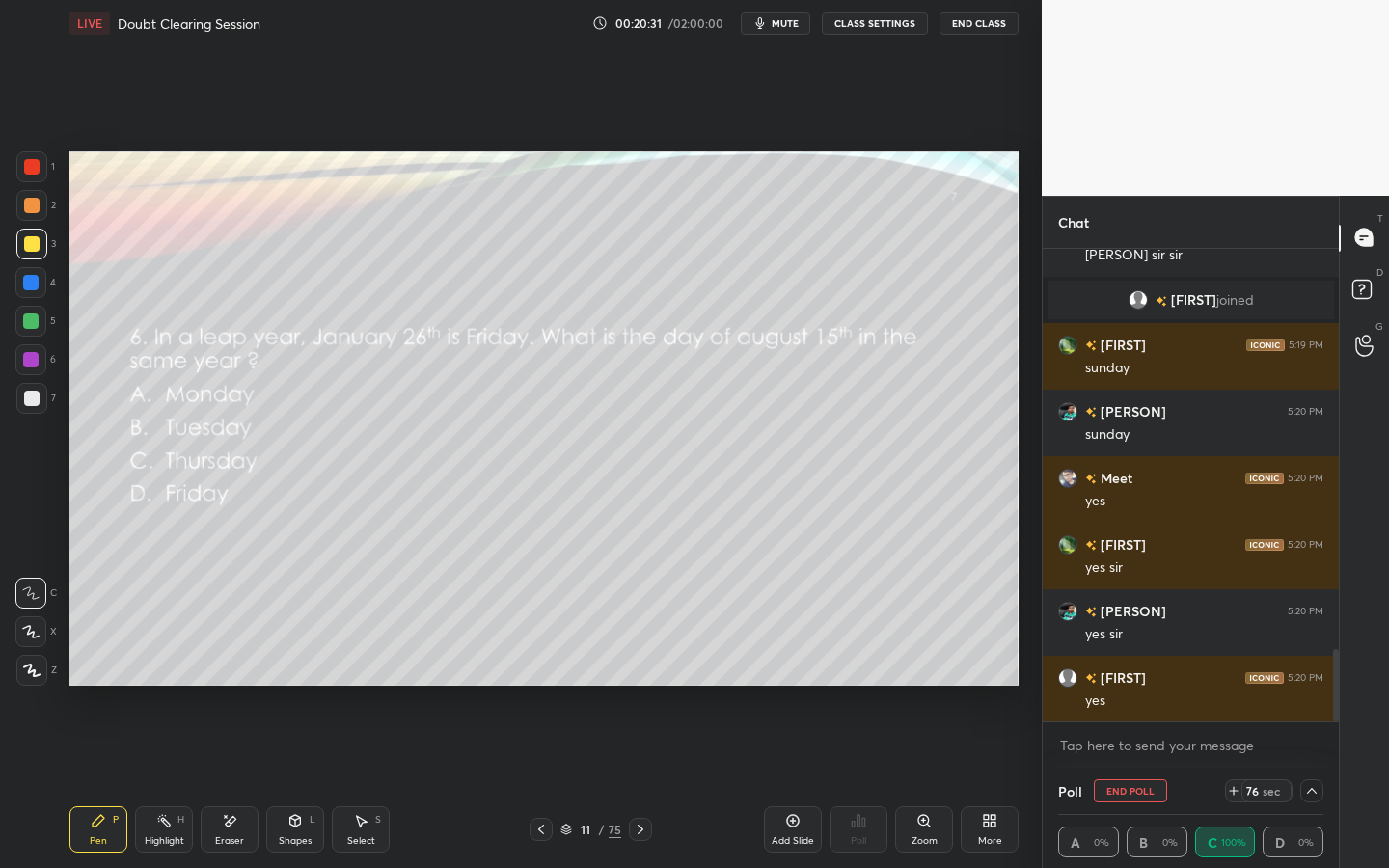 drag, startPoint x: 1336, startPoint y: 674, endPoint x: 1336, endPoint y: 734, distance: 60 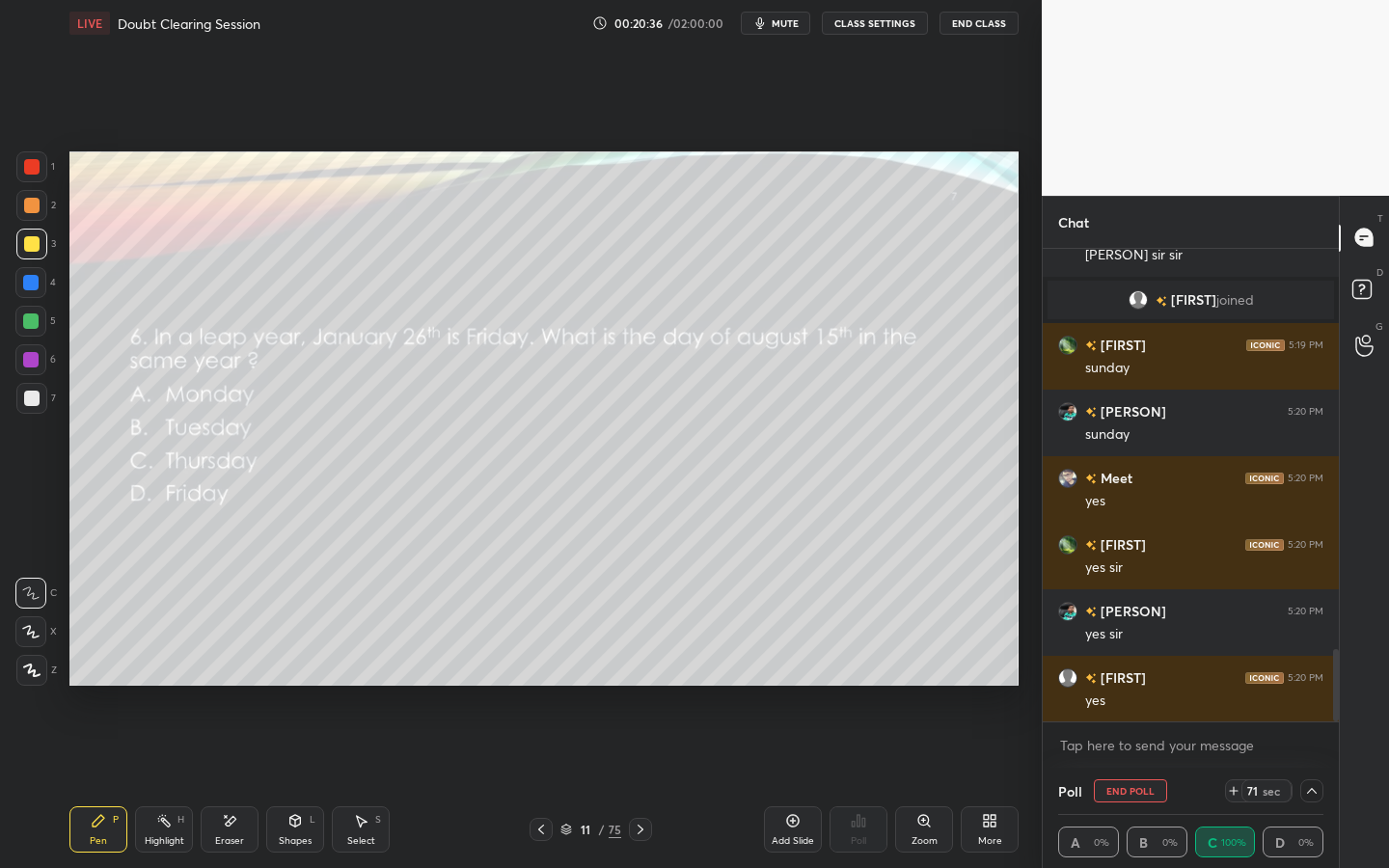 click 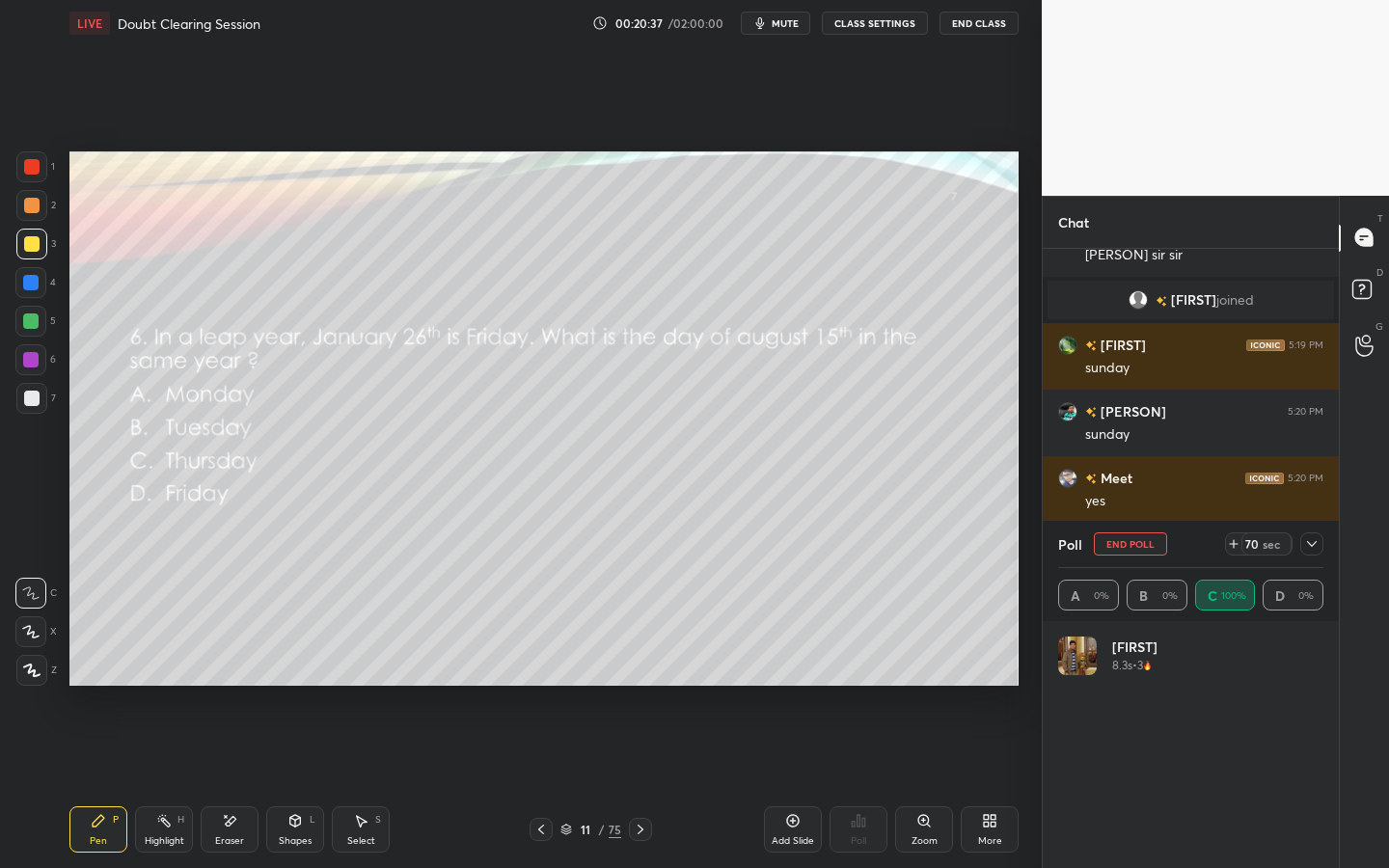 scroll, scrollTop: 6, scrollLeft: 7, axis: both 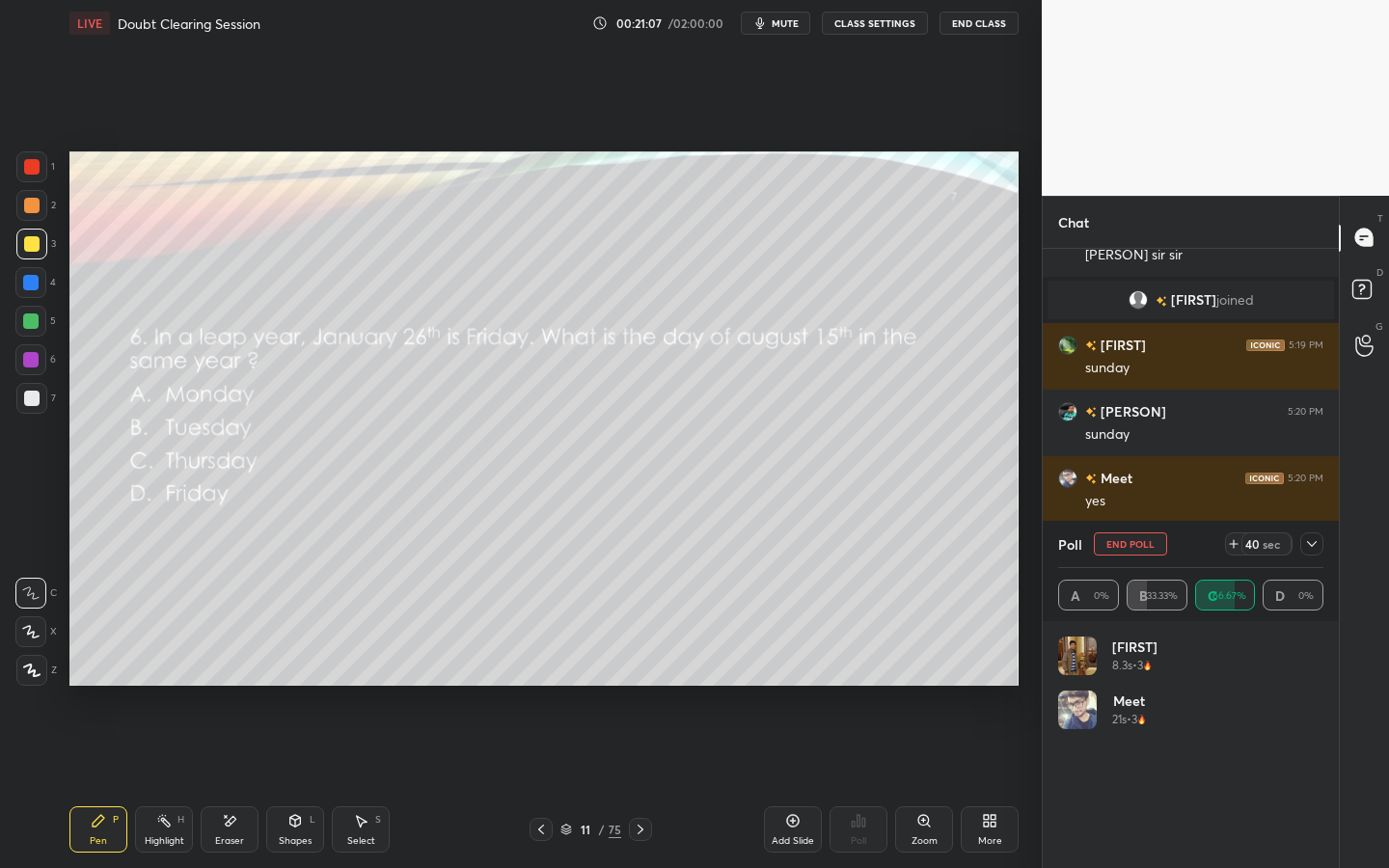 click 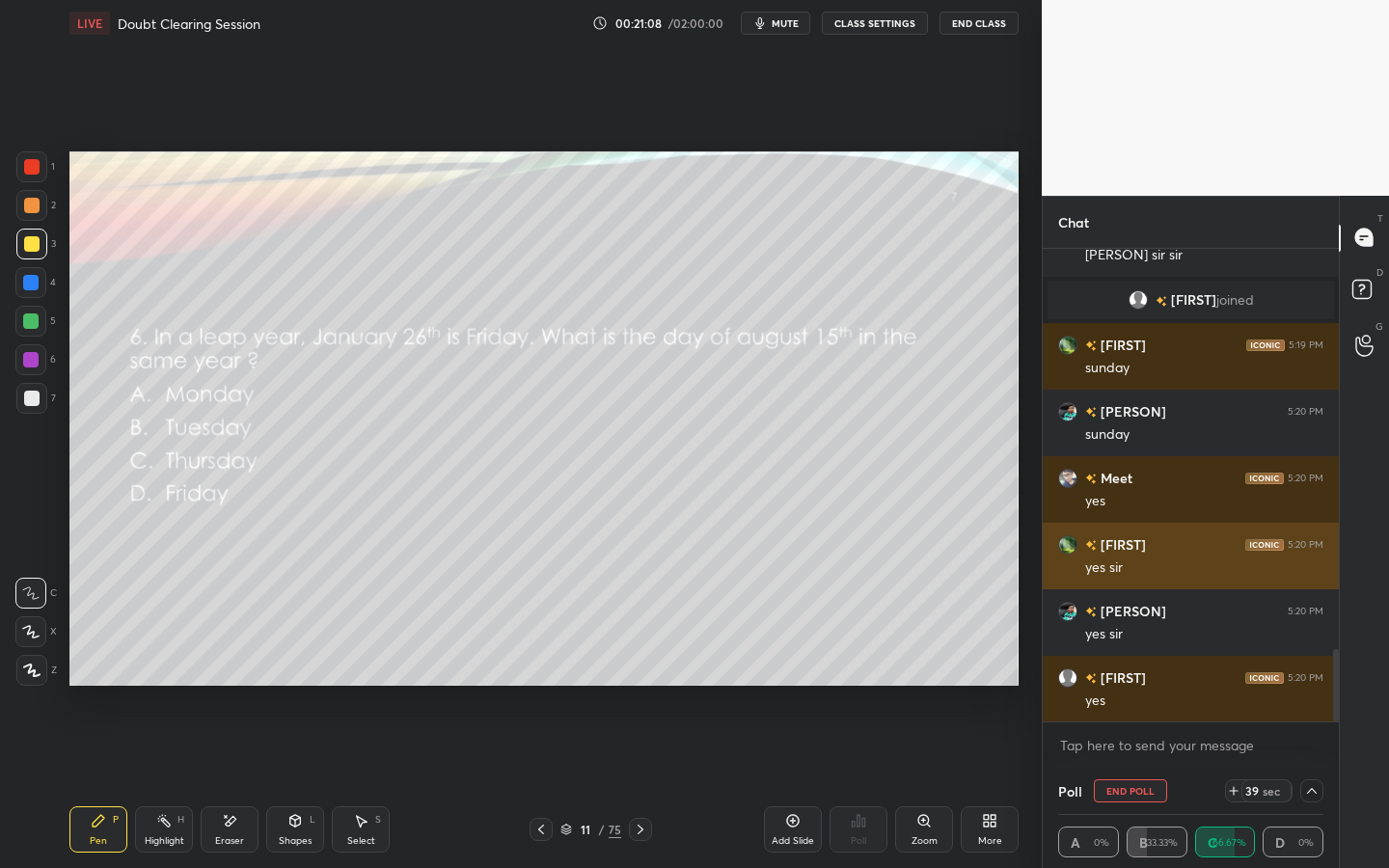 scroll, scrollTop: 148, scrollLeft: 259, axis: both 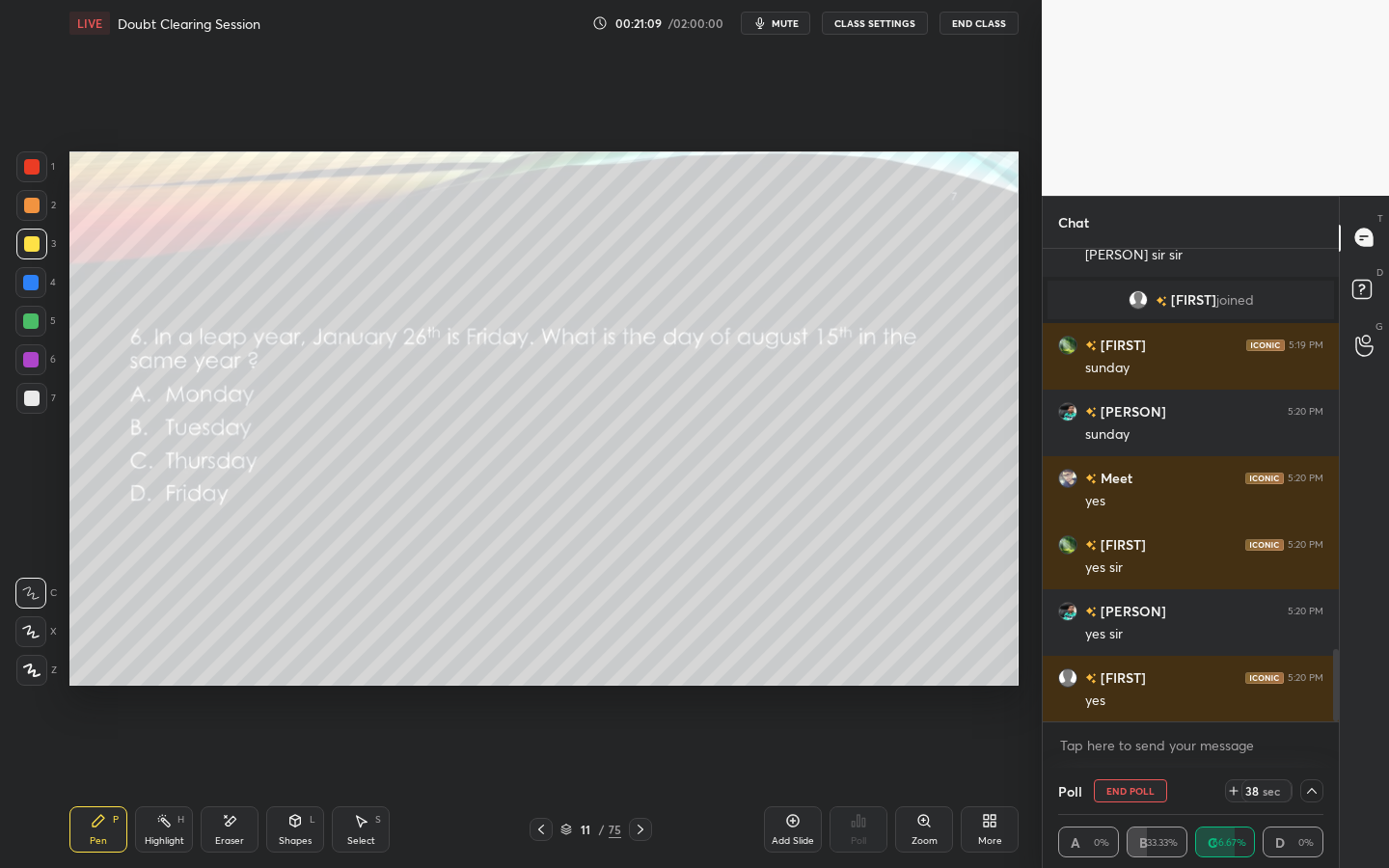 drag, startPoint x: 1336, startPoint y: 665, endPoint x: 1328, endPoint y: 703, distance: 38.832976 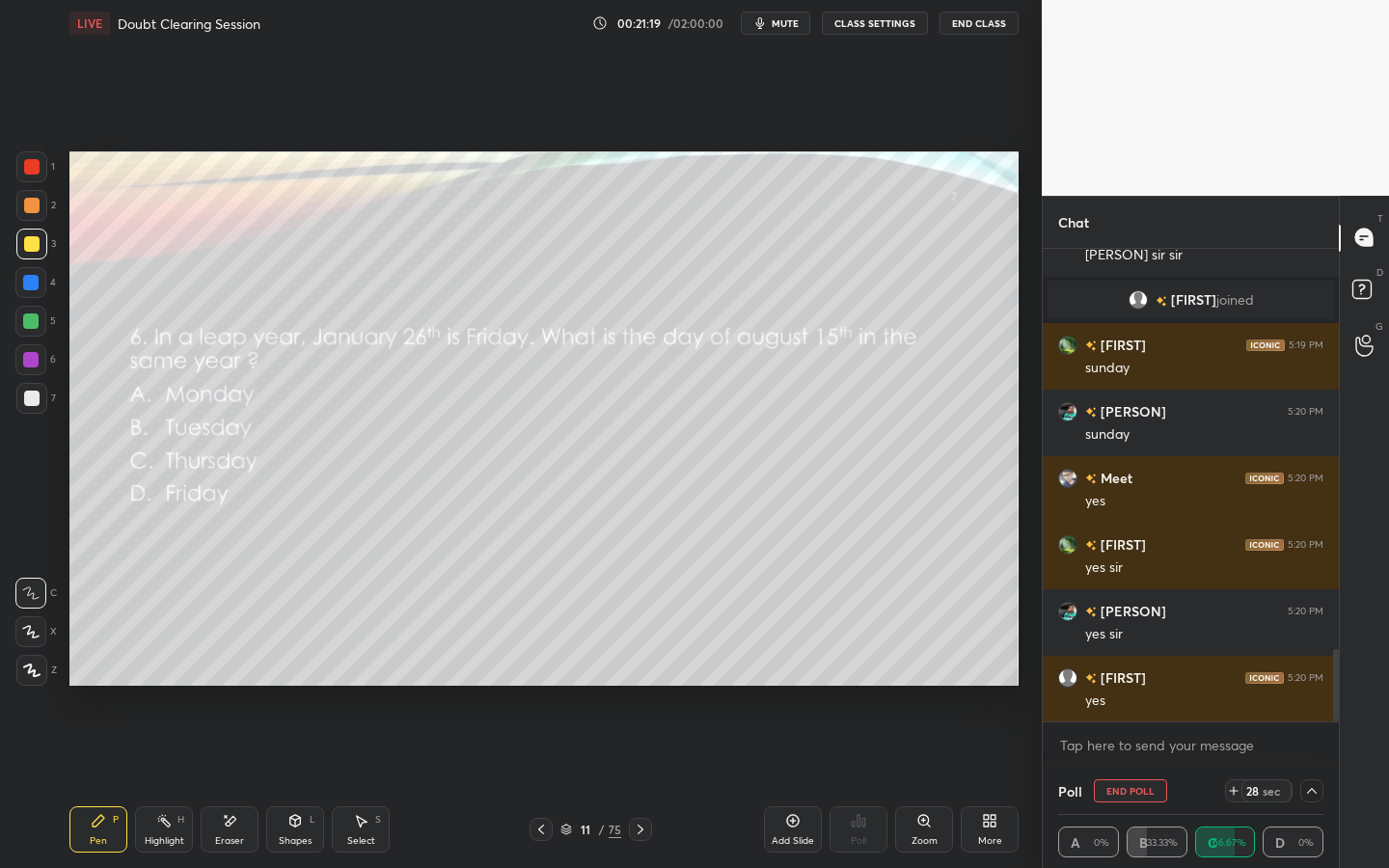 click 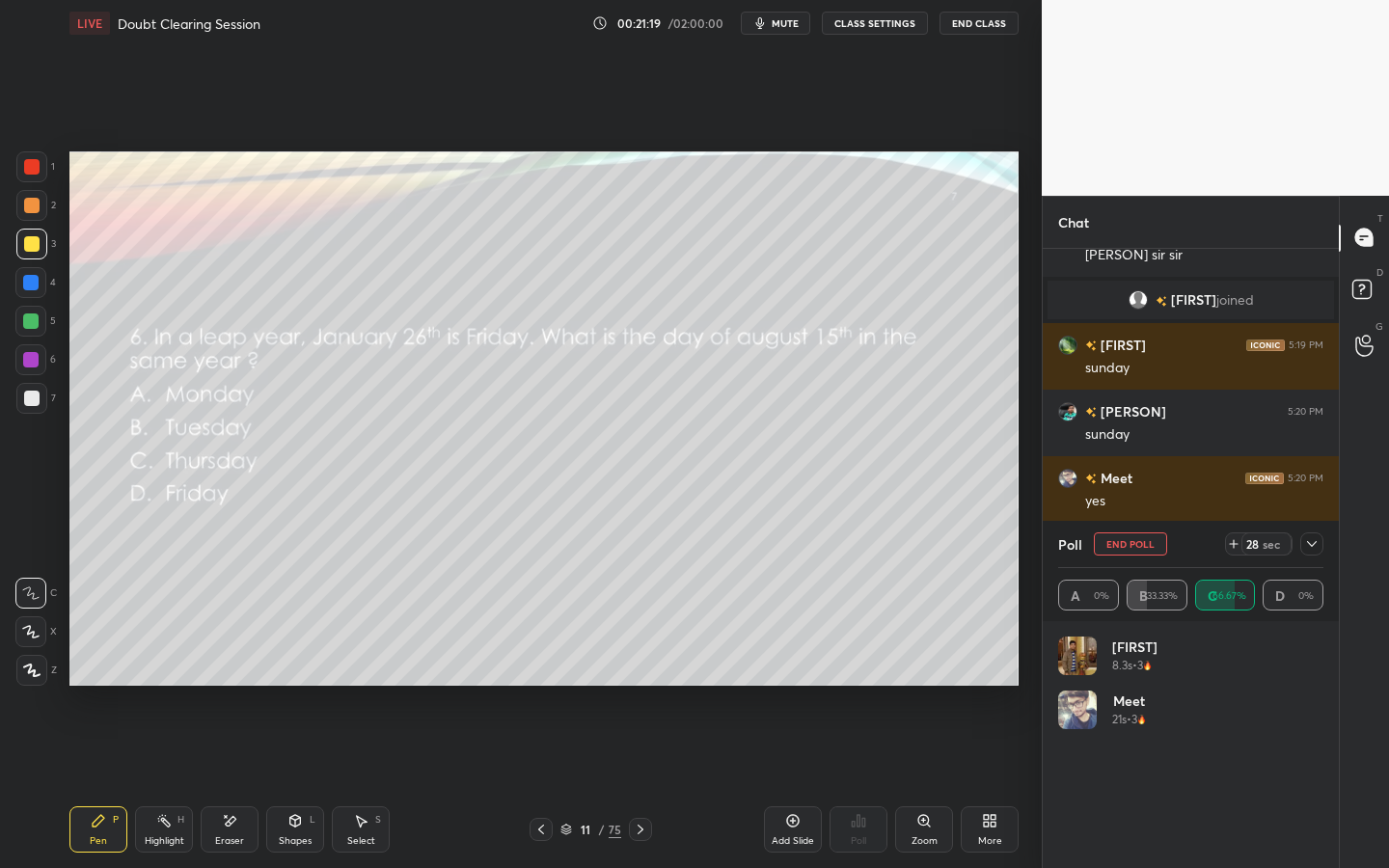 scroll, scrollTop: 6, scrollLeft: 7, axis: both 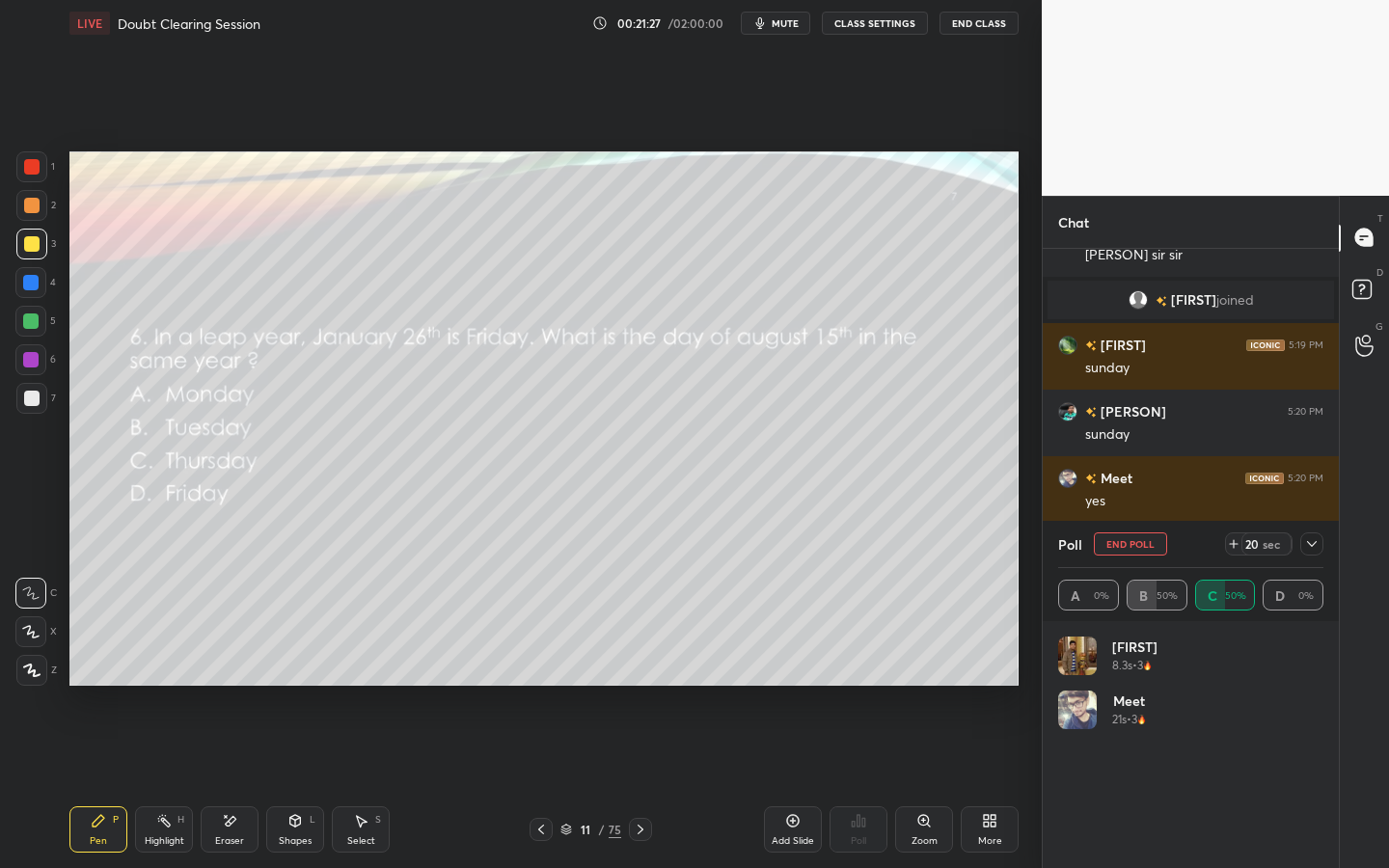 click 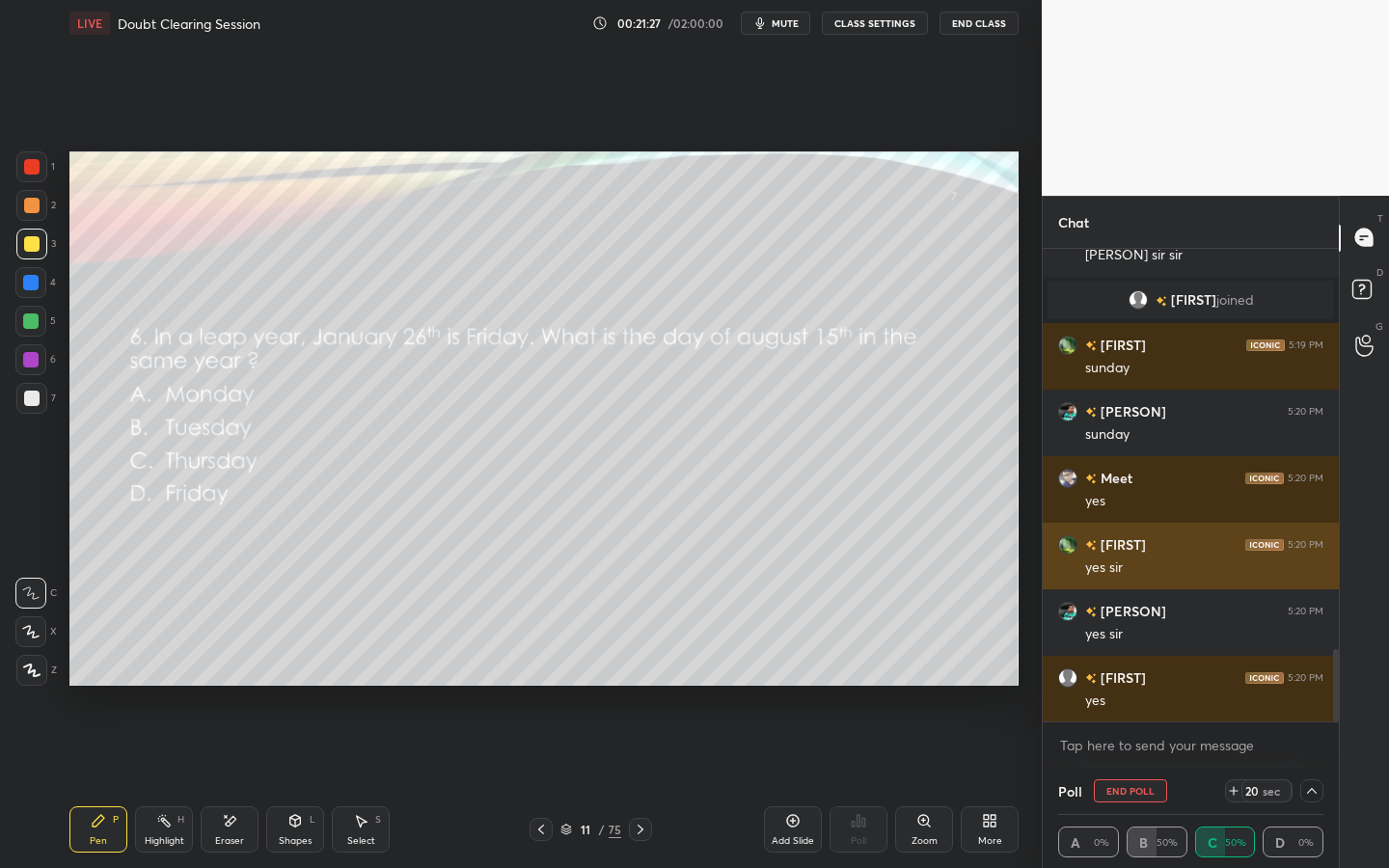 scroll, scrollTop: 148, scrollLeft: 259, axis: both 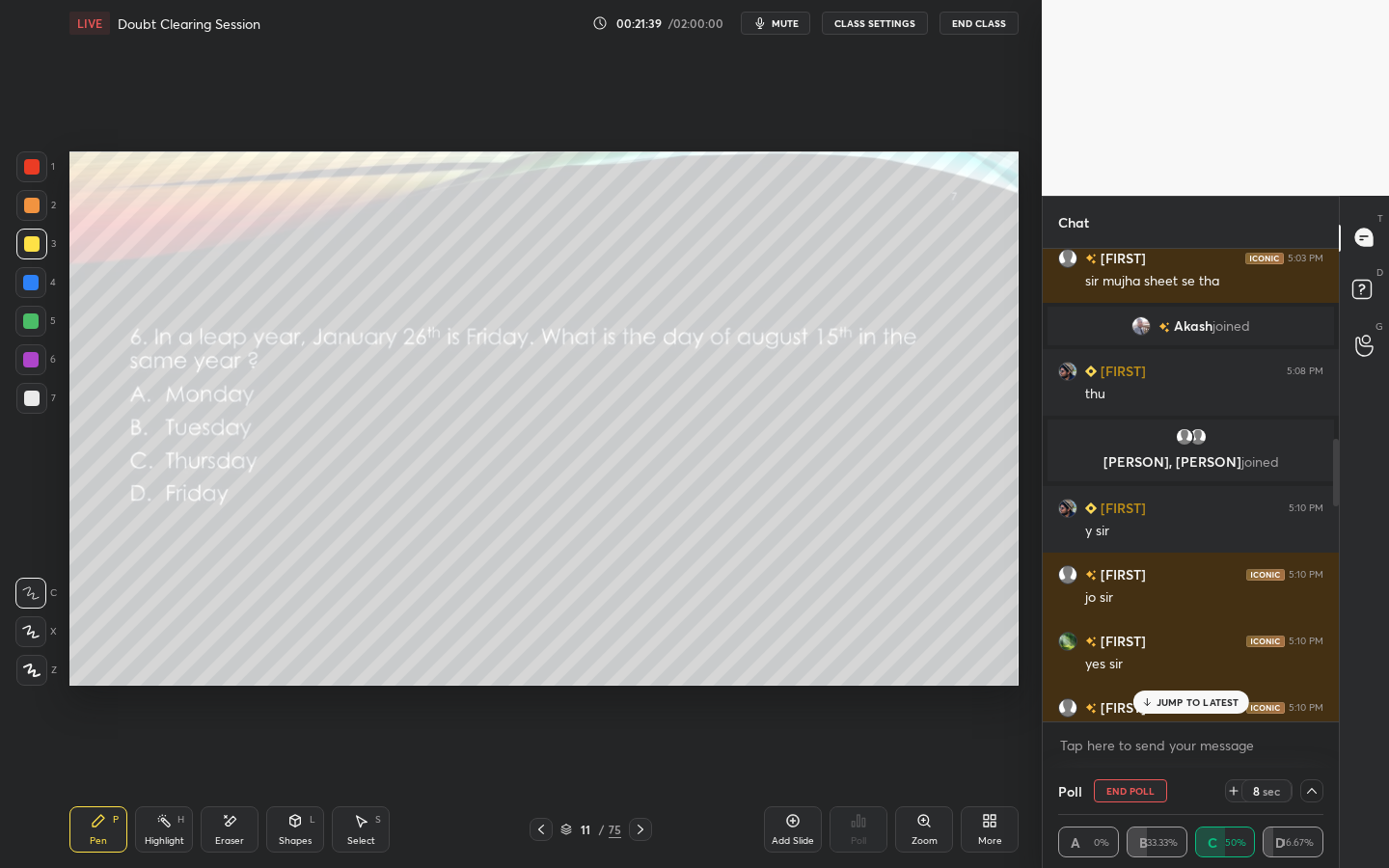 drag, startPoint x: 1333, startPoint y: 669, endPoint x: 1311, endPoint y: 440, distance: 230.05434 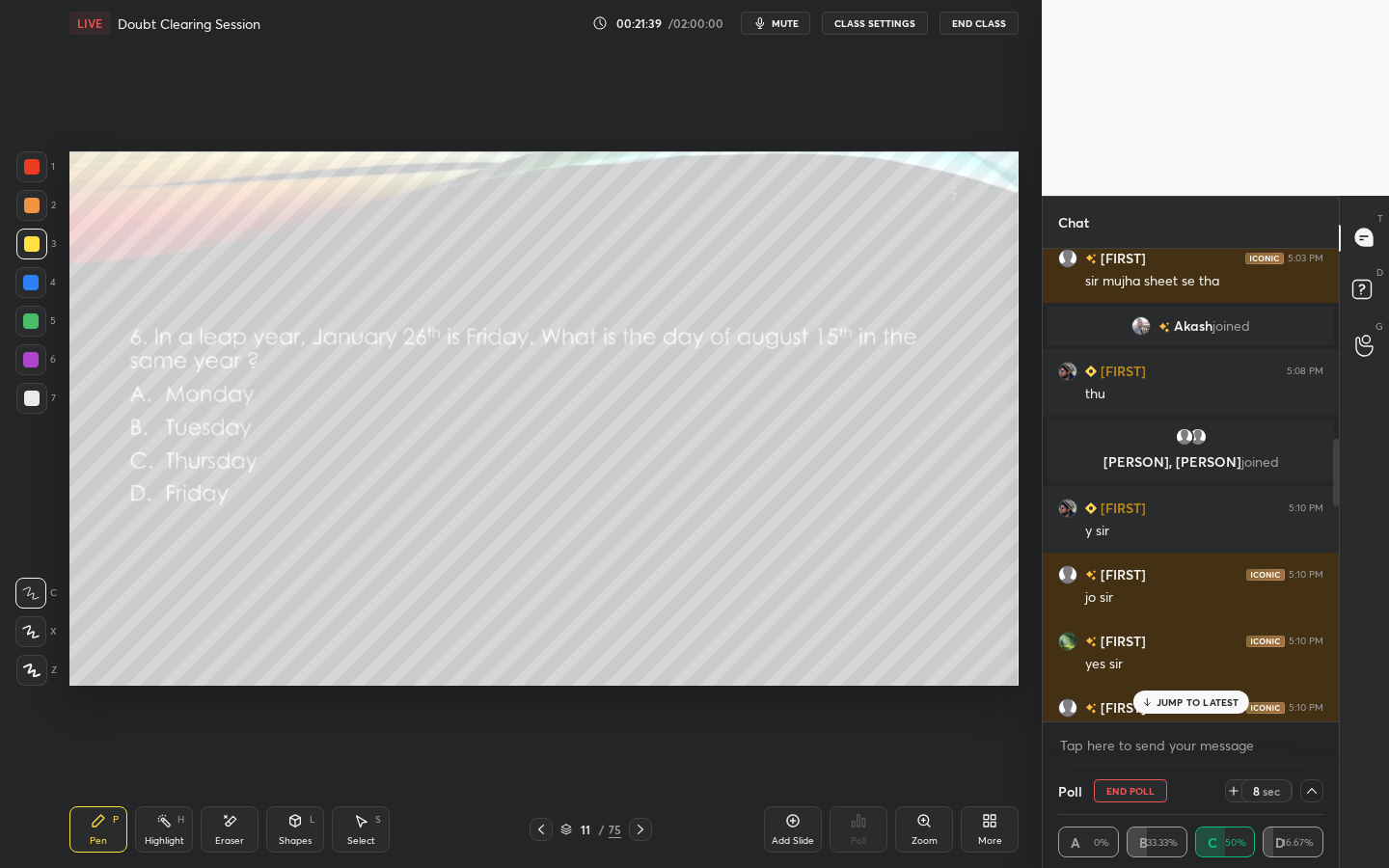 click on "[NAME] 5:01 PM Good evening sir [NAME], [NAME], [NAME]  joined [NAME] 5:02 PM good evening sir [NAME] 5:02 PM Sir only doubt clearing session hai ya new topic [NAME] [NAME] 5:02 PM good evening sir [NAME] 5:02 PM ji sir 1 [NAME], [NAME], [NAME] &  1 other  joined [NAME] 5:03 PM o yaya ya sir [NAME], [NAME]  joined [NAME] 5:03 PM sir mera doubt ha 11 jan 2023 ko date kaise calculate hoga for 11 dec 1969 11 date ka samjh ni ayea sir [NAME] 5:03 PM sir mujha sheet se tha [NAME]  joined [NAME] 5:08 PM thu [NAME], [NAME]  joined [NAME] 5:10 PM y sir [NAME] 5:10 PM jo sir [NAME] 5:10 PM yes sir [NAME] 5:10 PM ready [NAME] 5:10 PM yes sir JUMP TO LATEST" at bounding box center [1190, 485] 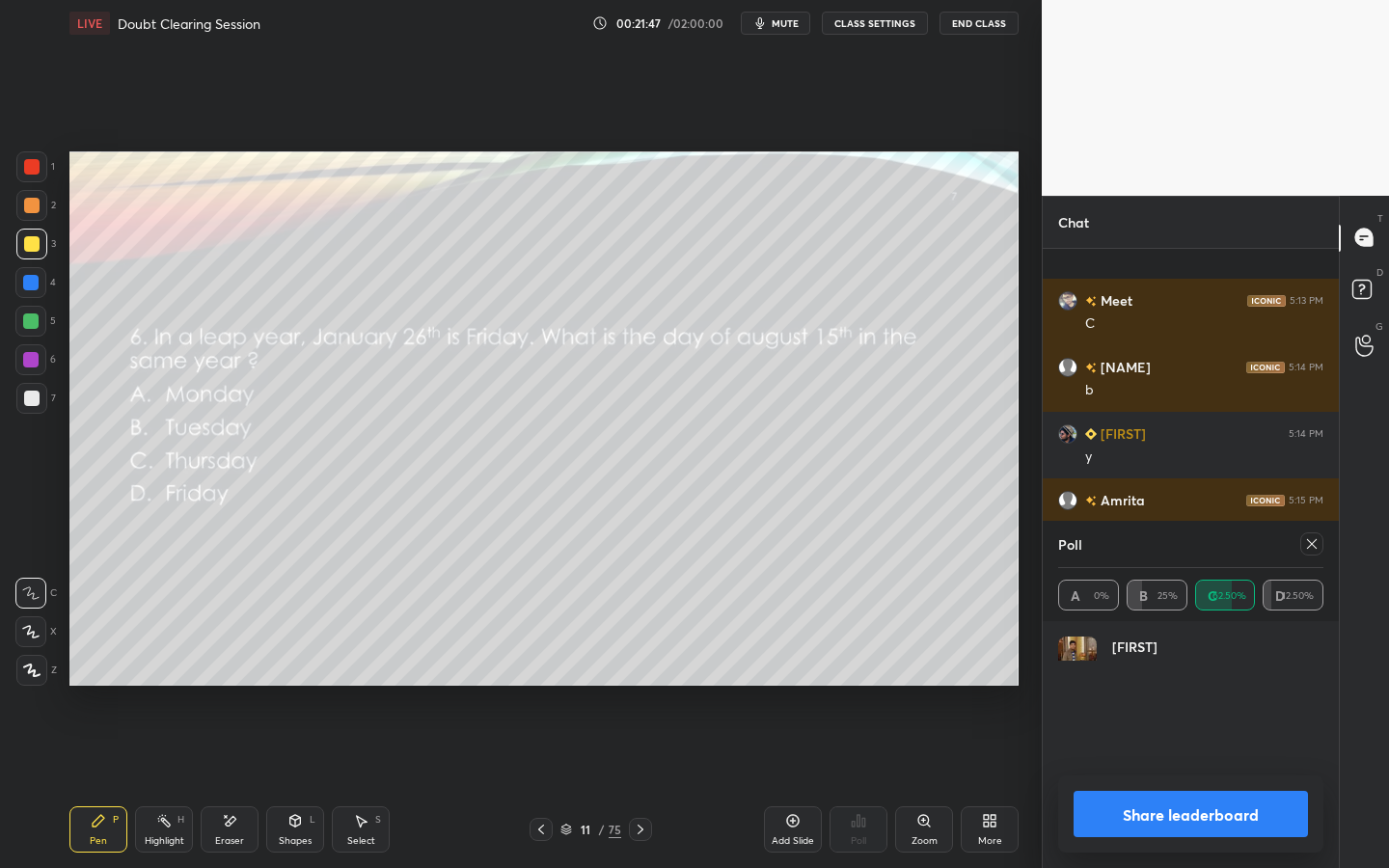 scroll, scrollTop: 2541, scrollLeft: 0, axis: vertical 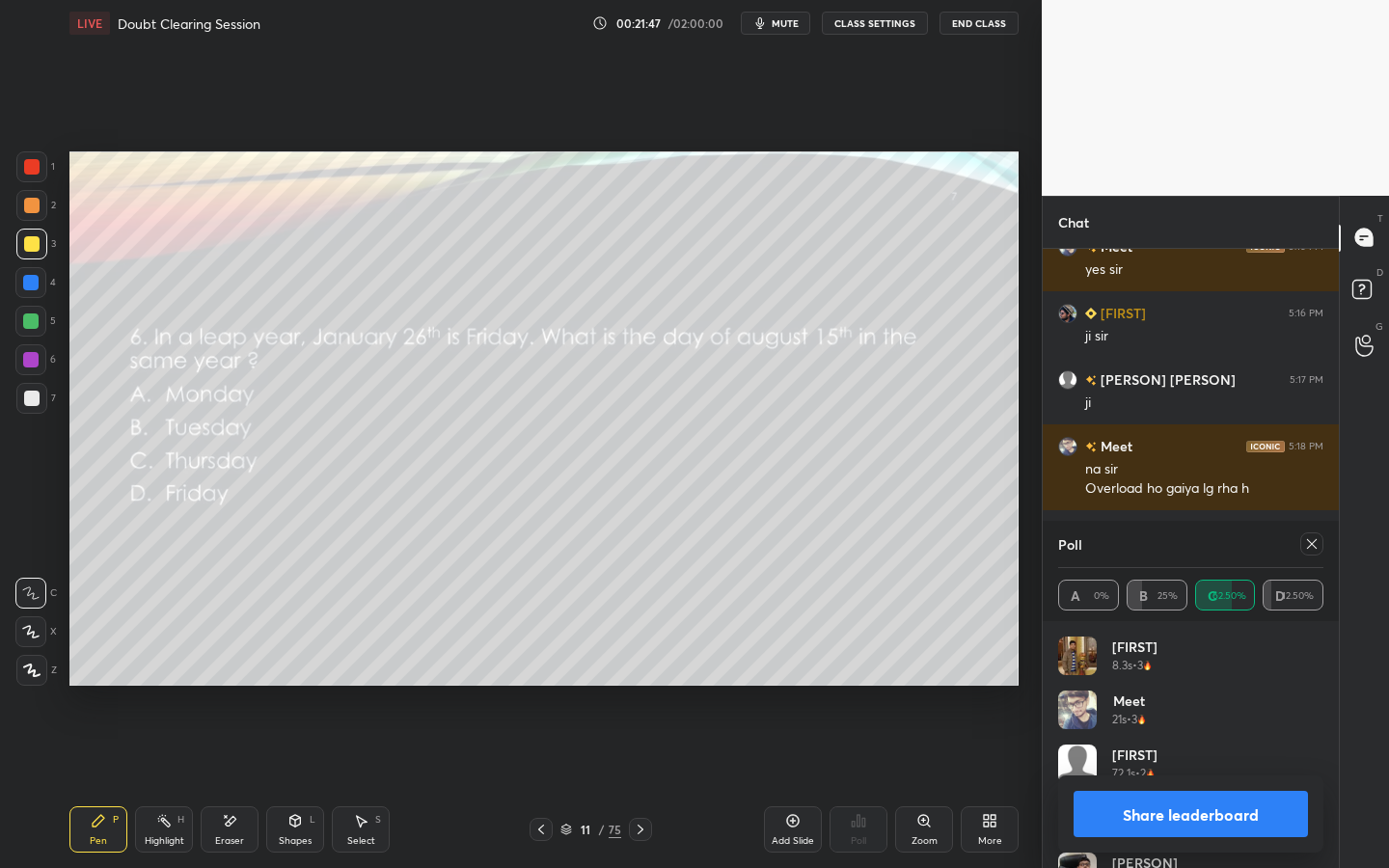 drag, startPoint x: 1336, startPoint y: 475, endPoint x: 1346, endPoint y: 748, distance: 273.18309 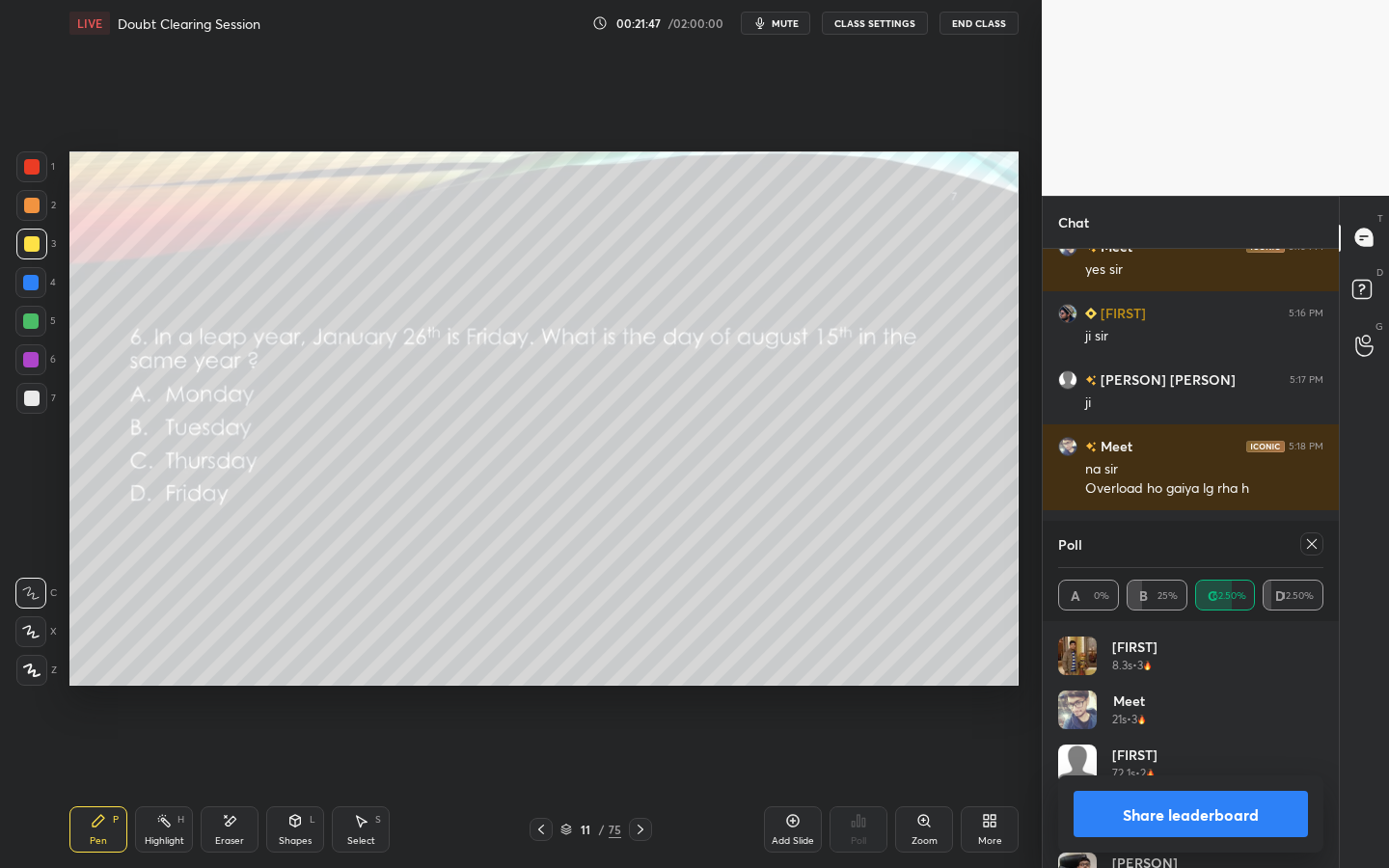 click on "Chat [NAME] 5:15 PM yes sir [NAME] 5:15 PM ys Meet 5:16 PM yes sir [NAME] 5:16 PM ji sir [NAME] [NAME] 5:17 PM ji Meet 5:18 PM na sir Overload ho gaiya lg rha h [NAME] 5:18 PM no sir [NAME] 5:18 PM toc tha sir morning 12pm [NAME] sir sir [NAME]  joined [NAME] 5:19 PM sunday [NAME] 5:20 PM sunday Meet 5:20 PM yes [NAME] 5:20 PM yes sir [NAME] 5:20 PM yes sir [NAME] 5:20 PM yes [NAME] 8.3s  •  3 Meet 21s  •  3 [NAME] 72.1s  •  2 [NAME] 79.7s  •  3 [NAME] 82.9s  •  1 Share leaderboard T Messages (T) D Doubts (D) G Raise Hand (G)" at bounding box center [1215, 532] 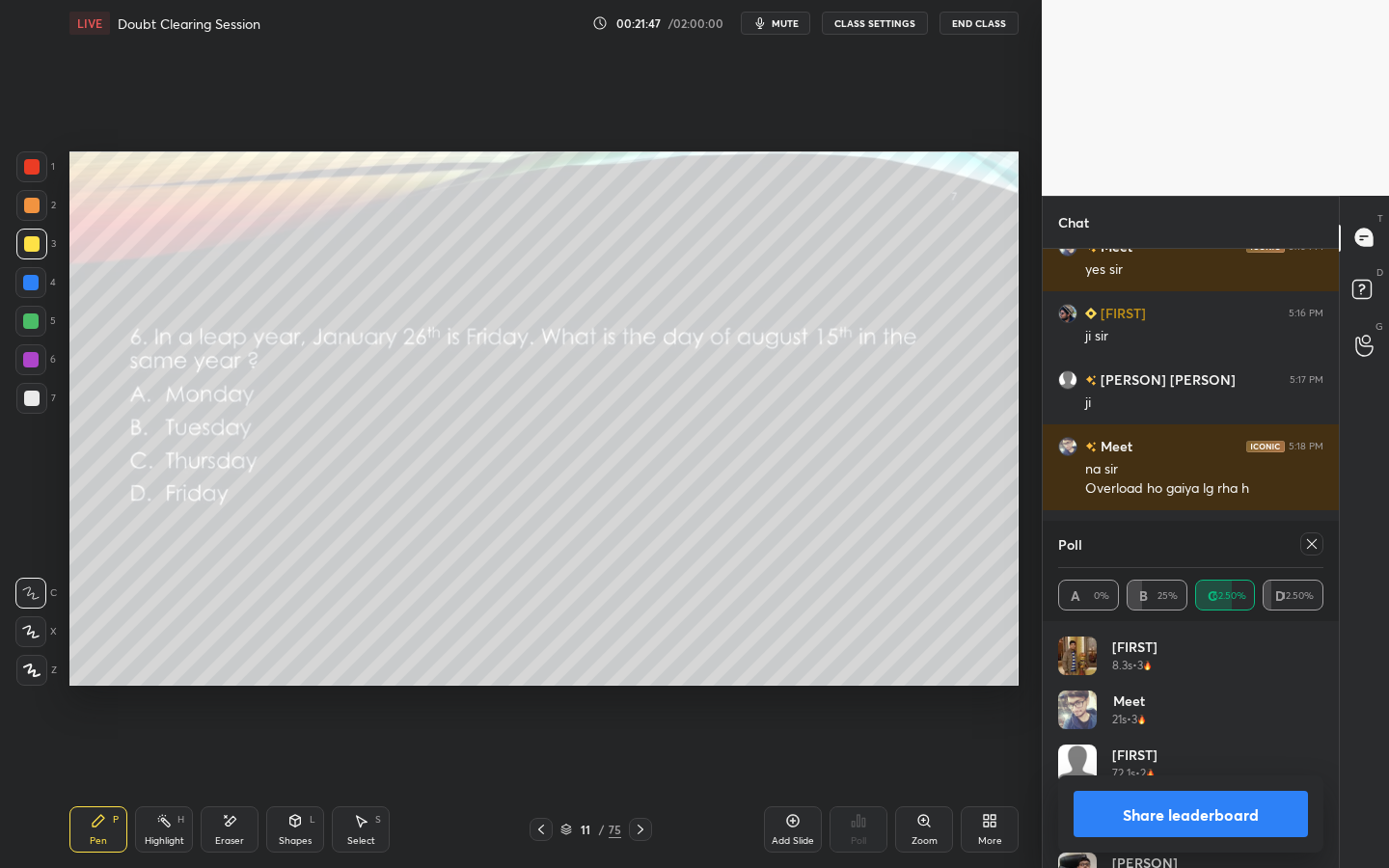 scroll, scrollTop: 2936, scrollLeft: 0, axis: vertical 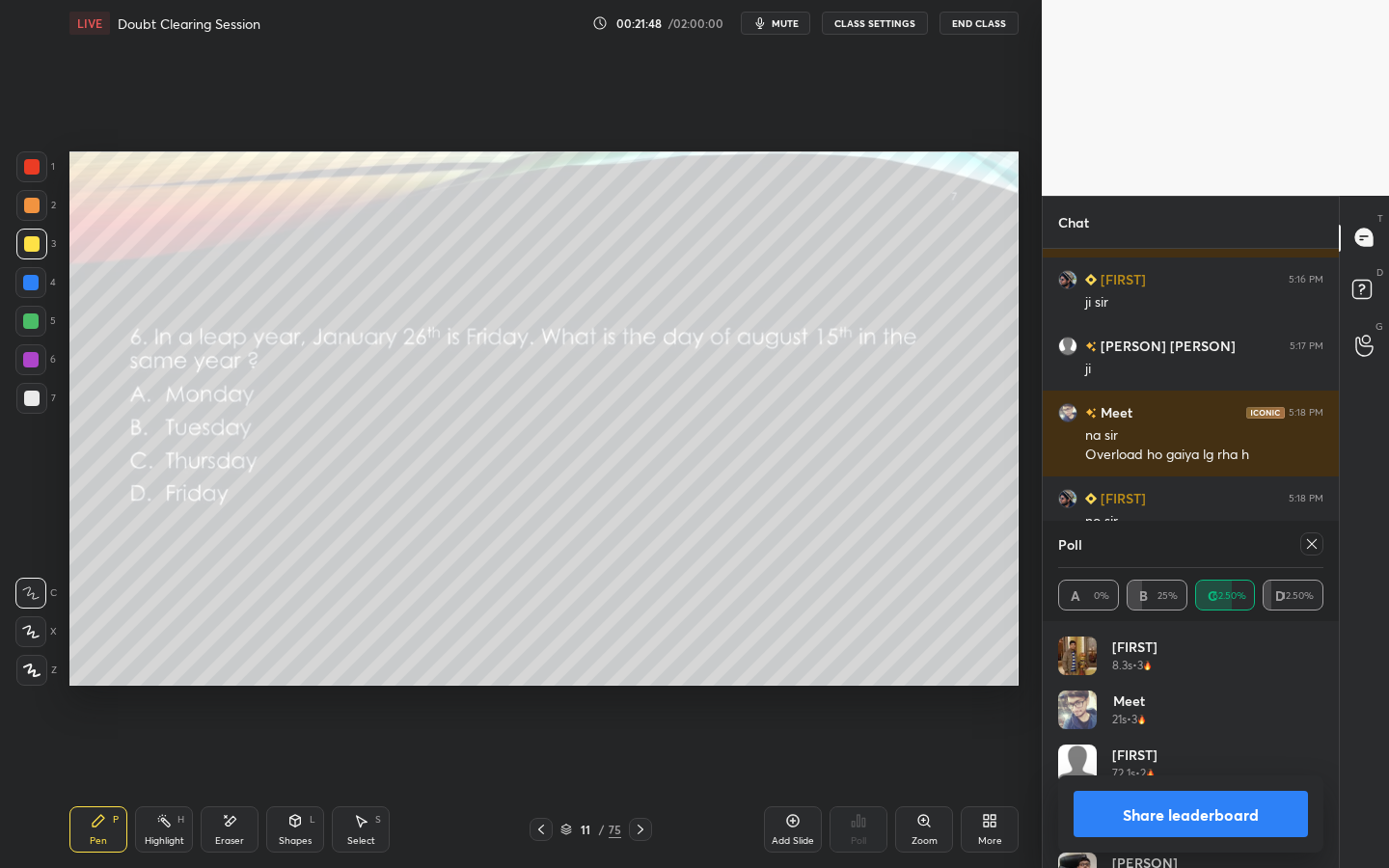 click 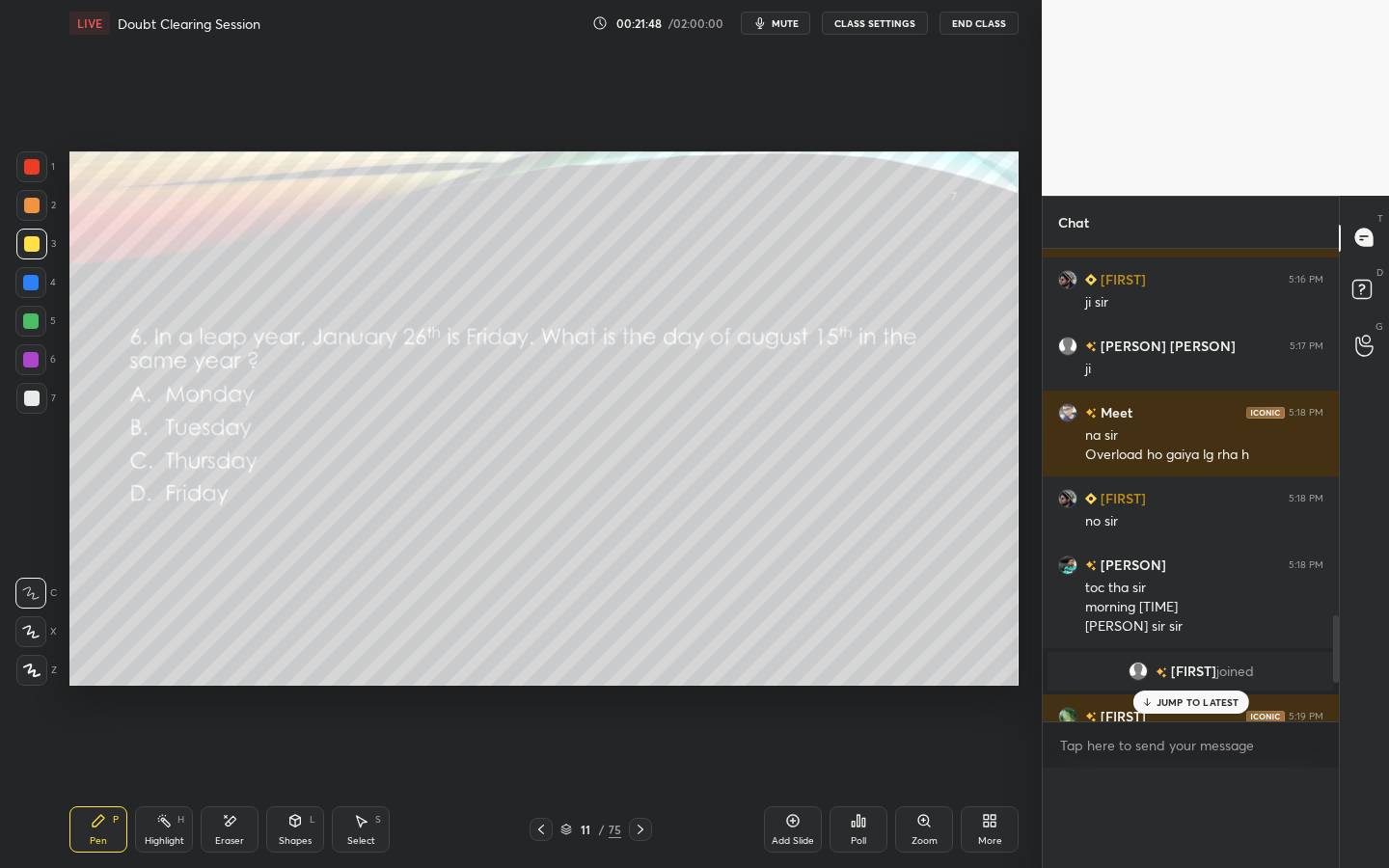 scroll, scrollTop: 0, scrollLeft: 0, axis: both 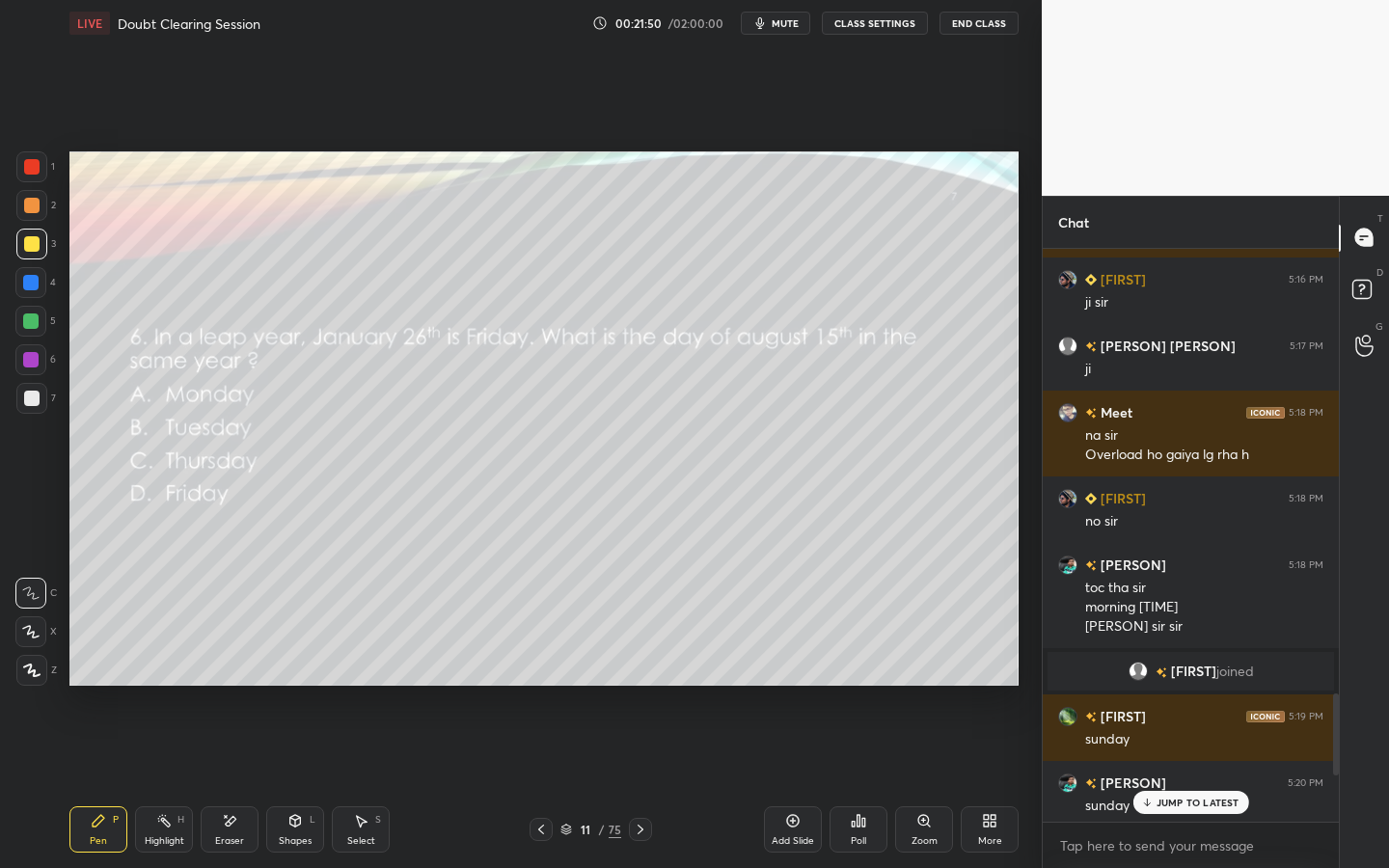 click on "JUMP TO LATEST" at bounding box center [1198, 802] 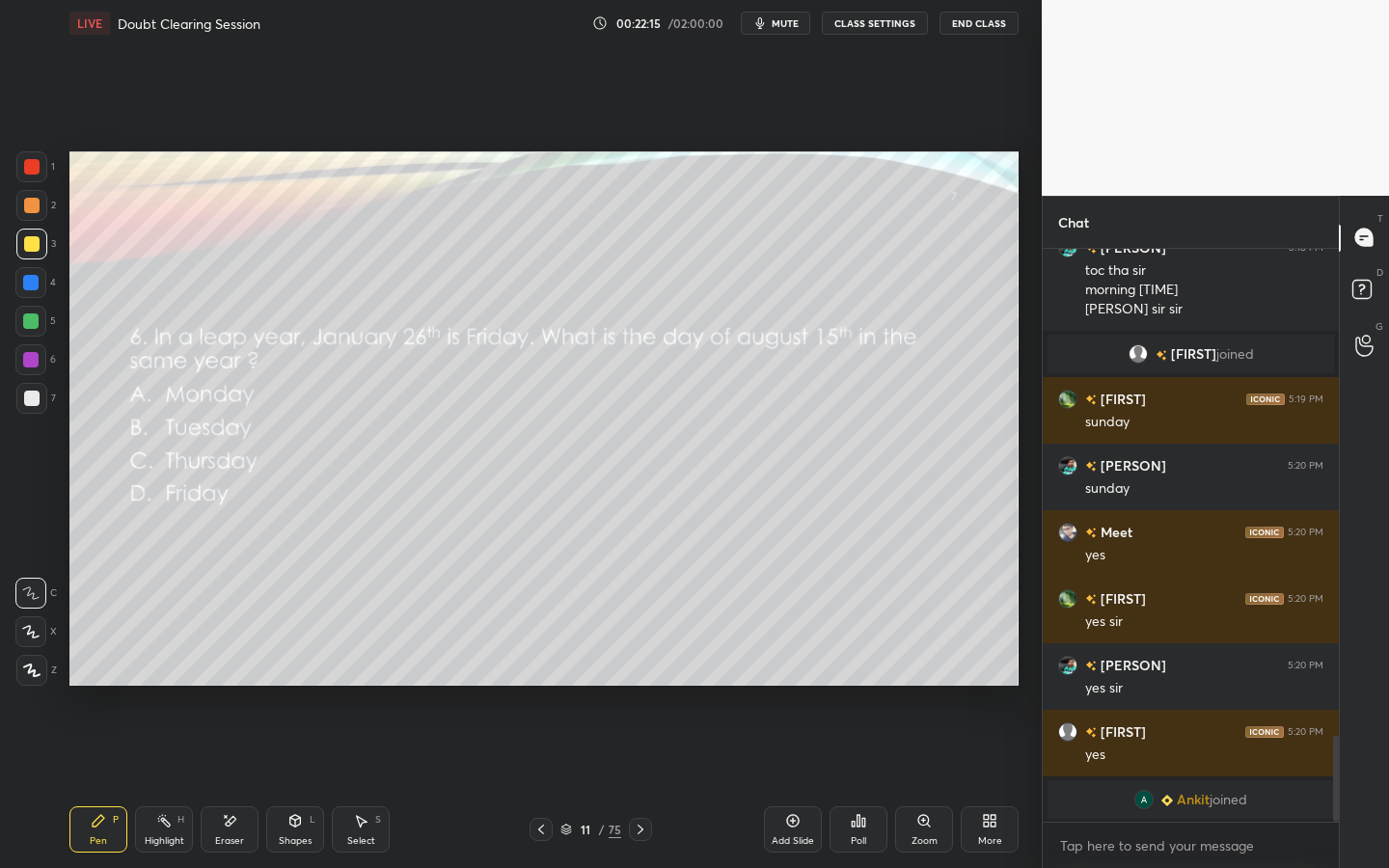 click on "Setting up your live class Poll for   secs No correct answer Start poll" at bounding box center [544, 419] 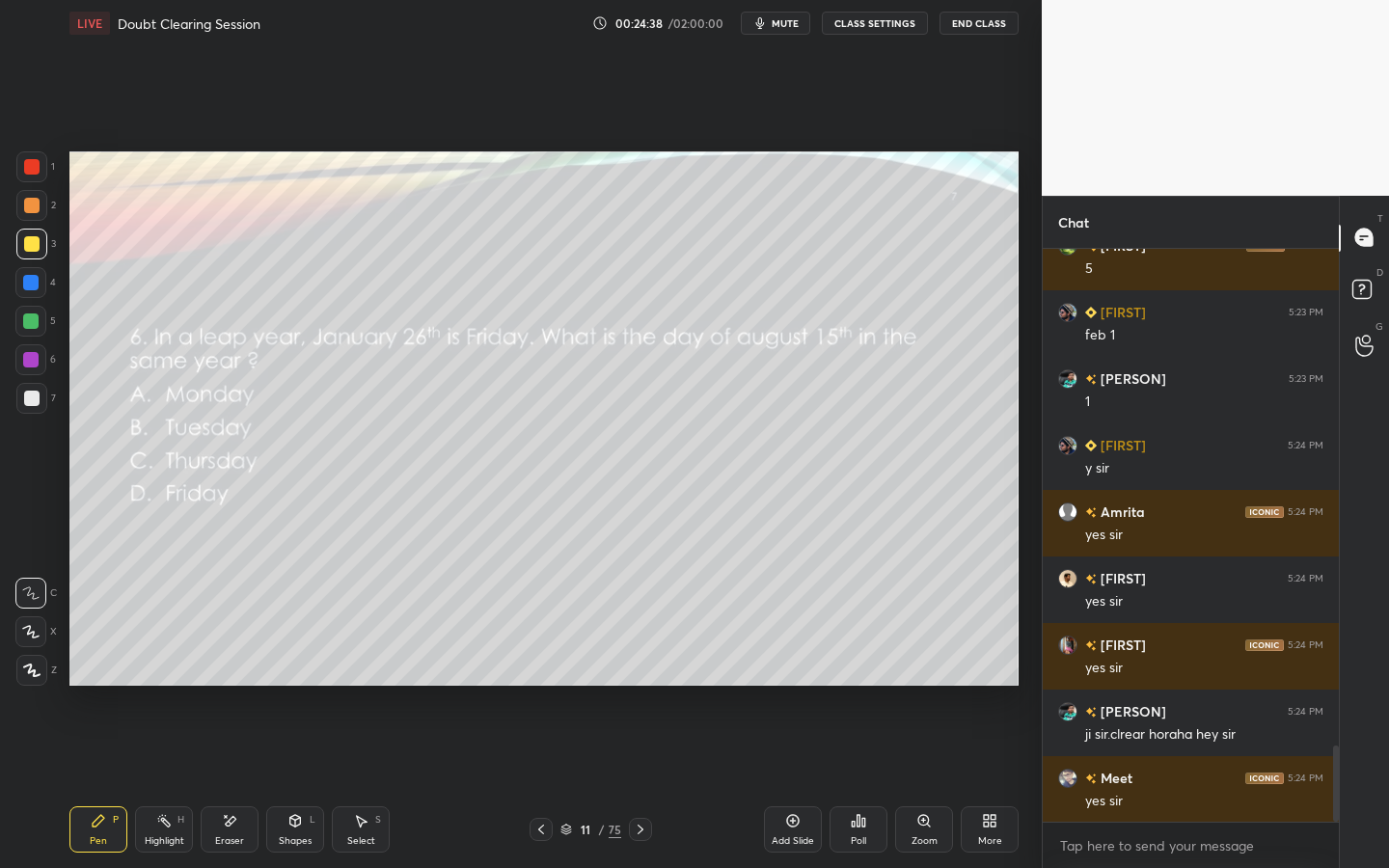 scroll, scrollTop: 3788, scrollLeft: 0, axis: vertical 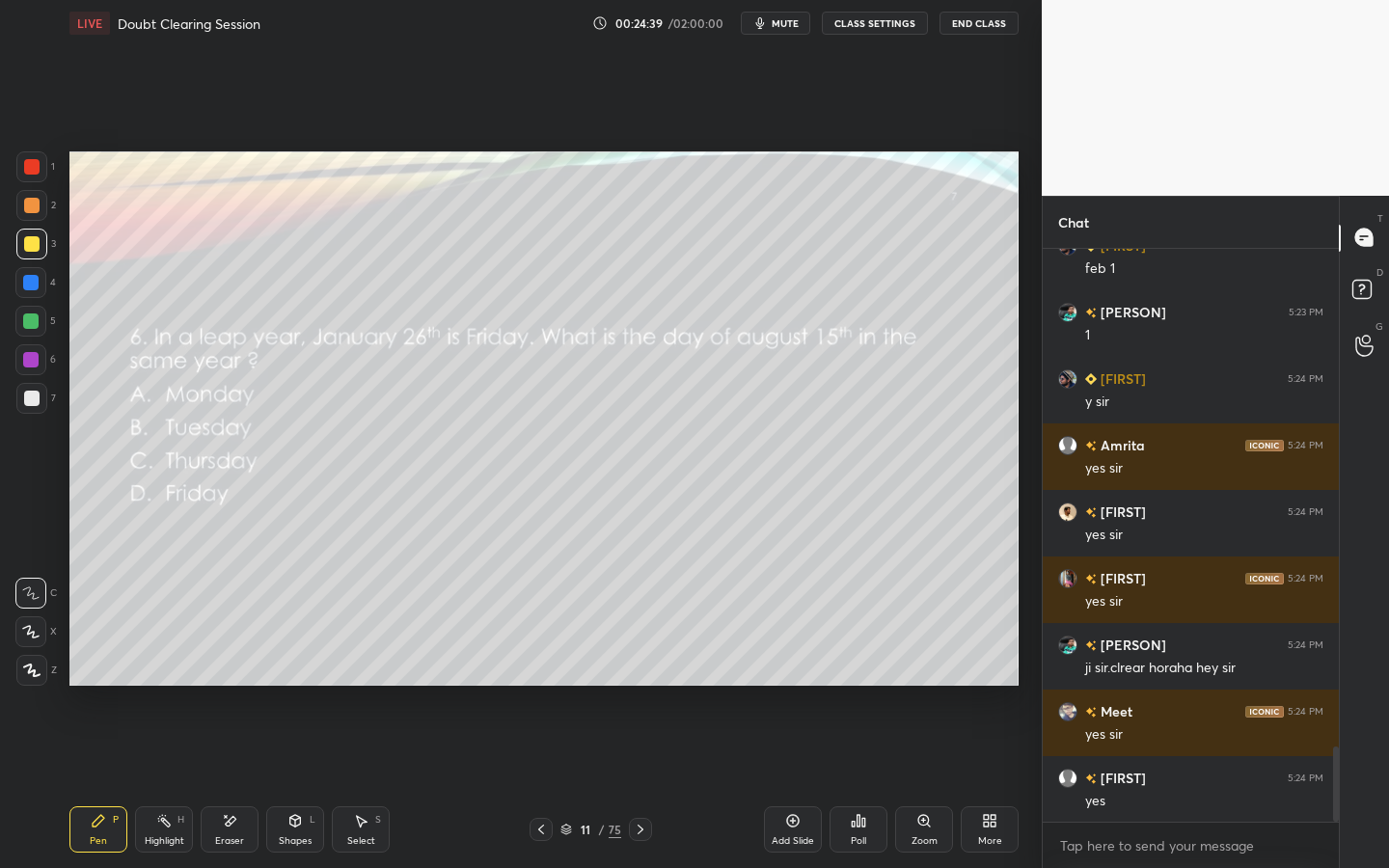 click 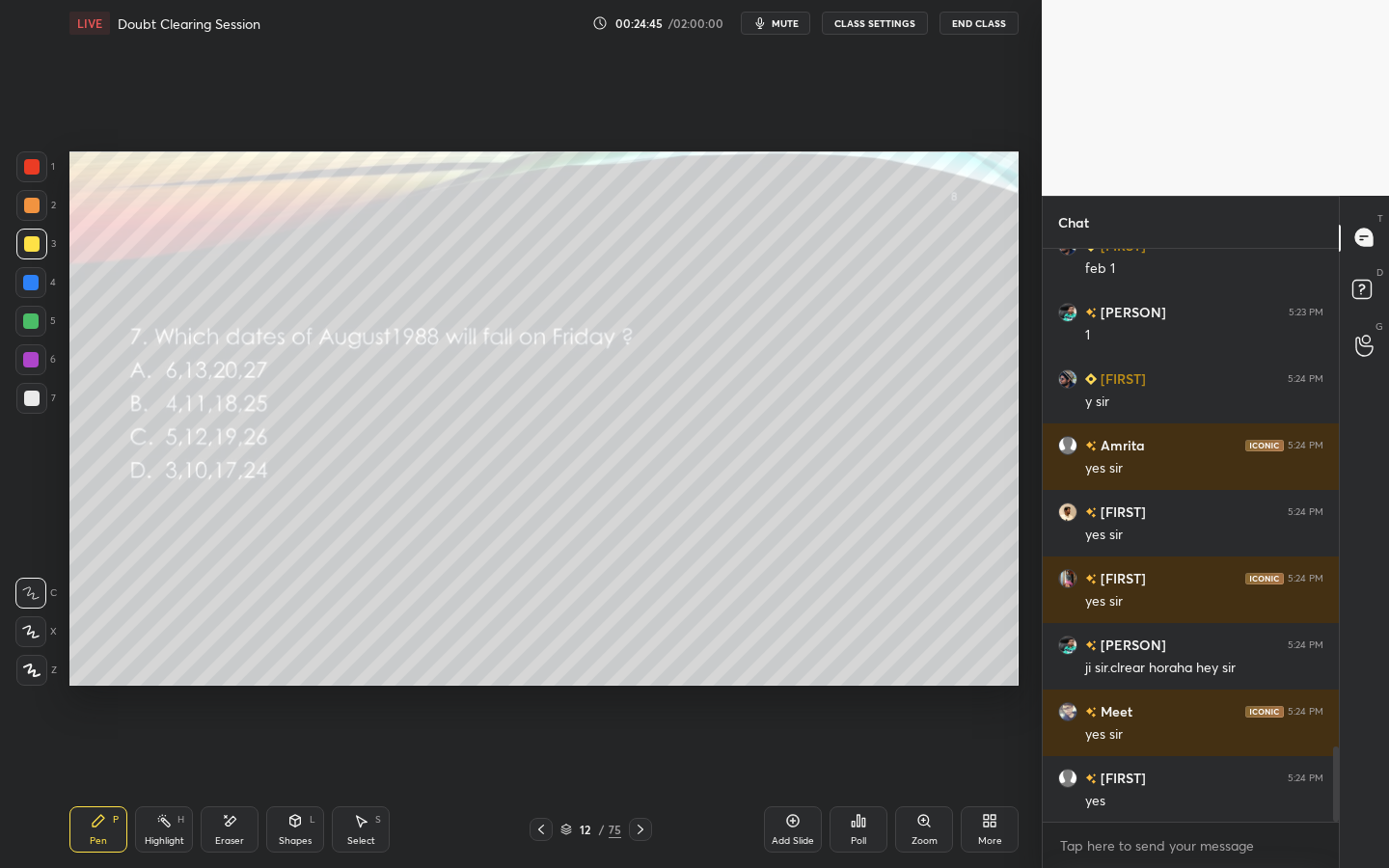 click 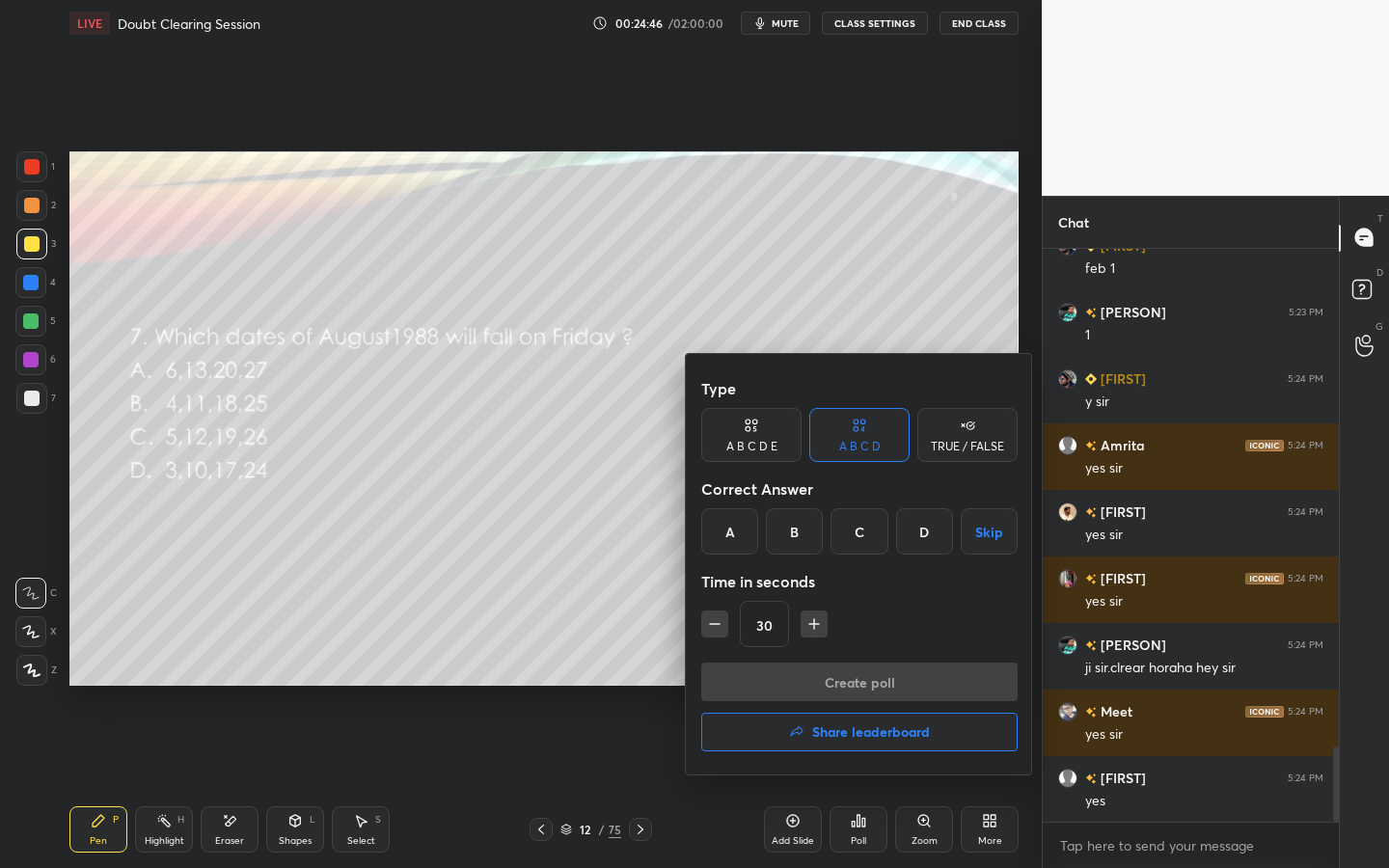 click on "C" at bounding box center (858, 531) 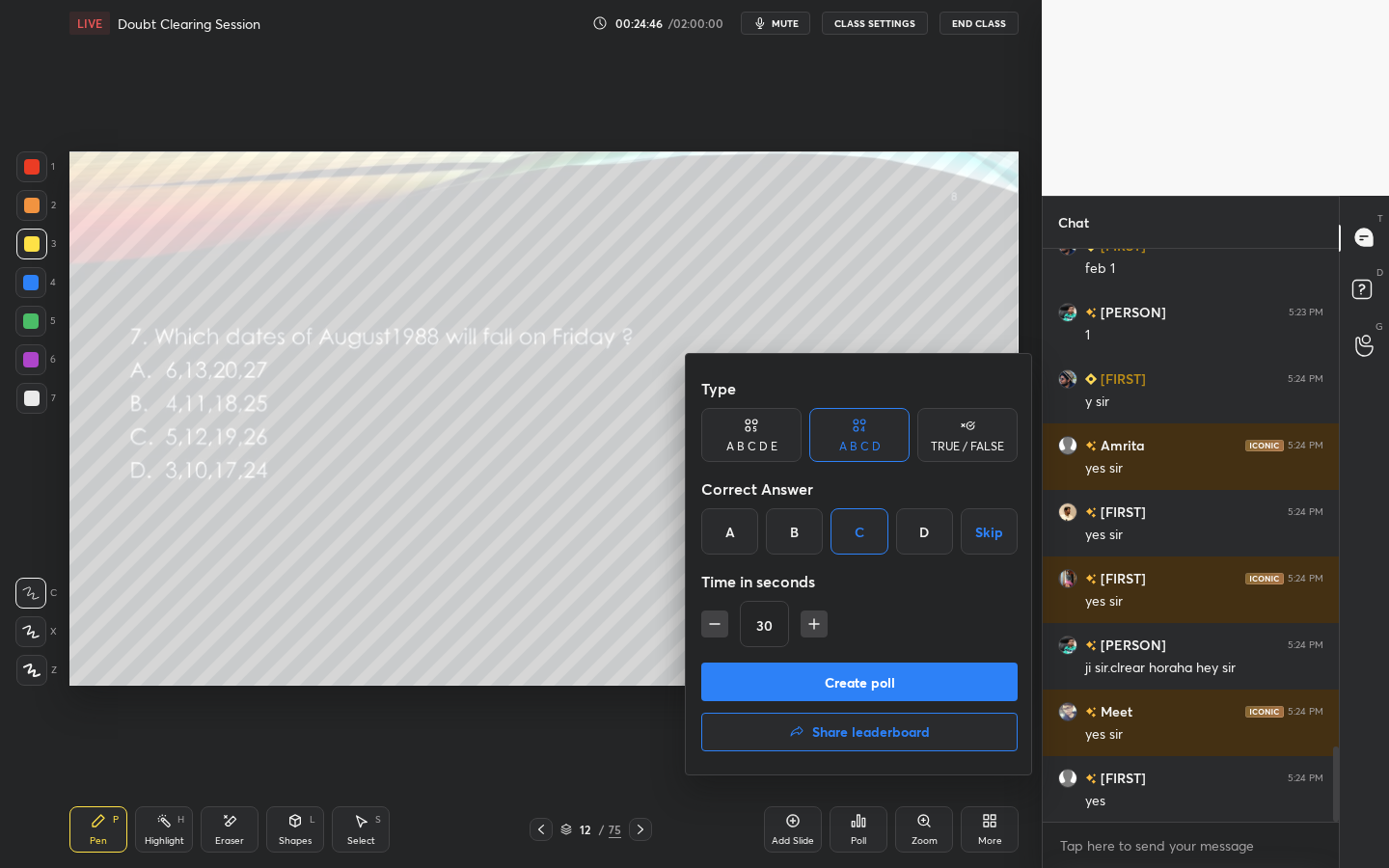 click on "Create poll" at bounding box center [859, 682] 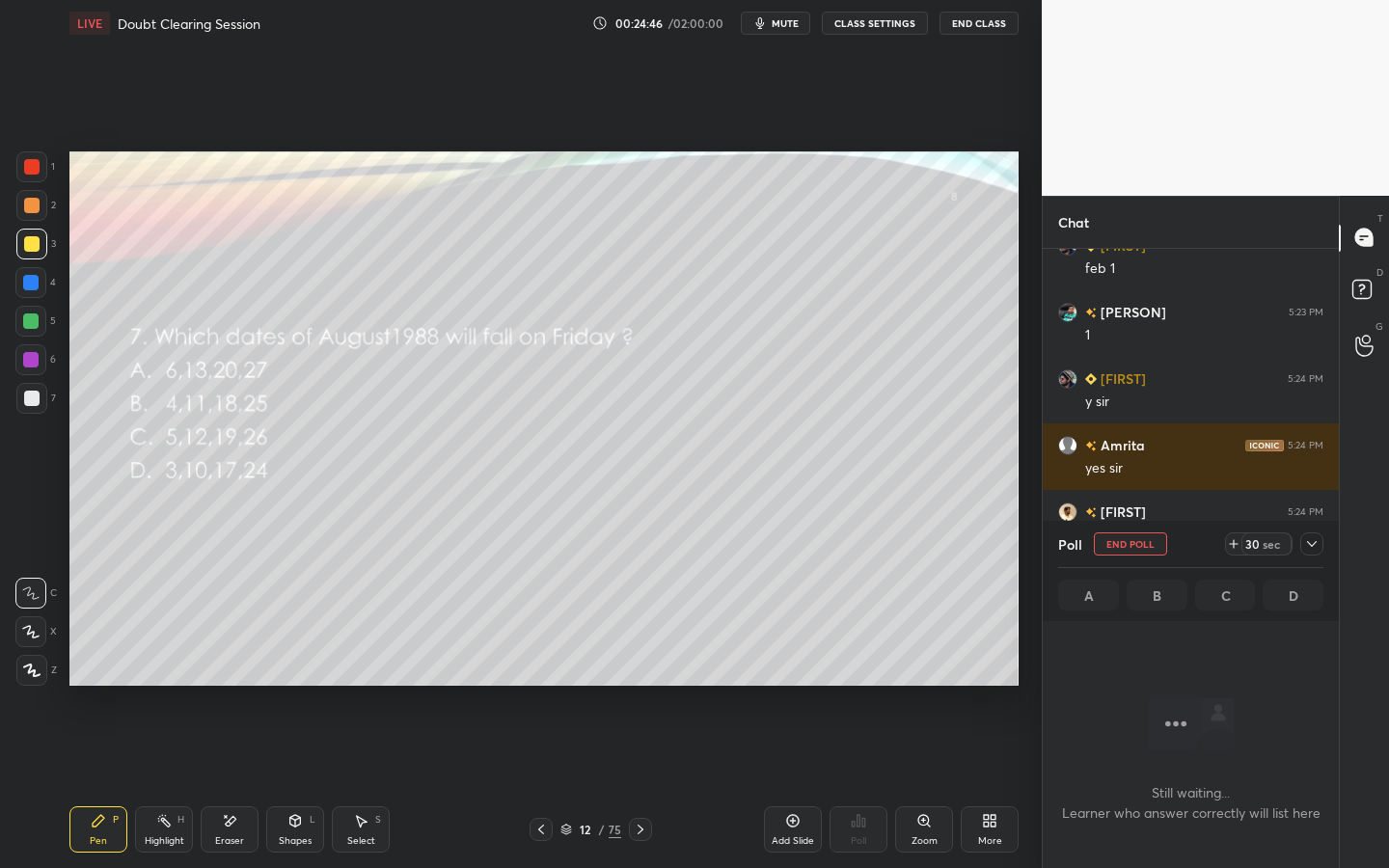 scroll, scrollTop: 477, scrollLeft: 290, axis: both 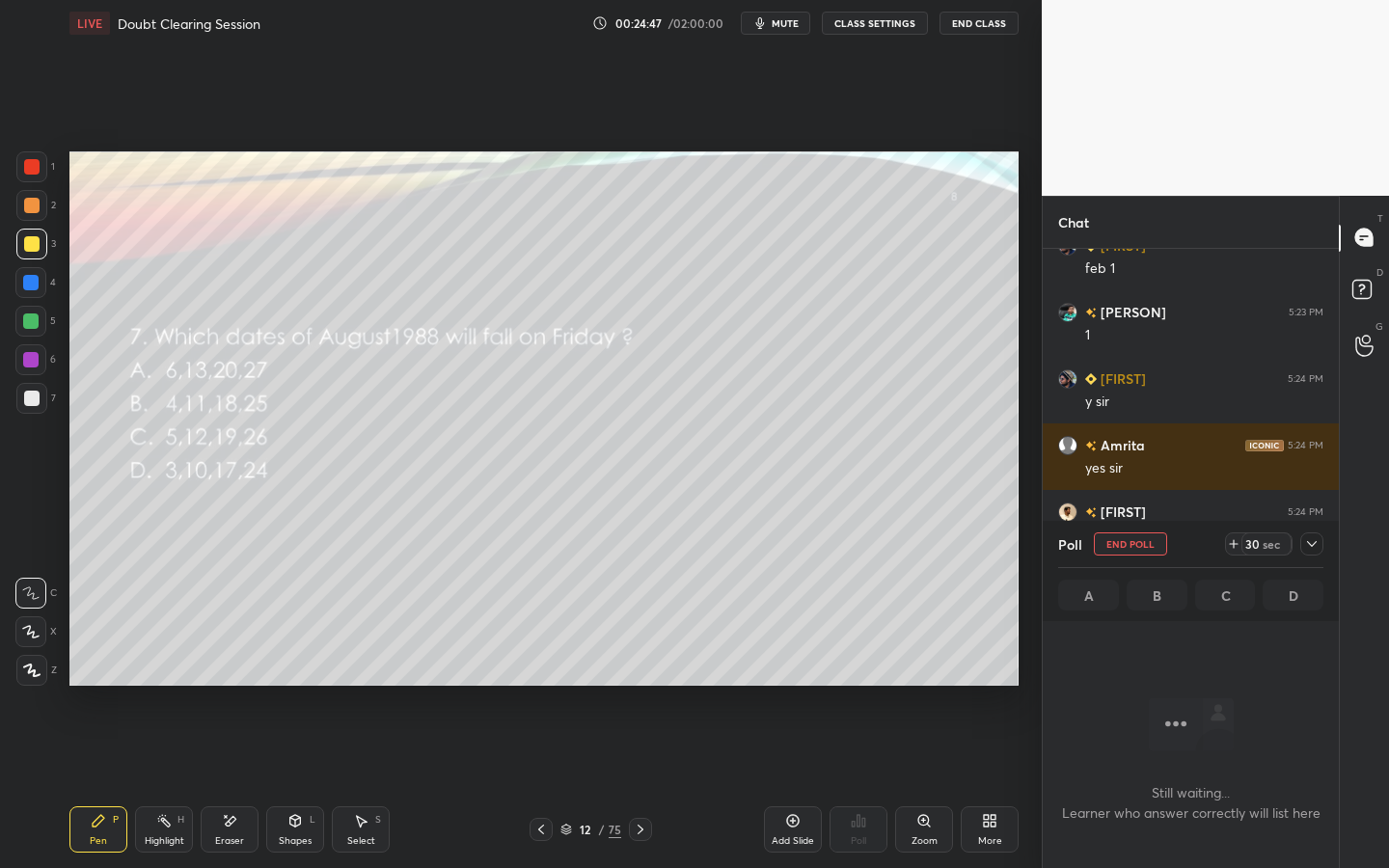 click on "mute" at bounding box center (776, 23) 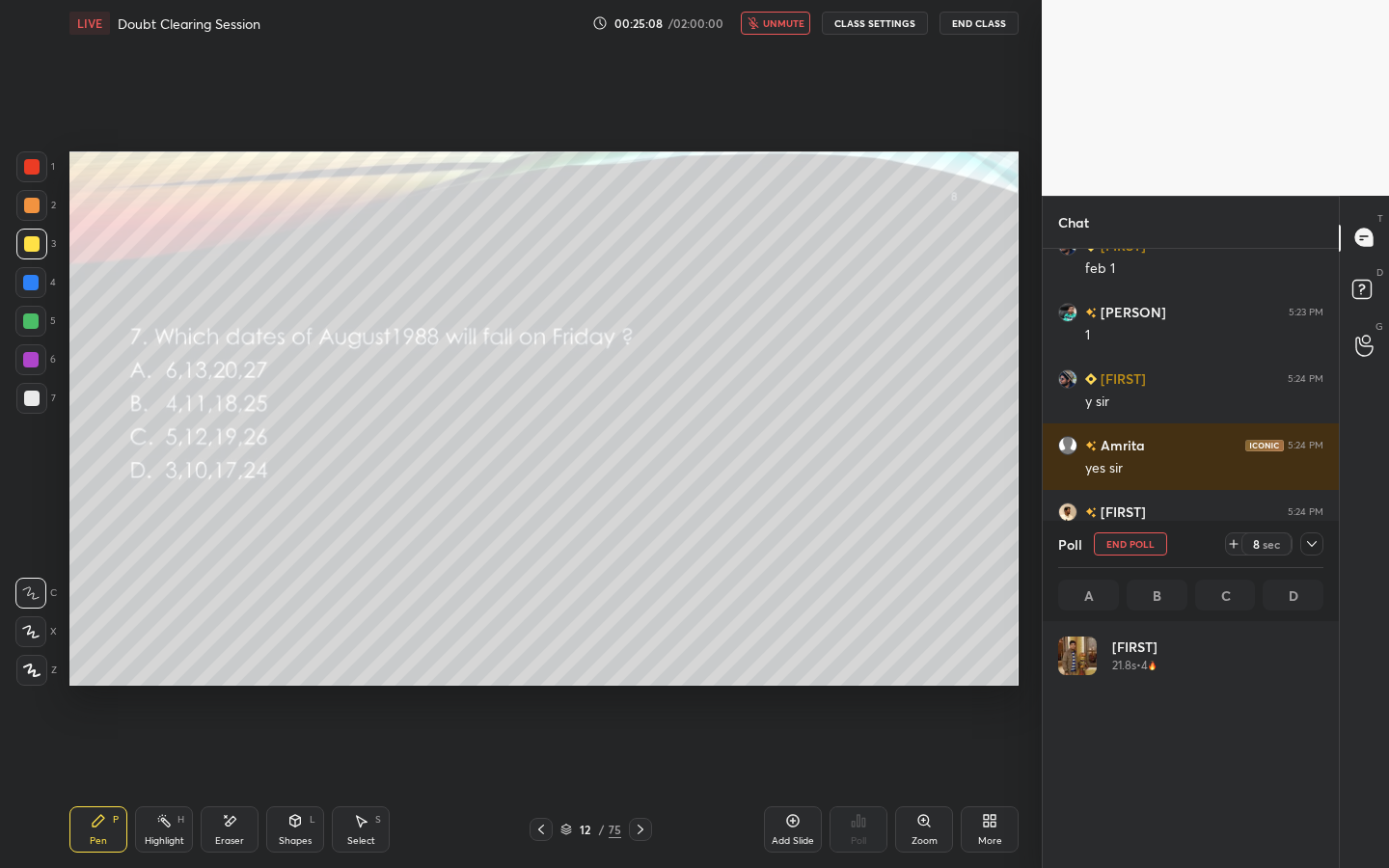 scroll, scrollTop: 7, scrollLeft: 7, axis: both 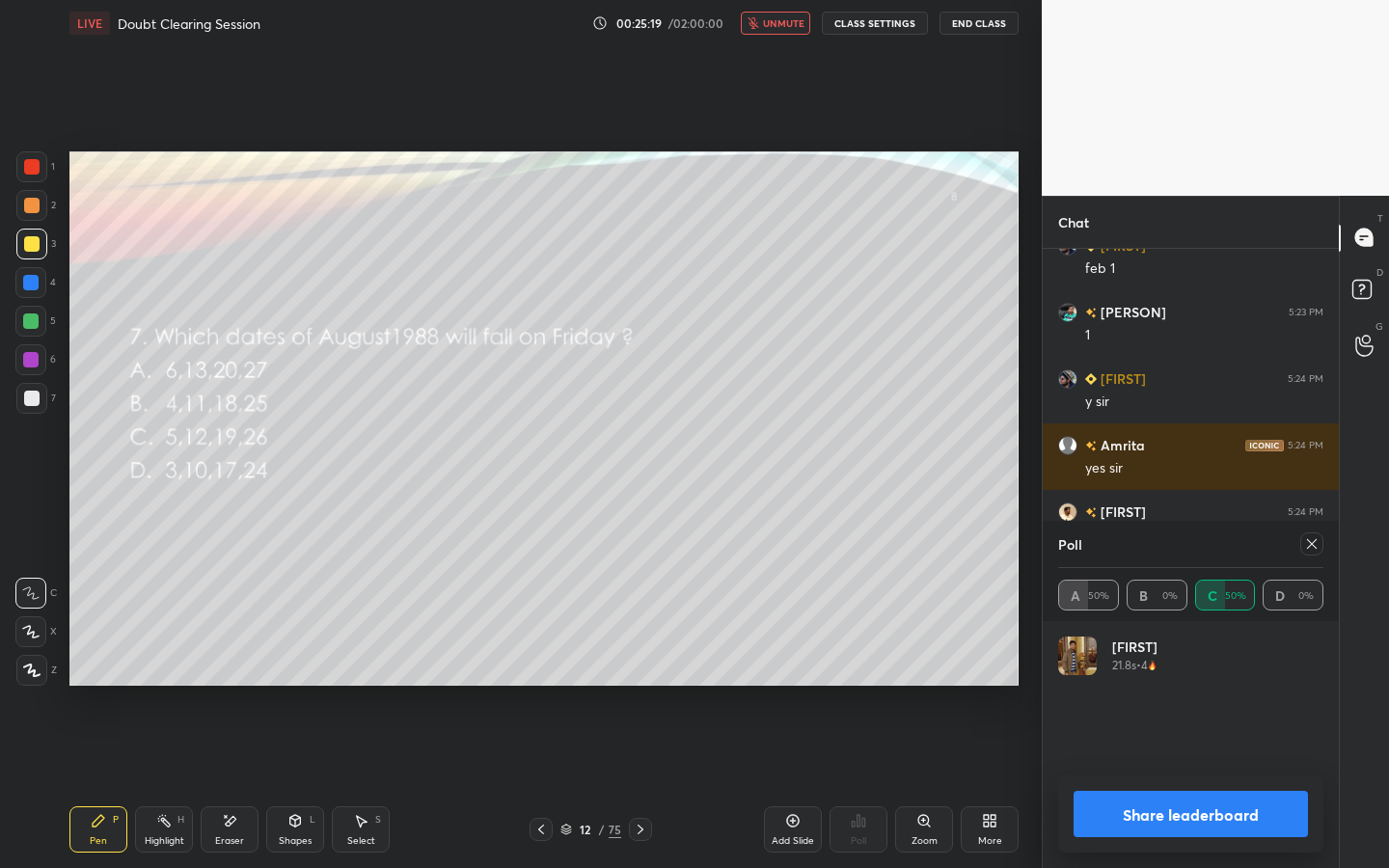 click 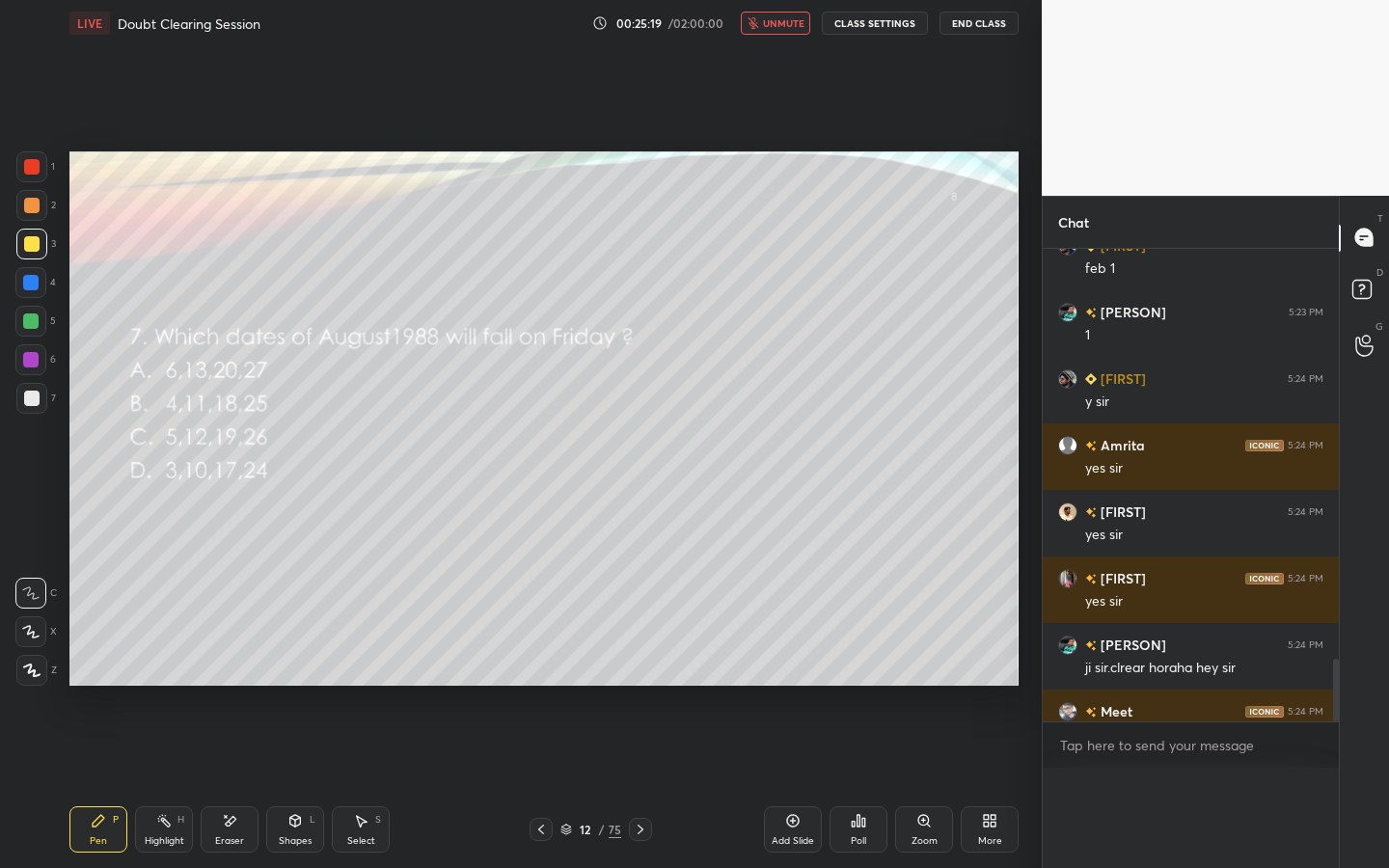 scroll, scrollTop: 0, scrollLeft: 0, axis: both 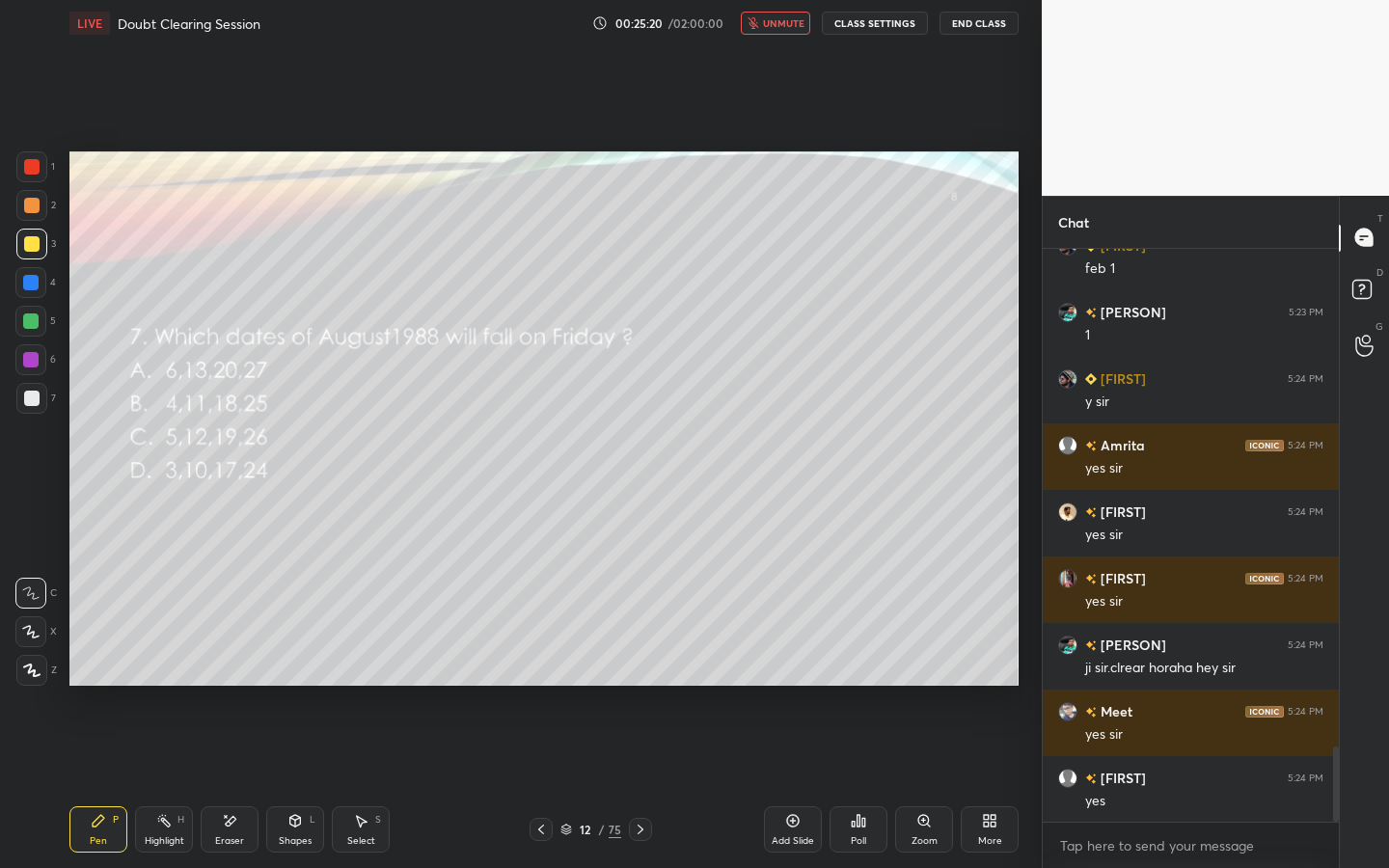 click 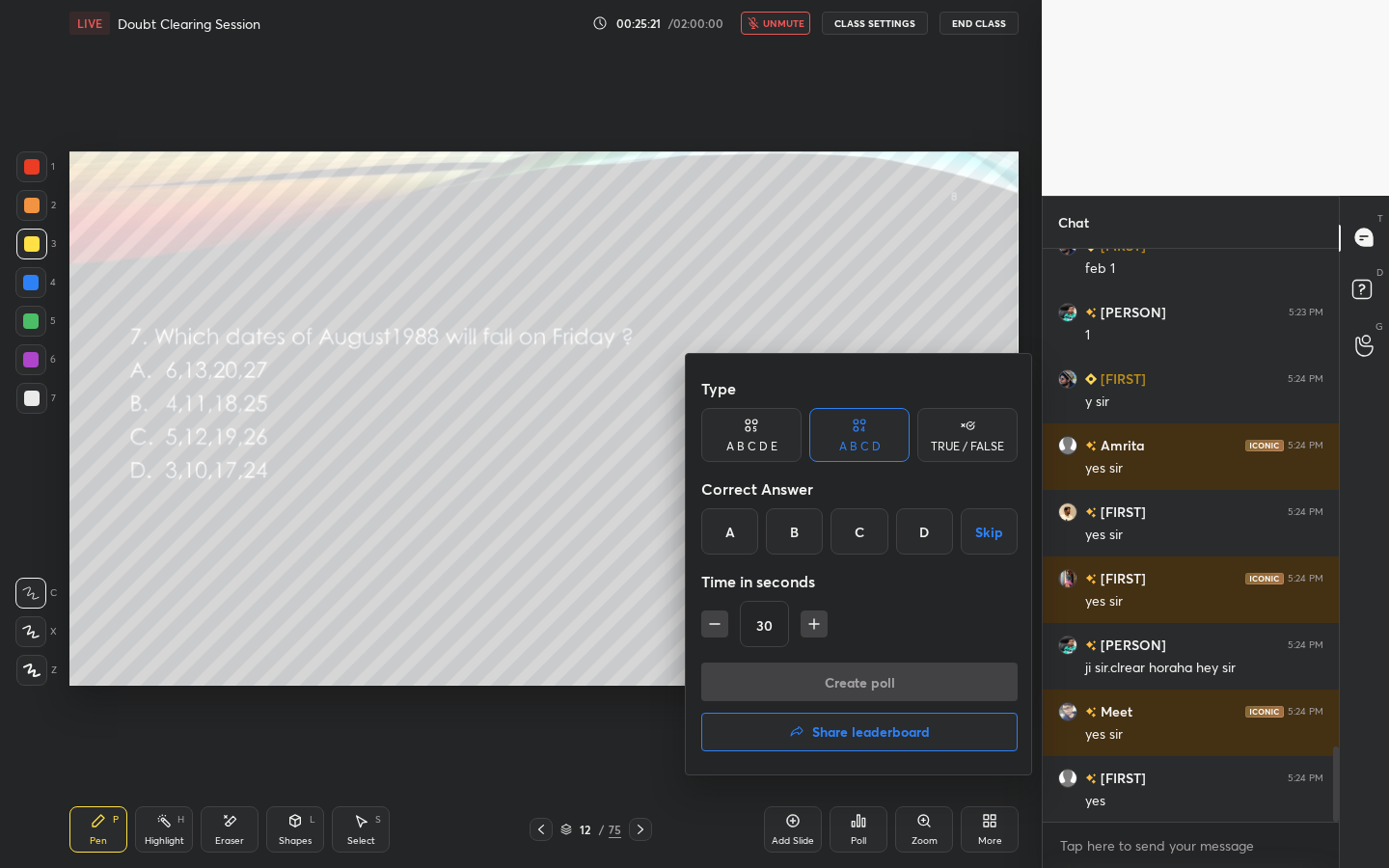 drag, startPoint x: 869, startPoint y: 545, endPoint x: 869, endPoint y: 590, distance: 45 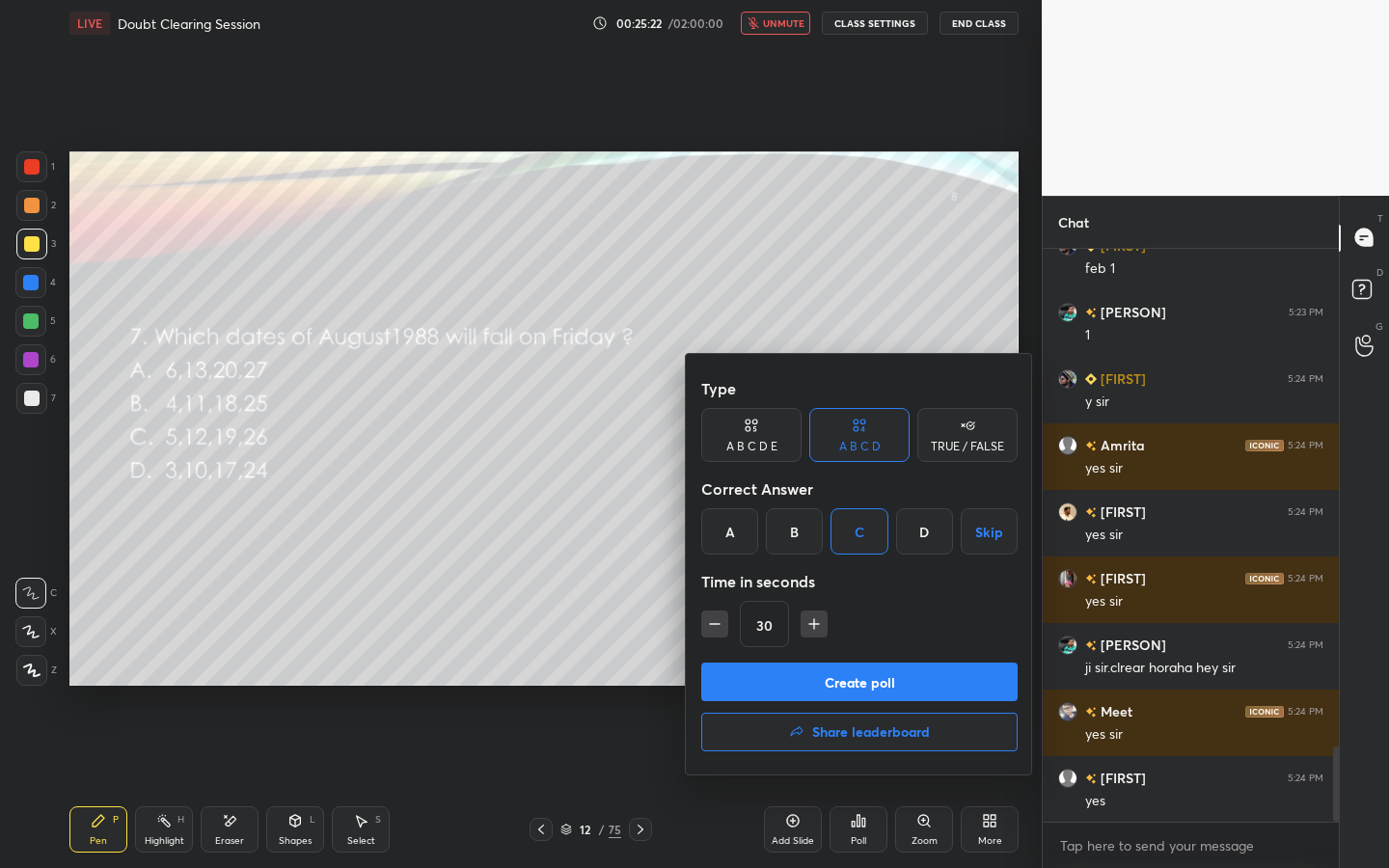 drag, startPoint x: 859, startPoint y: 669, endPoint x: 884, endPoint y: 668, distance: 25.019992 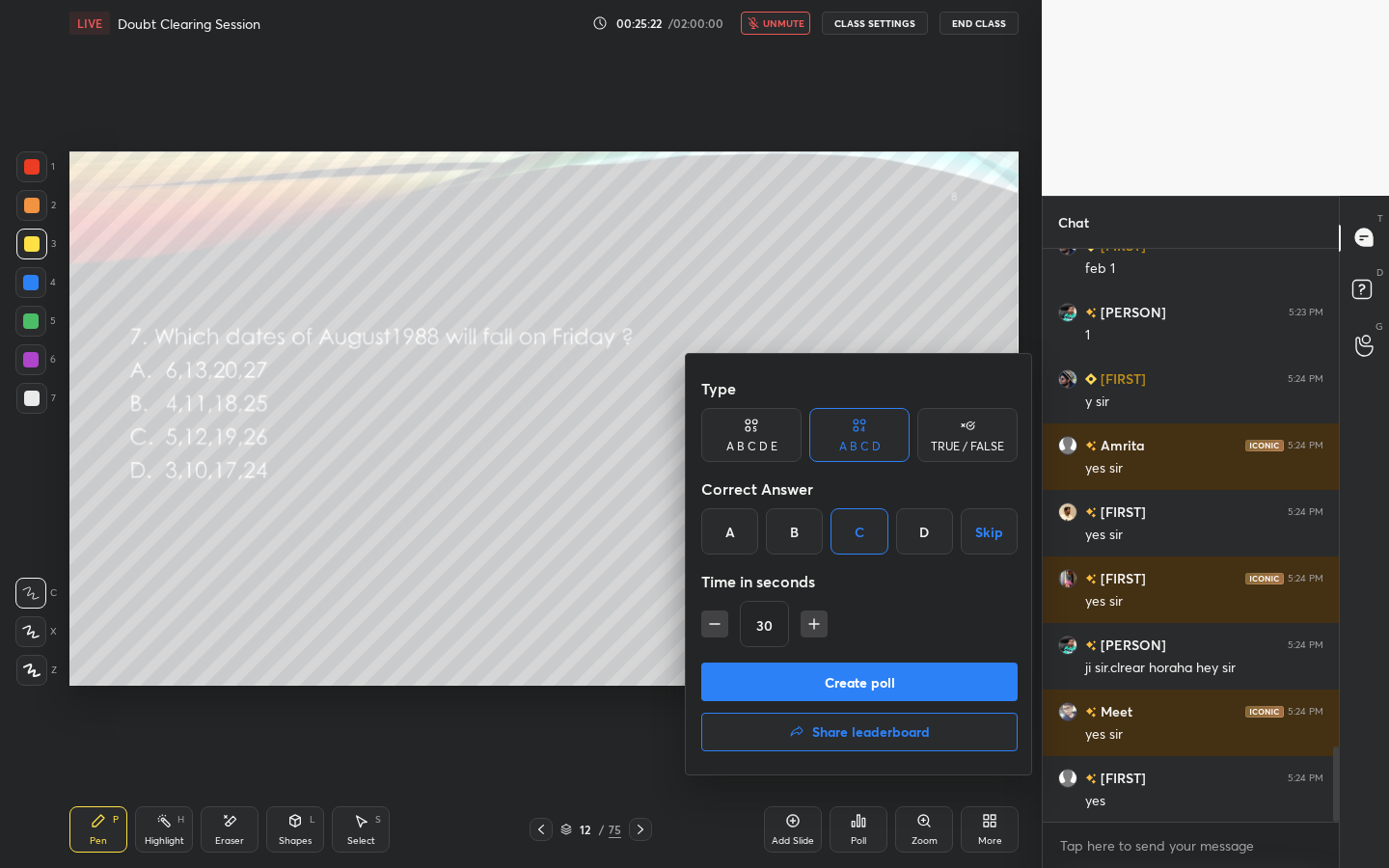 click on "Create poll" at bounding box center [859, 682] 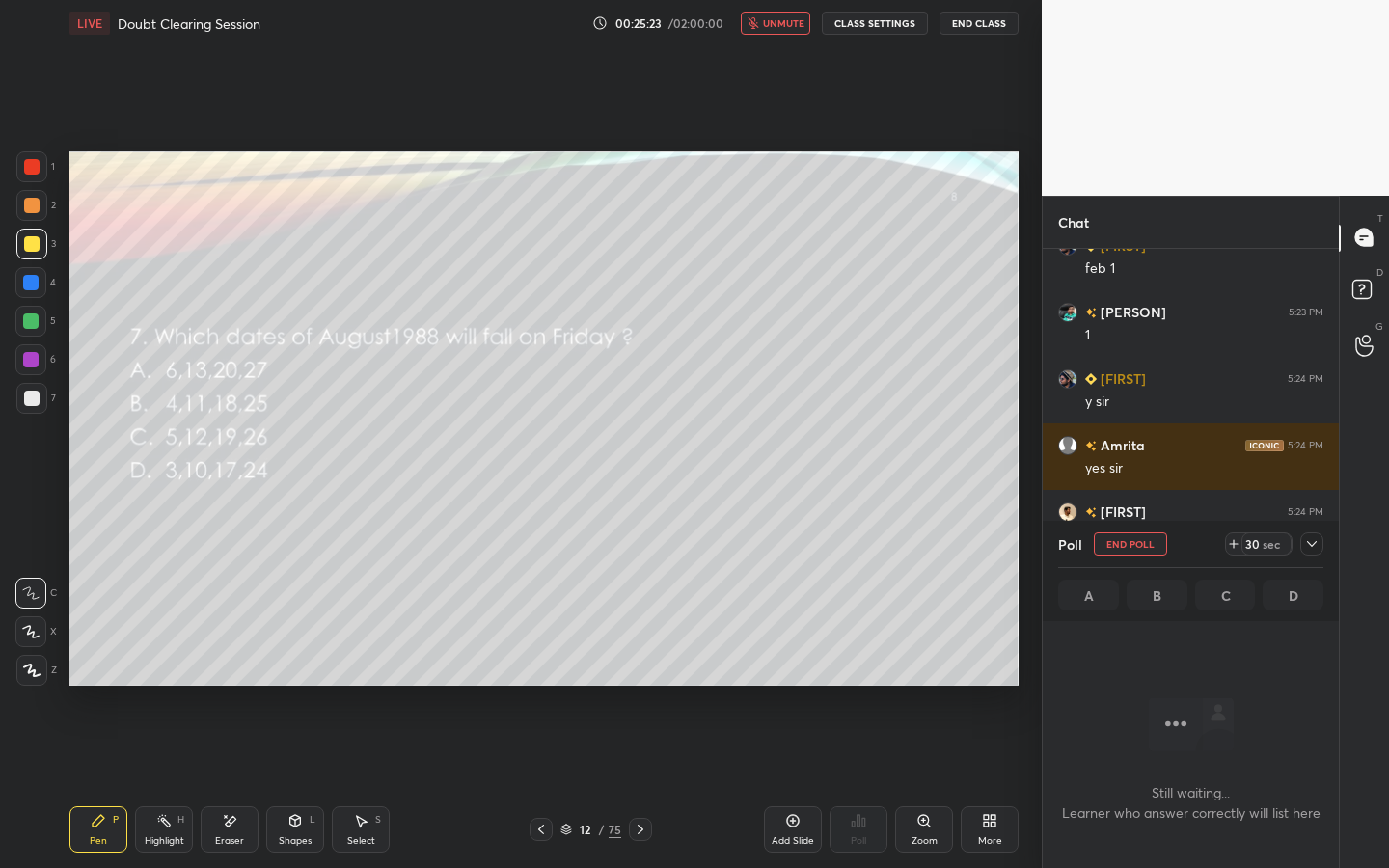 click 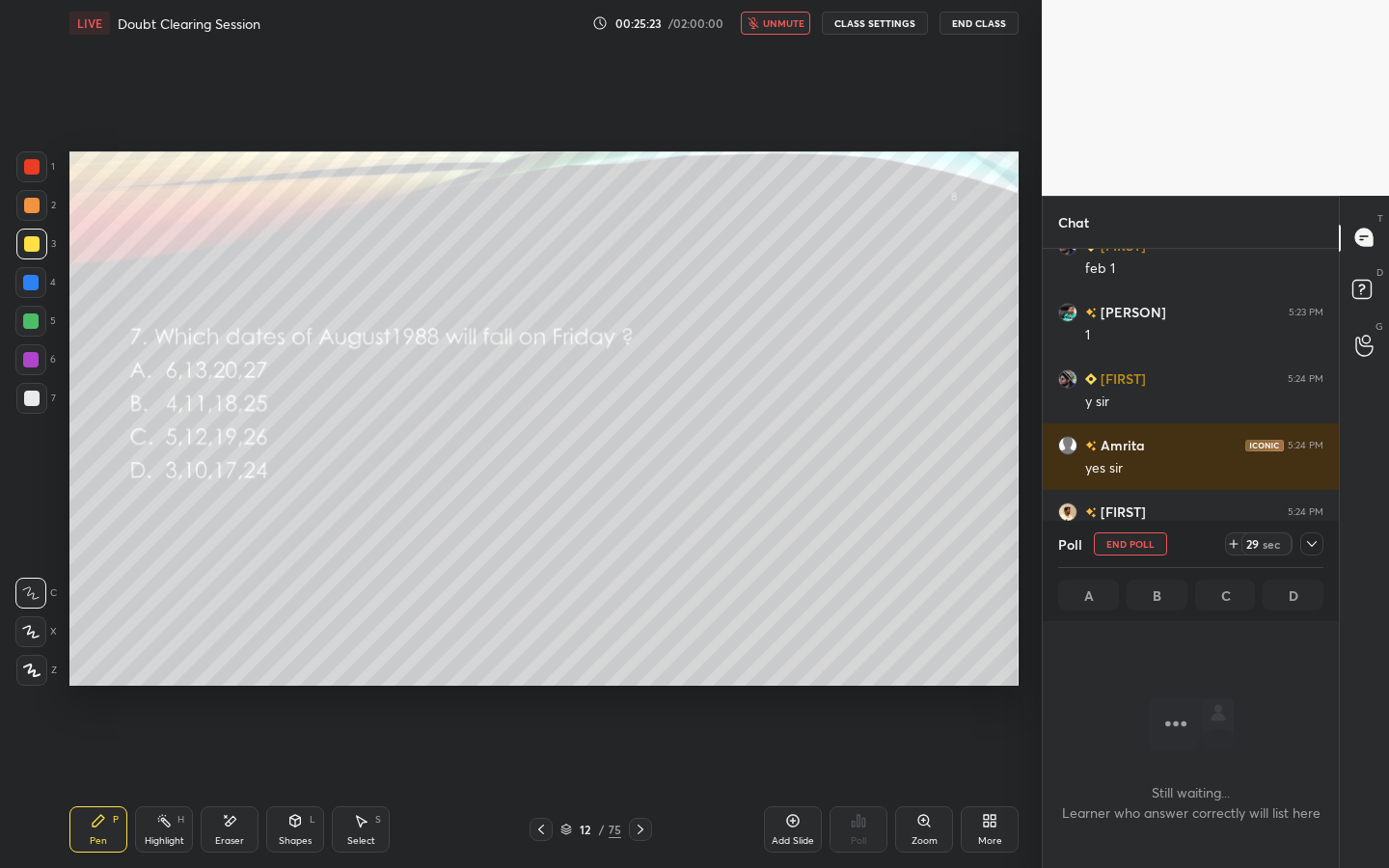 click 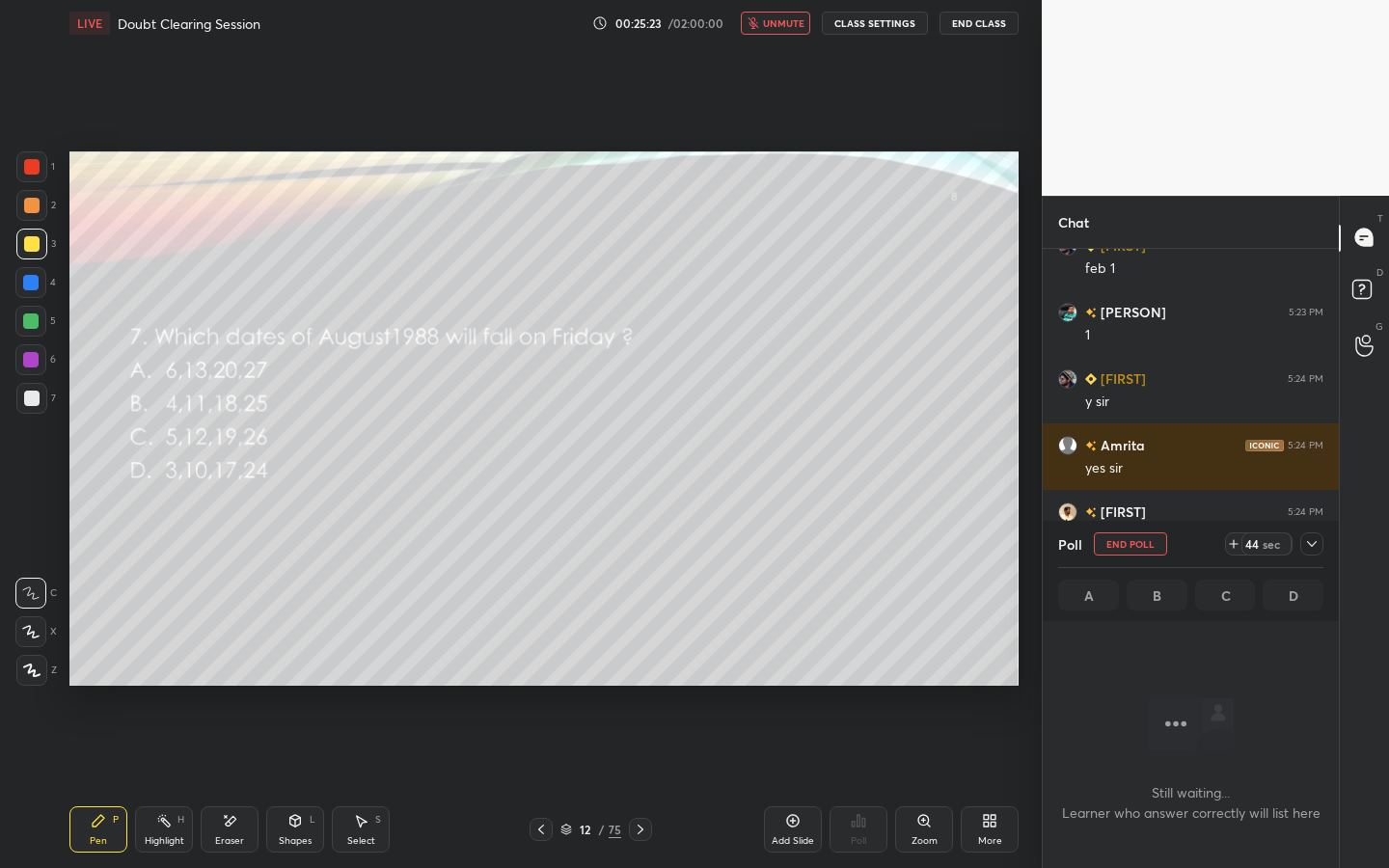 click 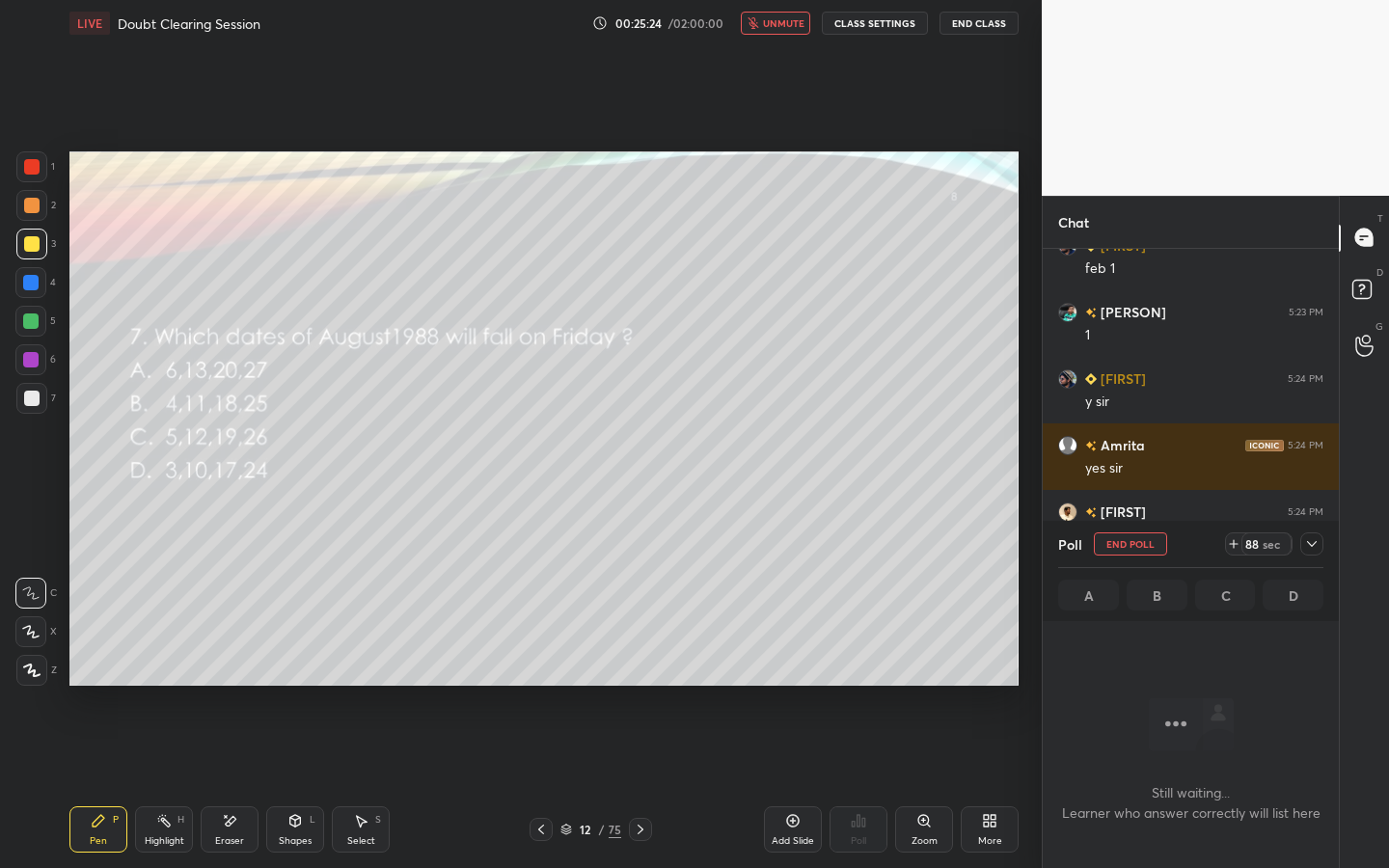 click 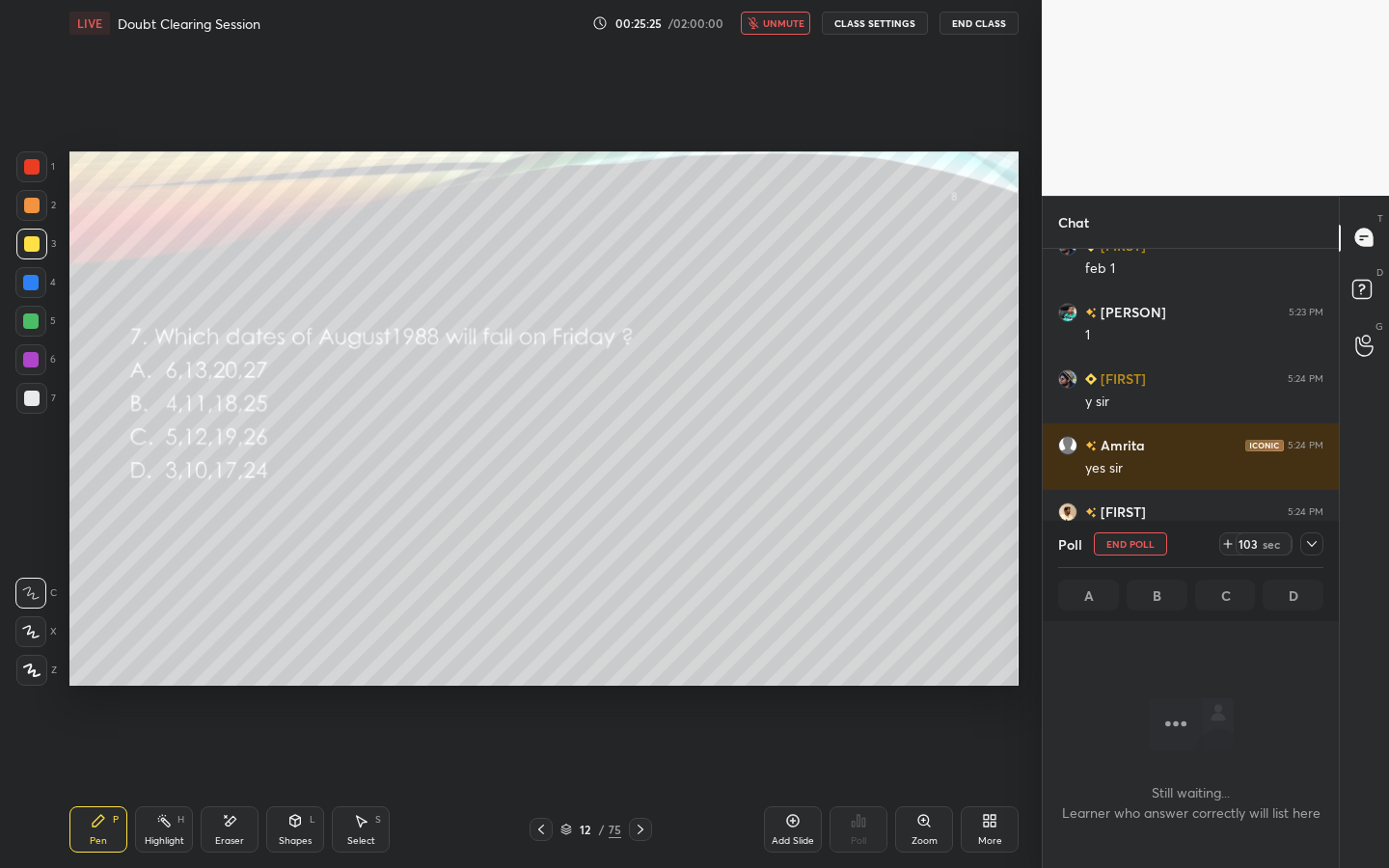 click 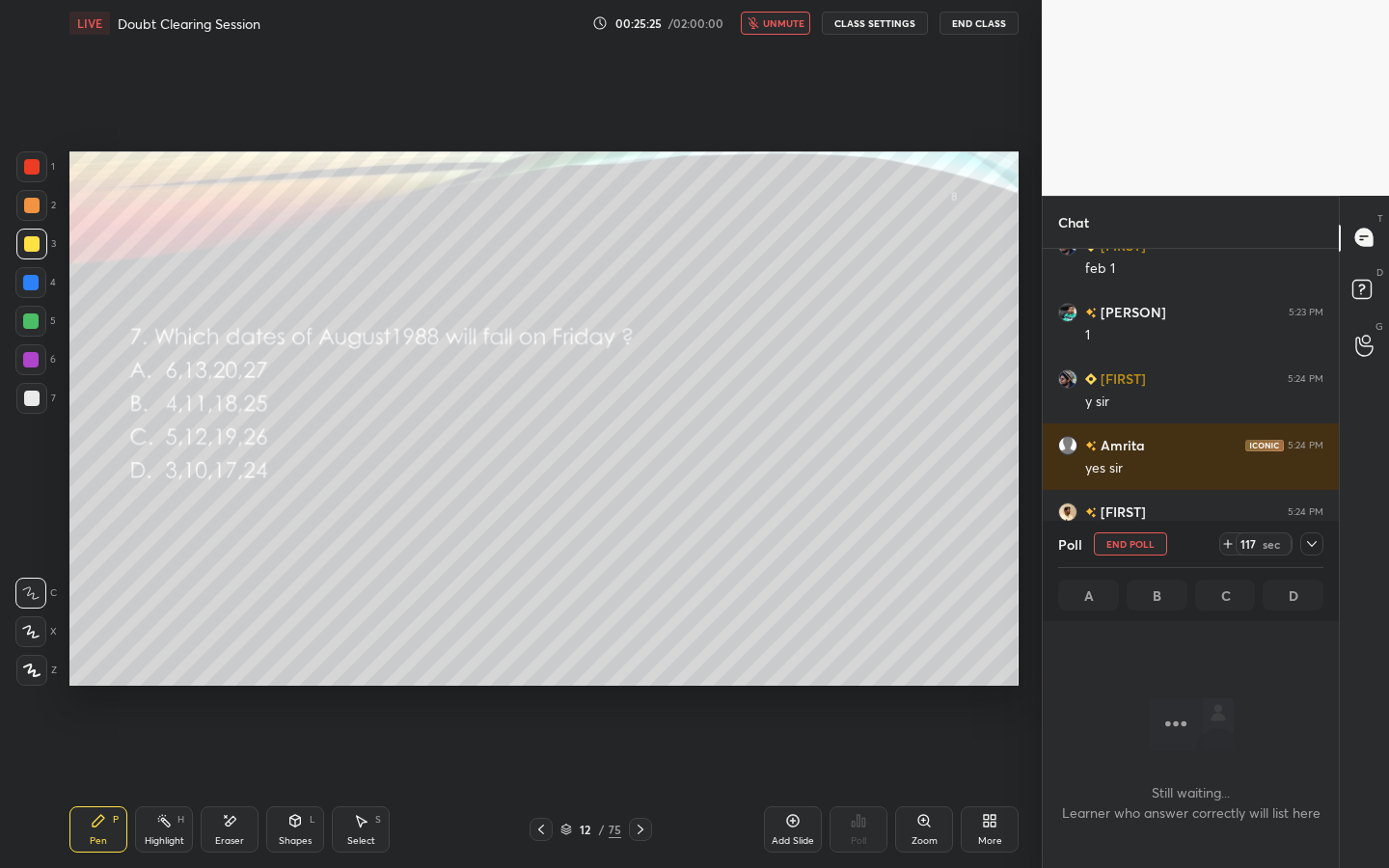 click 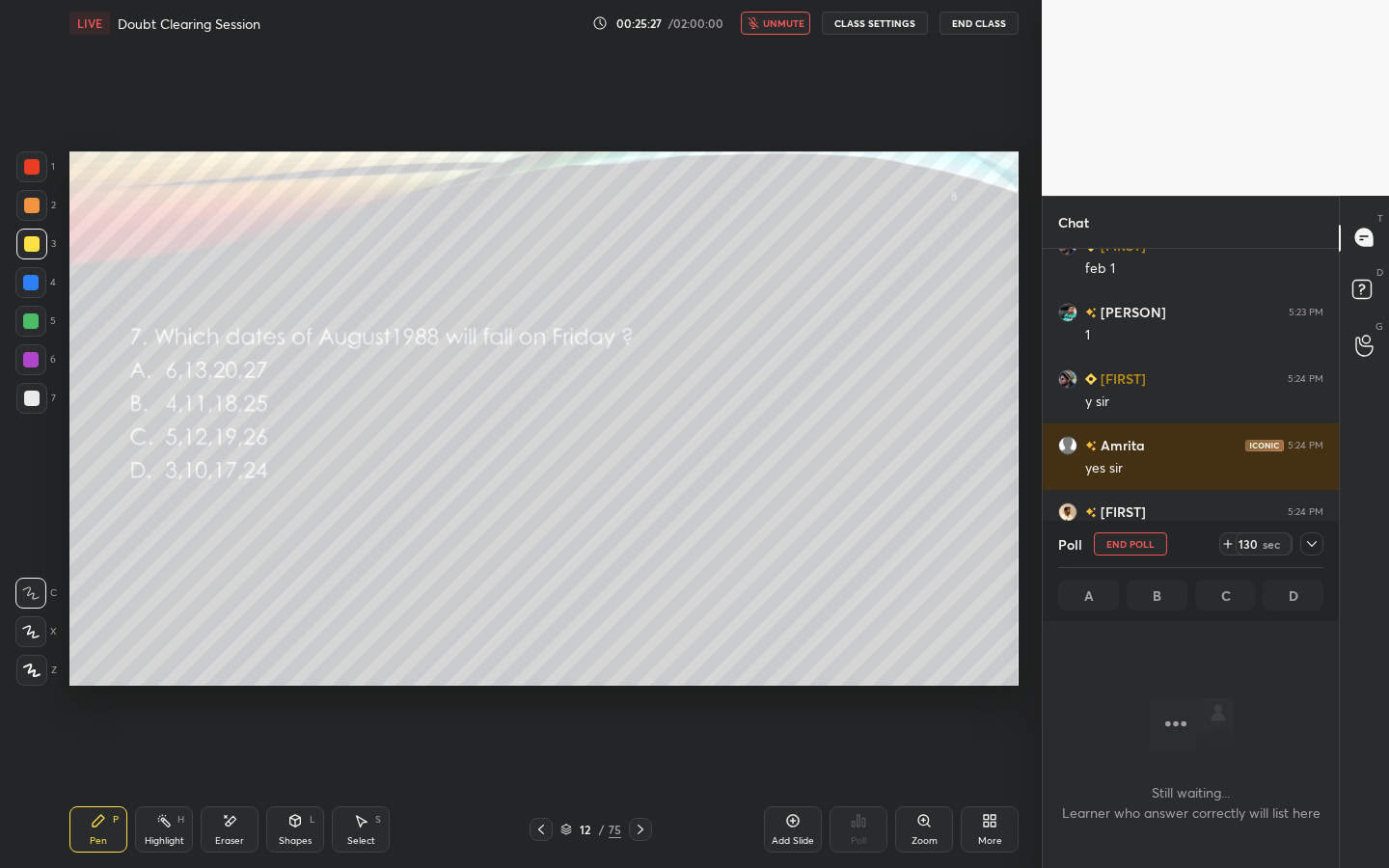 click 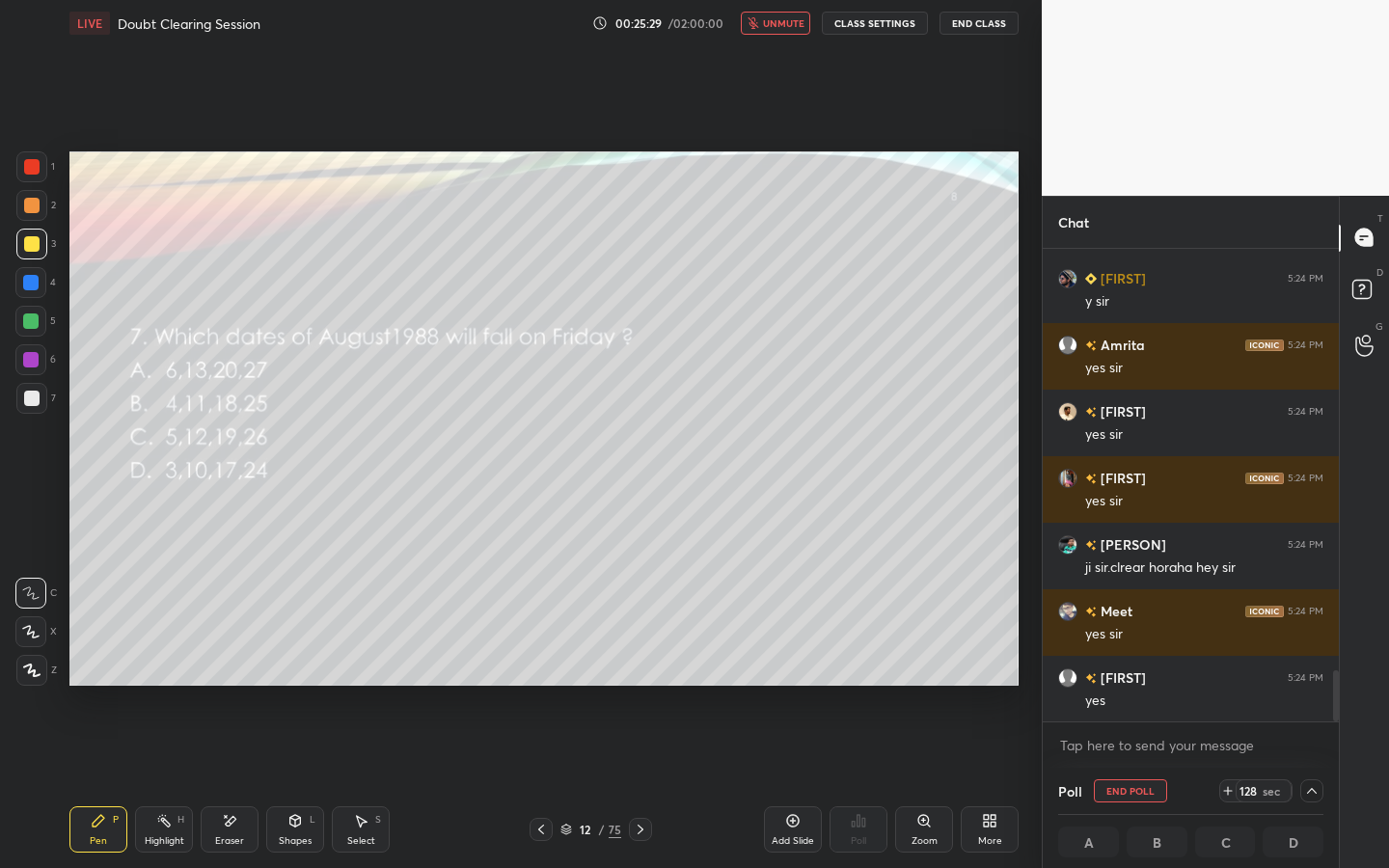 drag, startPoint x: 1336, startPoint y: 672, endPoint x: 1328, endPoint y: 710, distance: 38.832976 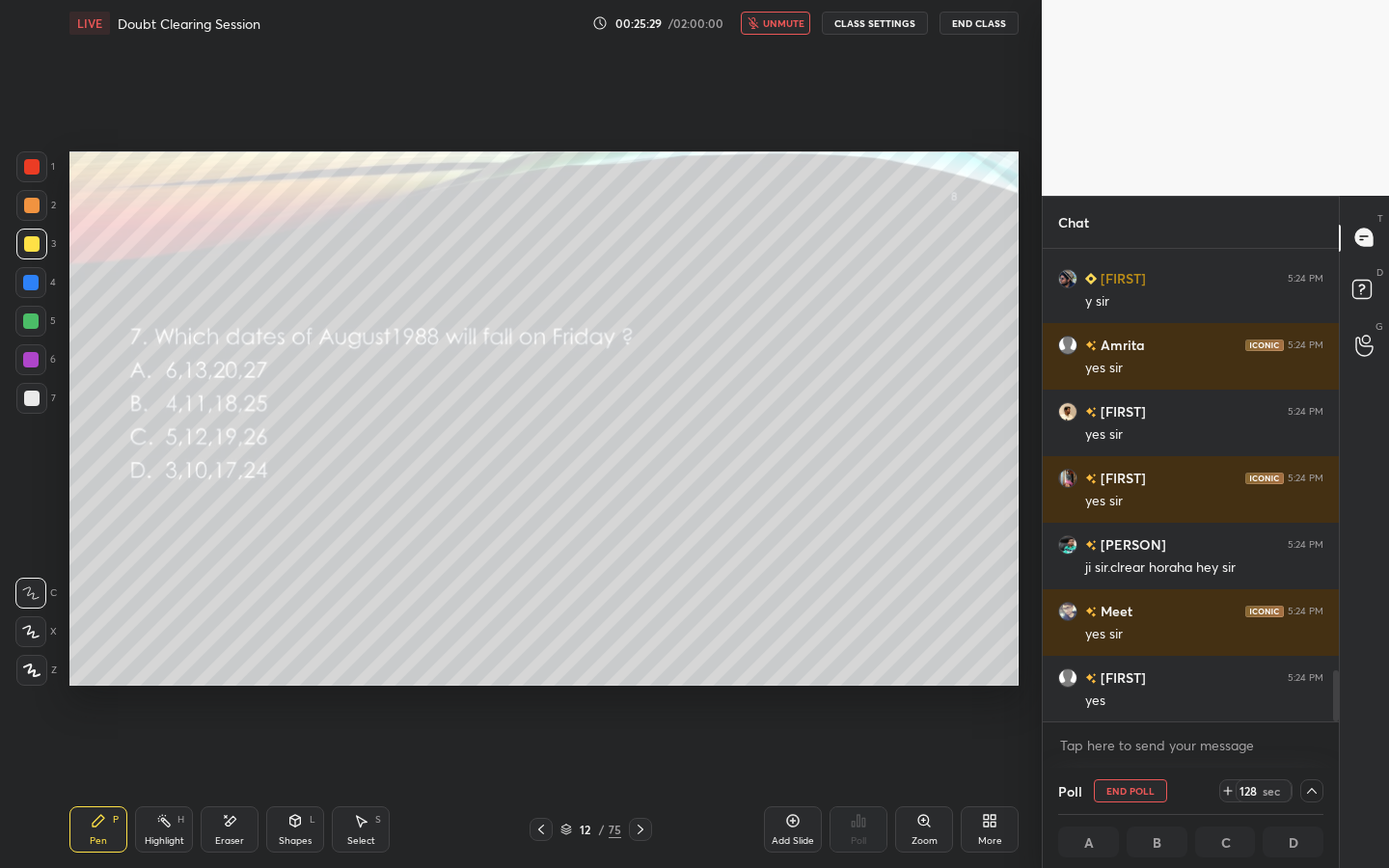 click at bounding box center [1333, 485] 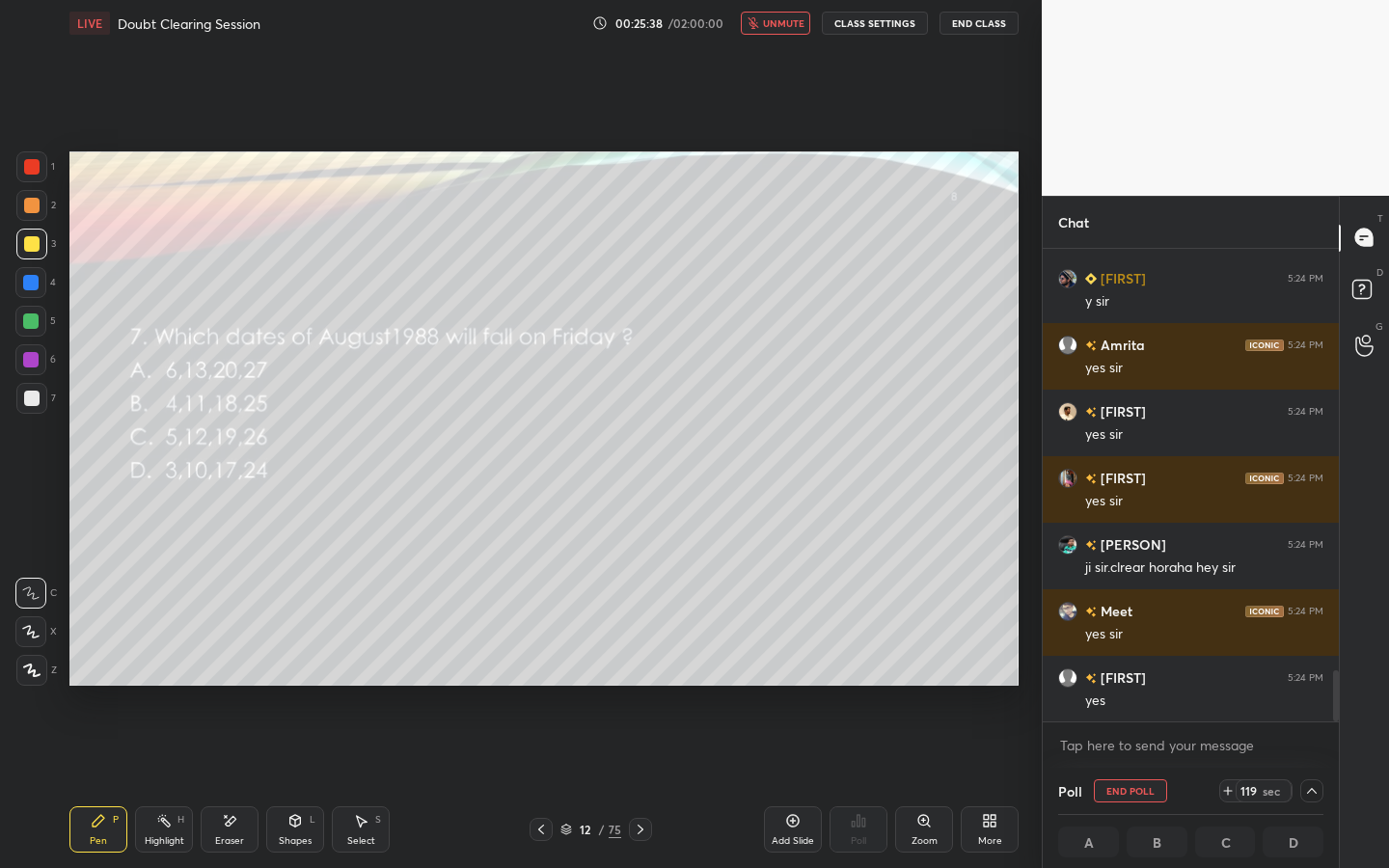 click on "Setting up your live class Poll for   secs No correct answer Start poll" at bounding box center (544, 419) 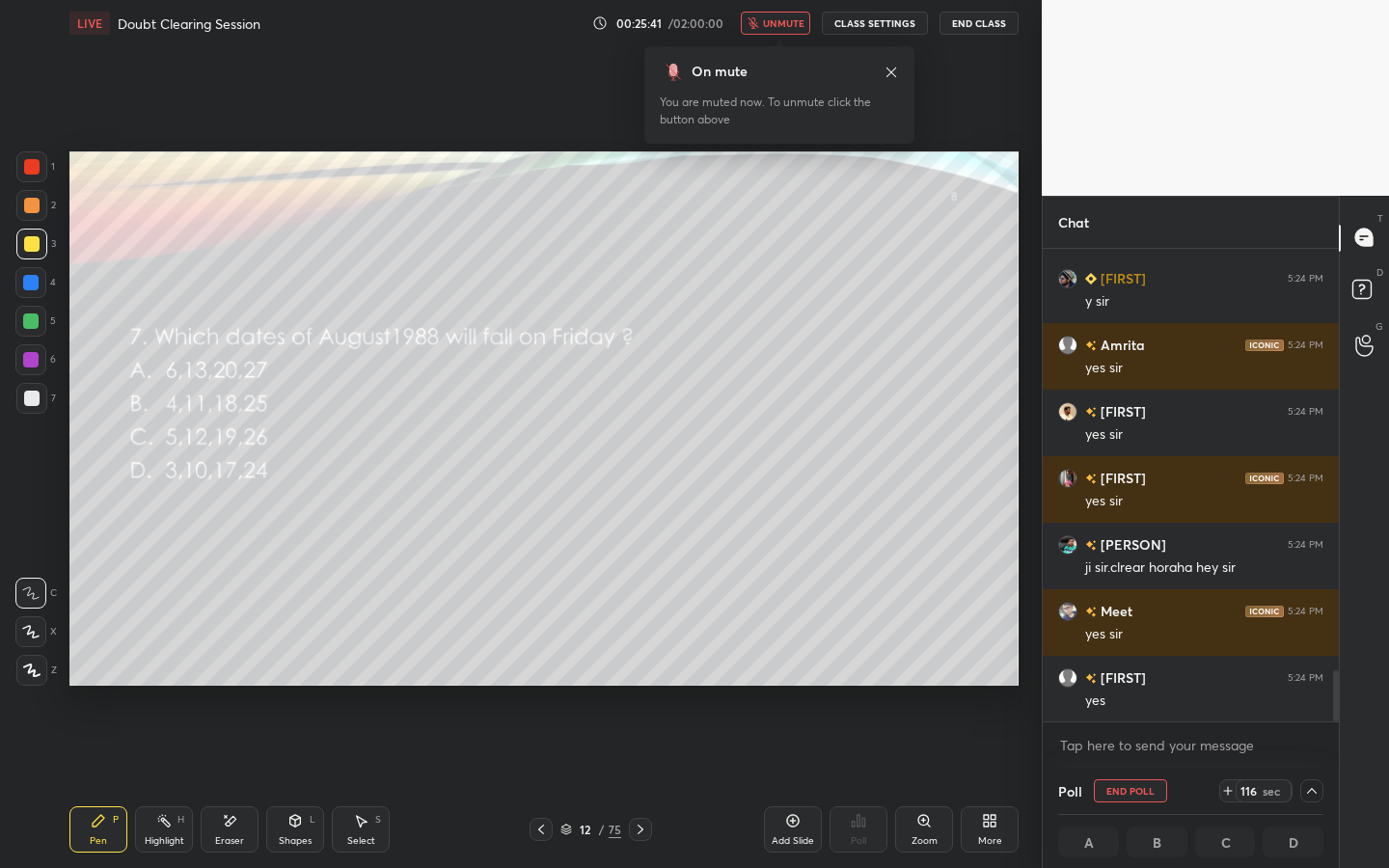 click on "Eraser" at bounding box center [230, 841] 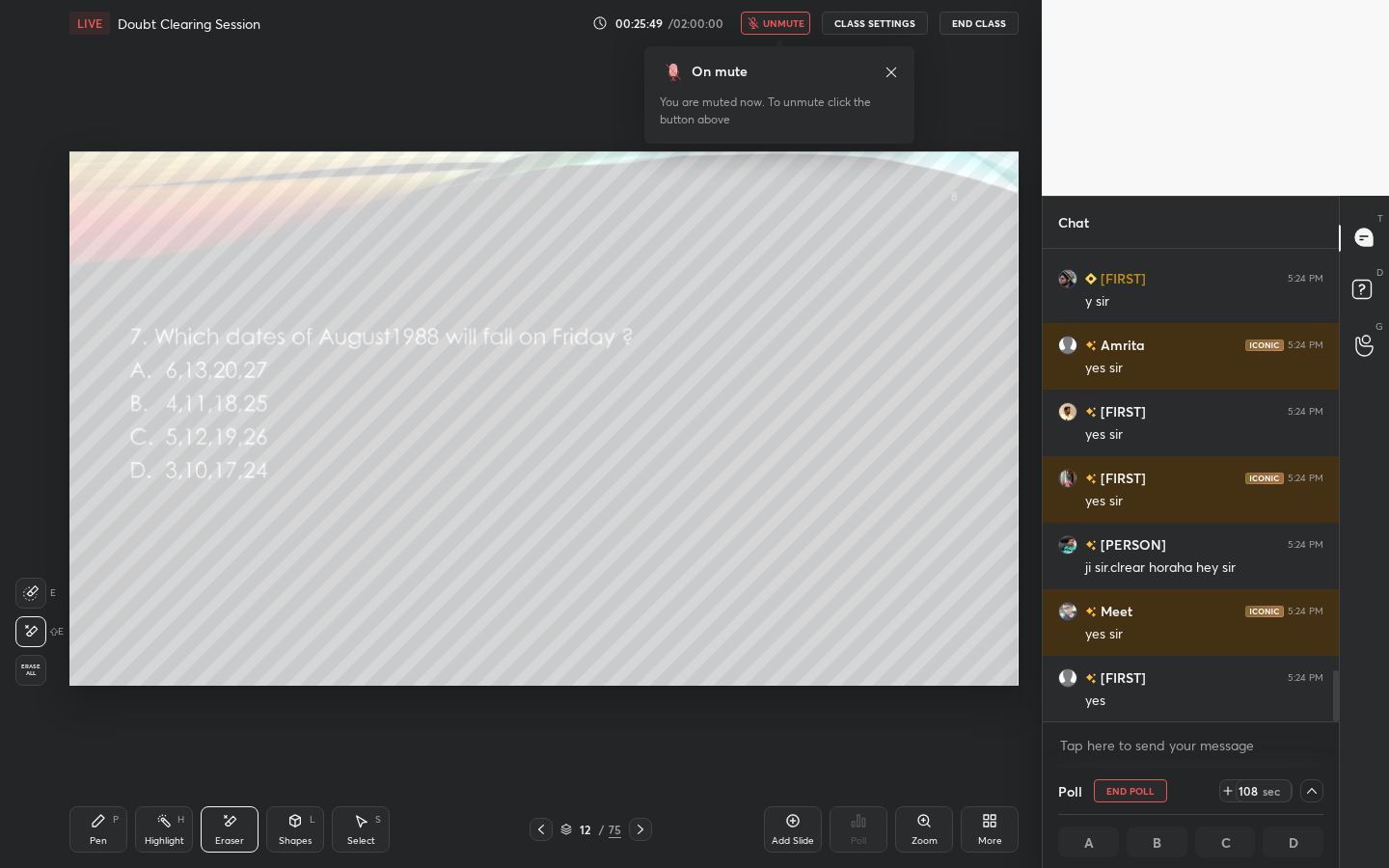 click on "Pen P" at bounding box center [98, 829] 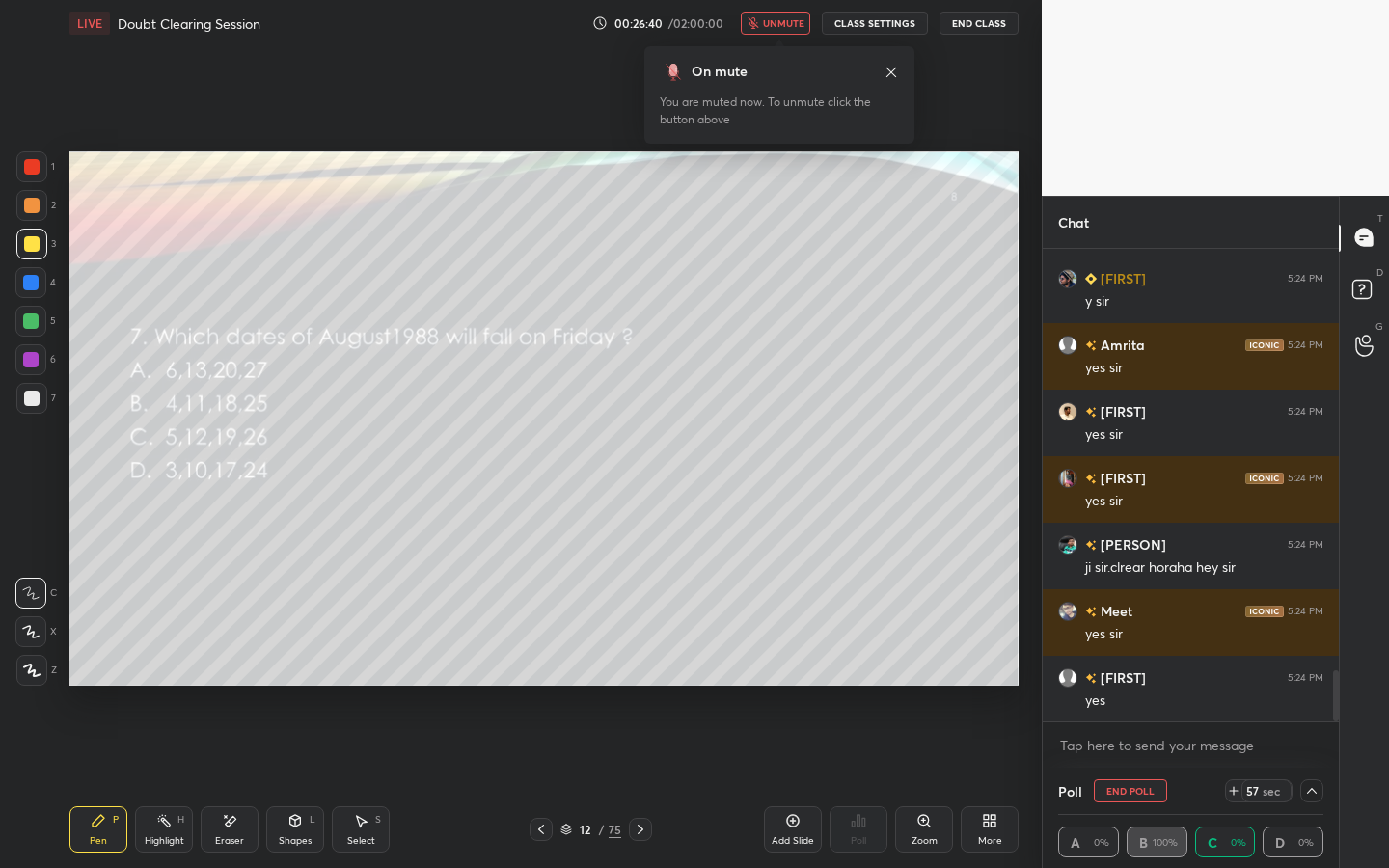 drag, startPoint x: 233, startPoint y: 828, endPoint x: 239, endPoint y: 804, distance: 24.73863 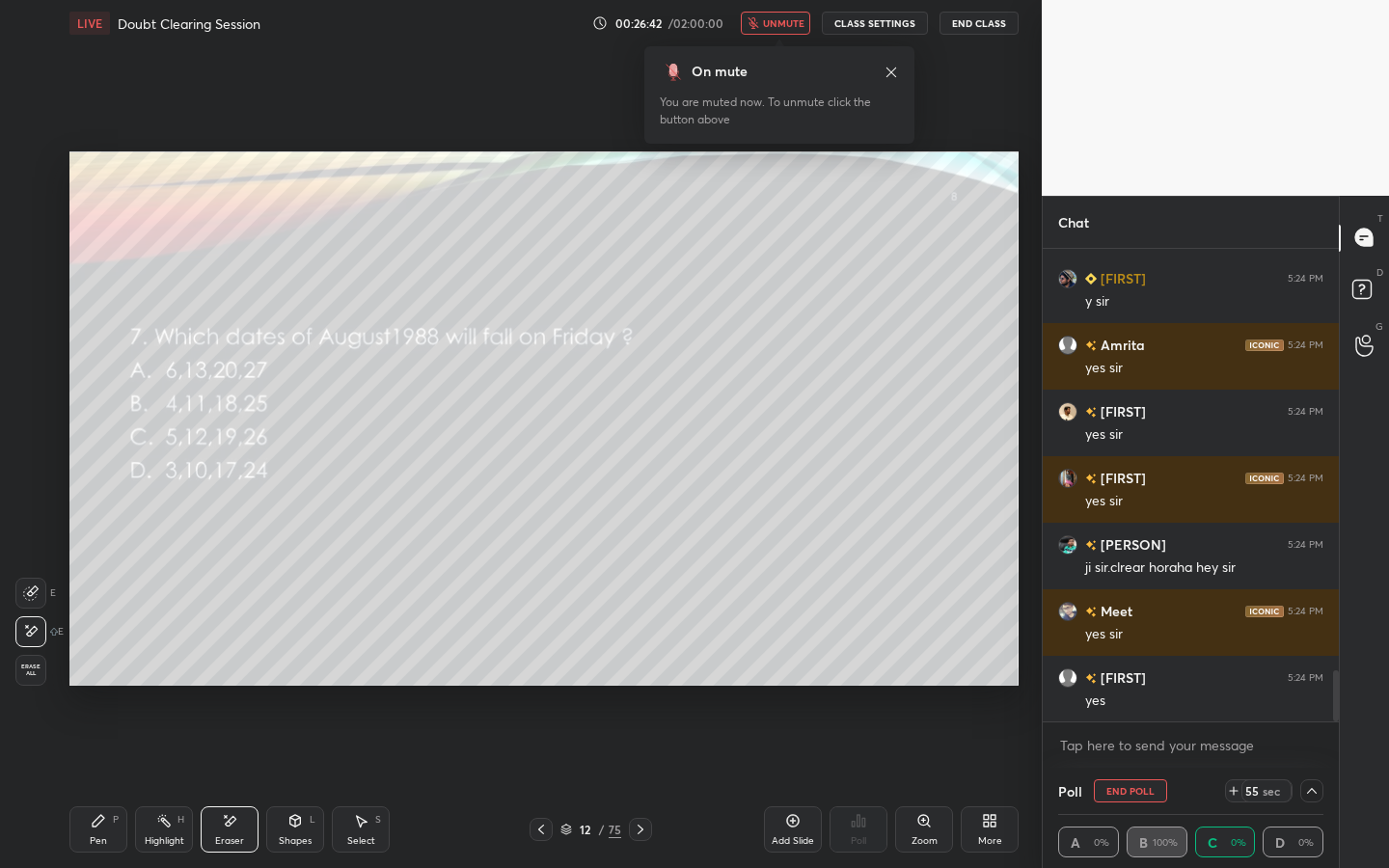 click 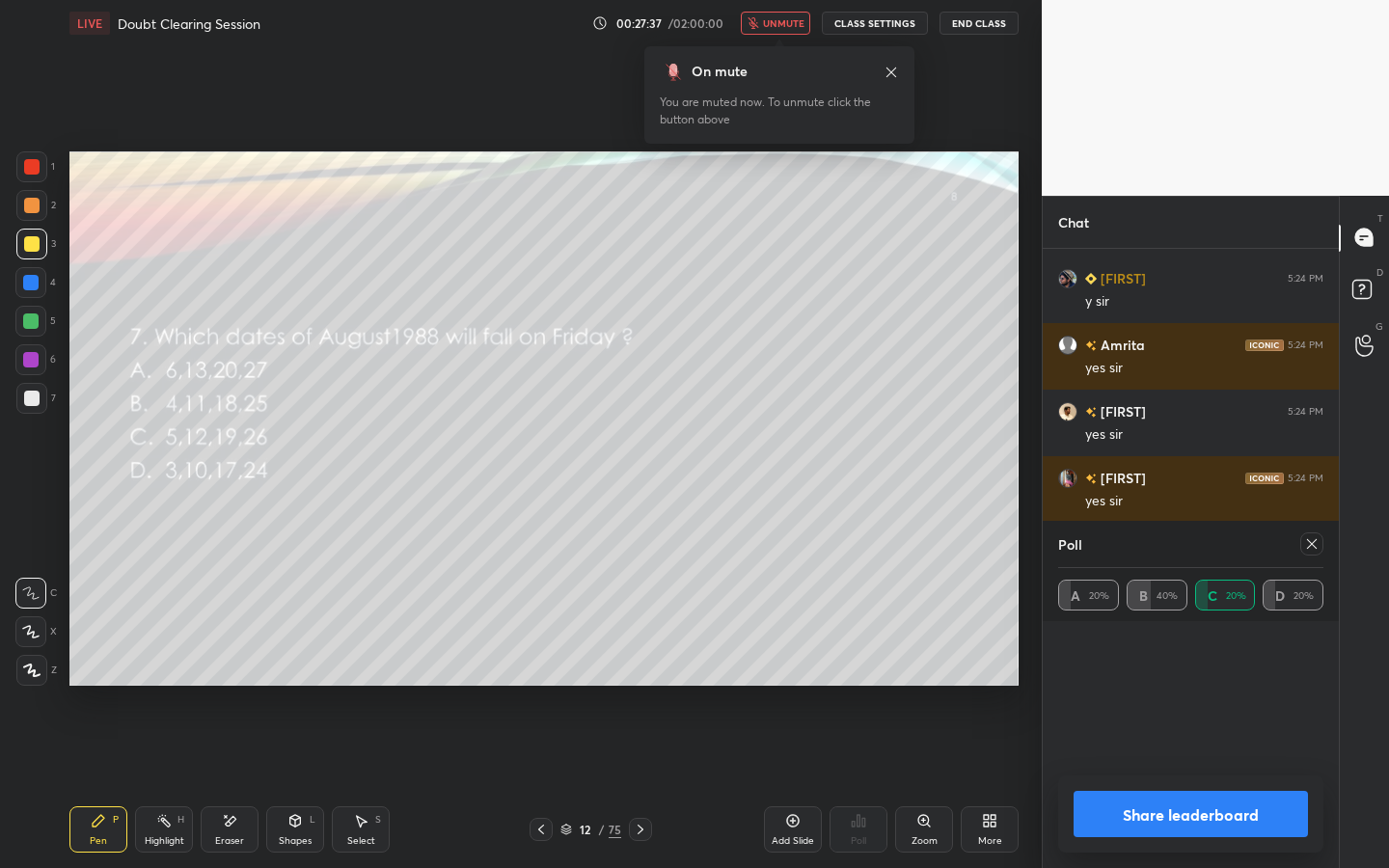 scroll, scrollTop: 6, scrollLeft: 7, axis: both 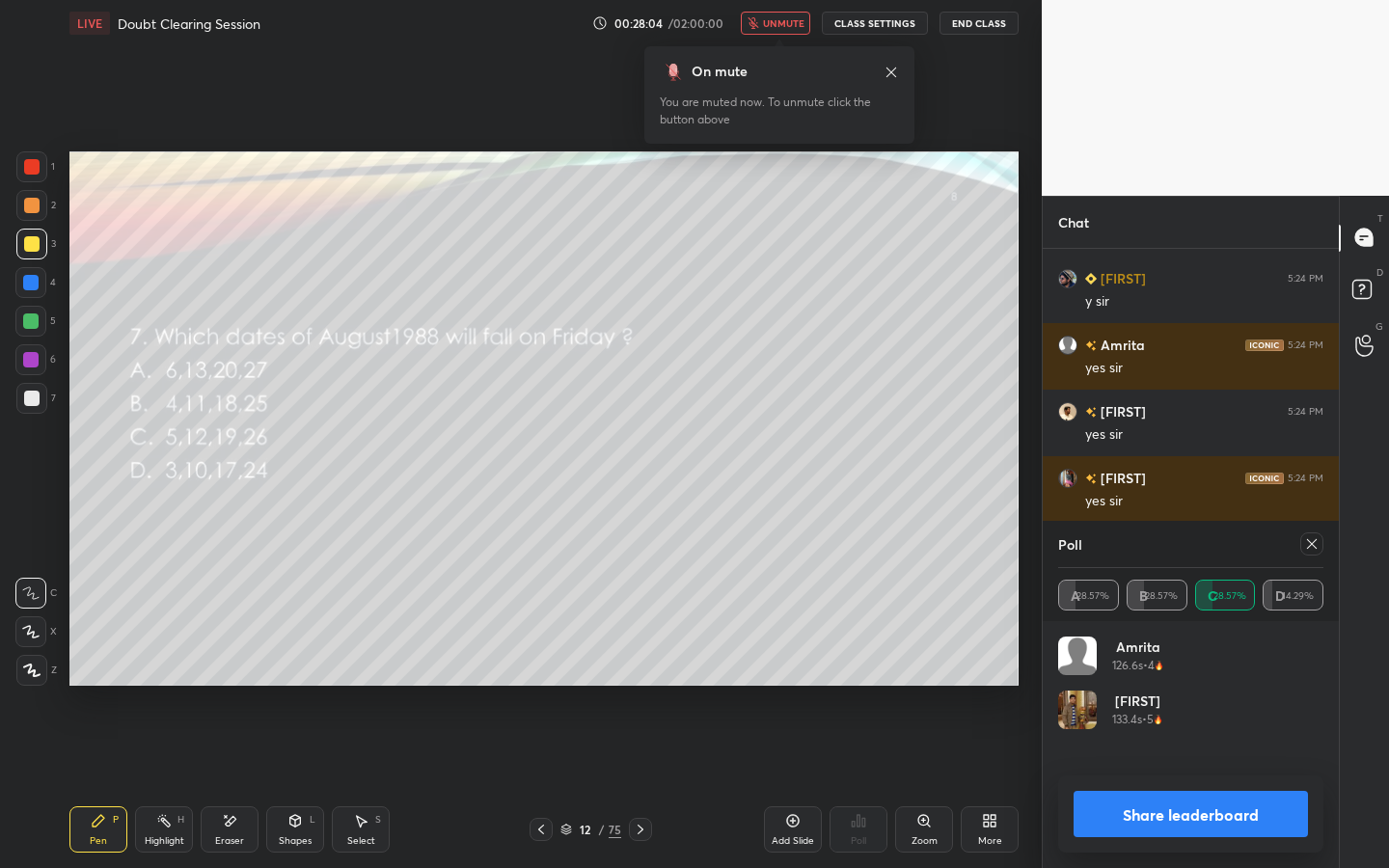 click 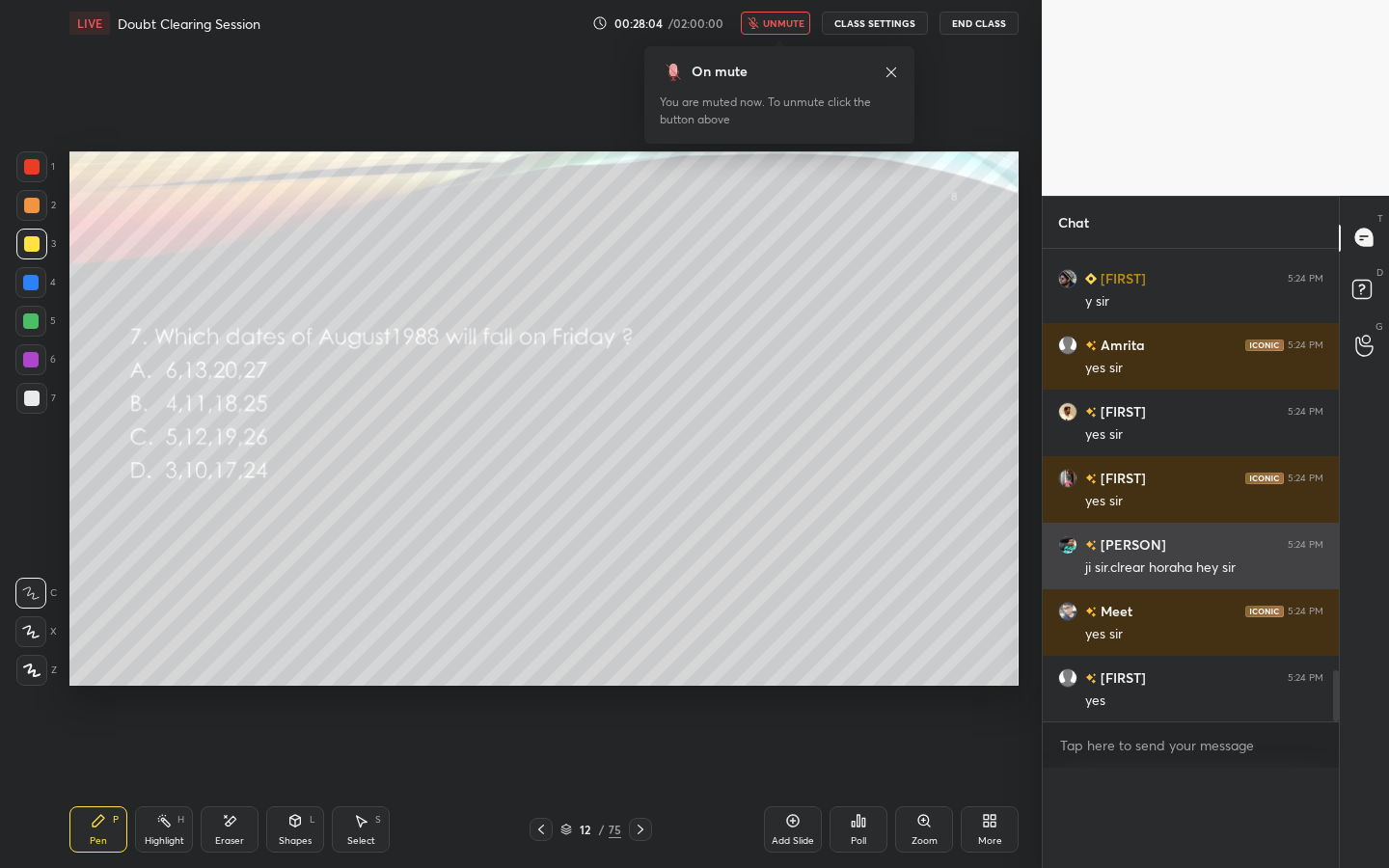 scroll, scrollTop: 86, scrollLeft: 259, axis: both 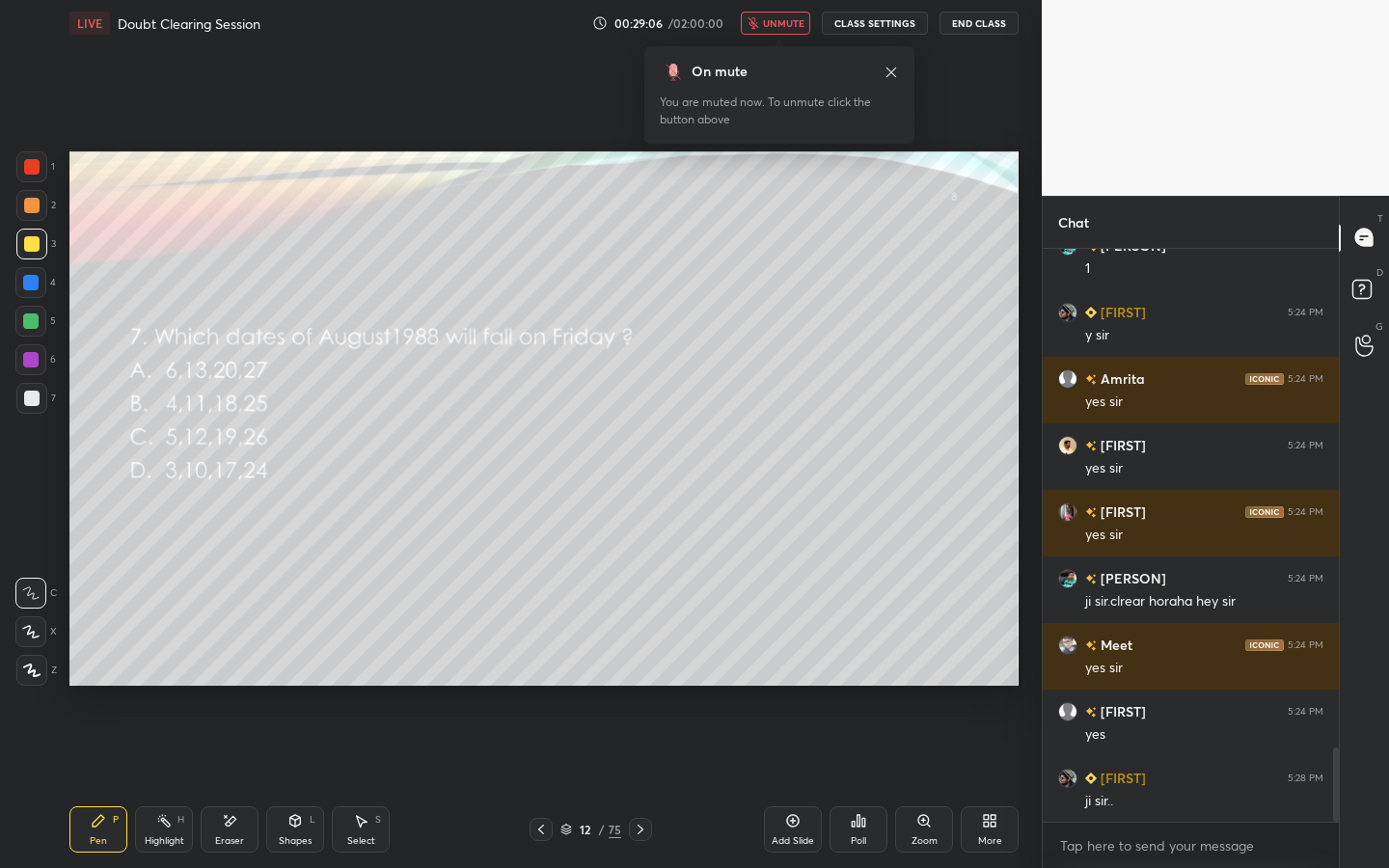 click 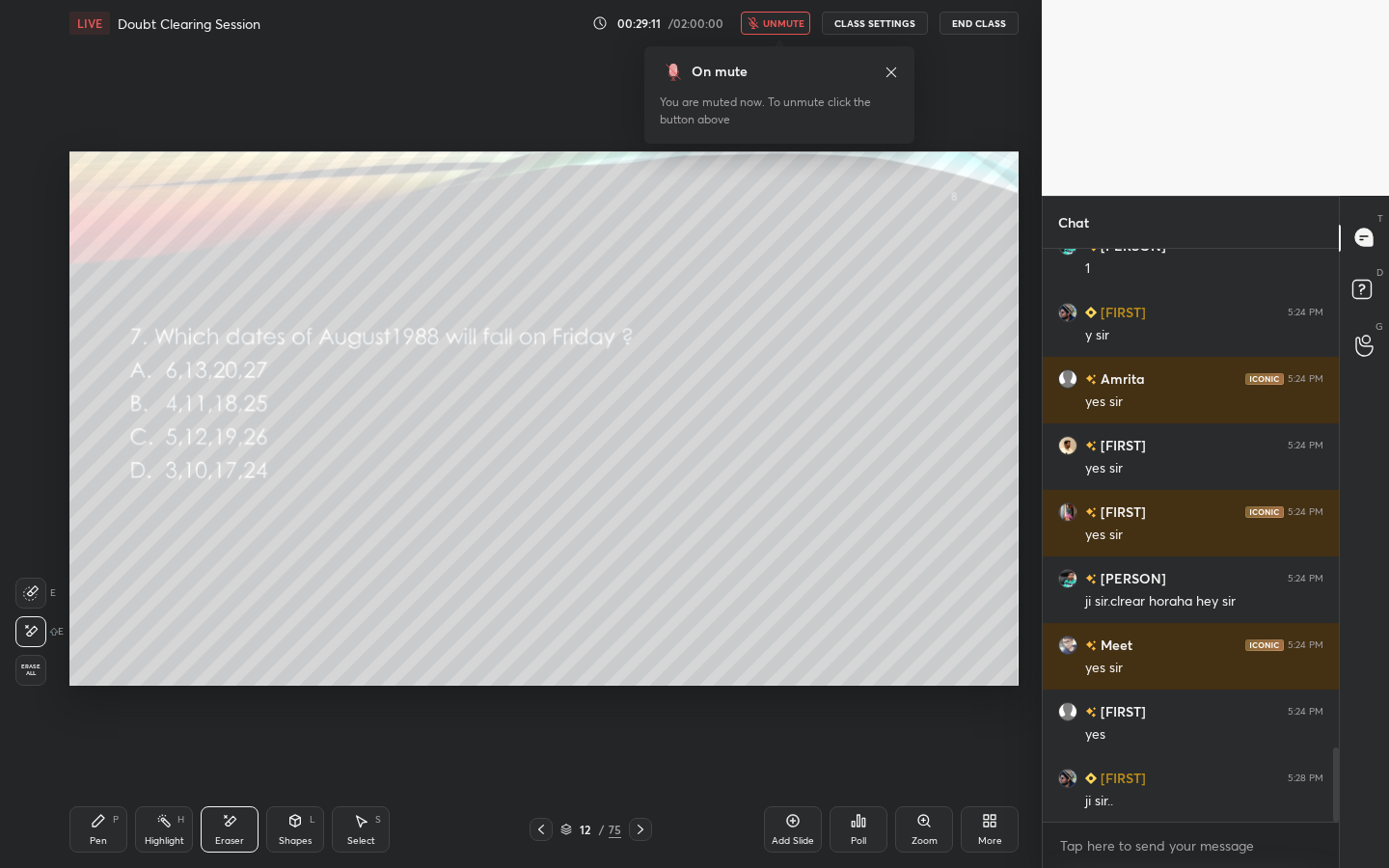 drag, startPoint x: 92, startPoint y: 822, endPoint x: 99, endPoint y: 814, distance: 10.630146 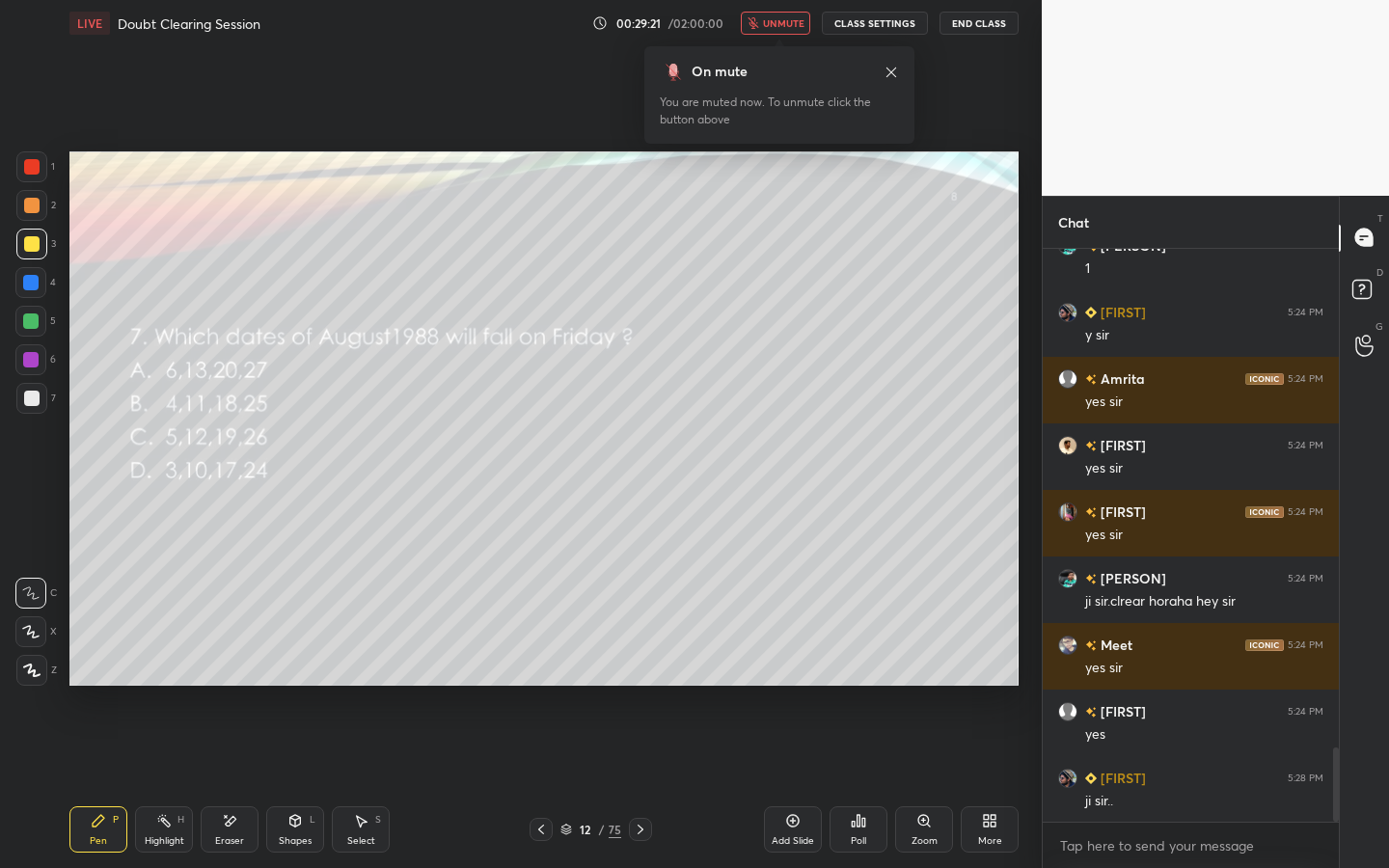 click 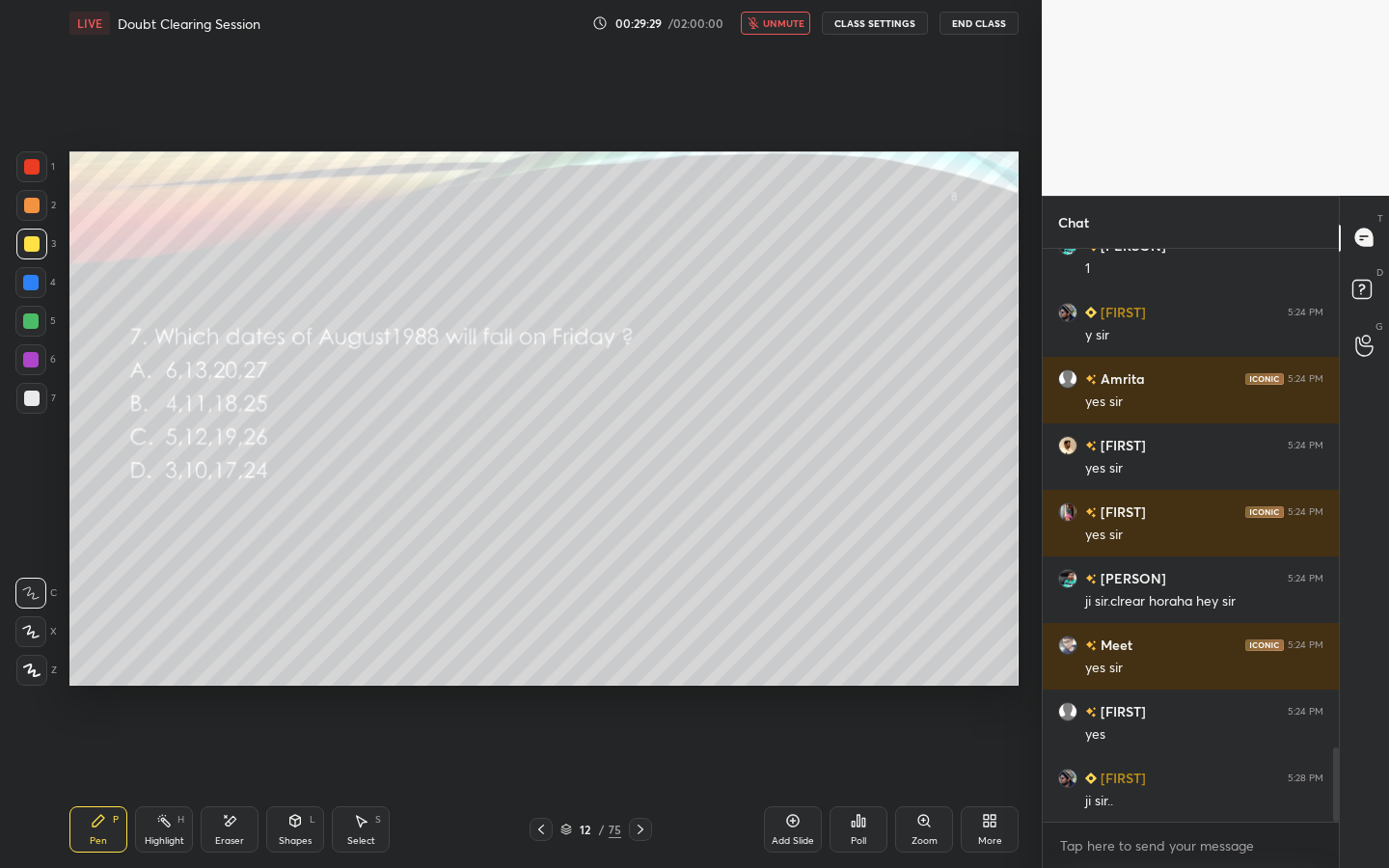 click 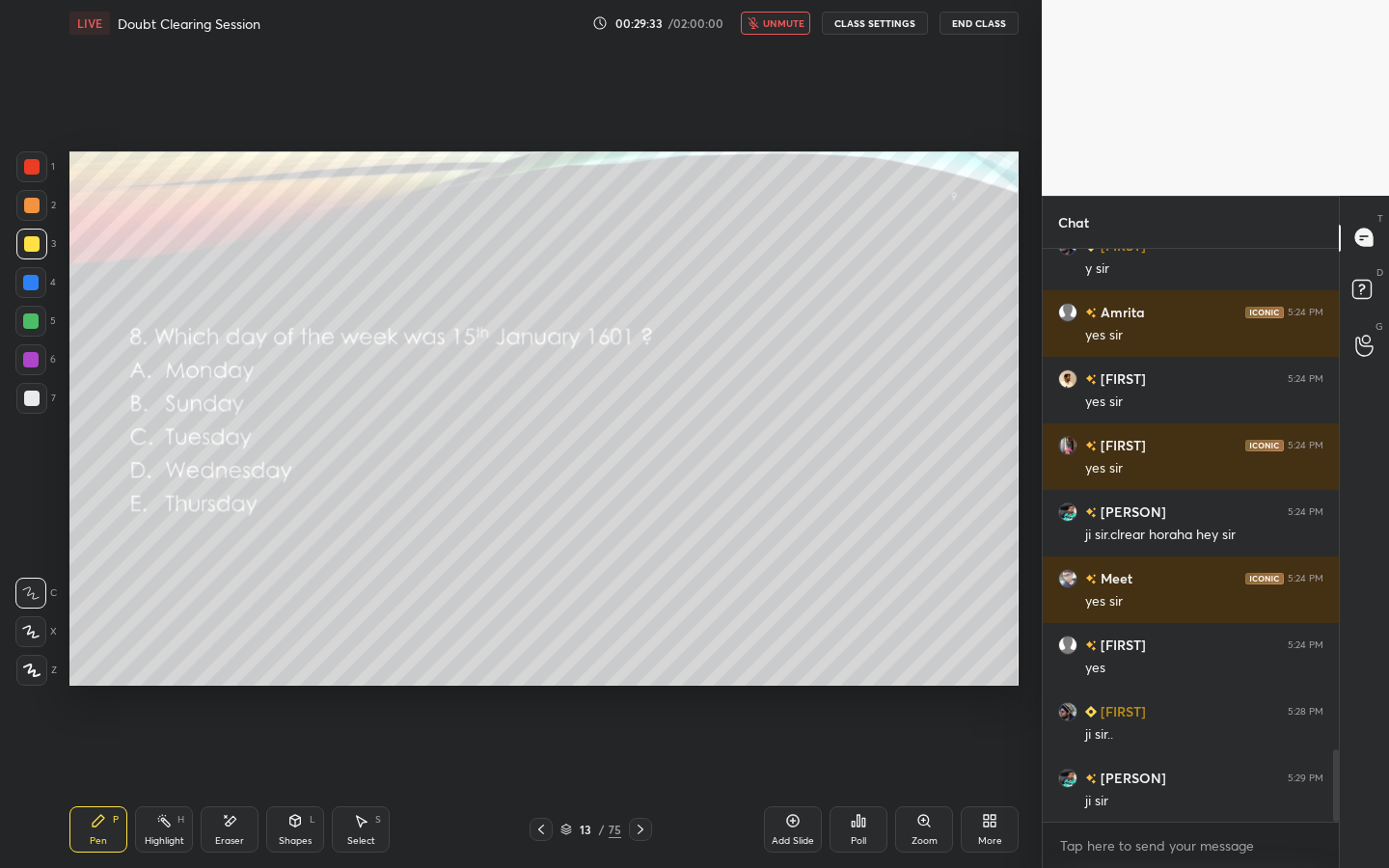 scroll, scrollTop: 3988, scrollLeft: 0, axis: vertical 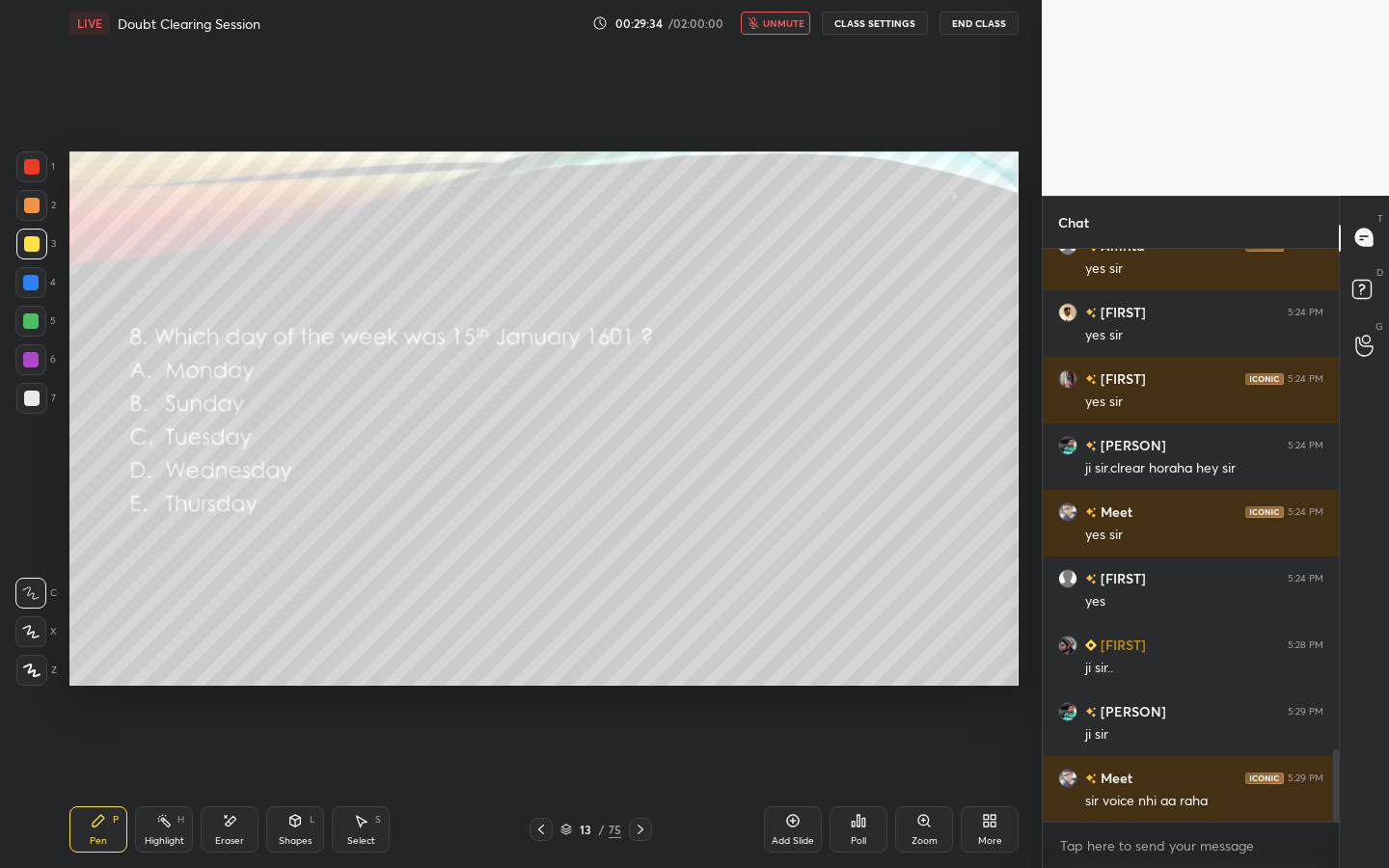 click 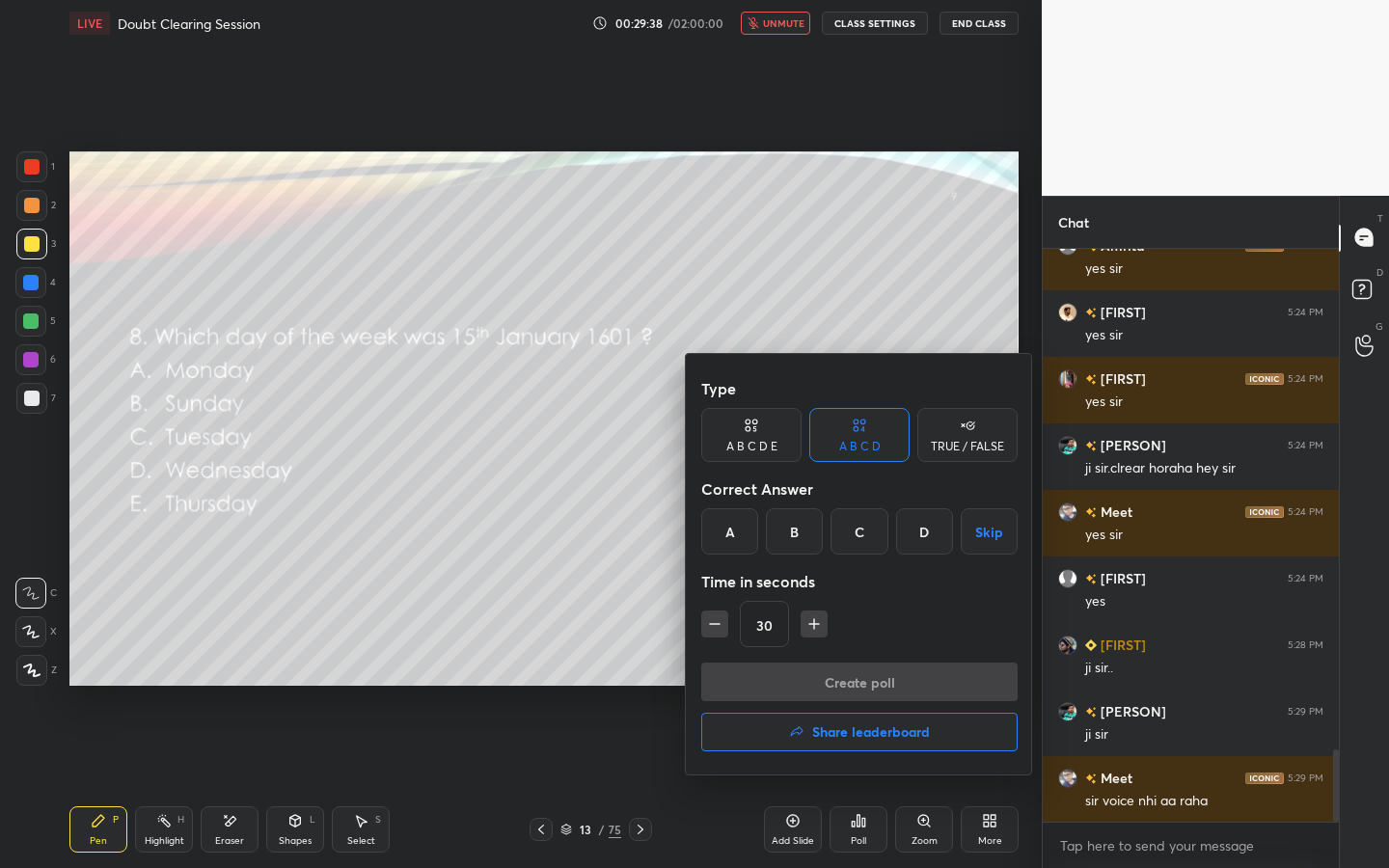 click on "A" at bounding box center [729, 531] 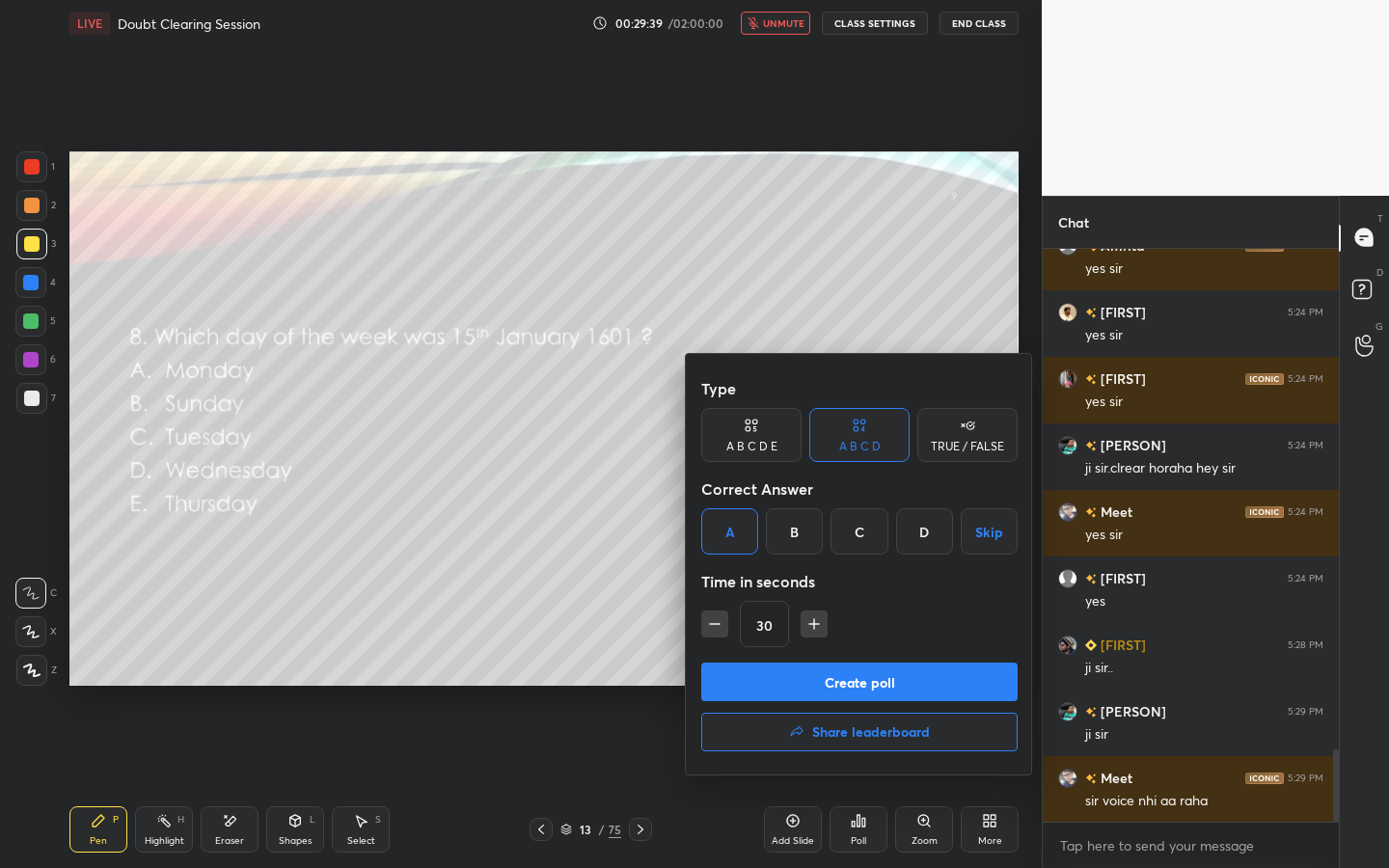 click on "A B C D E" at bounding box center (751, 435) 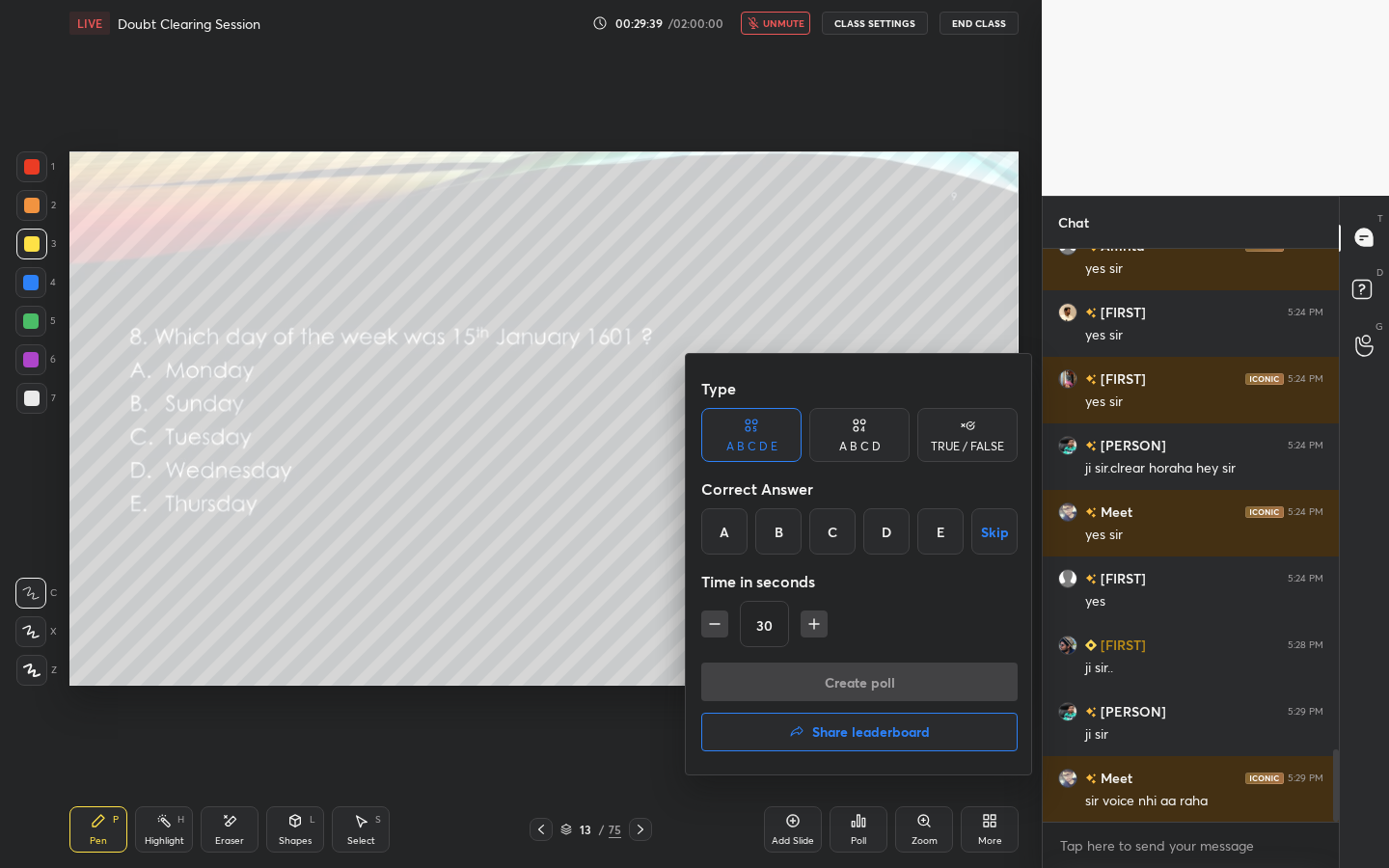 click on "A" at bounding box center [724, 531] 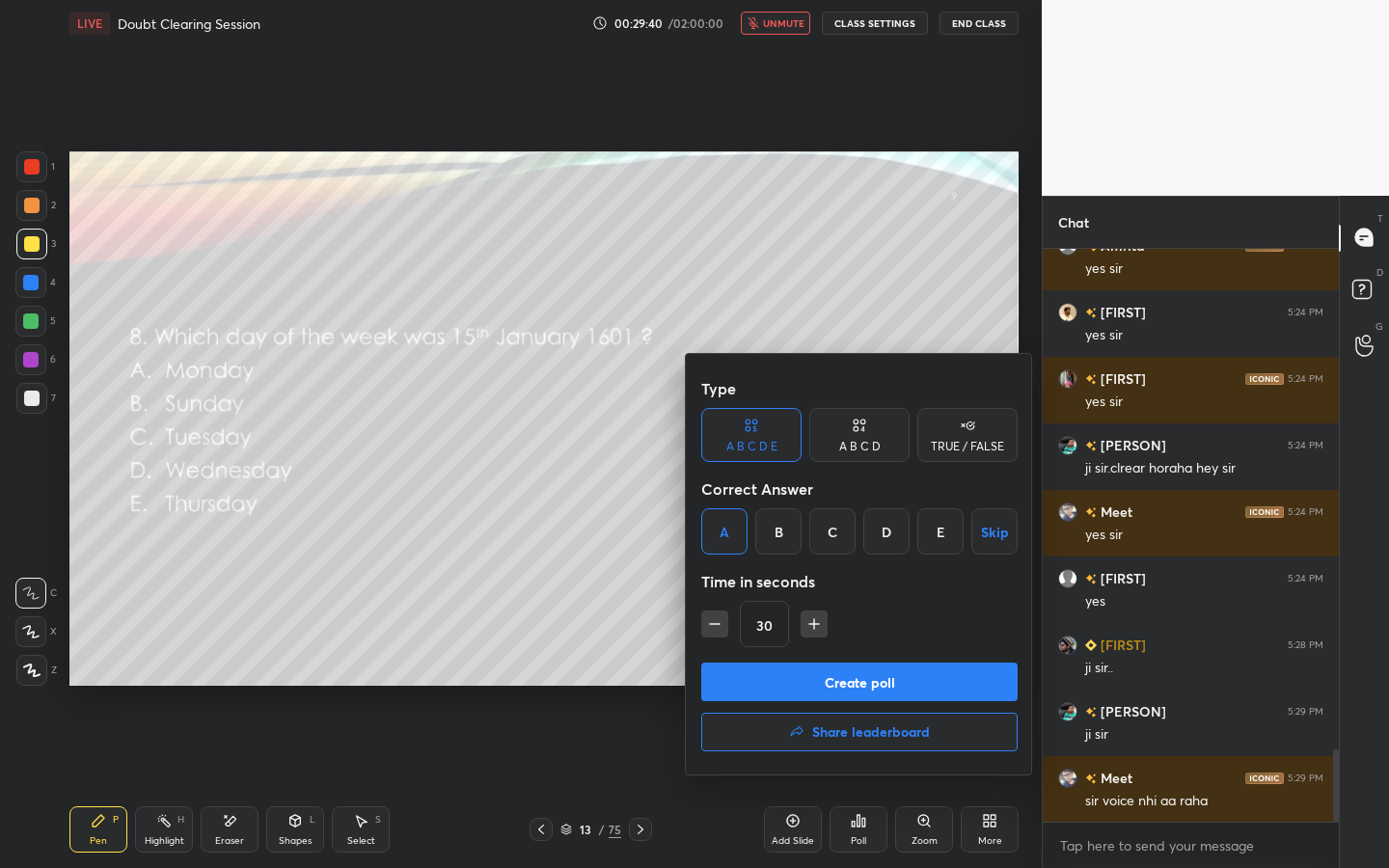 click on "Create poll" at bounding box center [859, 682] 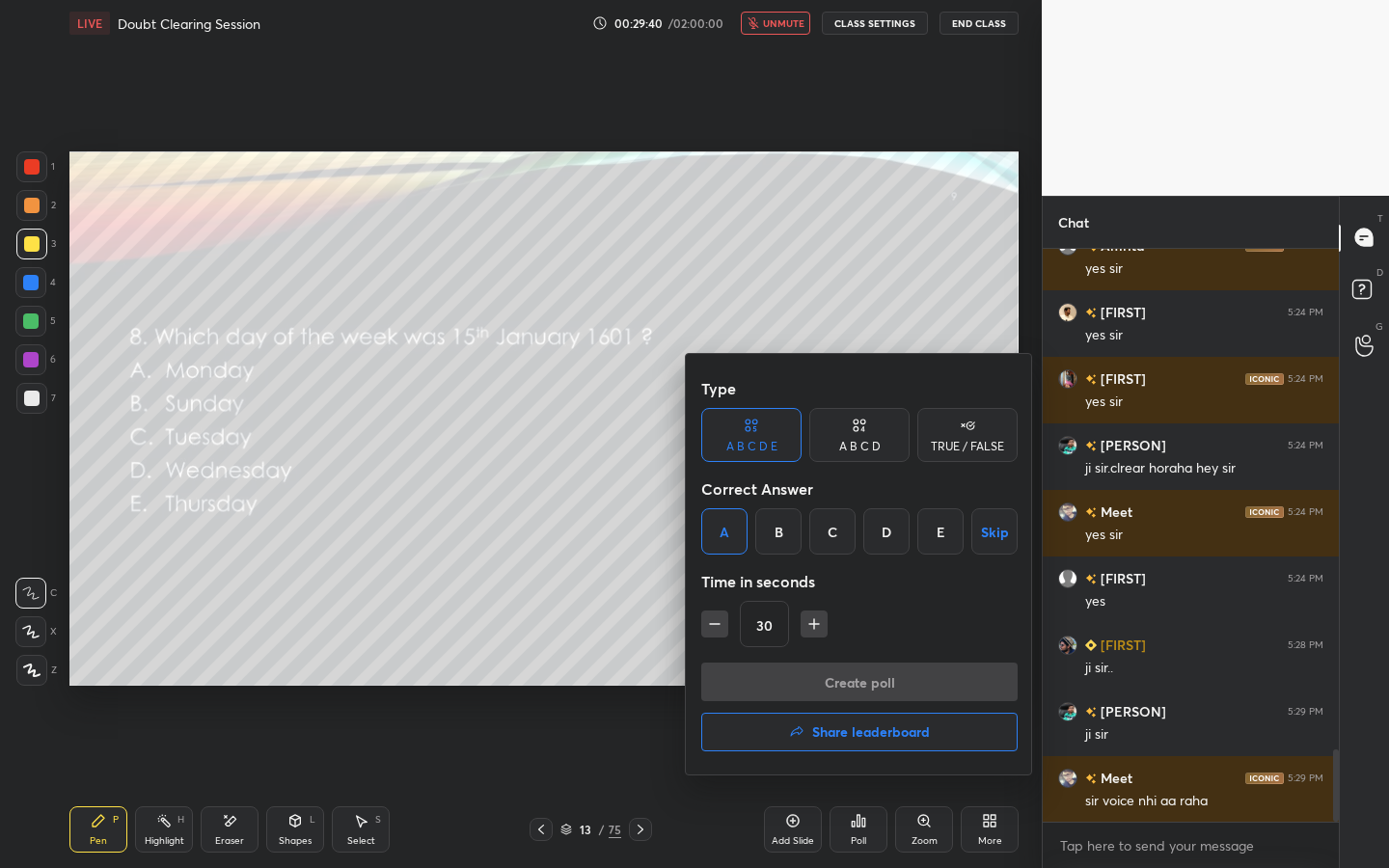 scroll, scrollTop: 535, scrollLeft: 290, axis: both 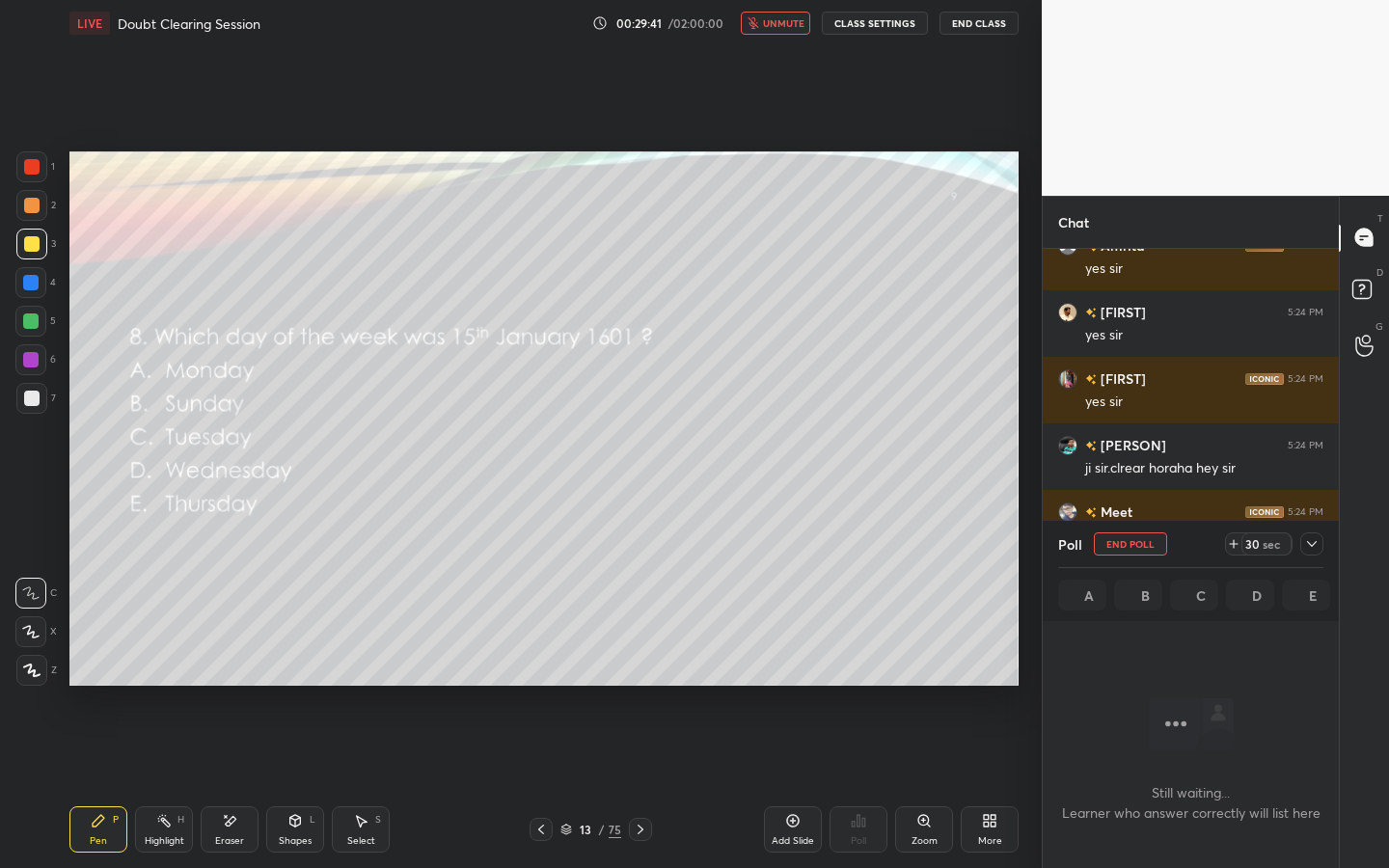 click 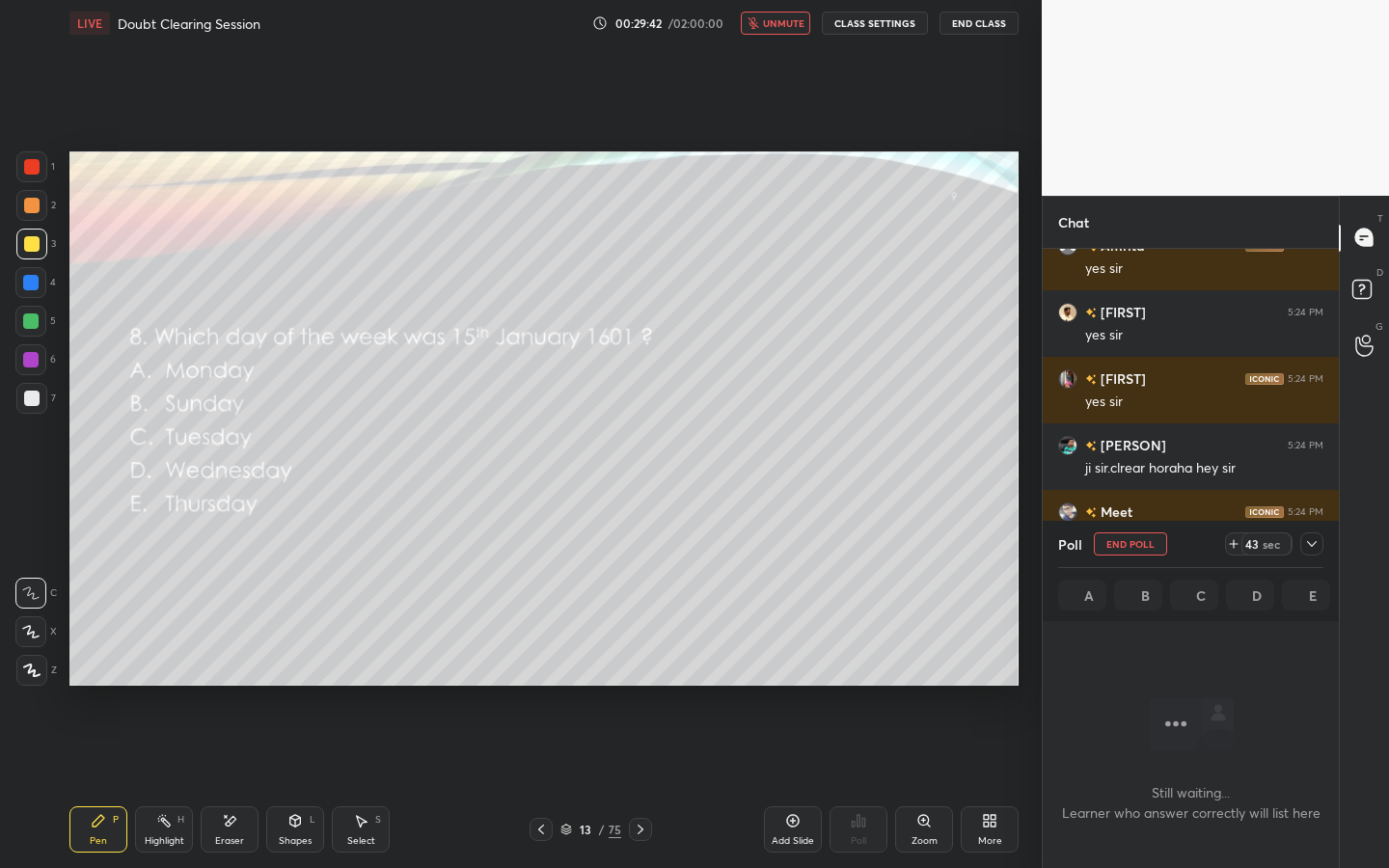 click 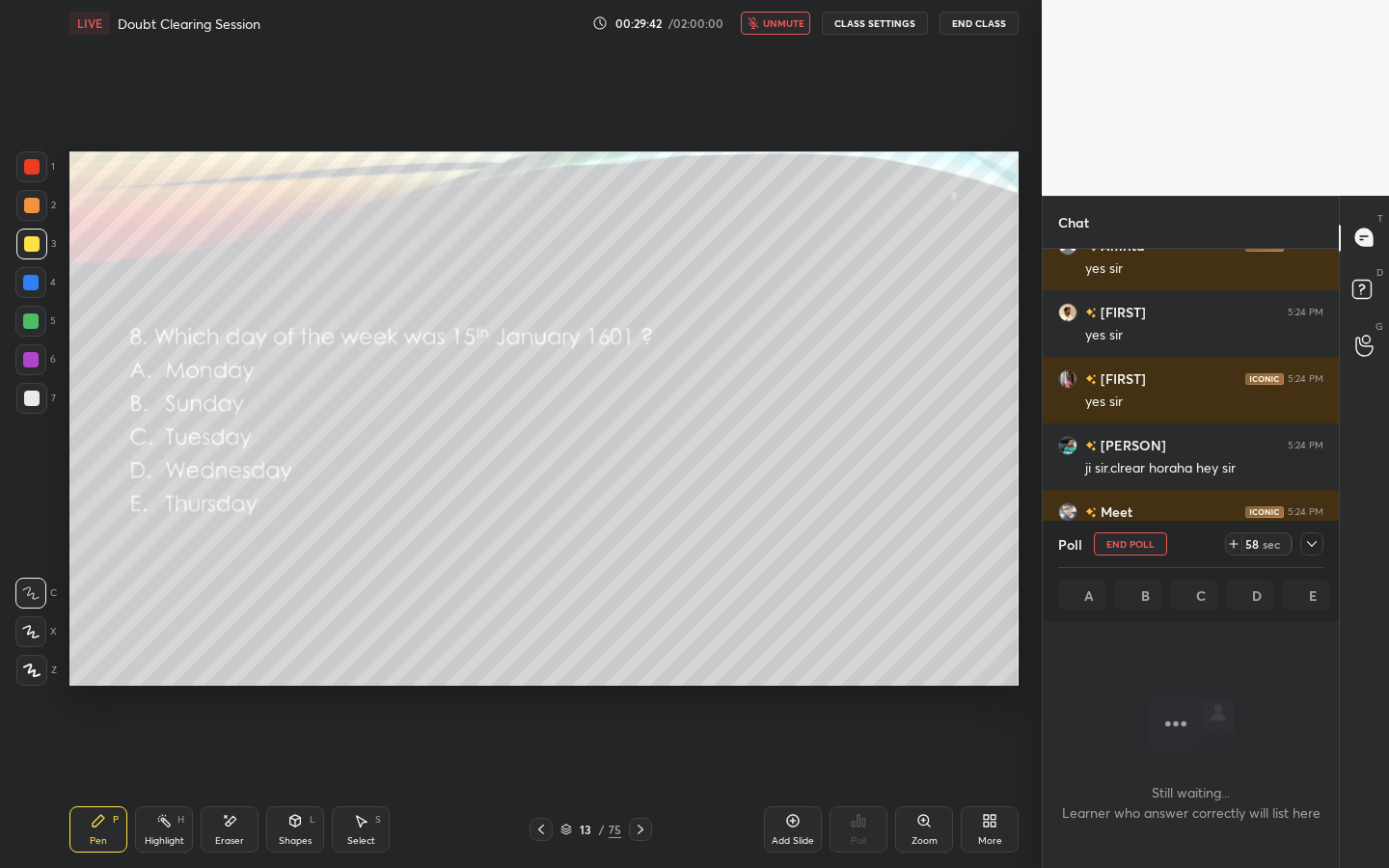 click 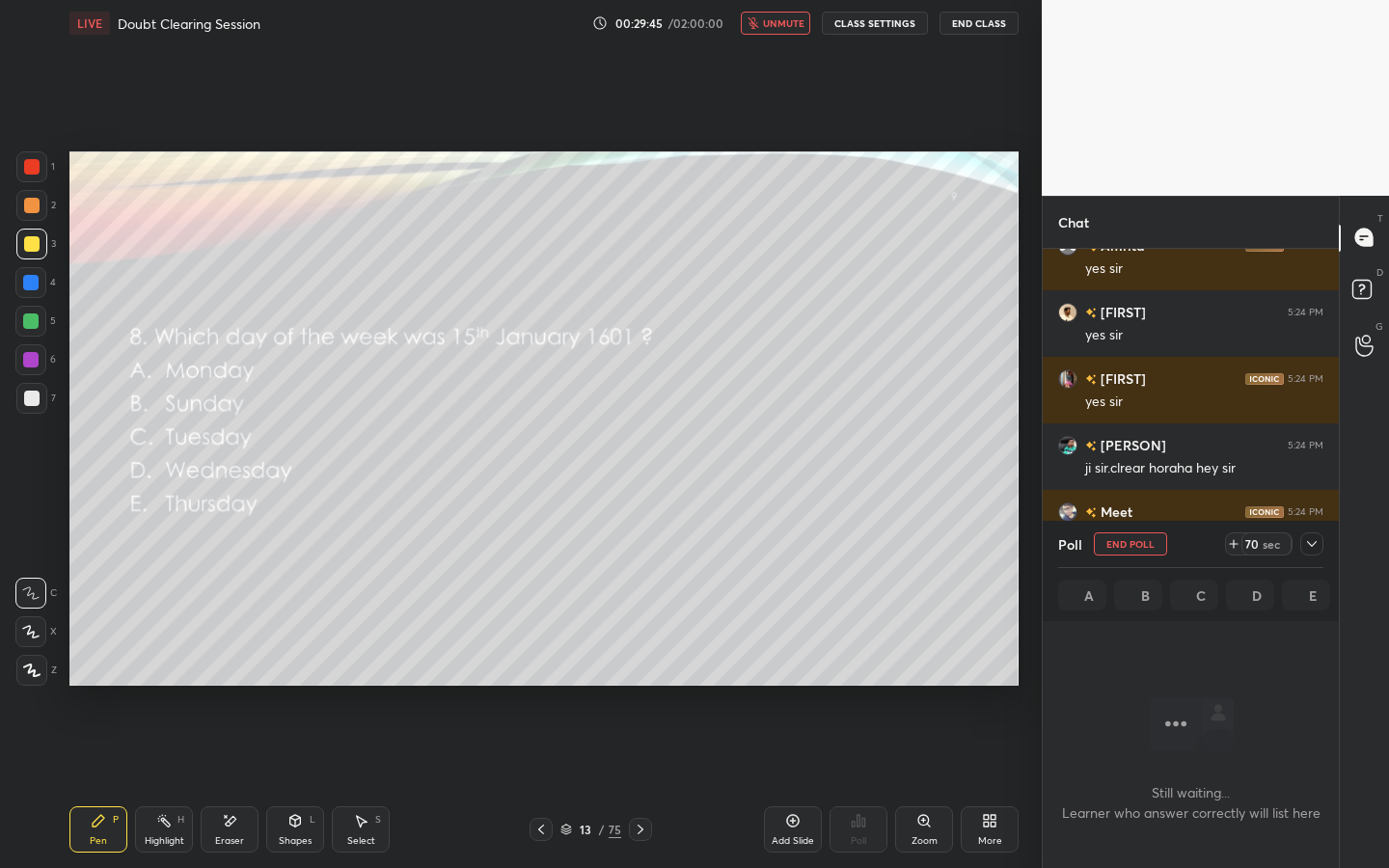 scroll, scrollTop: 4155, scrollLeft: 0, axis: vertical 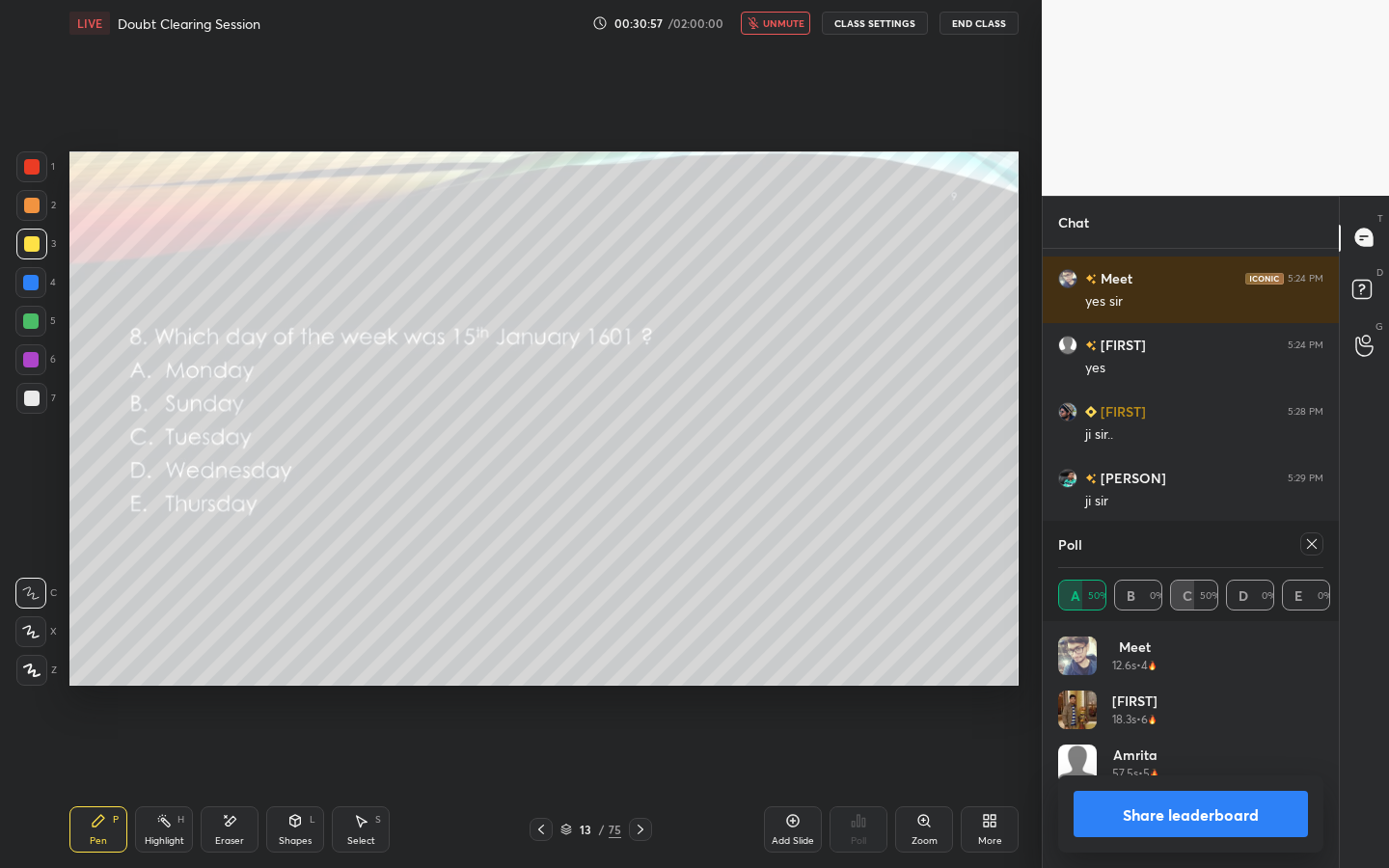 drag, startPoint x: 234, startPoint y: 843, endPoint x: 278, endPoint y: 805, distance: 58.137767 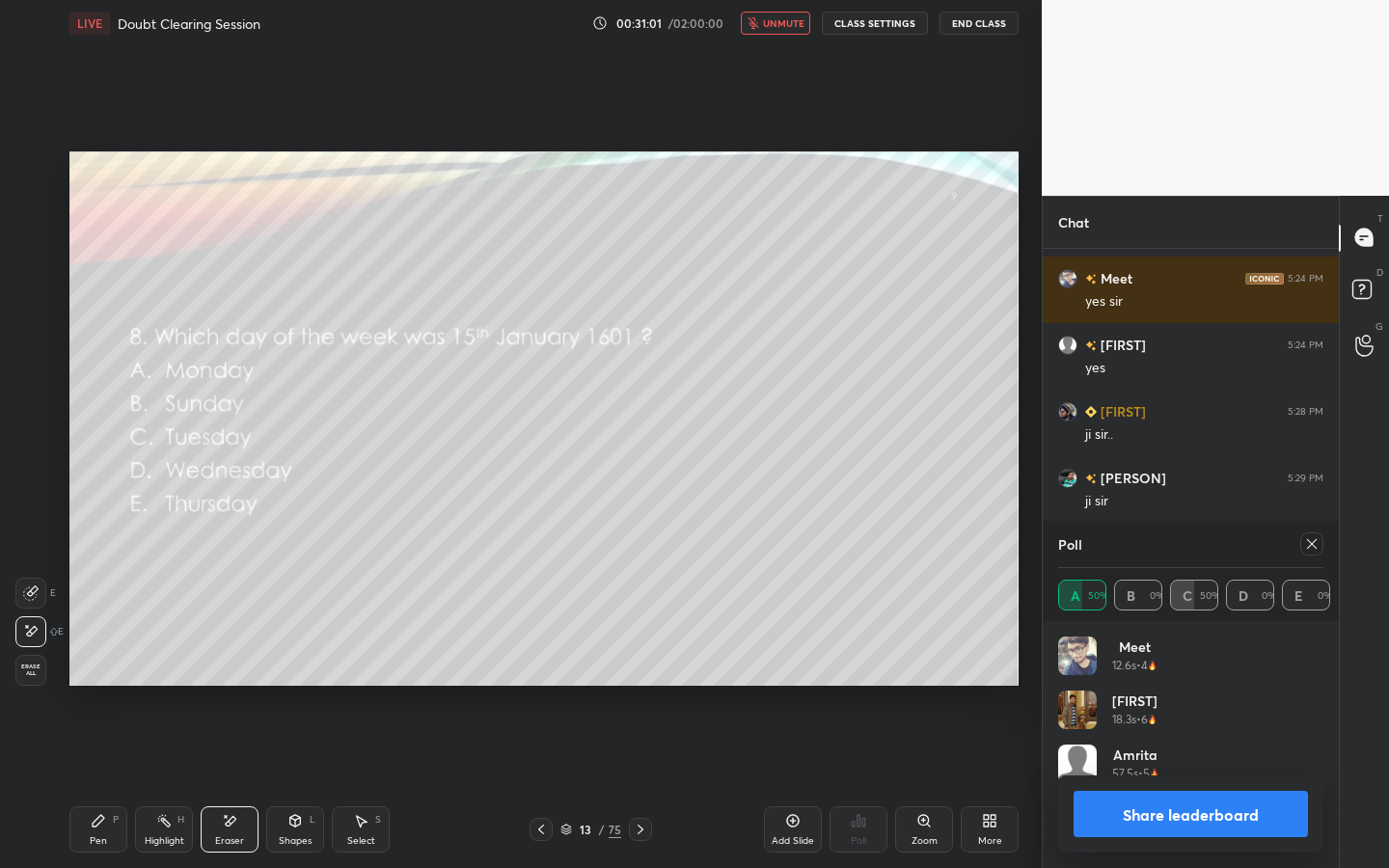 scroll, scrollTop: 4288, scrollLeft: 0, axis: vertical 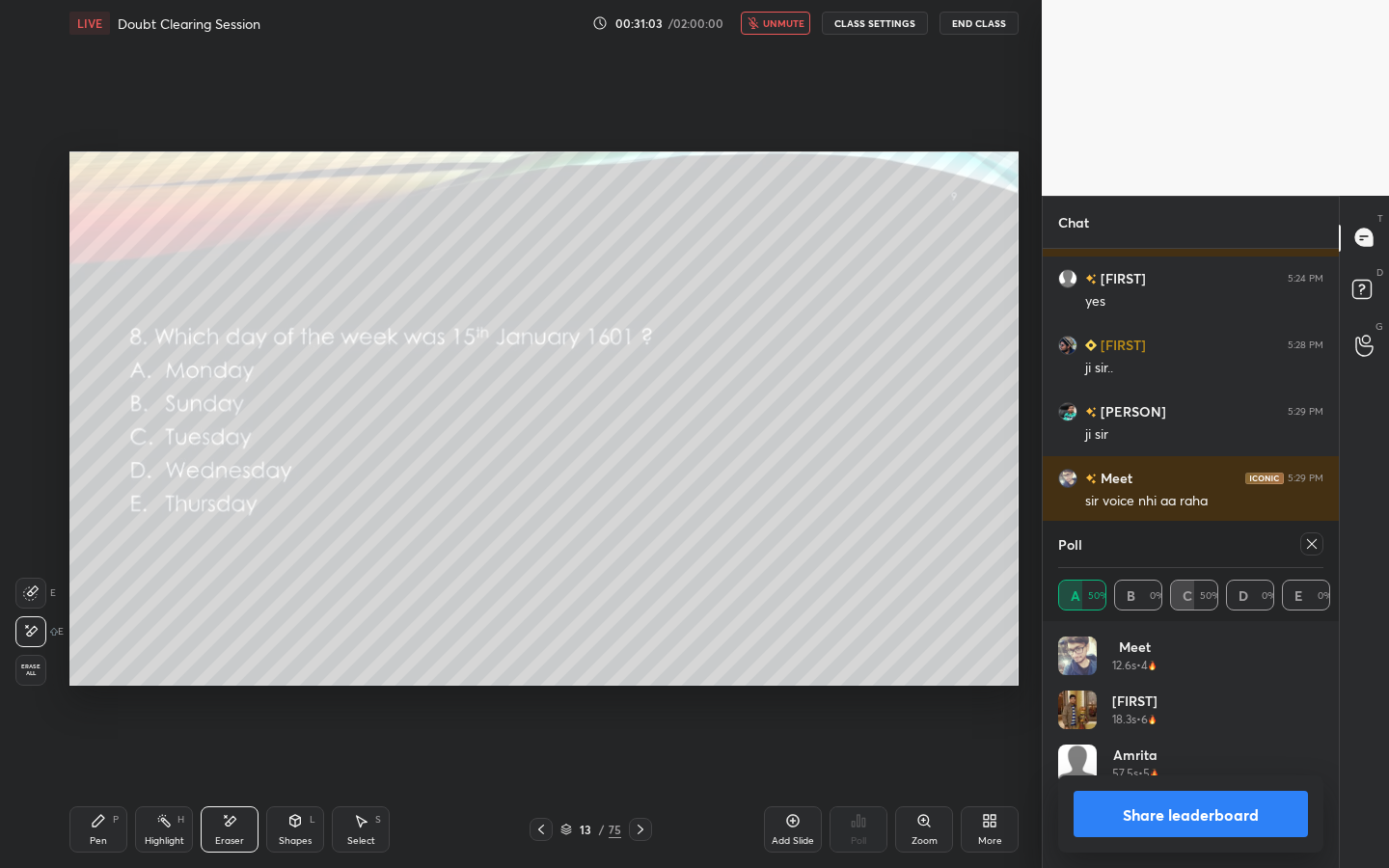 click on "Pen P" at bounding box center (98, 829) 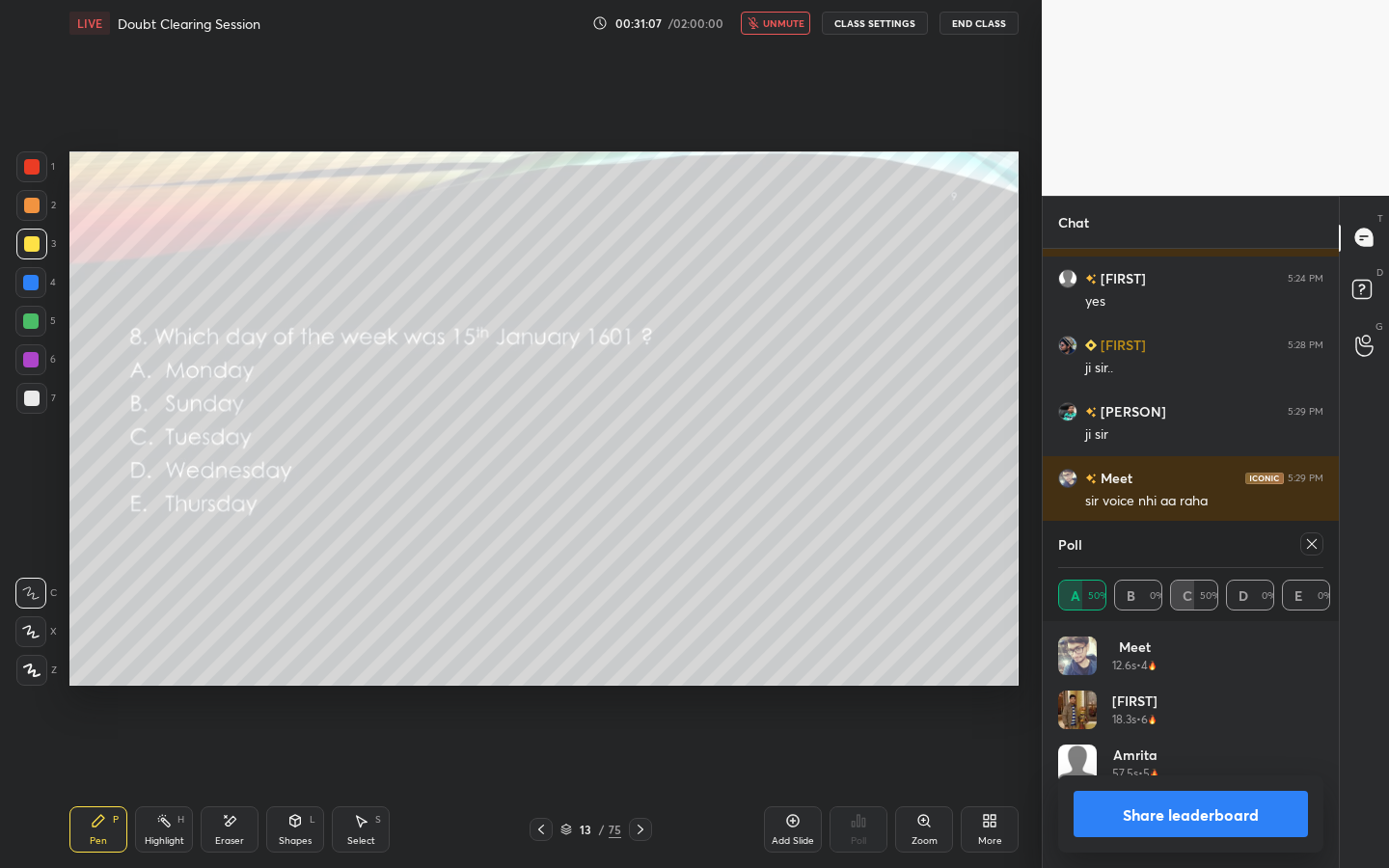 scroll, scrollTop: 4354, scrollLeft: 0, axis: vertical 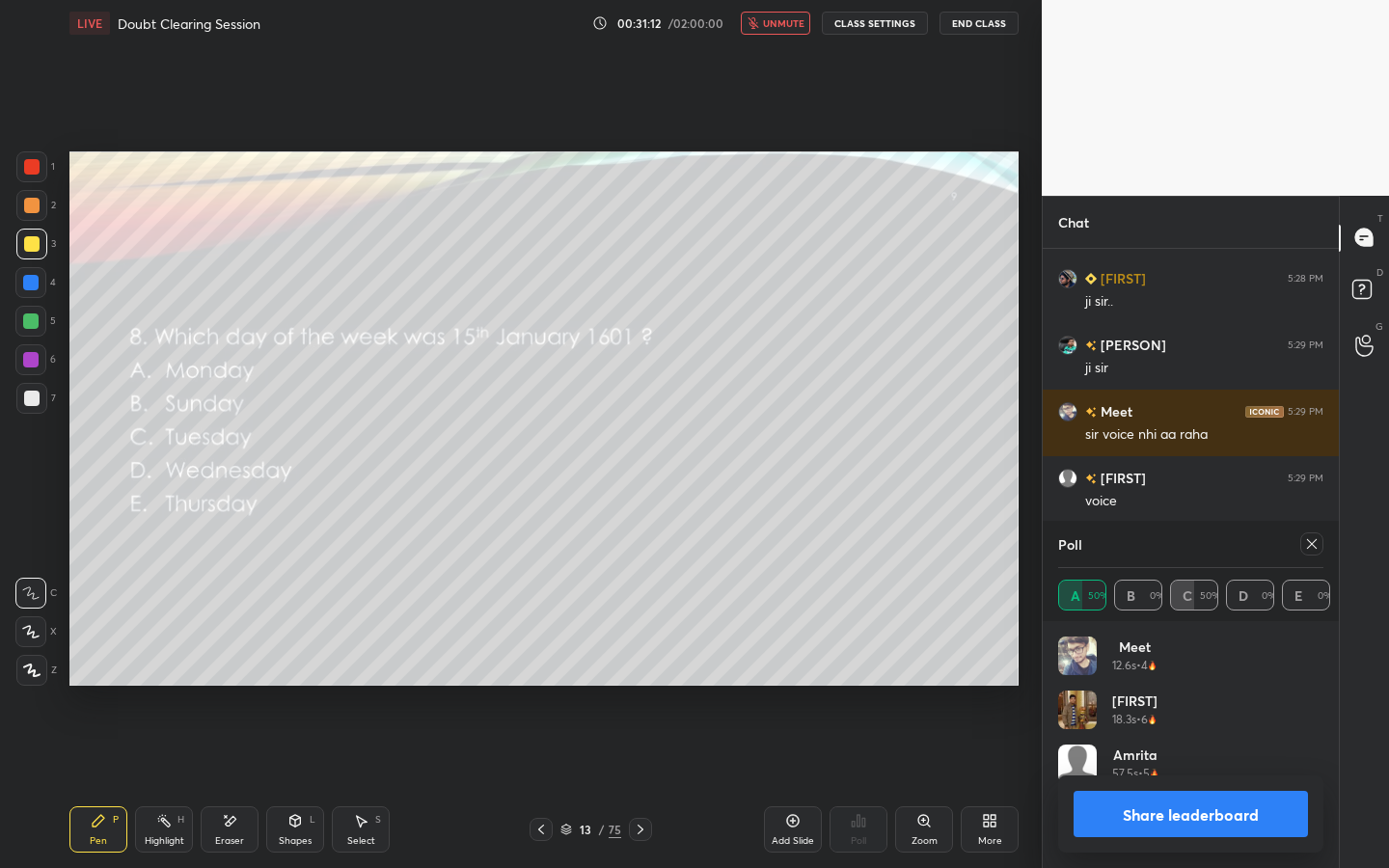 click 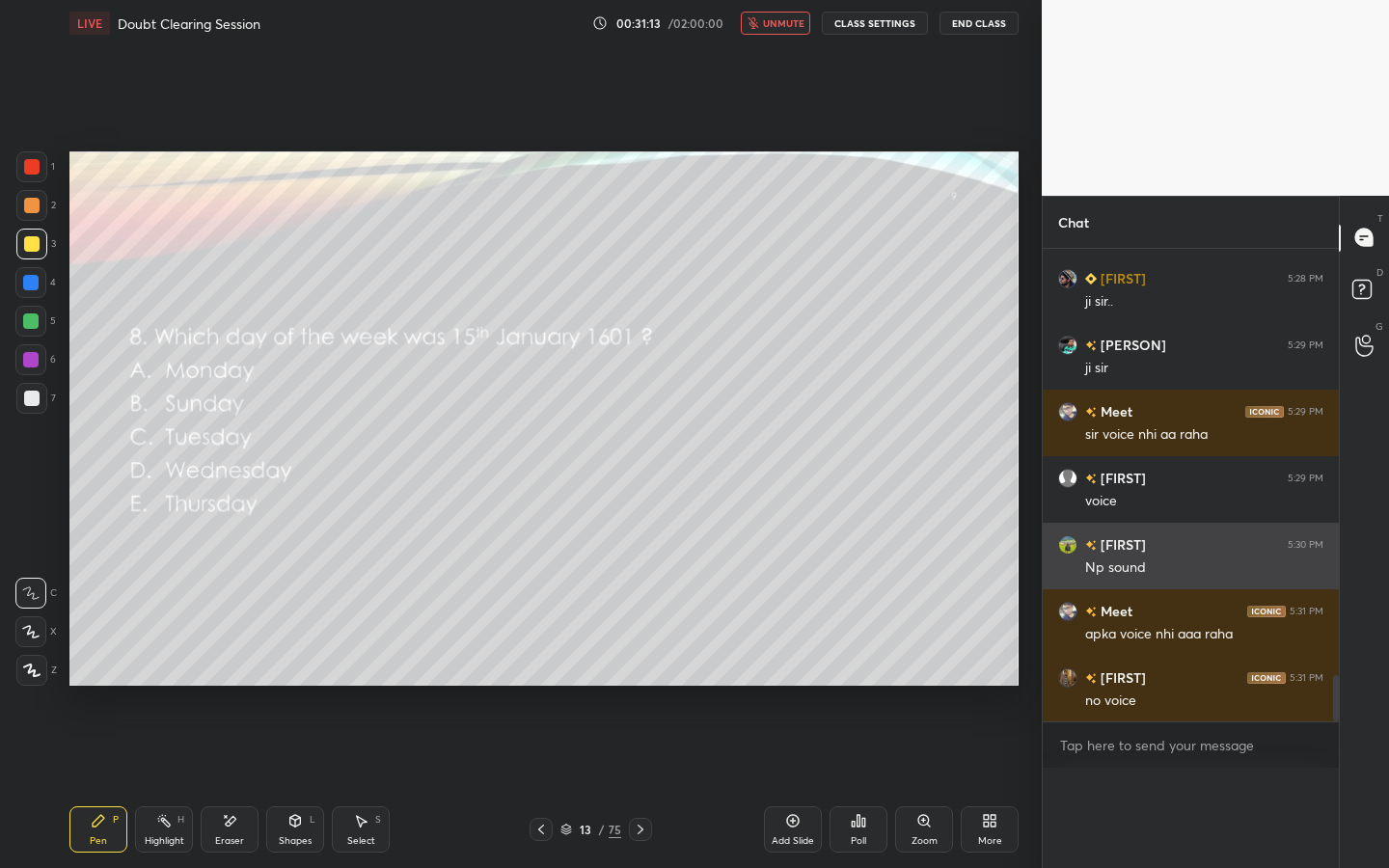 scroll, scrollTop: 86, scrollLeft: 259, axis: both 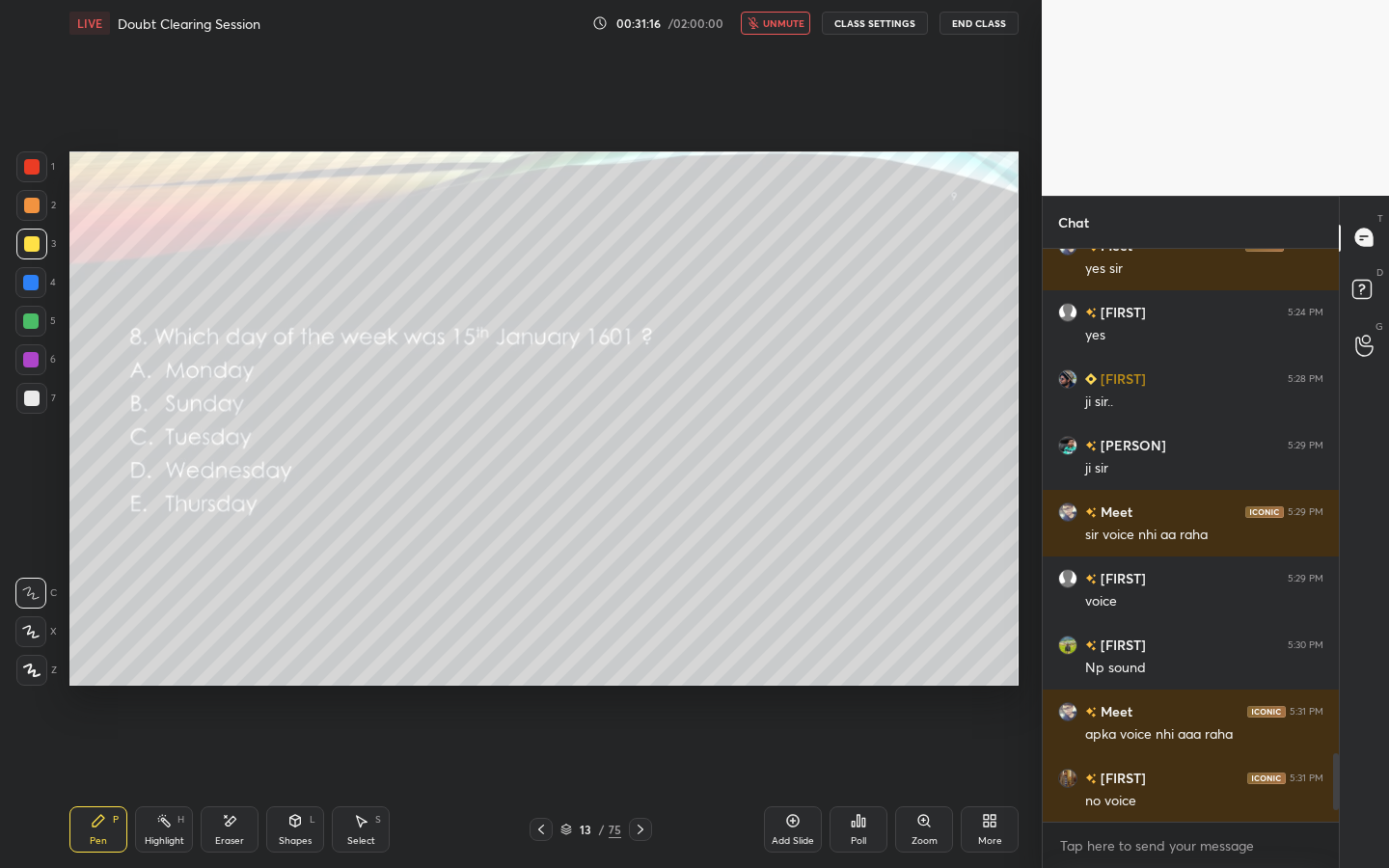 click 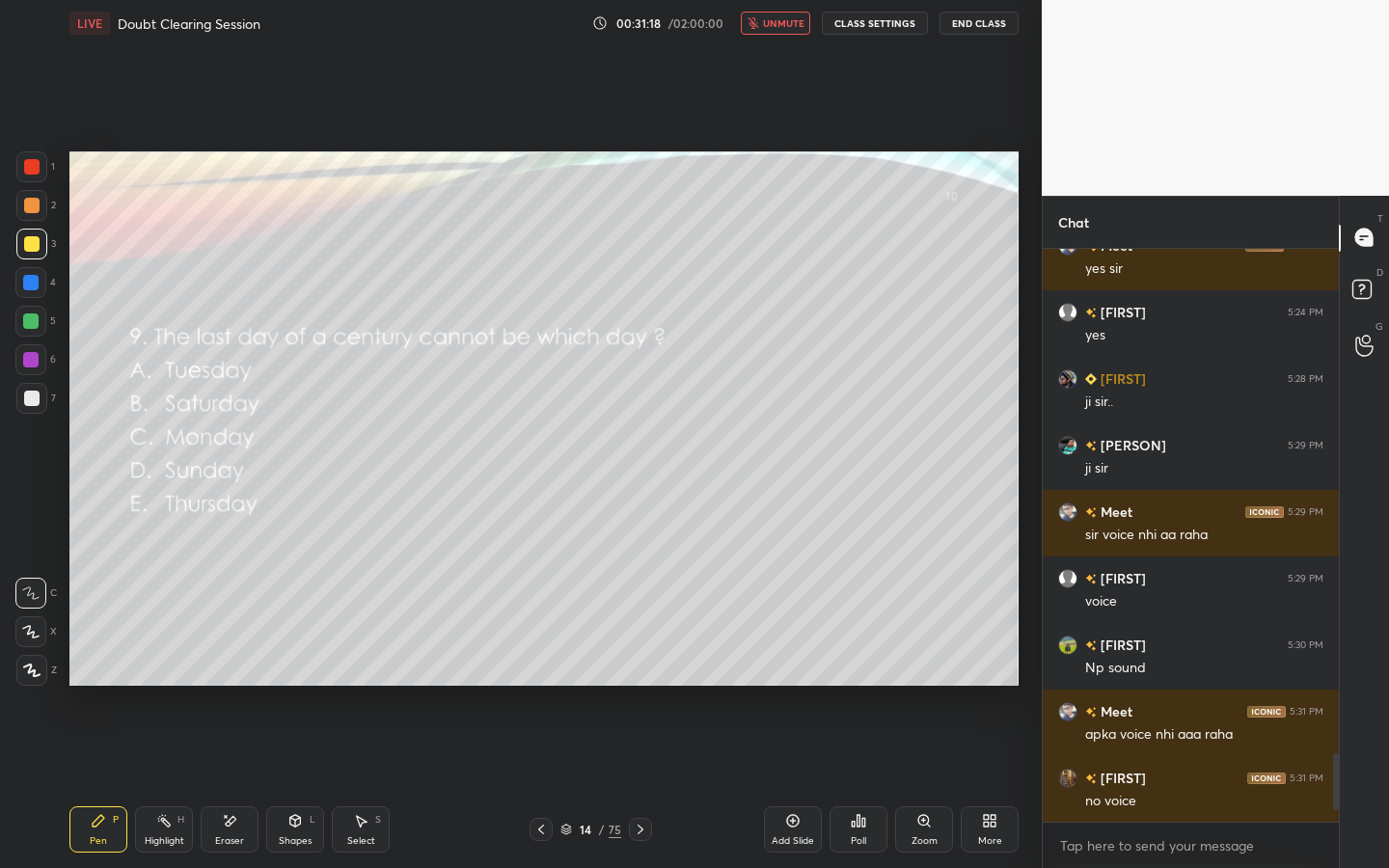 click 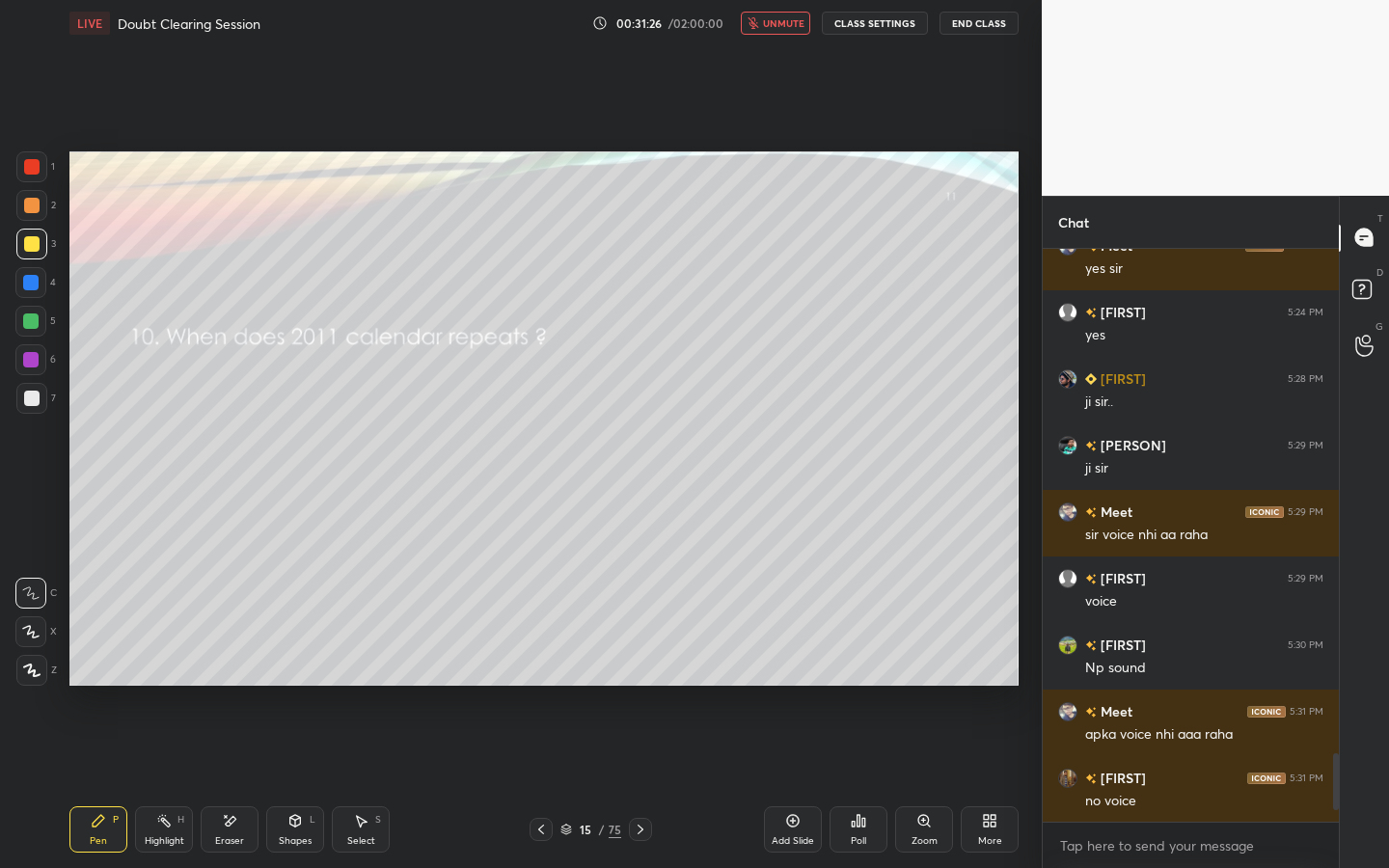 click 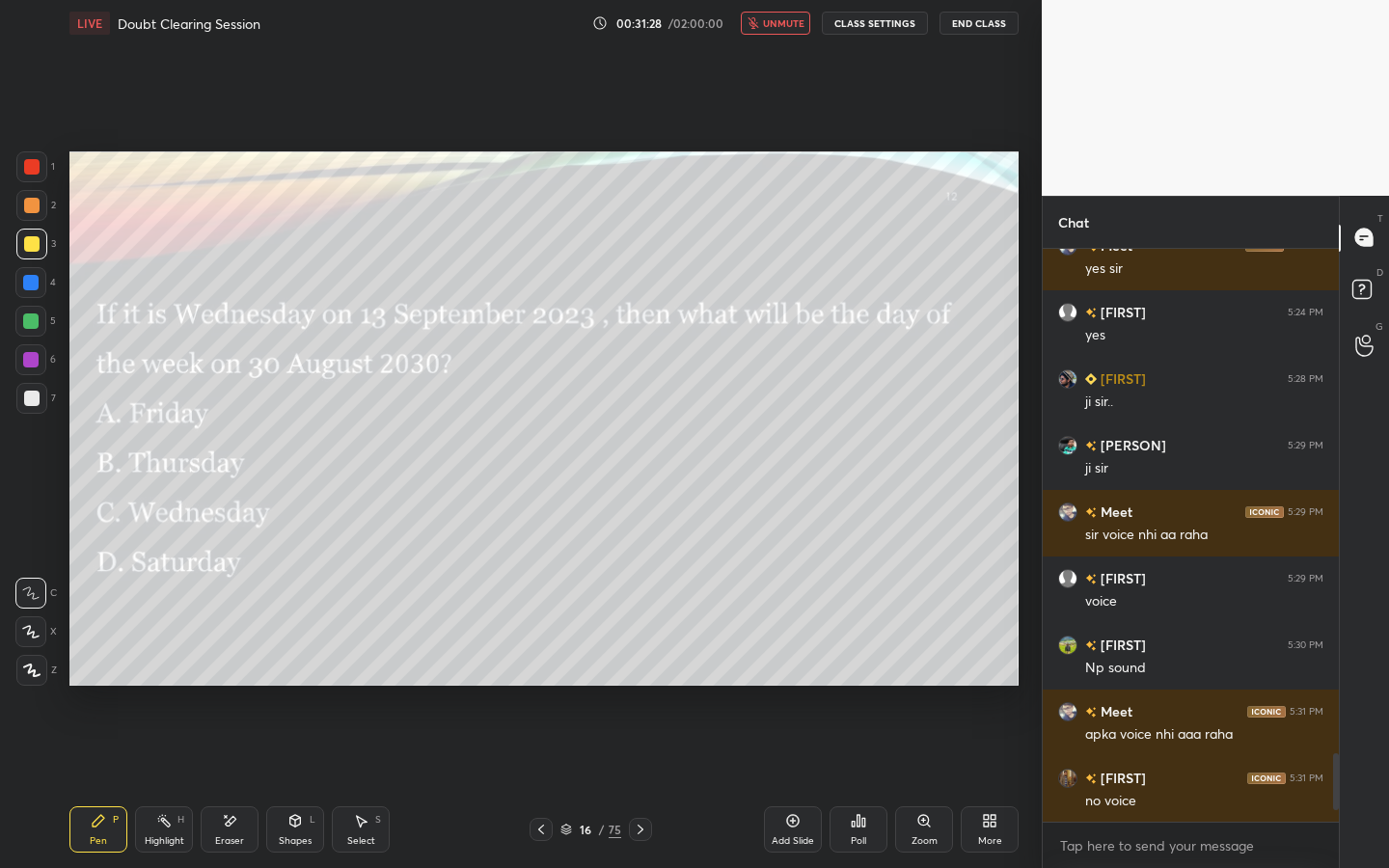 scroll, scrollTop: 4321, scrollLeft: 0, axis: vertical 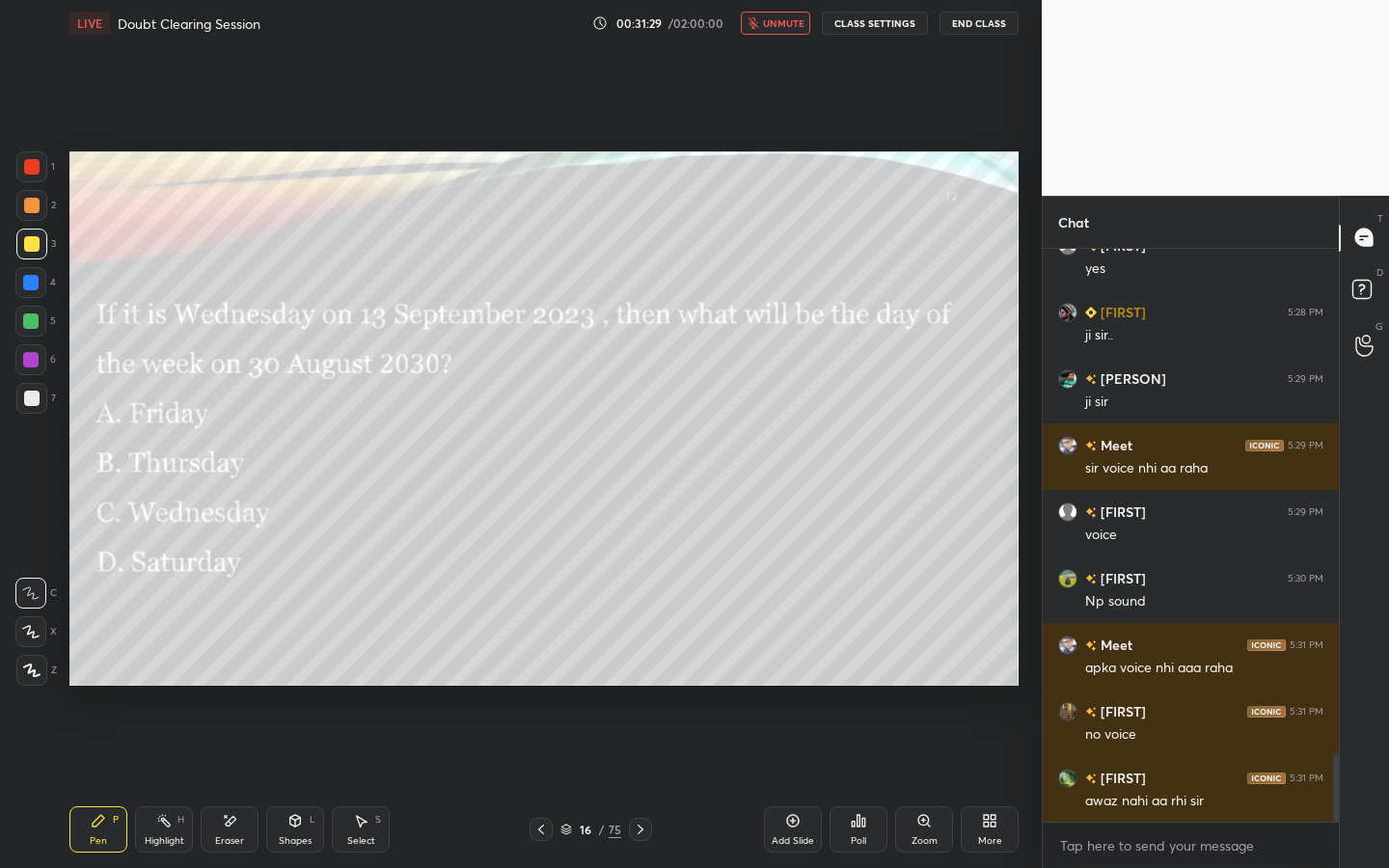 click 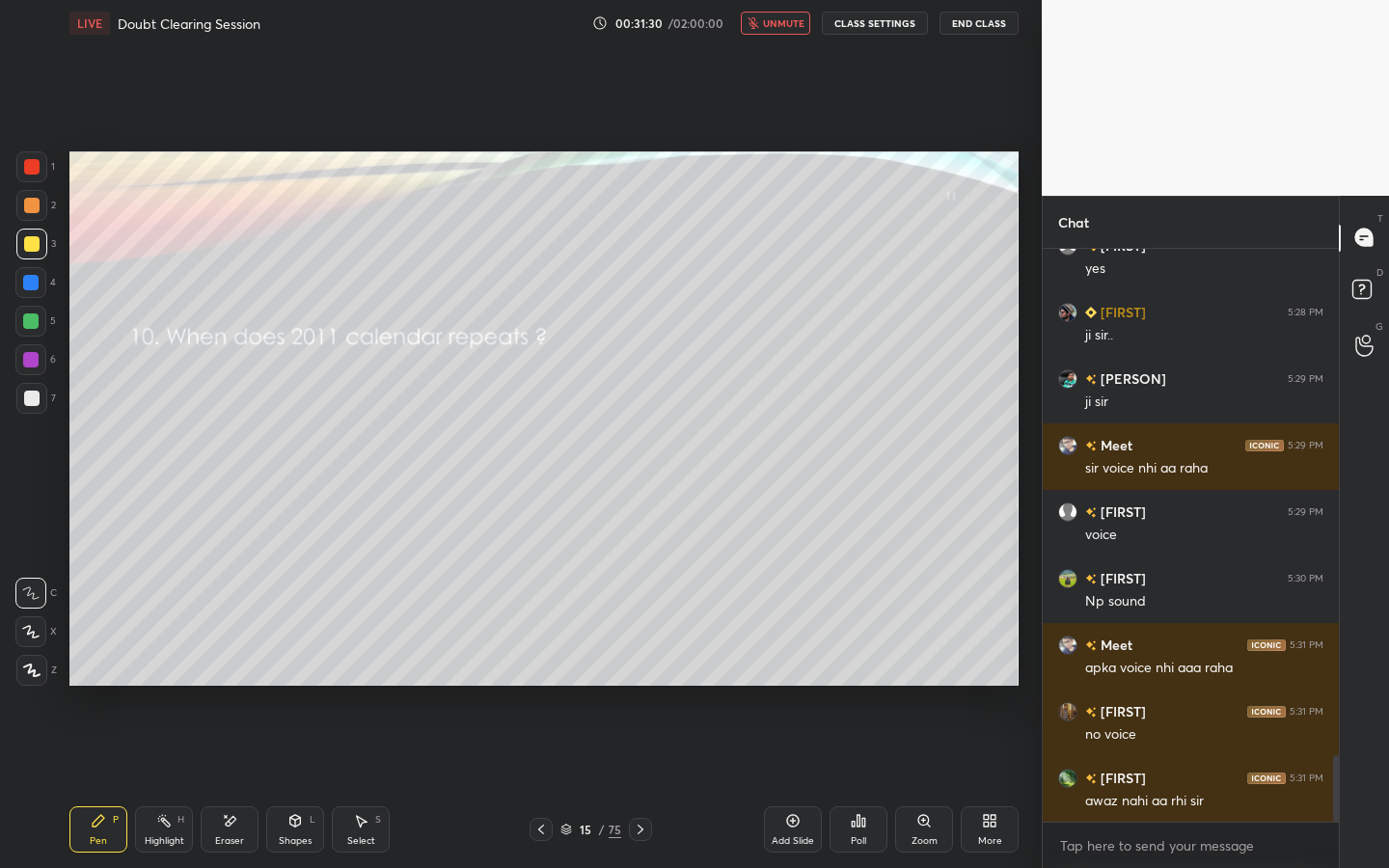 scroll, scrollTop: 4387, scrollLeft: 0, axis: vertical 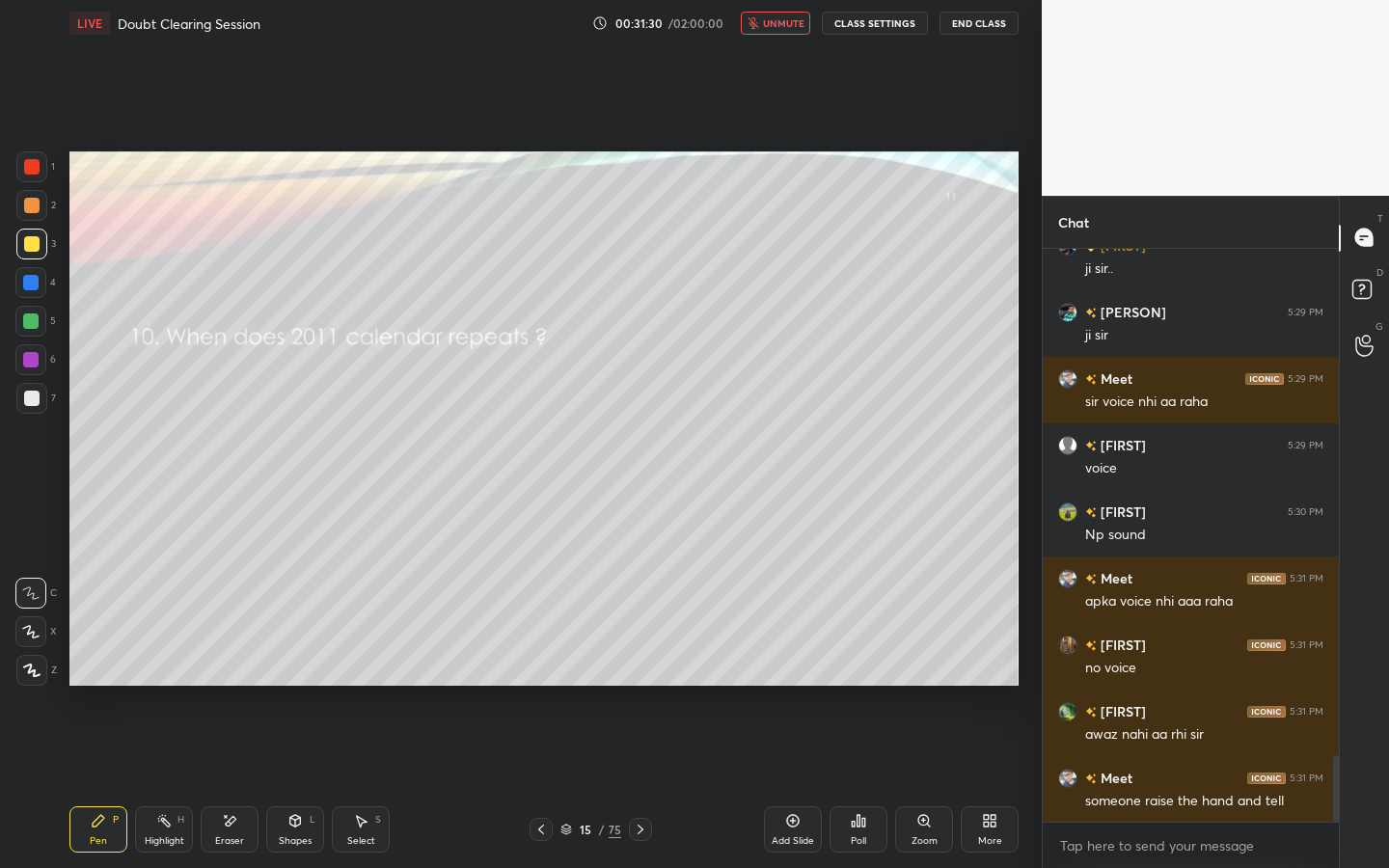 click at bounding box center (640, 829) 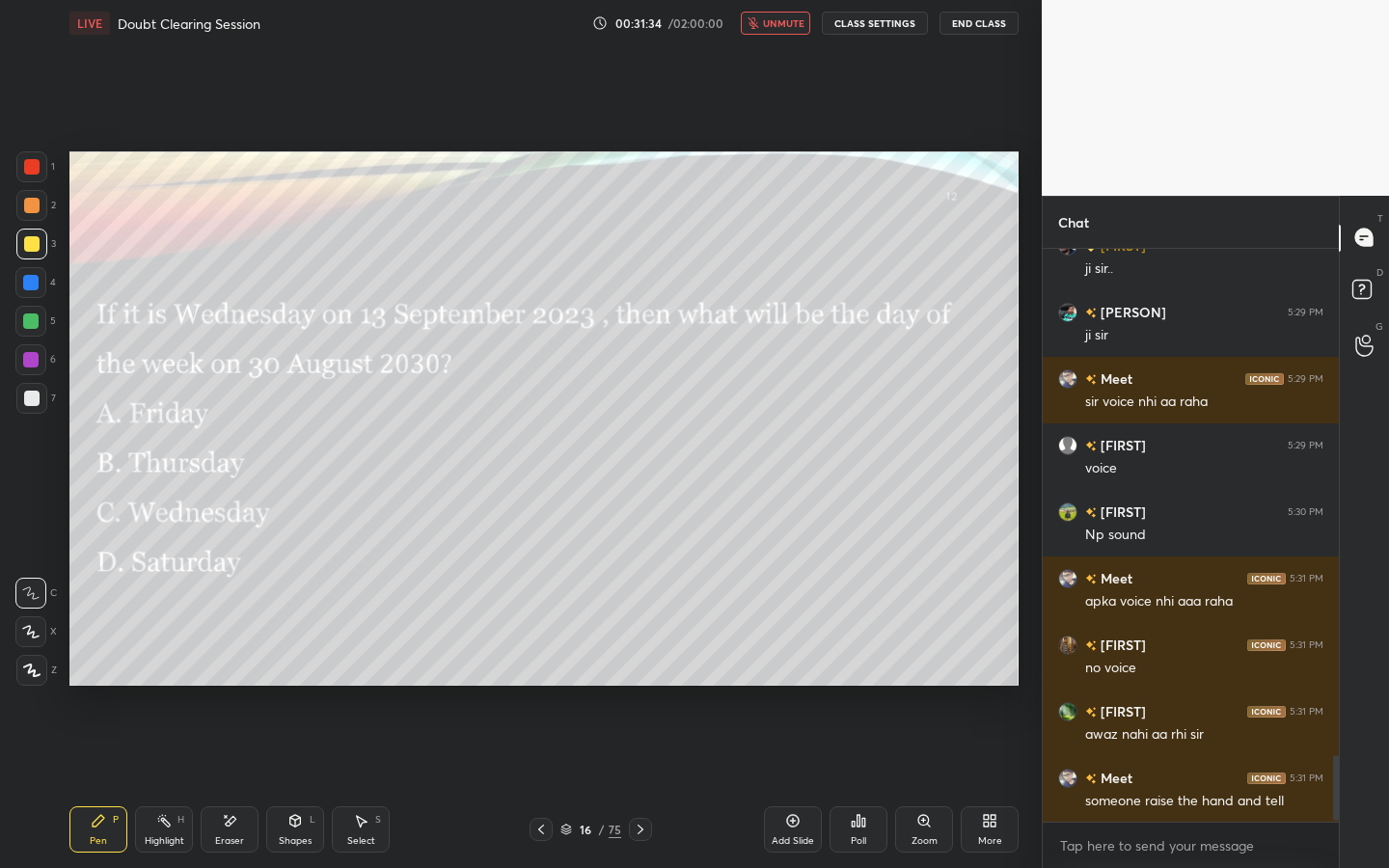 scroll, scrollTop: 4454, scrollLeft: 0, axis: vertical 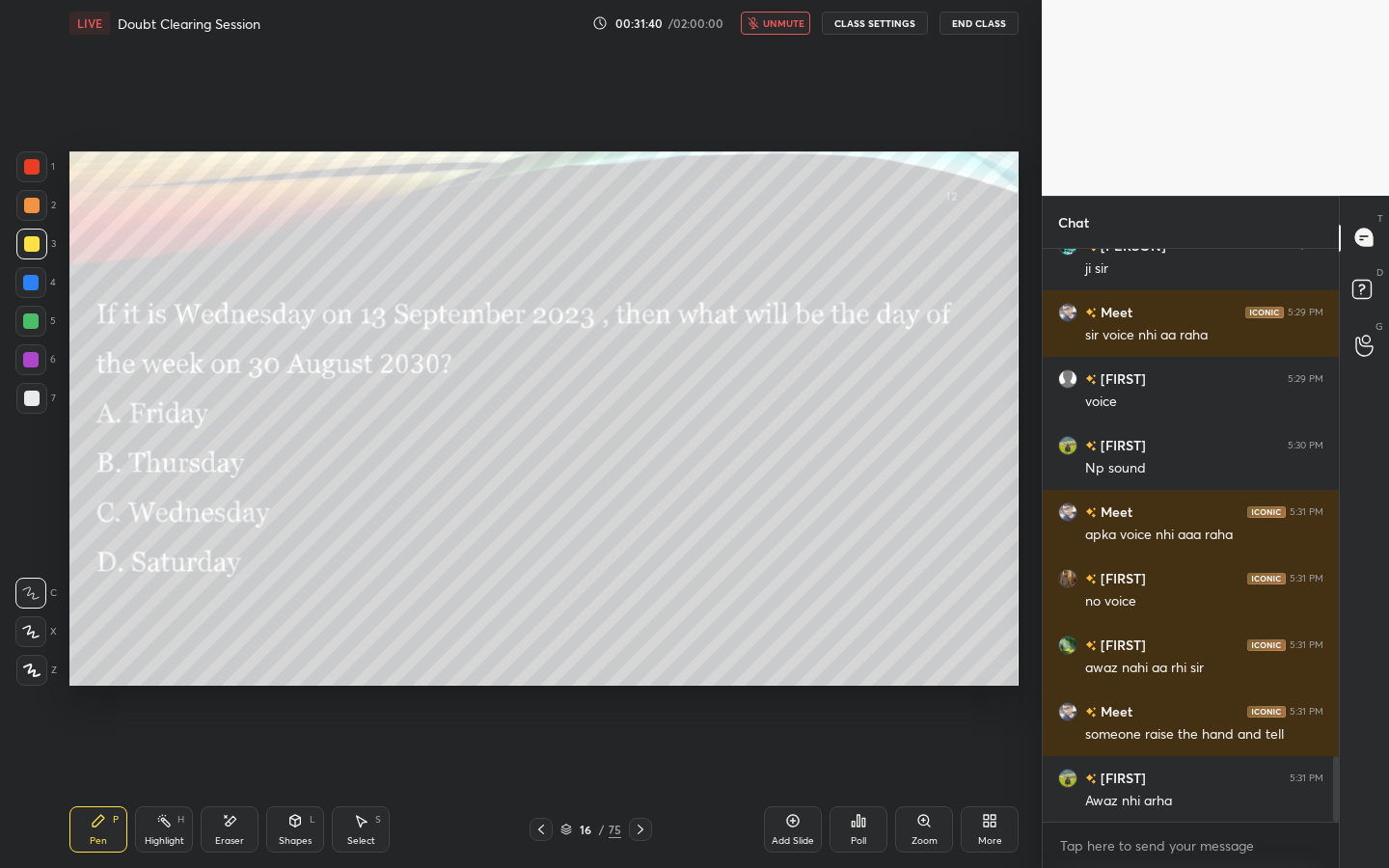 click on "Poll" at bounding box center (858, 829) 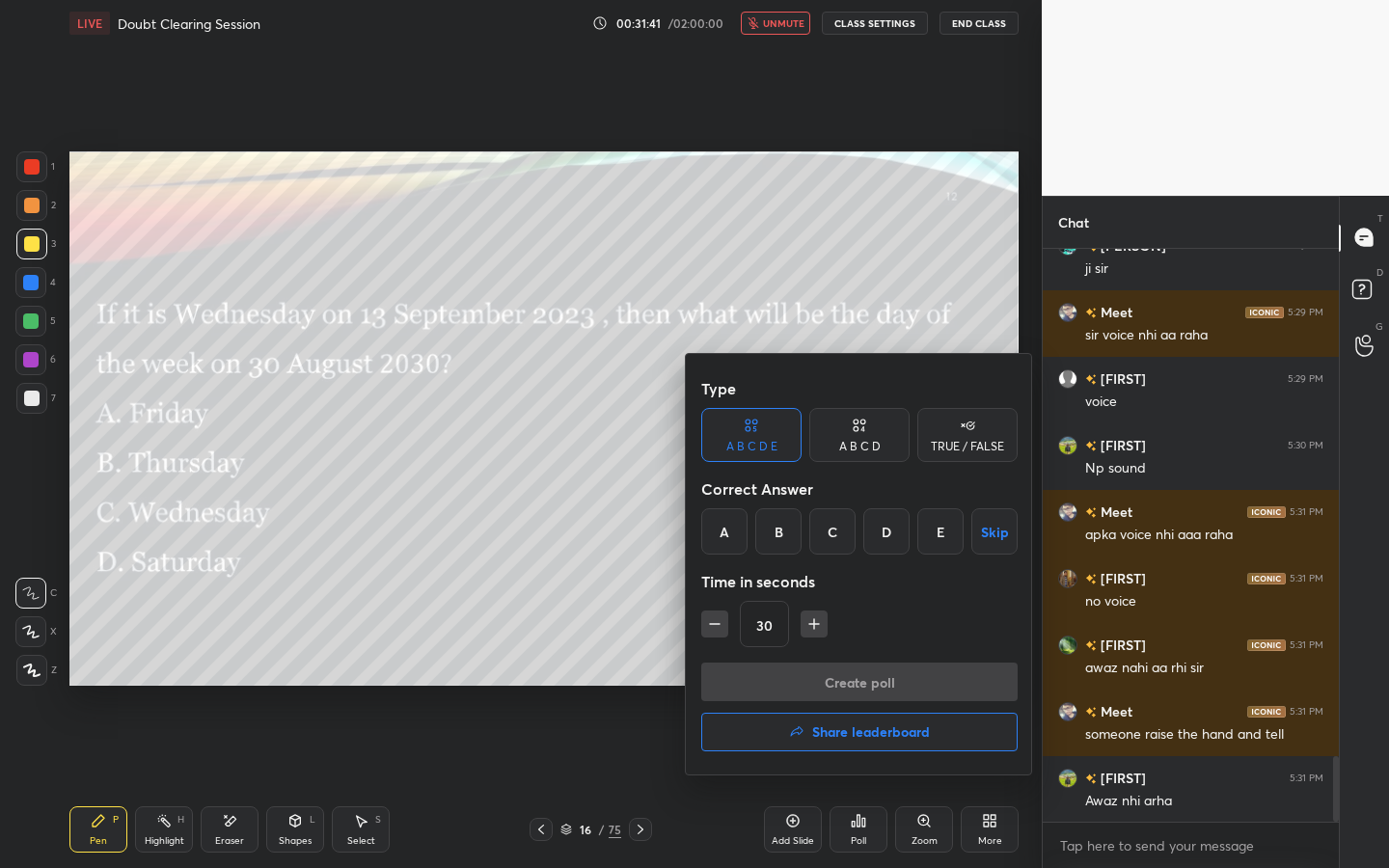 click on "A" at bounding box center (724, 531) 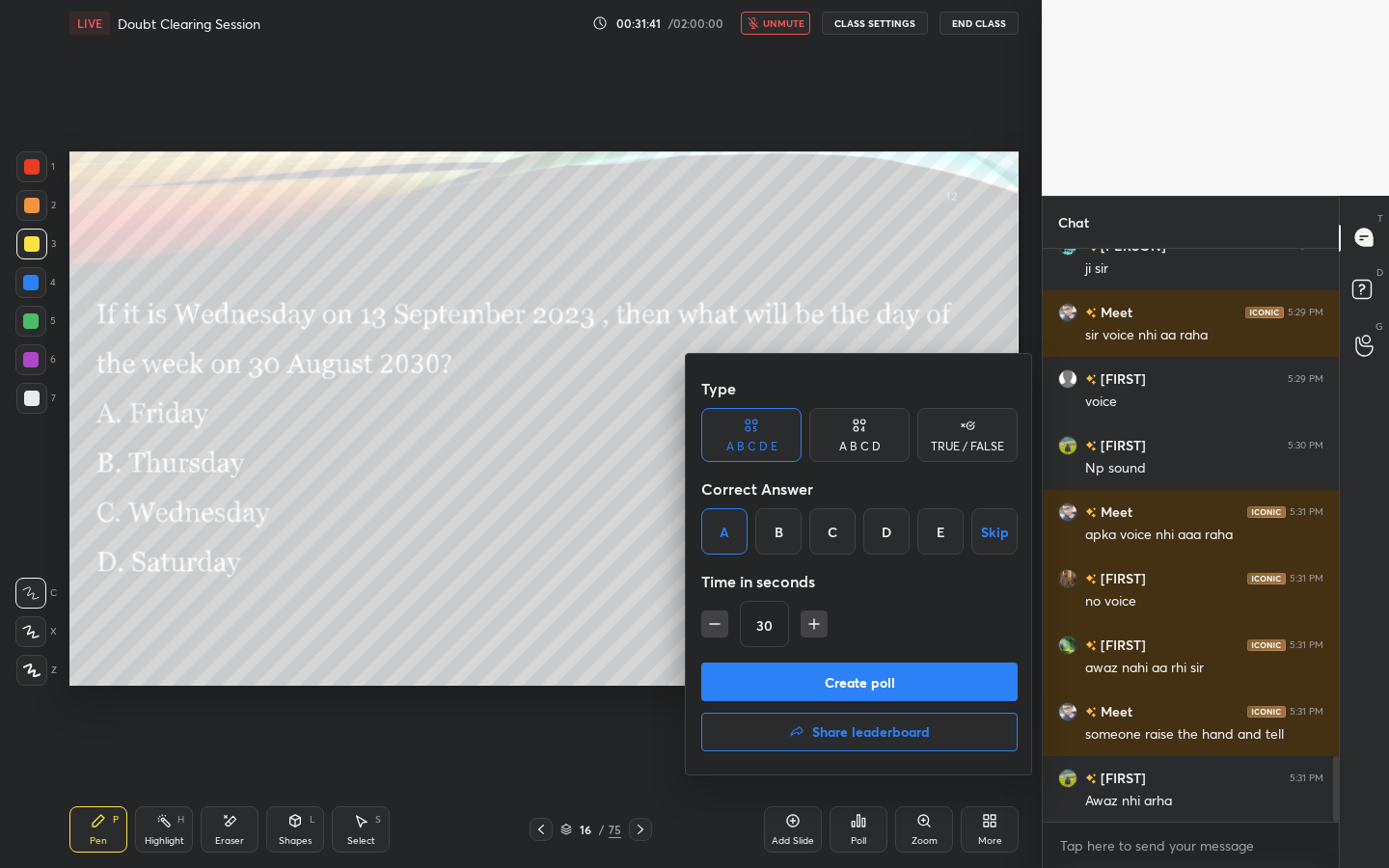 drag, startPoint x: 885, startPoint y: 418, endPoint x: 869, endPoint y: 436, distance: 24.083189 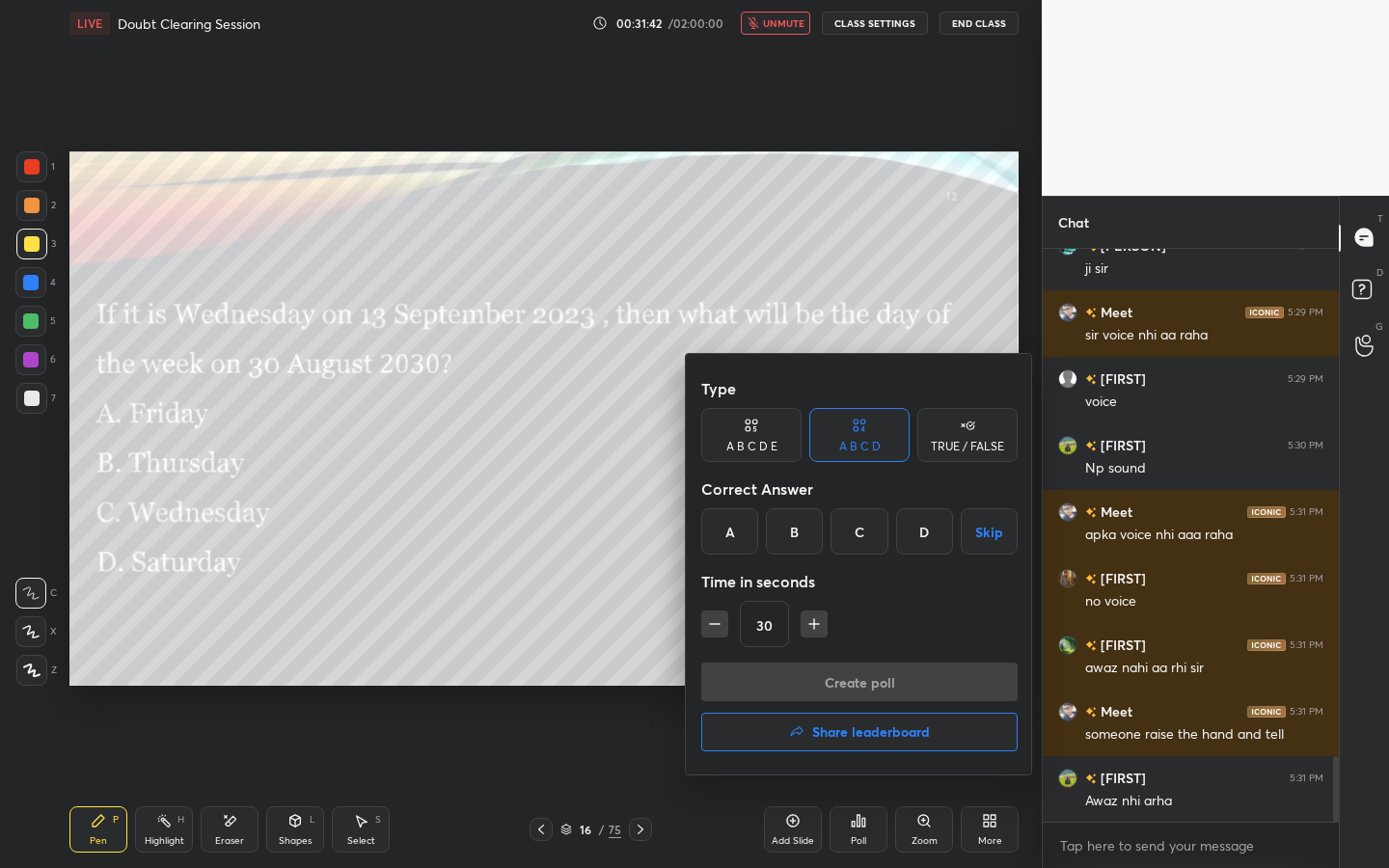 click on "A" at bounding box center [729, 531] 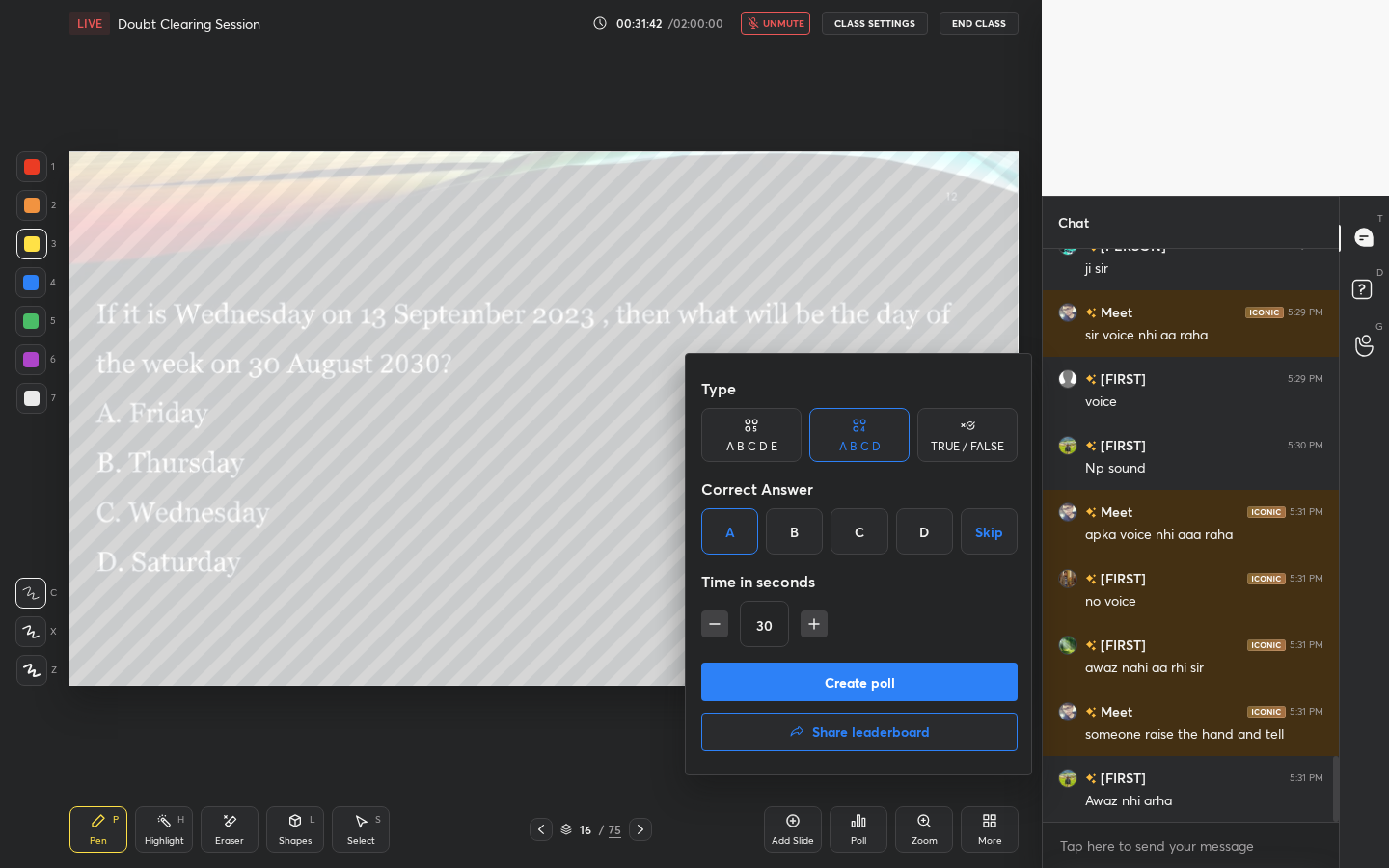 click on "Create poll" at bounding box center (859, 682) 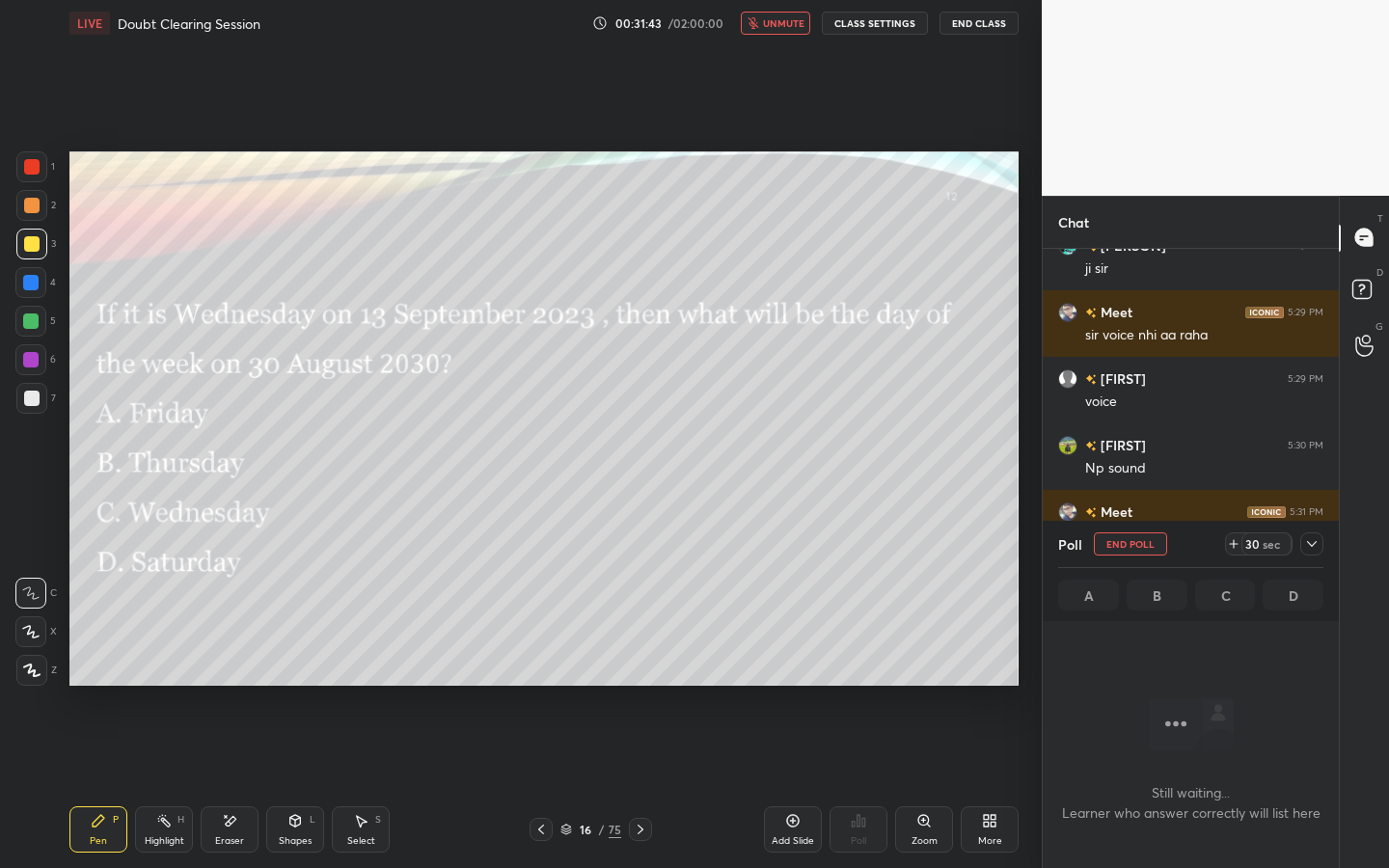 scroll, scrollTop: 544, scrollLeft: 290, axis: both 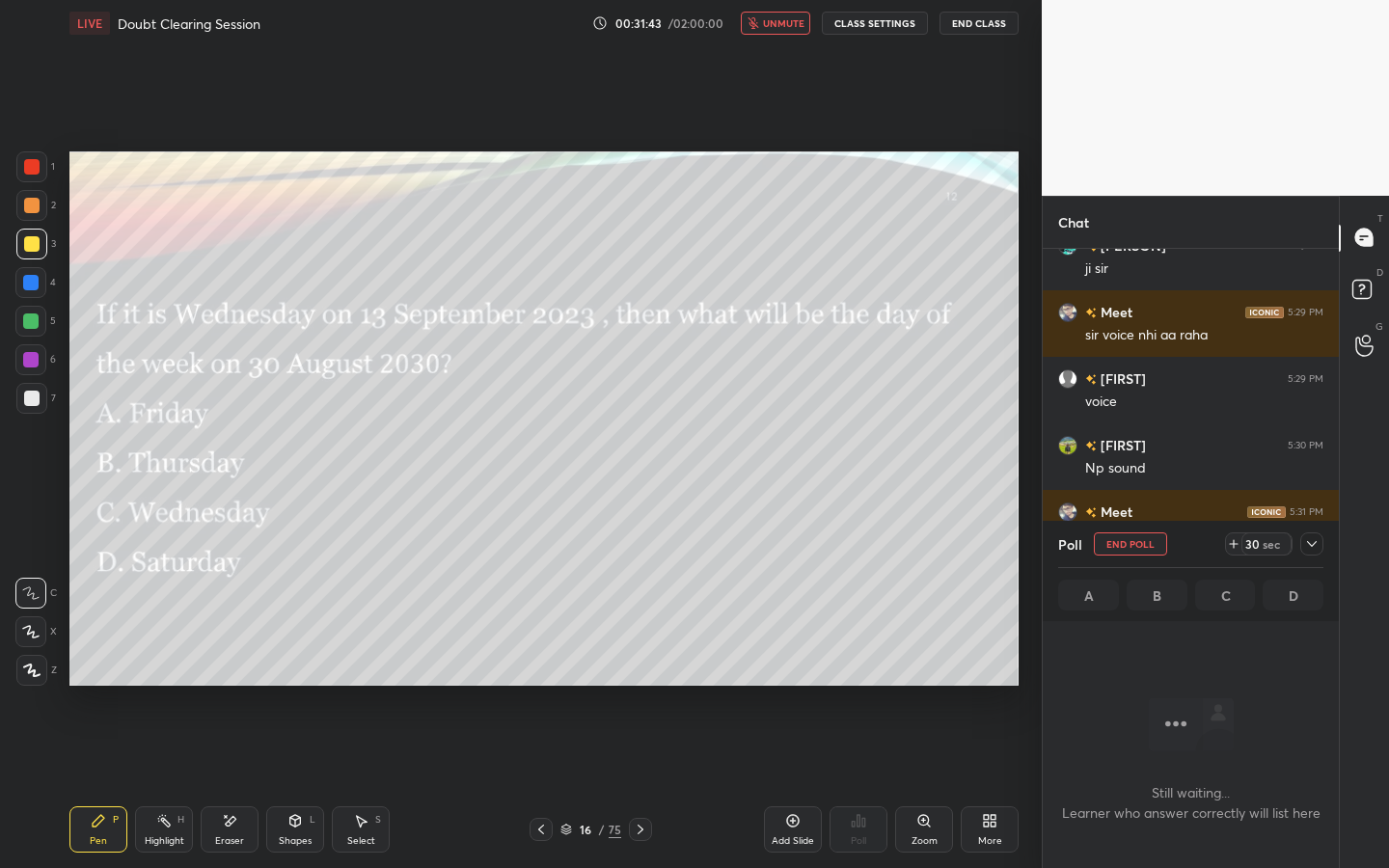 click 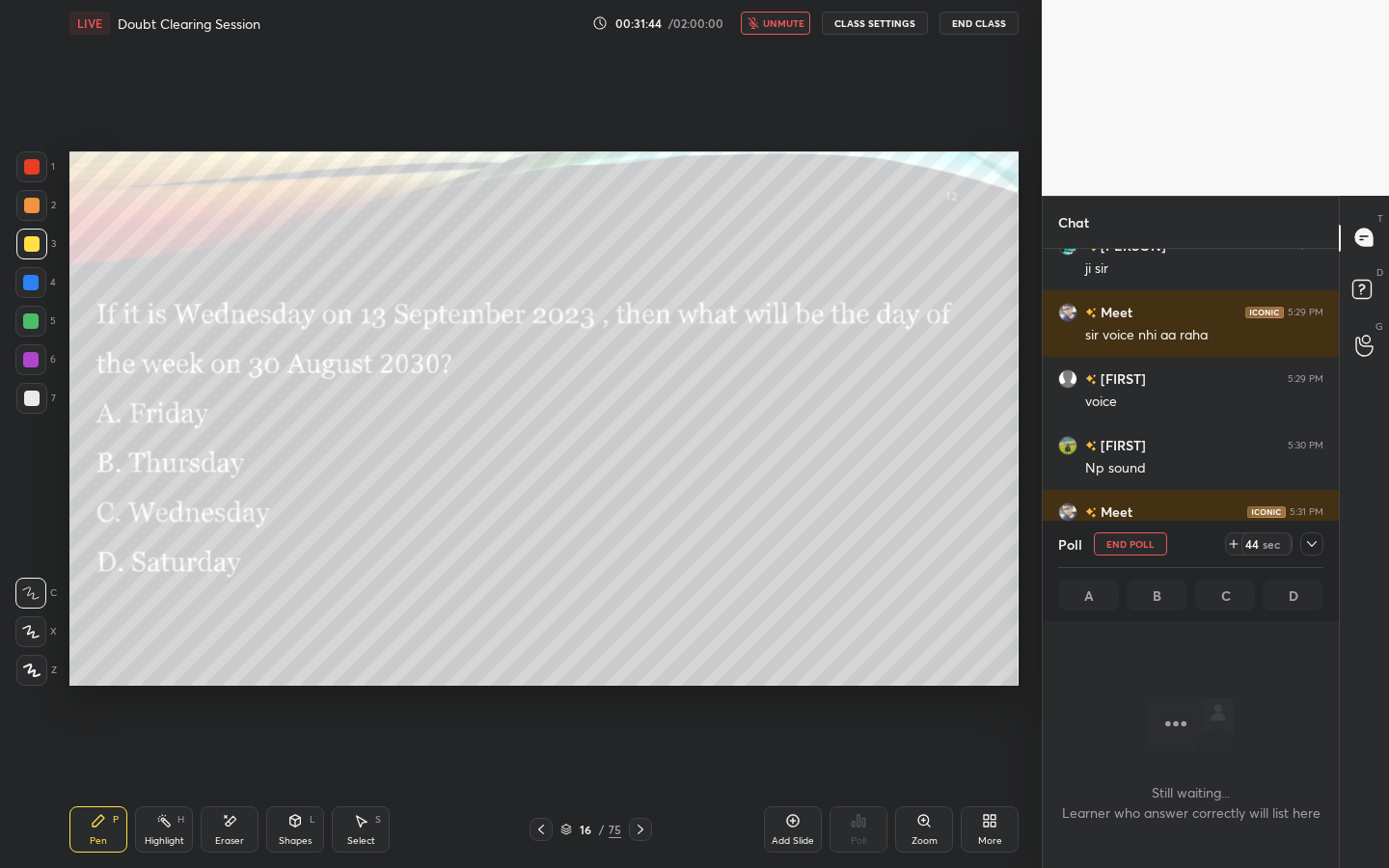 drag, startPoint x: 1235, startPoint y: 543, endPoint x: 1245, endPoint y: 546, distance: 10.440307 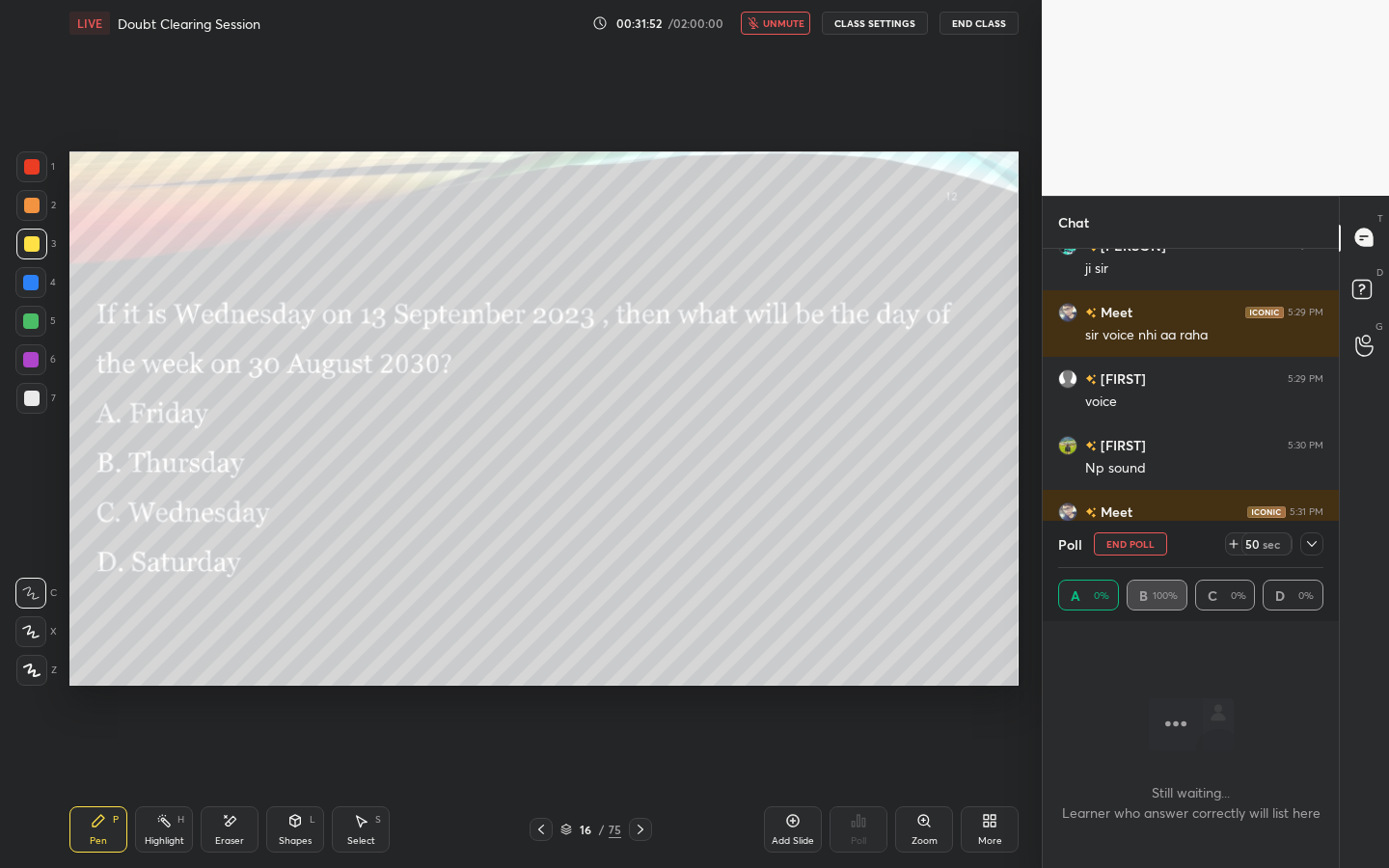click 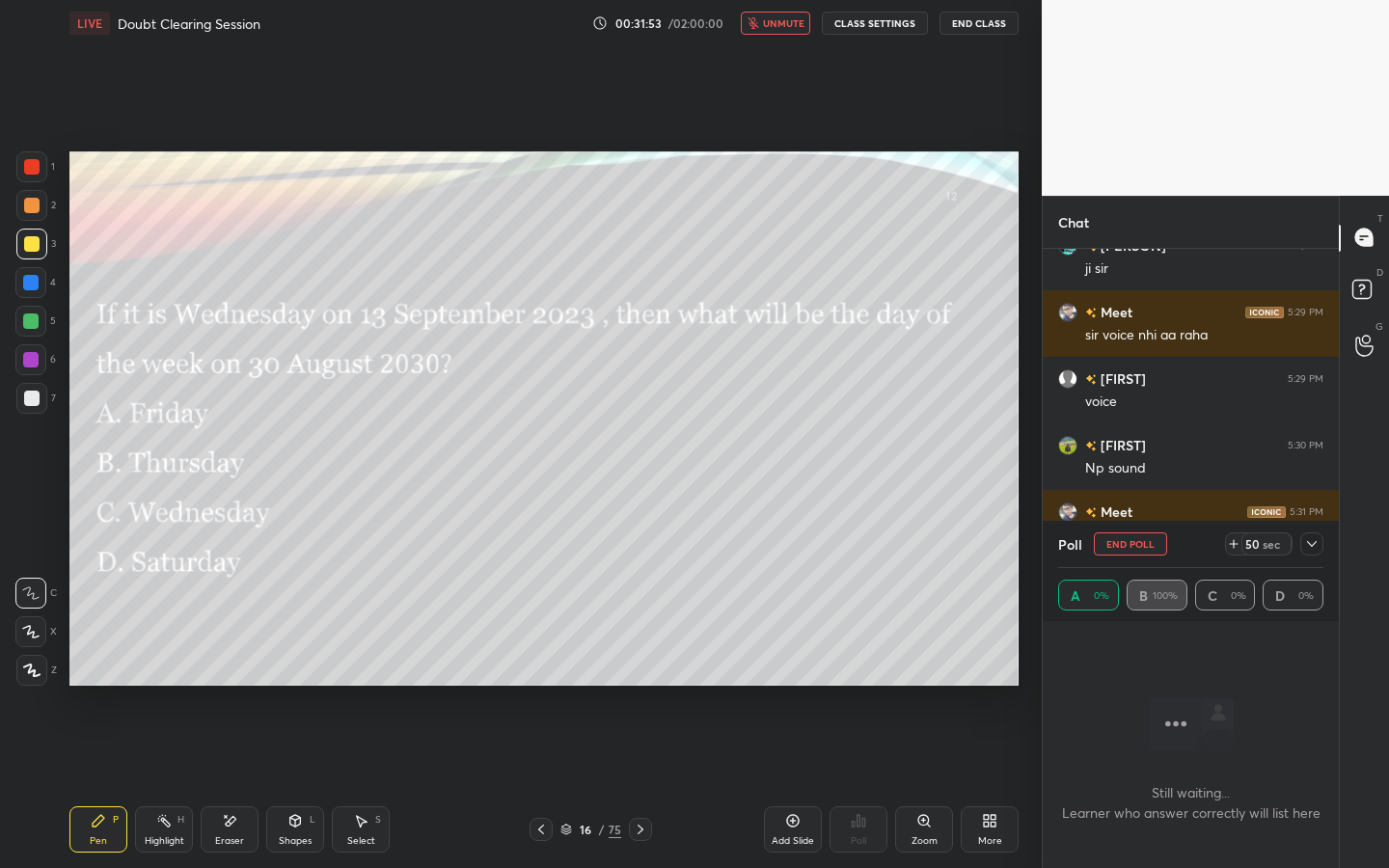 click 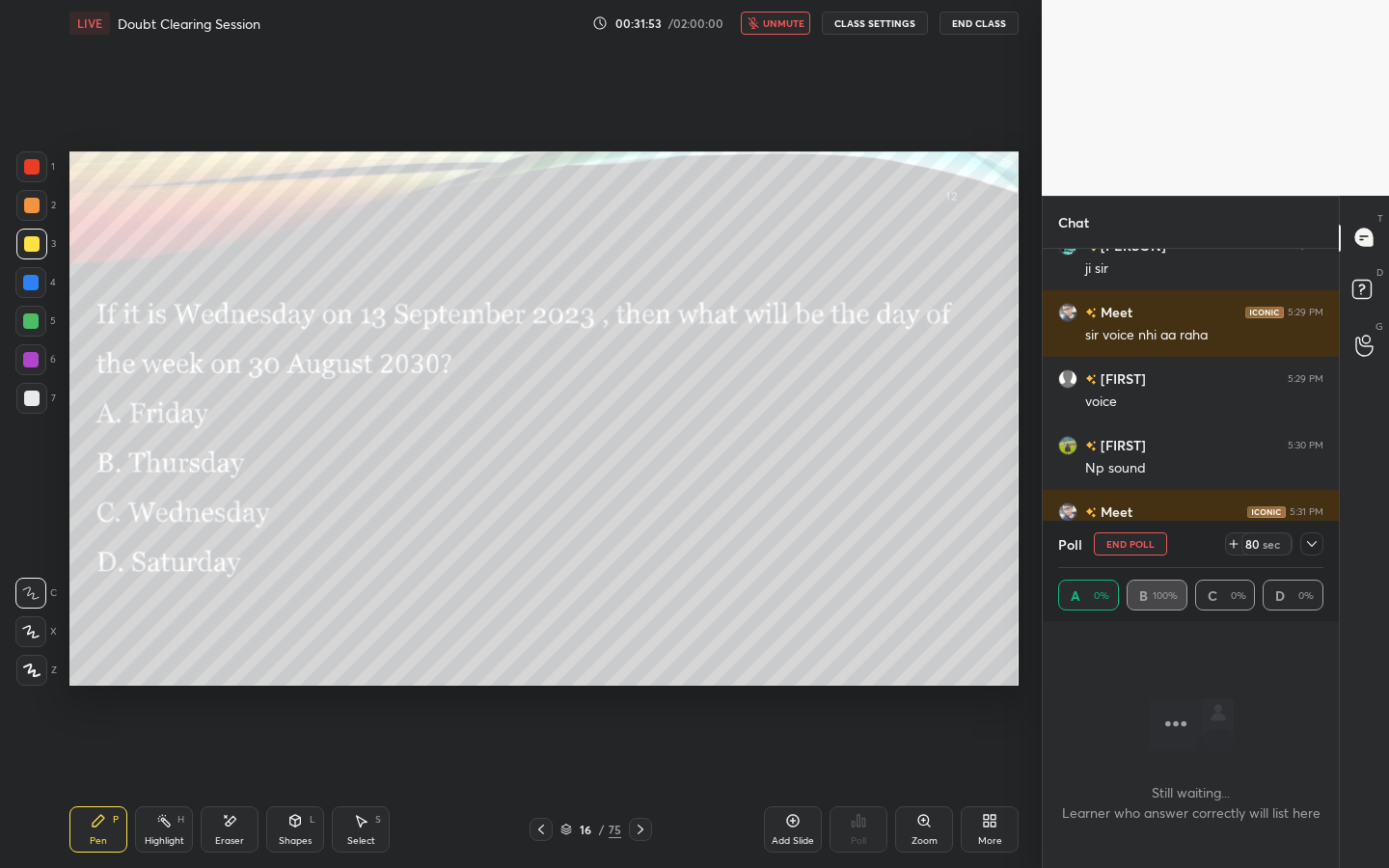 click 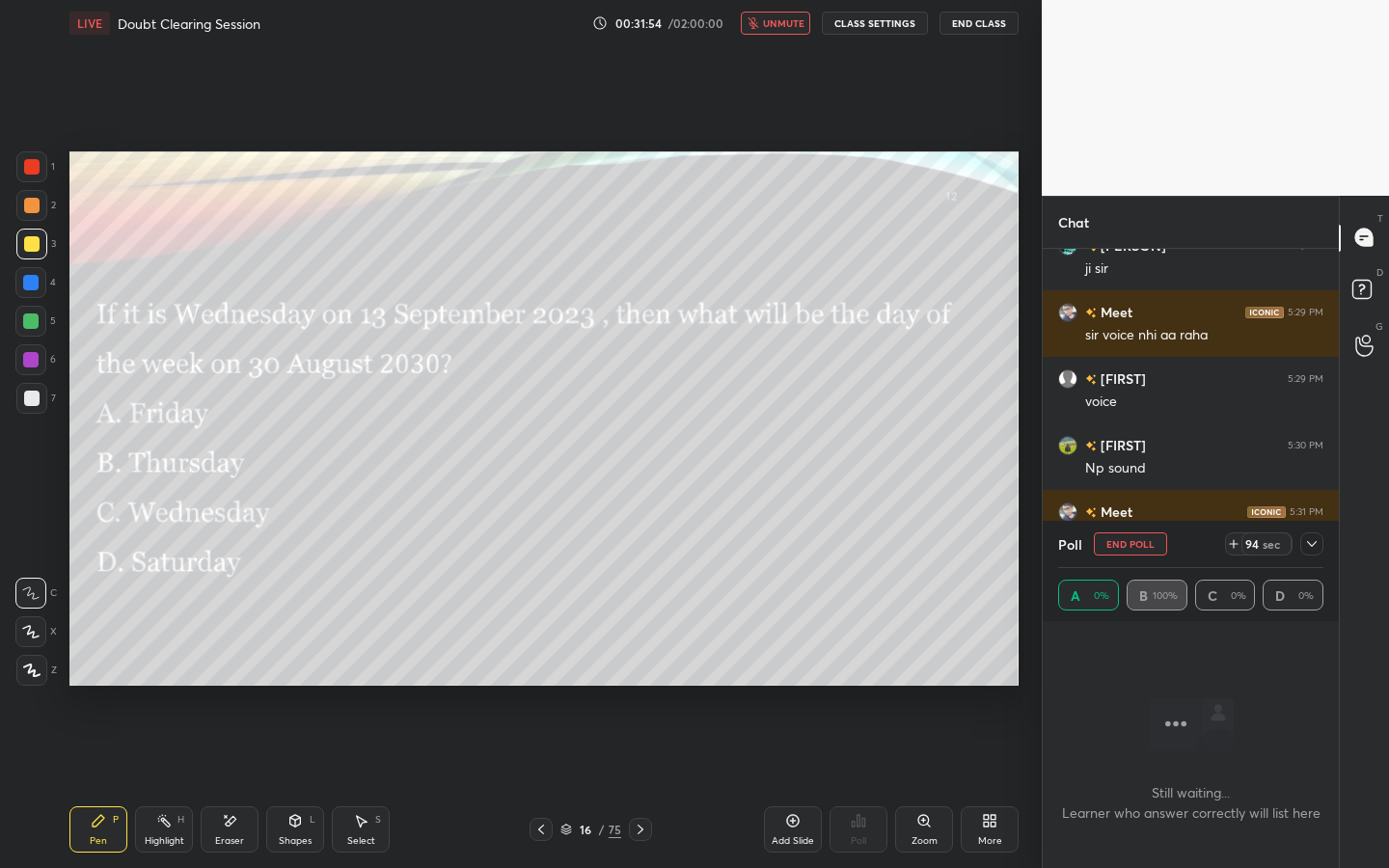 click 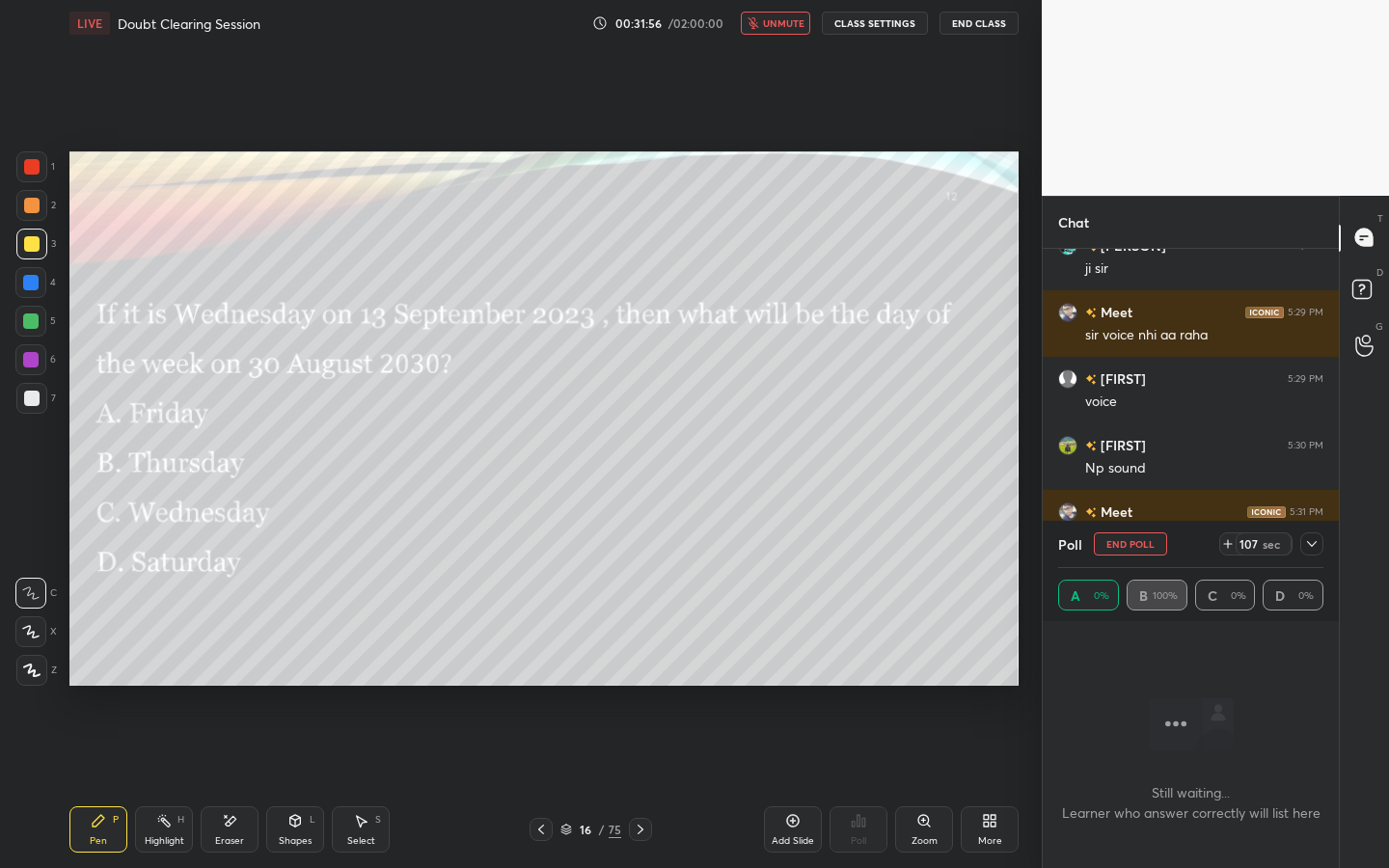 click 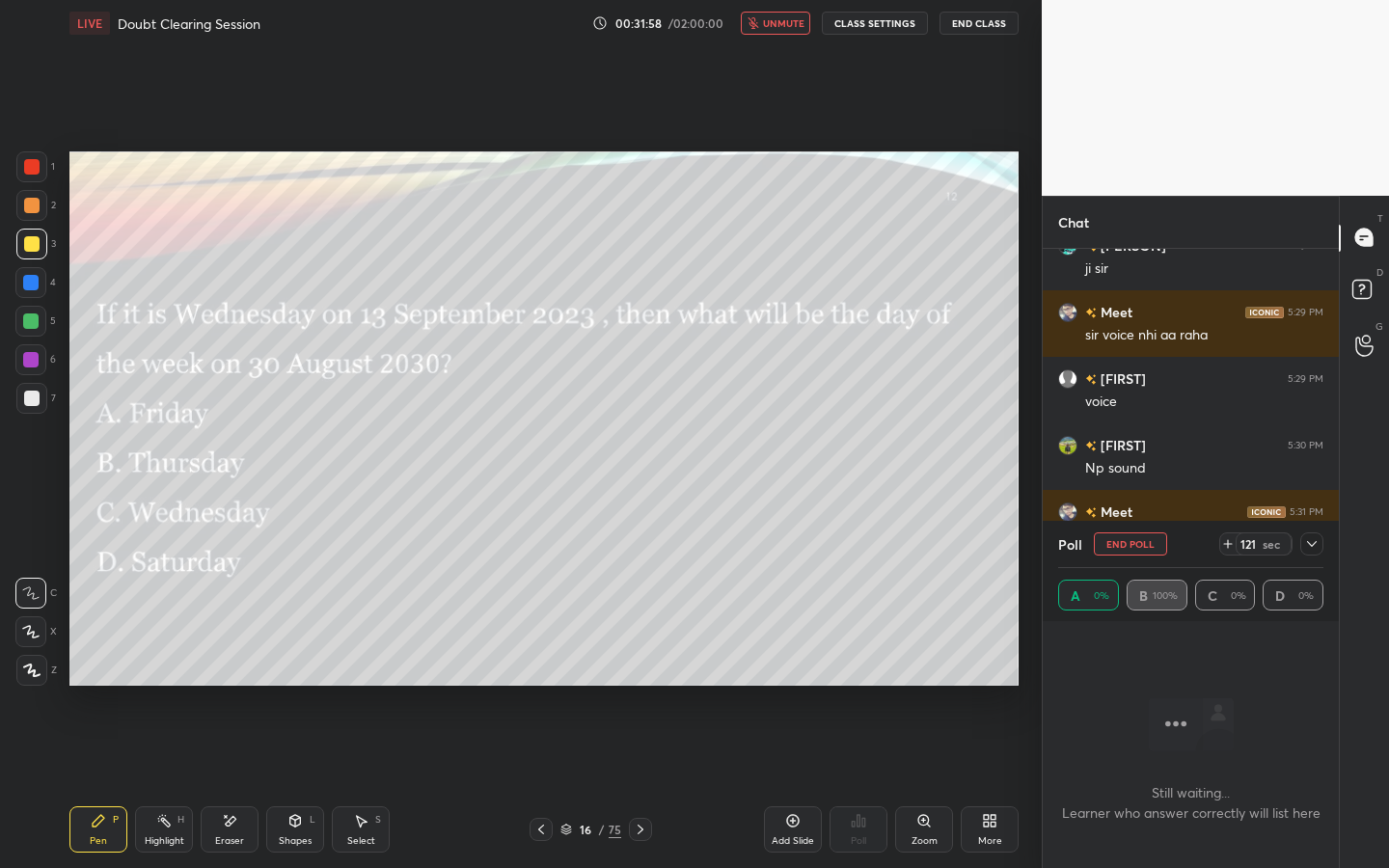 click 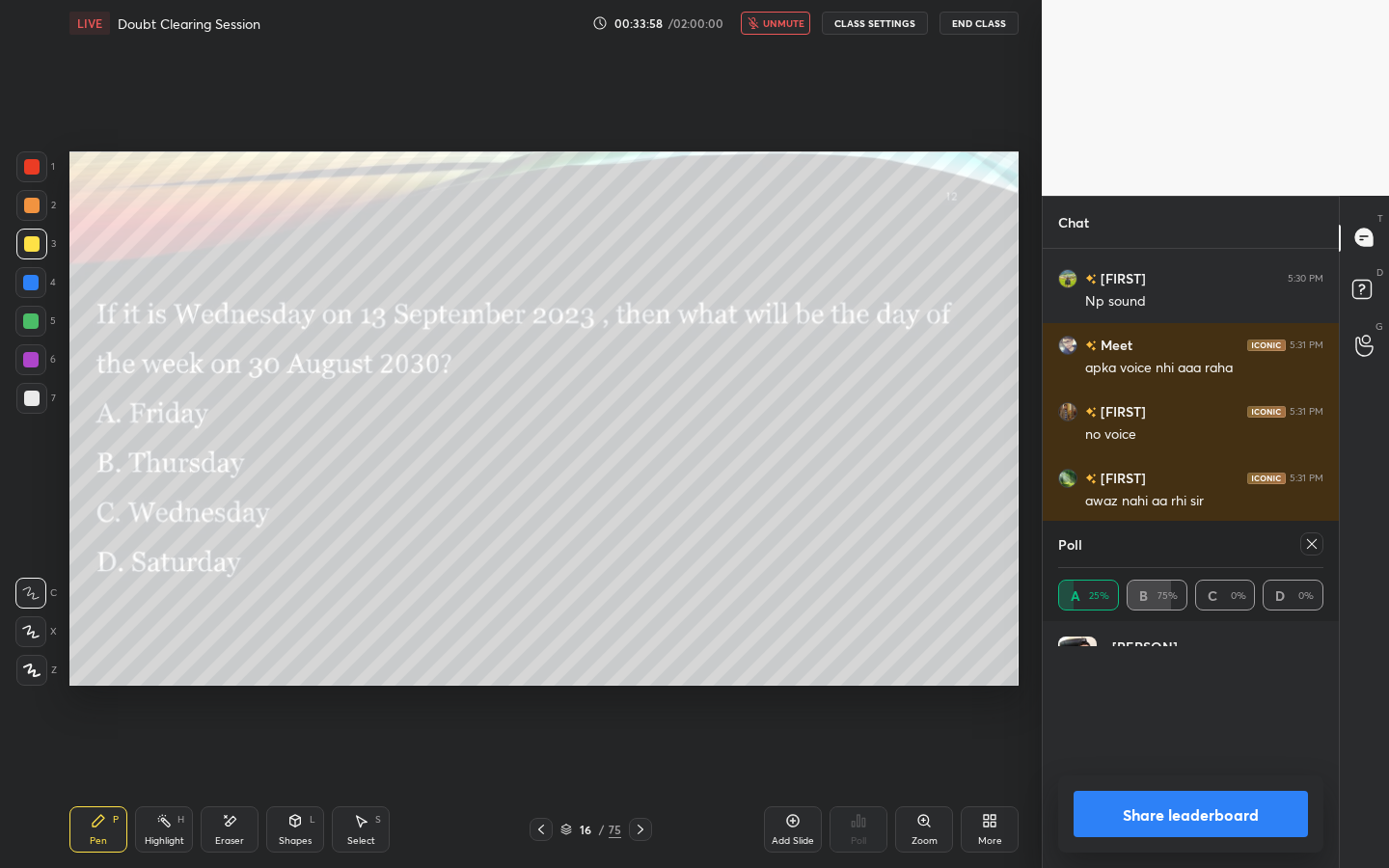 scroll, scrollTop: 2, scrollLeft: 7, axis: both 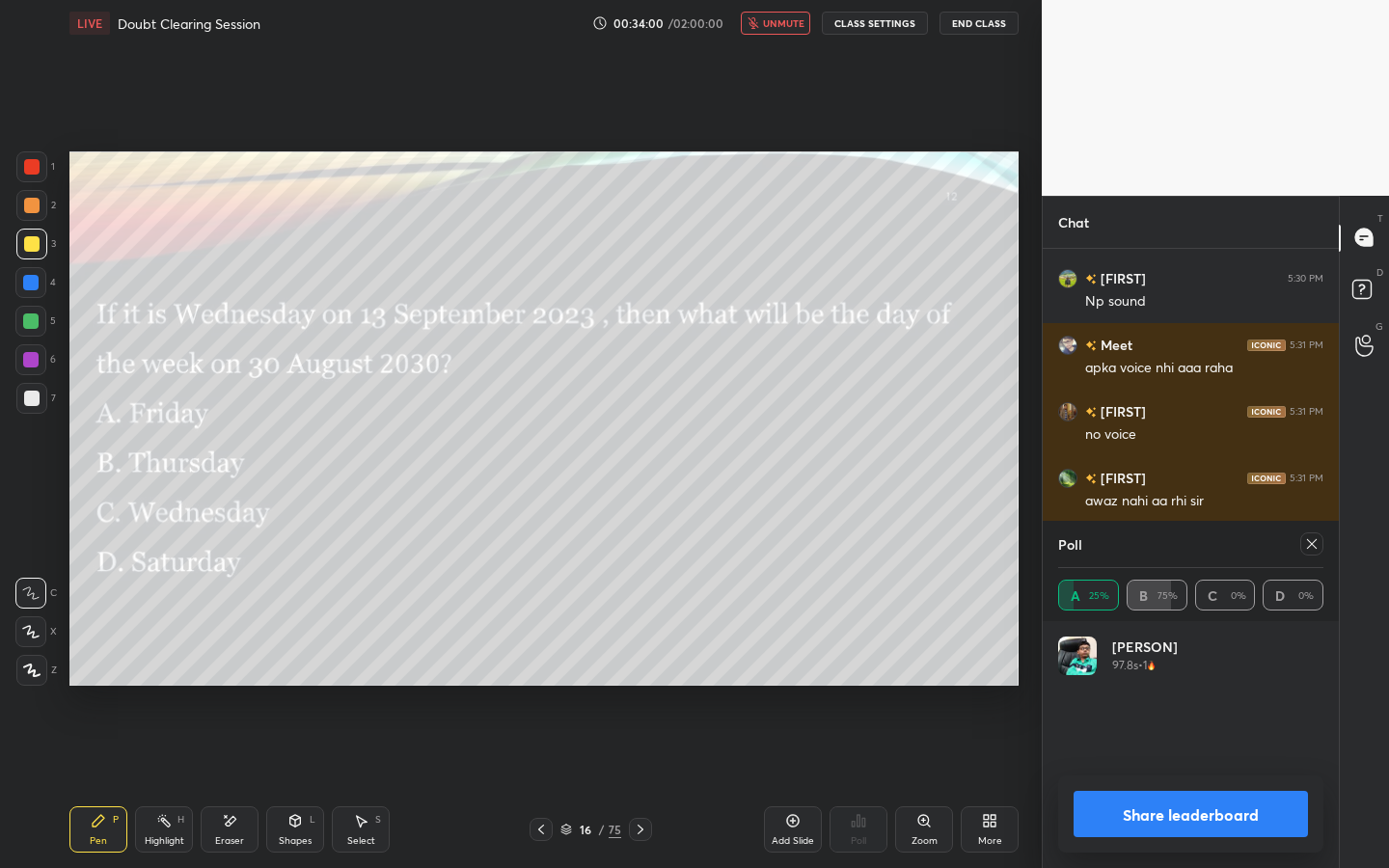 click 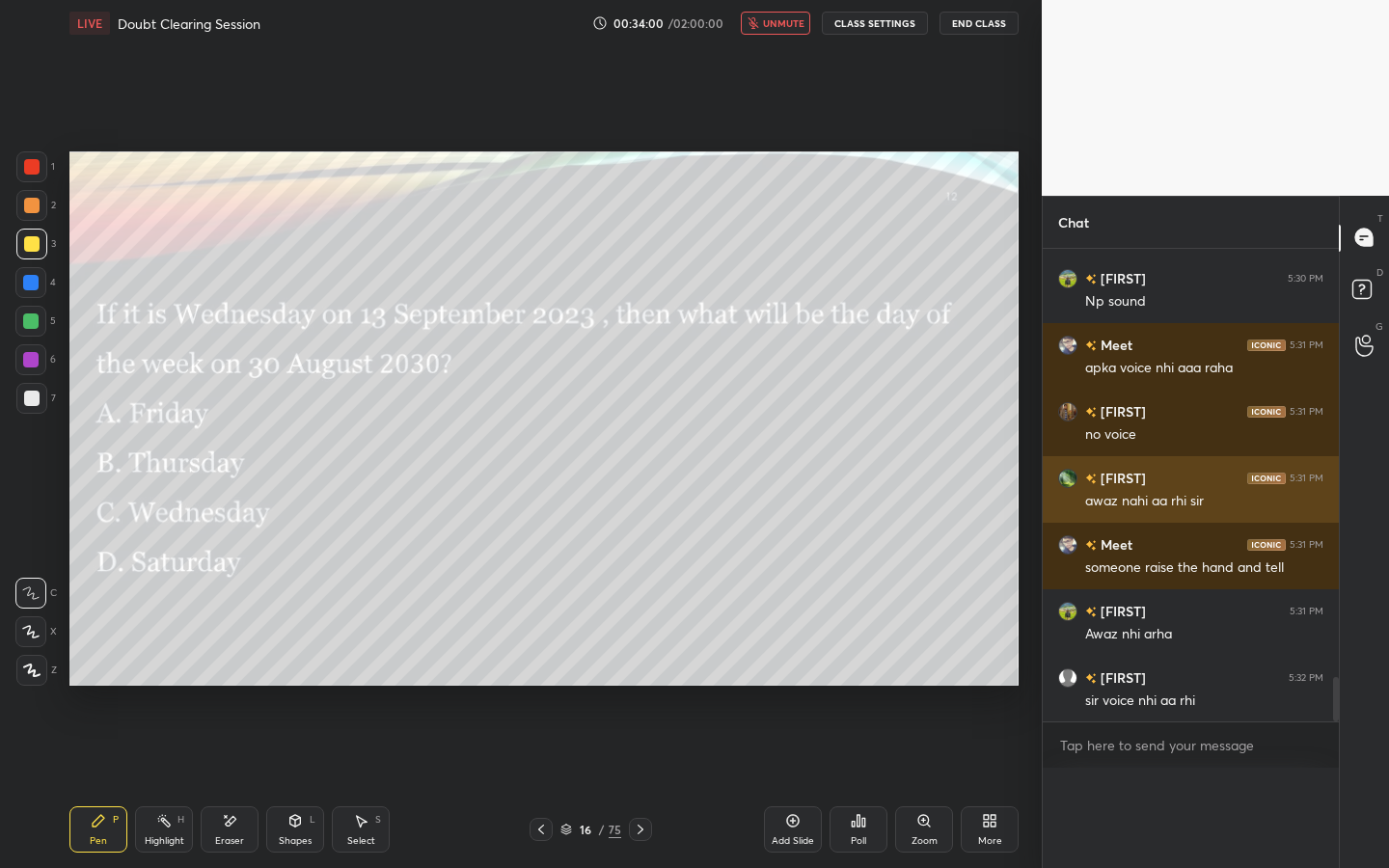 scroll, scrollTop: 85, scrollLeft: 259, axis: both 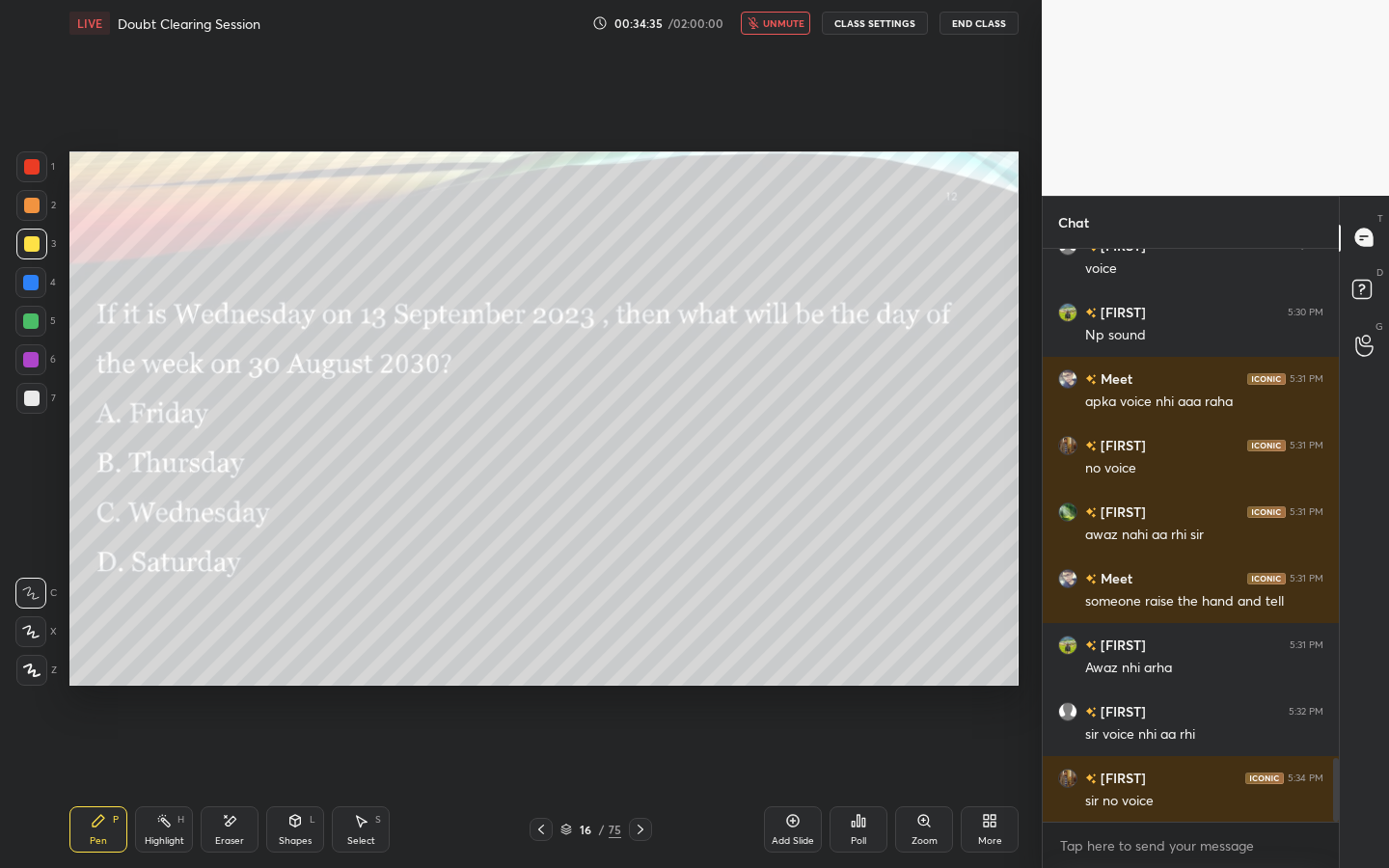 drag, startPoint x: 233, startPoint y: 824, endPoint x: 349, endPoint y: 716, distance: 158.4929 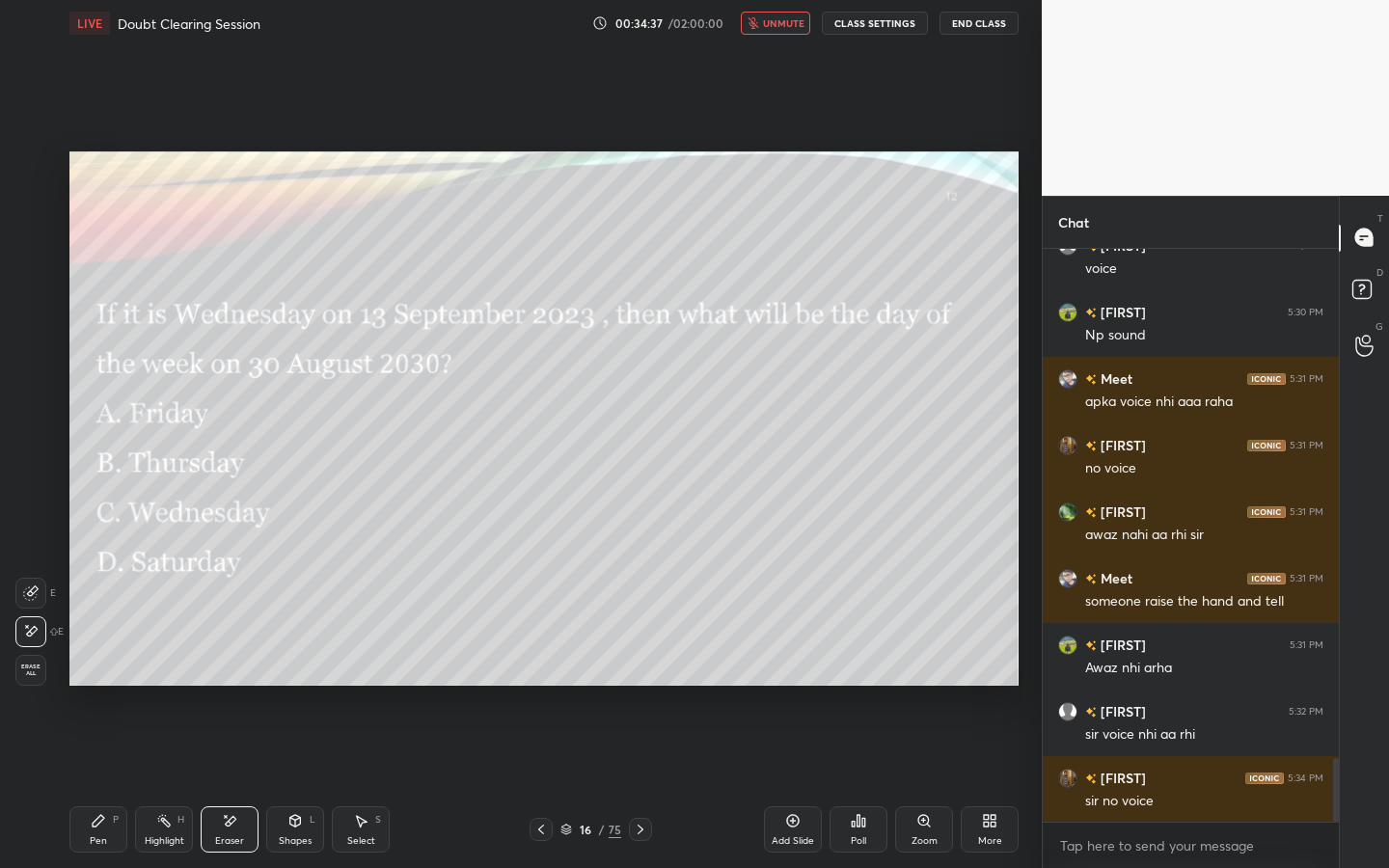 click on "Pen P" at bounding box center [98, 829] 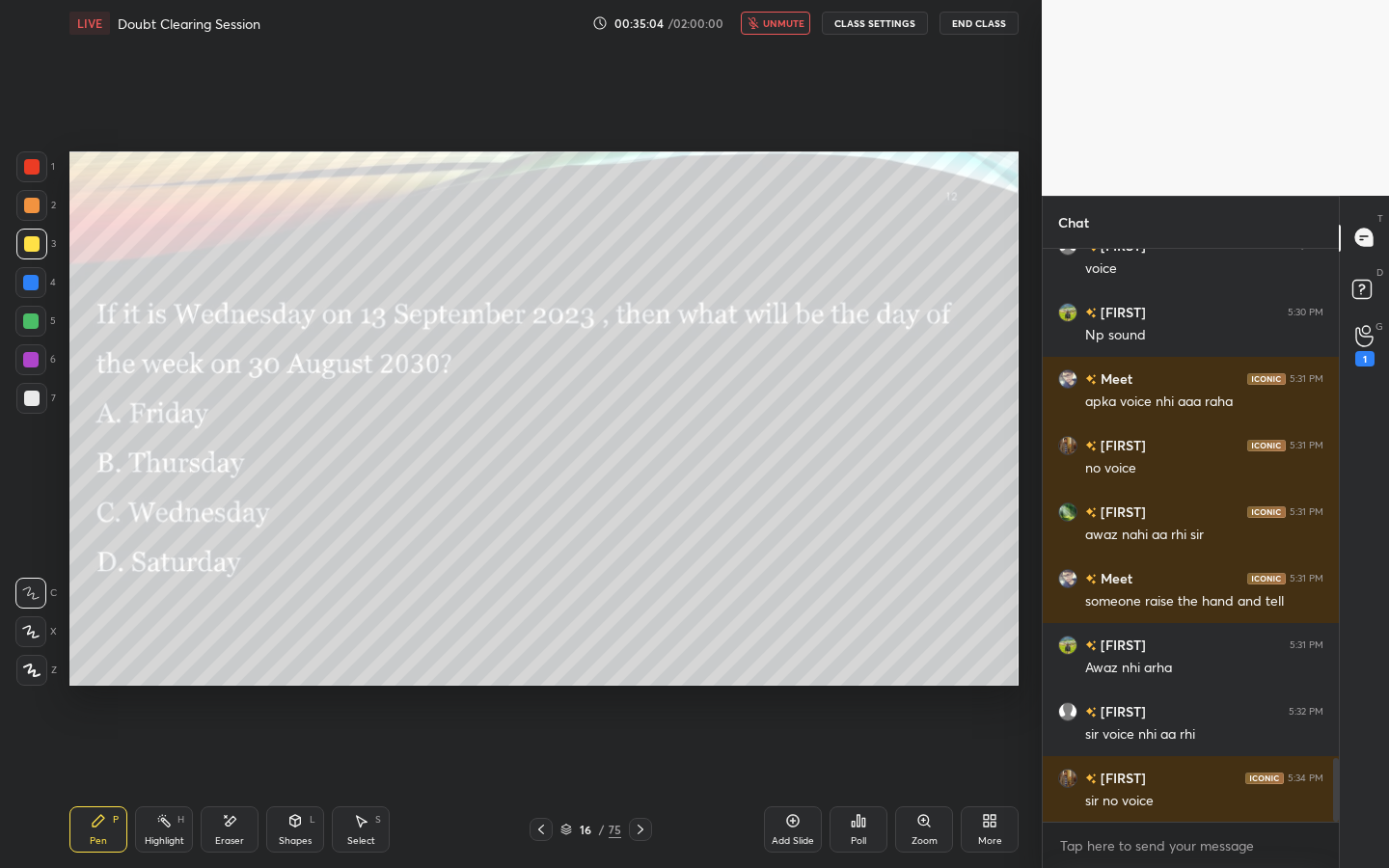 scroll, scrollTop: 4633, scrollLeft: 0, axis: vertical 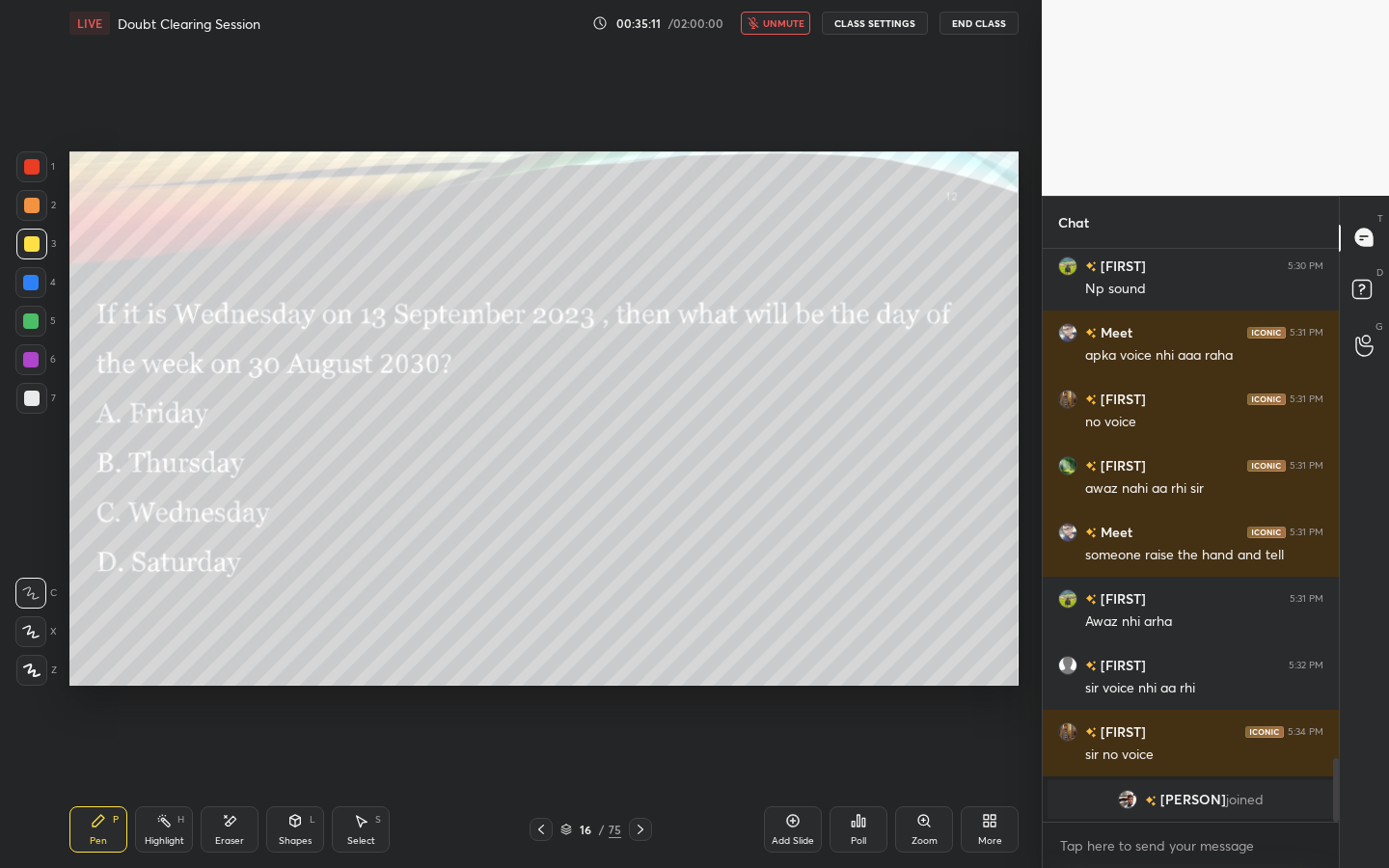 click on "unmute" at bounding box center [776, 23] 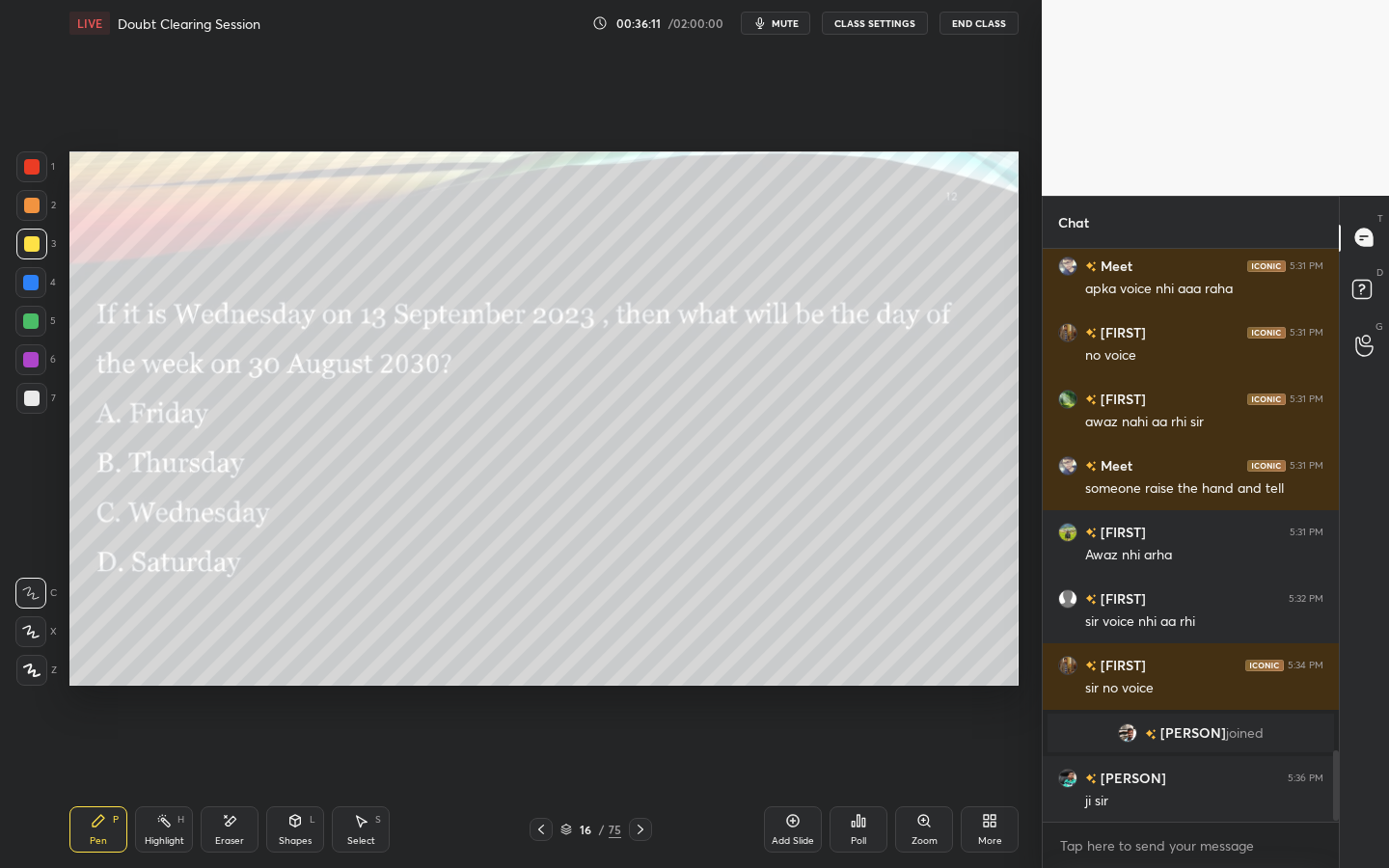 scroll, scrollTop: 4119, scrollLeft: 0, axis: vertical 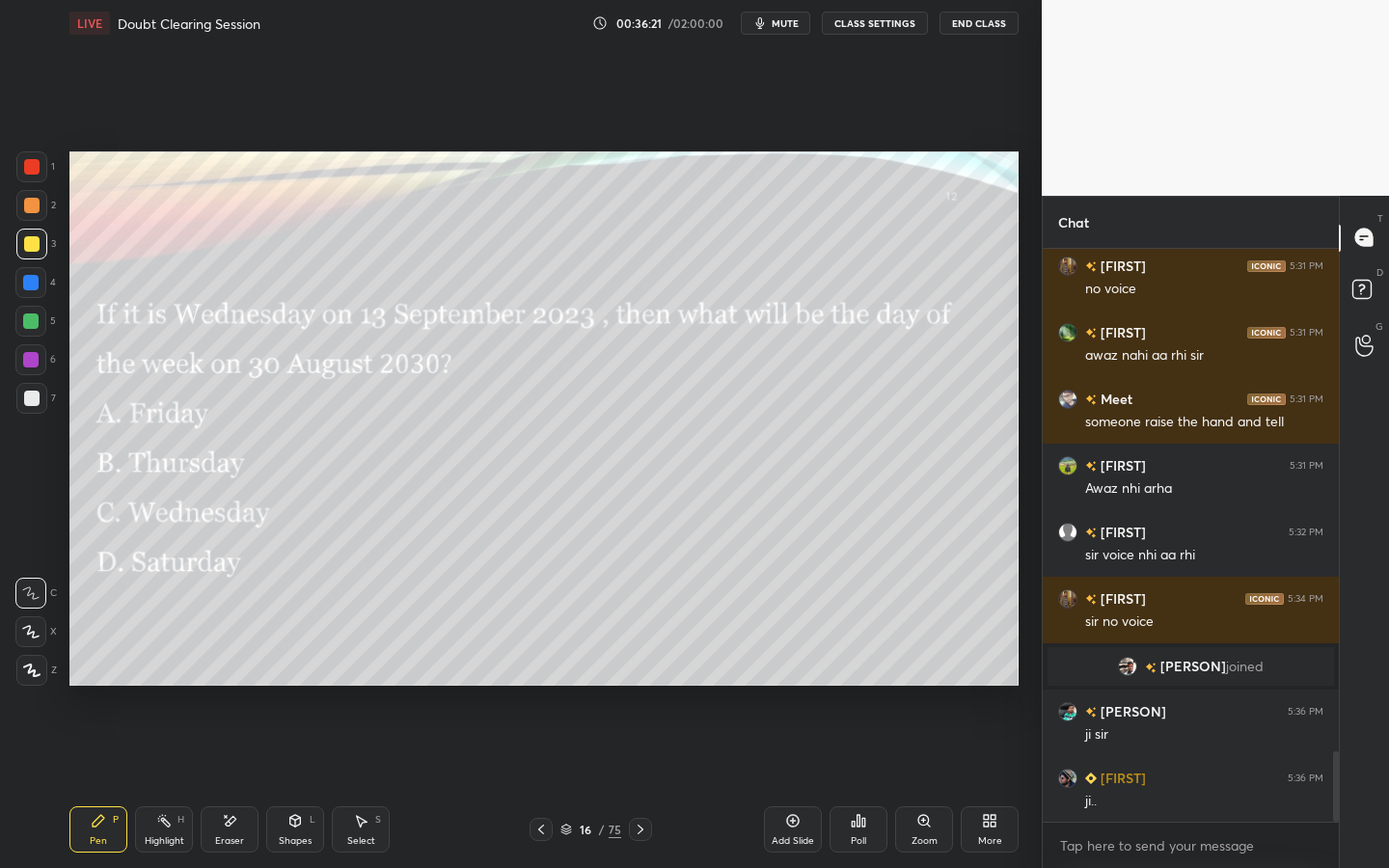 click 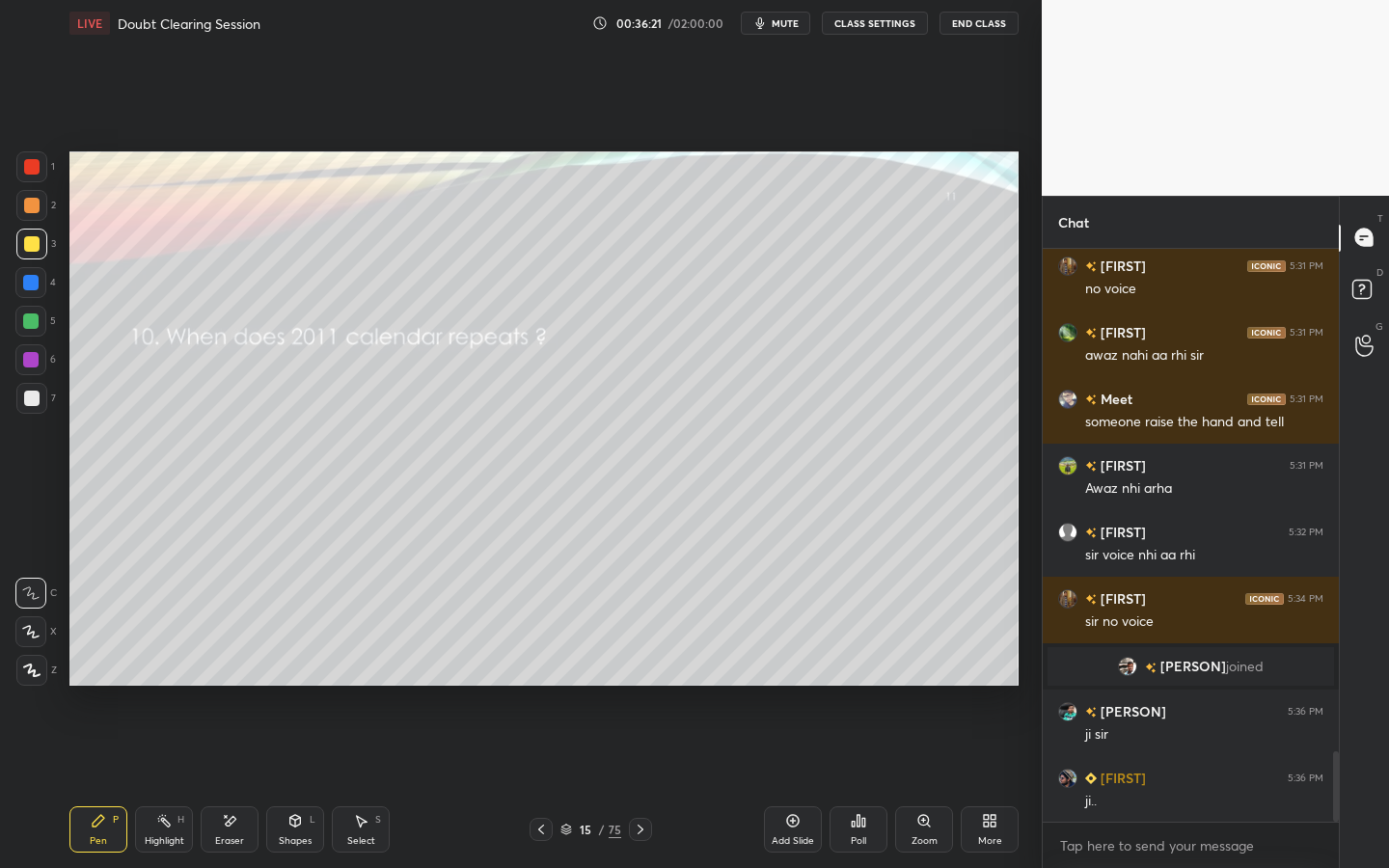 click at bounding box center (541, 829) 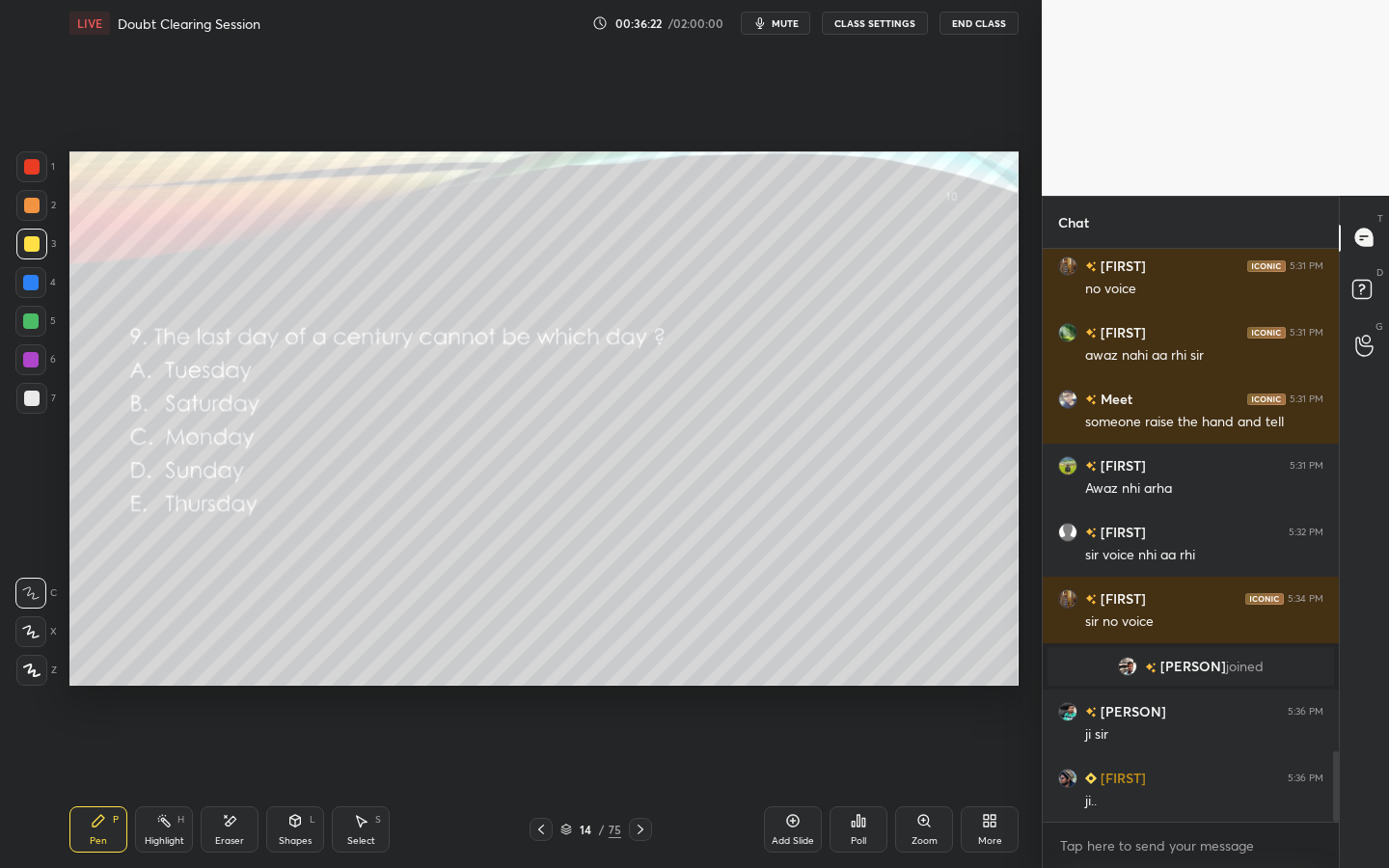 click at bounding box center (541, 829) 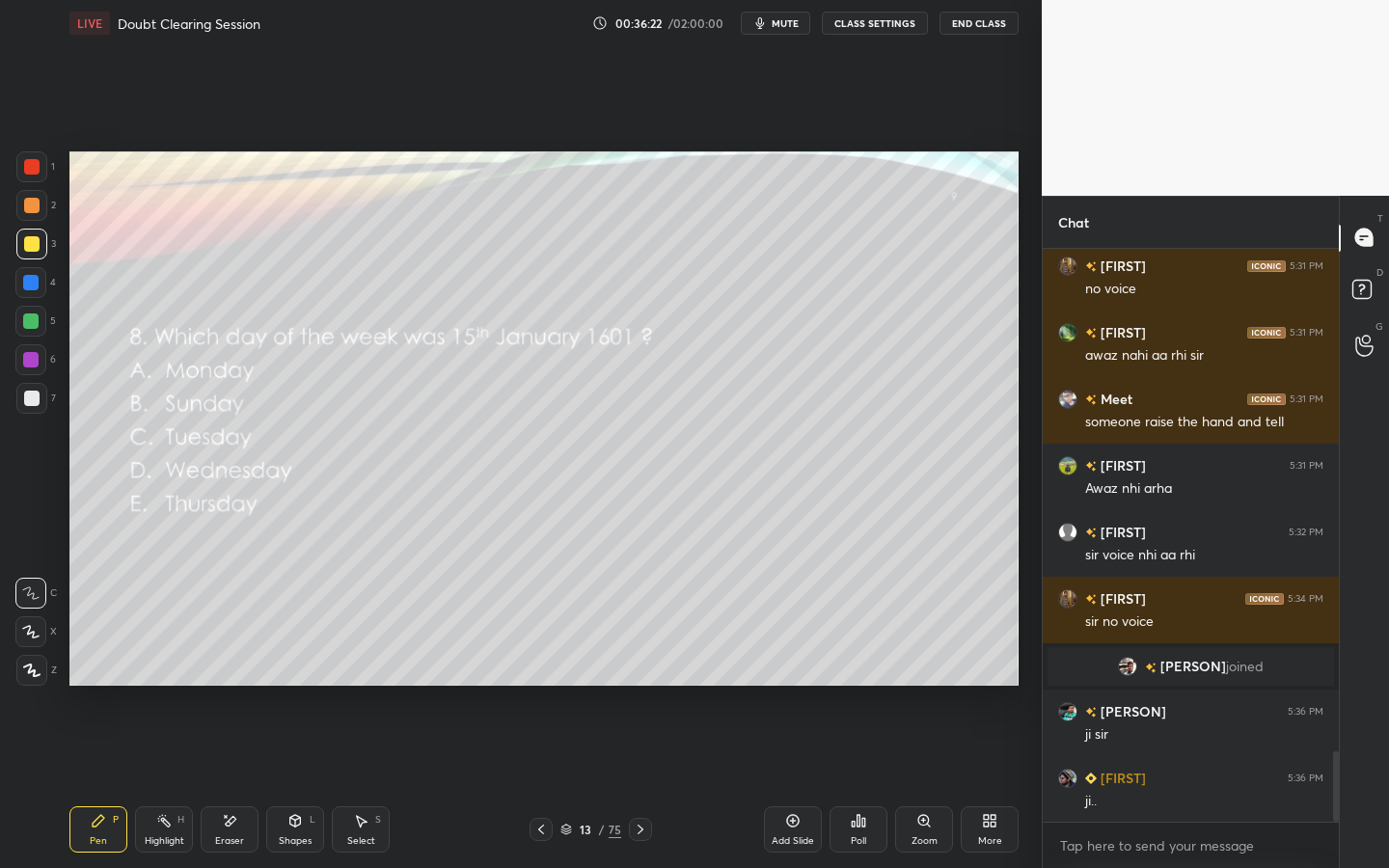 click on "13 / 75" at bounding box center (590, 829) 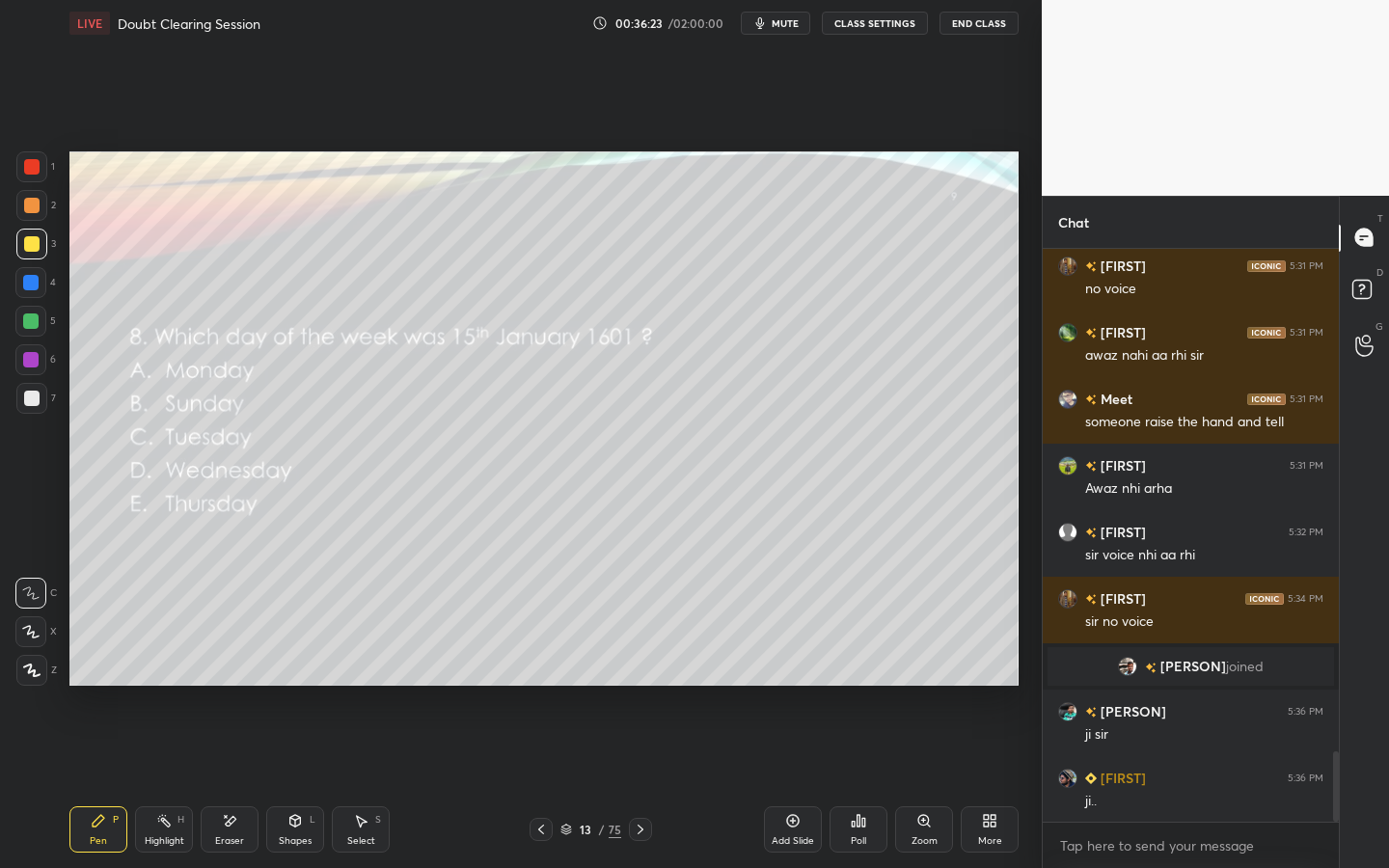 click at bounding box center (541, 829) 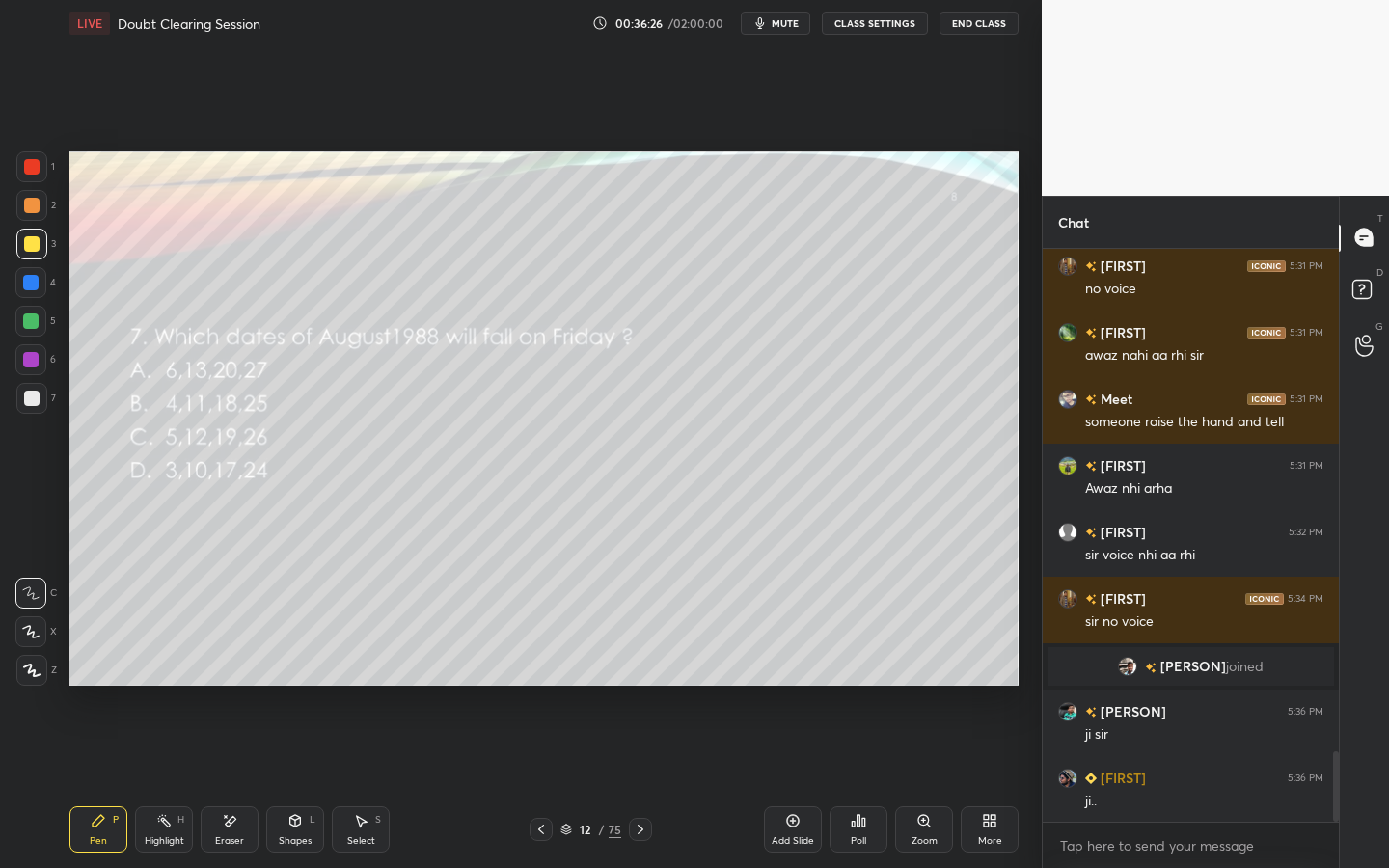 click 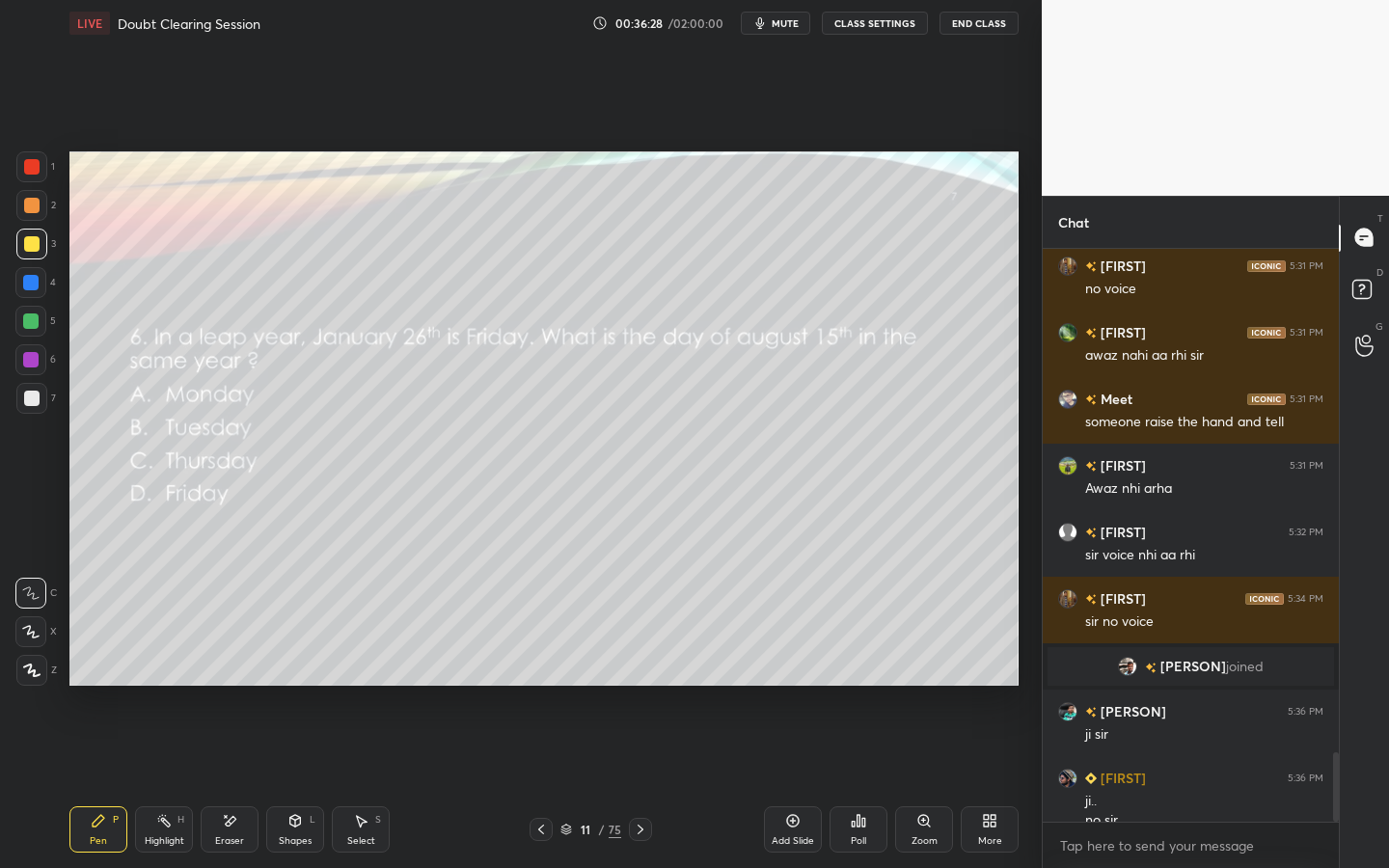 scroll, scrollTop: 4138, scrollLeft: 0, axis: vertical 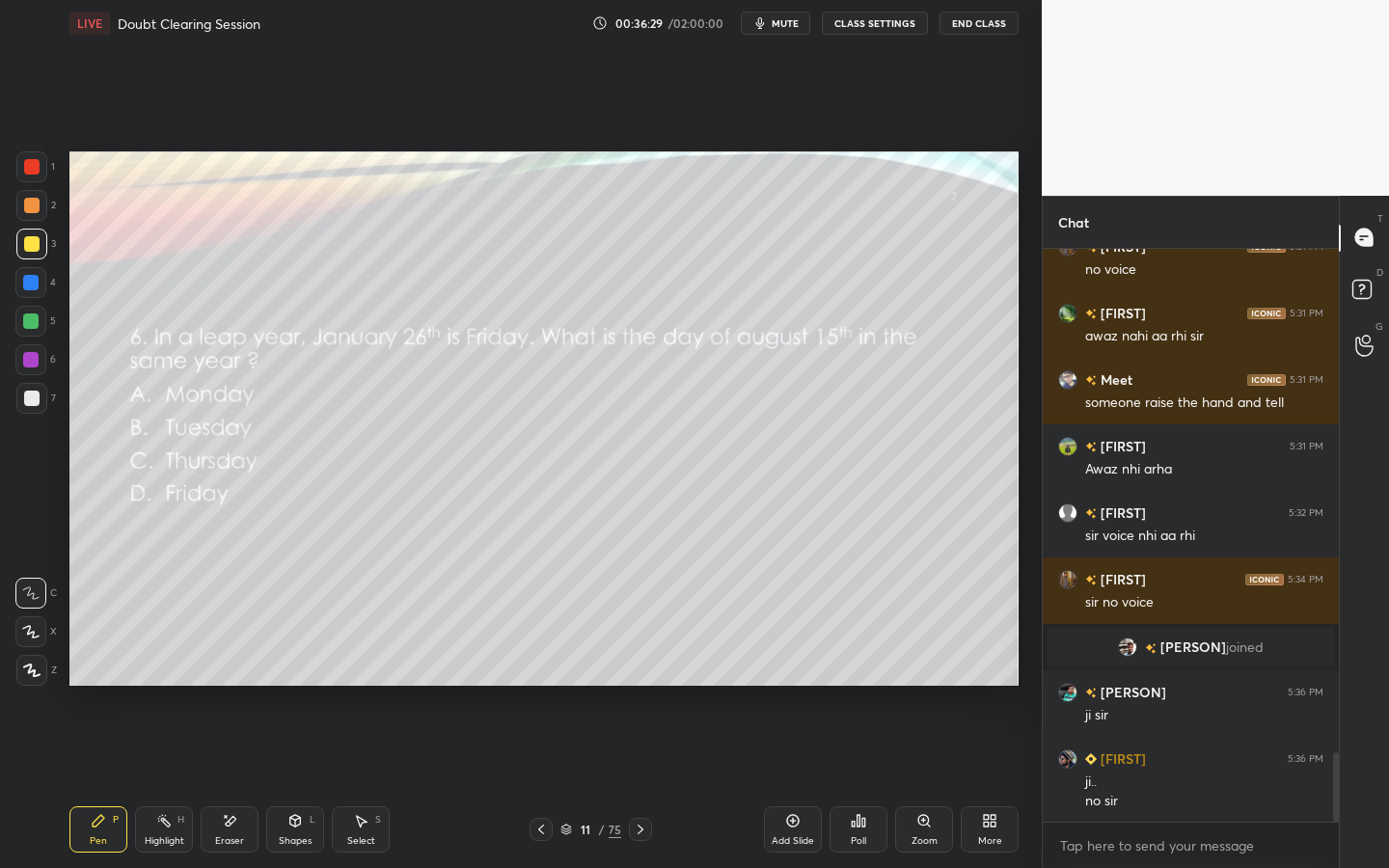 drag, startPoint x: 638, startPoint y: 834, endPoint x: 645, endPoint y: 827, distance: 9.899495 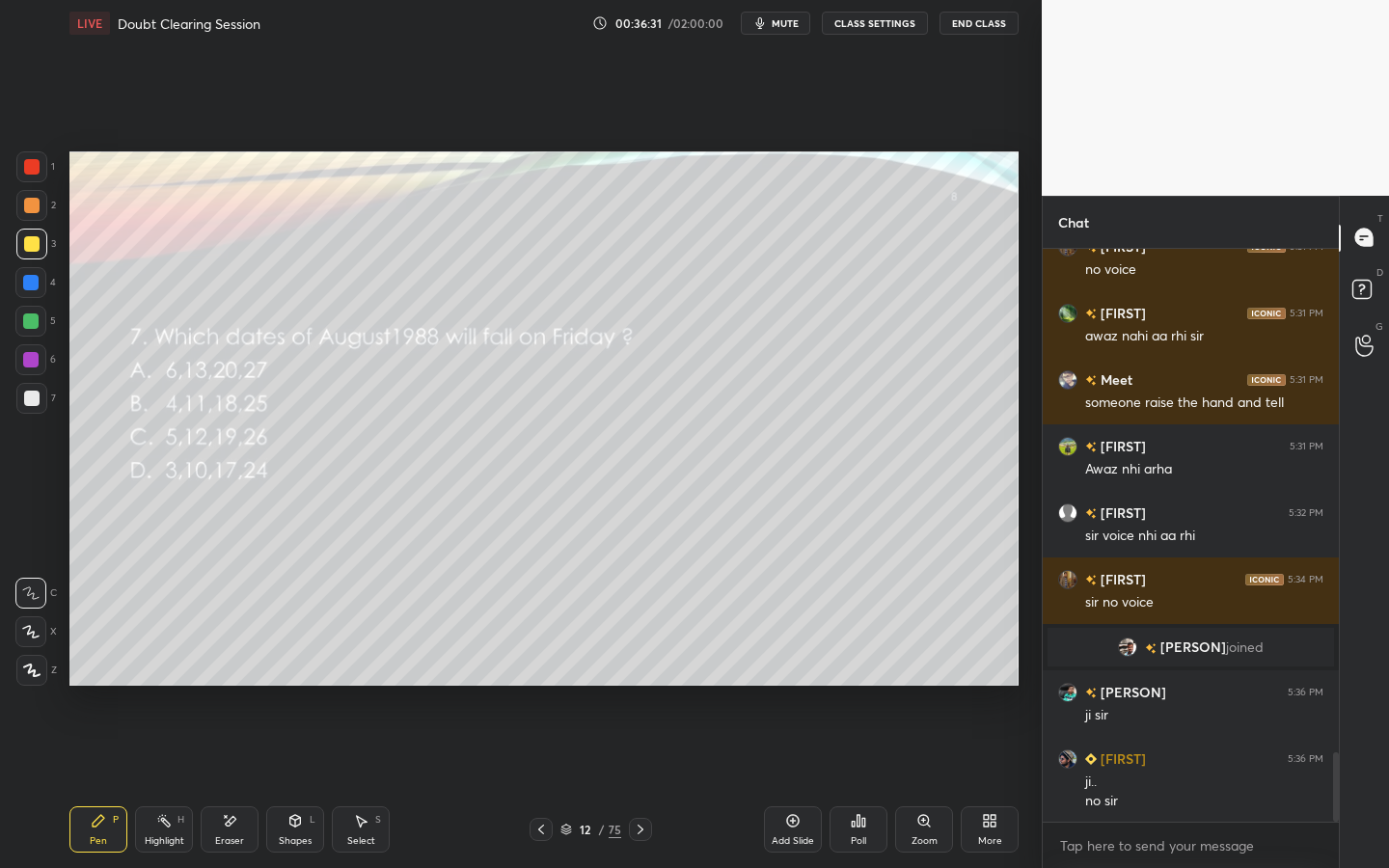 scroll, scrollTop: 4205, scrollLeft: 0, axis: vertical 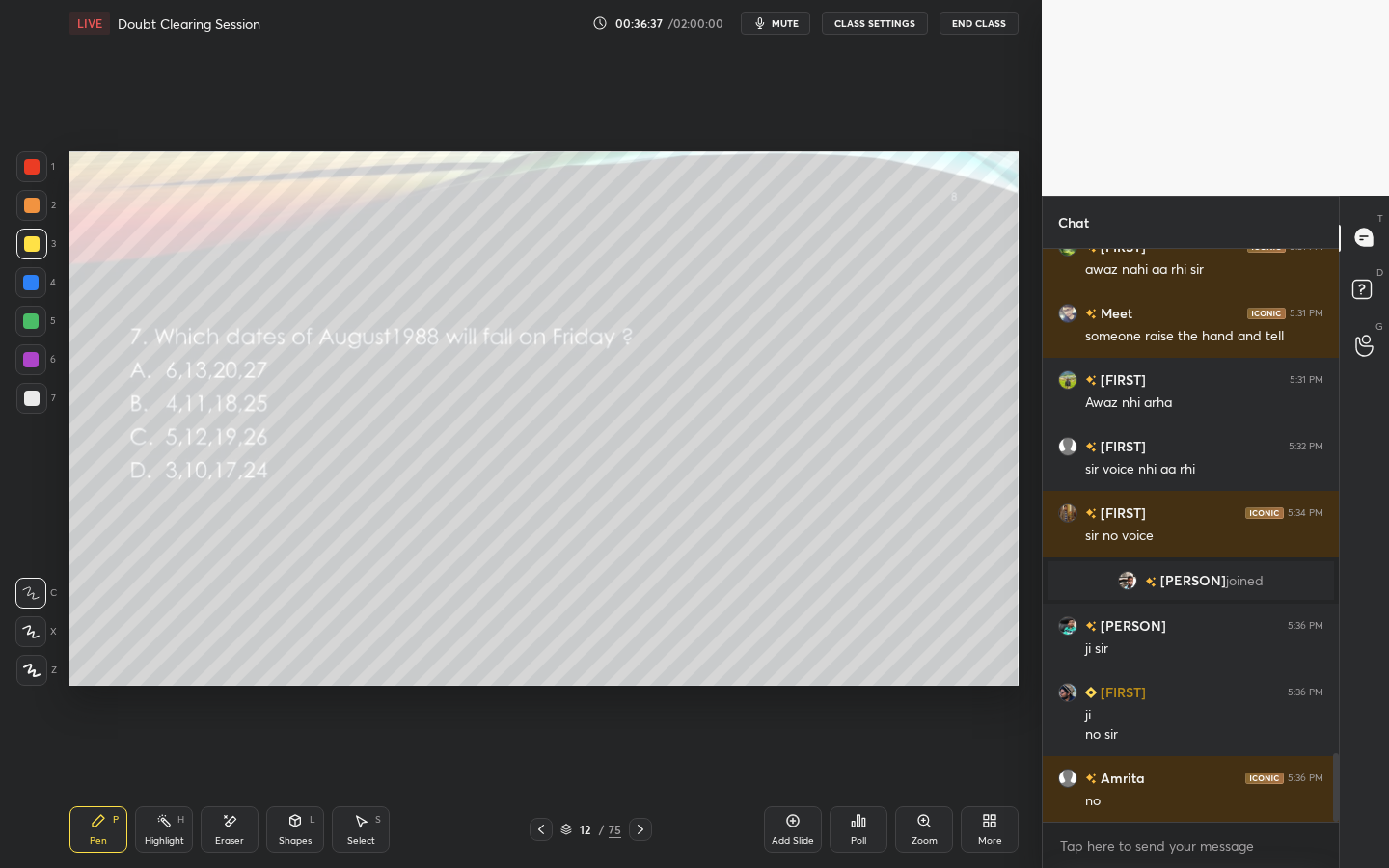 click at bounding box center (640, 829) 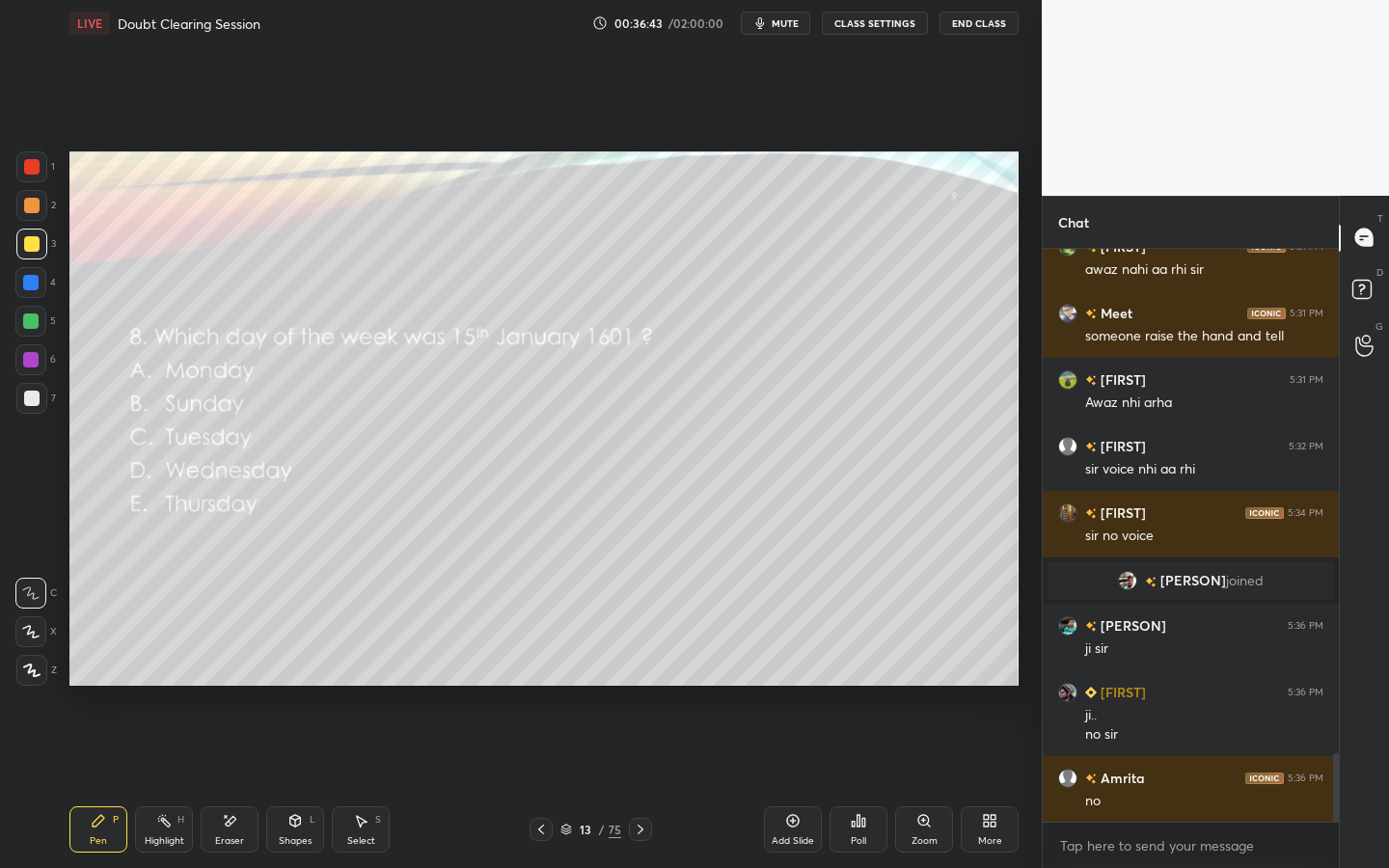 click at bounding box center (640, 829) 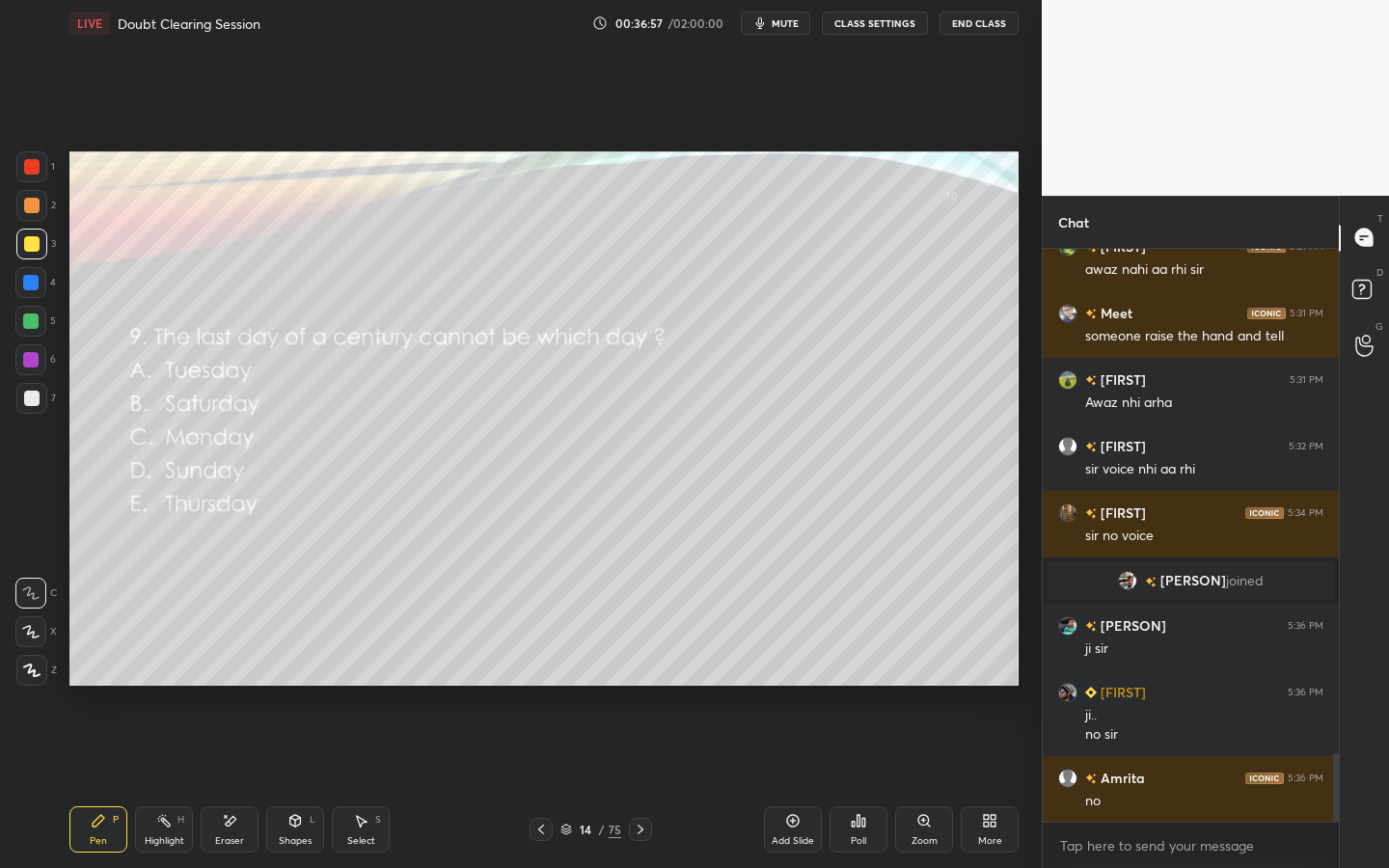 click on "Poll" at bounding box center (858, 829) 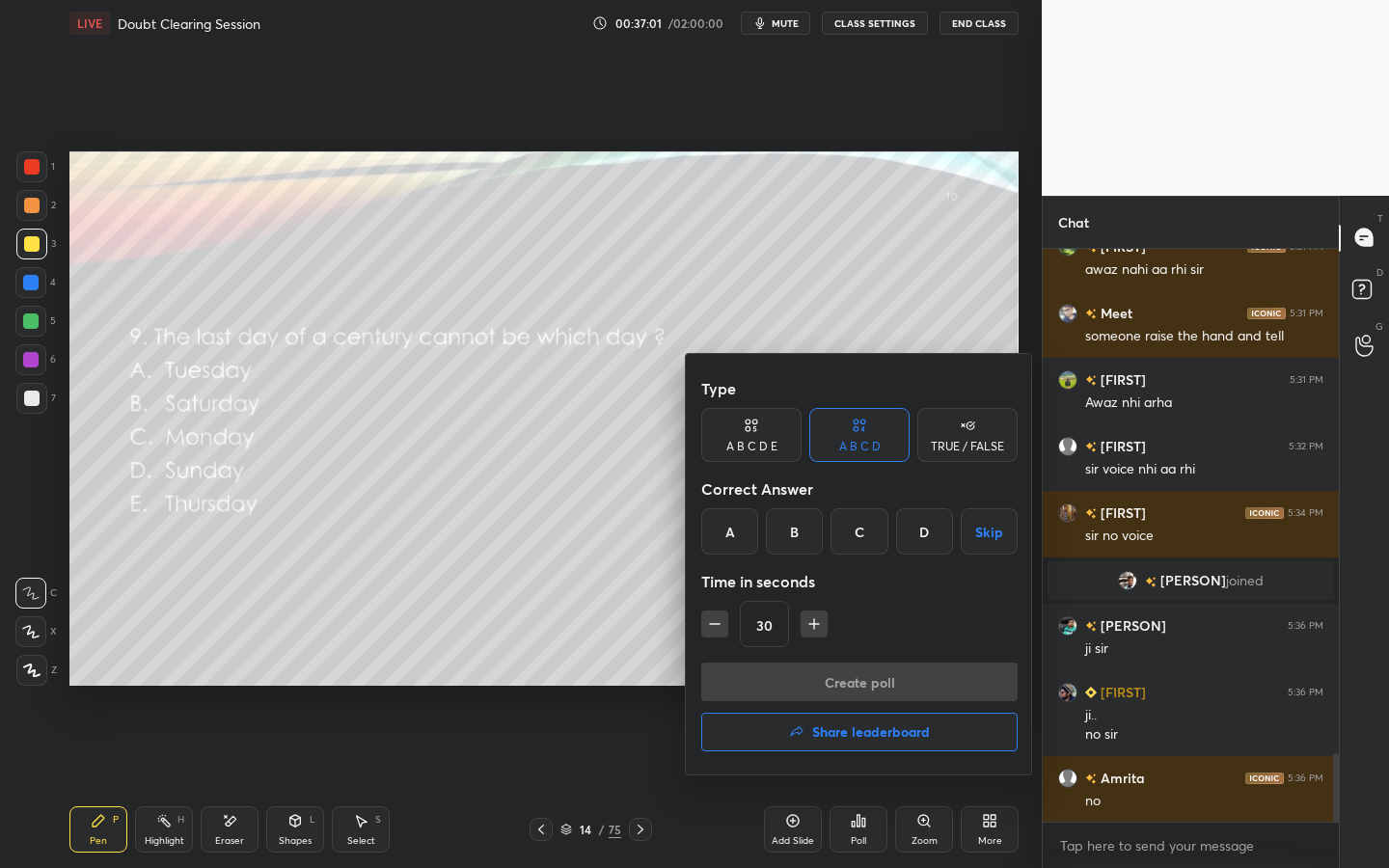 drag, startPoint x: 955, startPoint y: 448, endPoint x: 959, endPoint y: 435, distance: 13.601471 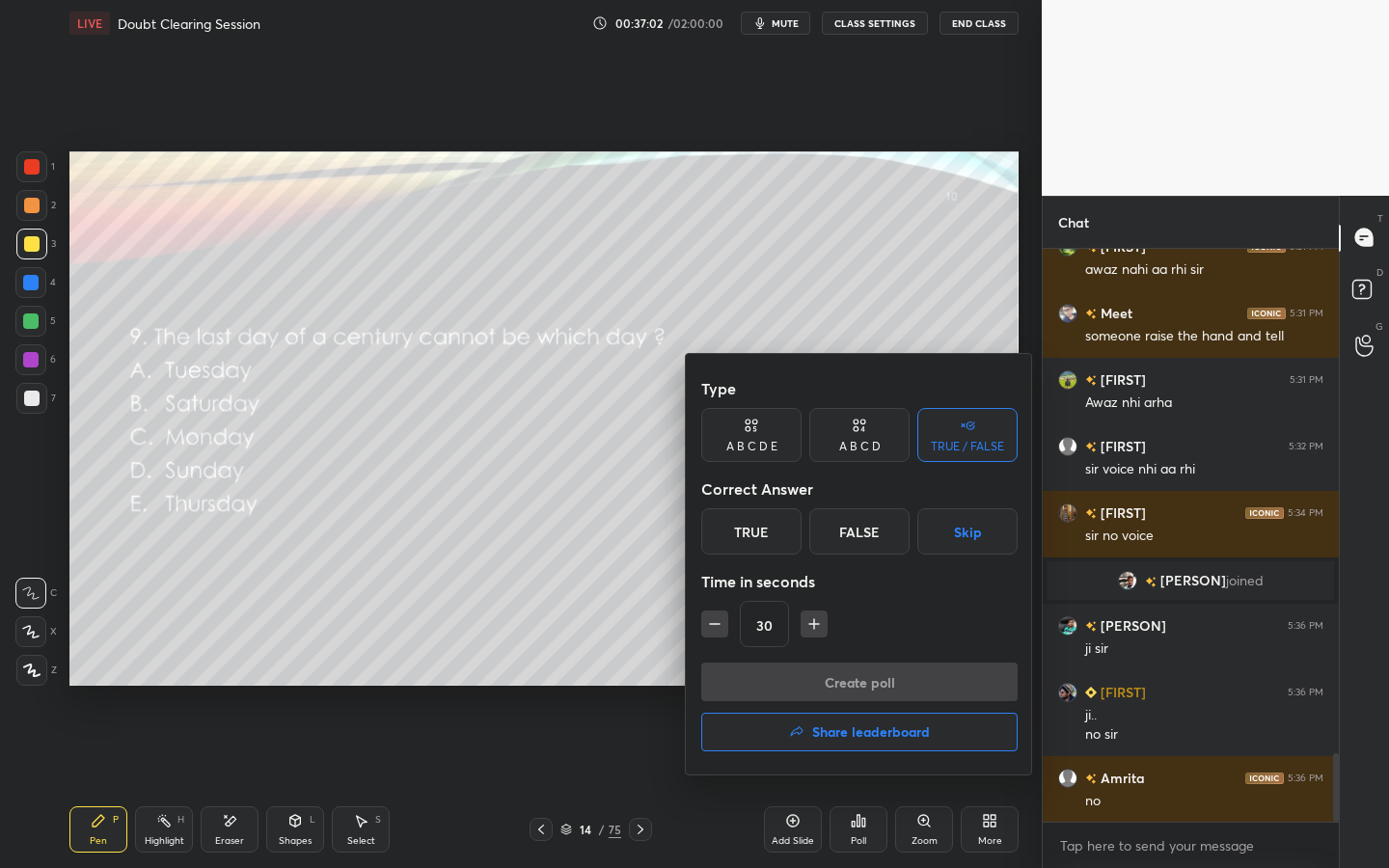 click on "True" at bounding box center (751, 531) 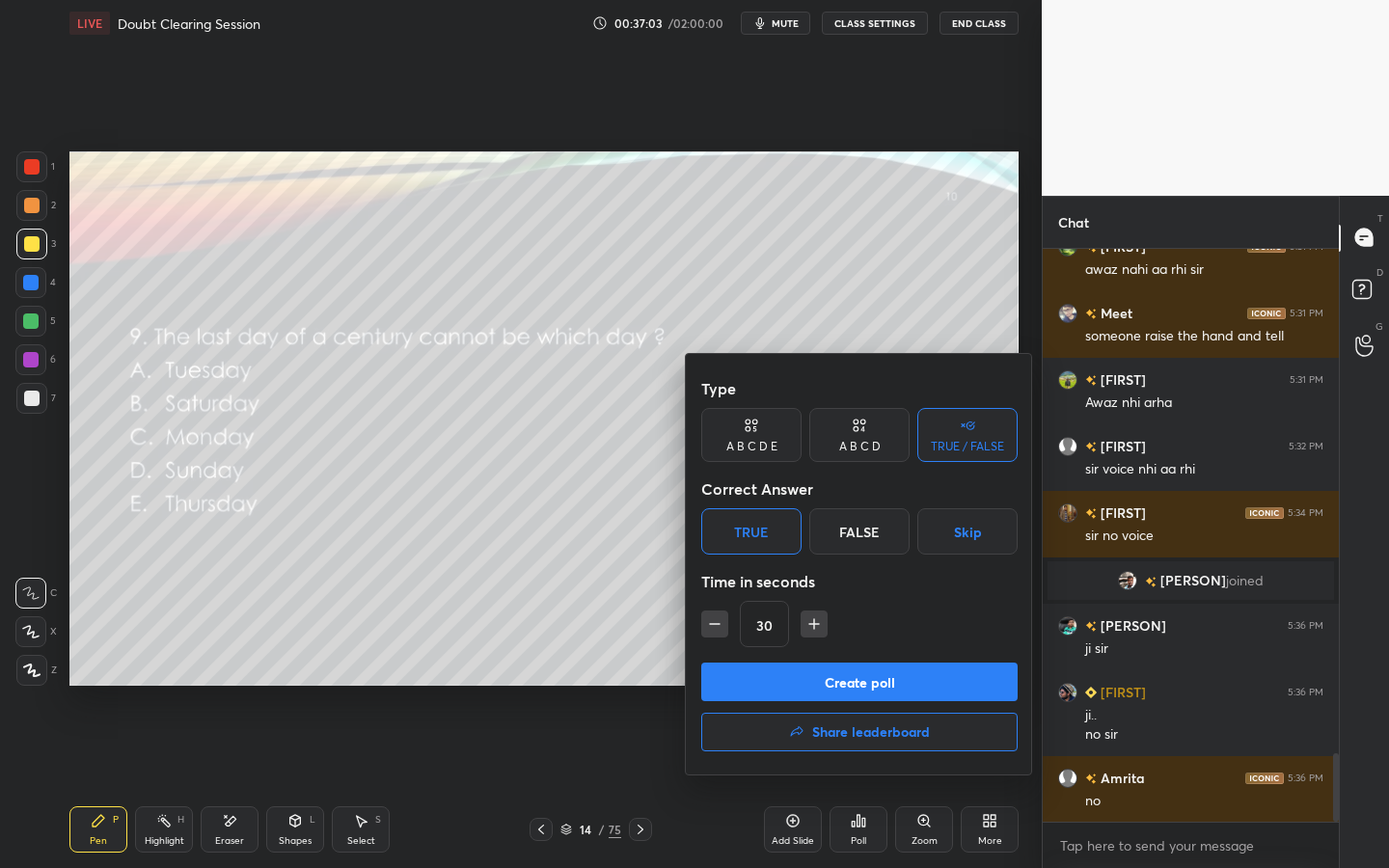 click 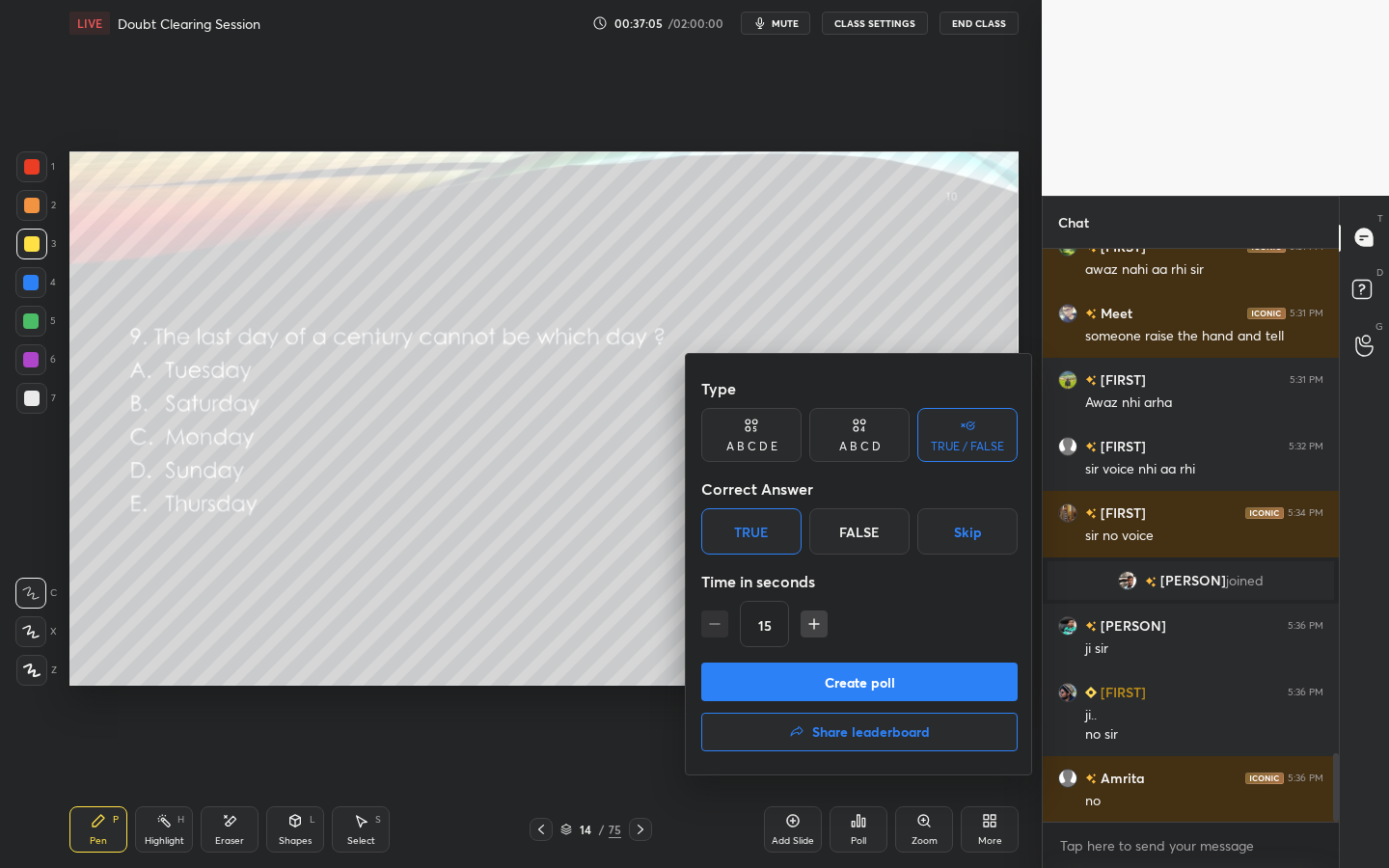 click on "Create poll" at bounding box center (859, 682) 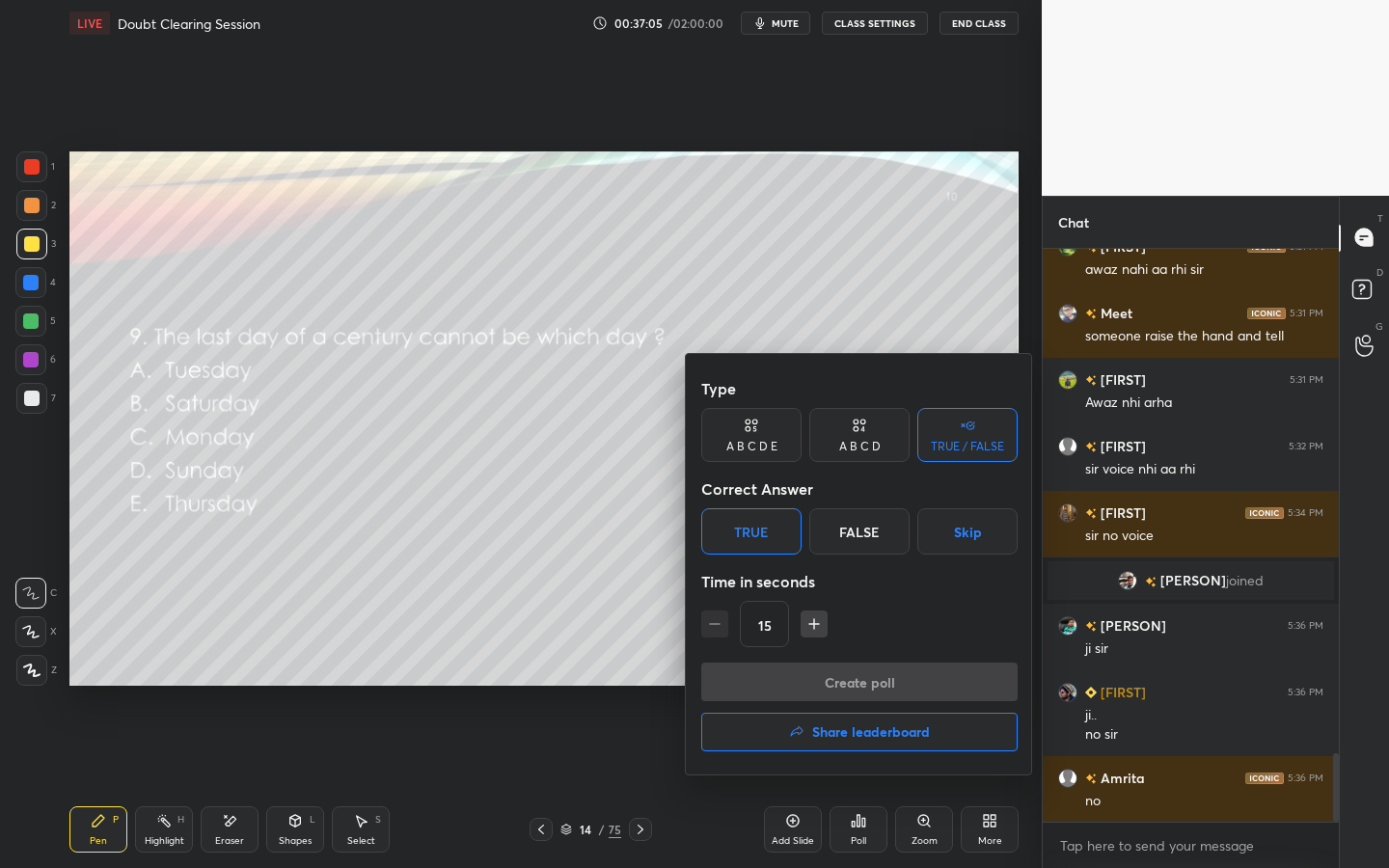 scroll, scrollTop: 527, scrollLeft: 290, axis: both 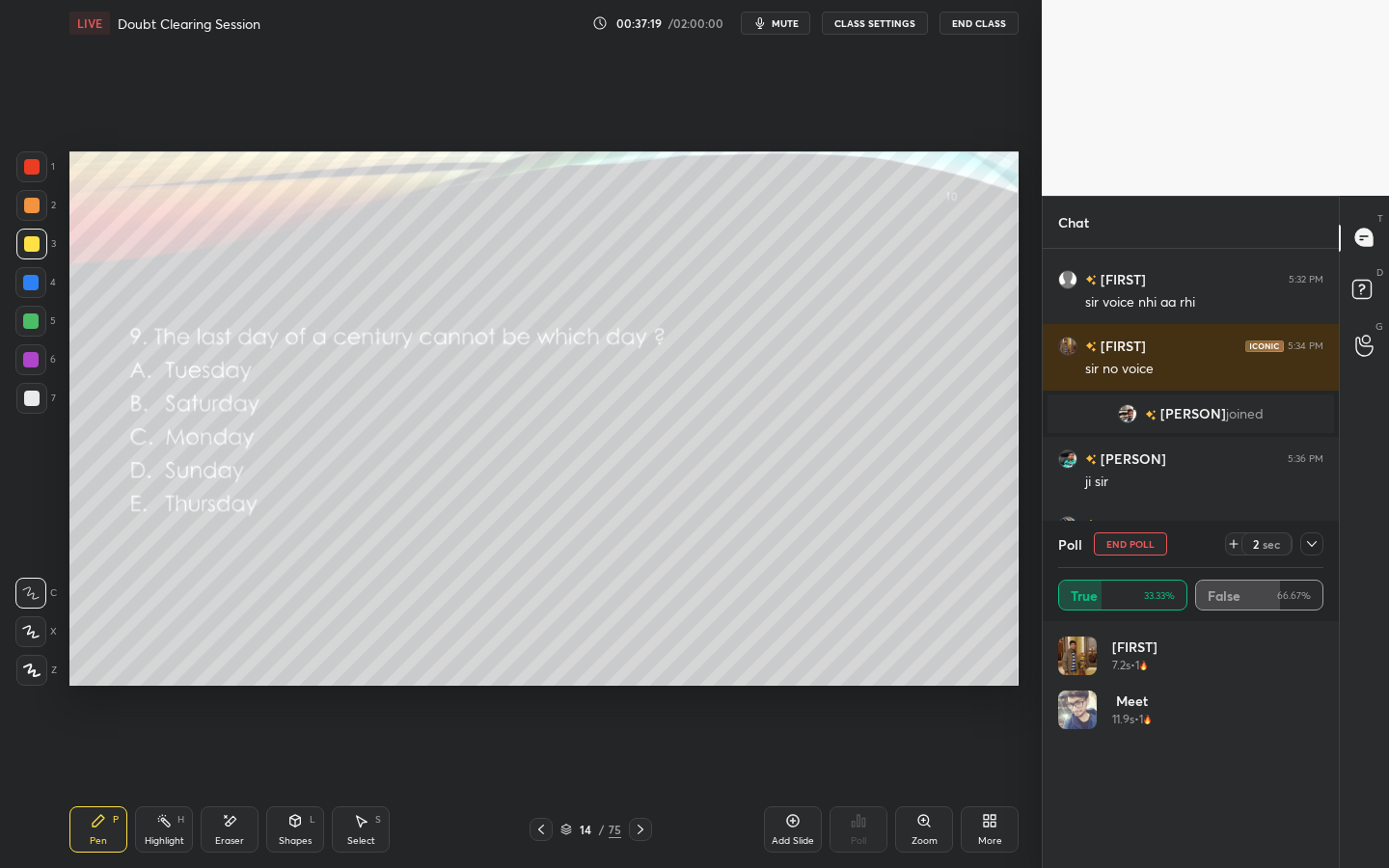 click on "End Poll" at bounding box center [1130, 544] 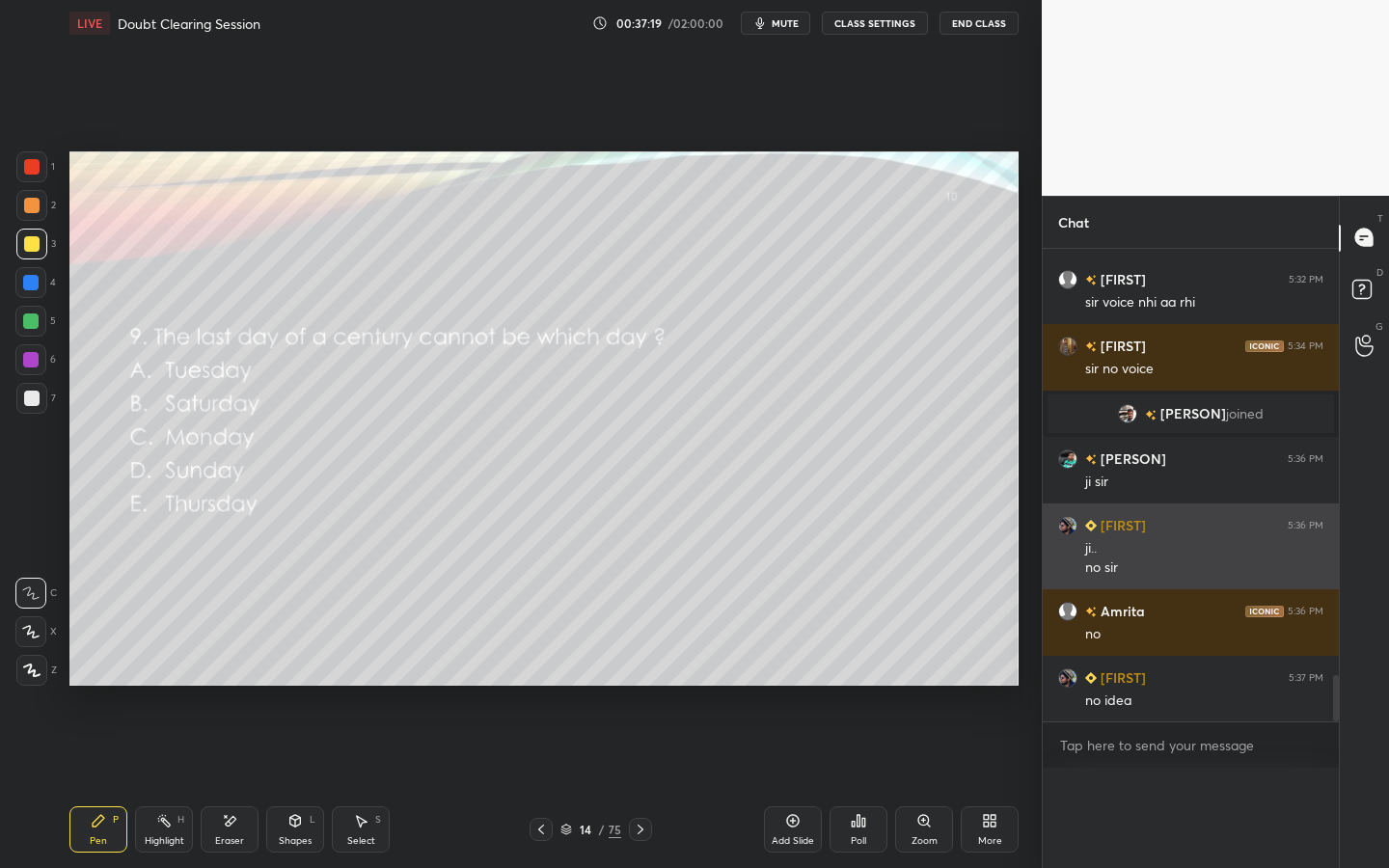 scroll, scrollTop: 117, scrollLeft: 259, axis: both 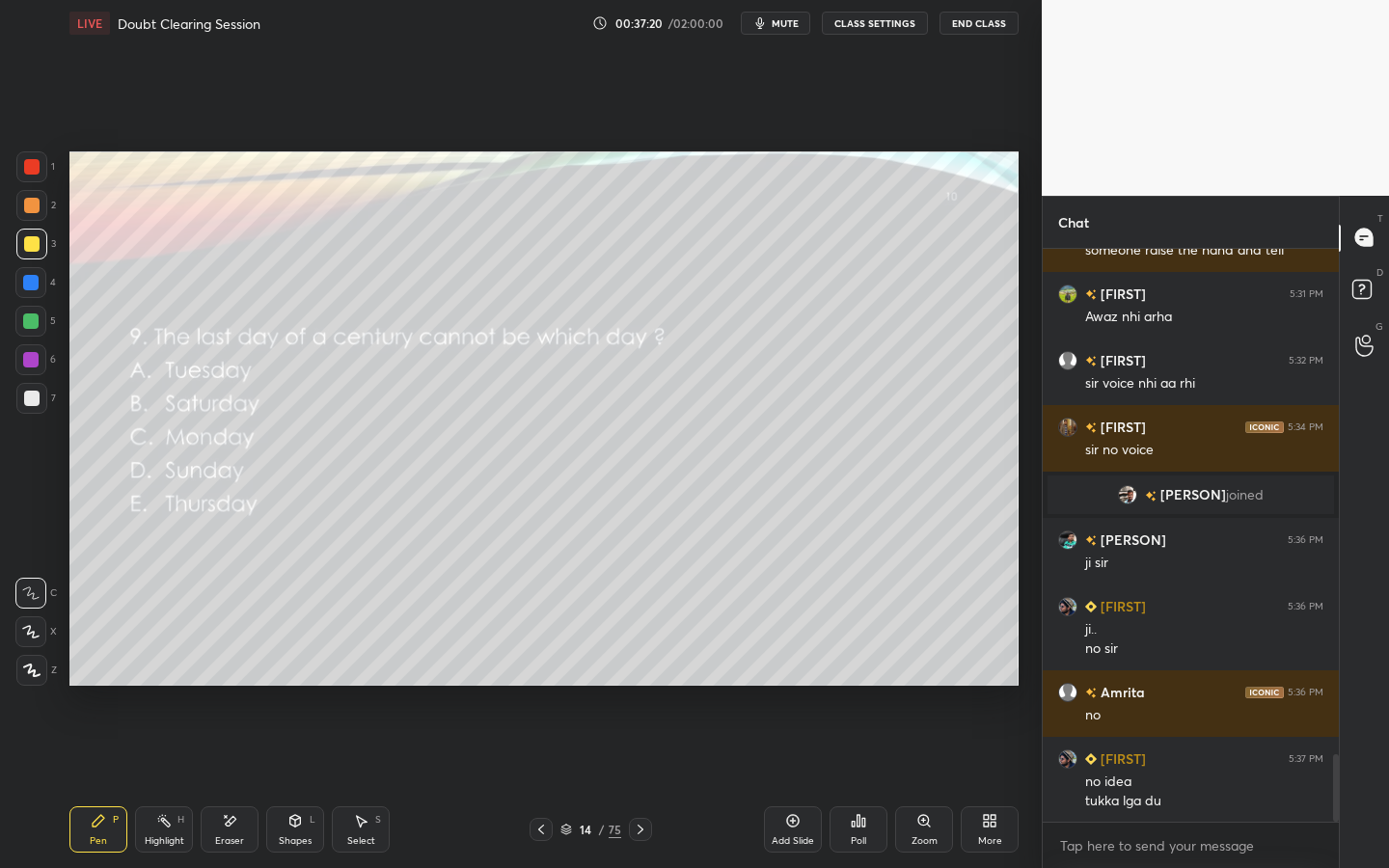 click on "Poll" at bounding box center (858, 829) 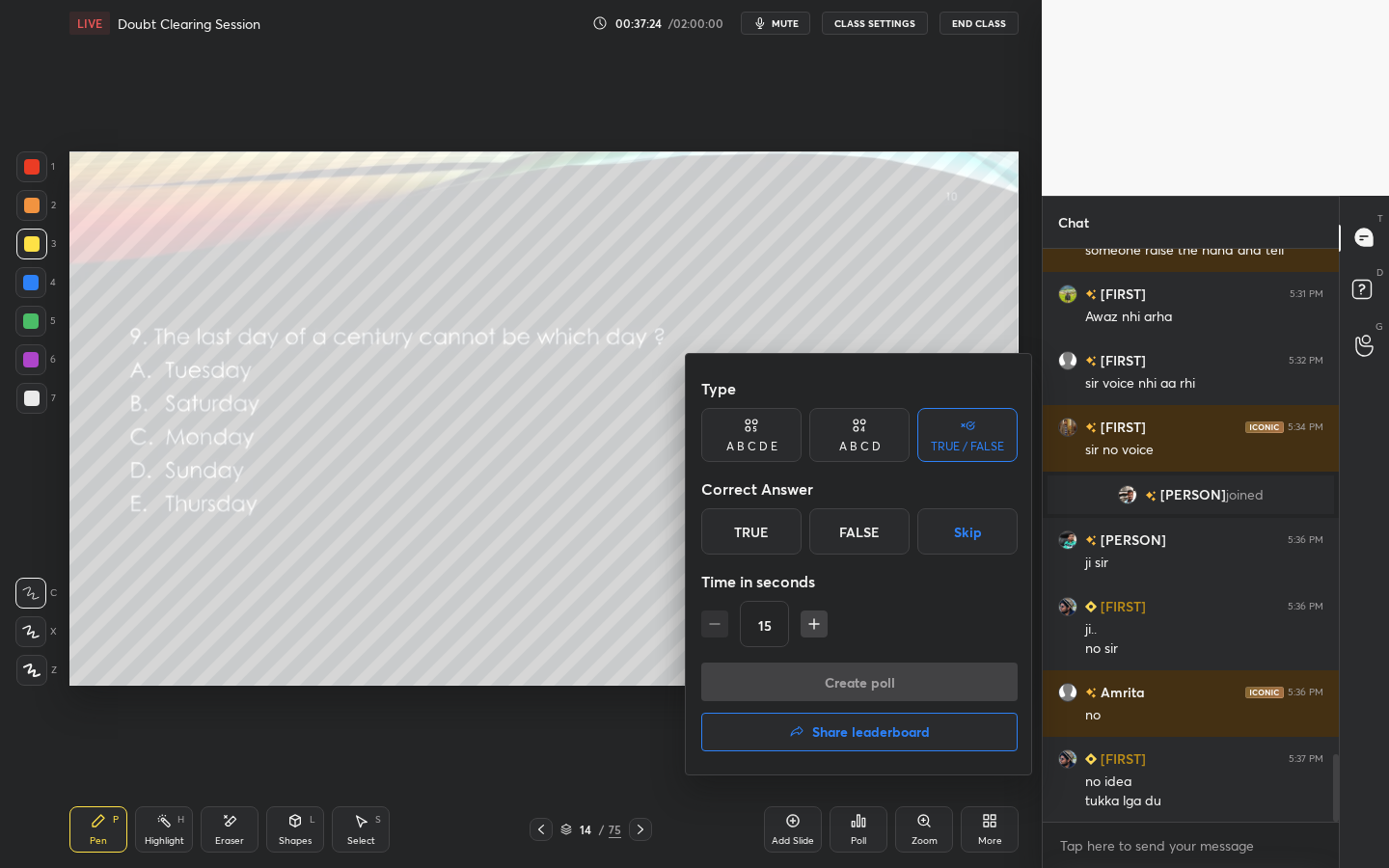click on "True" at bounding box center (751, 531) 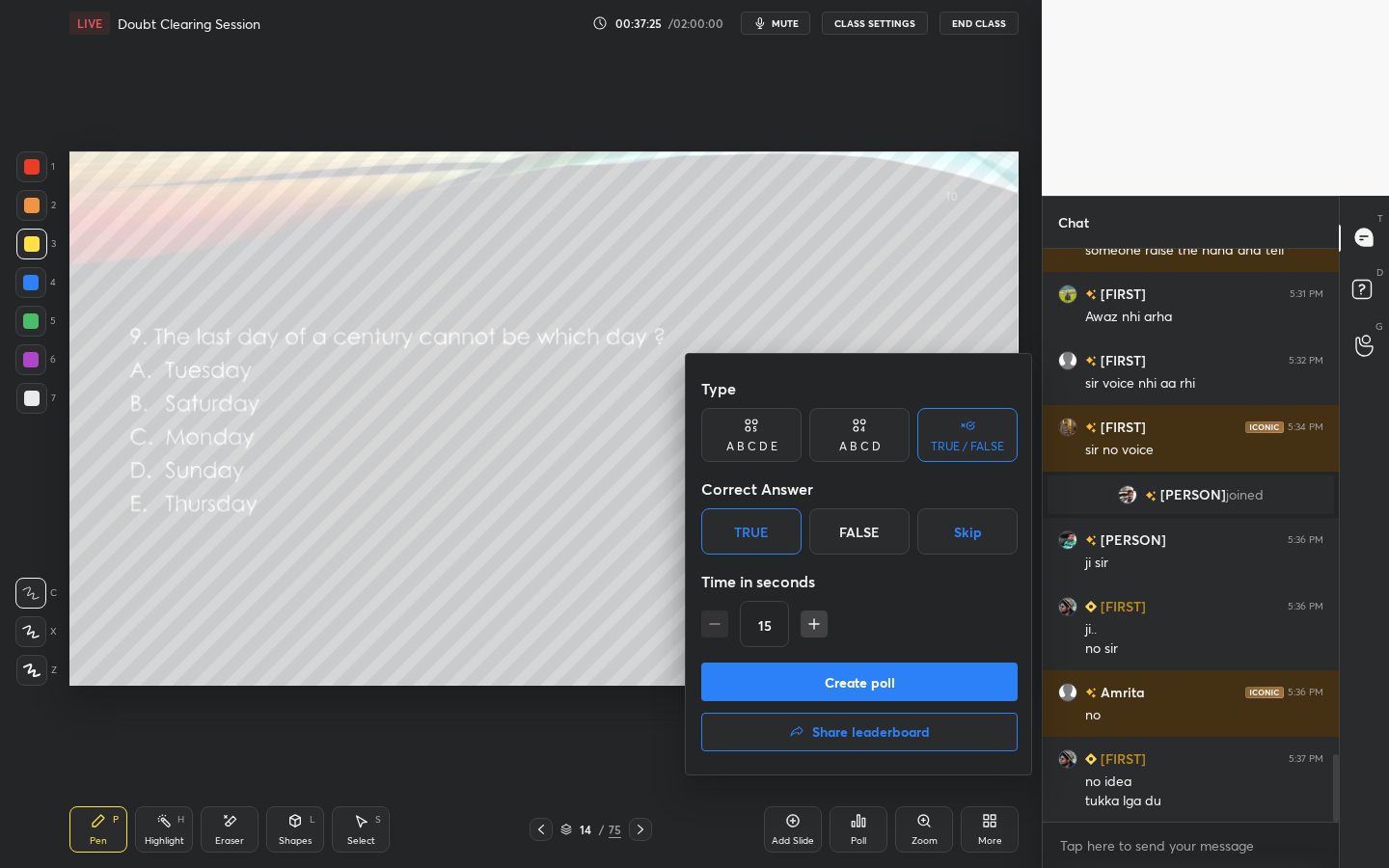 click on "Create poll" at bounding box center (859, 682) 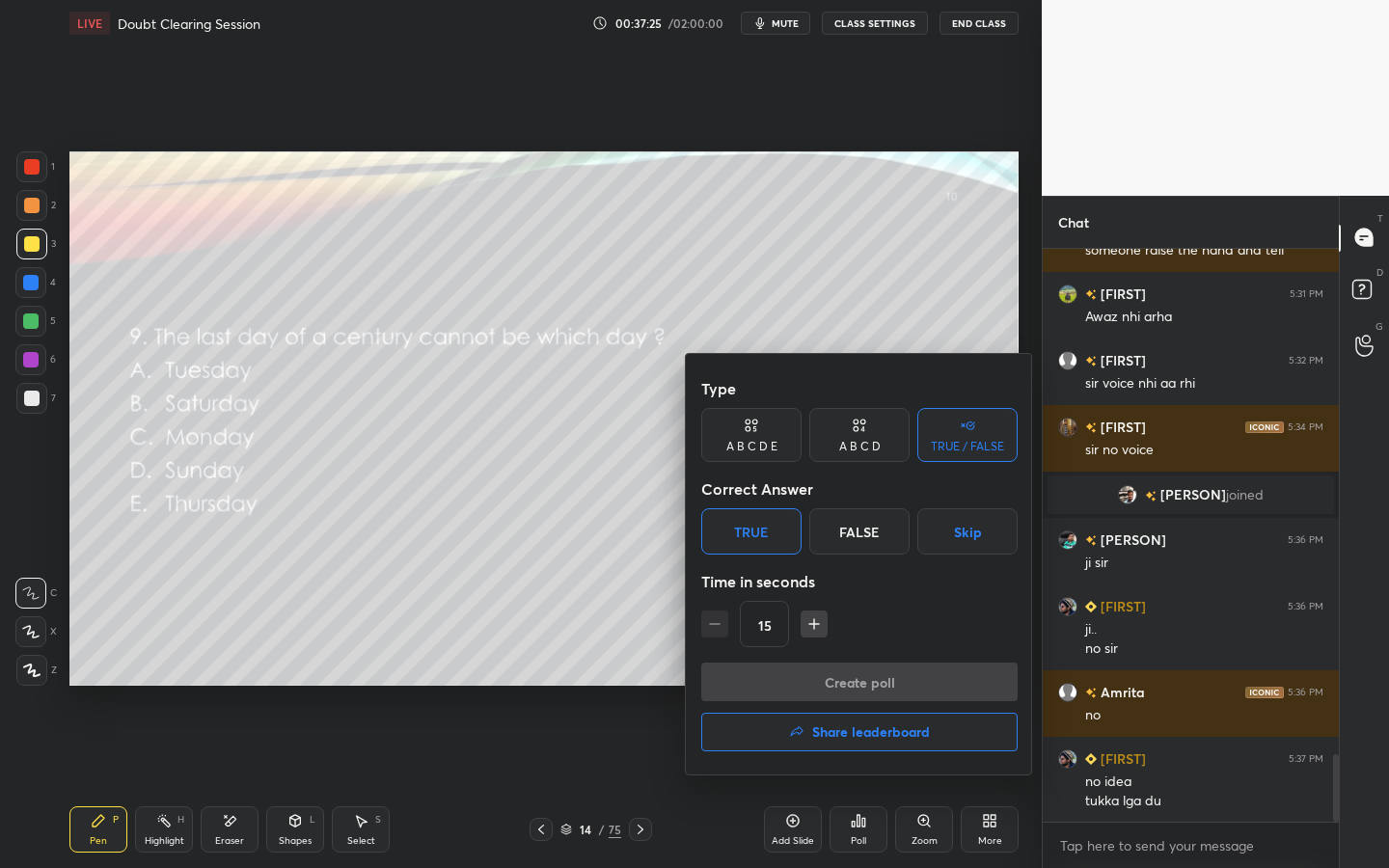 scroll, scrollTop: 527, scrollLeft: 290, axis: both 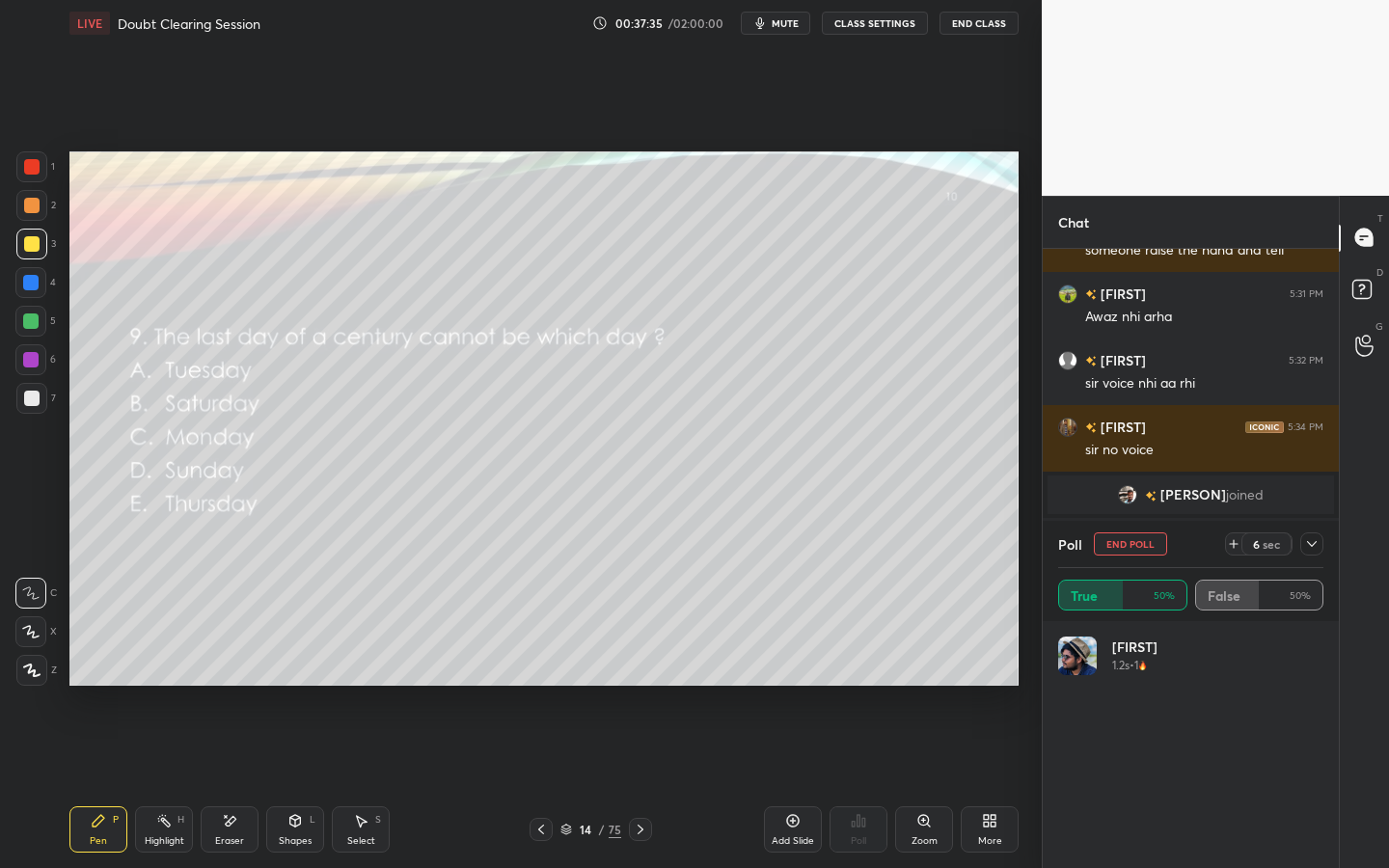 click on "Poll End Poll 6  sec" at bounding box center [1190, 544] 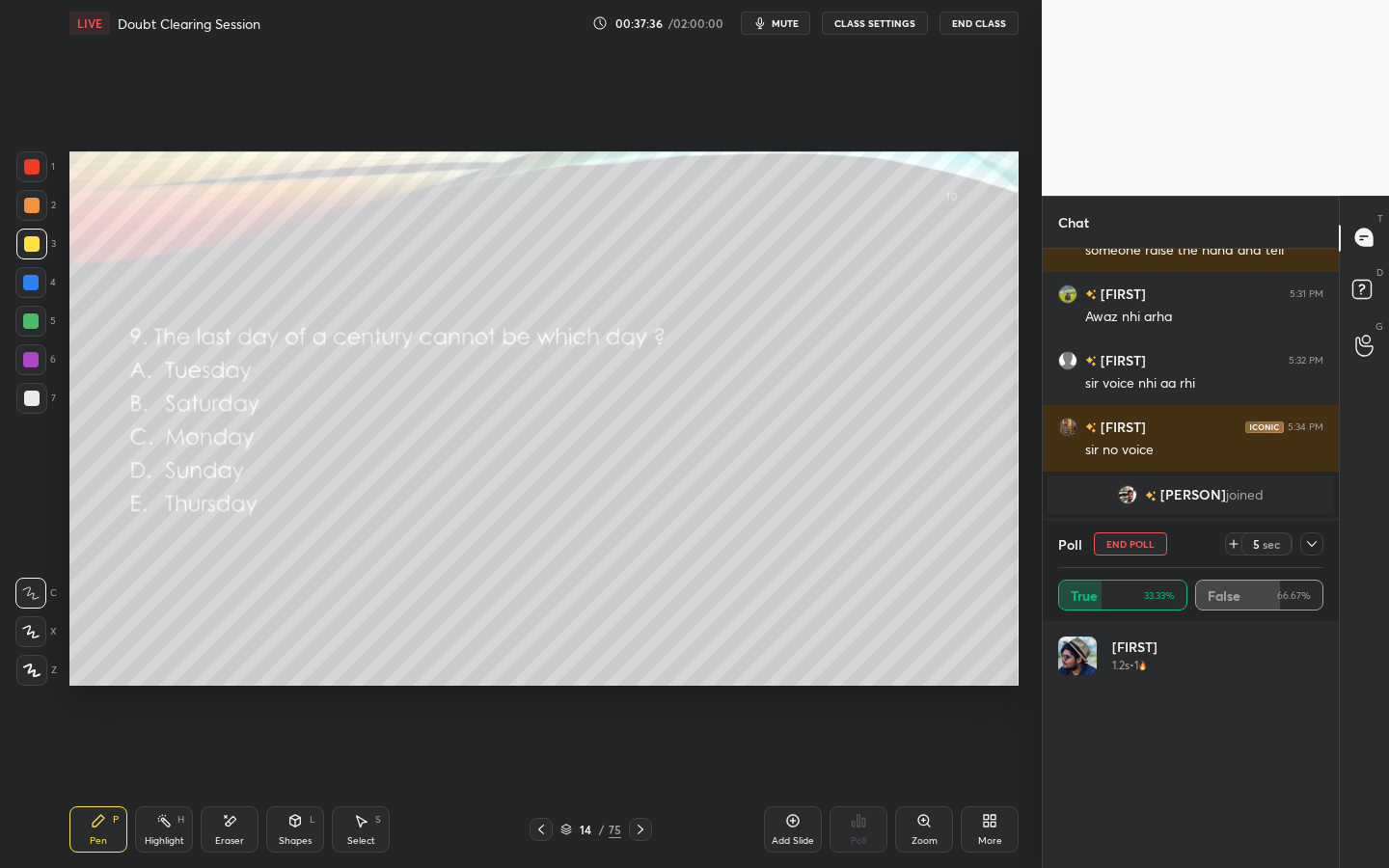 click on "End Poll" at bounding box center (1130, 544) 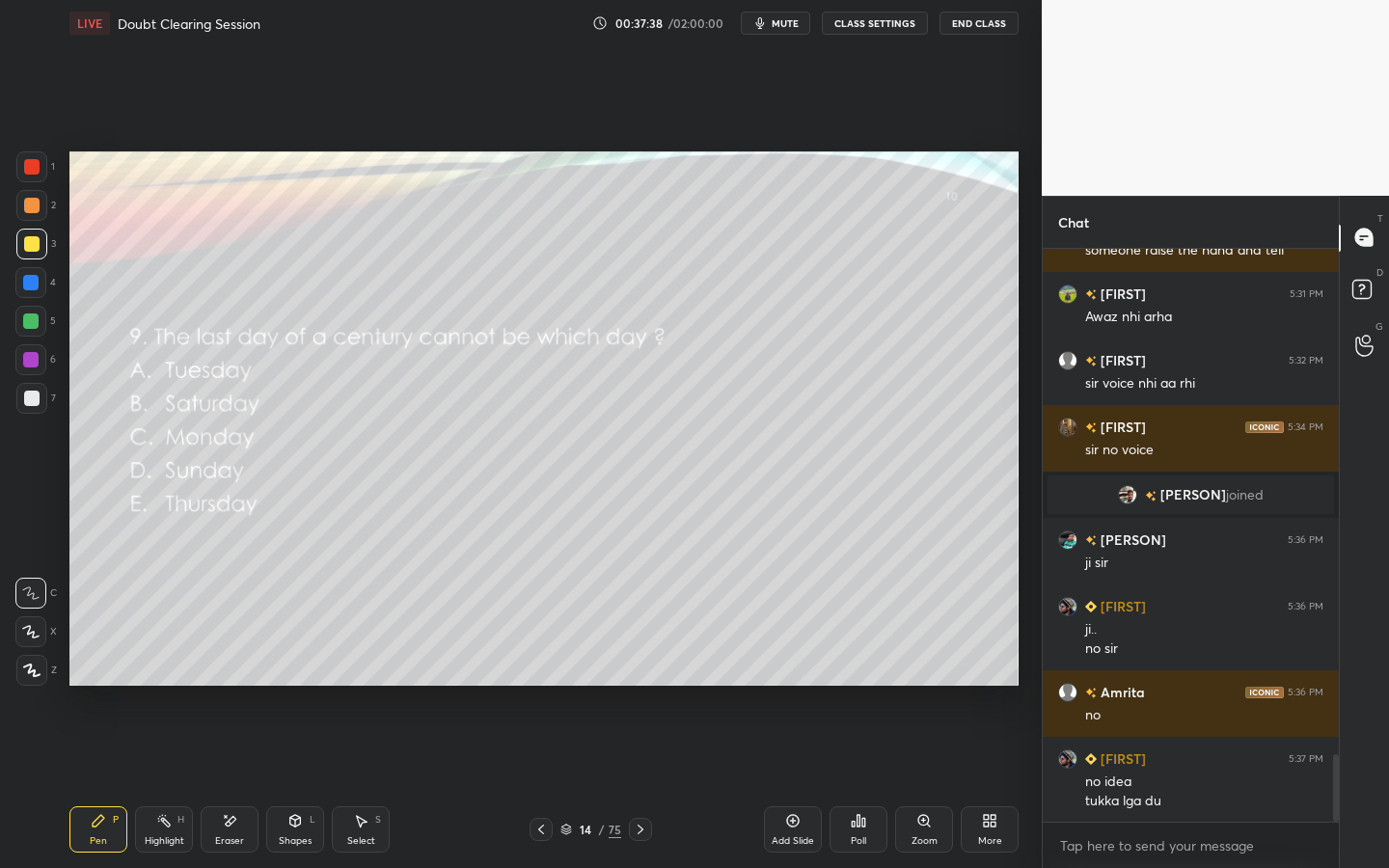 click on "Poll" at bounding box center (858, 829) 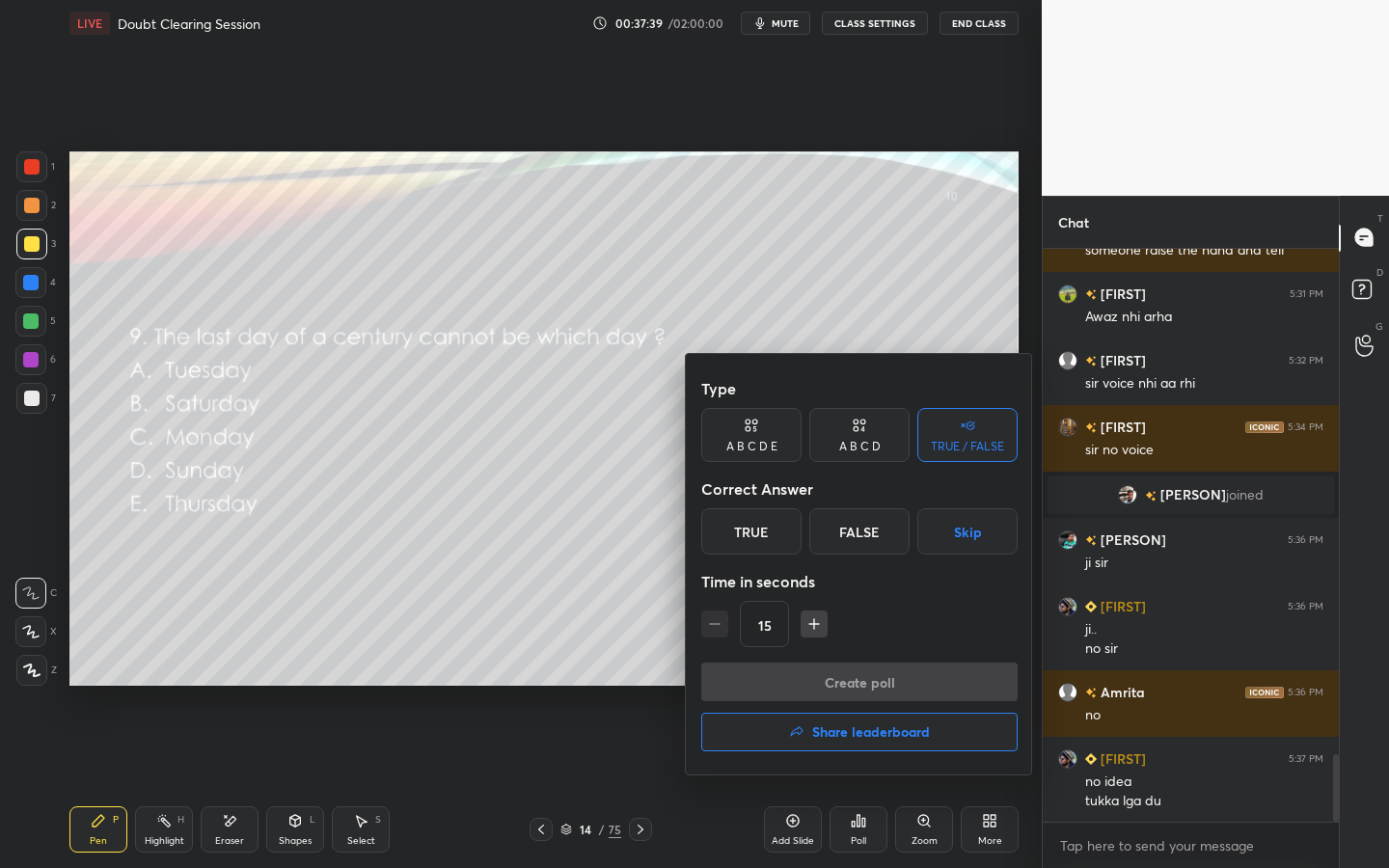 click on "False" at bounding box center (859, 531) 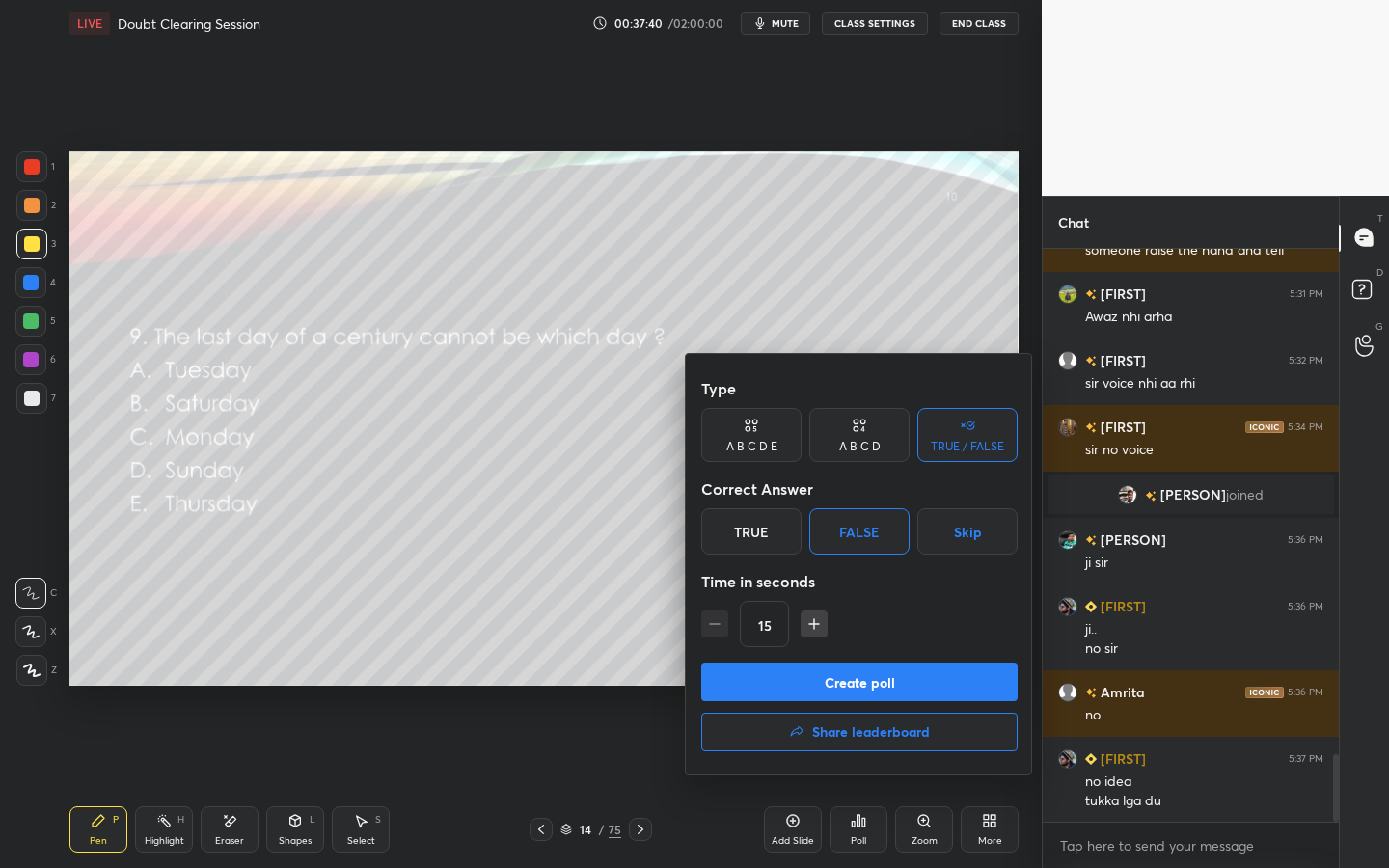 click on "Create poll" at bounding box center [859, 682] 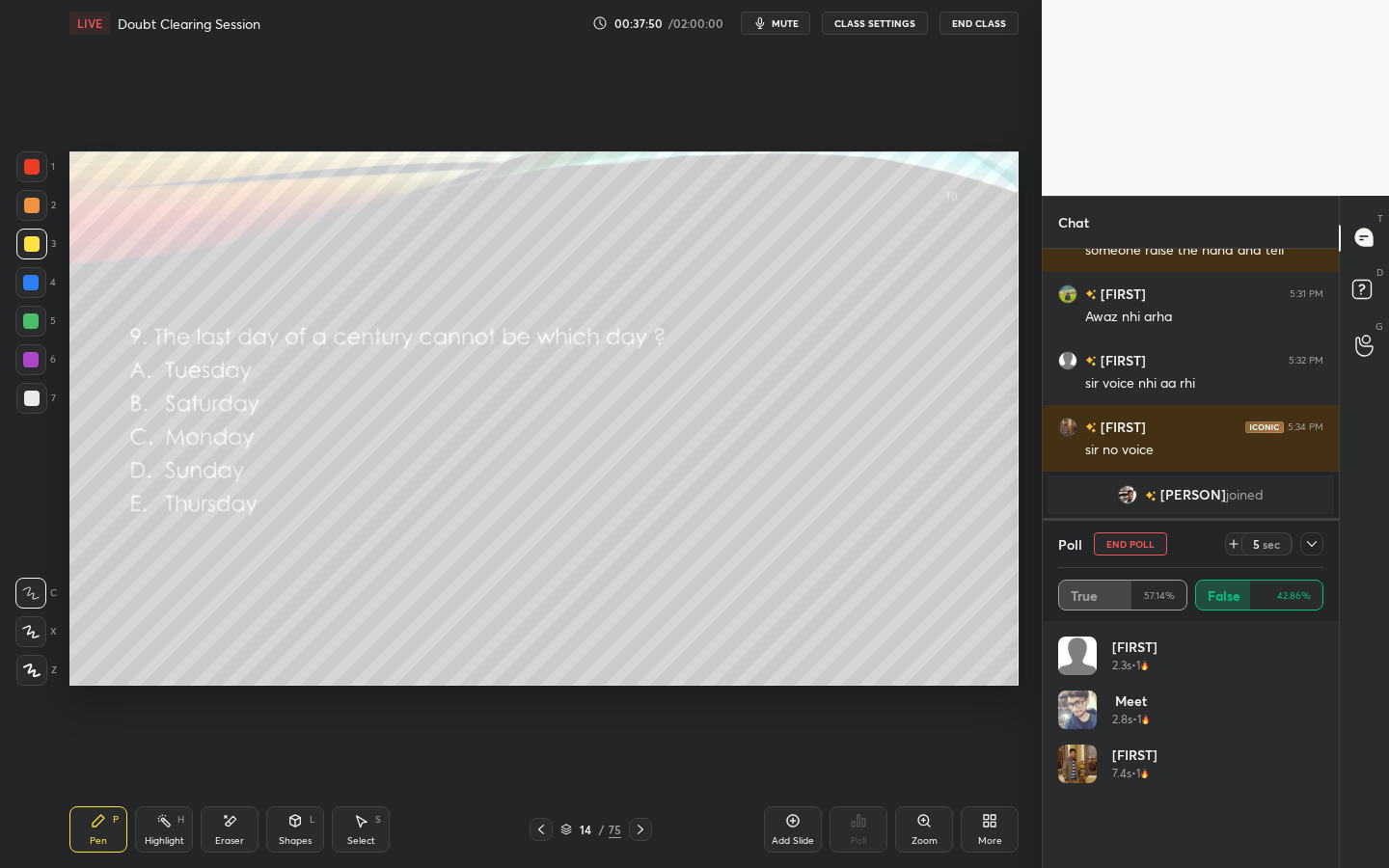 drag, startPoint x: 1151, startPoint y: 552, endPoint x: 1134, endPoint y: 557, distance: 17.720045 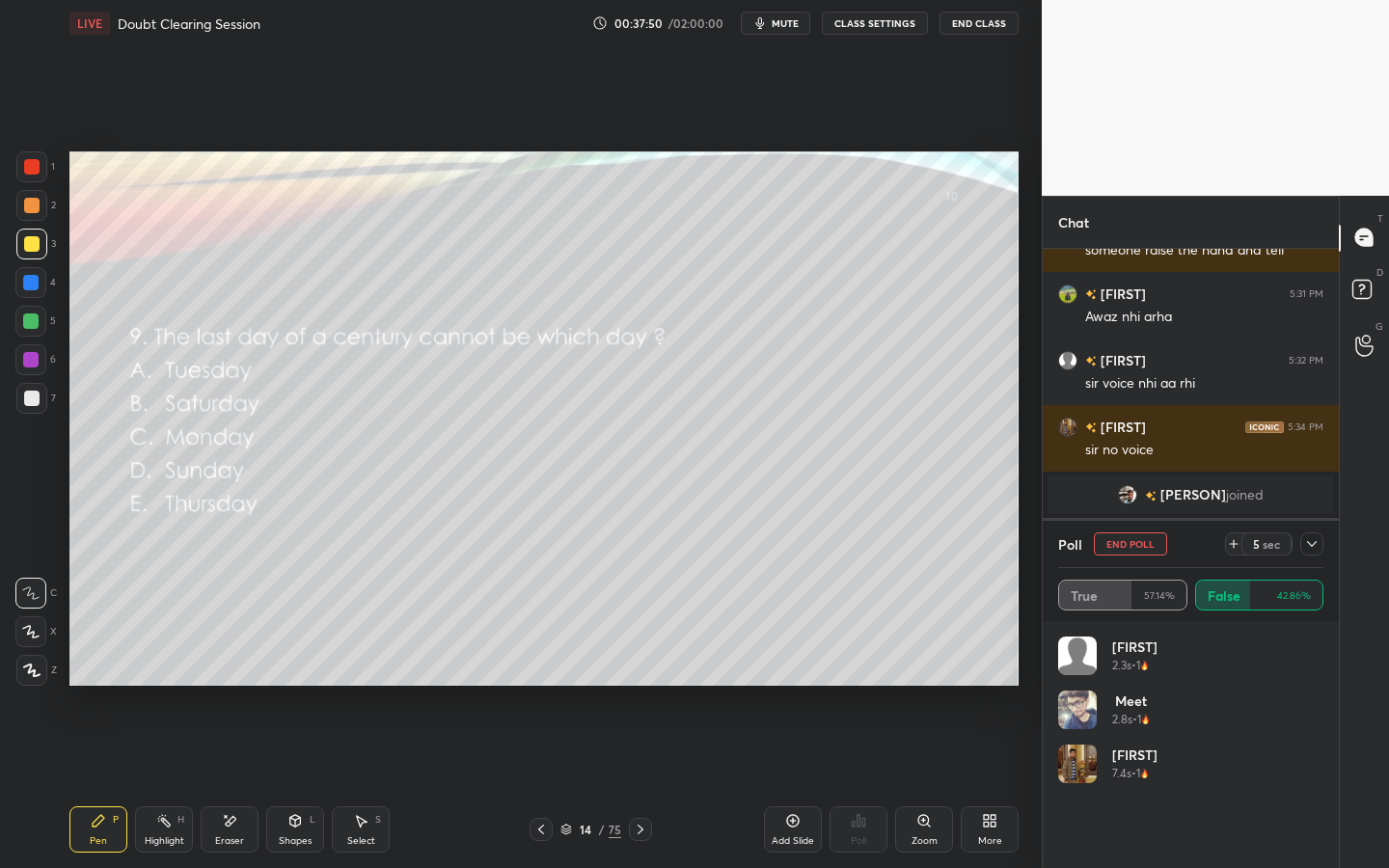 click on "End Poll" at bounding box center (1130, 544) 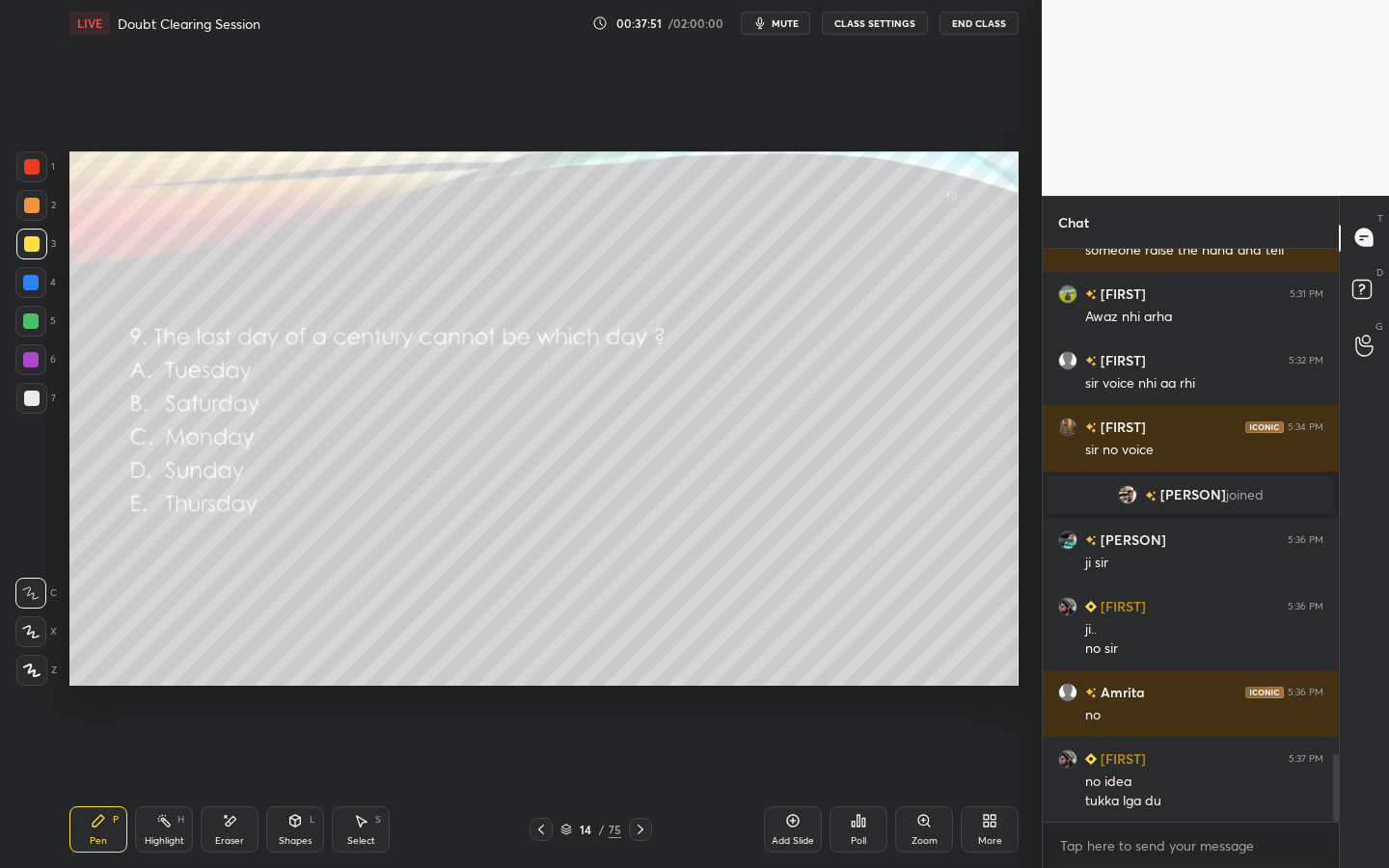 click 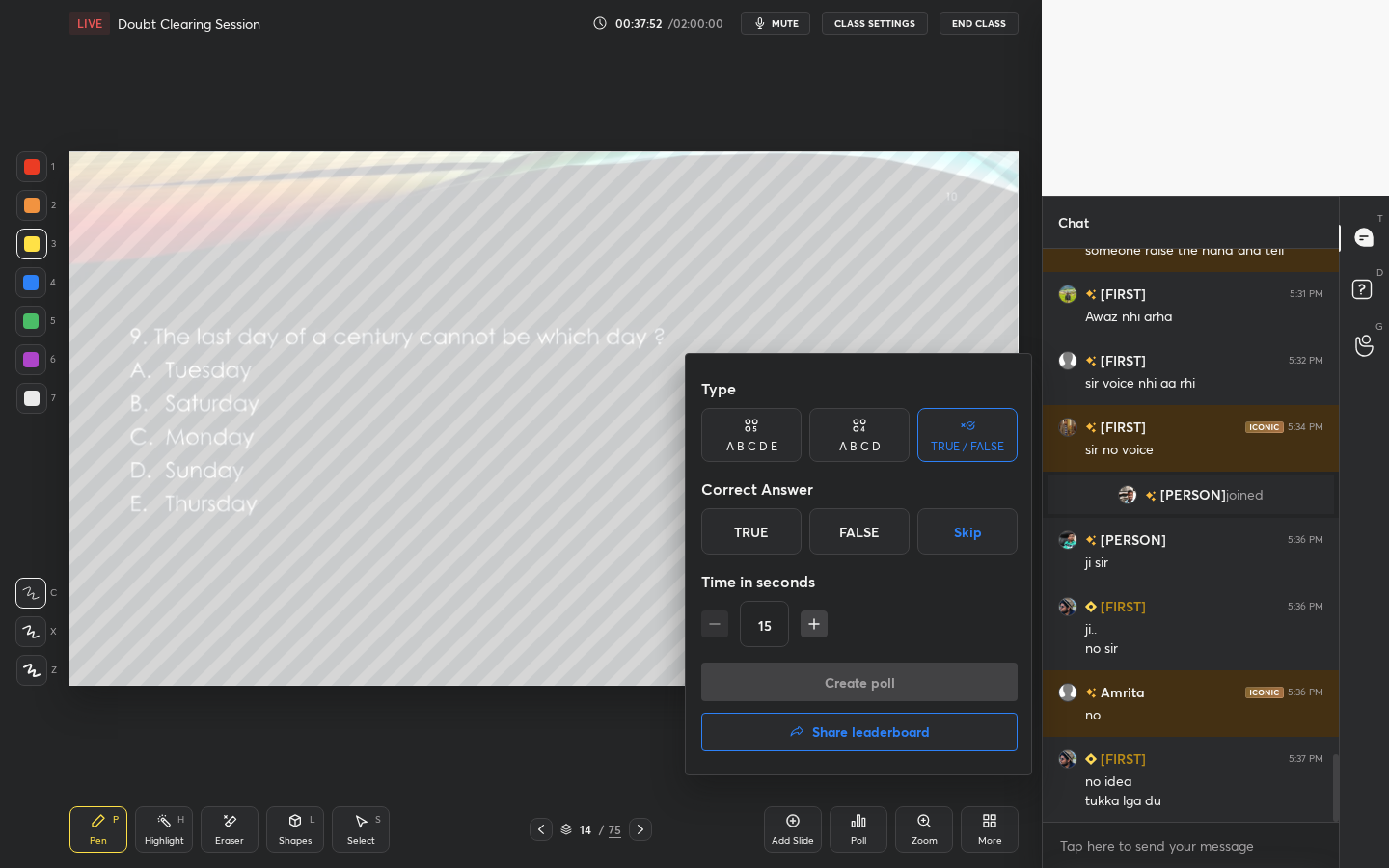 drag, startPoint x: 874, startPoint y: 522, endPoint x: 889, endPoint y: 580, distance: 59.9083 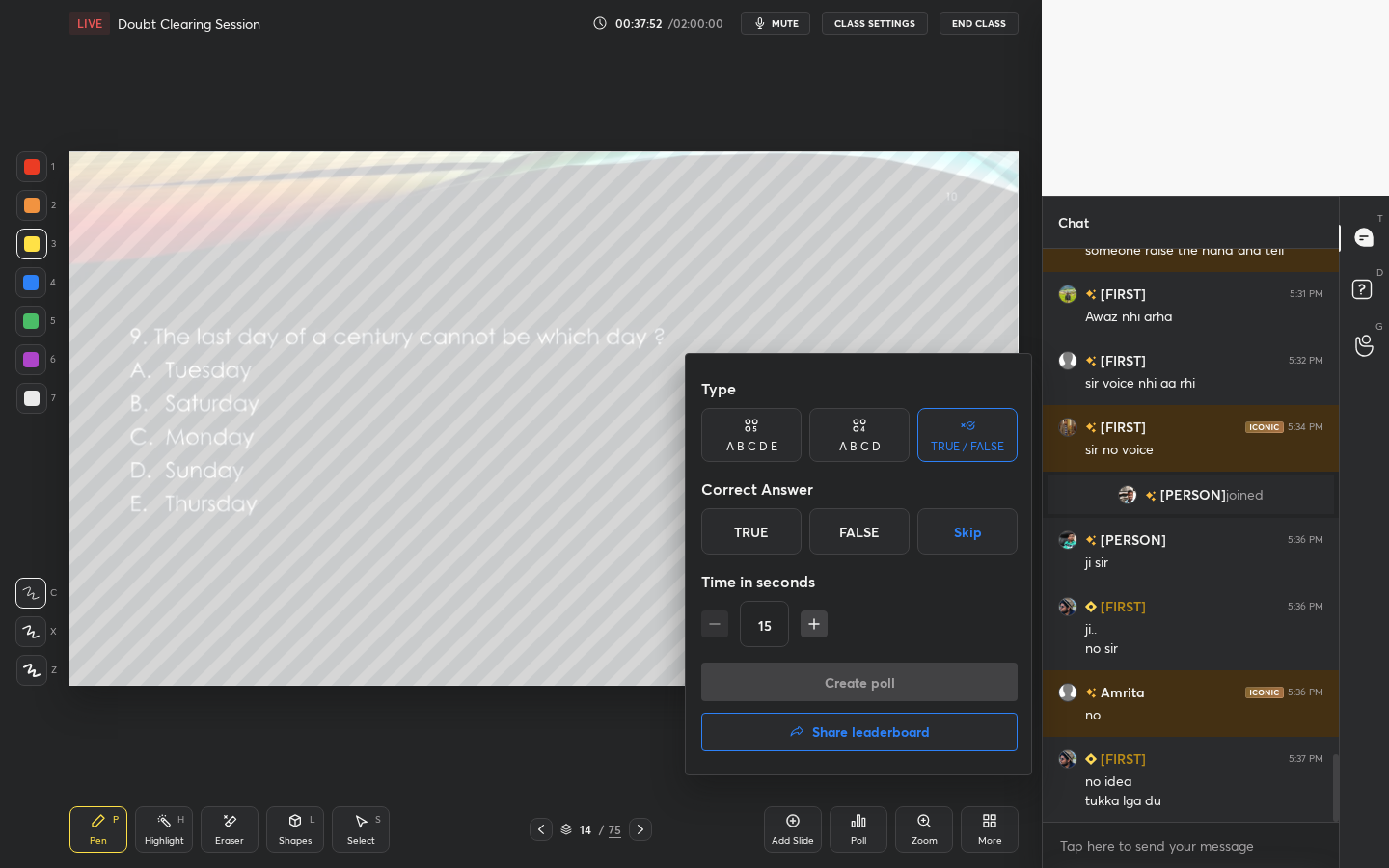 click on "False" at bounding box center [859, 531] 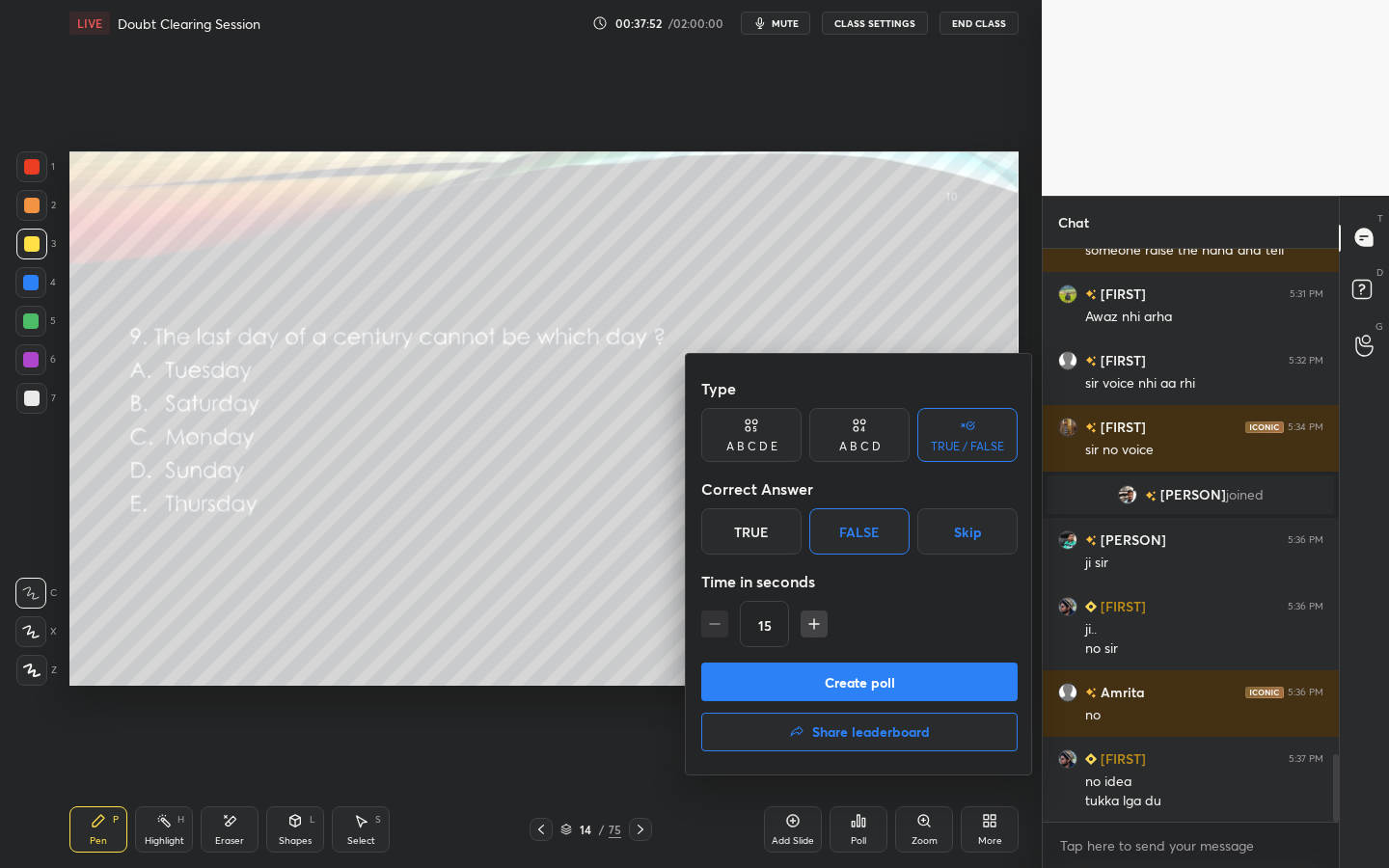 click on "Create poll" at bounding box center (859, 682) 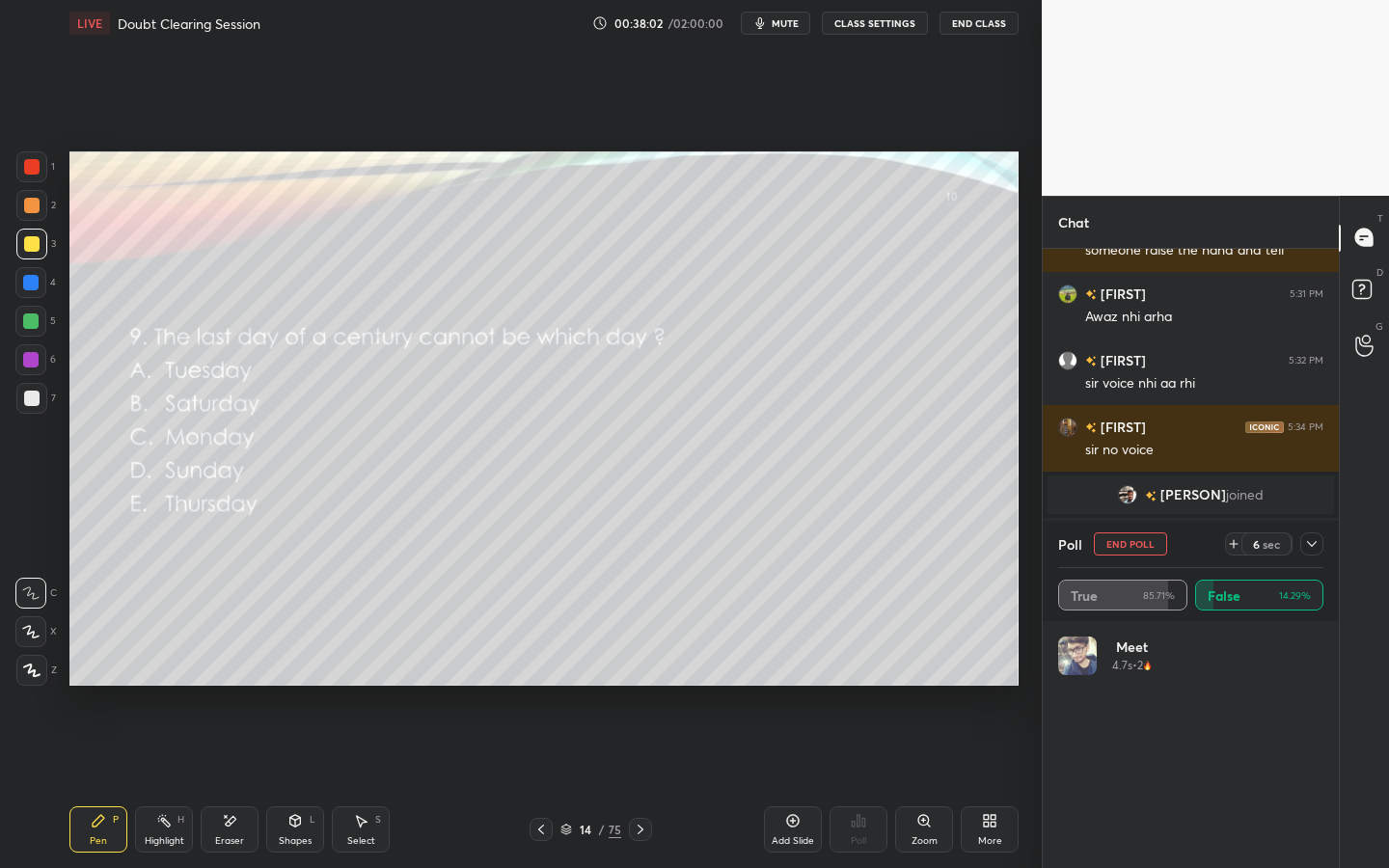 click on "End Poll" at bounding box center [1130, 544] 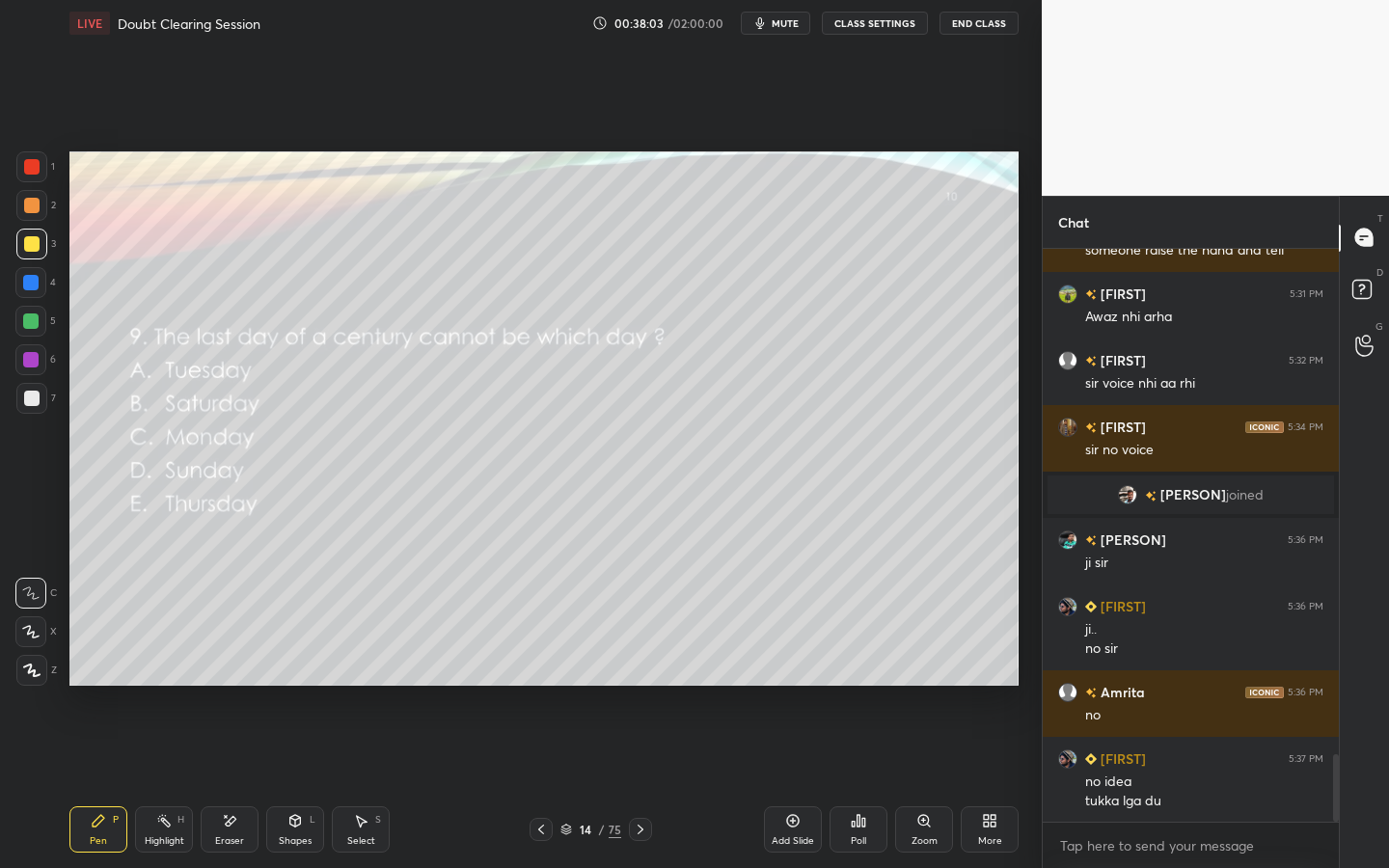 click on "Poll" at bounding box center [858, 829] 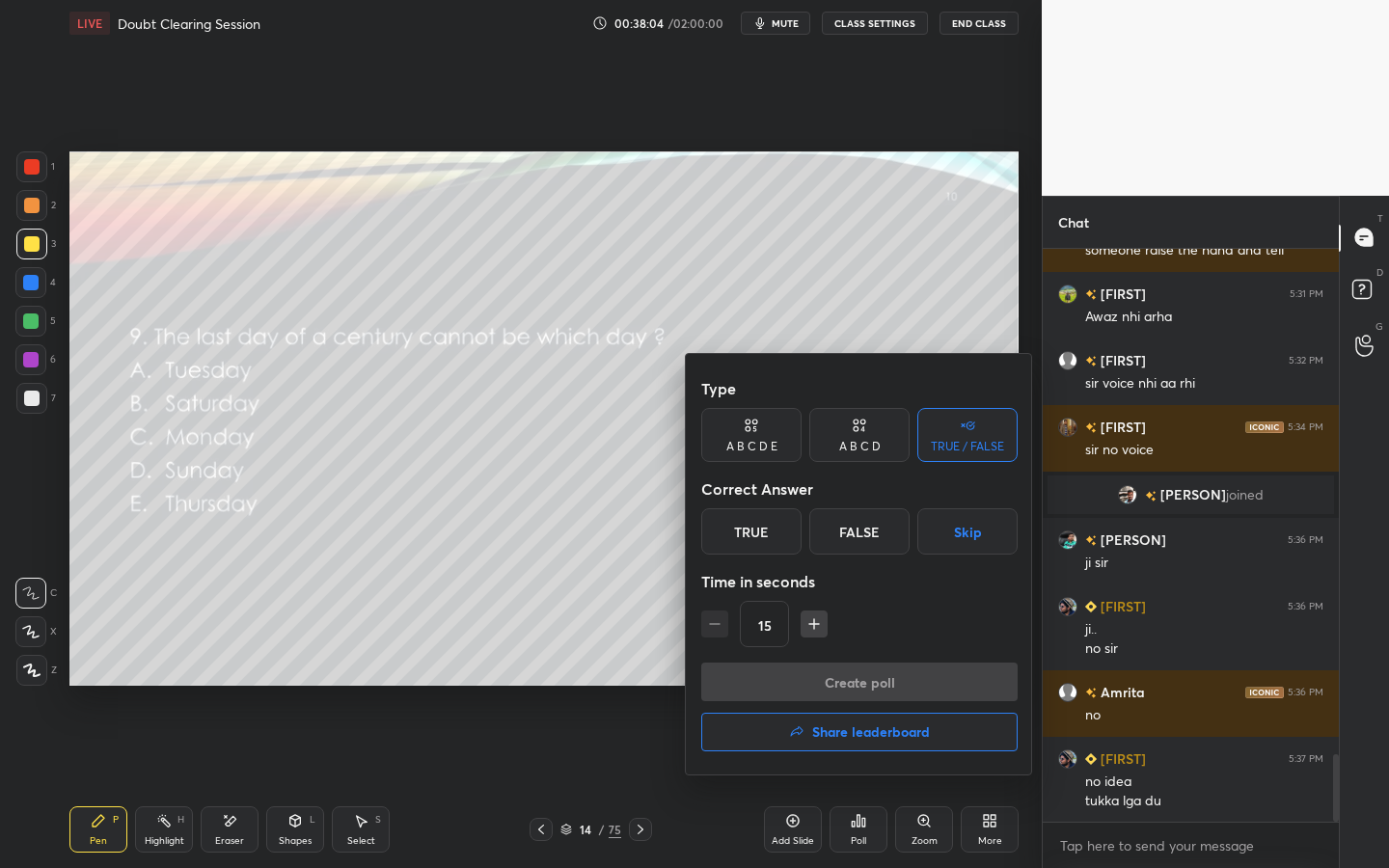 click on "True" at bounding box center (751, 531) 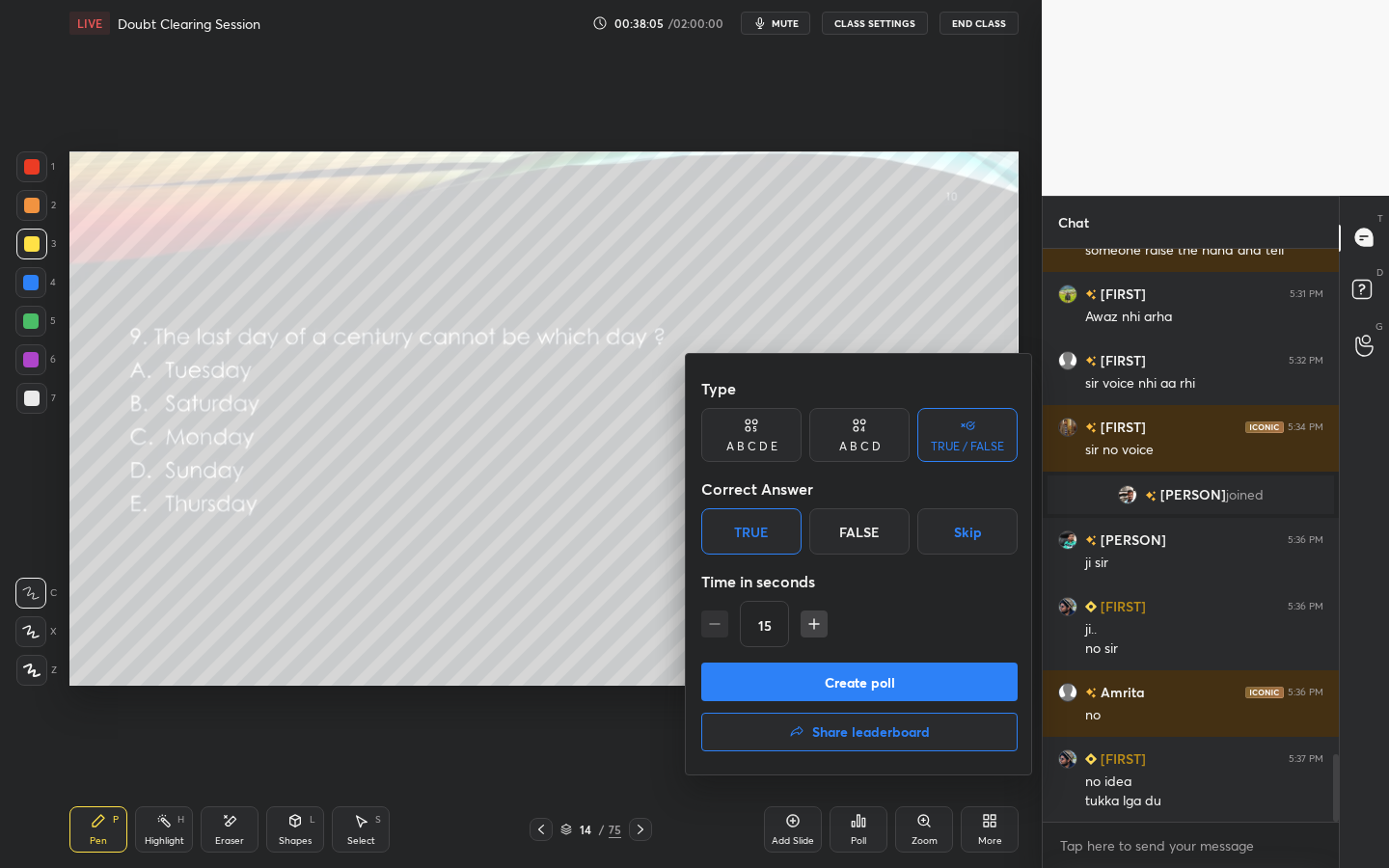 click on "Create poll" at bounding box center [859, 682] 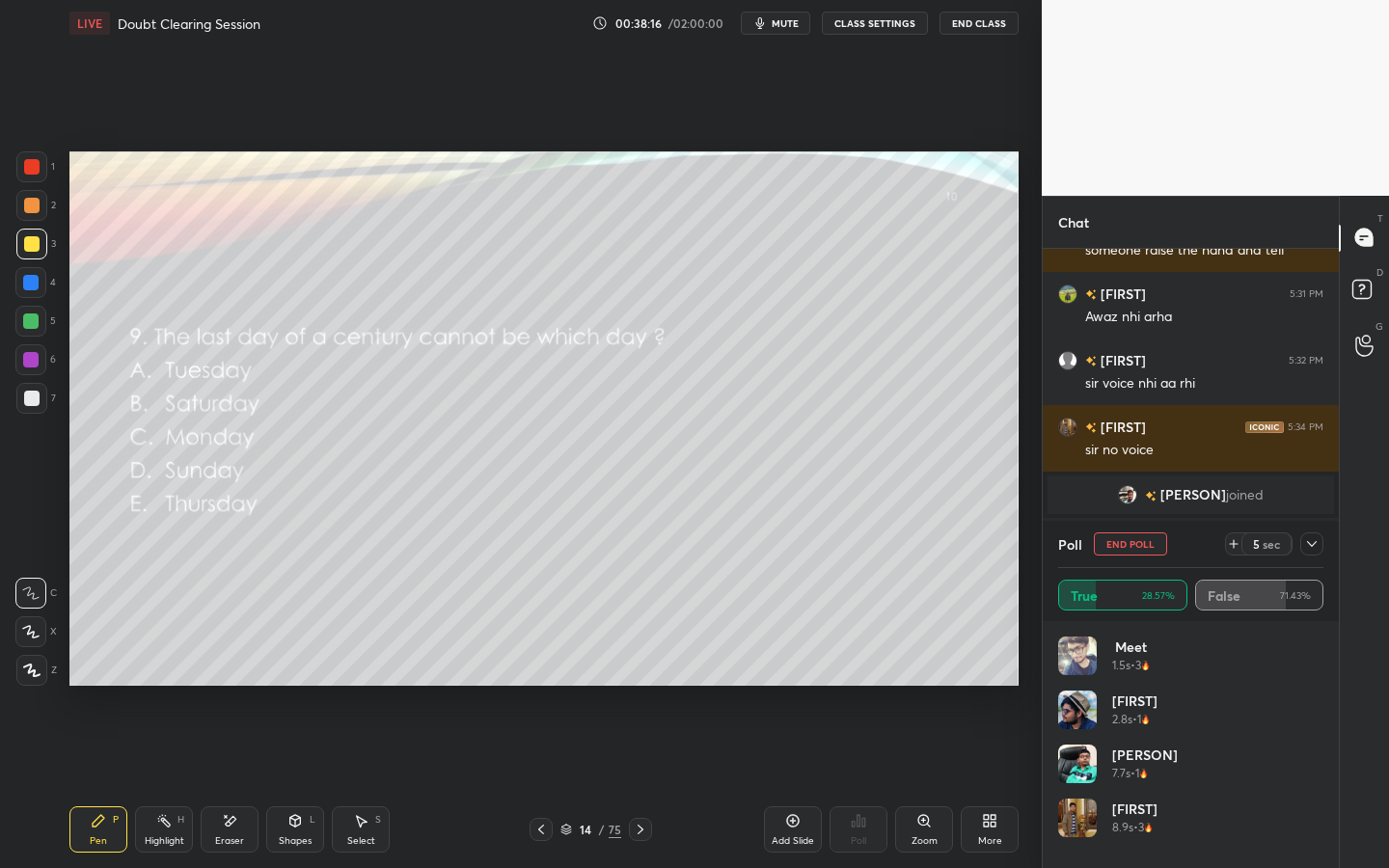 click on "Poll End Poll 5  sec" at bounding box center [1190, 544] 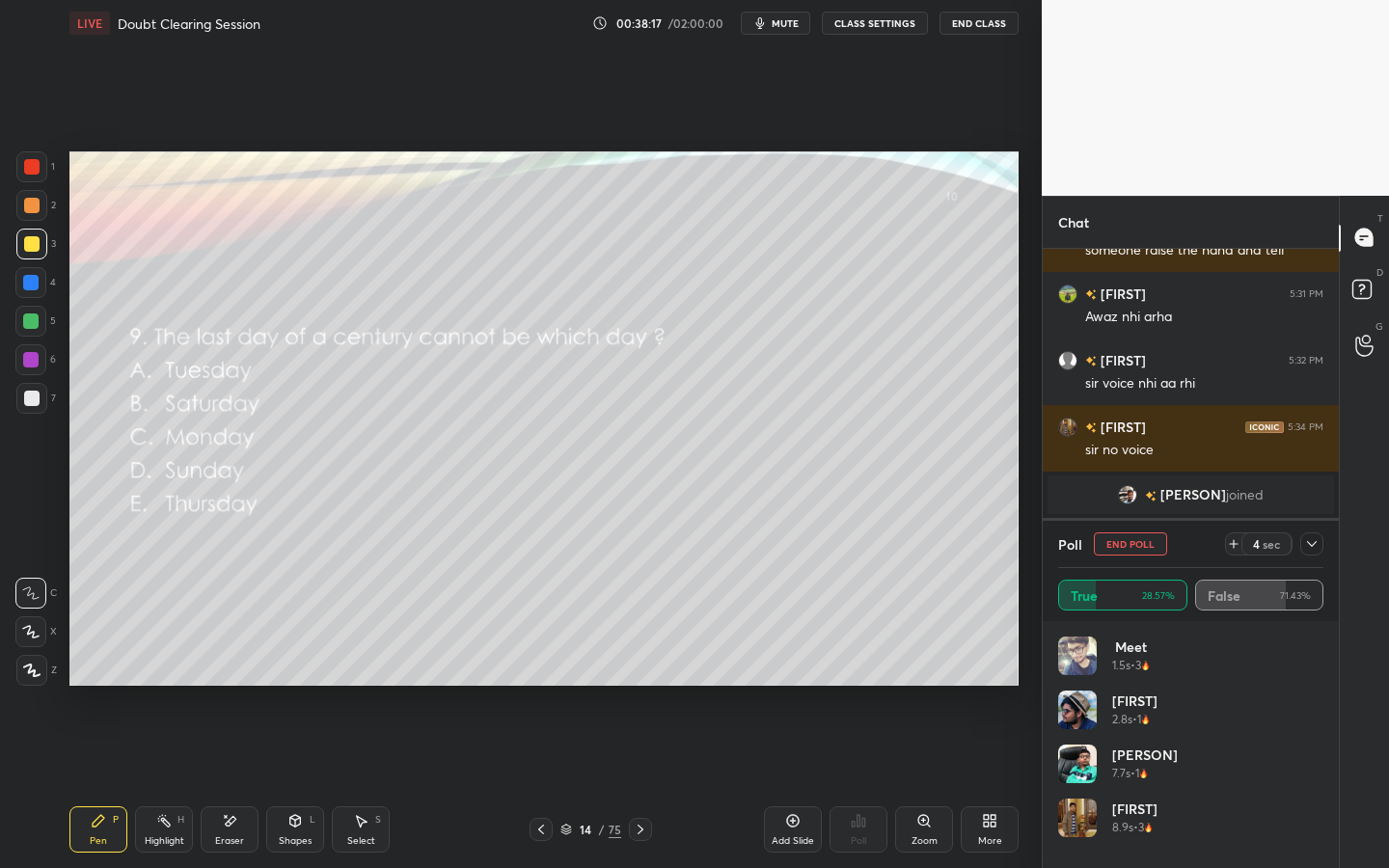drag, startPoint x: 1140, startPoint y: 547, endPoint x: 1146, endPoint y: 538, distance: 10.816654 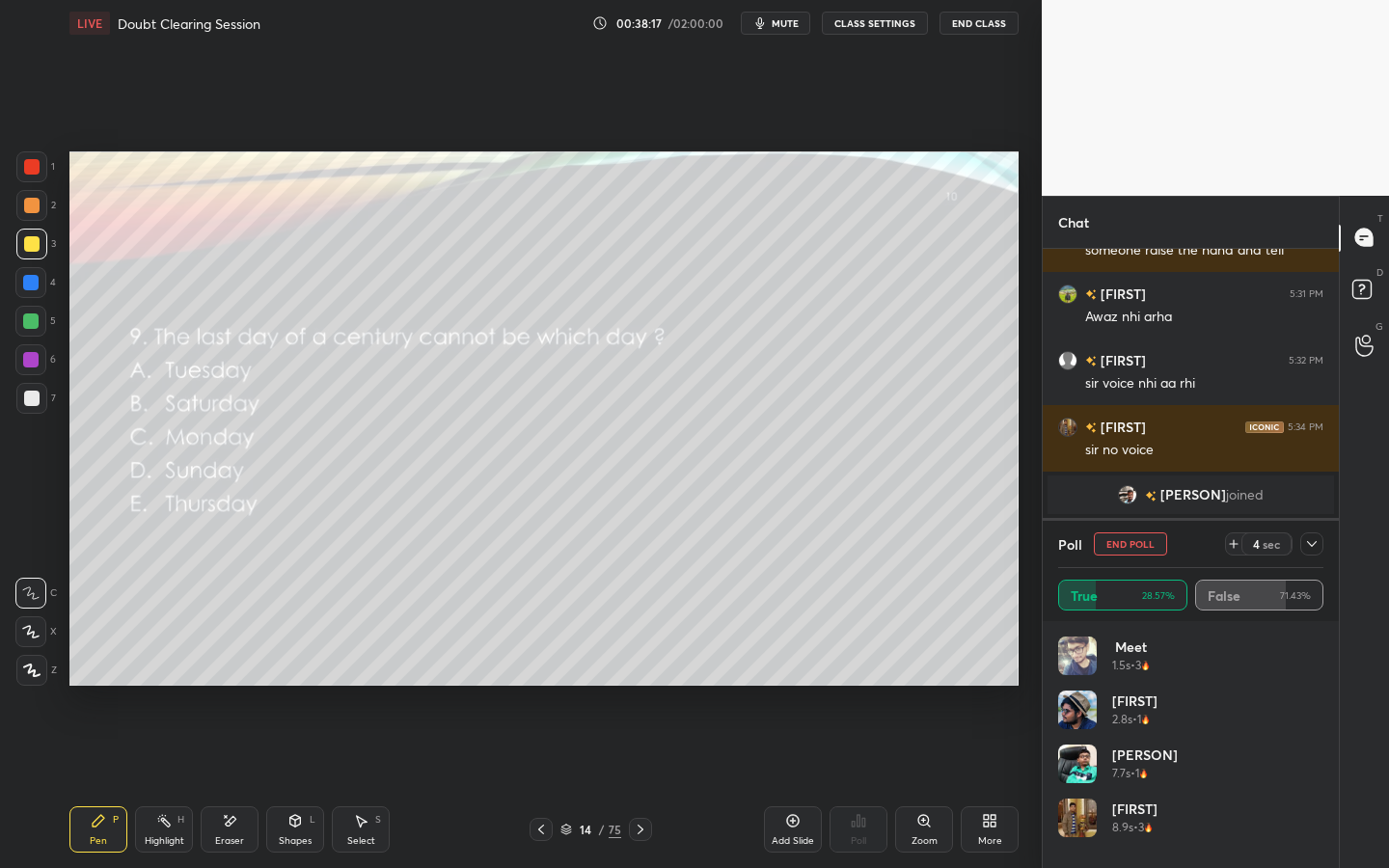 click on "End Poll" at bounding box center [1130, 544] 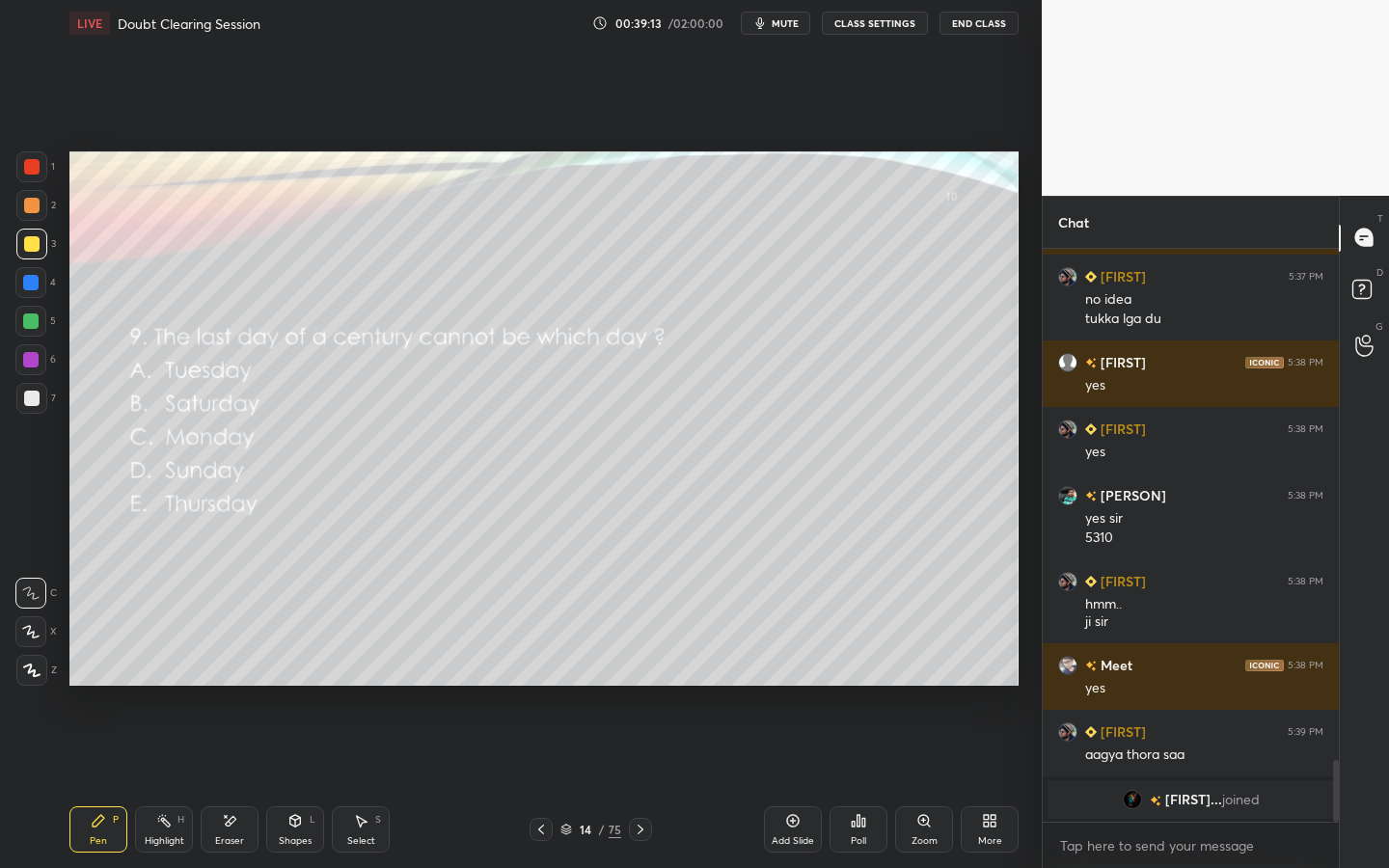 click on "Setting up your live class Poll for   secs No correct answer Start poll" at bounding box center (544, 419) 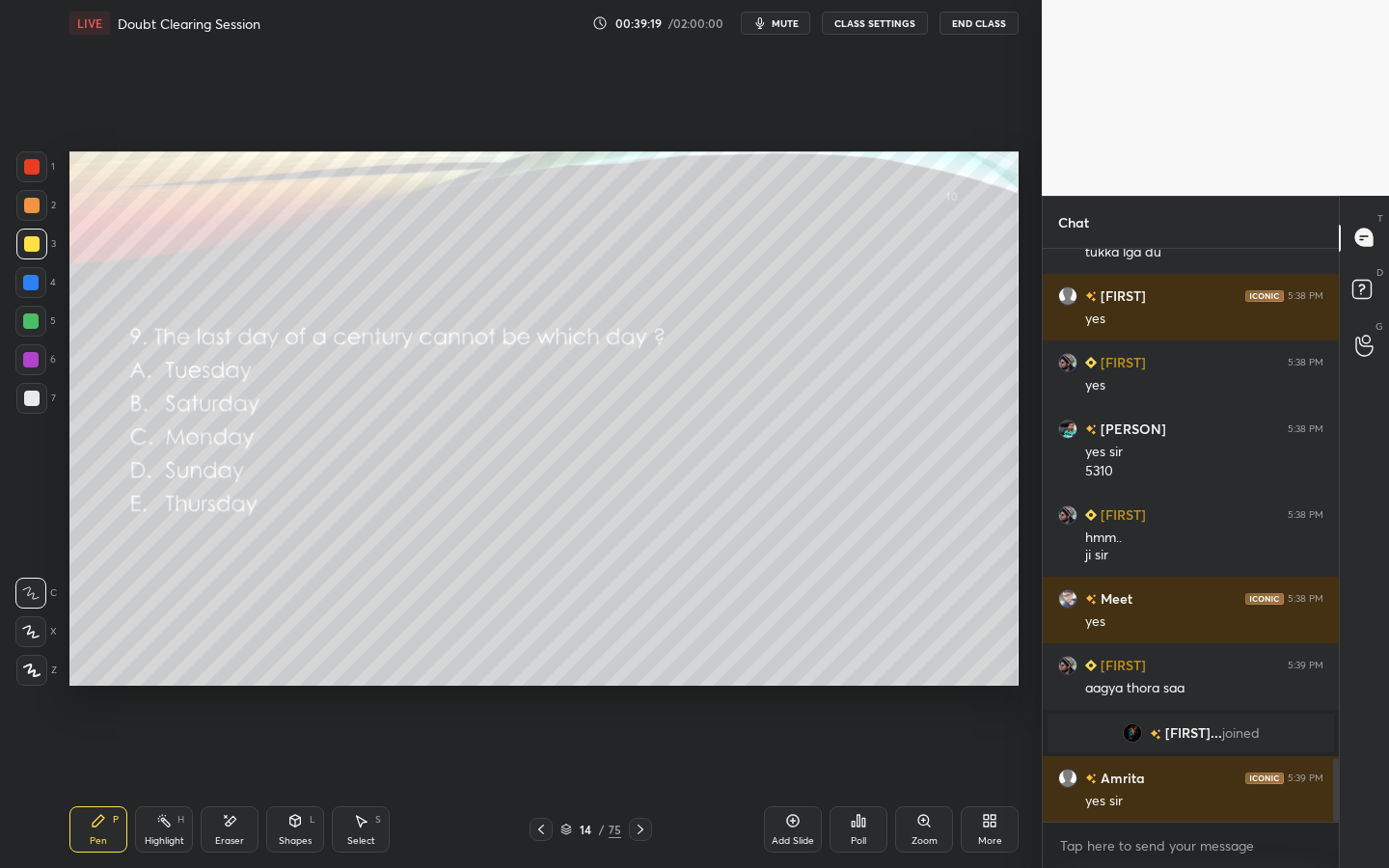scroll, scrollTop: 4686, scrollLeft: 0, axis: vertical 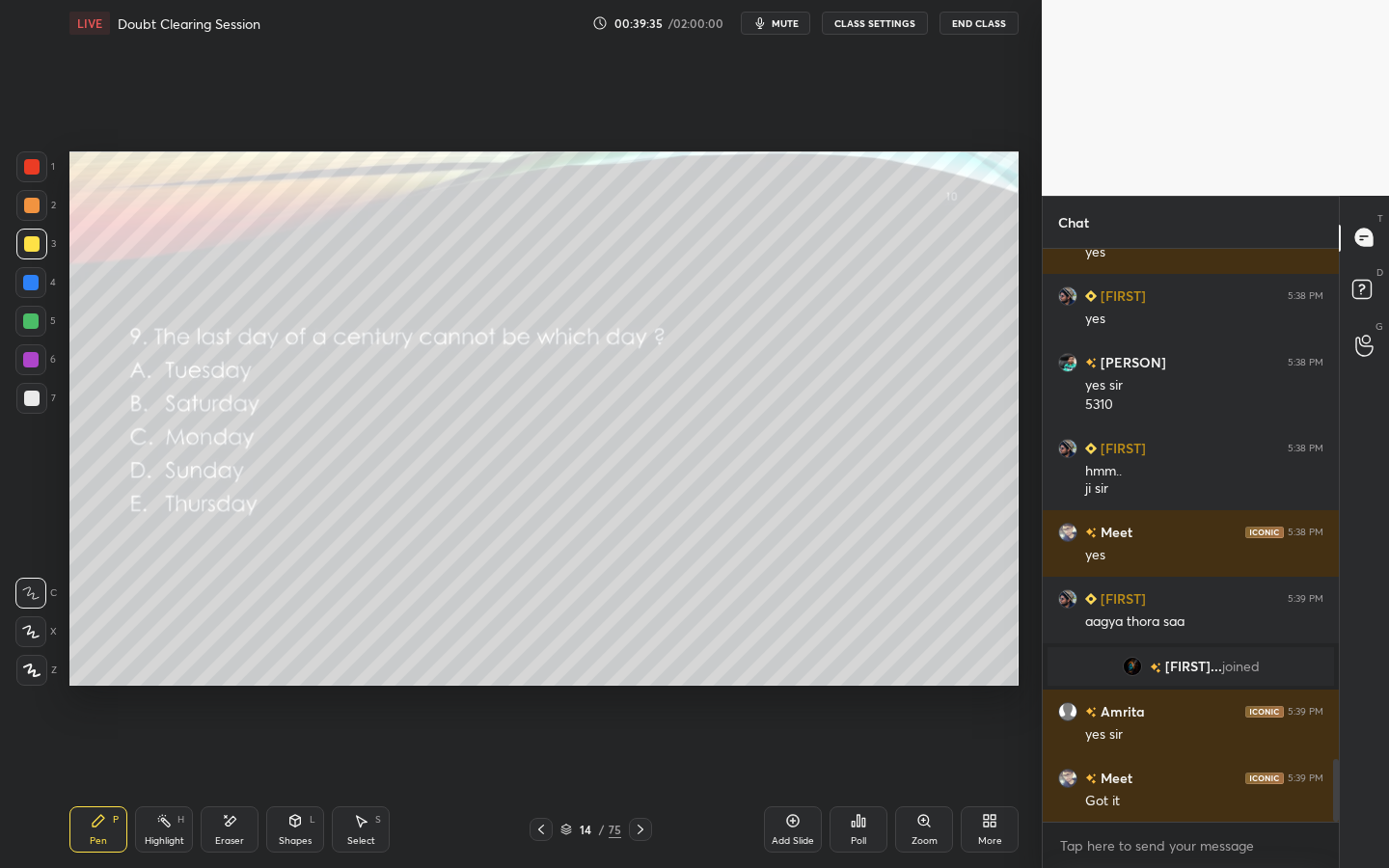 click 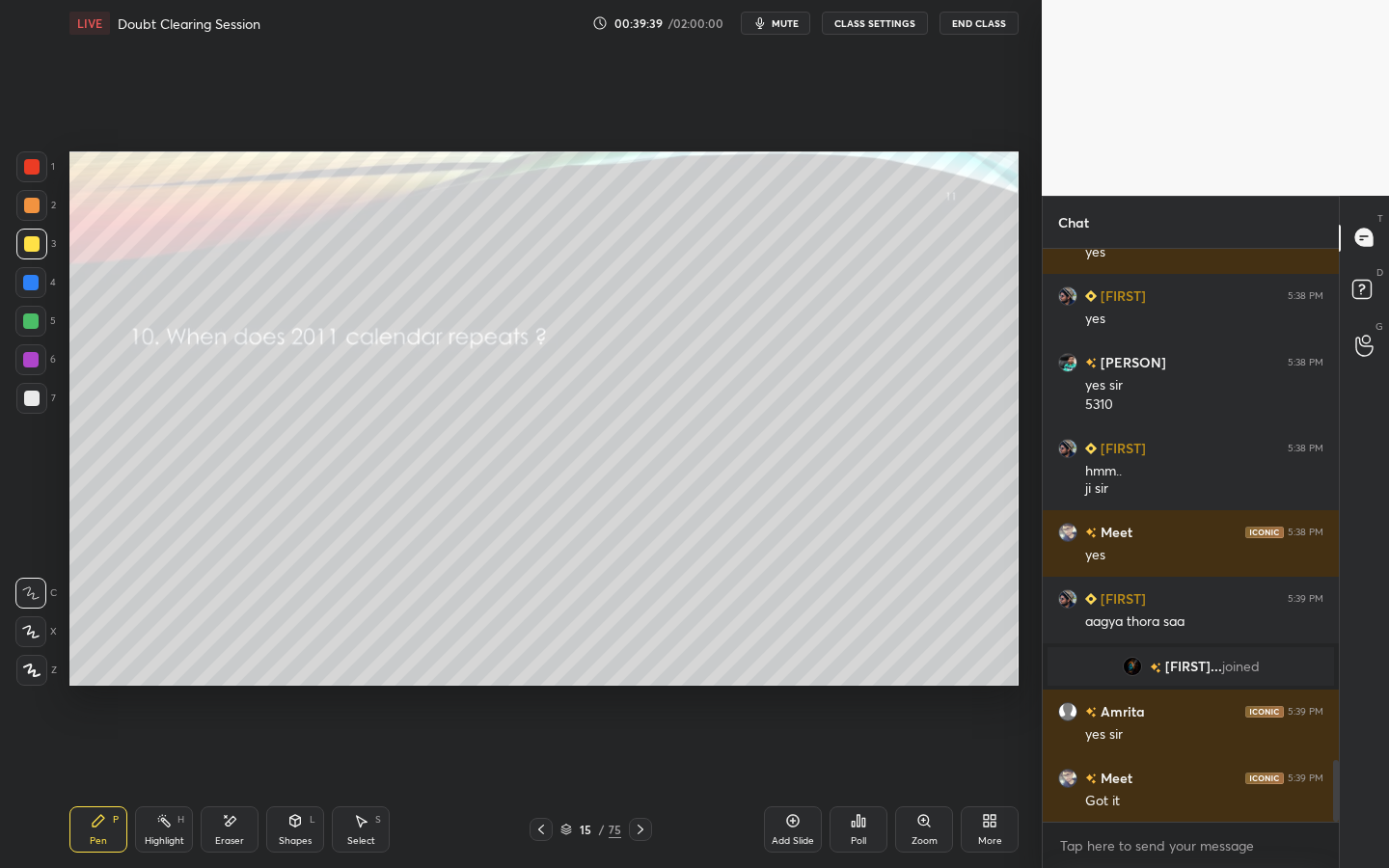 scroll, scrollTop: 4753, scrollLeft: 0, axis: vertical 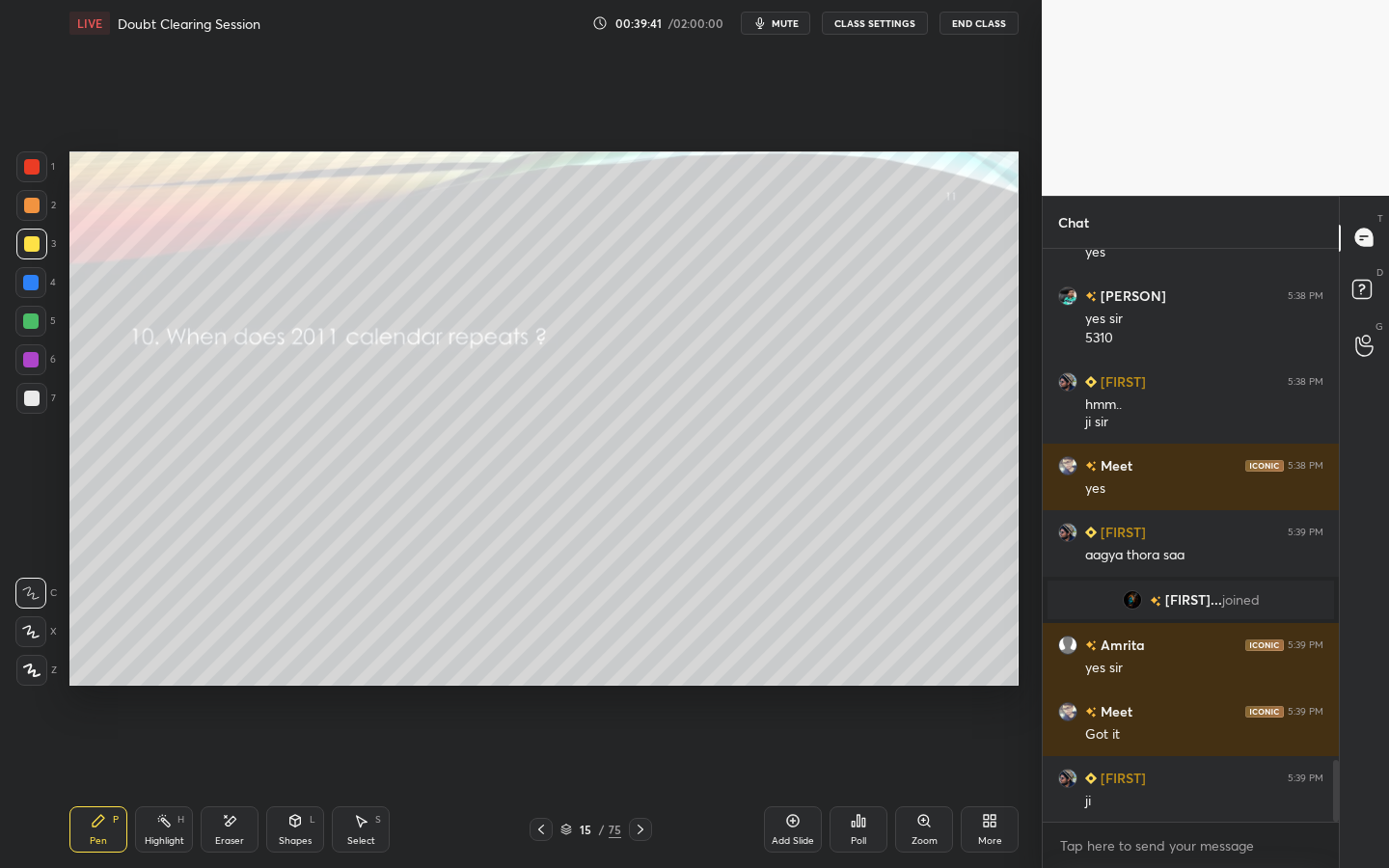 click 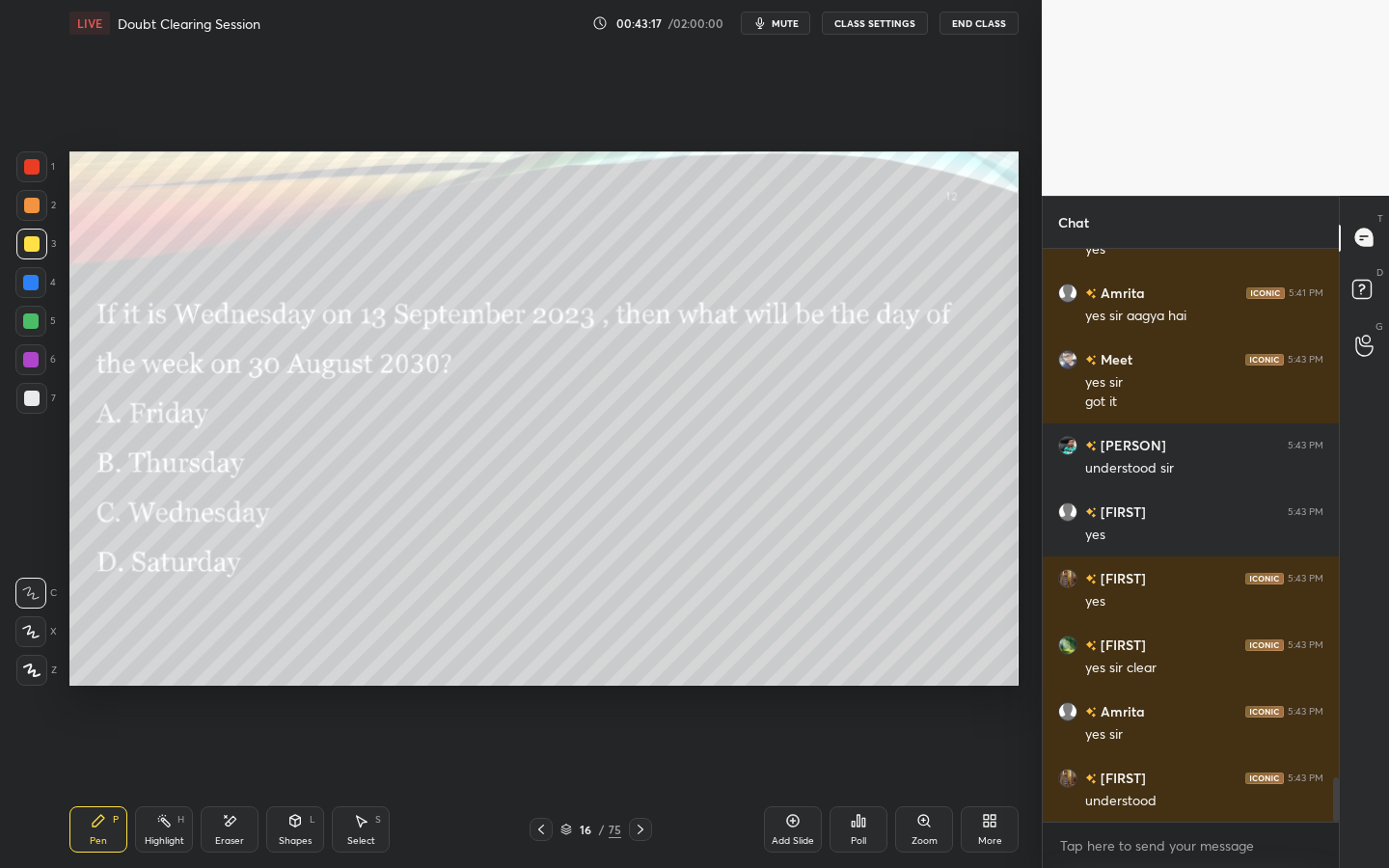 scroll, scrollTop: 6979, scrollLeft: 0, axis: vertical 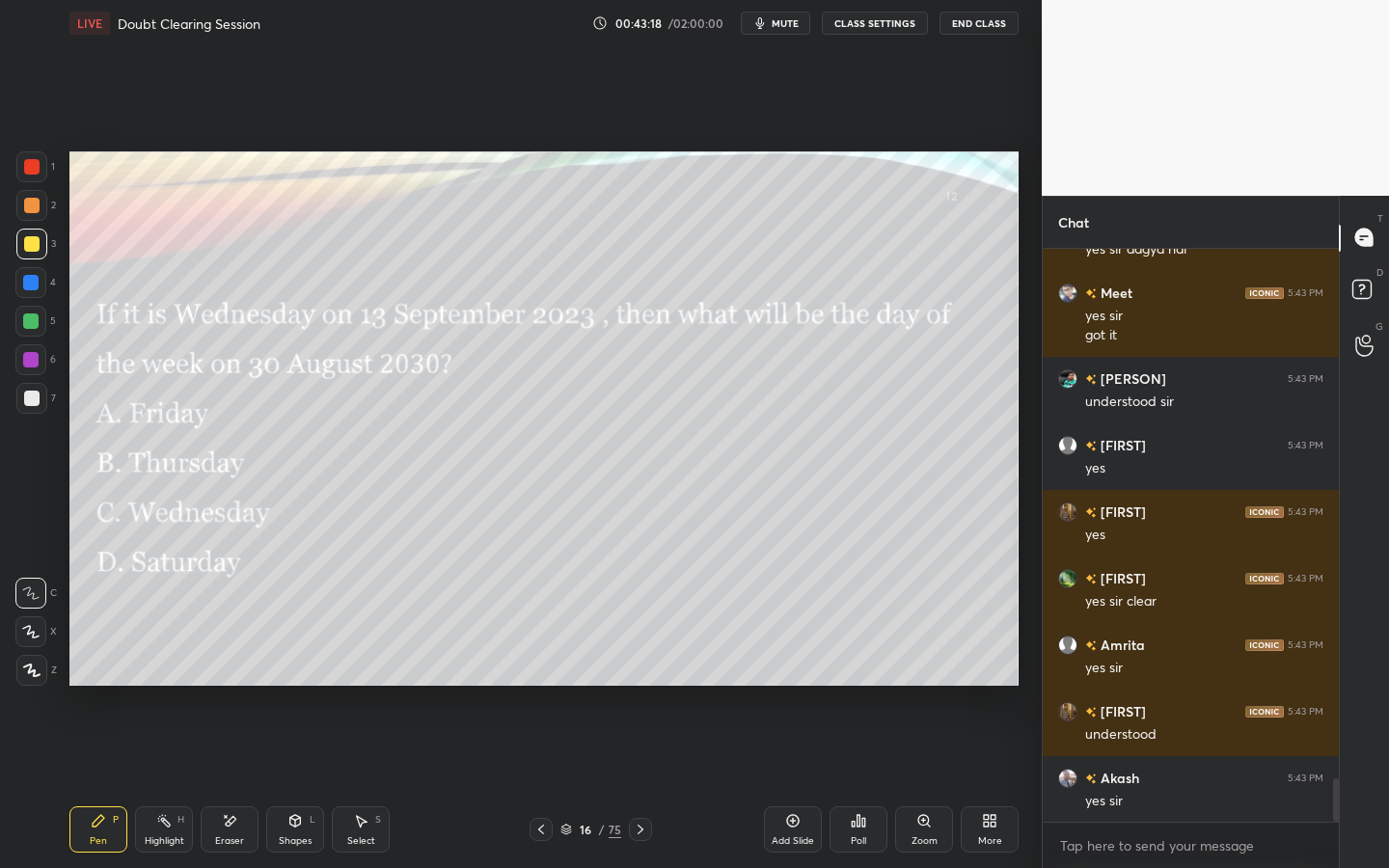 click 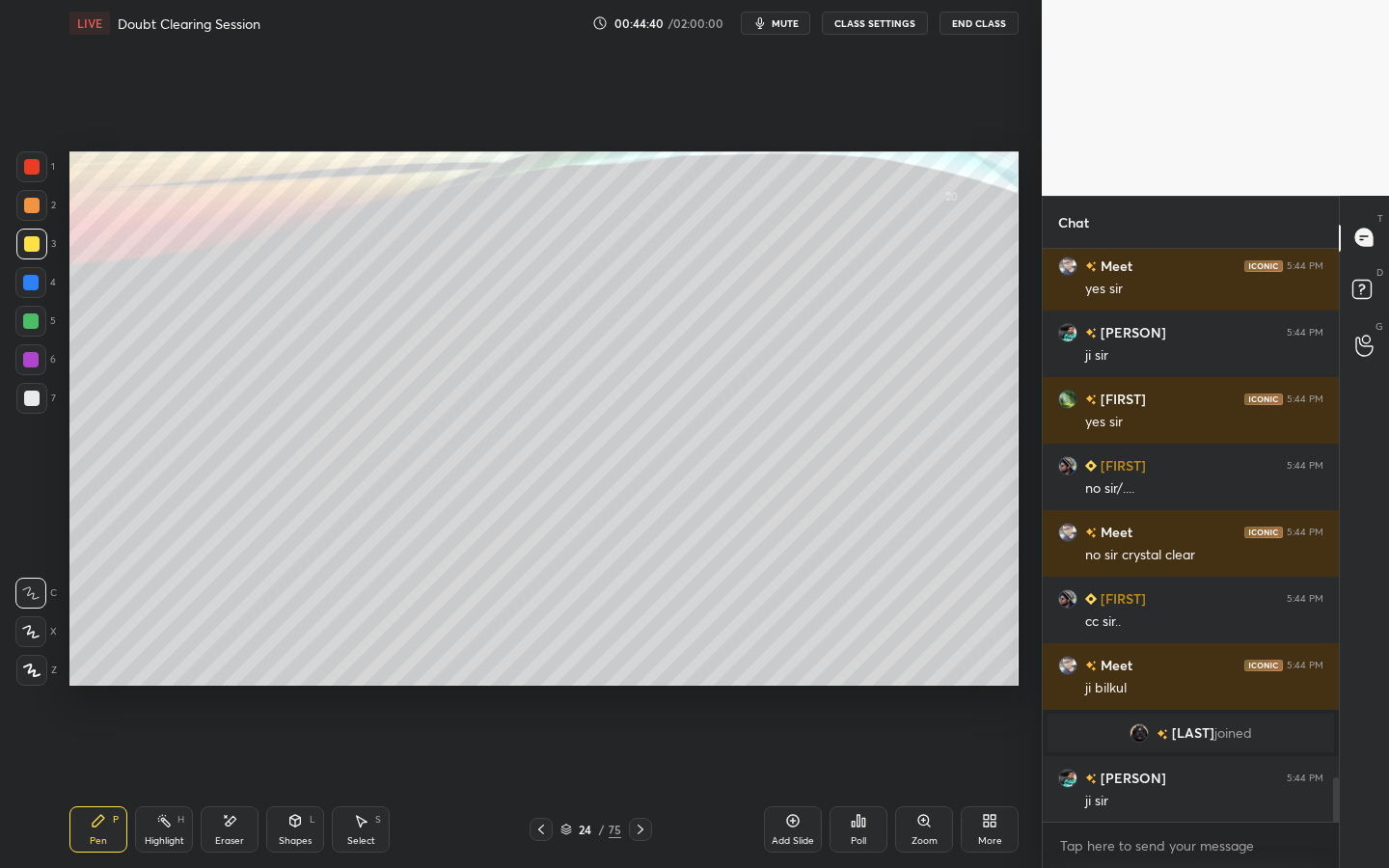 scroll, scrollTop: 6772, scrollLeft: 0, axis: vertical 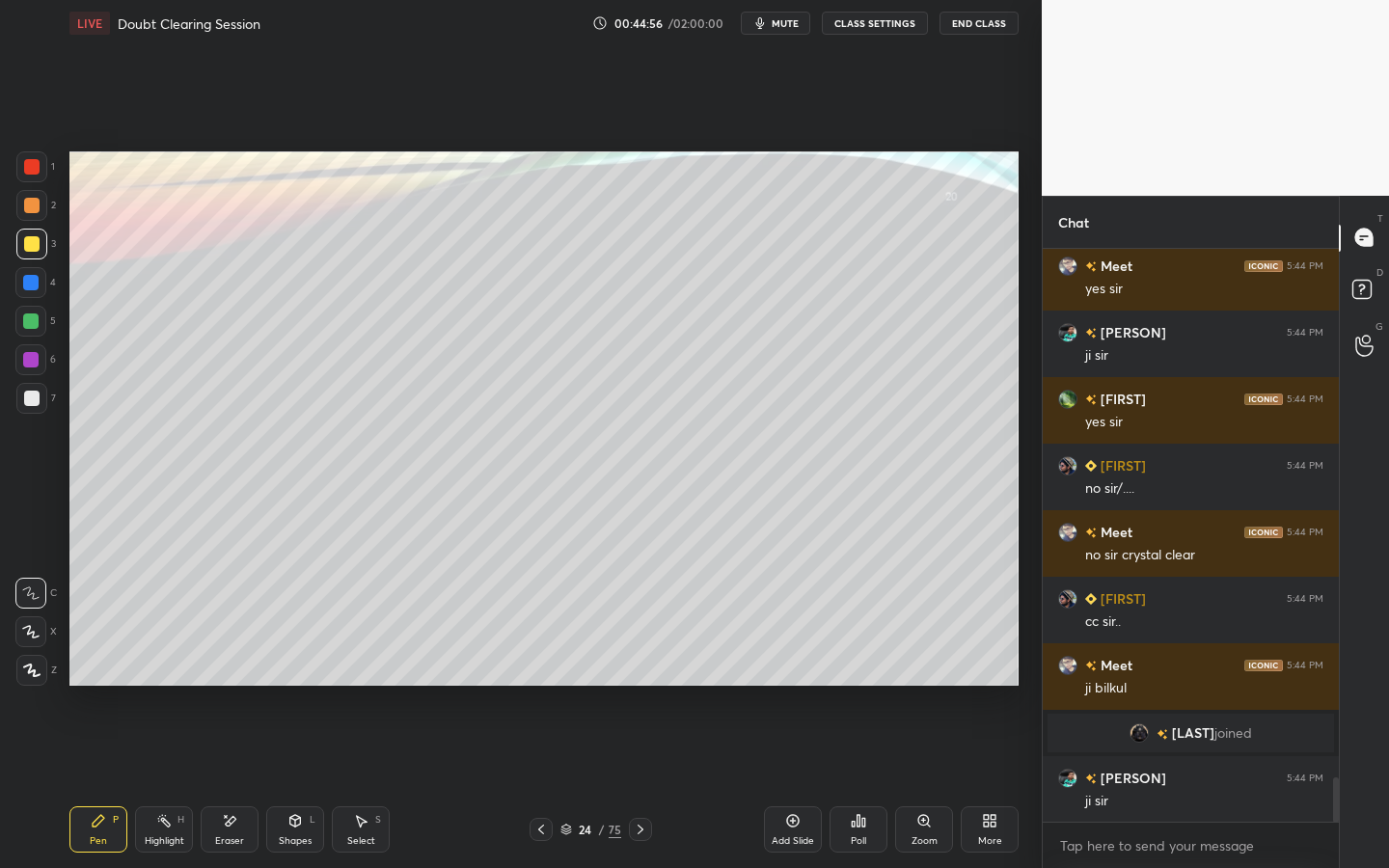 click on "Eraser" at bounding box center (230, 829) 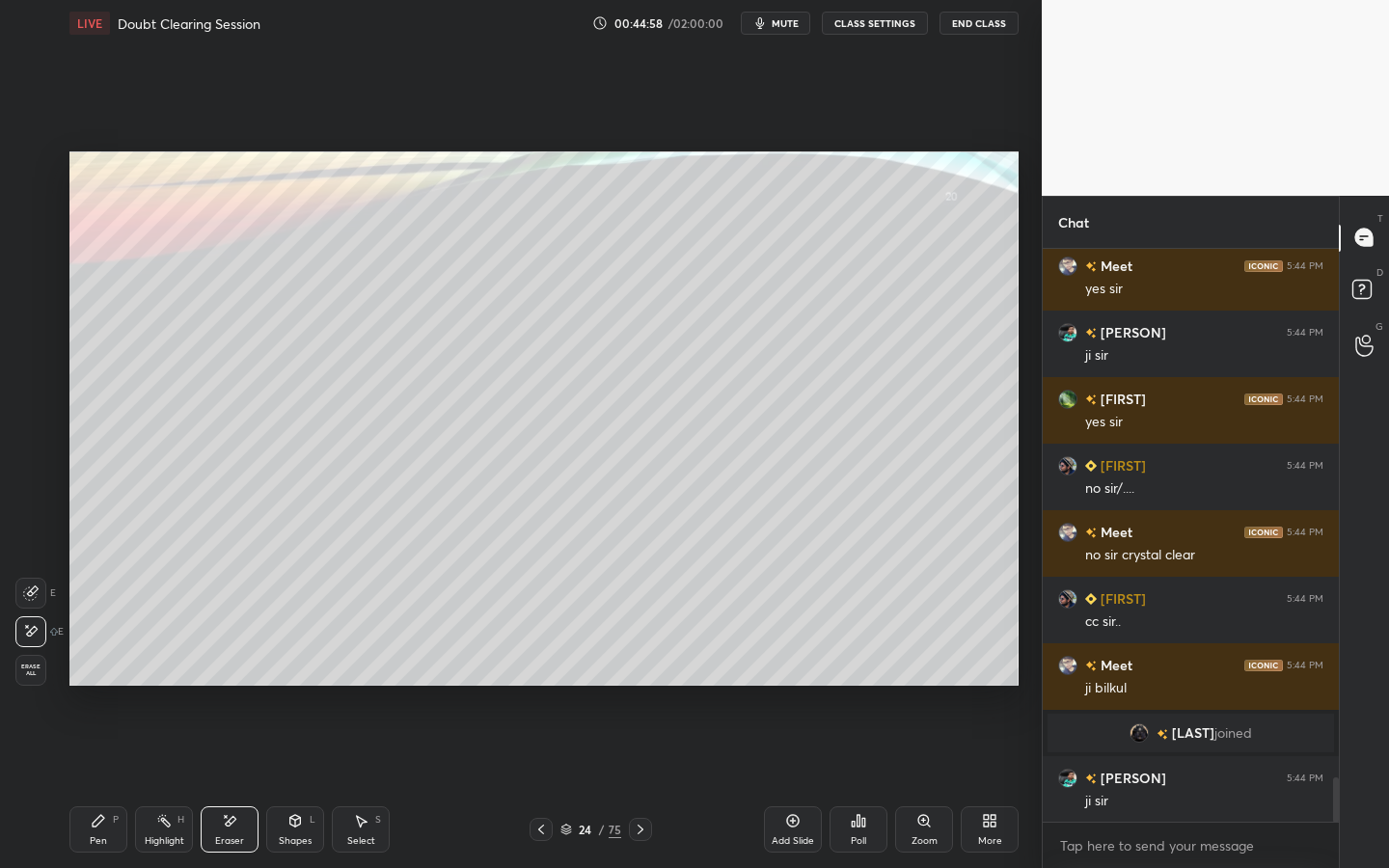 click on "Pen" at bounding box center [98, 841] 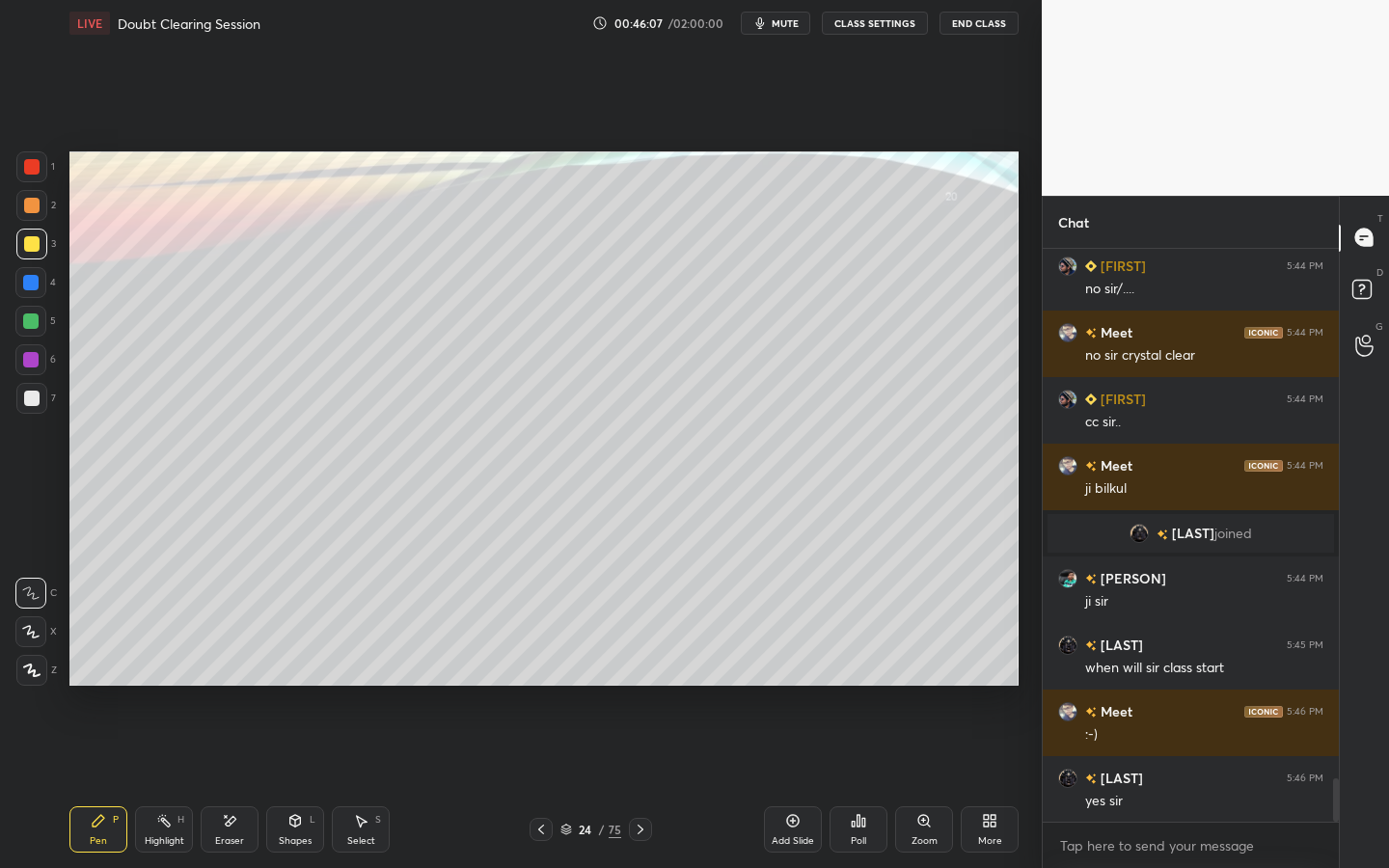 scroll, scrollTop: 7039, scrollLeft: 0, axis: vertical 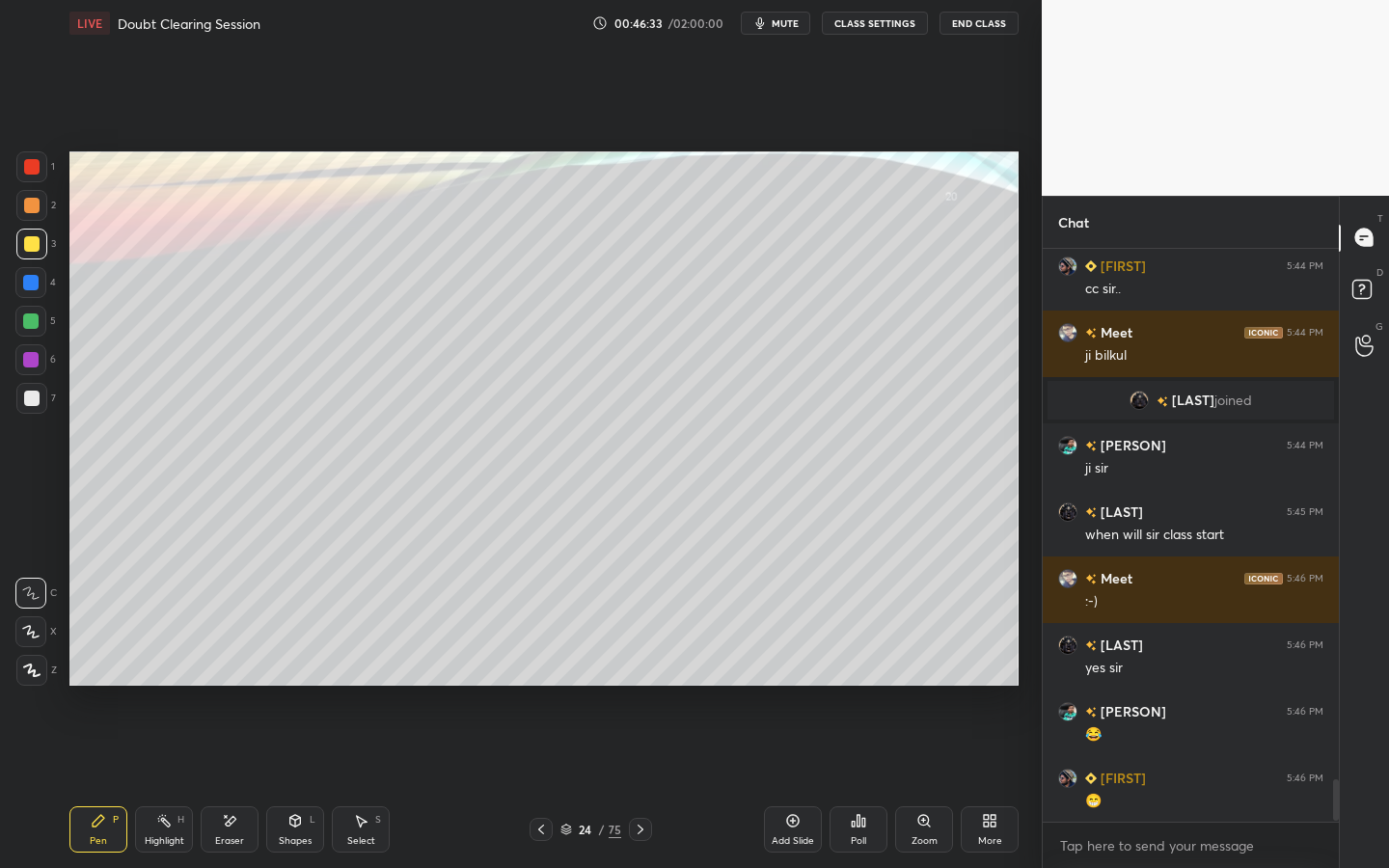 drag, startPoint x: 234, startPoint y: 823, endPoint x: 296, endPoint y: 766, distance: 84.21995 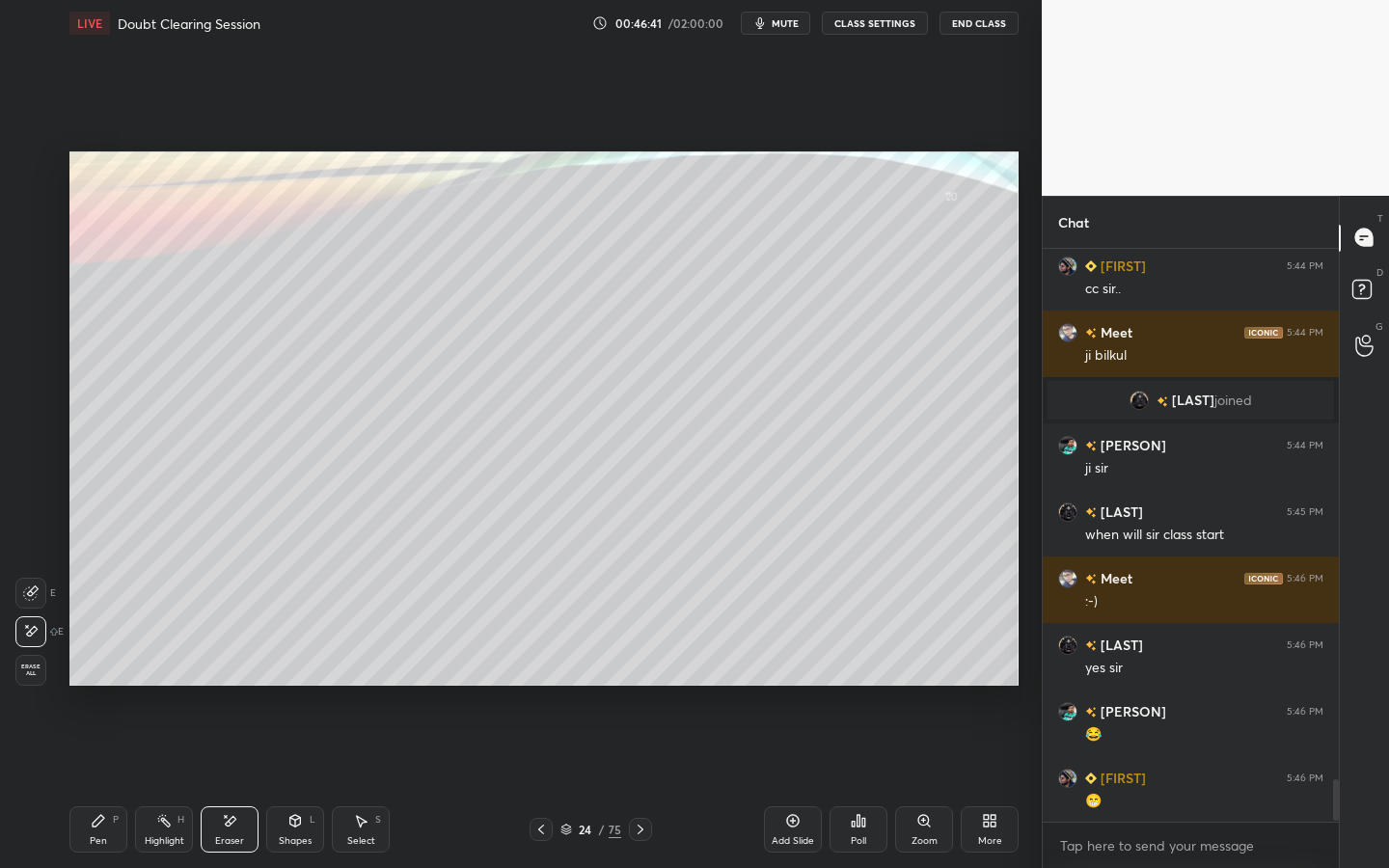 click 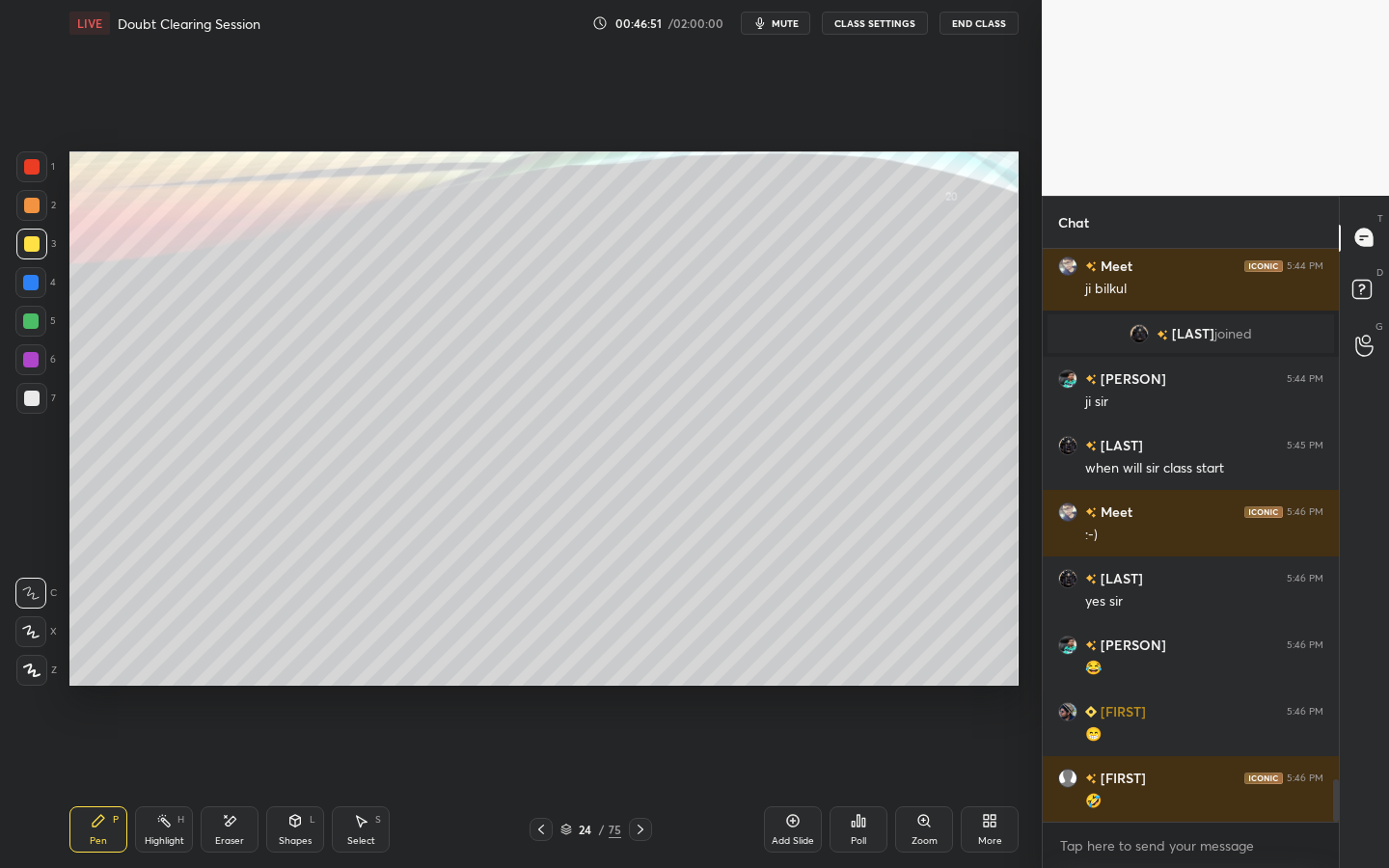 scroll, scrollTop: 7238, scrollLeft: 0, axis: vertical 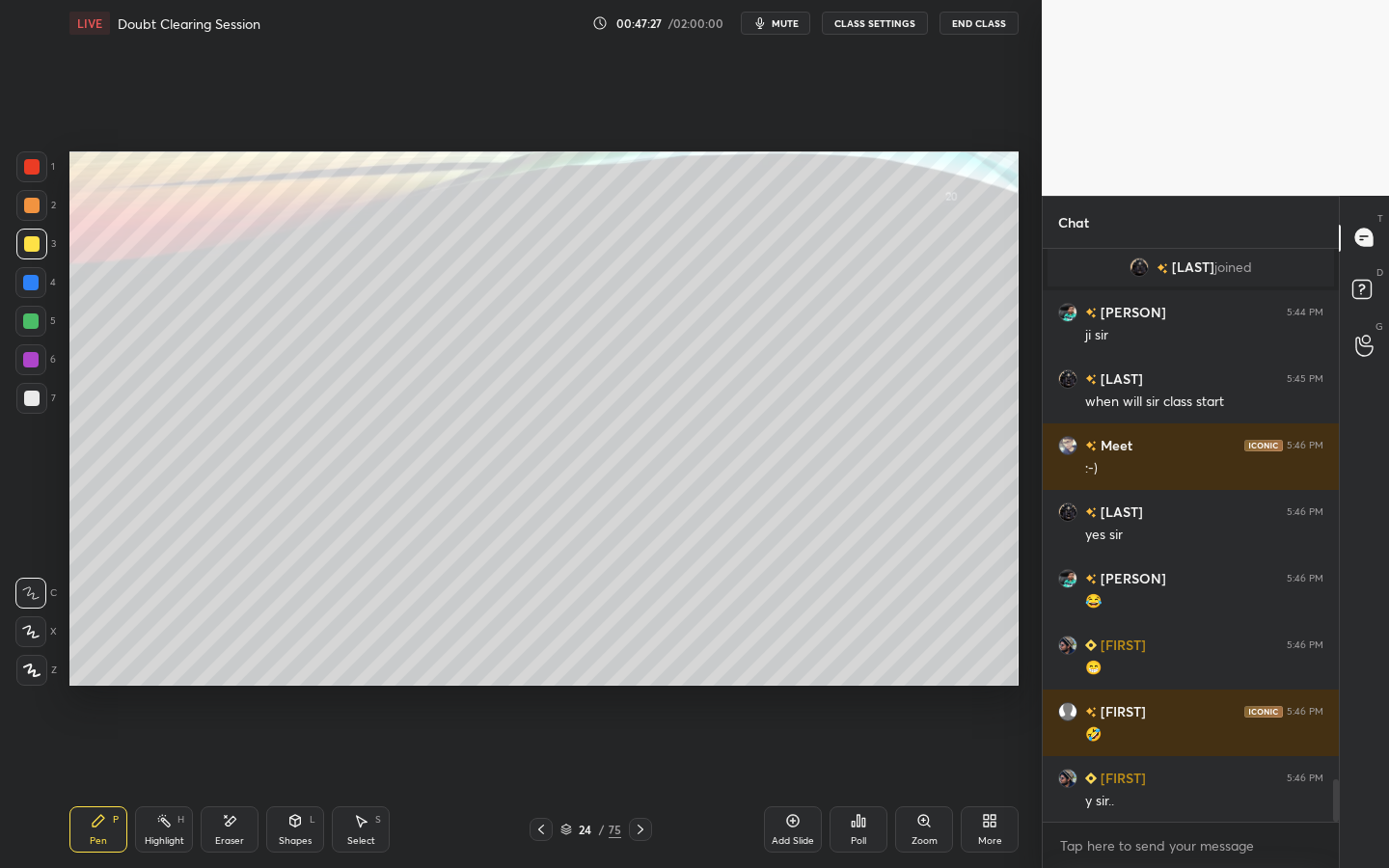 drag, startPoint x: 231, startPoint y: 821, endPoint x: 272, endPoint y: 758, distance: 75.16648 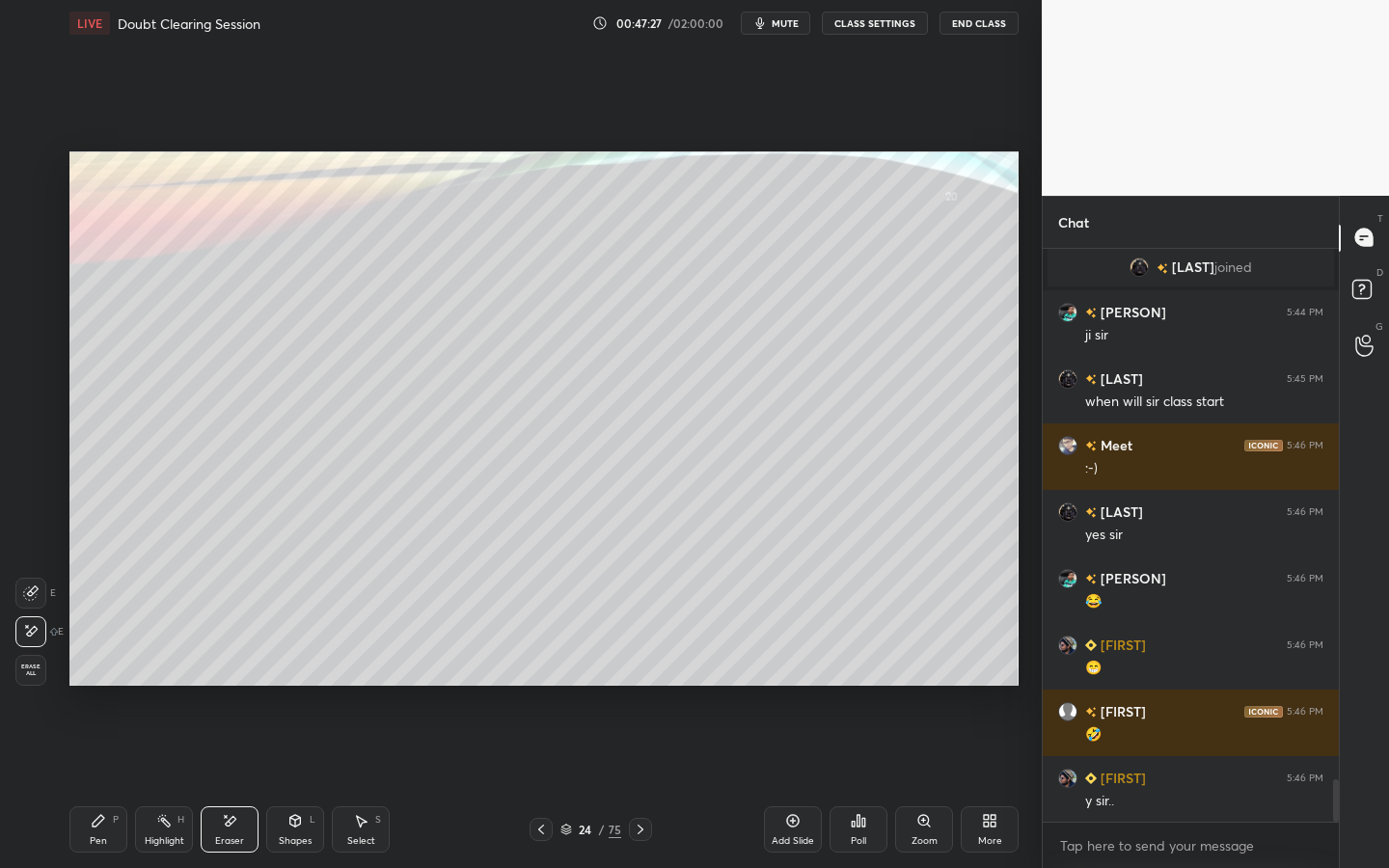 scroll, scrollTop: 528, scrollLeft: 290, axis: both 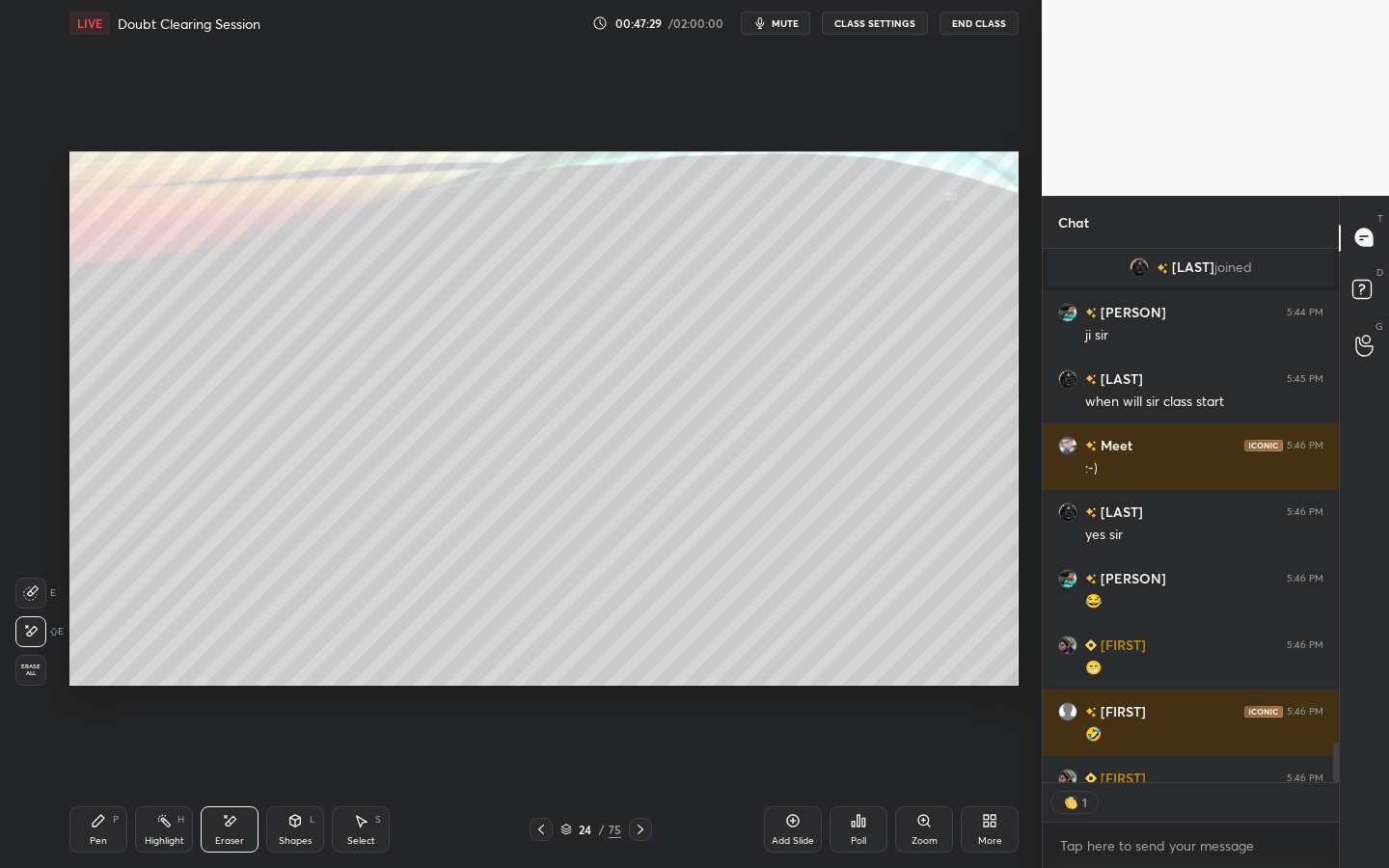click 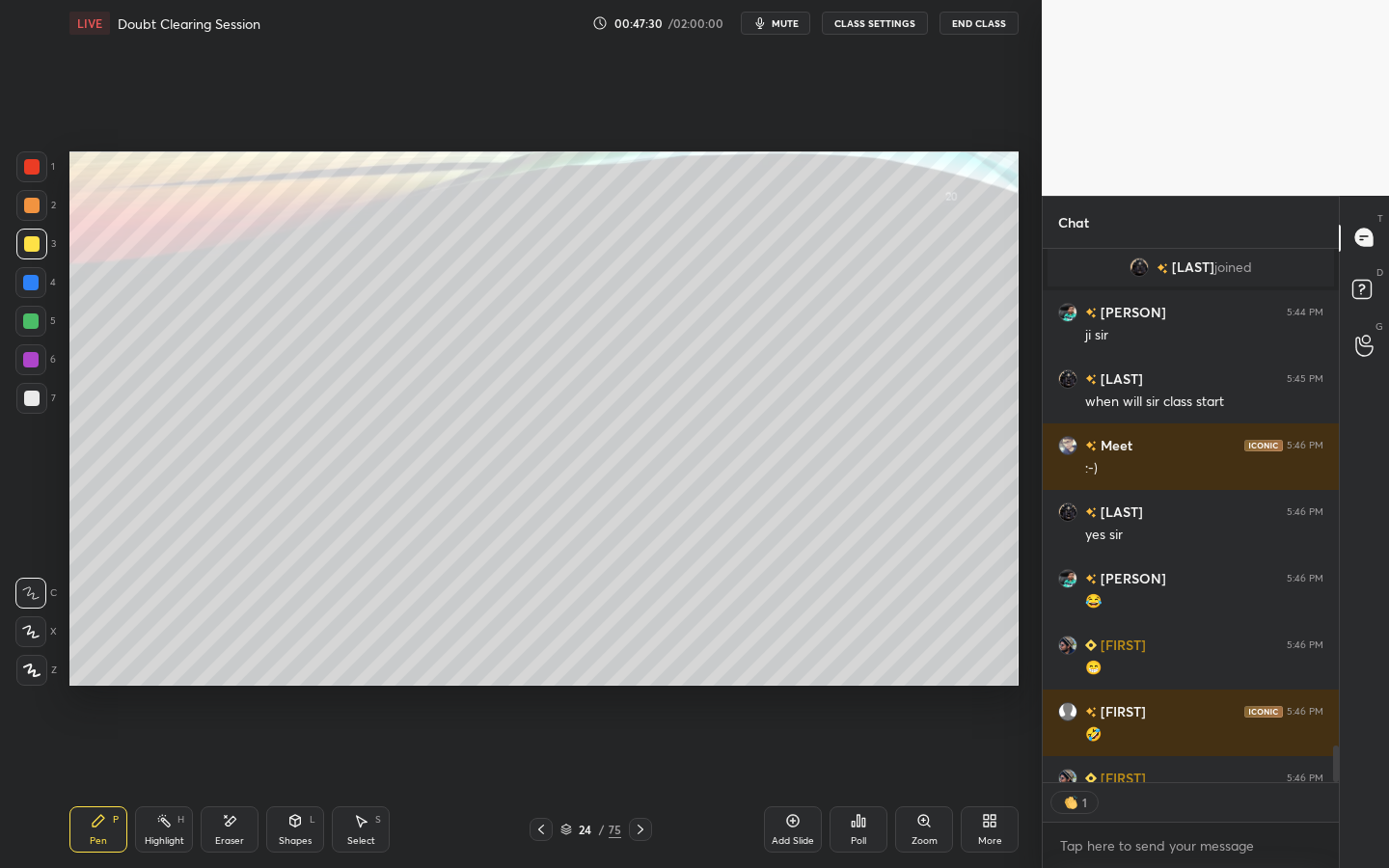 scroll, scrollTop: 7344, scrollLeft: 0, axis: vertical 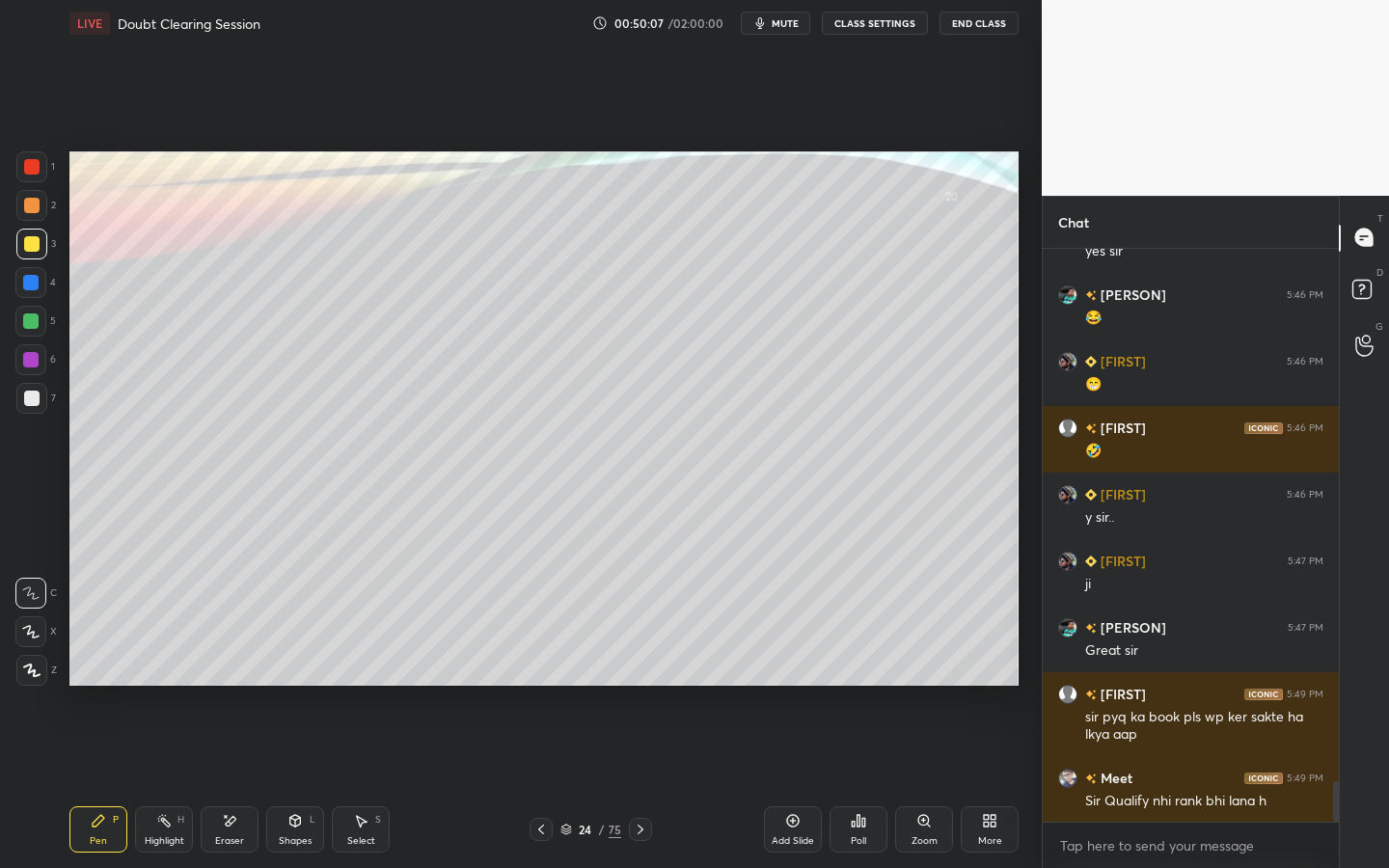 click on "Setting up your live class Poll for   secs No correct answer Start poll" at bounding box center [544, 419] 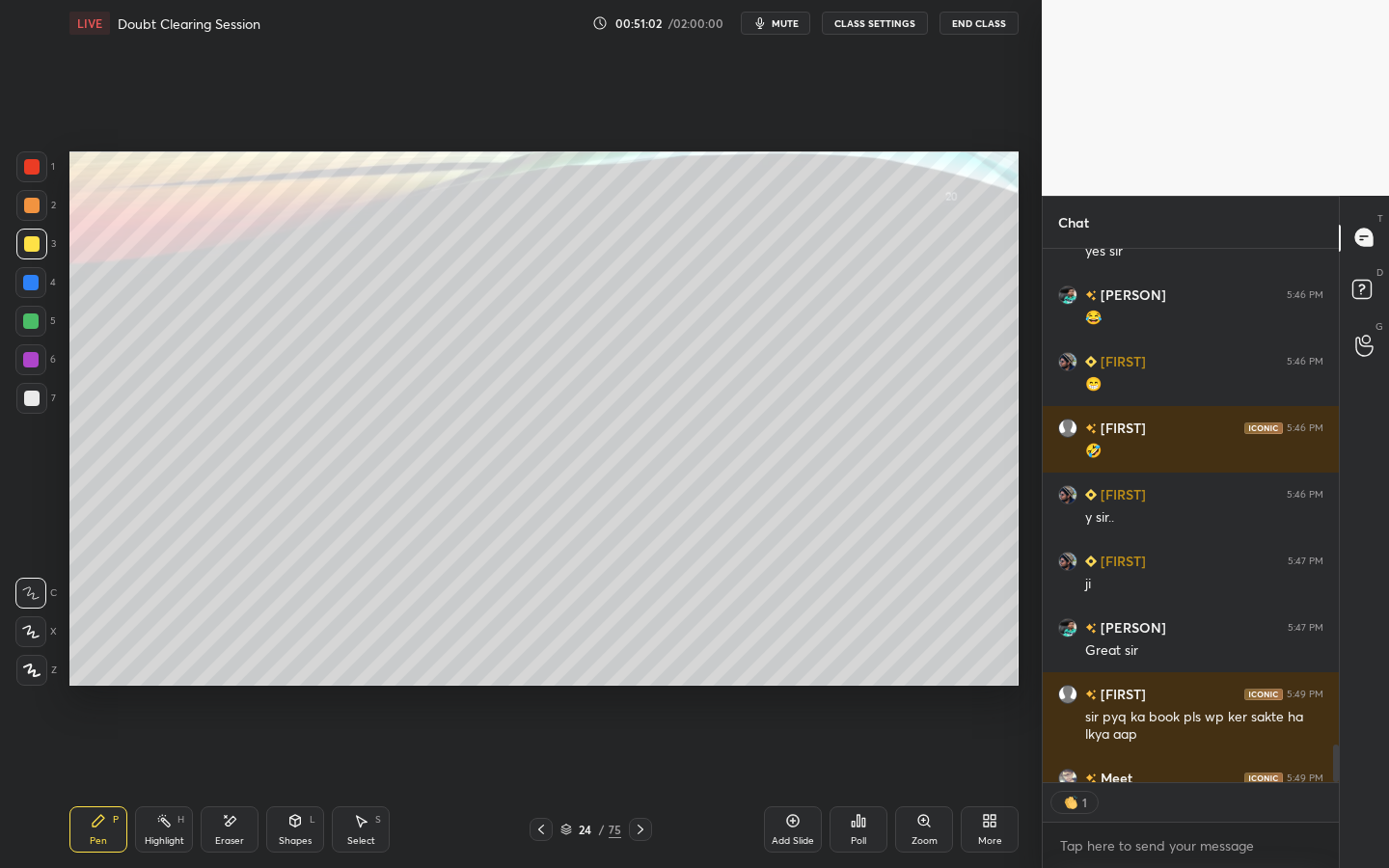 scroll, scrollTop: 528, scrollLeft: 290, axis: both 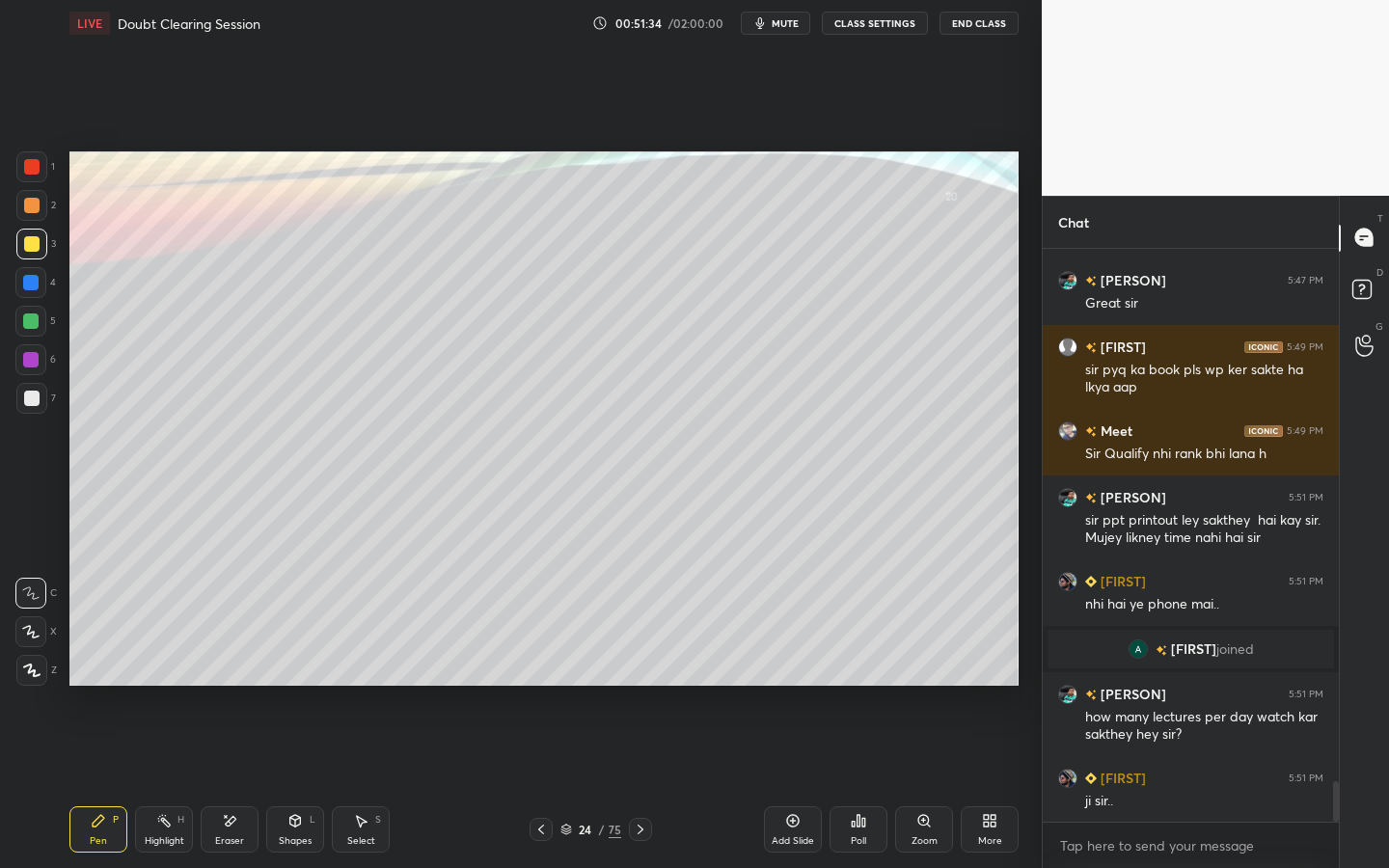 drag, startPoint x: 244, startPoint y: 826, endPoint x: 249, endPoint y: 816, distance: 11.18034 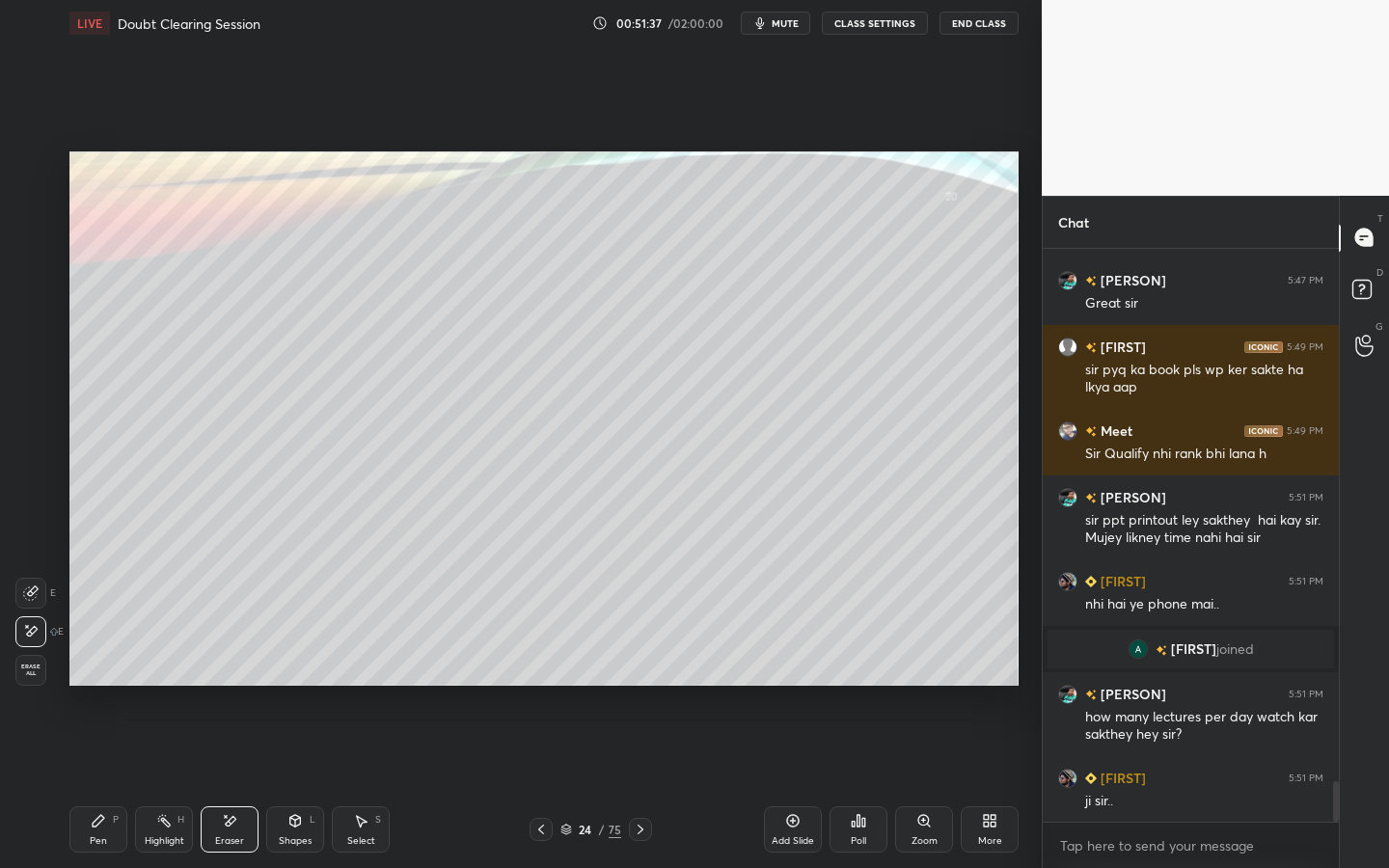 click on "Pen P" at bounding box center [98, 829] 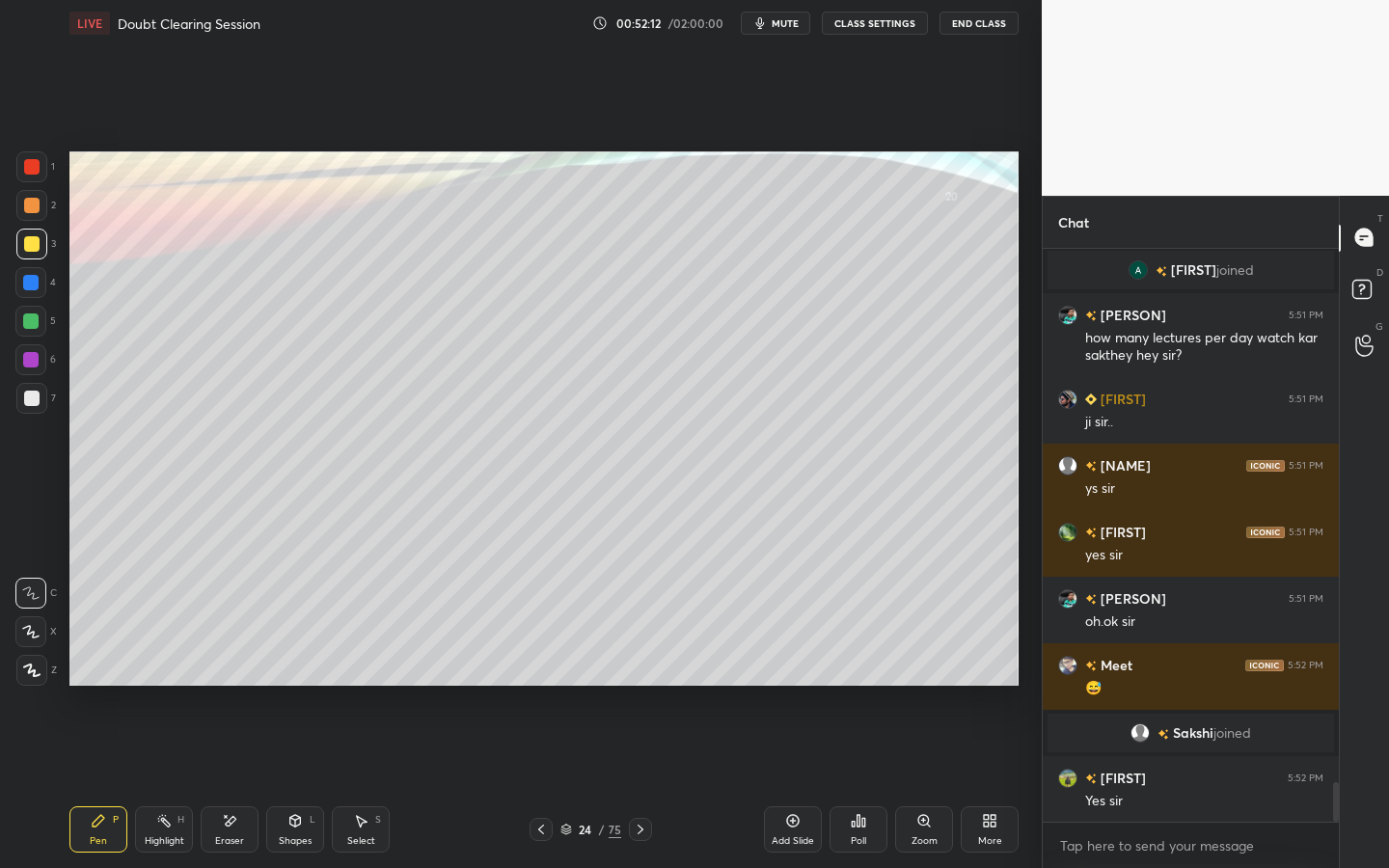 scroll, scrollTop: 7846, scrollLeft: 0, axis: vertical 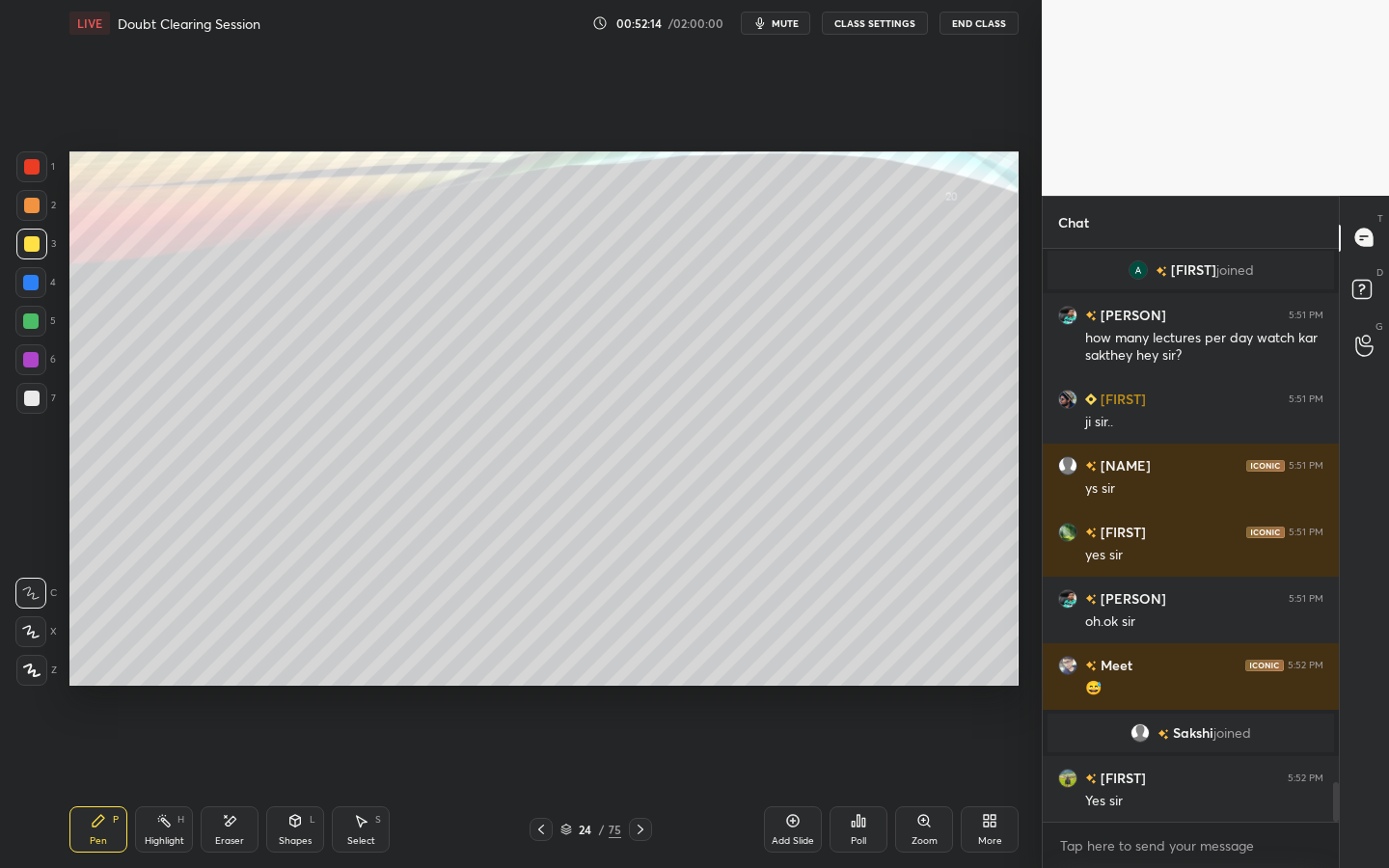click on "Eraser" at bounding box center (230, 829) 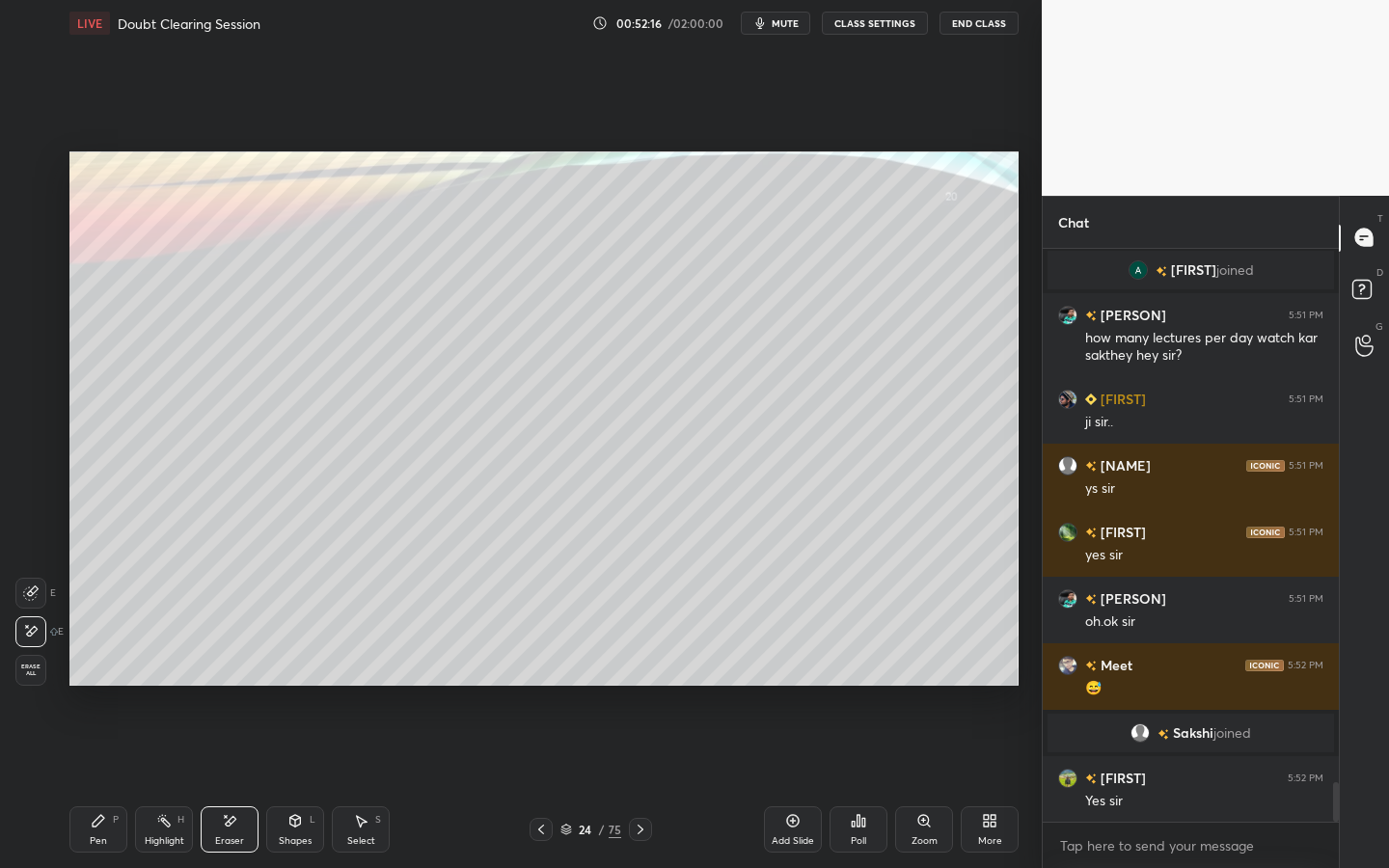 scroll, scrollTop: 7912, scrollLeft: 0, axis: vertical 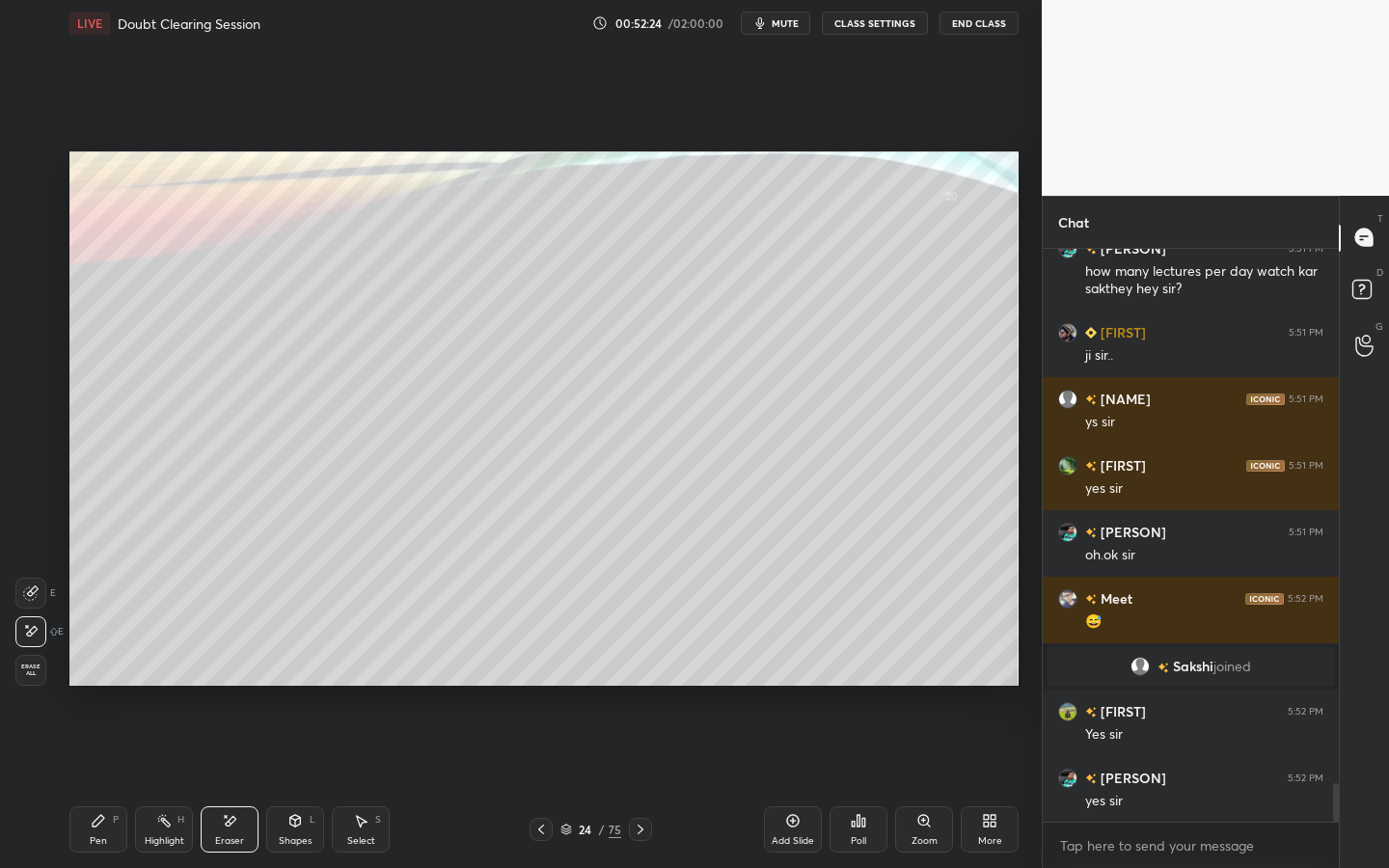 click on "Pen P" at bounding box center [98, 829] 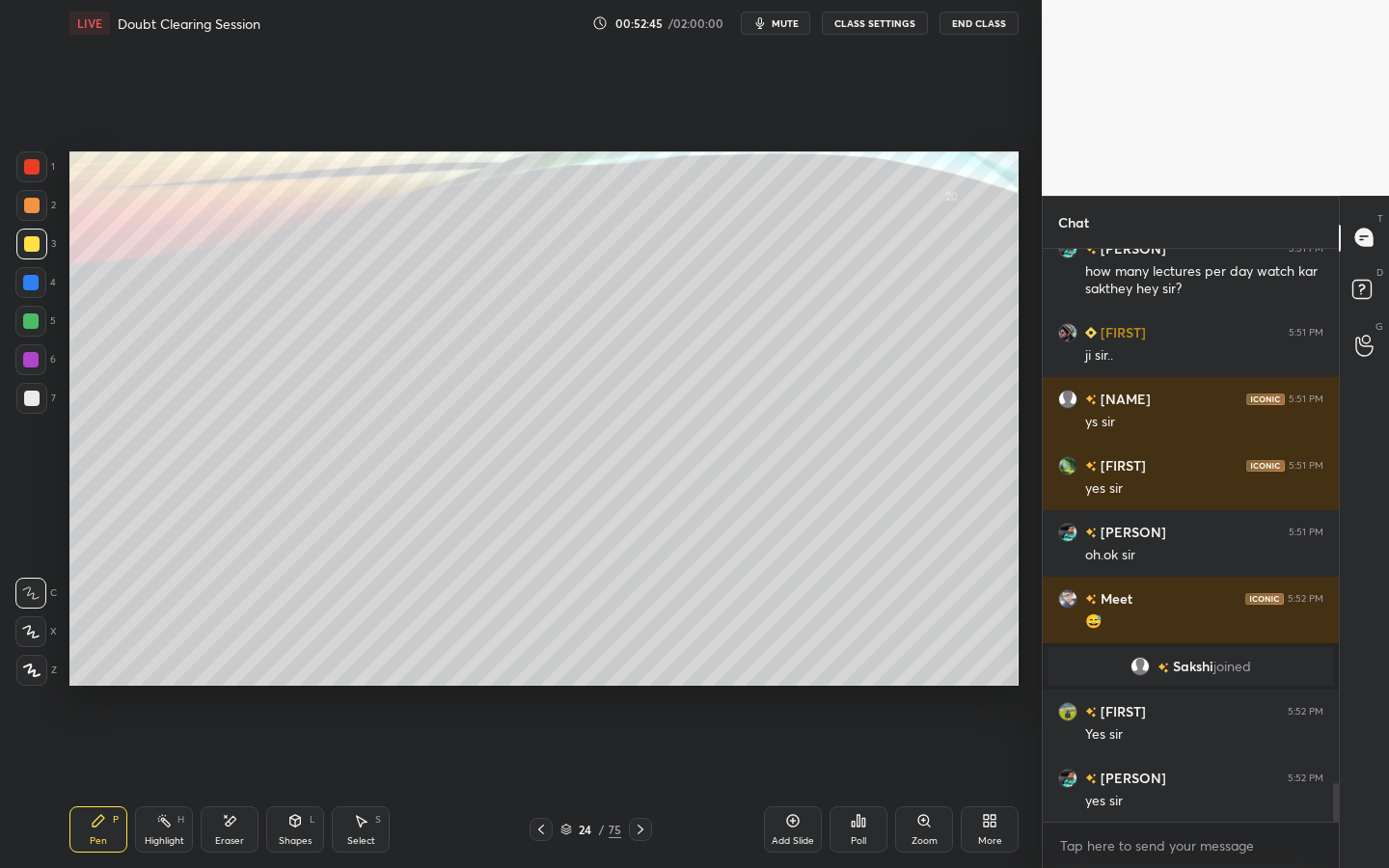 scroll, scrollTop: 7932, scrollLeft: 0, axis: vertical 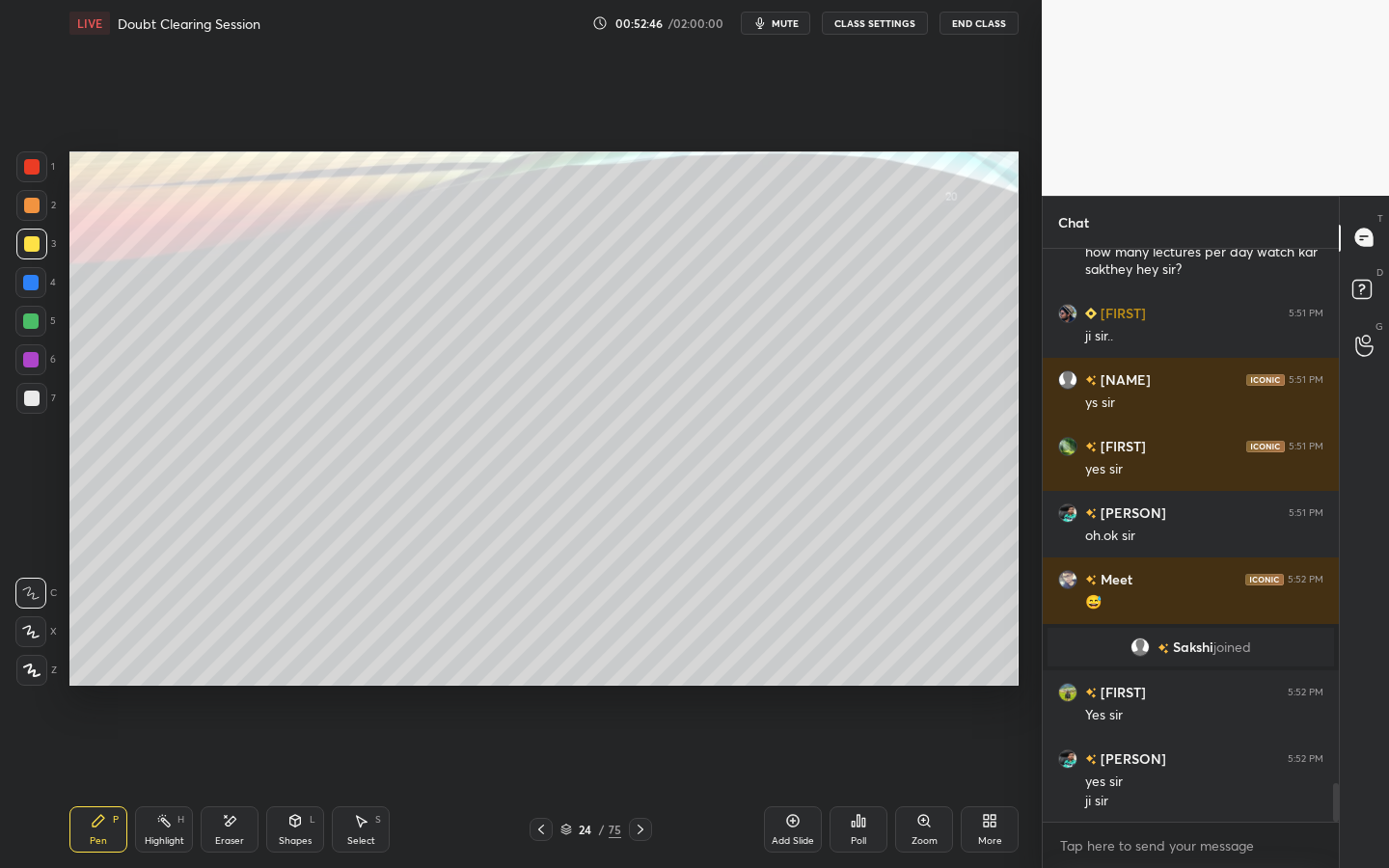 click on "Eraser" at bounding box center [230, 829] 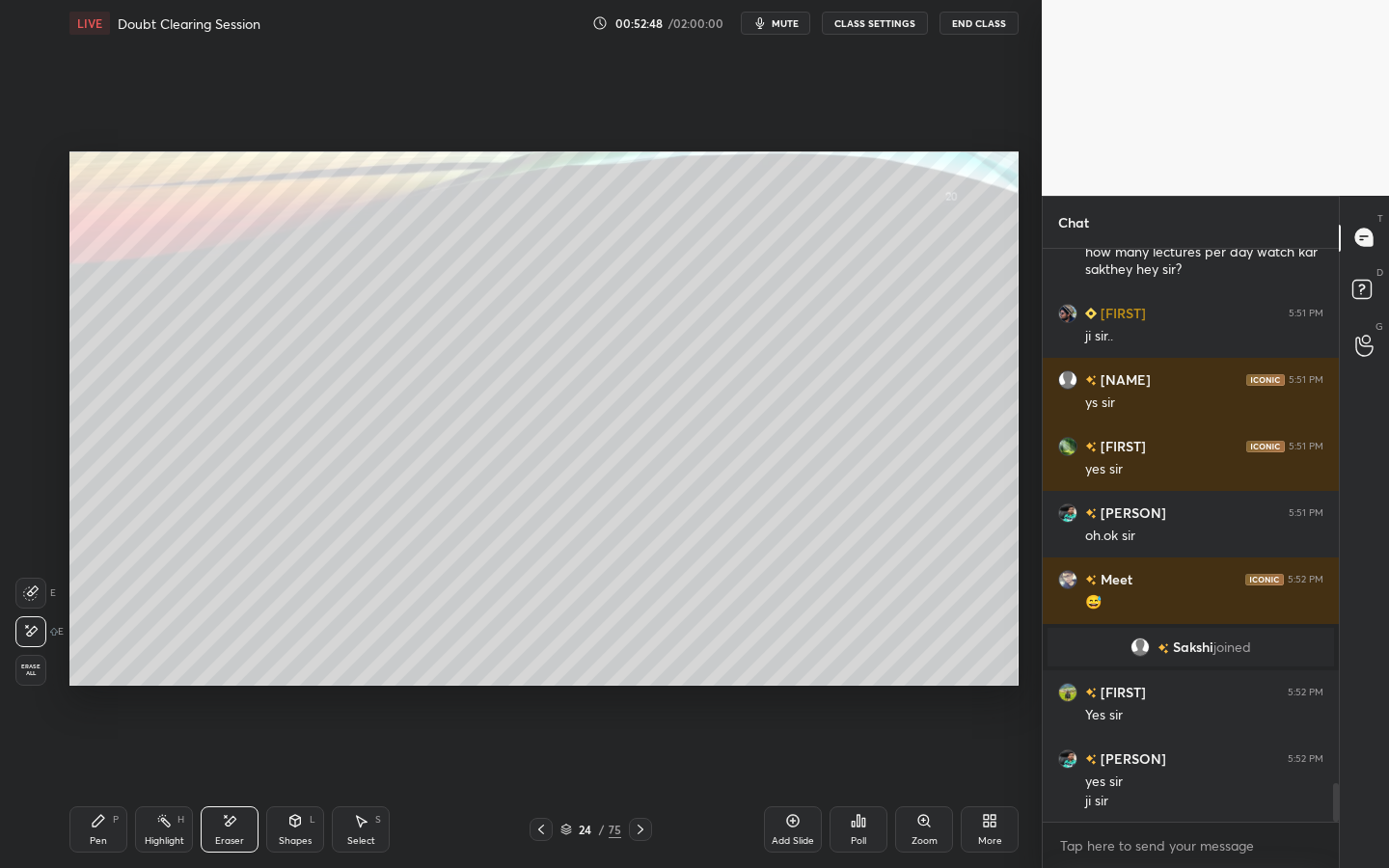 scroll, scrollTop: 7998, scrollLeft: 0, axis: vertical 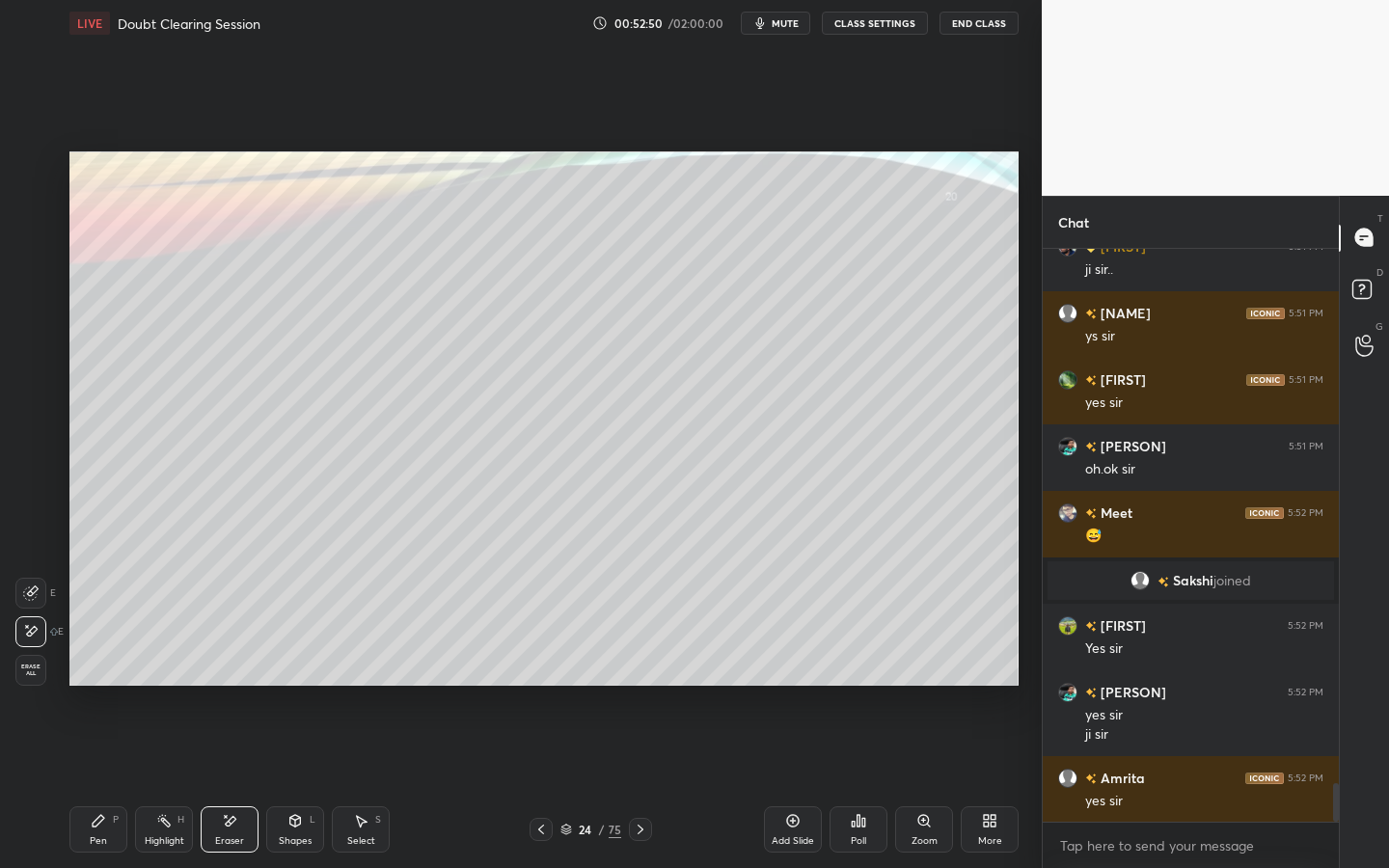 click on "Pen P" at bounding box center (98, 829) 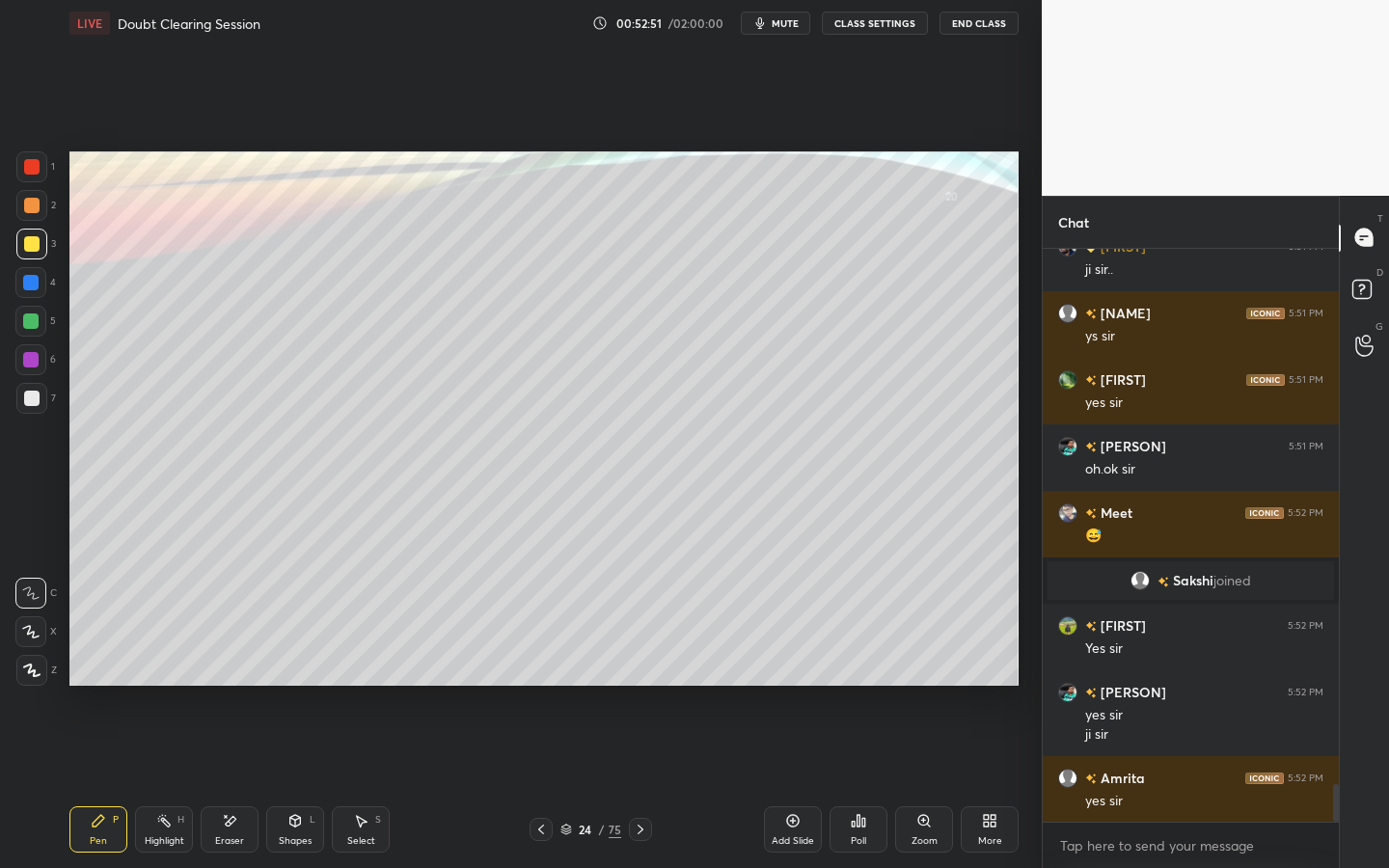 scroll, scrollTop: 8065, scrollLeft: 0, axis: vertical 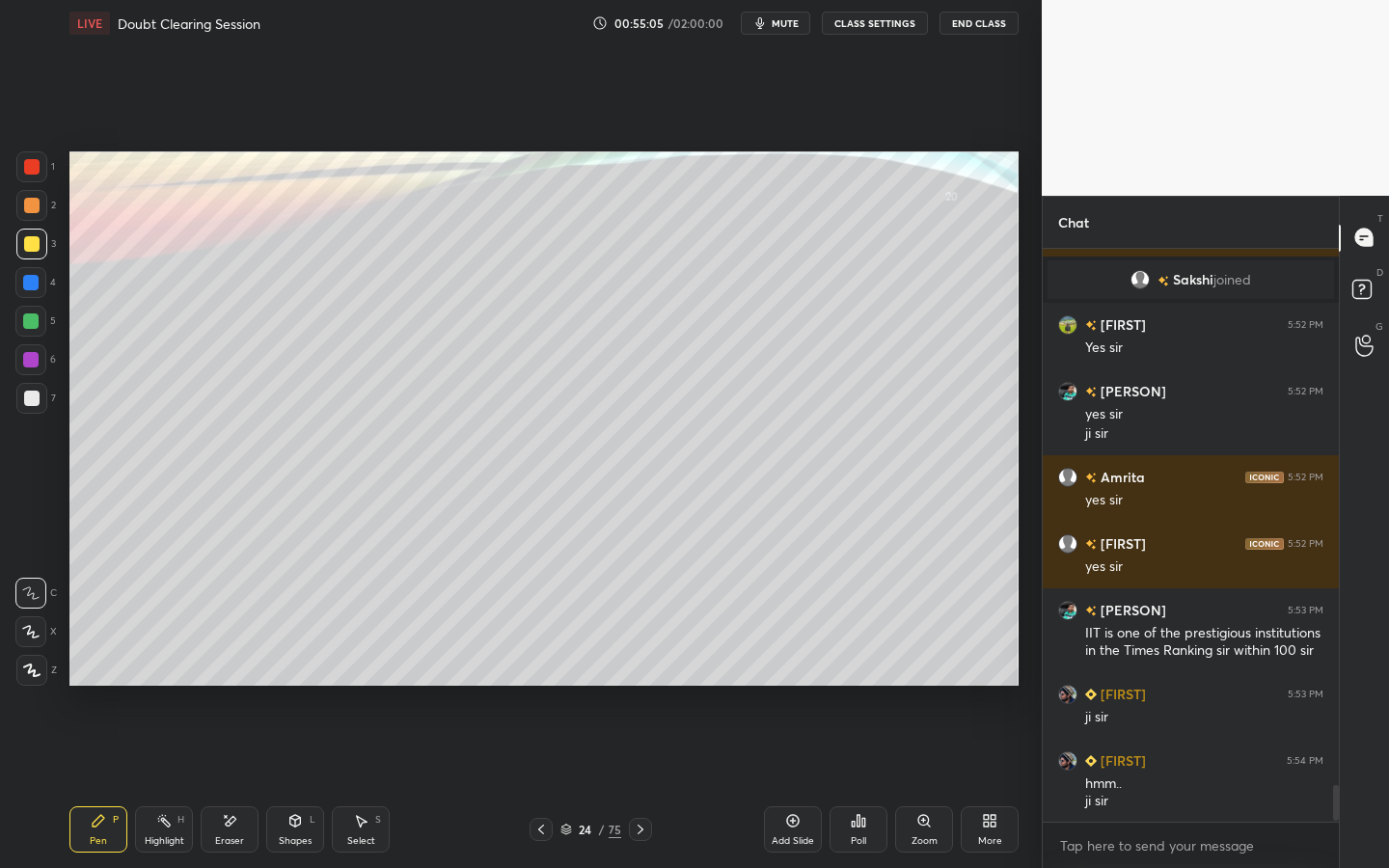click on "Eraser" at bounding box center [230, 841] 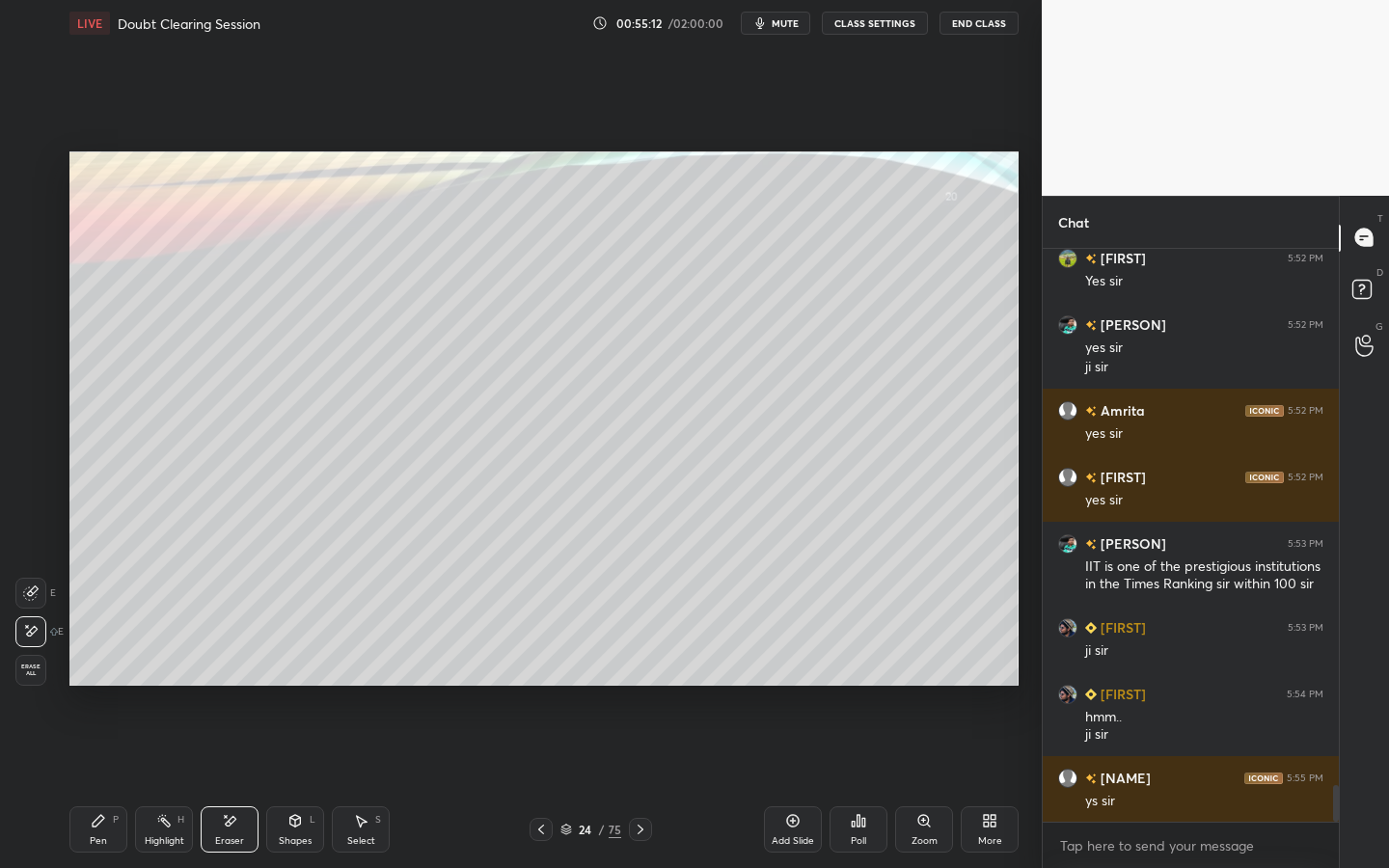 scroll, scrollTop: 8432, scrollLeft: 0, axis: vertical 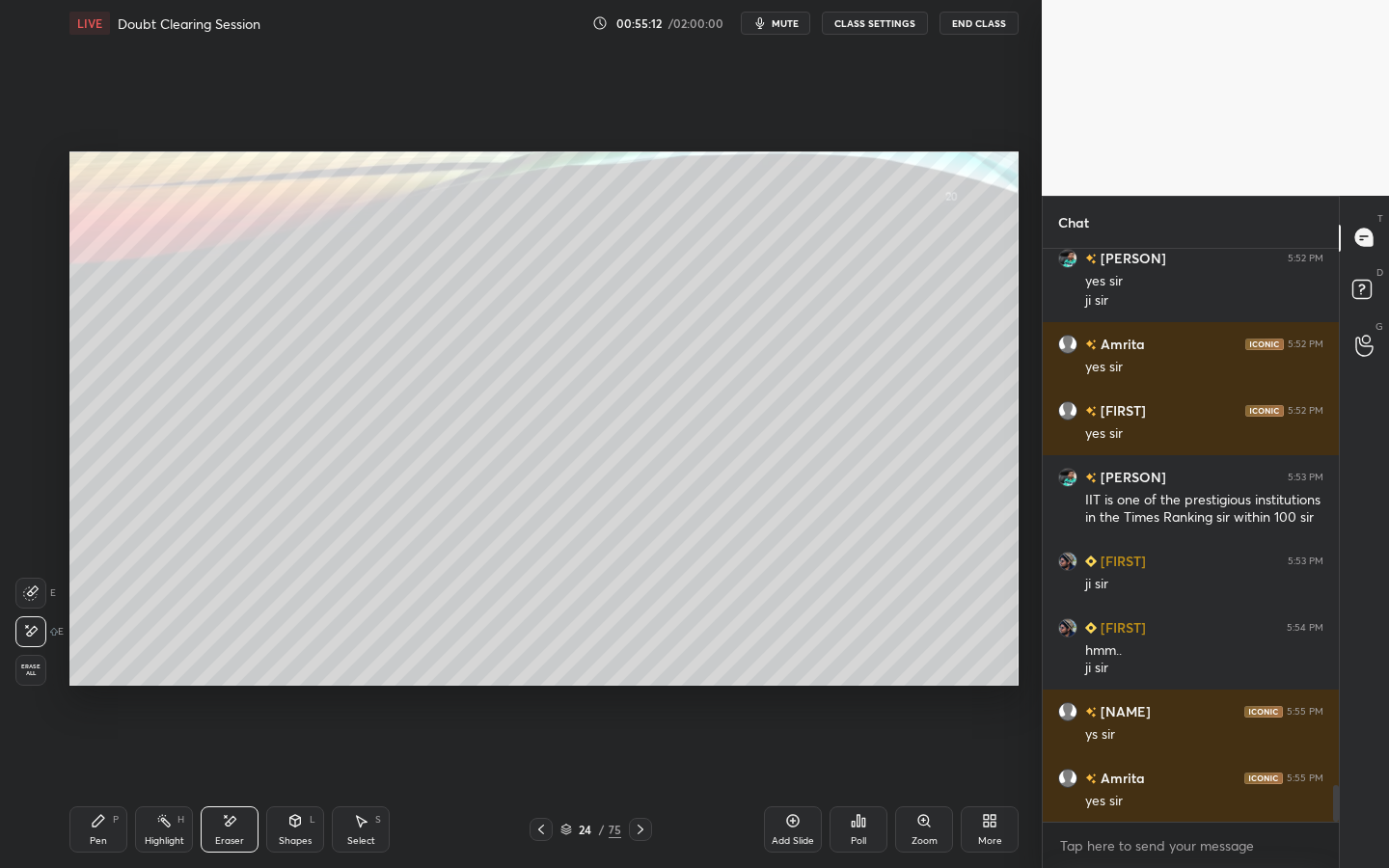 drag, startPoint x: 114, startPoint y: 812, endPoint x: 98, endPoint y: 817, distance: 16.763055 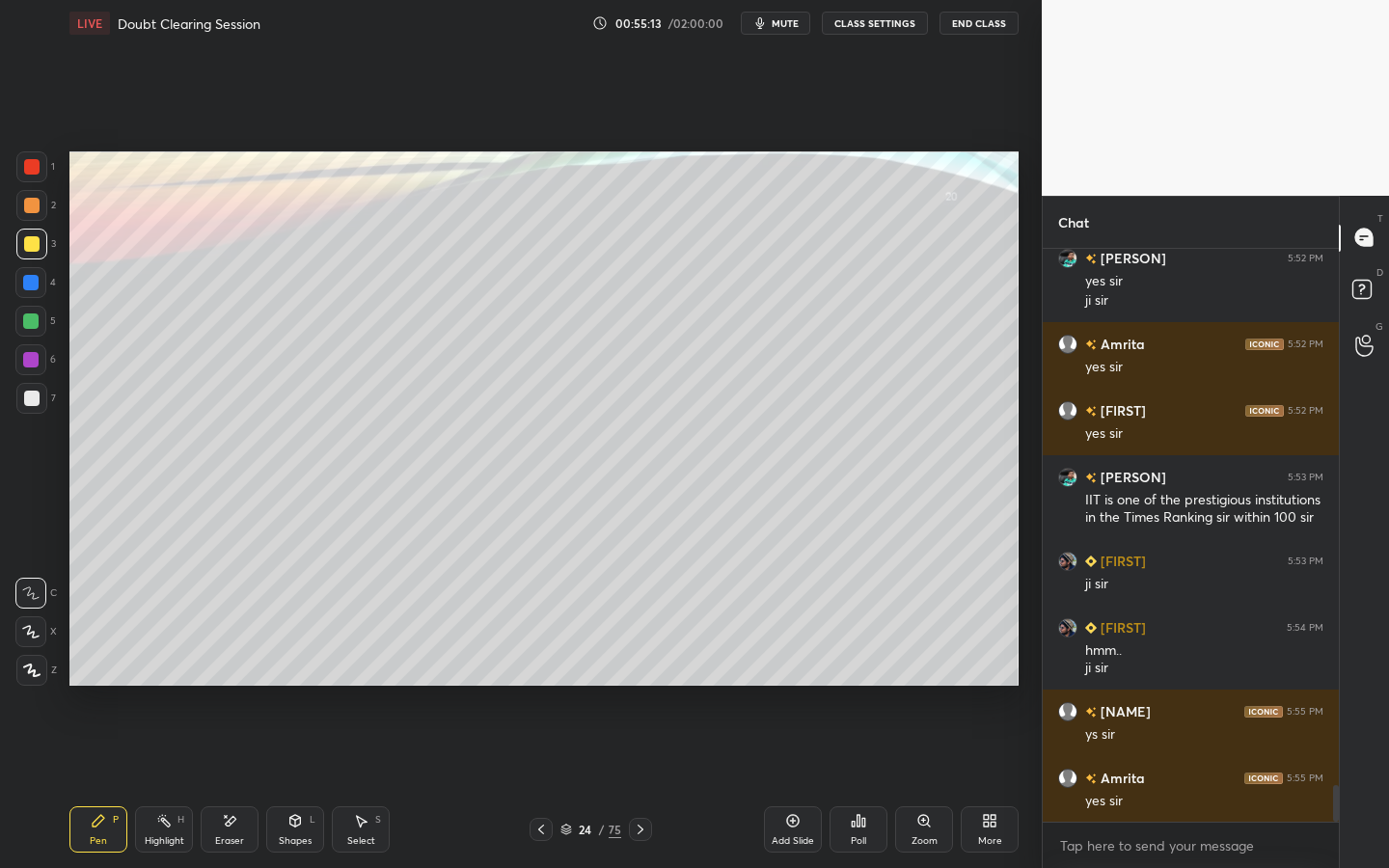 scroll, scrollTop: 8516, scrollLeft: 0, axis: vertical 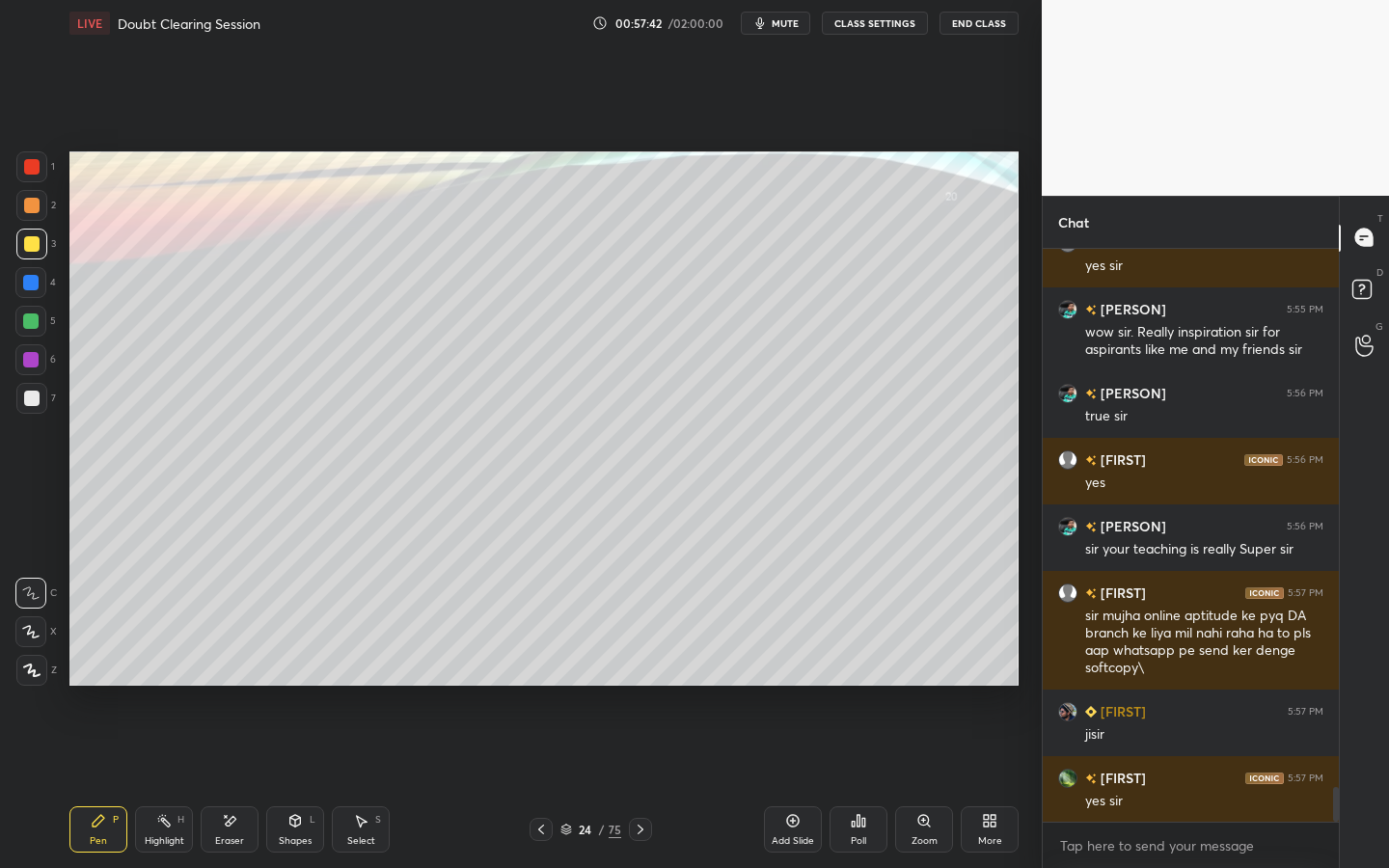 click on "Eraser" at bounding box center (230, 829) 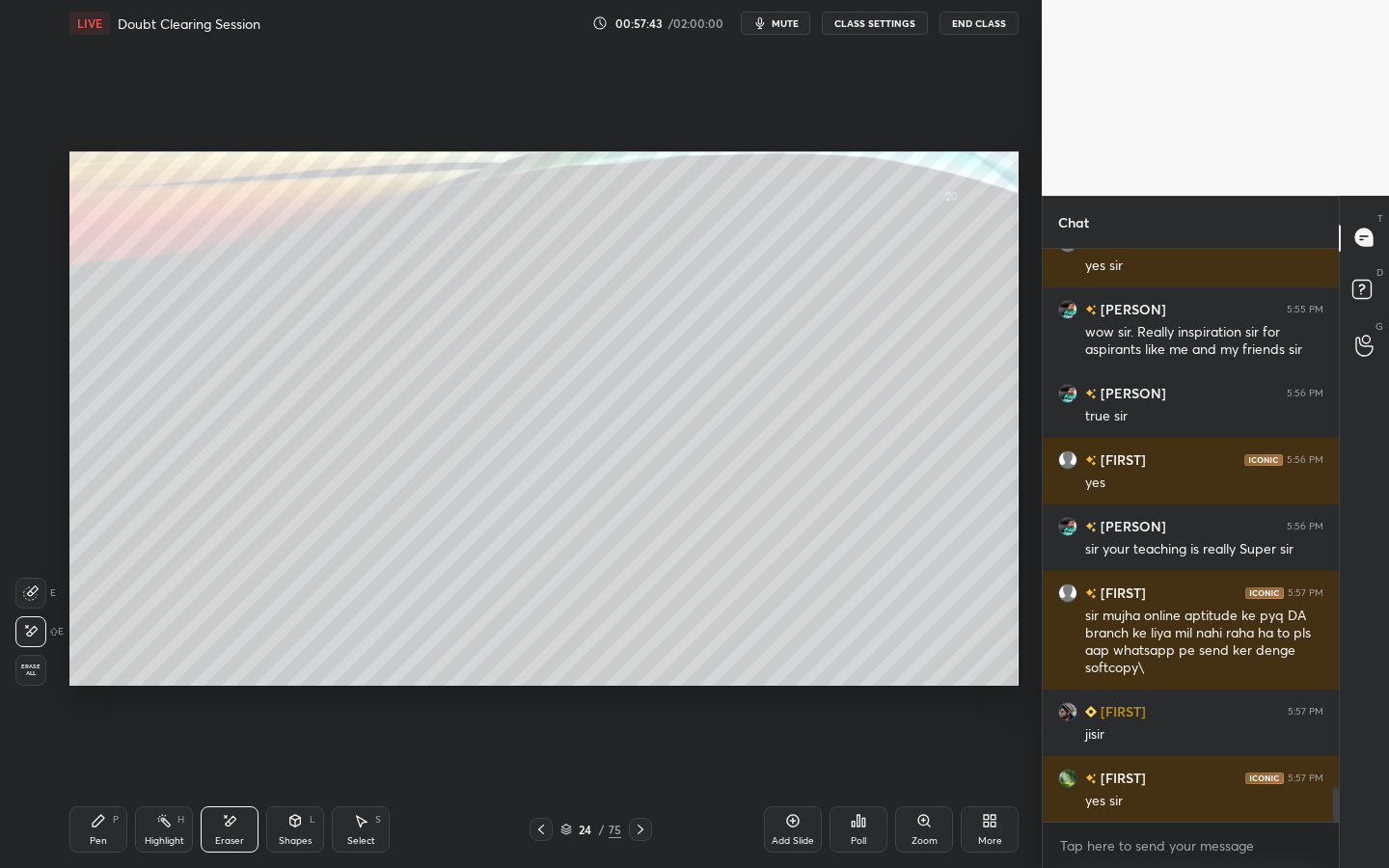 drag, startPoint x: 40, startPoint y: 668, endPoint x: 27, endPoint y: 677, distance: 15.811388 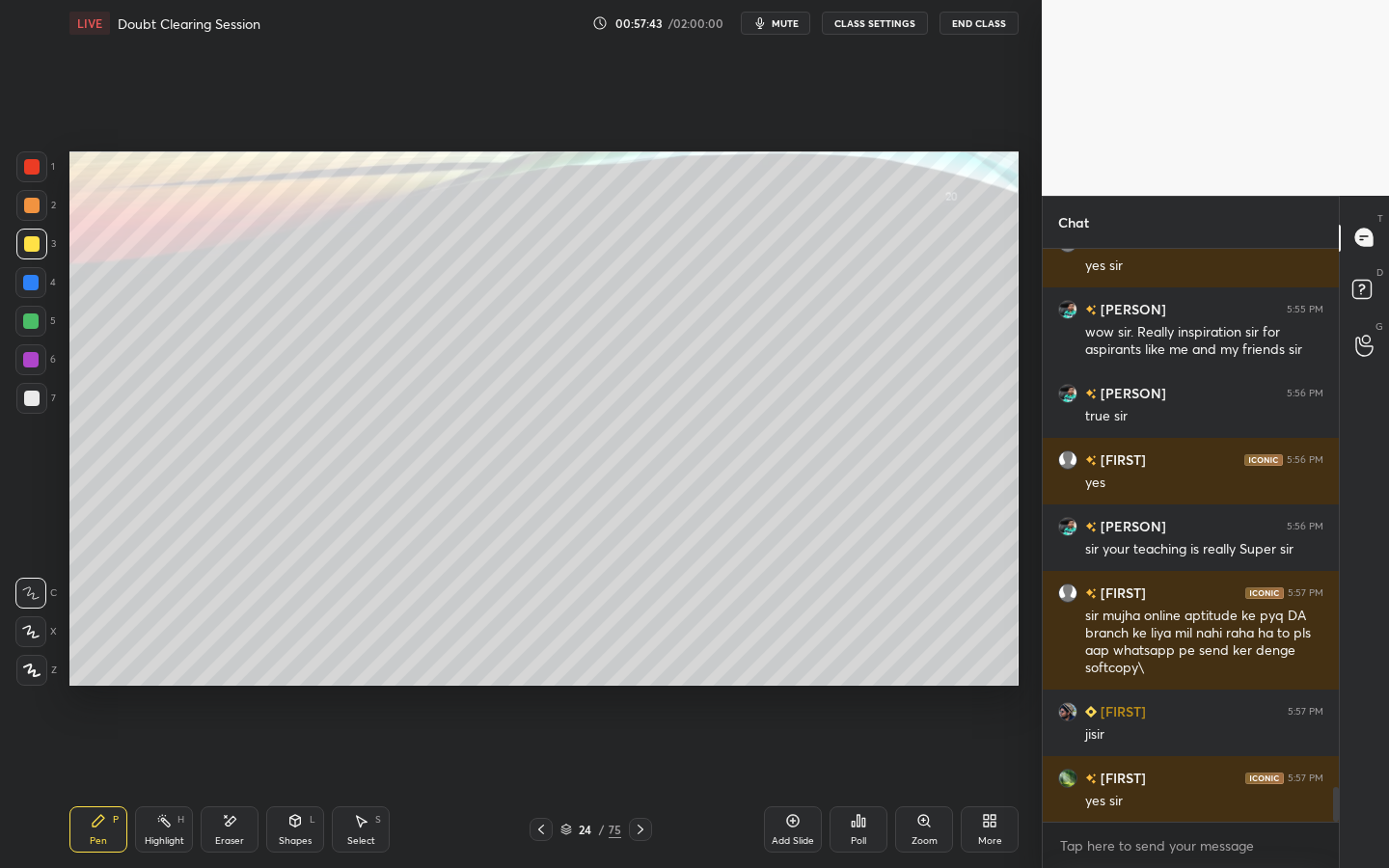 scroll, scrollTop: 9034, scrollLeft: 0, axis: vertical 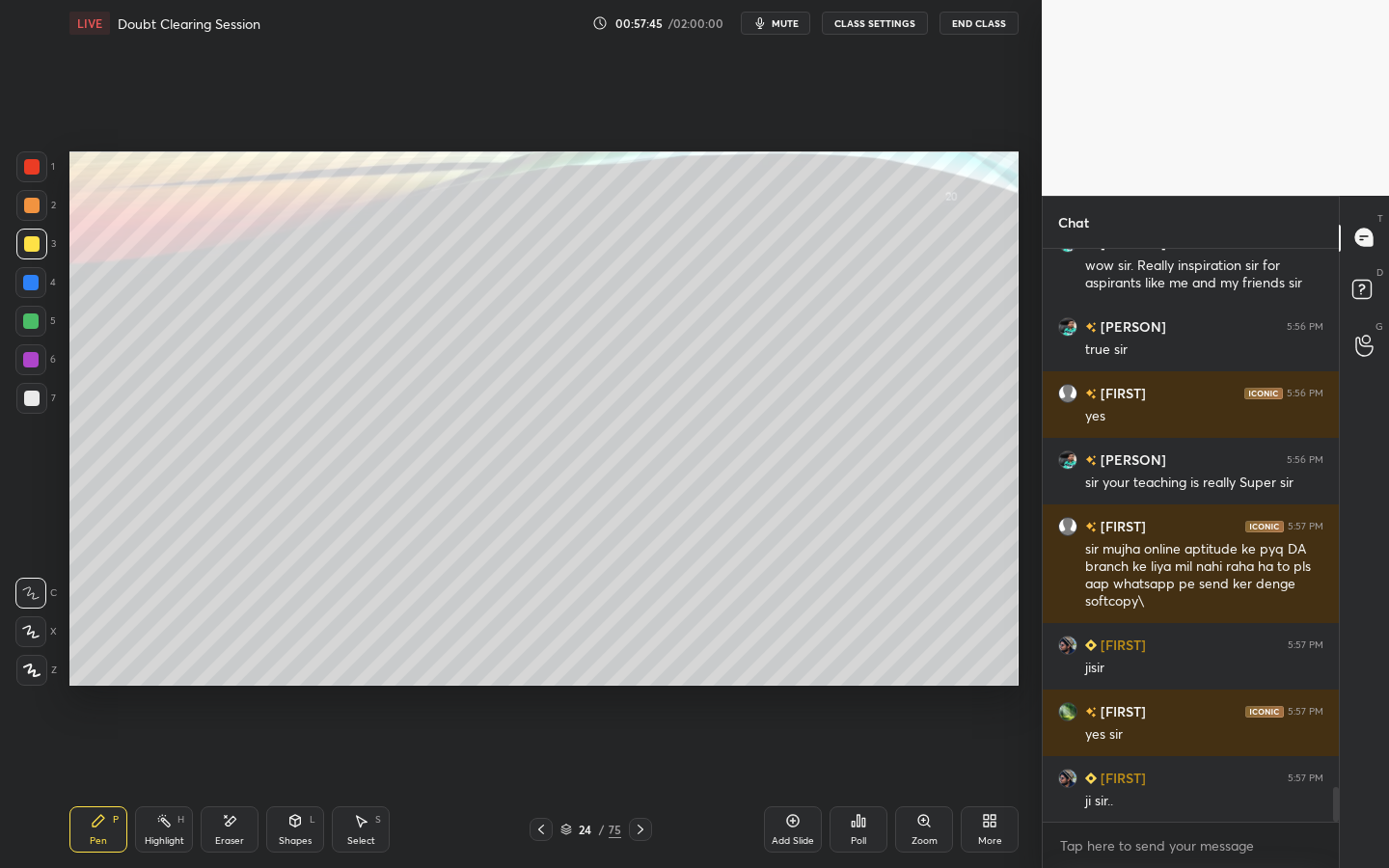 drag, startPoint x: 100, startPoint y: 840, endPoint x: 83, endPoint y: 838, distance: 17.117243 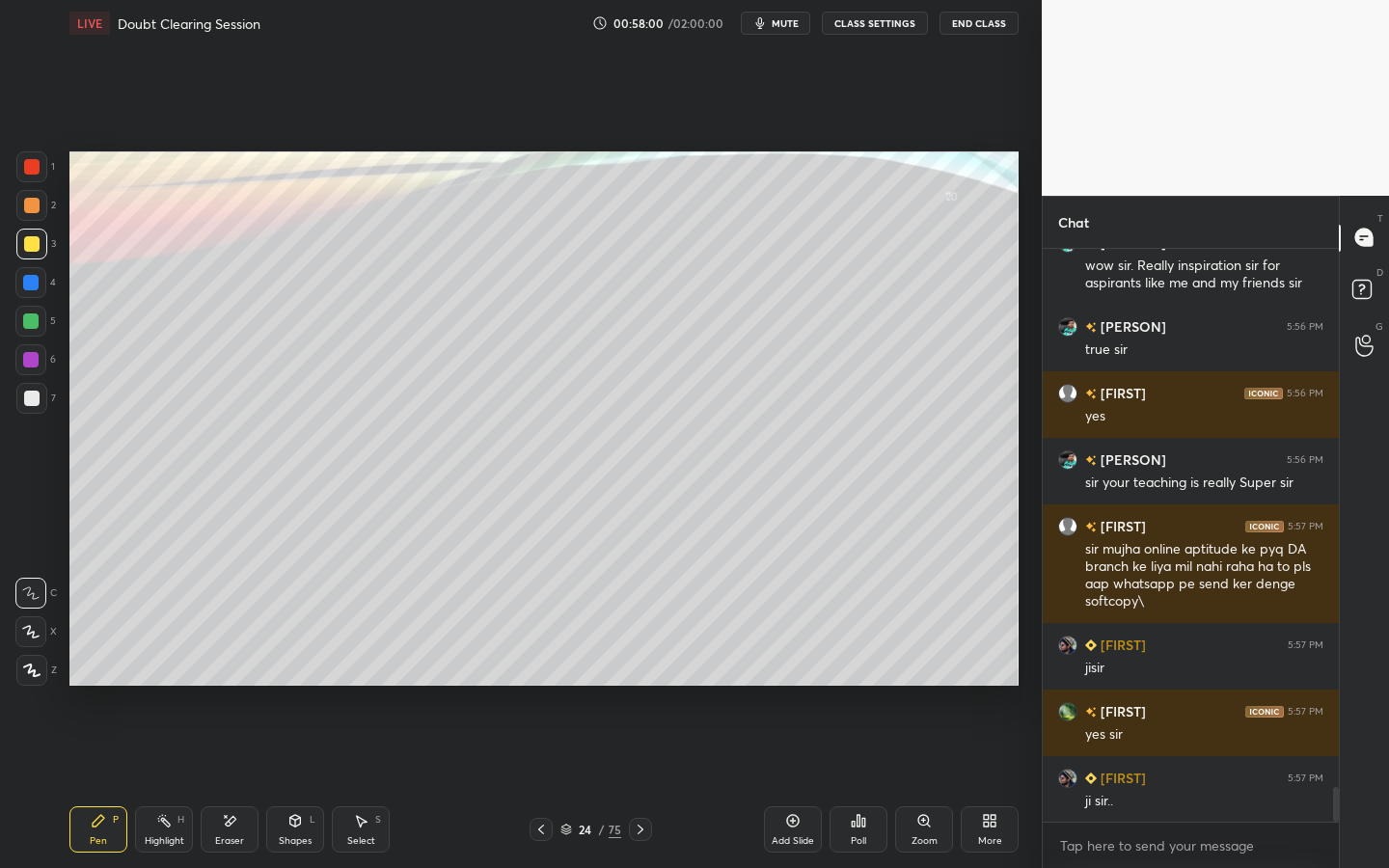 scroll, scrollTop: 9100, scrollLeft: 0, axis: vertical 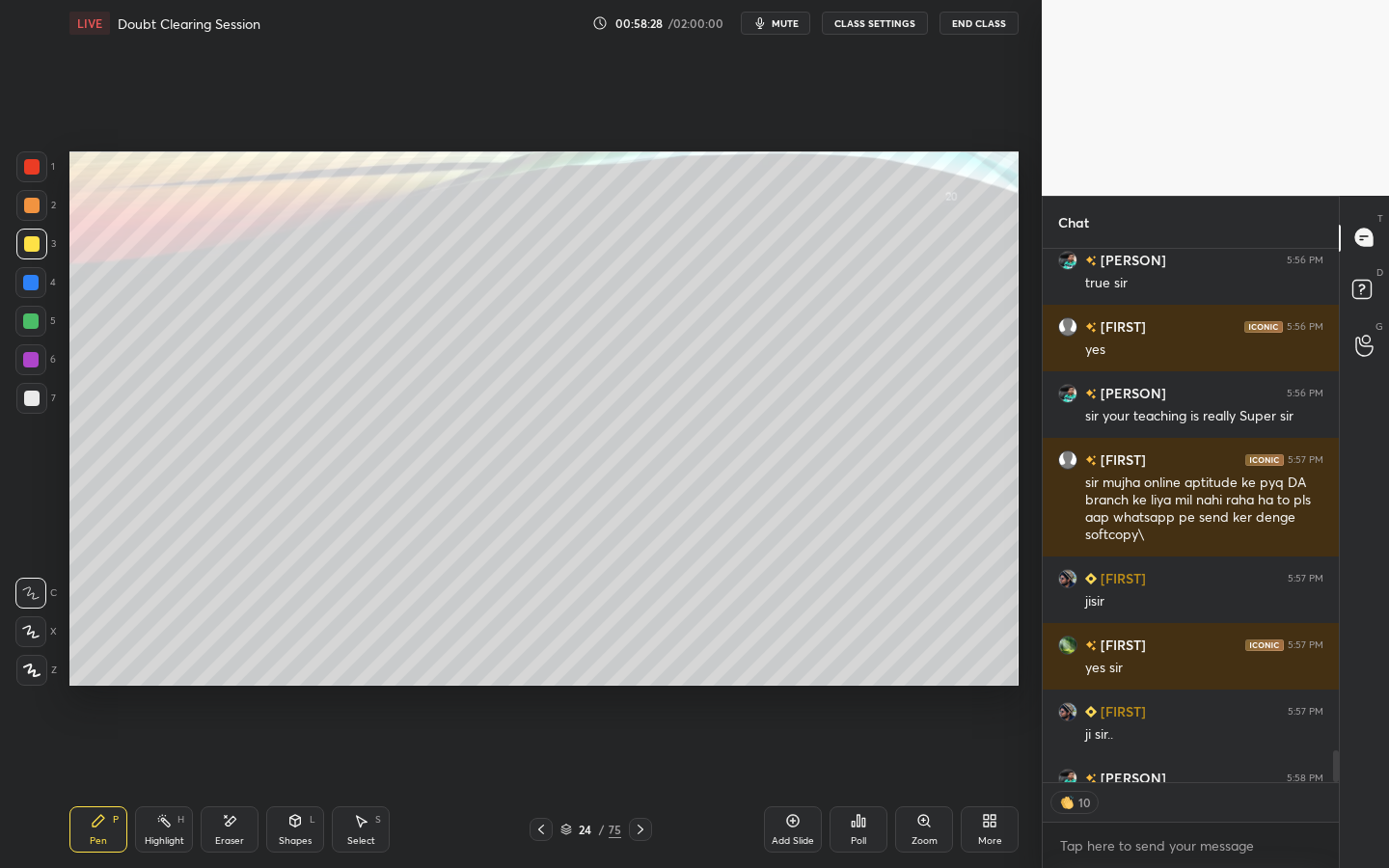 click 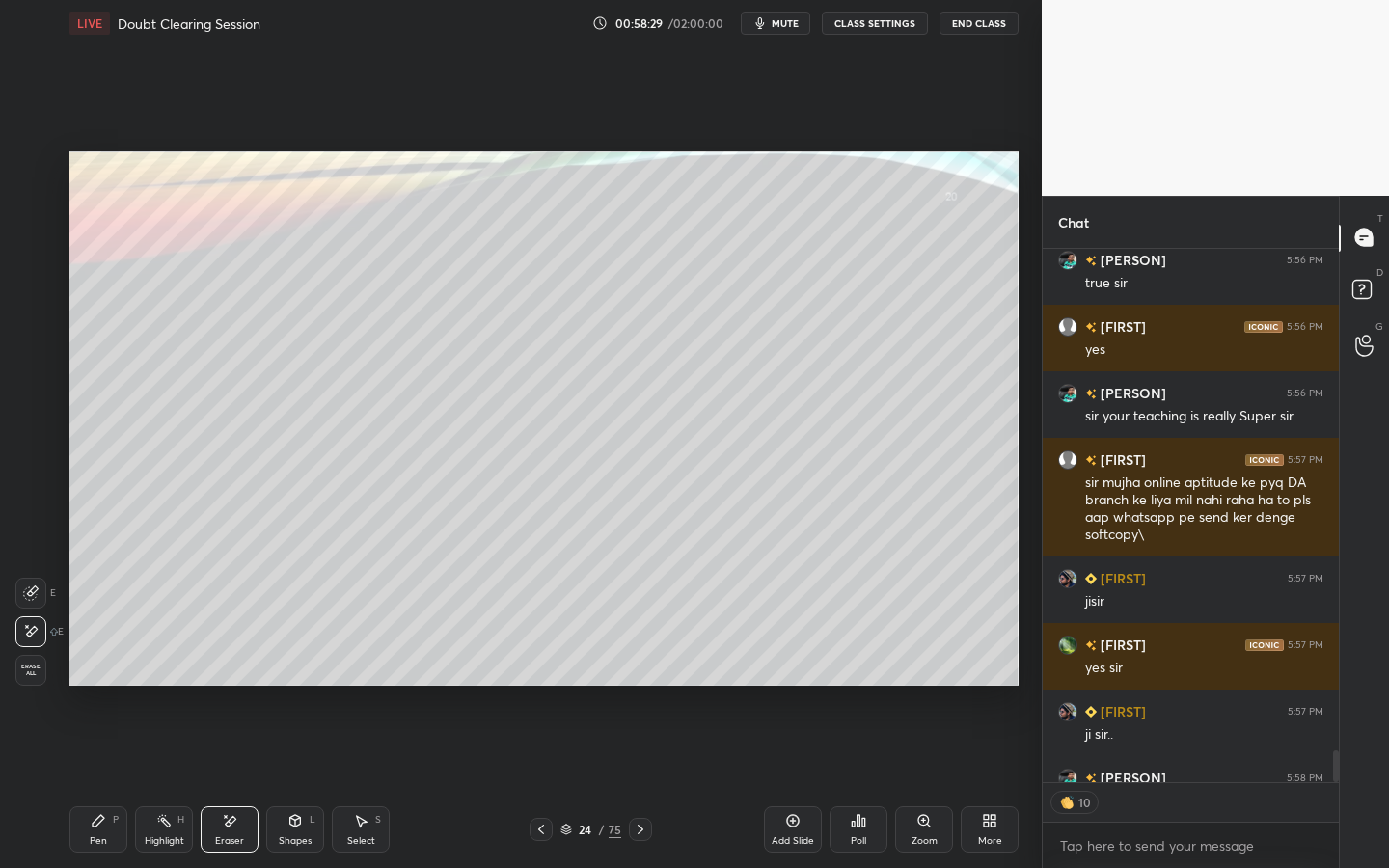 click on "Erase all" at bounding box center (31, 670) 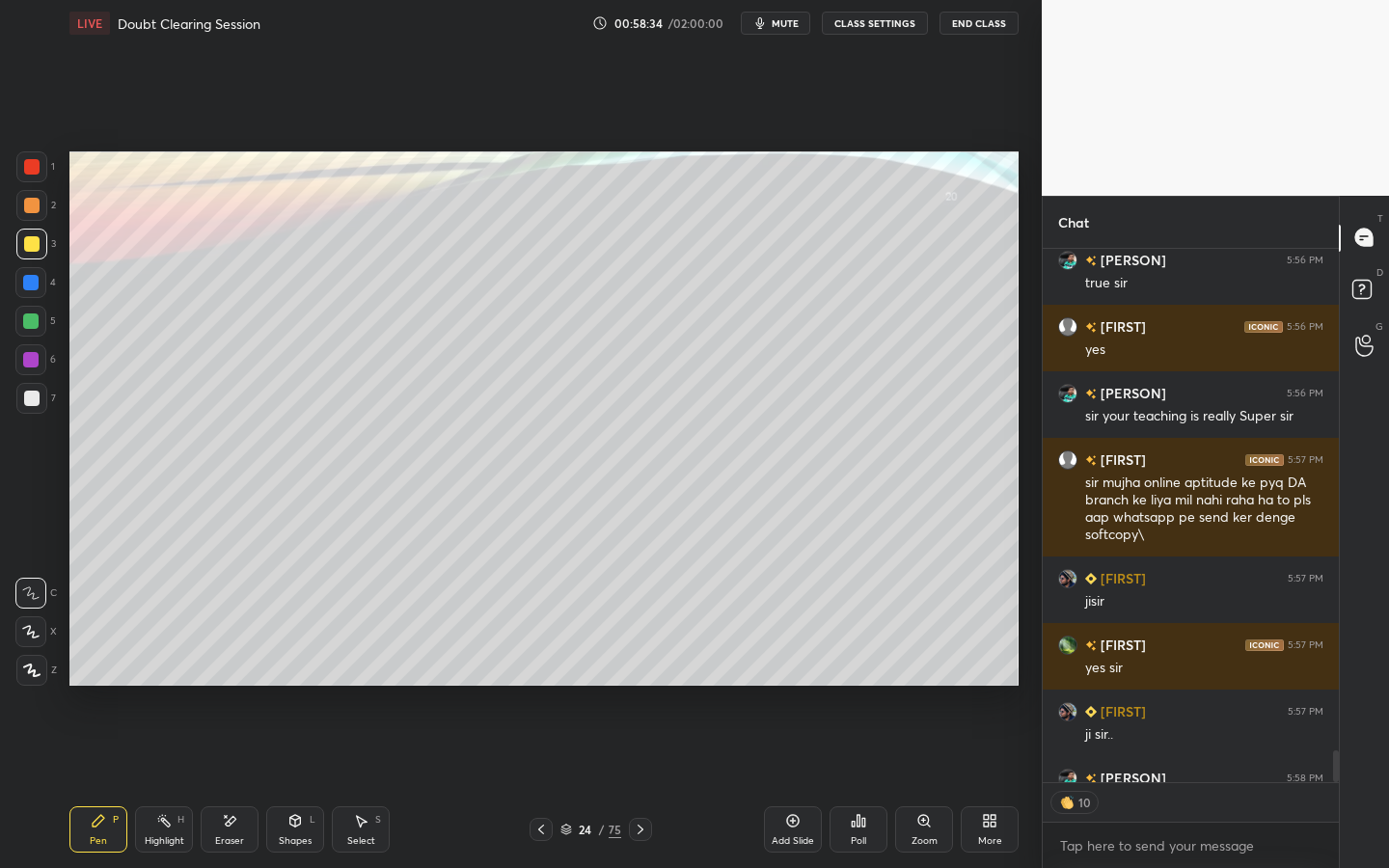 scroll, scrollTop: 7, scrollLeft: 7, axis: both 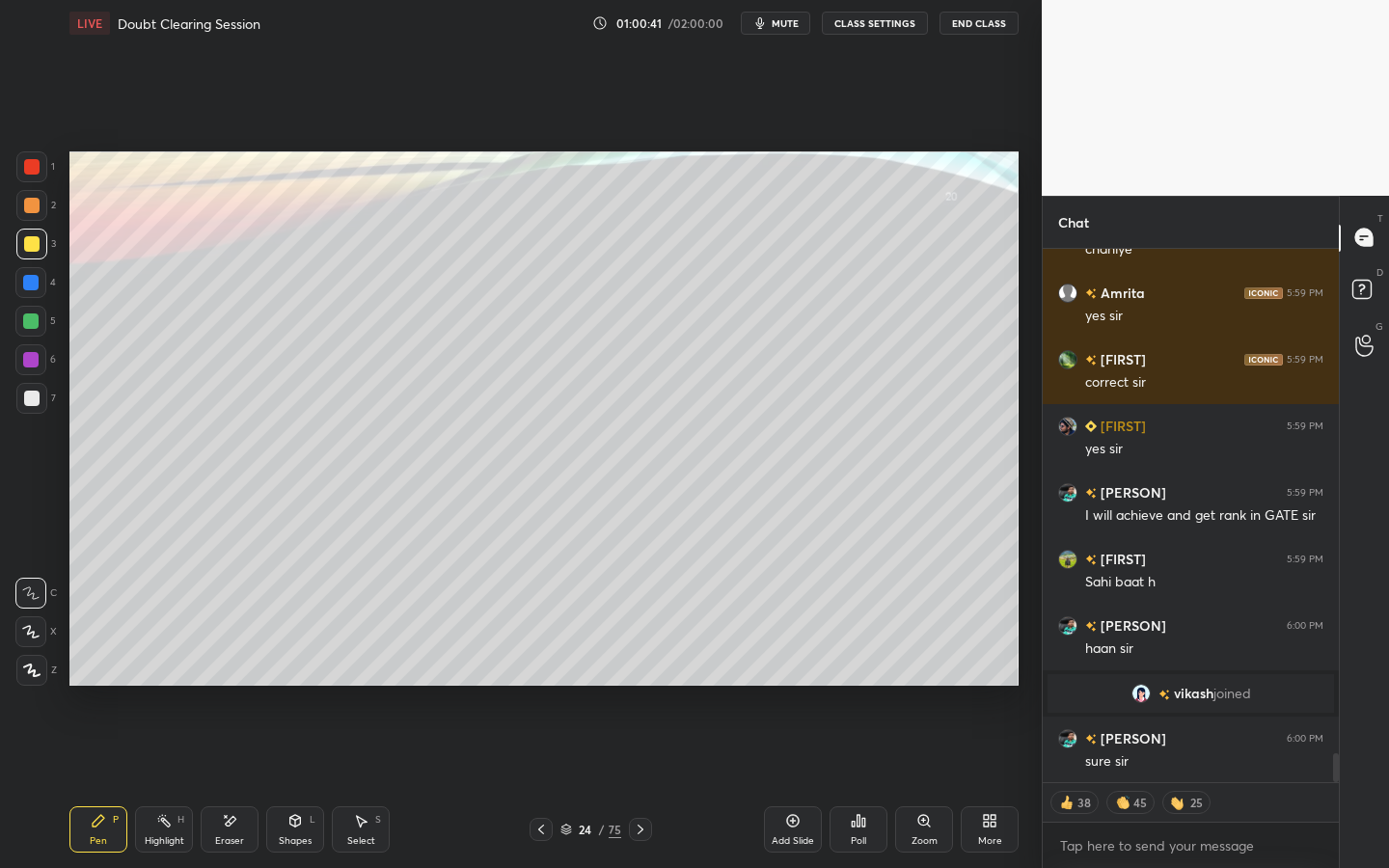 click 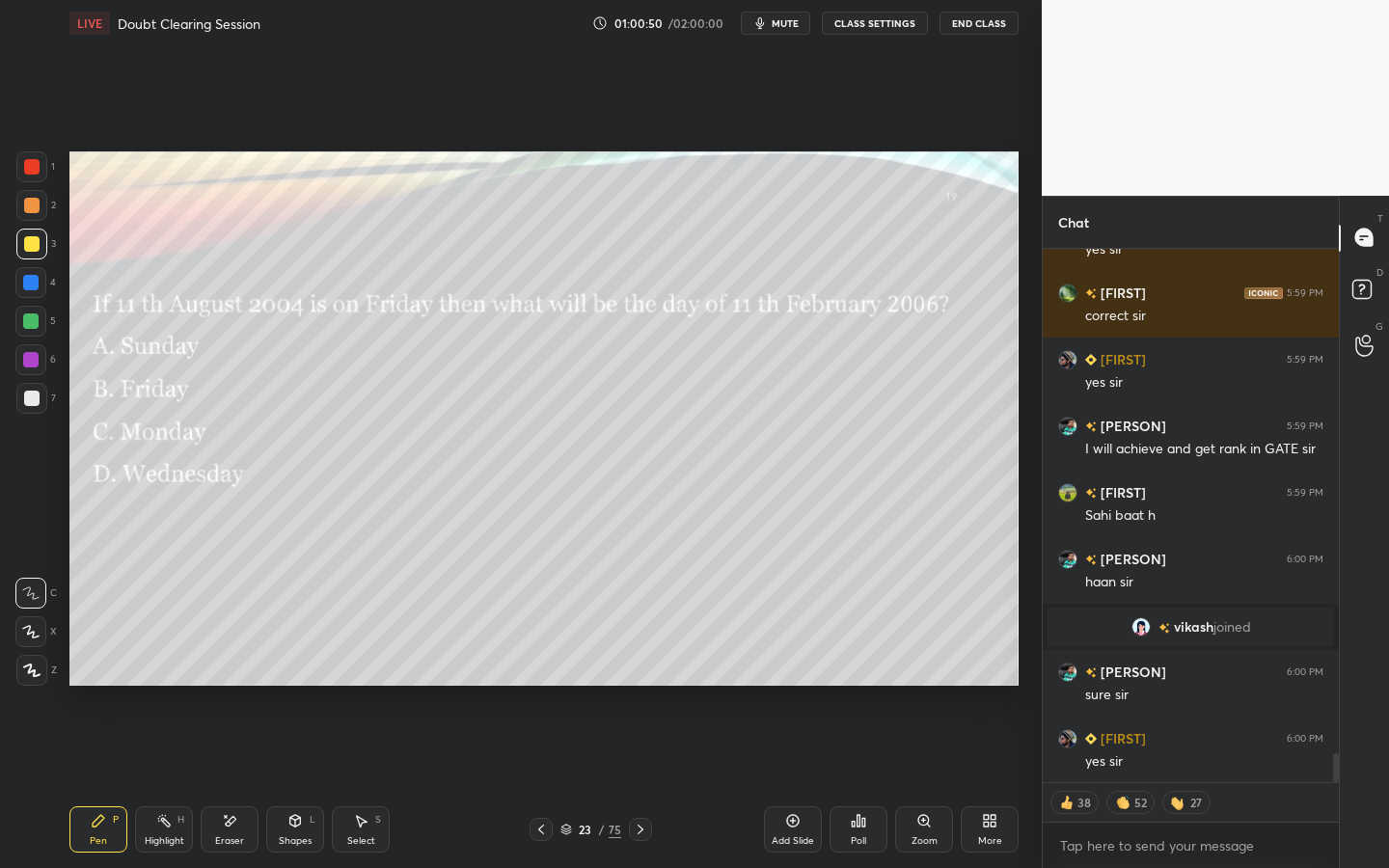 scroll, scrollTop: 9411, scrollLeft: 0, axis: vertical 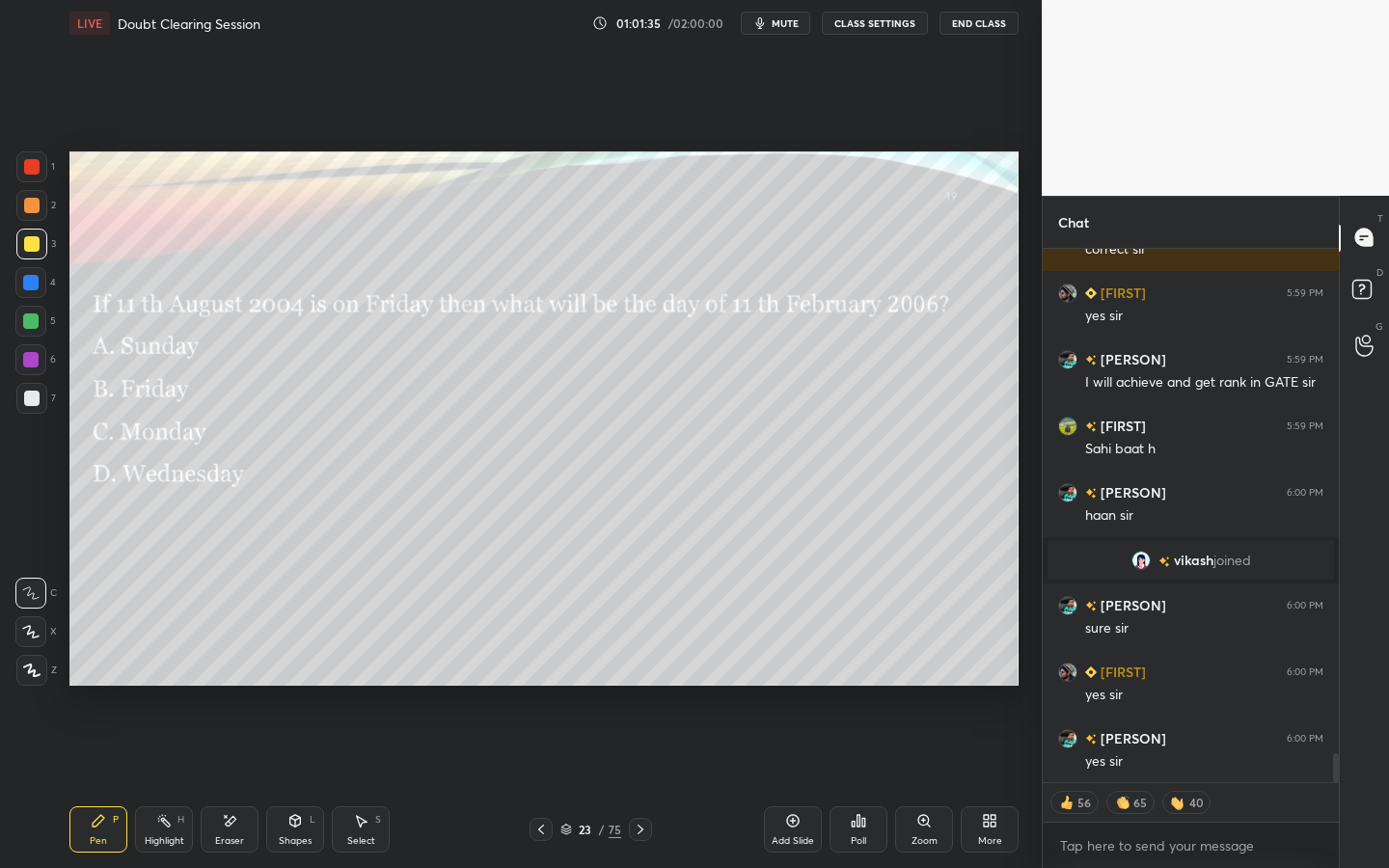 click 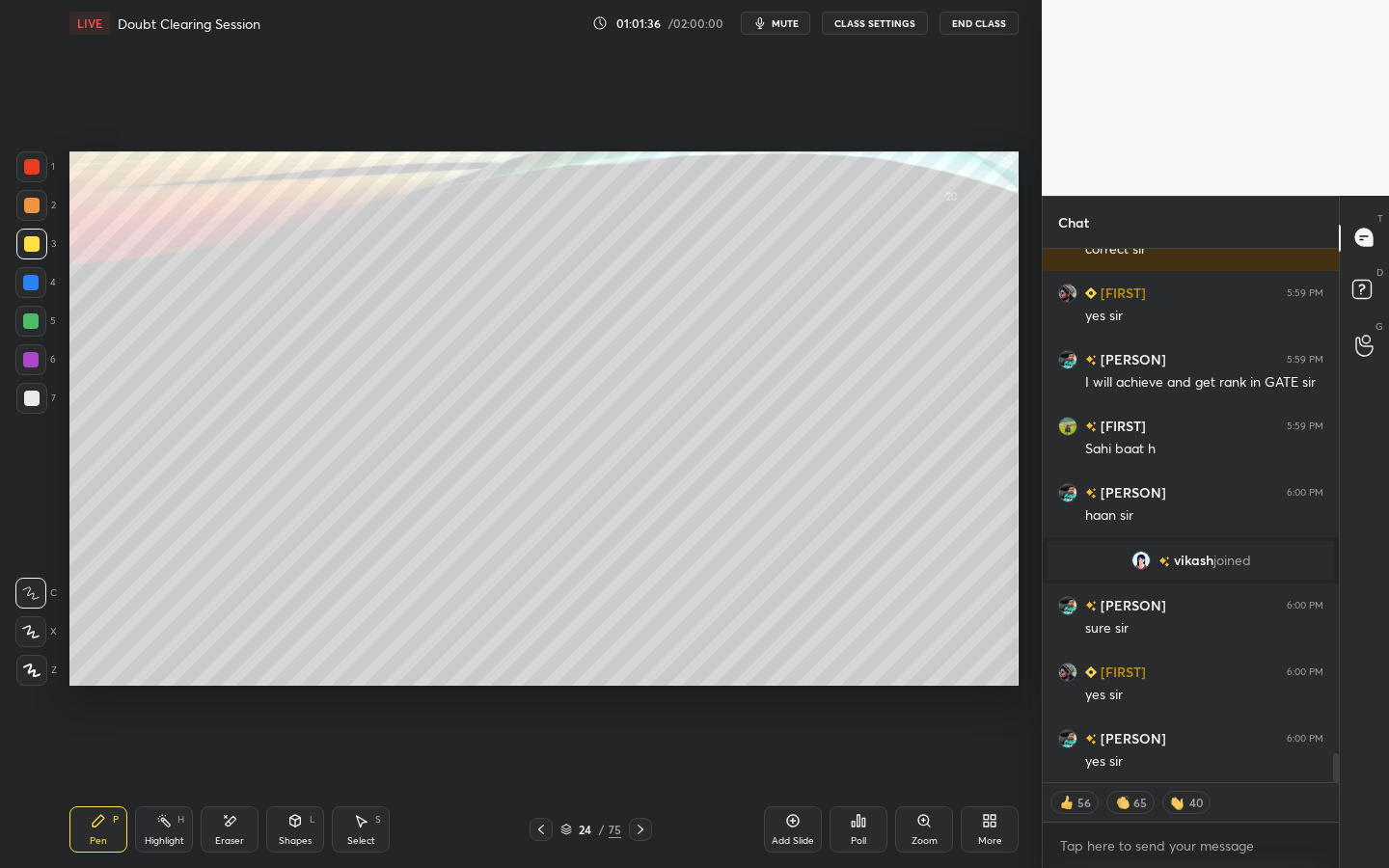 click 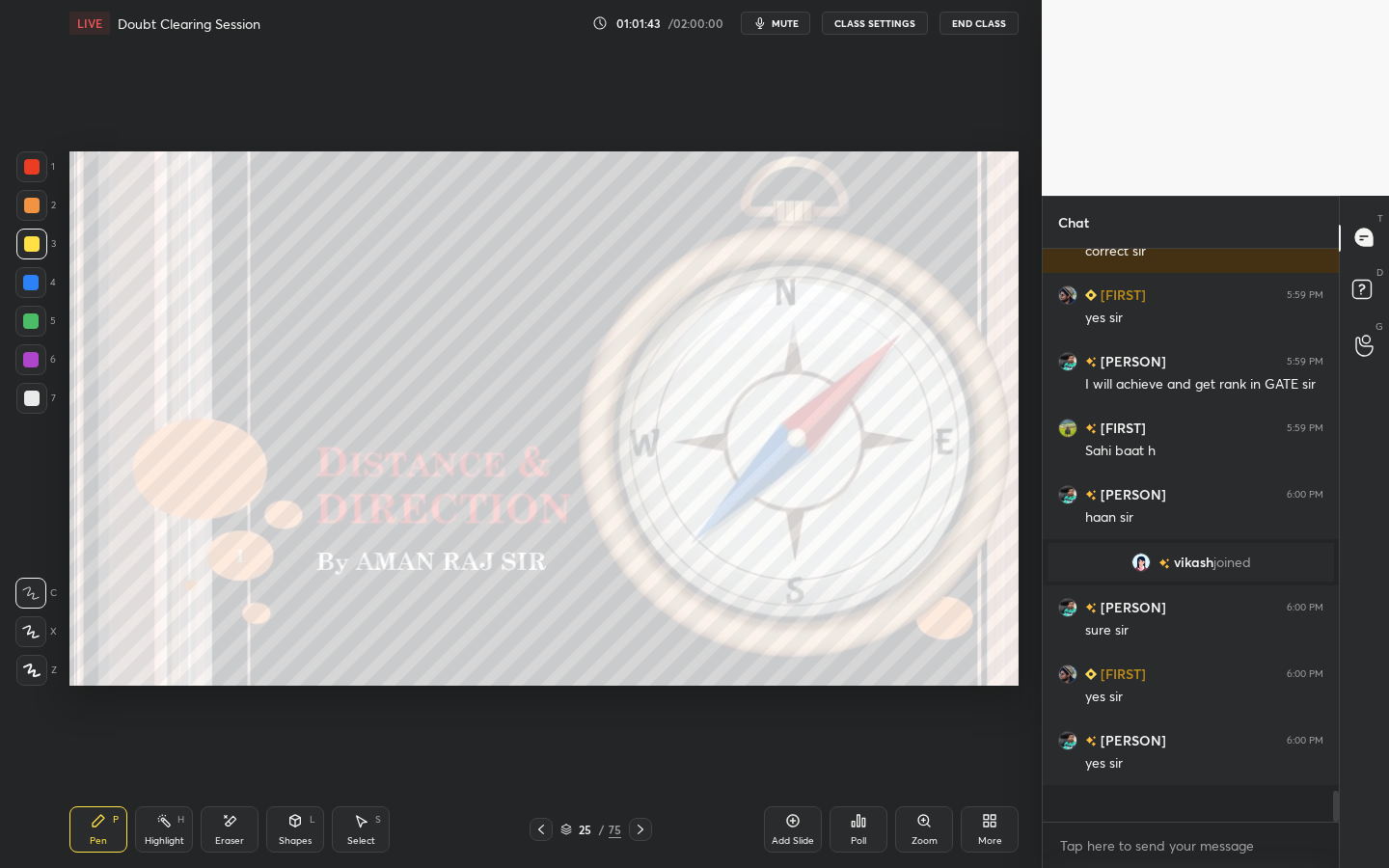 scroll, scrollTop: 7, scrollLeft: 7, axis: both 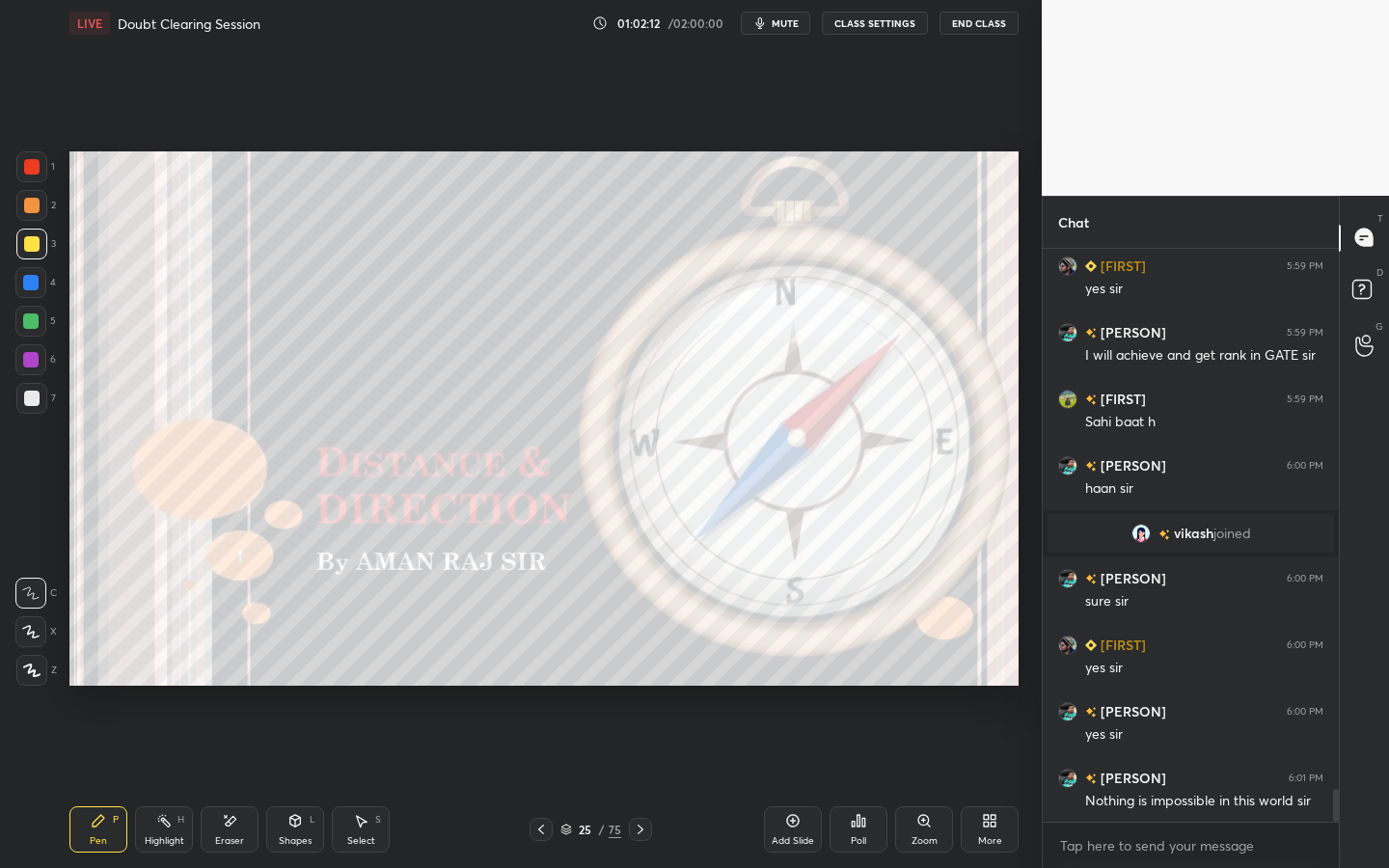 click 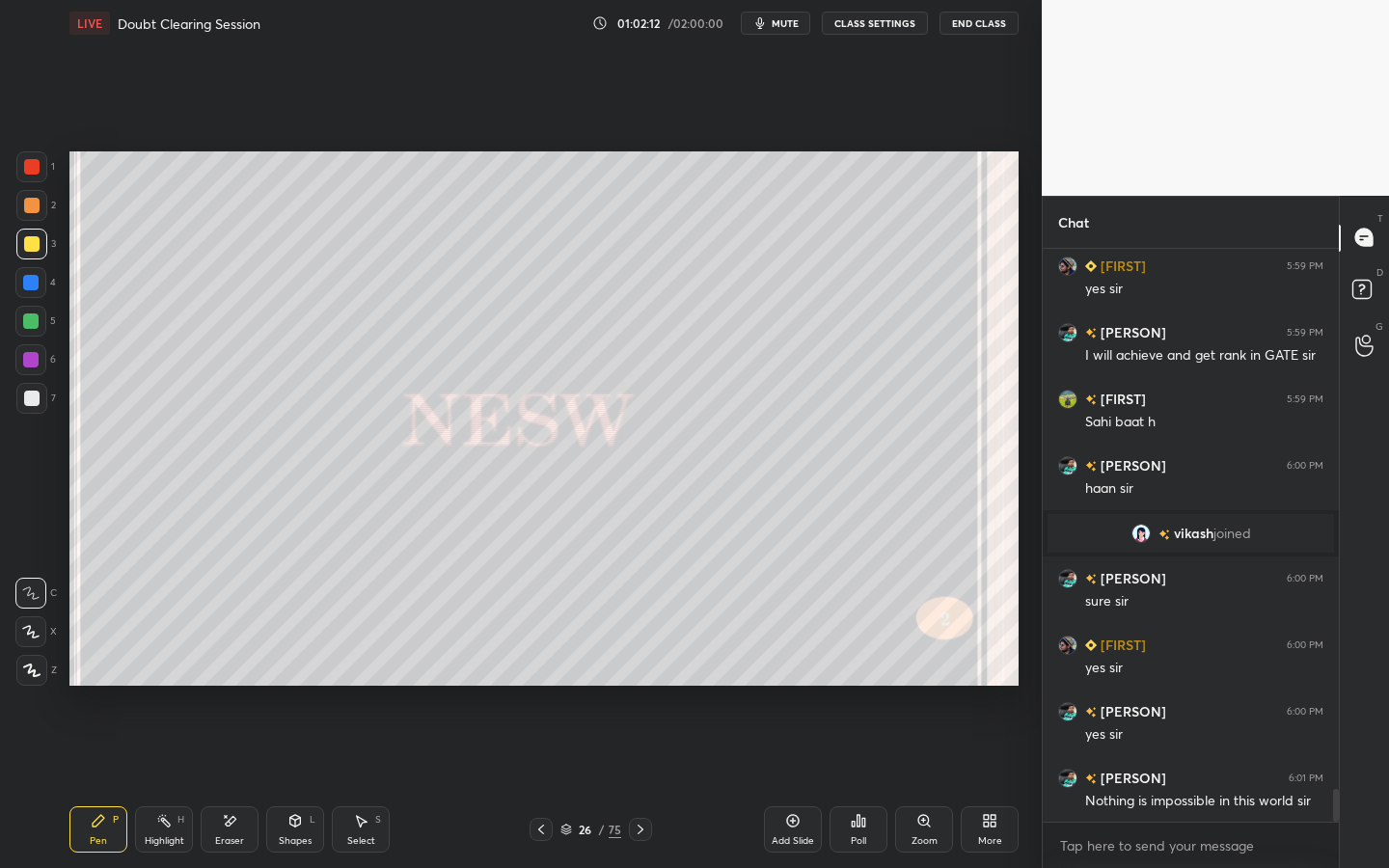 click 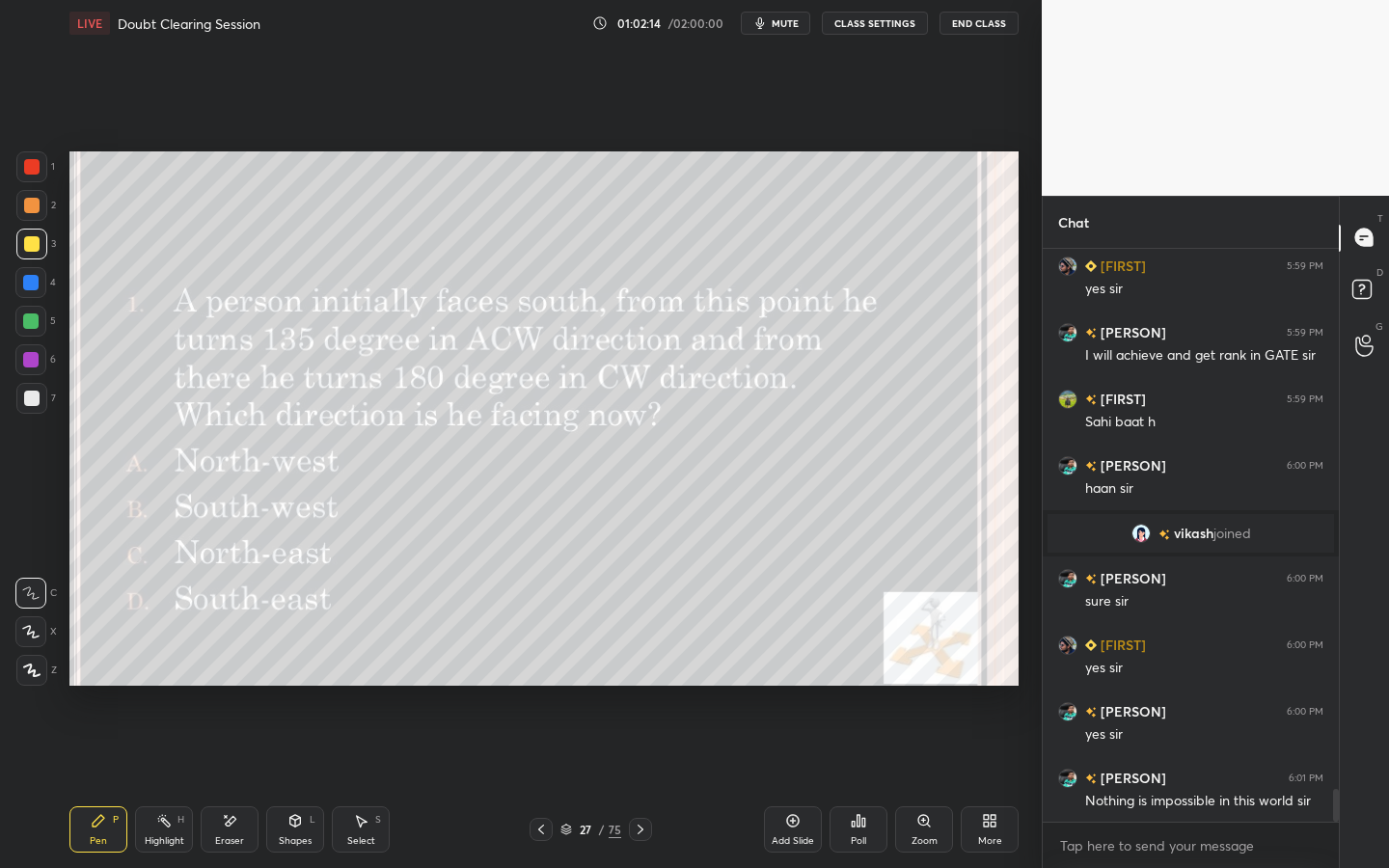 click 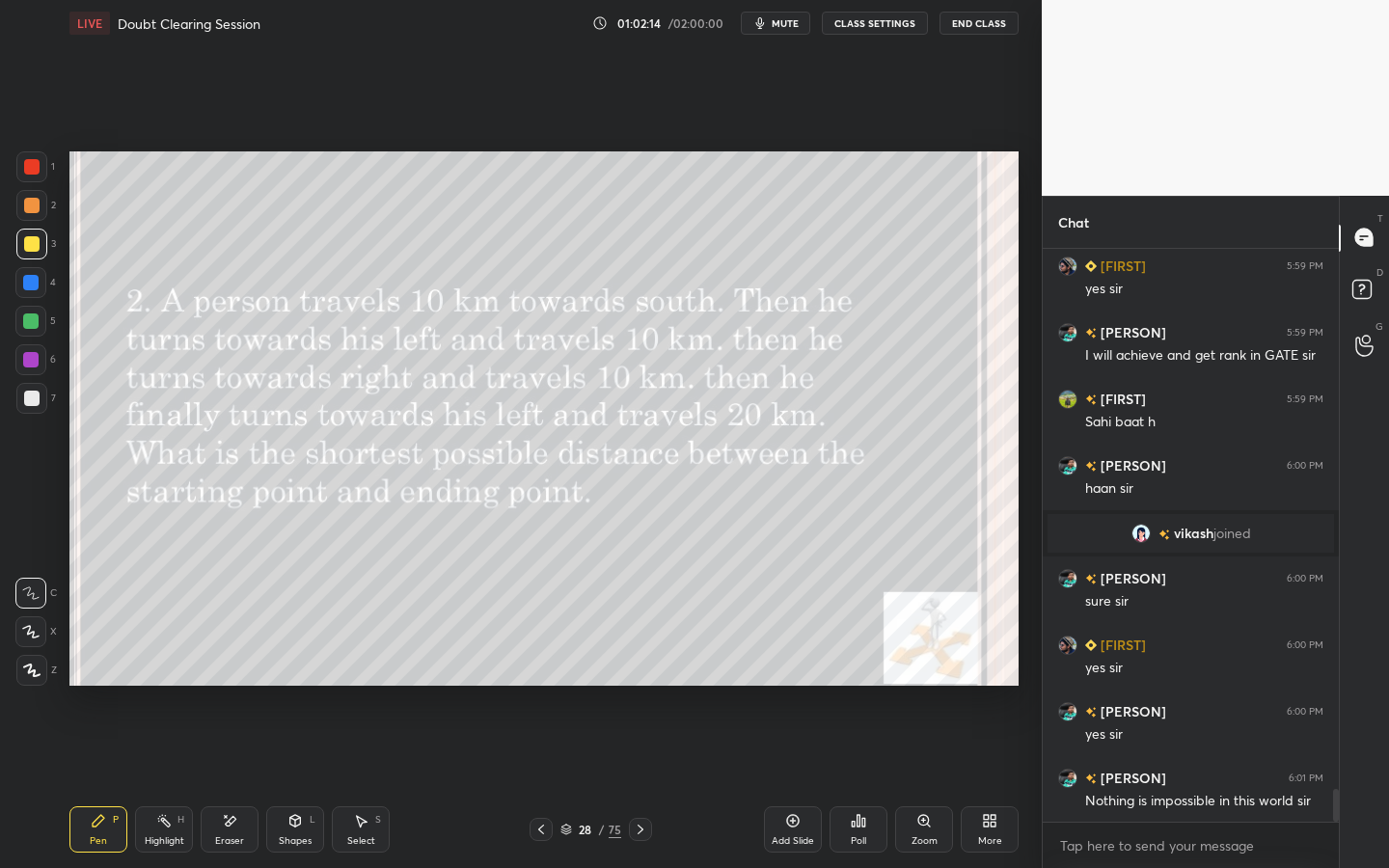 click 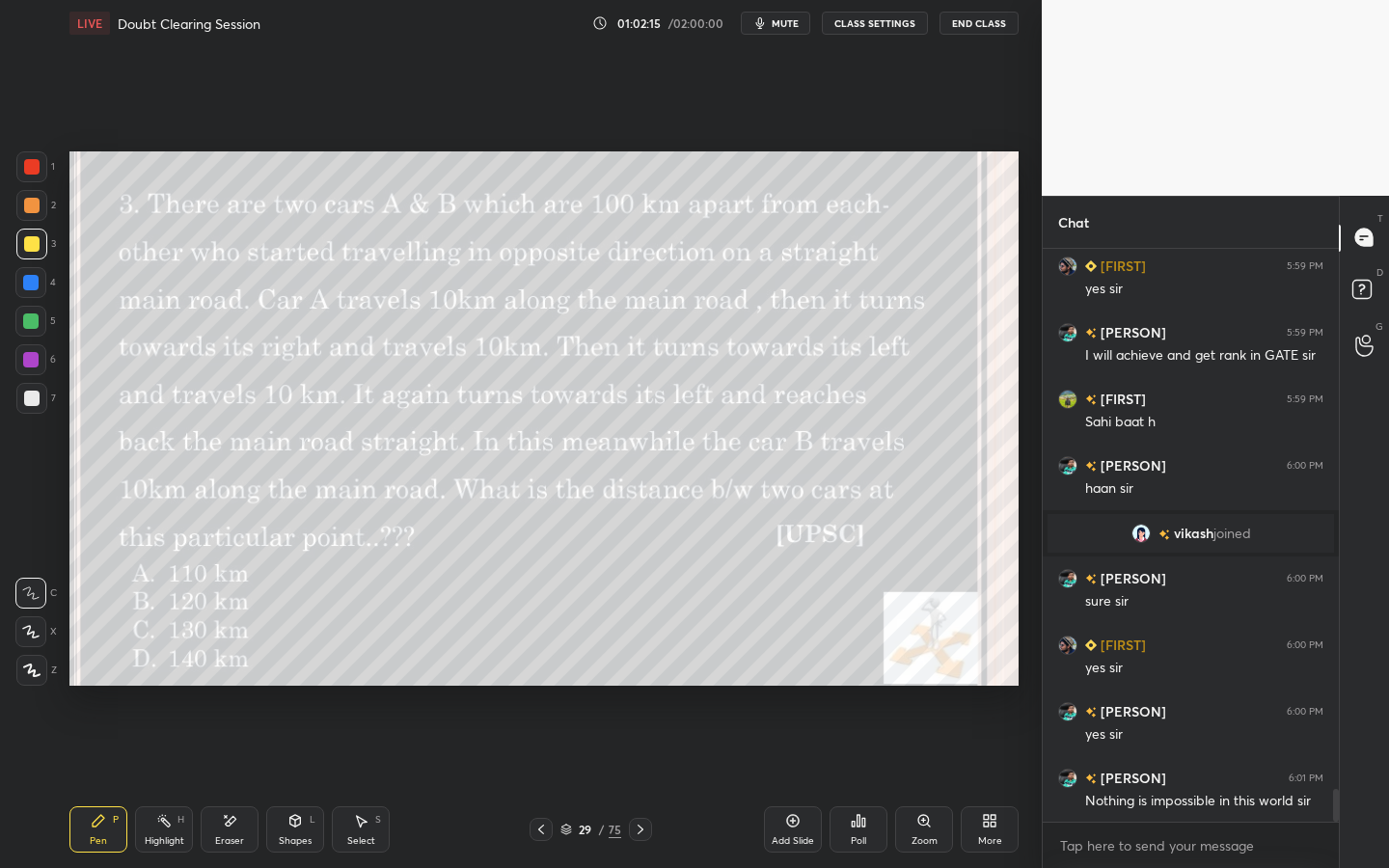 click 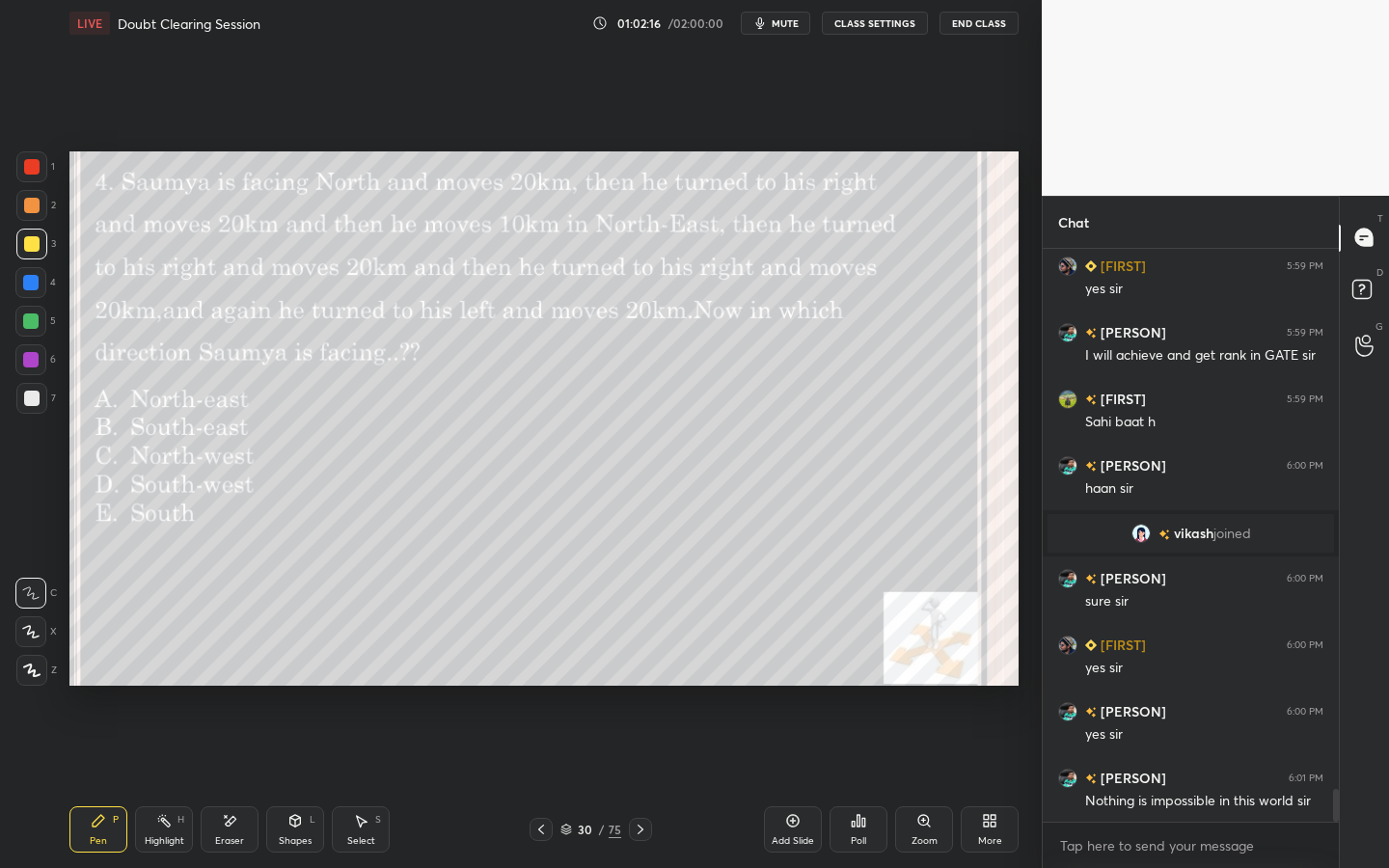 click 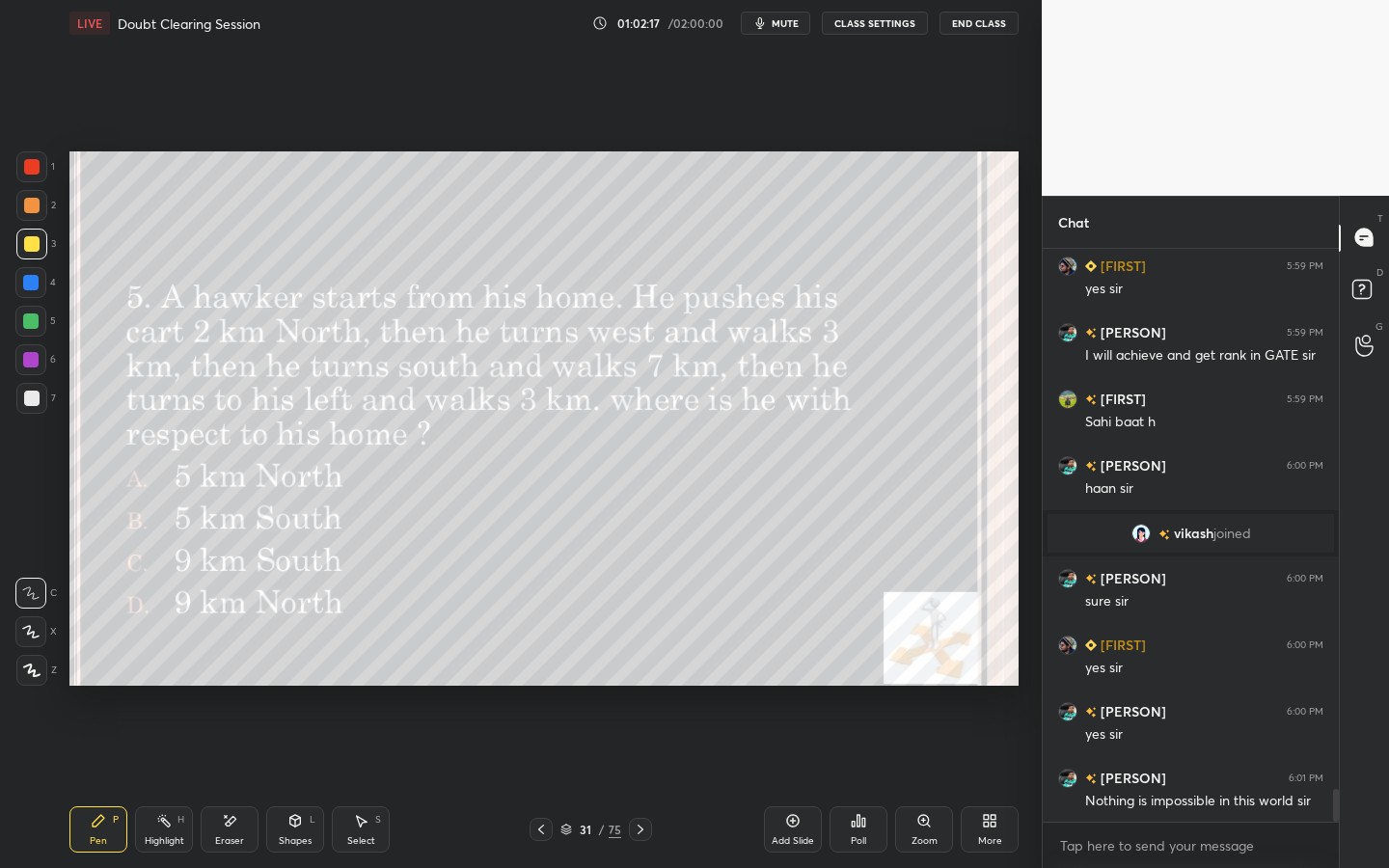 click at bounding box center [640, 829] 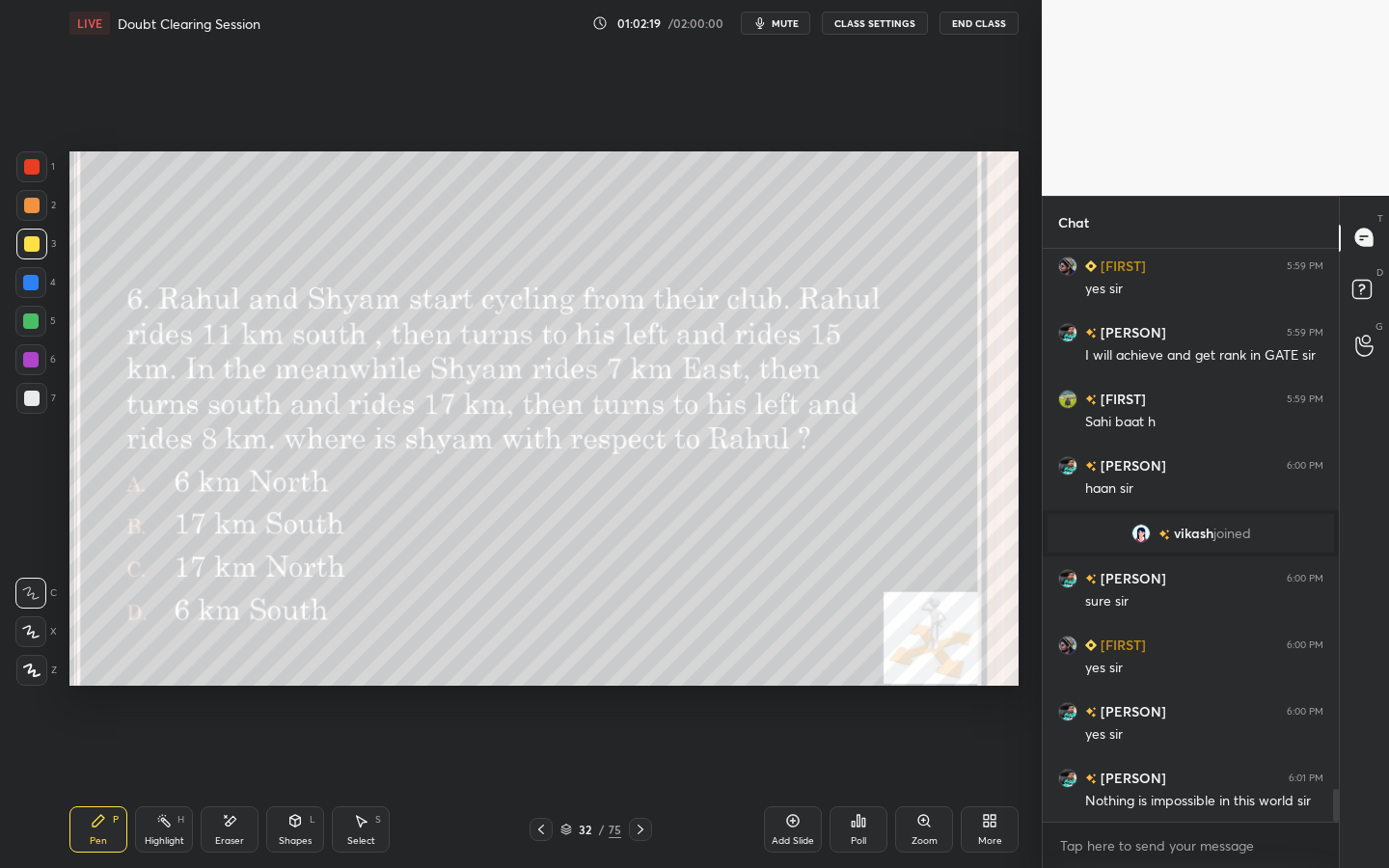 click on "32 / 75" at bounding box center (590, 829) 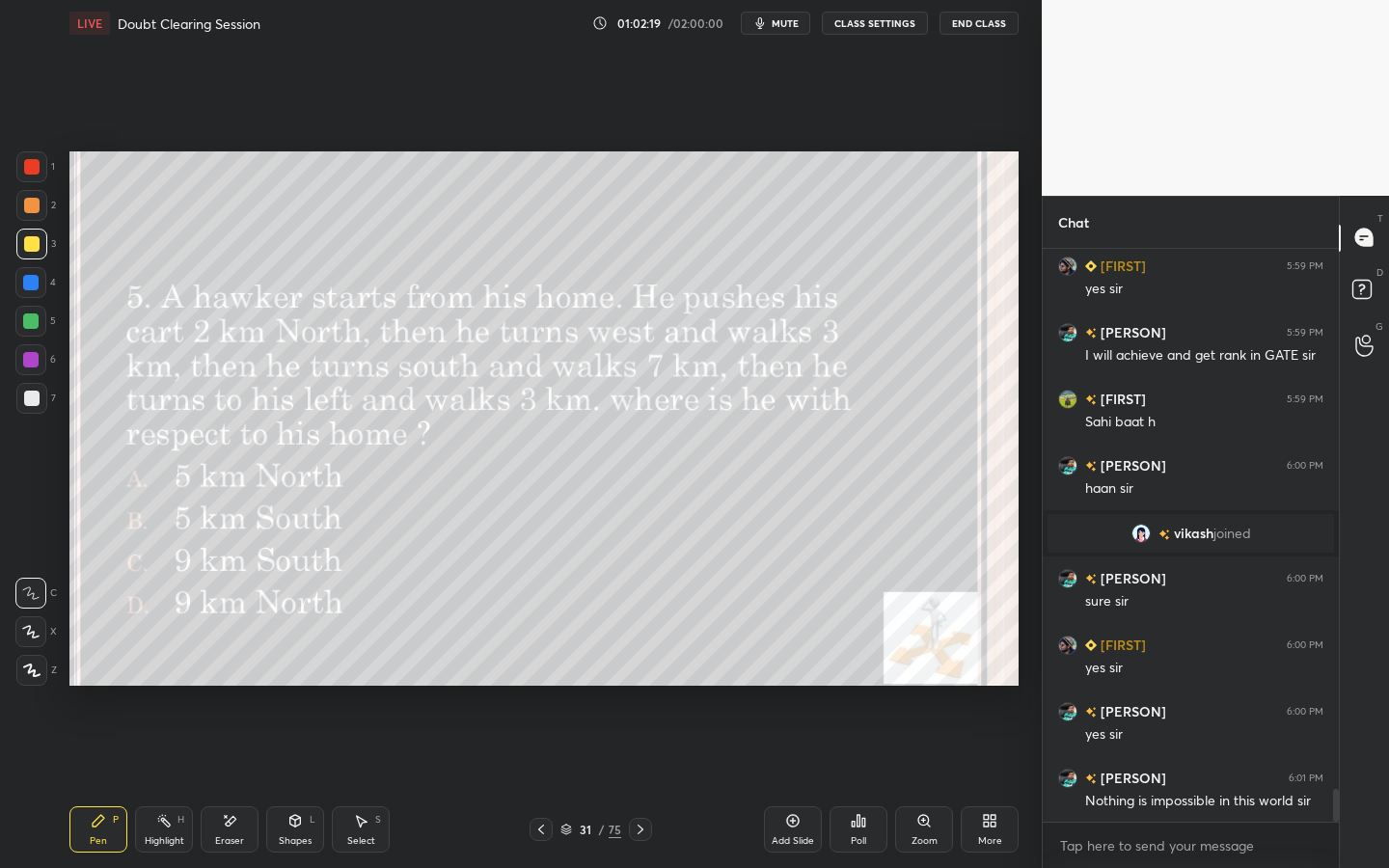 click at bounding box center [541, 829] 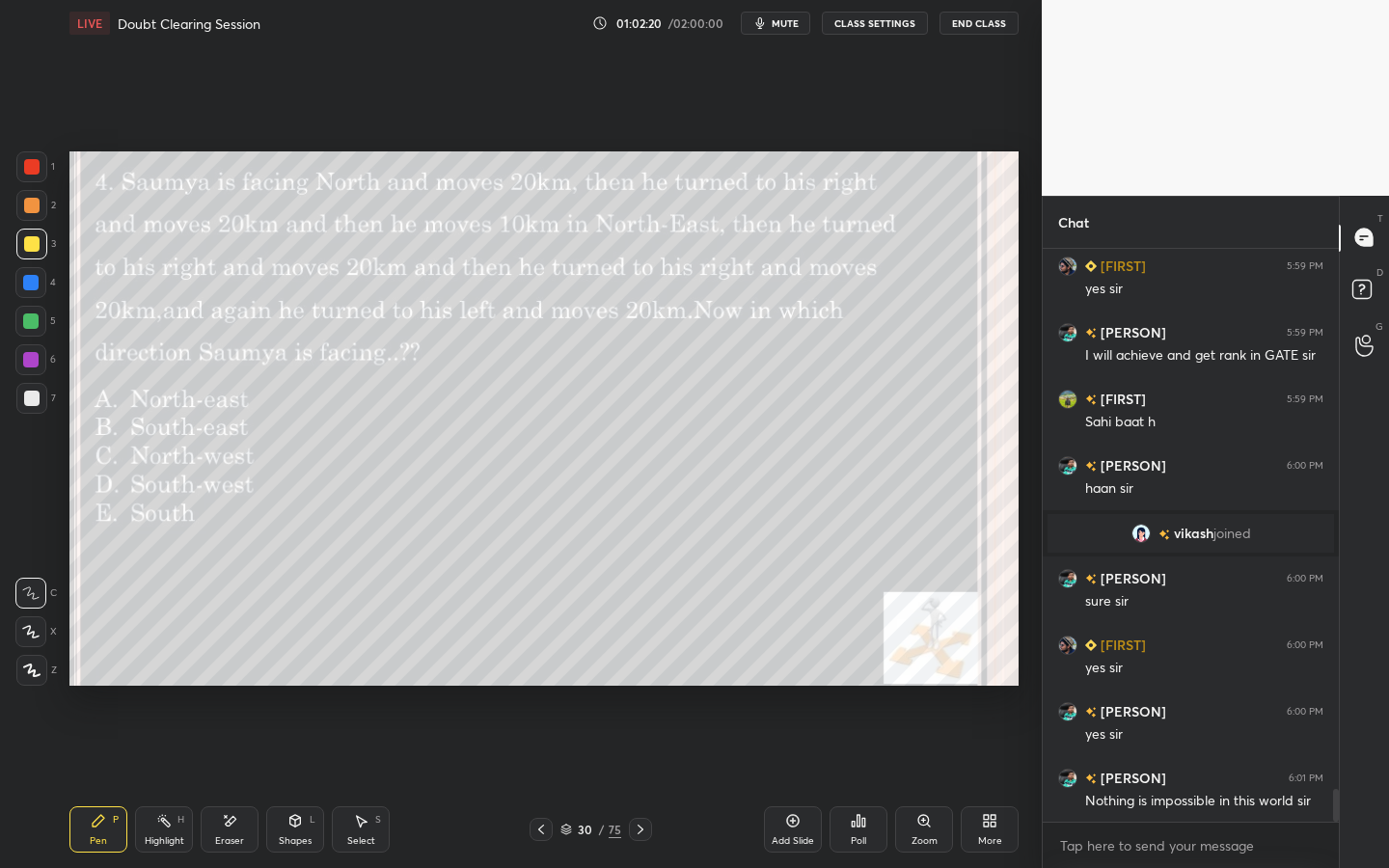 click at bounding box center (541, 829) 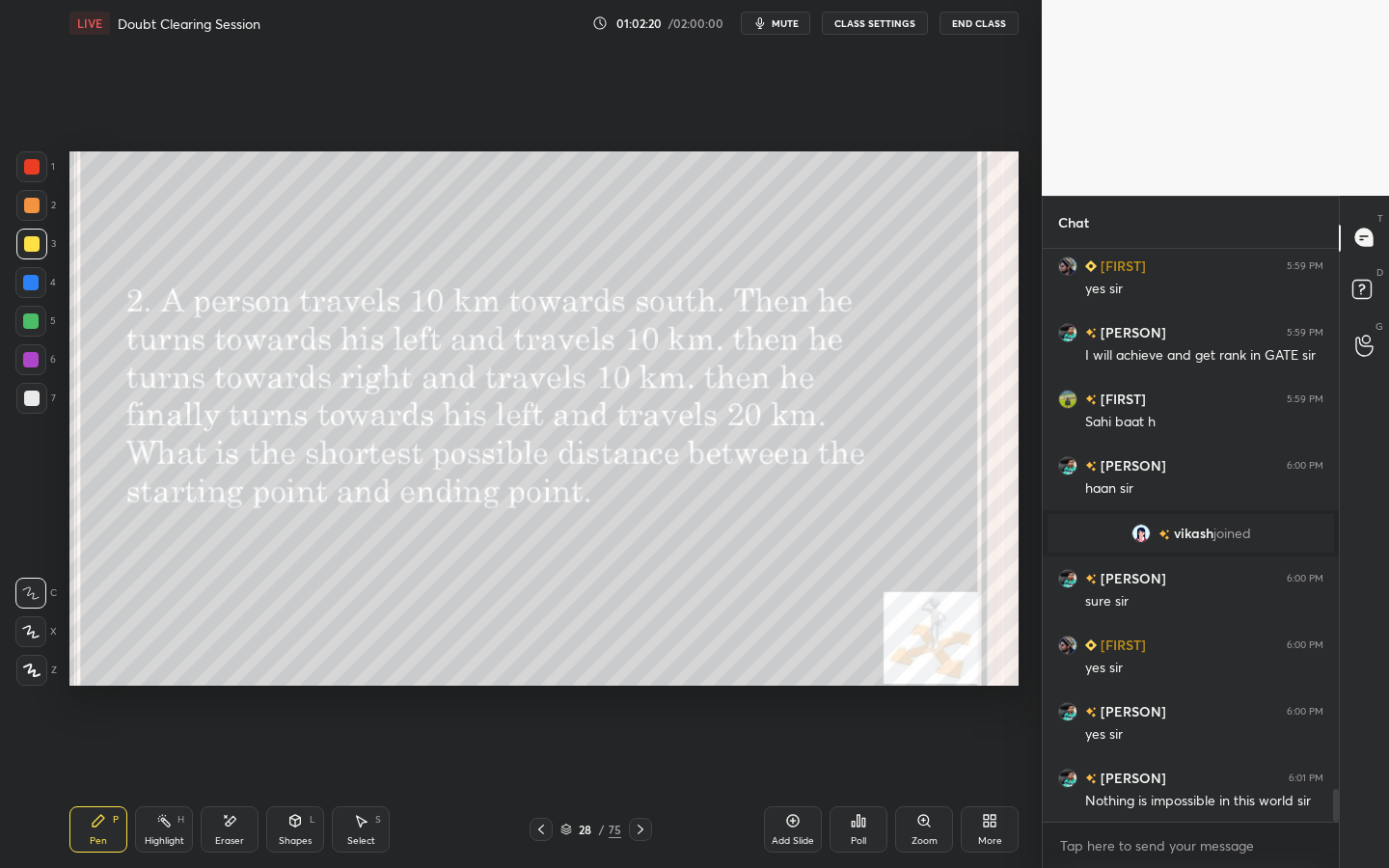 click at bounding box center (541, 829) 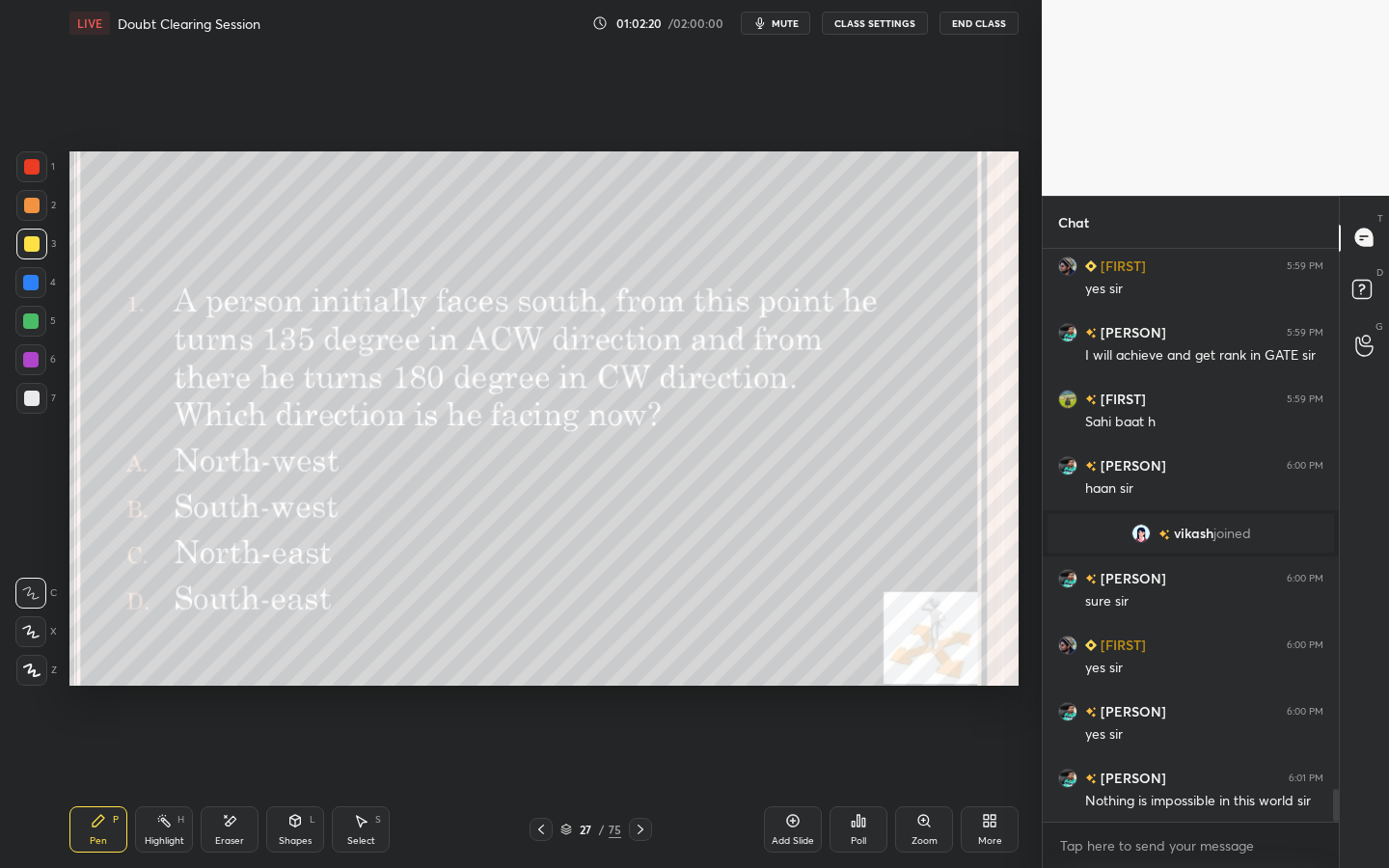 click on "27 / 75" at bounding box center (590, 829) 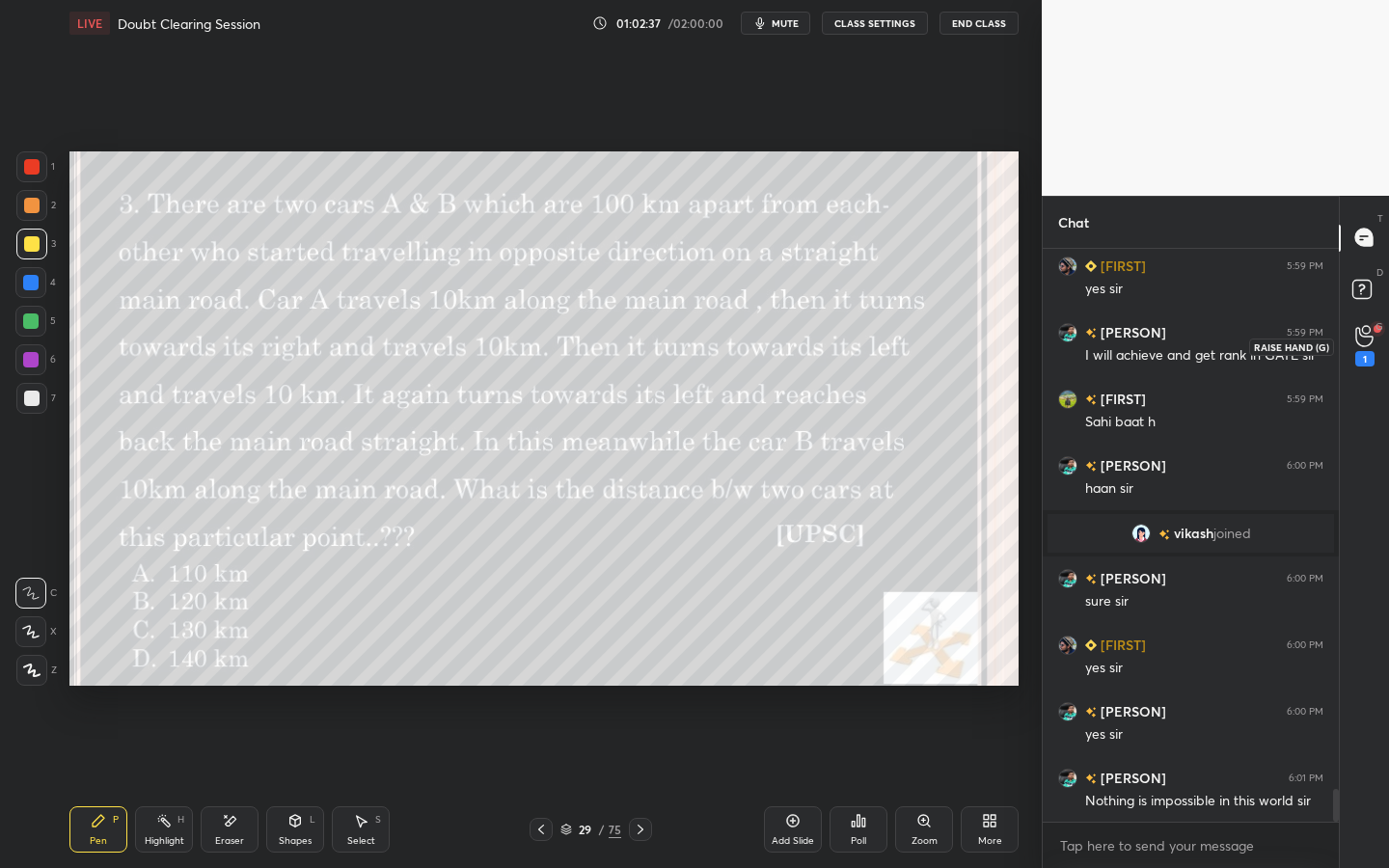 click 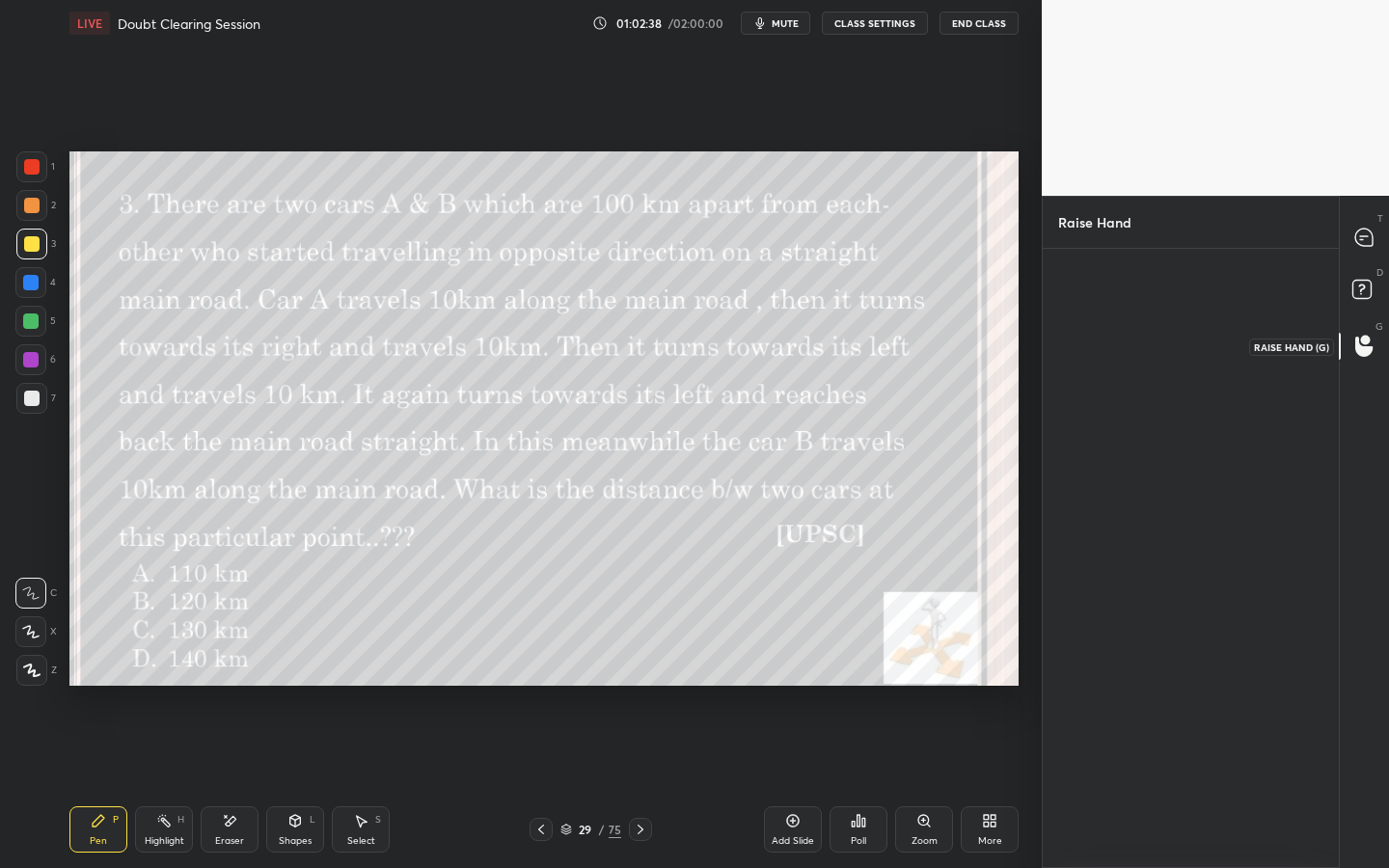 scroll, scrollTop: 613, scrollLeft: 290, axis: both 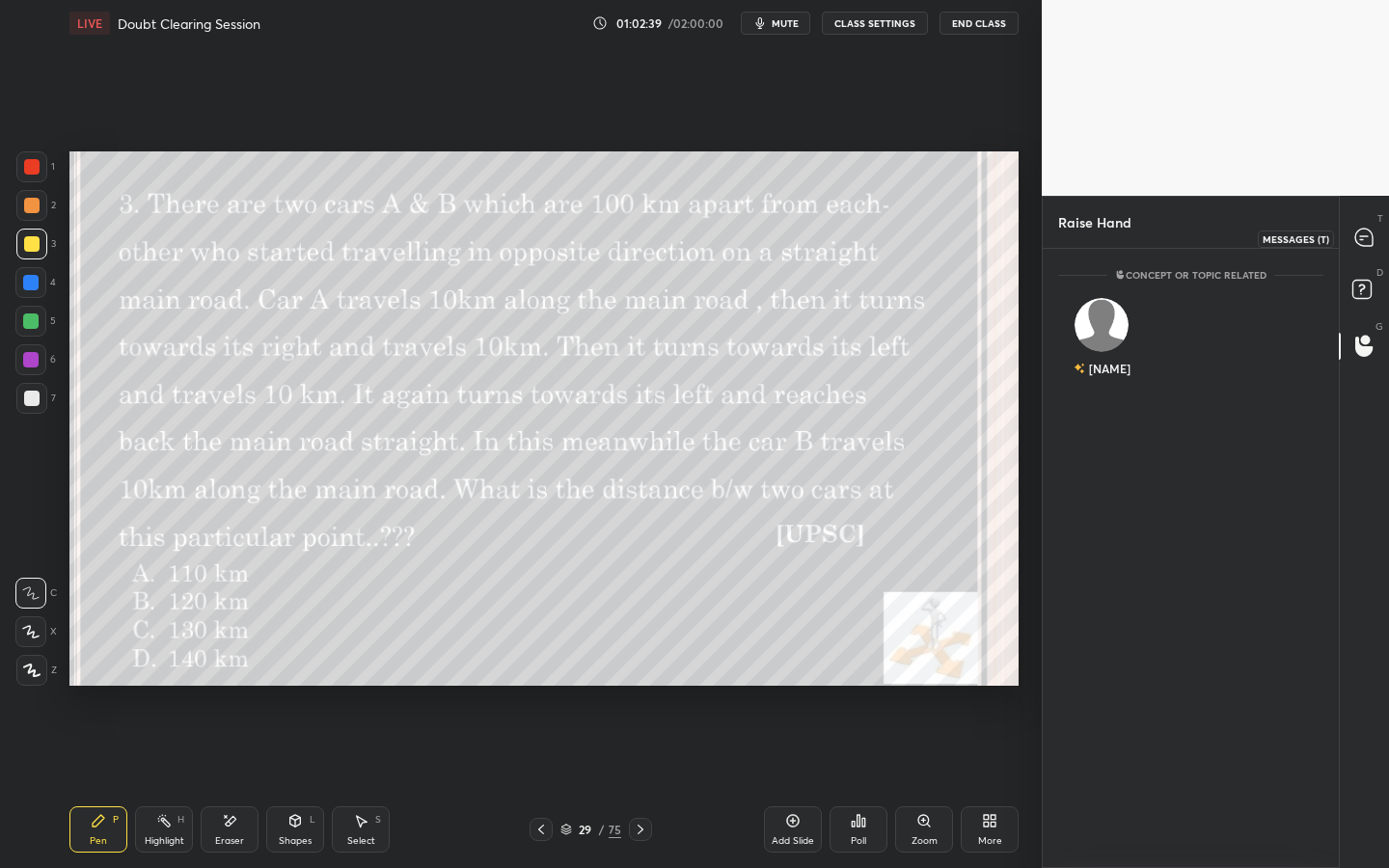 drag, startPoint x: 1369, startPoint y: 232, endPoint x: 1356, endPoint y: 253, distance: 24.698178 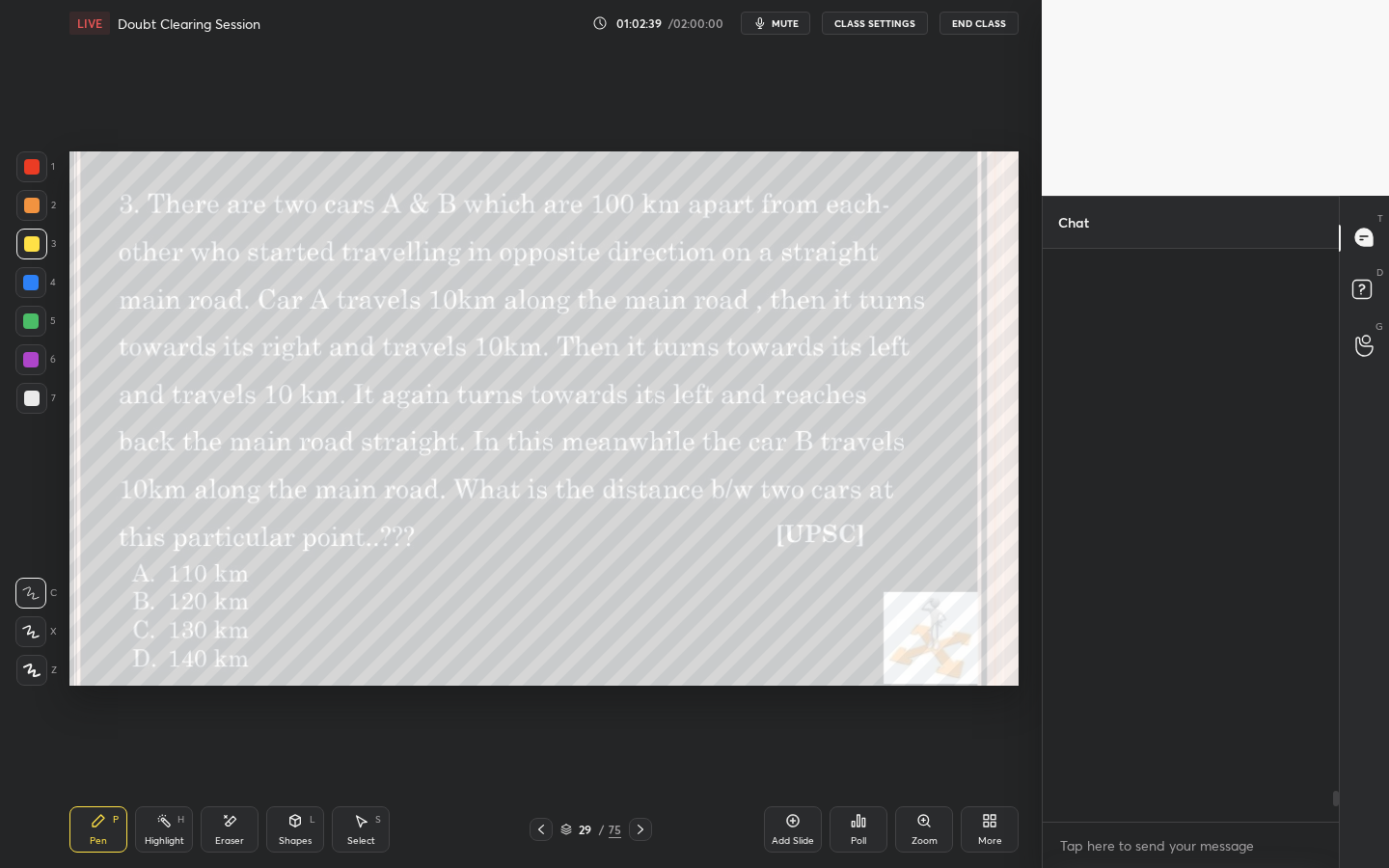 scroll, scrollTop: 9974, scrollLeft: 0, axis: vertical 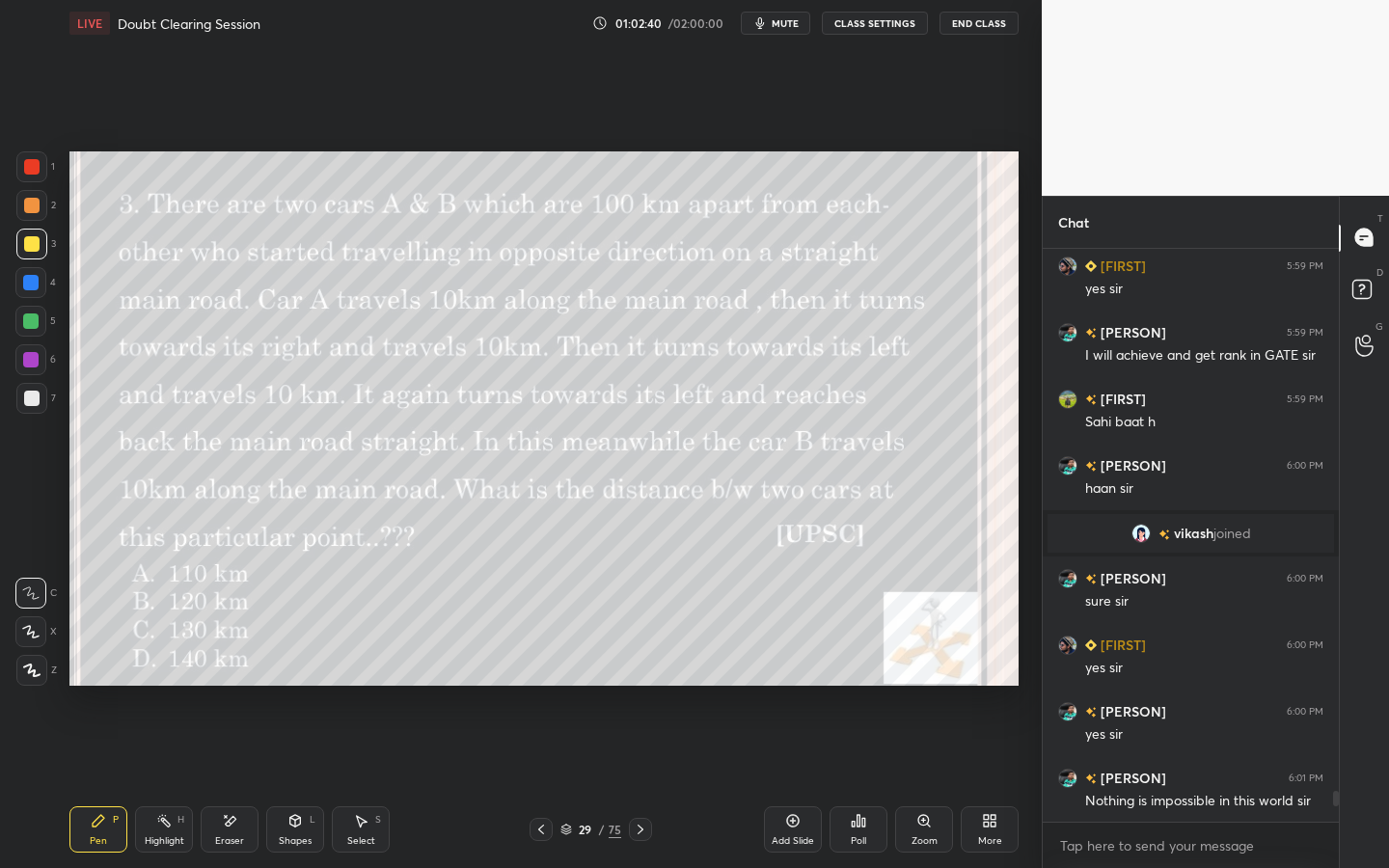 click 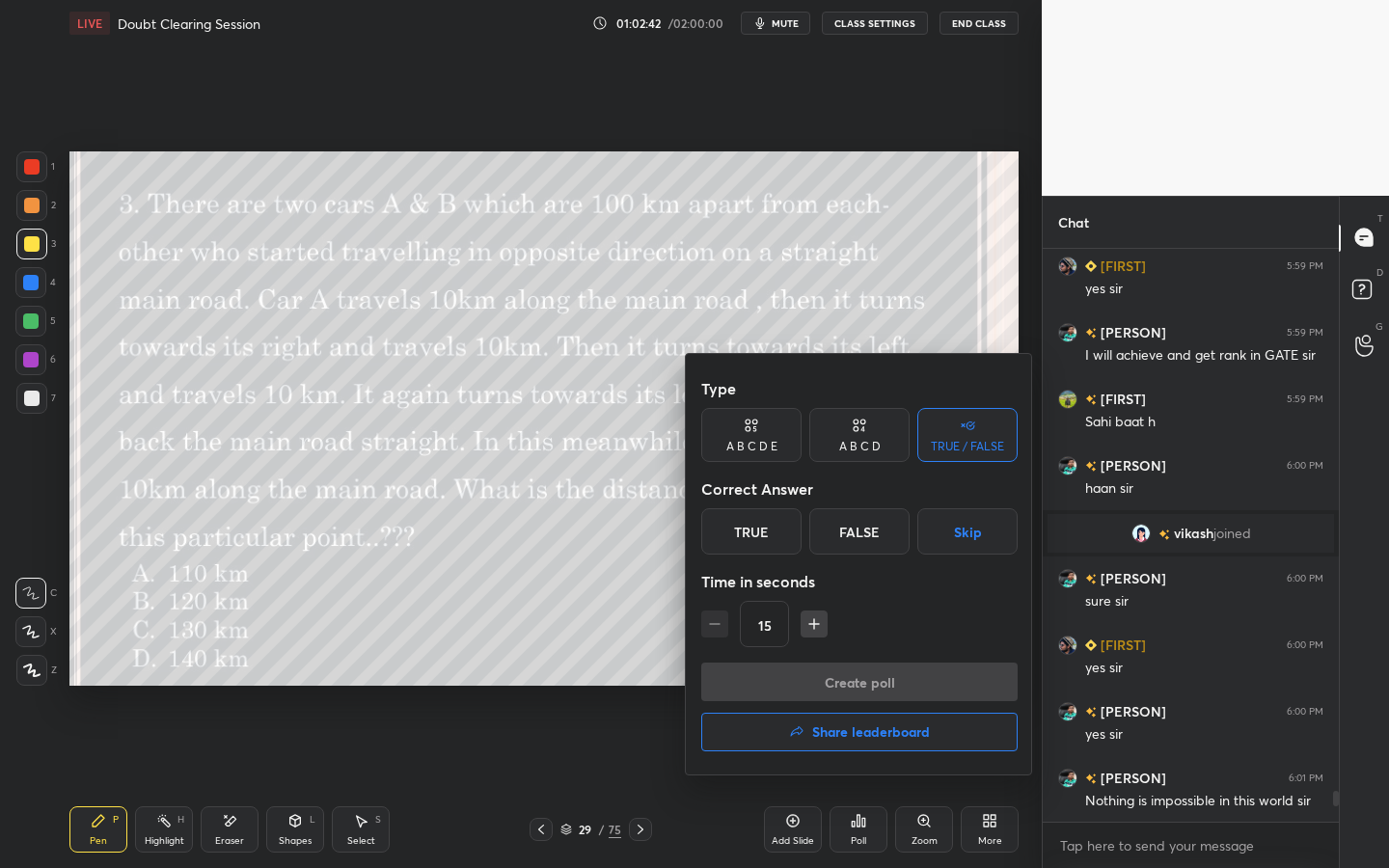 drag, startPoint x: 848, startPoint y: 438, endPoint x: 823, endPoint y: 450, distance: 27.730849 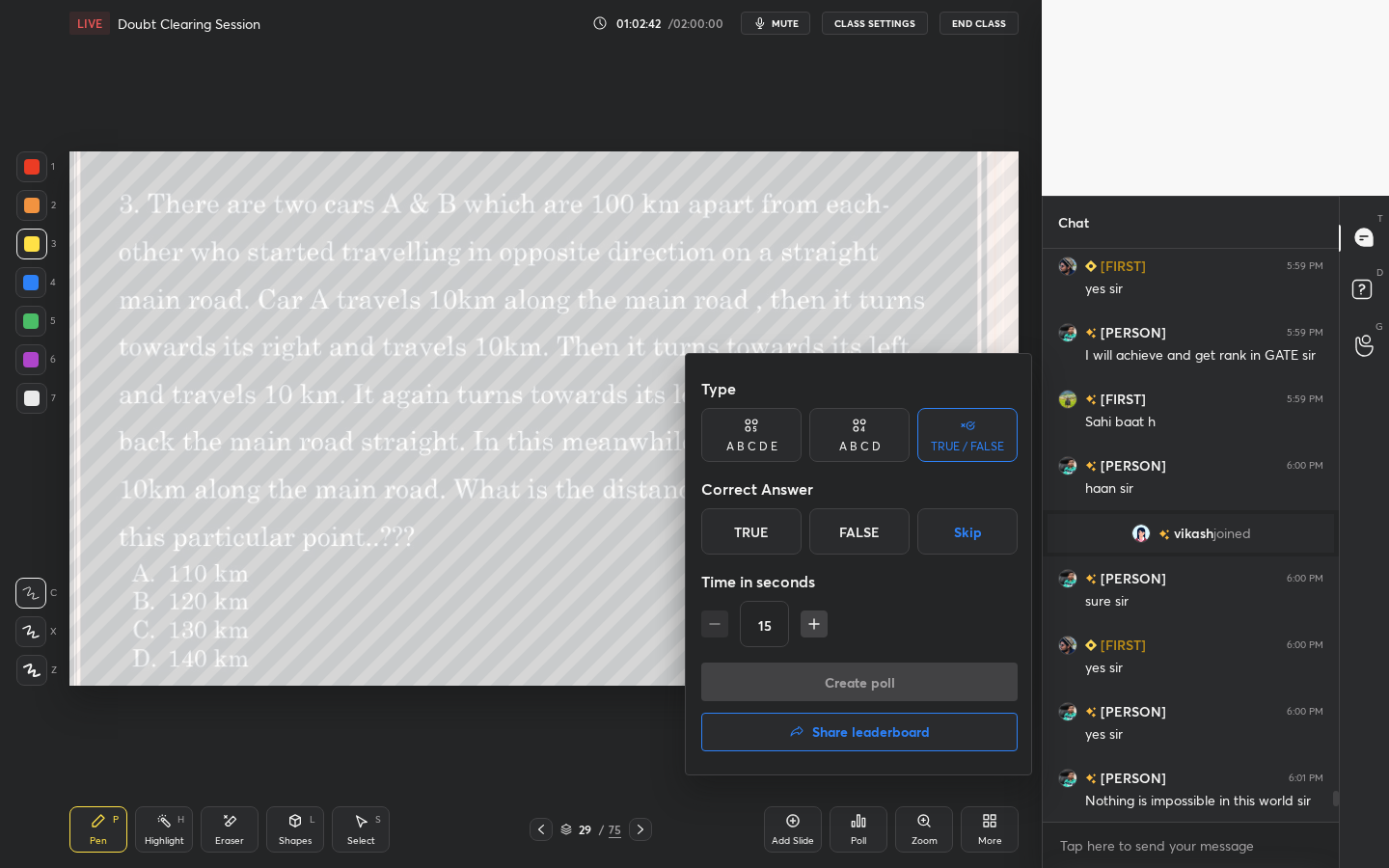 click on "A B C D" at bounding box center (859, 447) 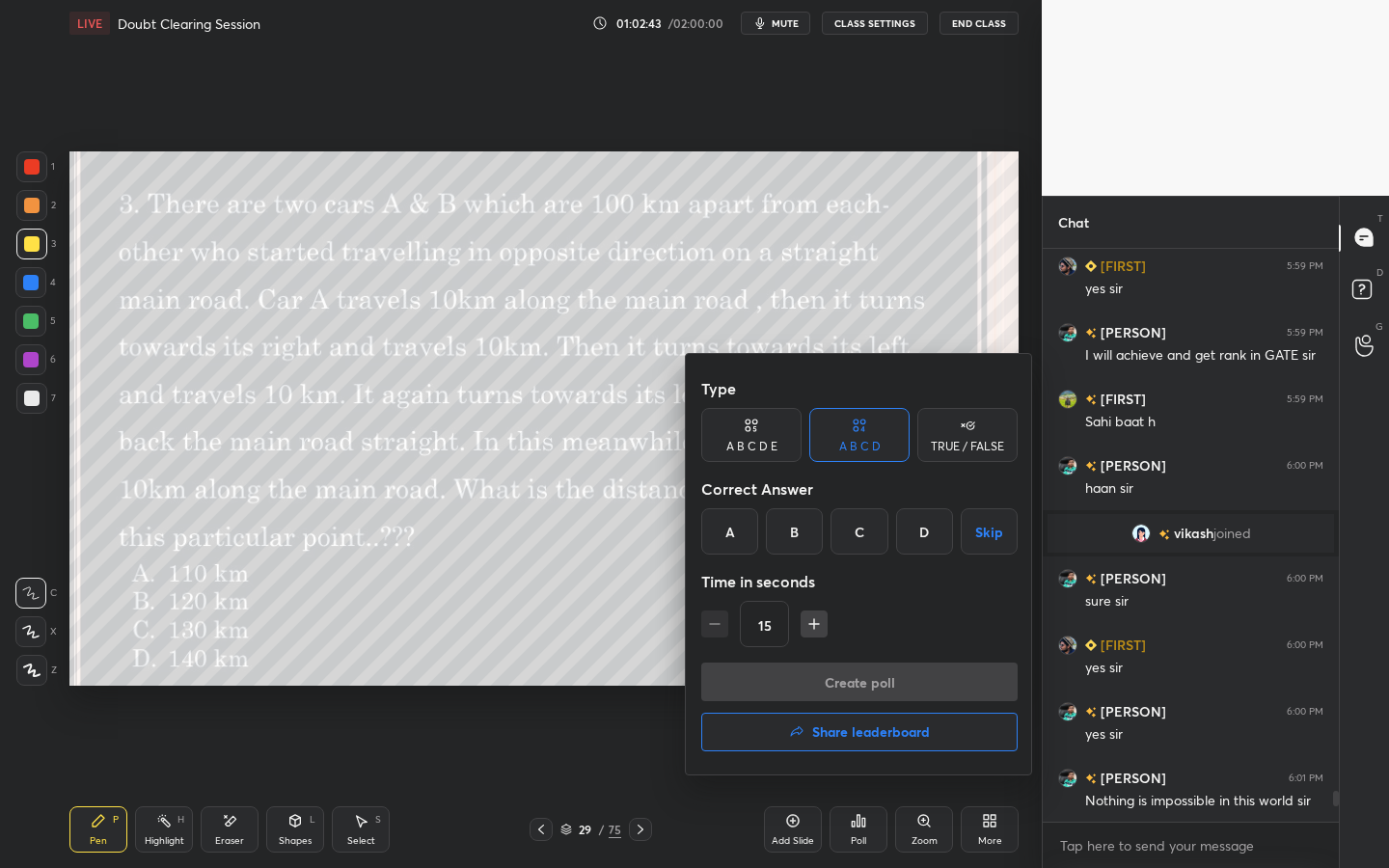 click on "A" at bounding box center [729, 531] 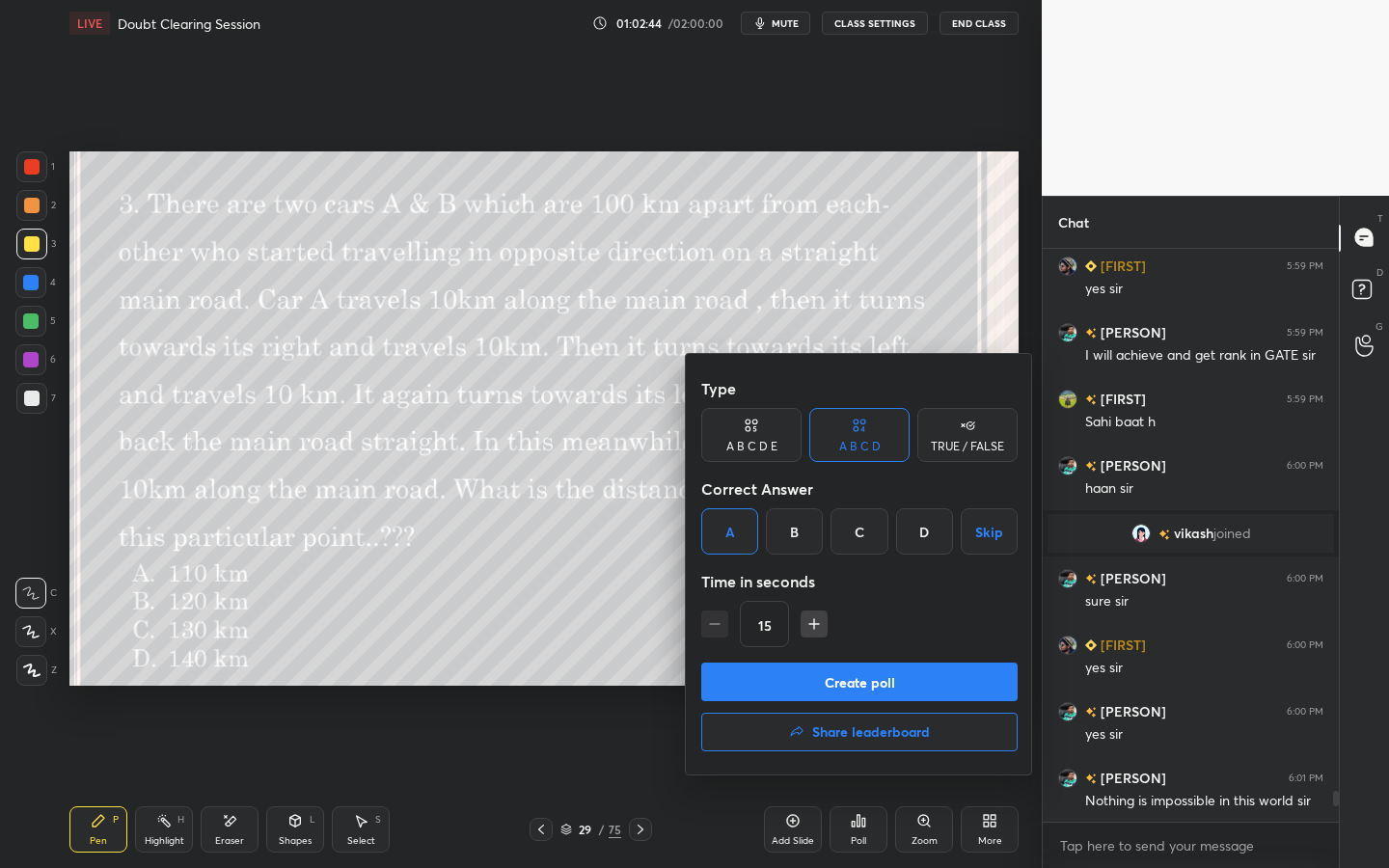 click on "Create poll" at bounding box center [859, 682] 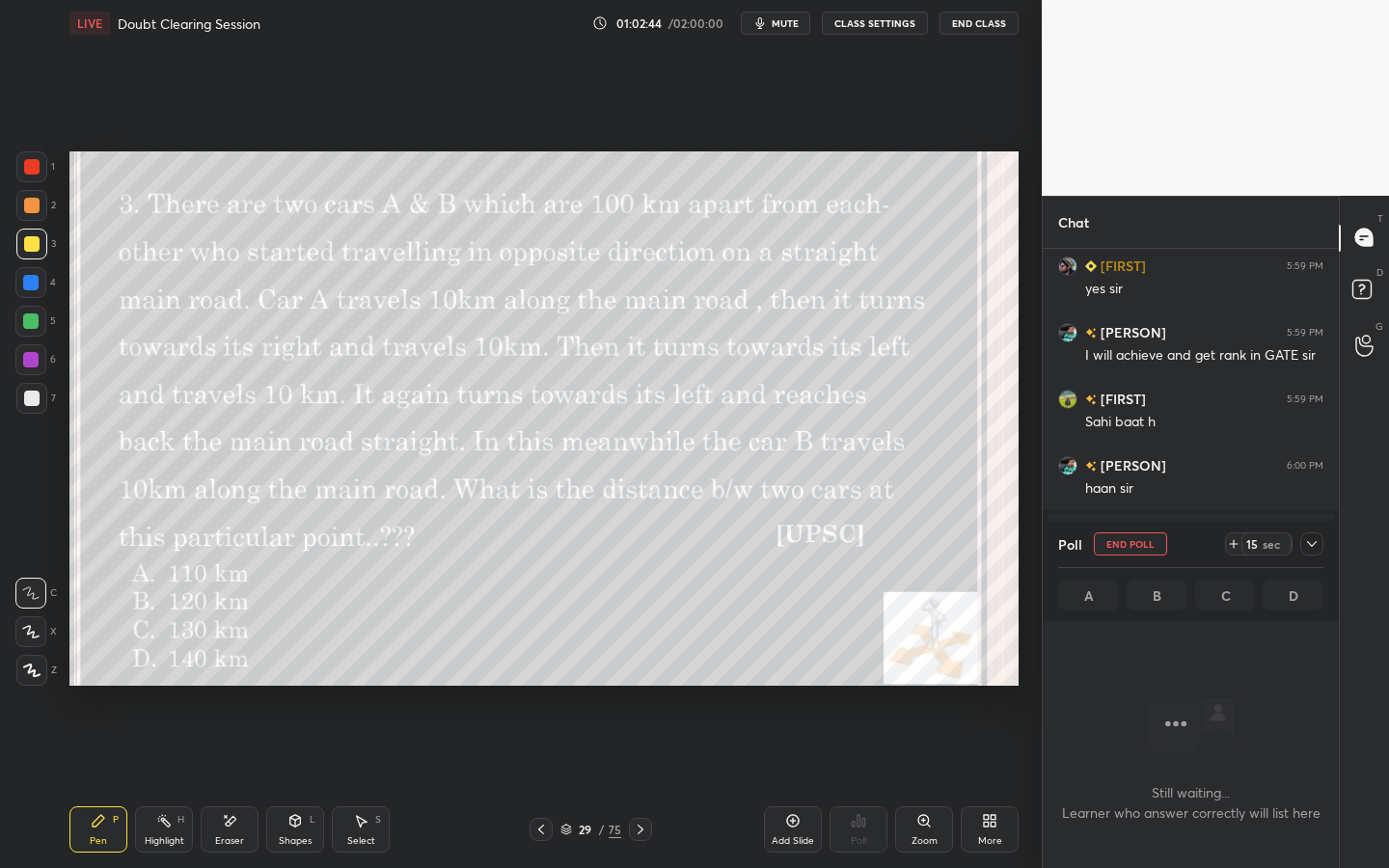 scroll, scrollTop: 544, scrollLeft: 290, axis: both 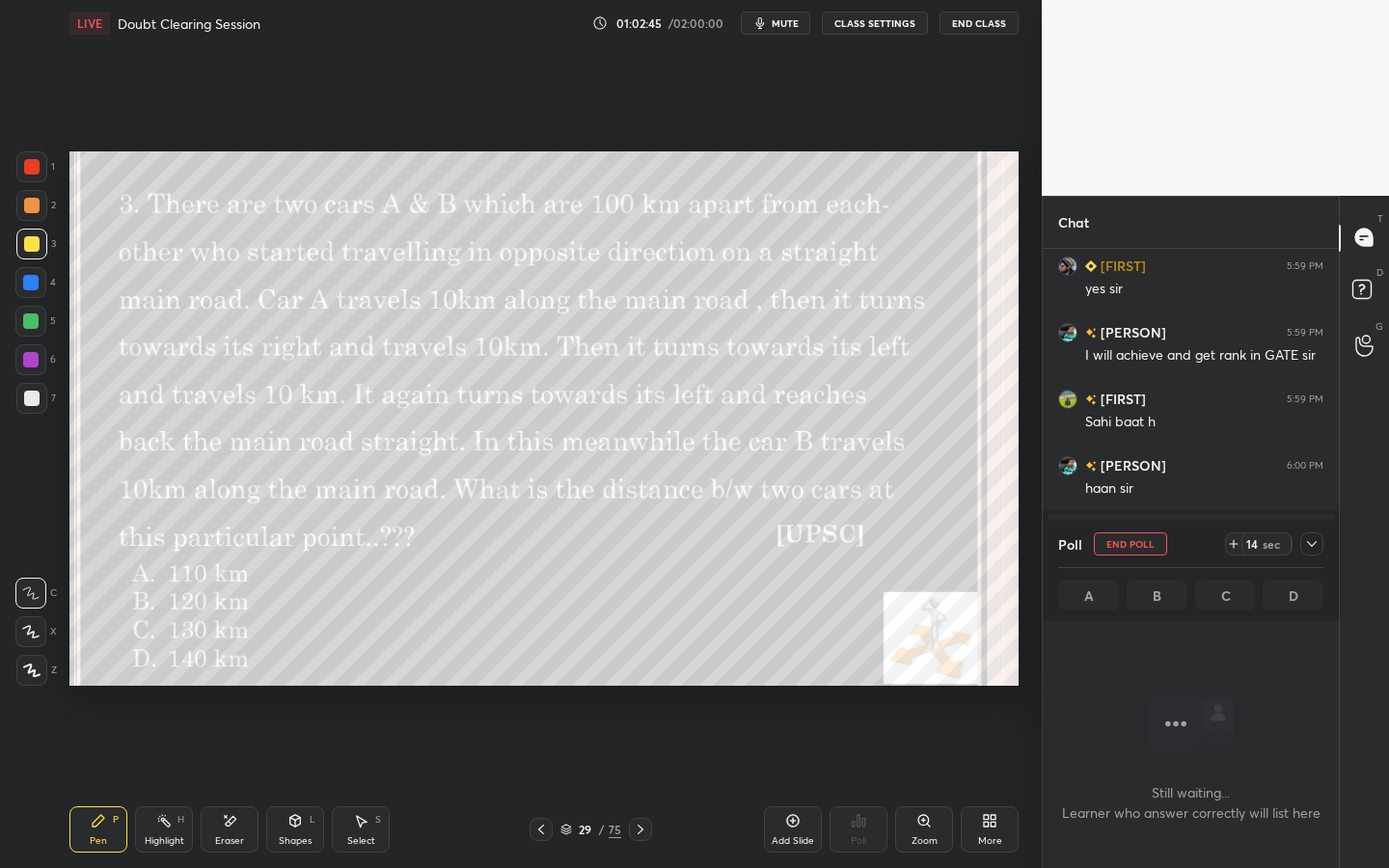 click 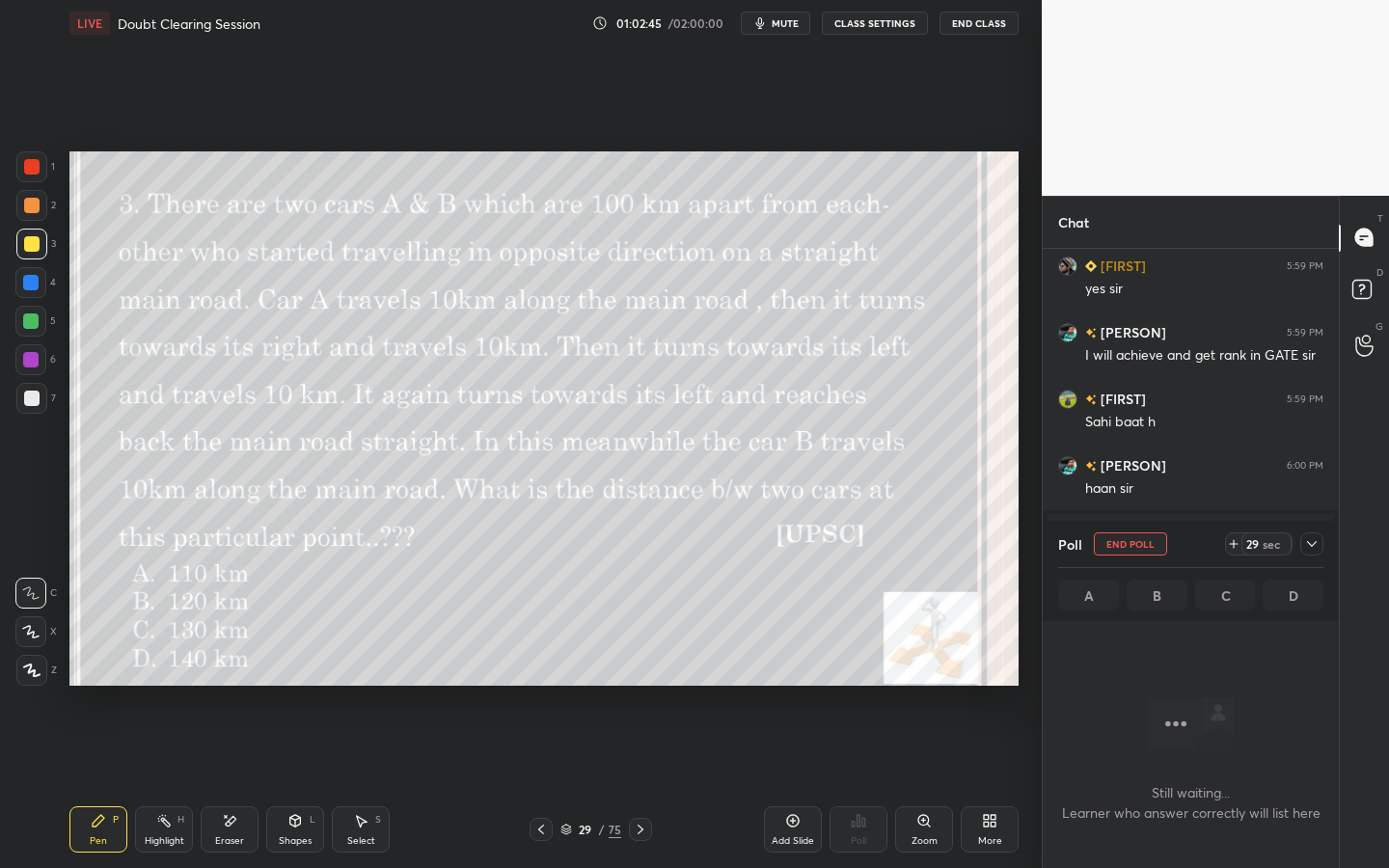 click 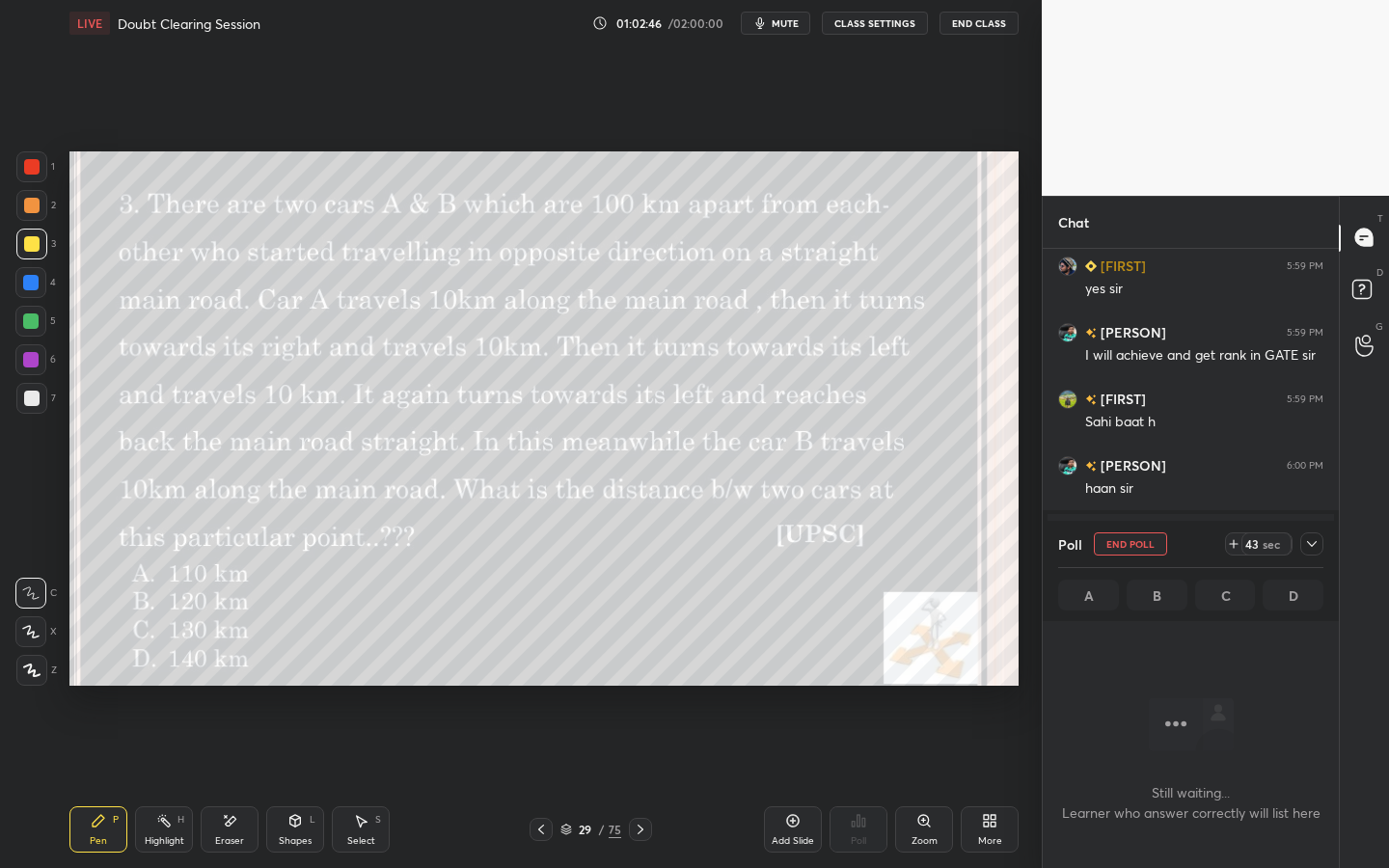 click 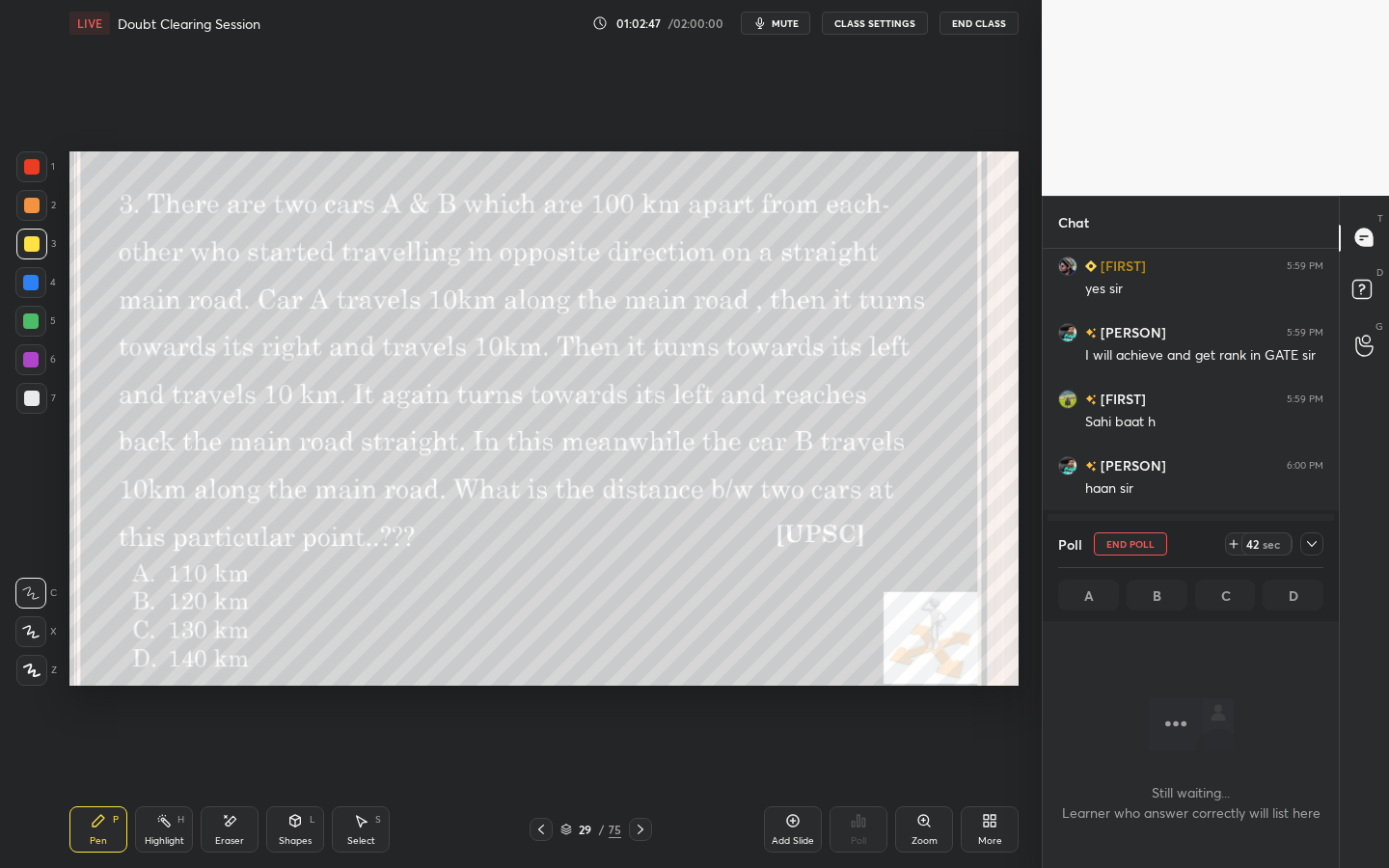 drag, startPoint x: 1231, startPoint y: 544, endPoint x: 1209, endPoint y: 549, distance: 22.561028 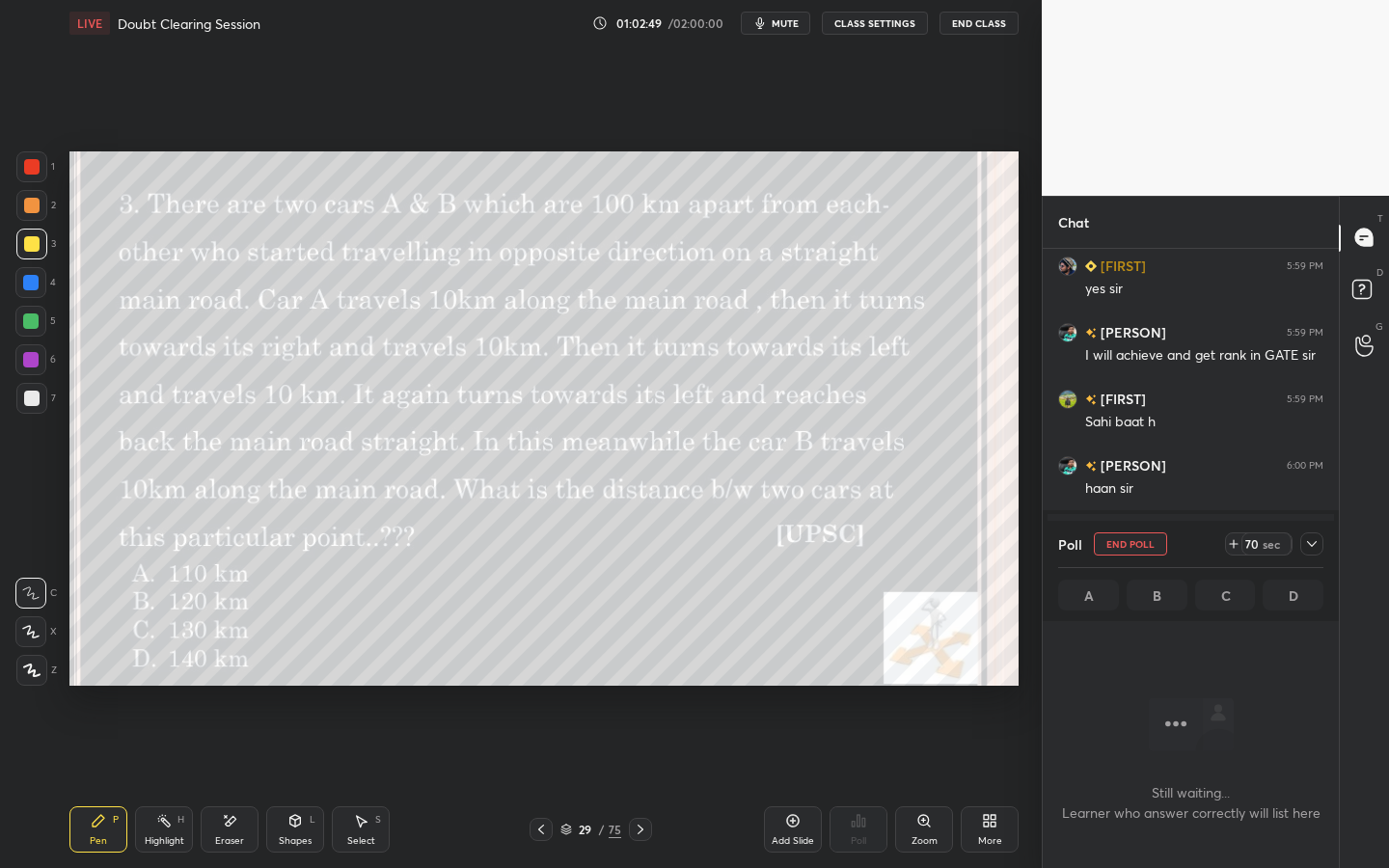 click on "End Poll" at bounding box center (1130, 544) 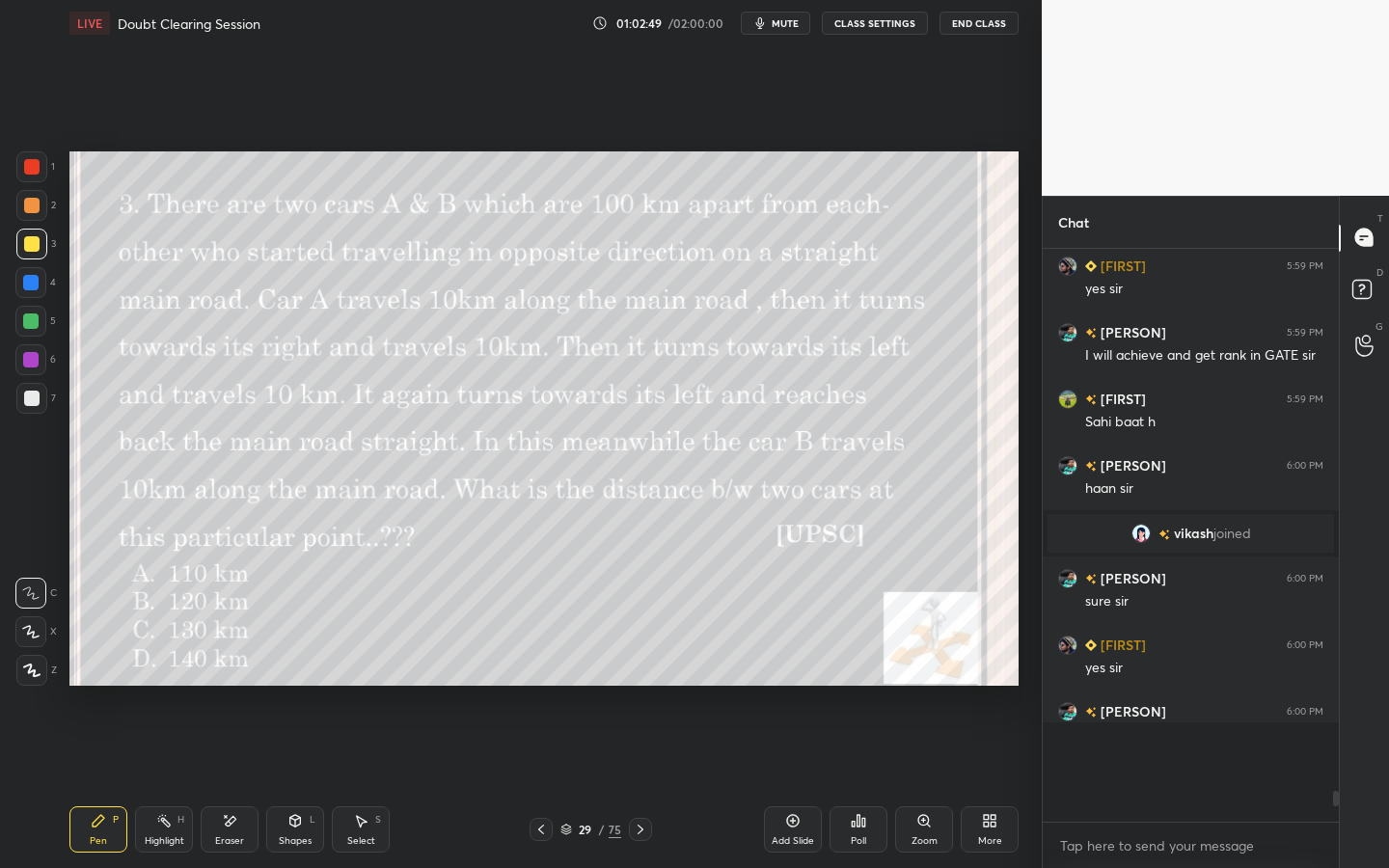 scroll, scrollTop: 7, scrollLeft: 7, axis: both 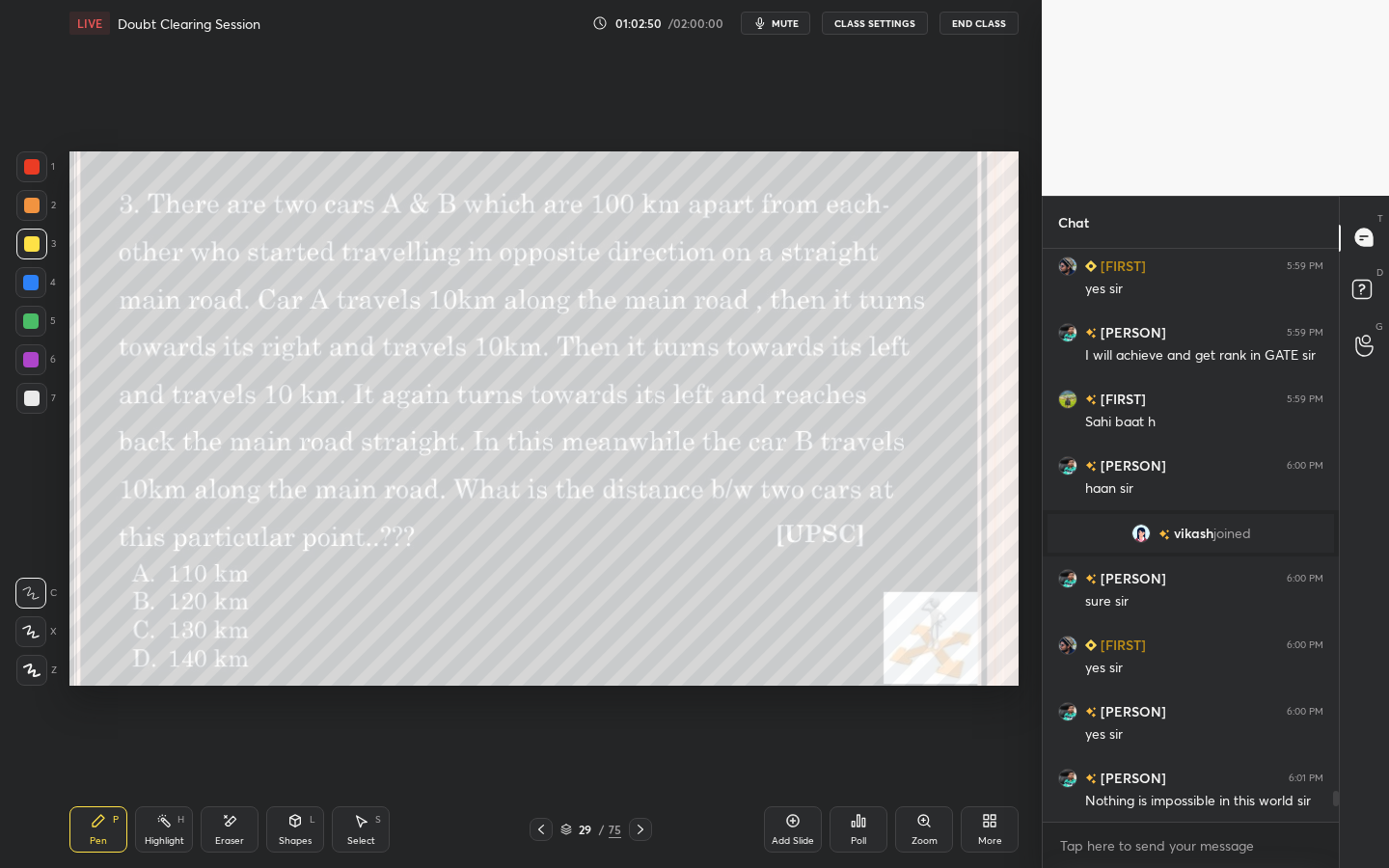 click on "Poll" at bounding box center (858, 841) 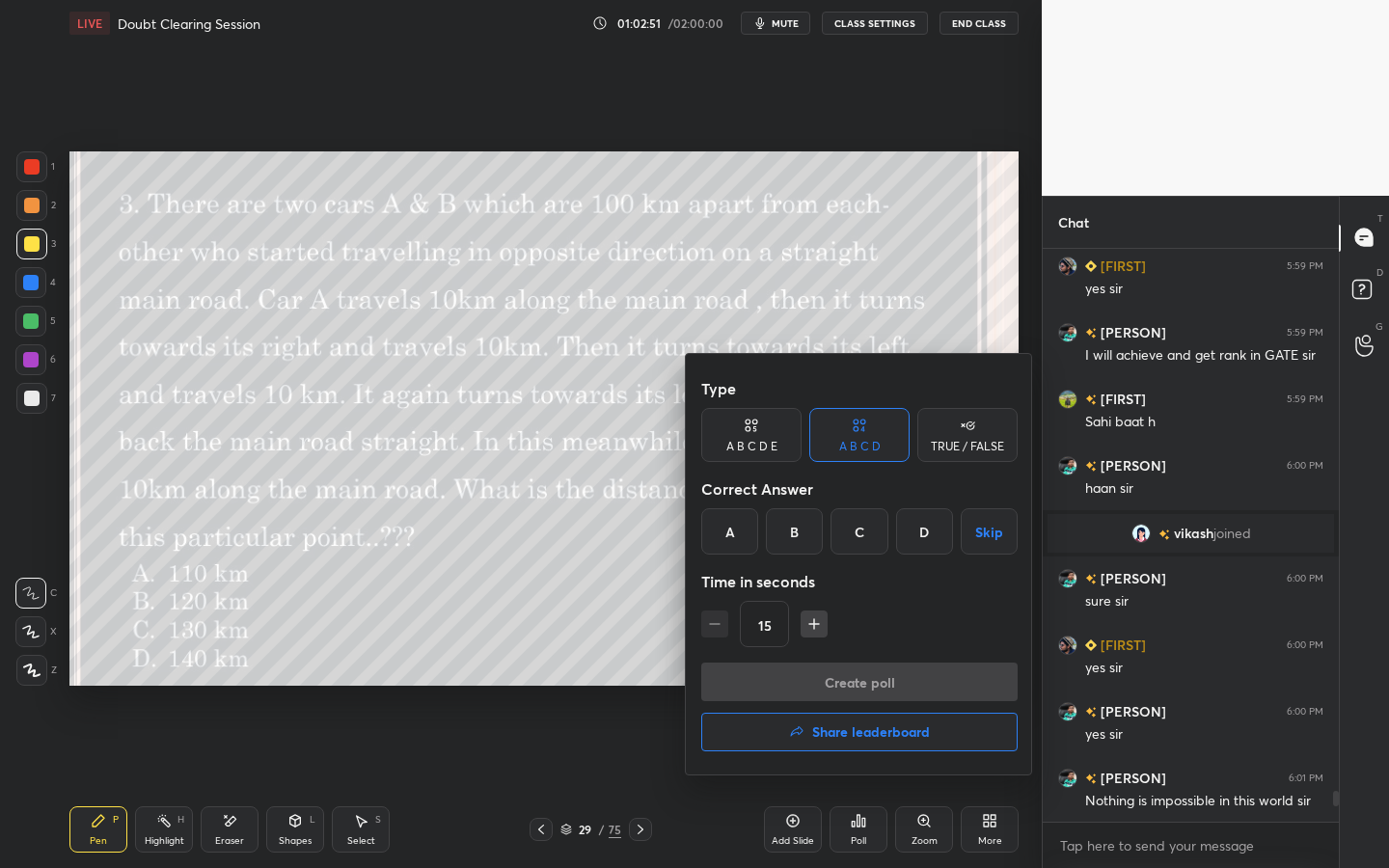 click on "C" at bounding box center (858, 531) 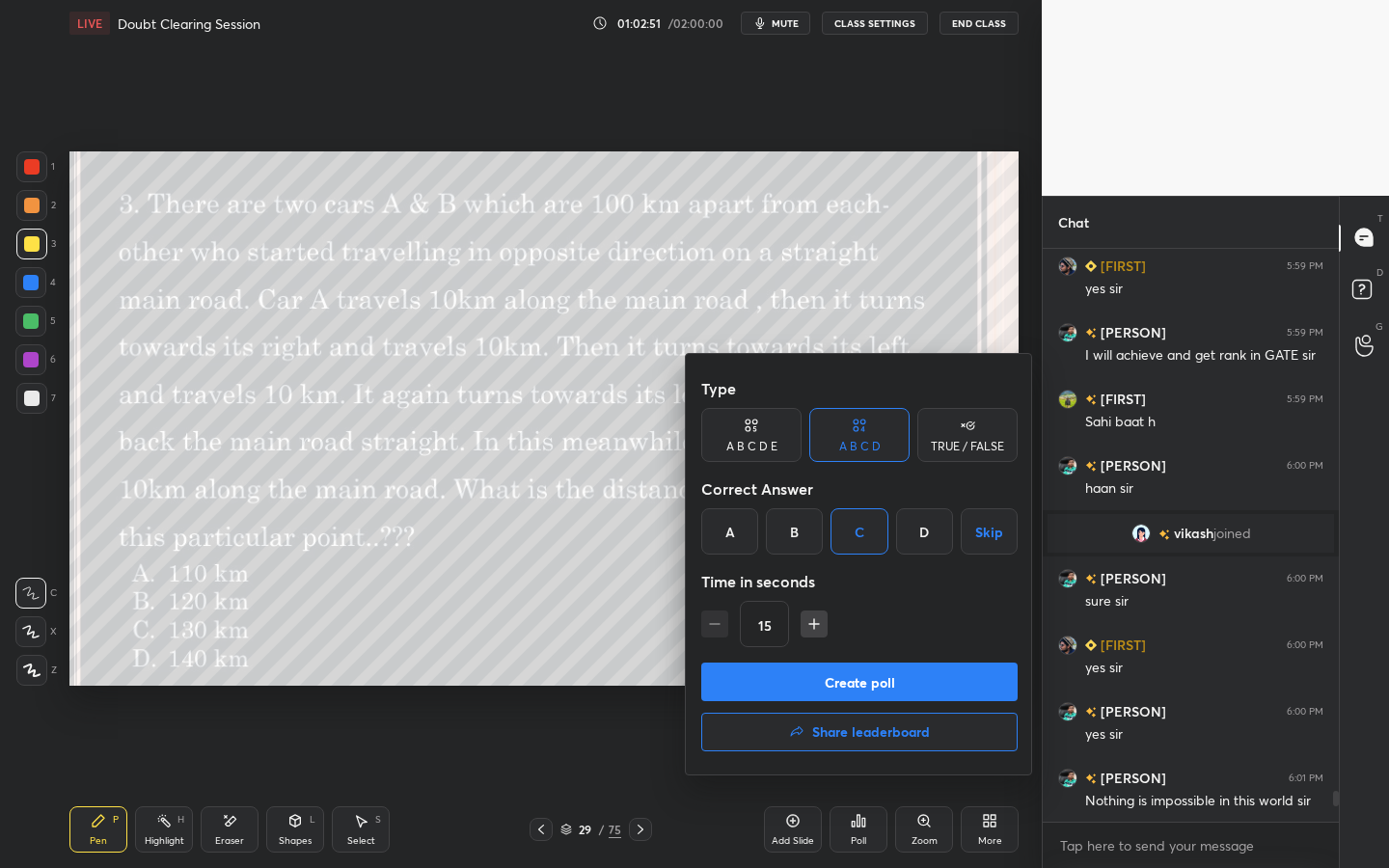 click on "Create poll" at bounding box center [859, 682] 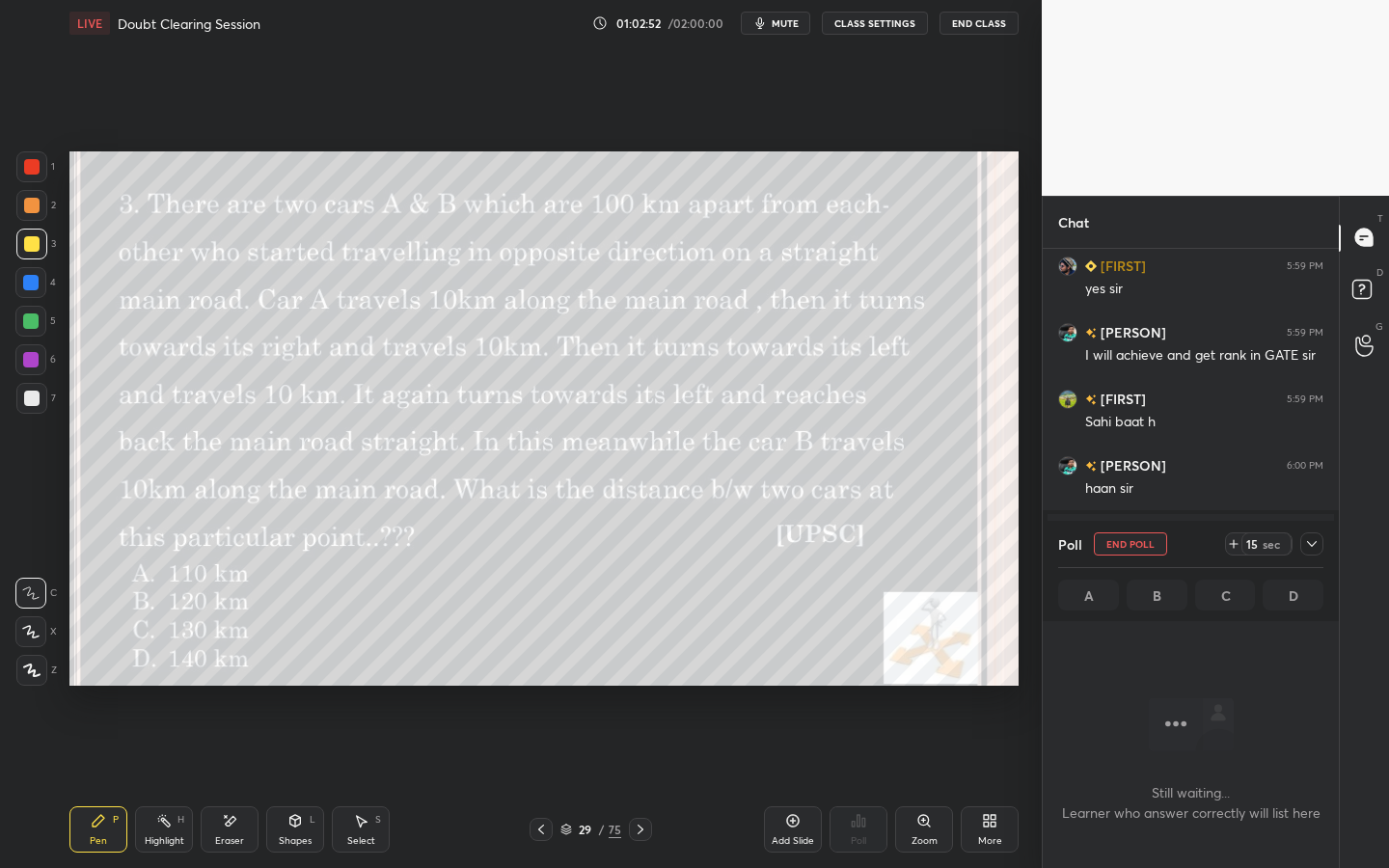 scroll, scrollTop: 535, scrollLeft: 290, axis: both 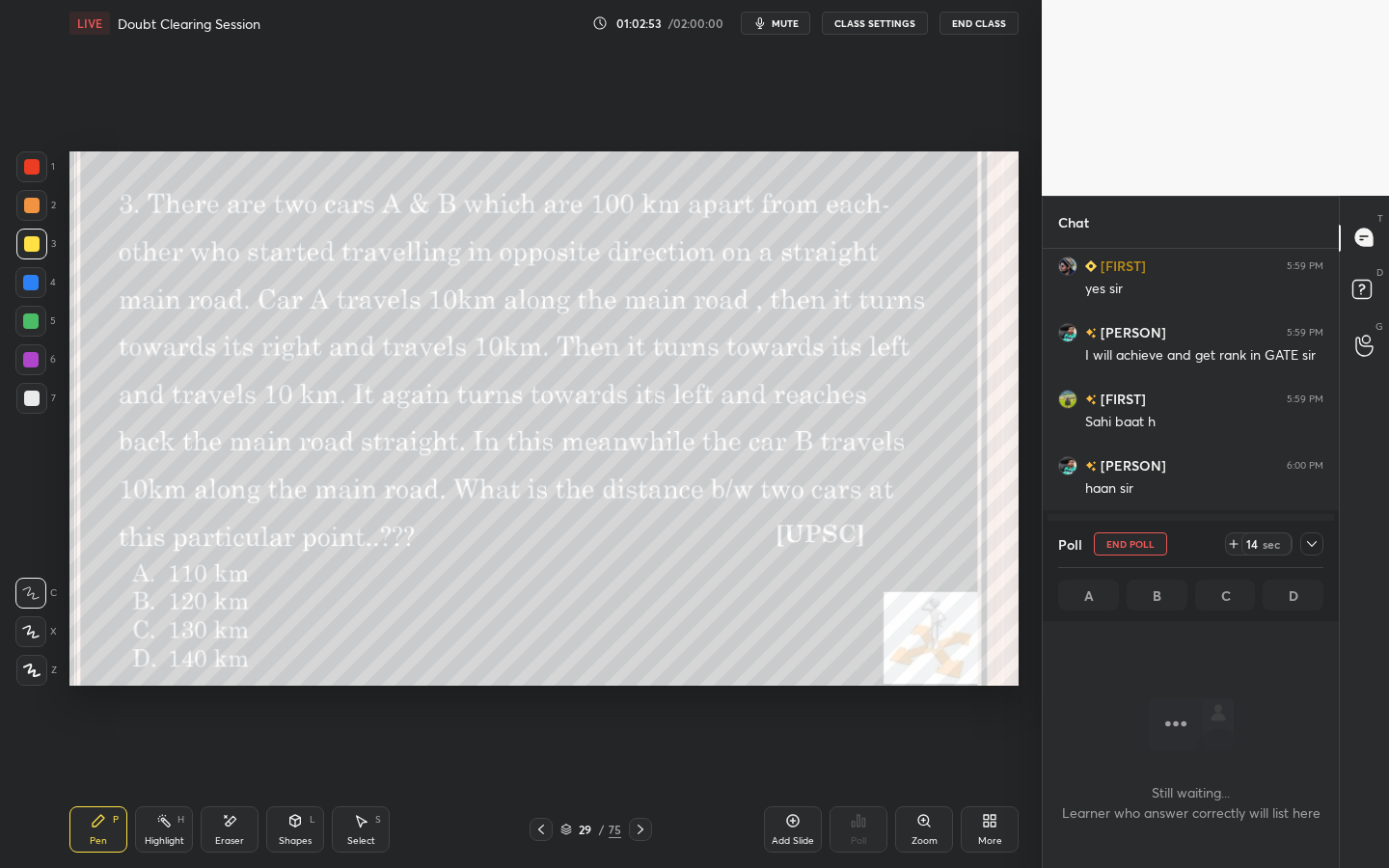 click 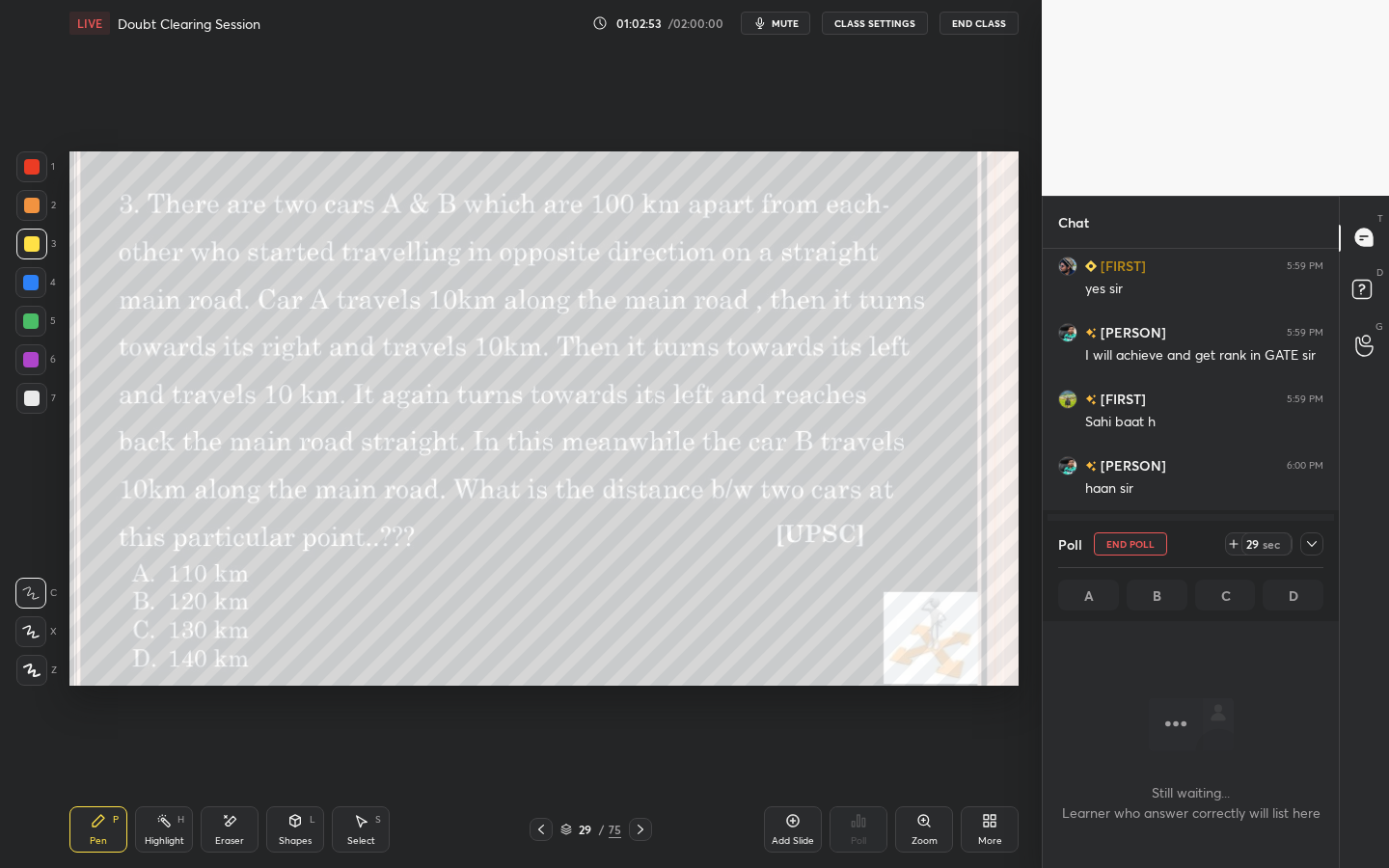 click 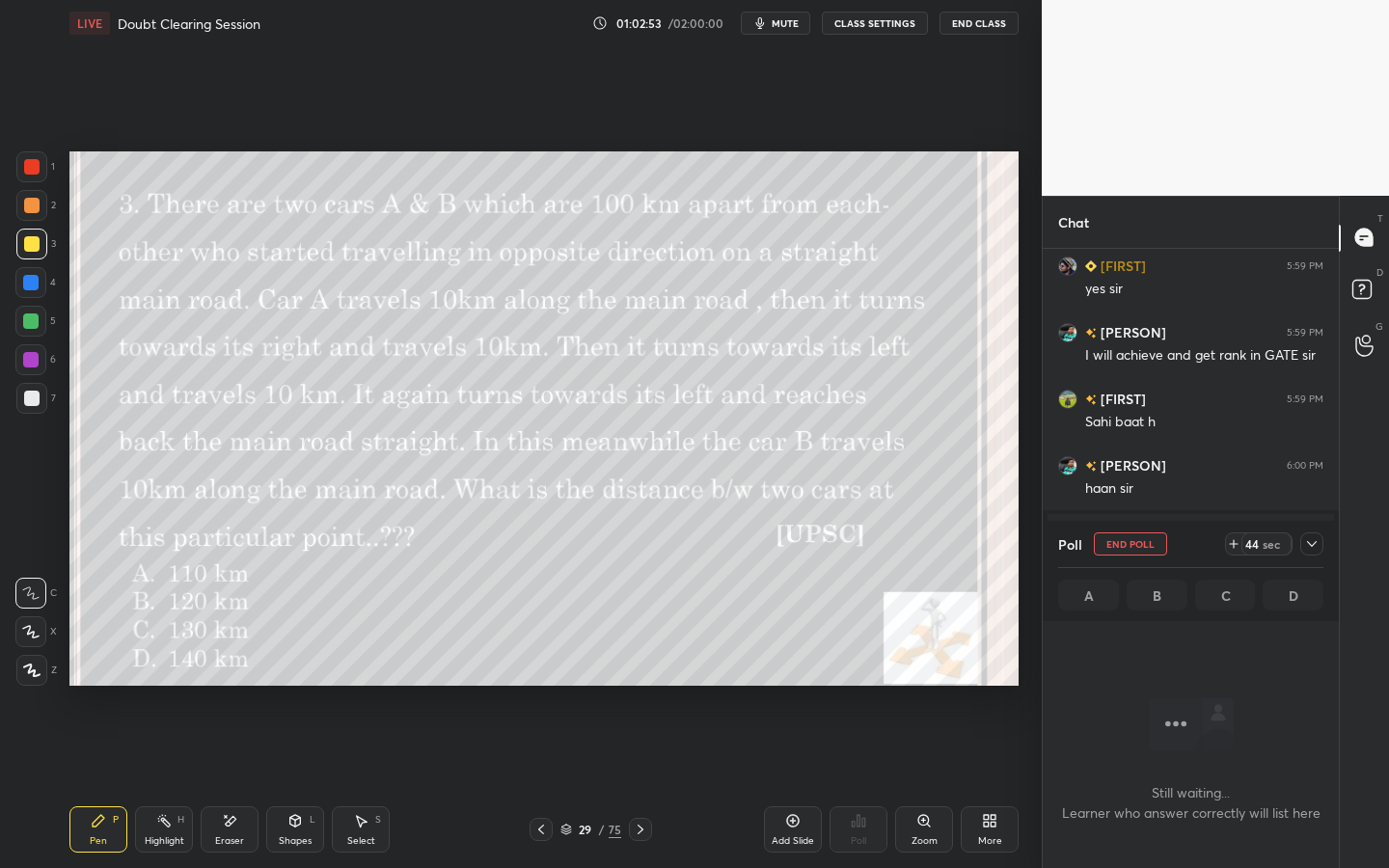 click 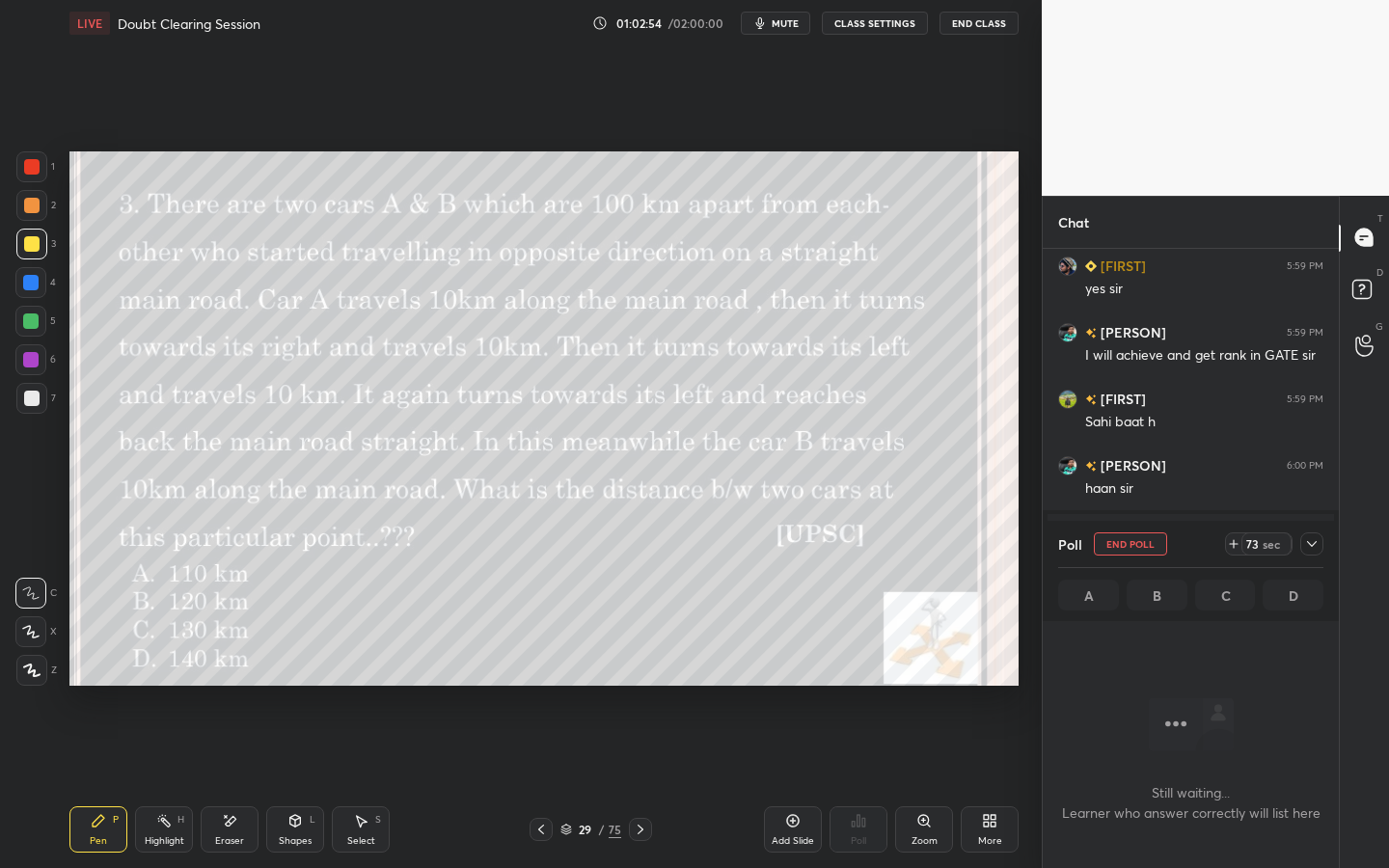click 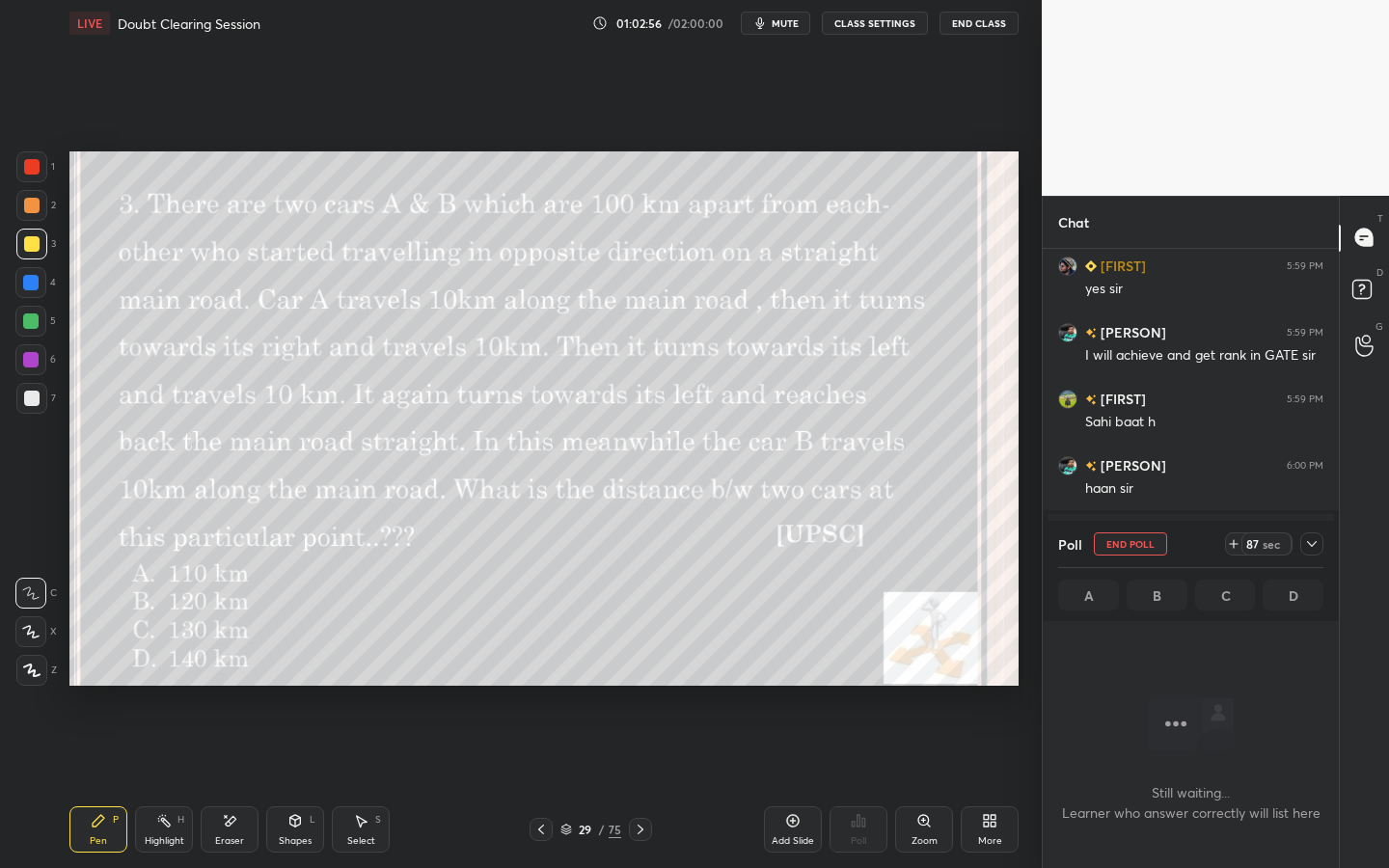 click 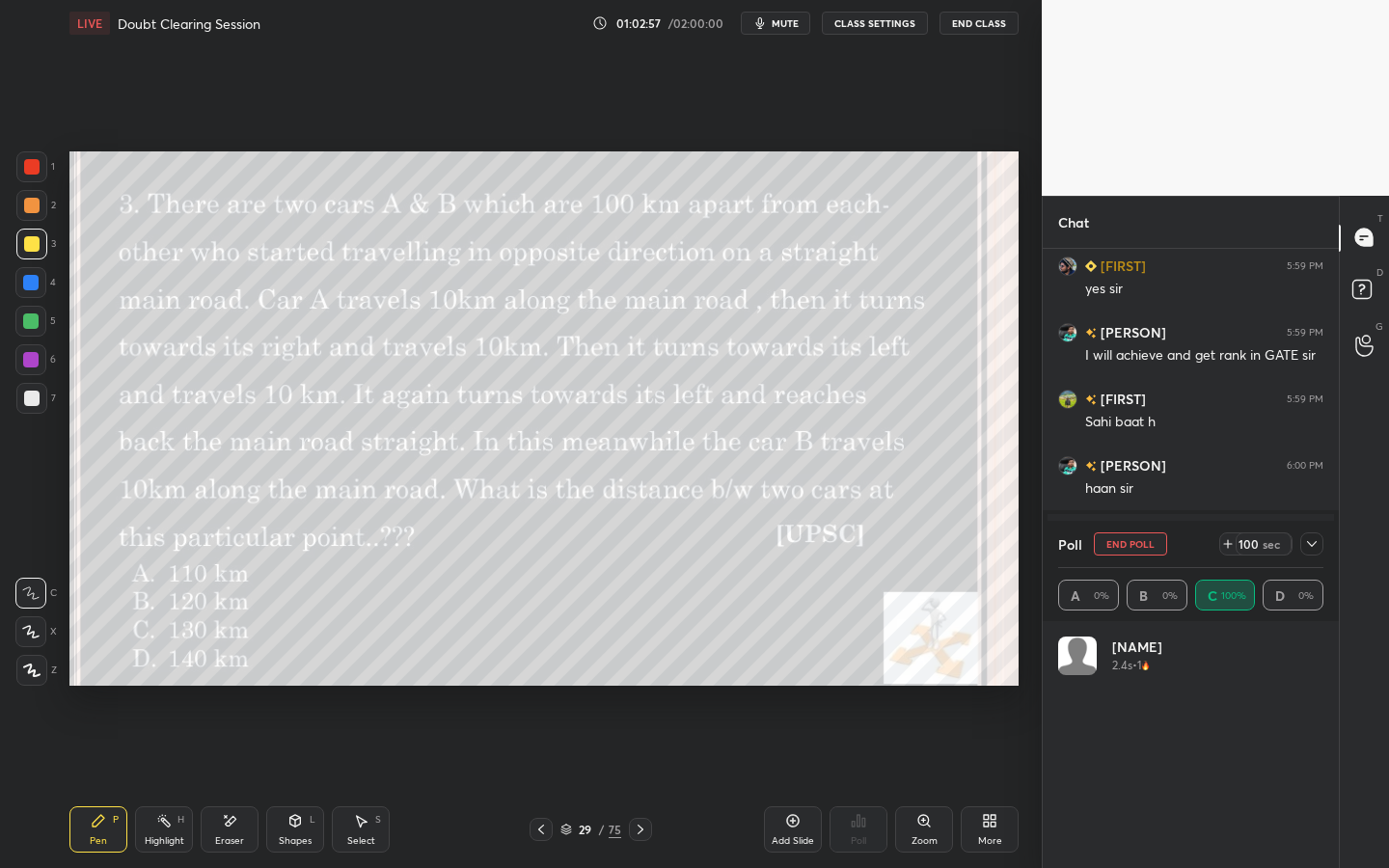 click 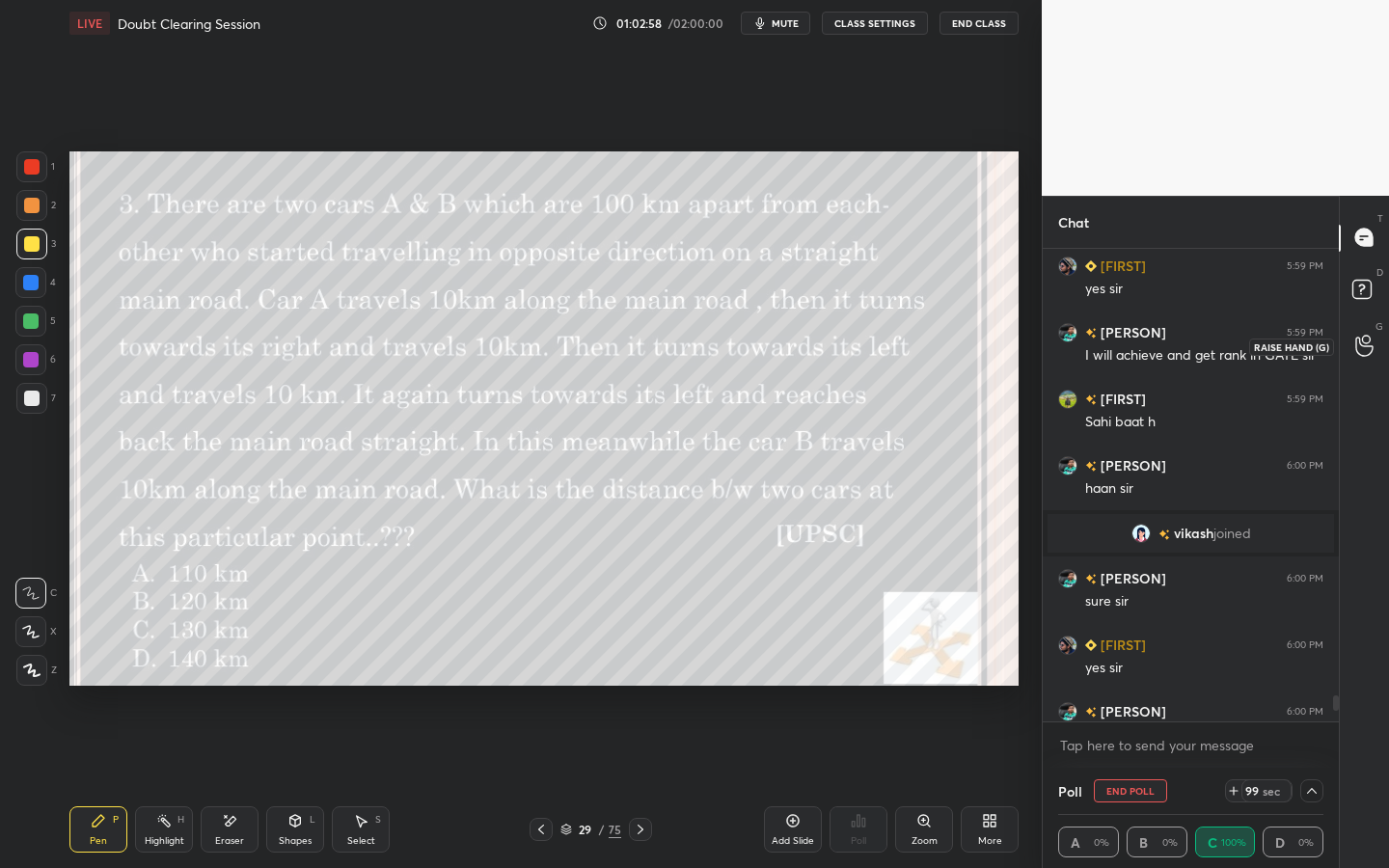 click 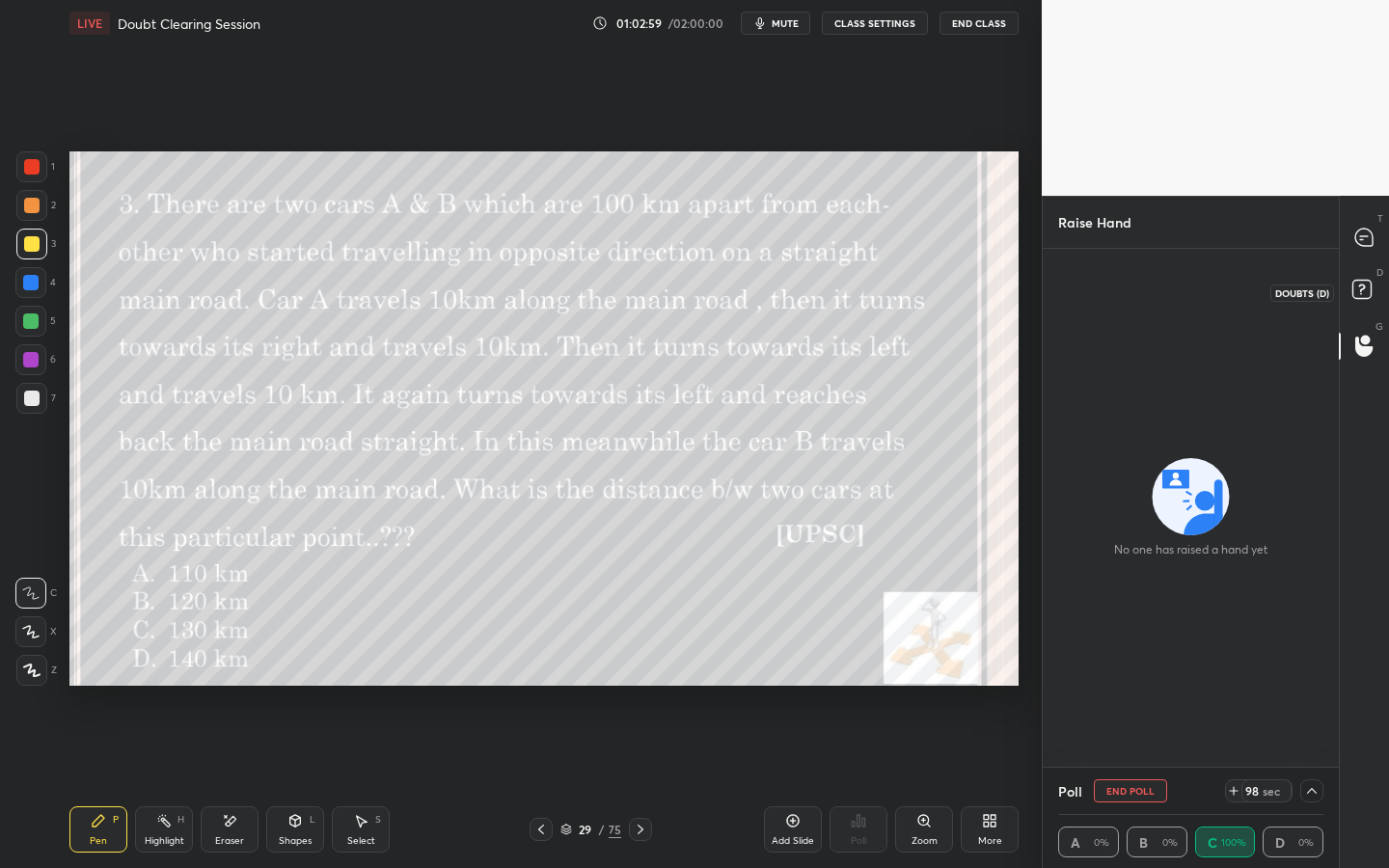 drag, startPoint x: 1358, startPoint y: 291, endPoint x: 1355, endPoint y: 252, distance: 39.115214 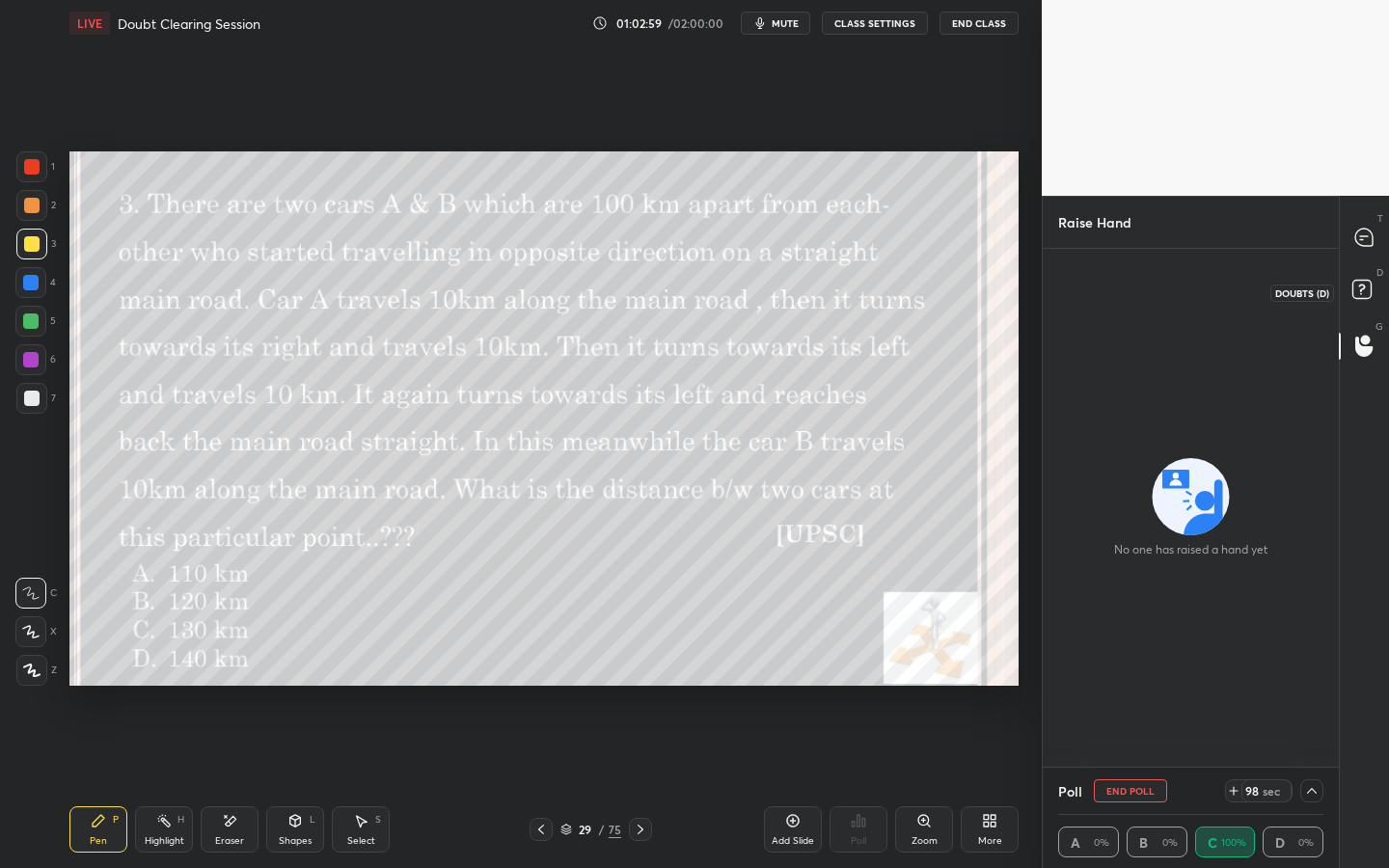 click 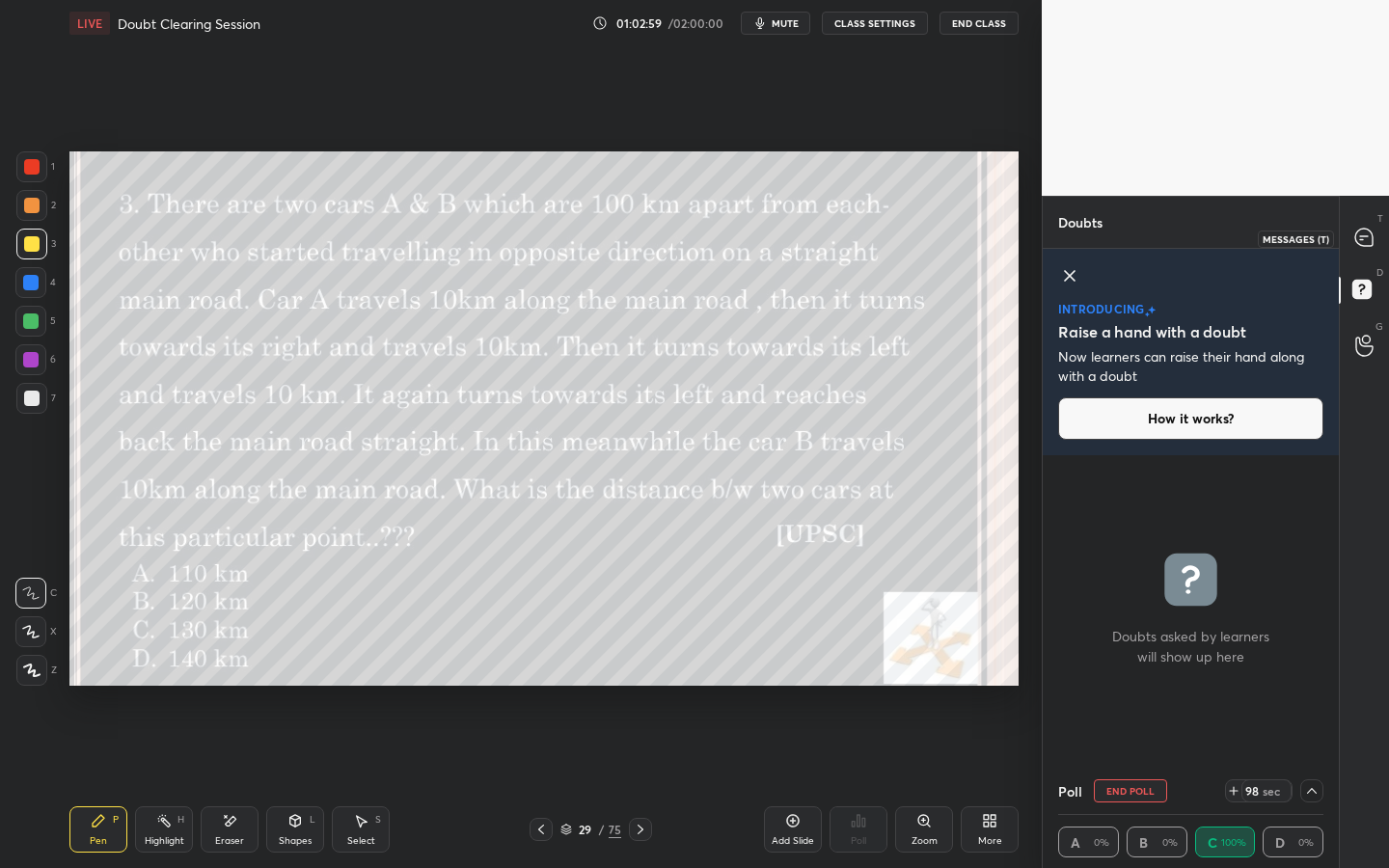 drag, startPoint x: 1365, startPoint y: 232, endPoint x: 1356, endPoint y: 237, distance: 10.29563 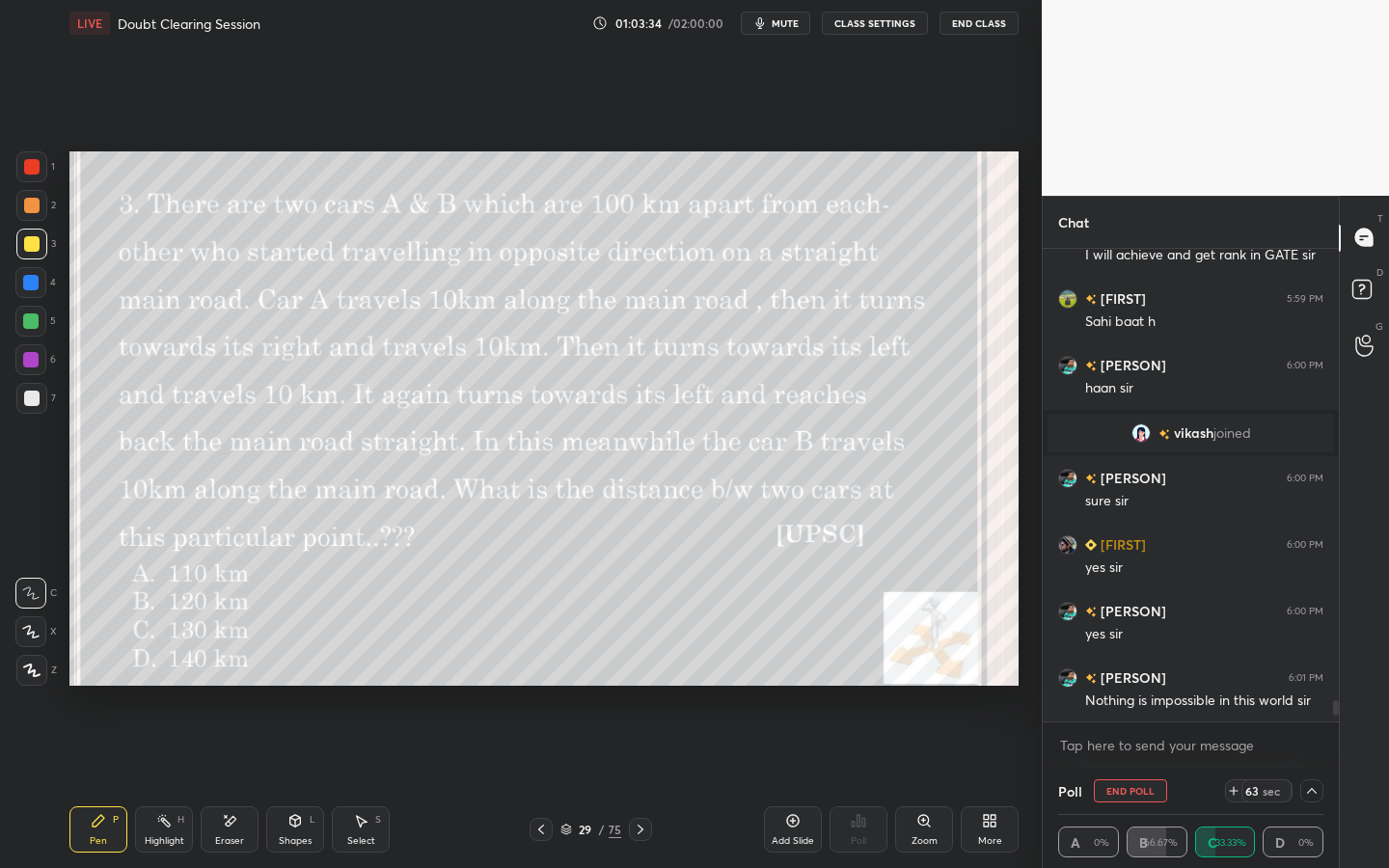 drag, startPoint x: 801, startPoint y: 25, endPoint x: 805, endPoint y: 13, distance: 12.649111 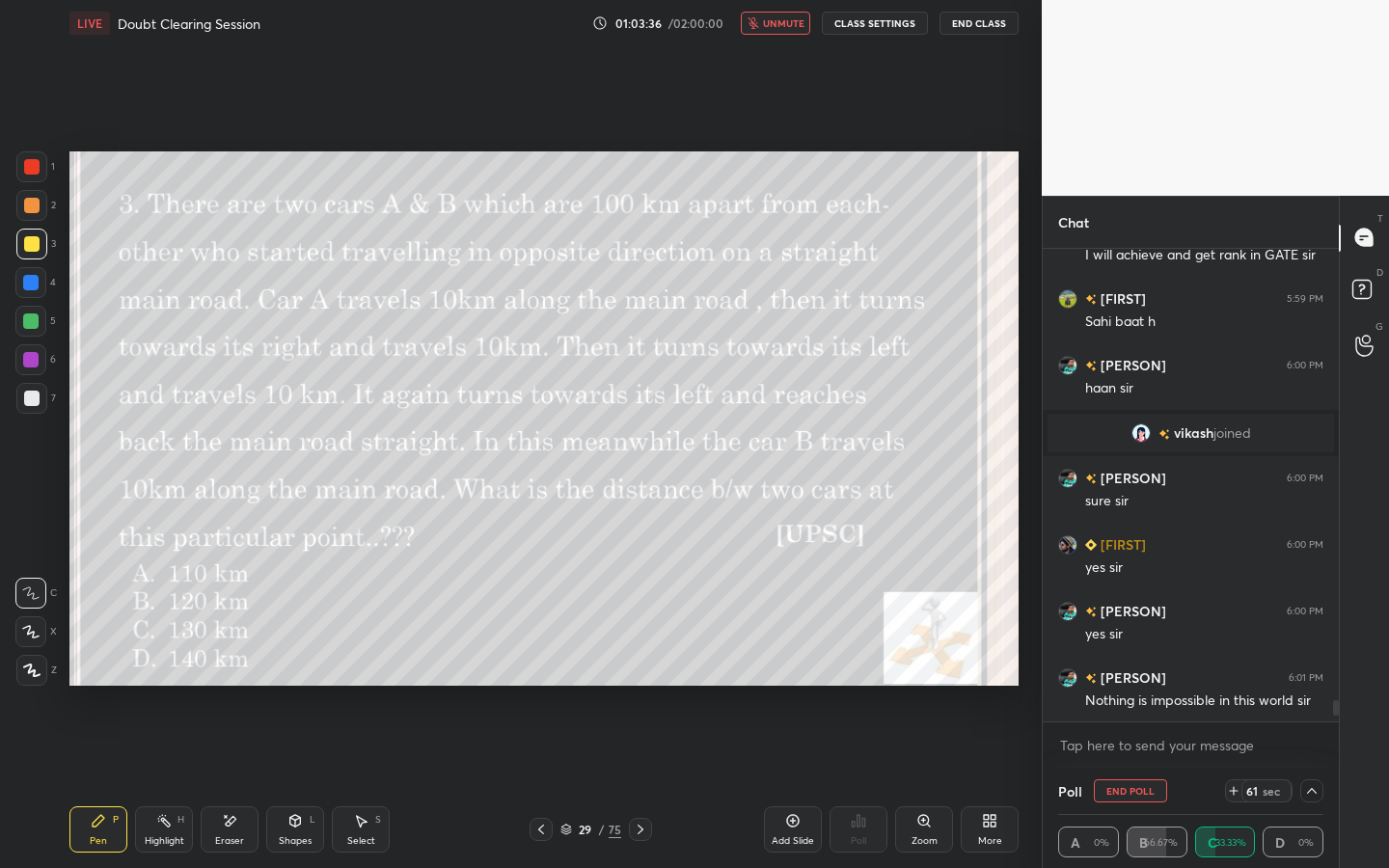click at bounding box center (1312, 791) 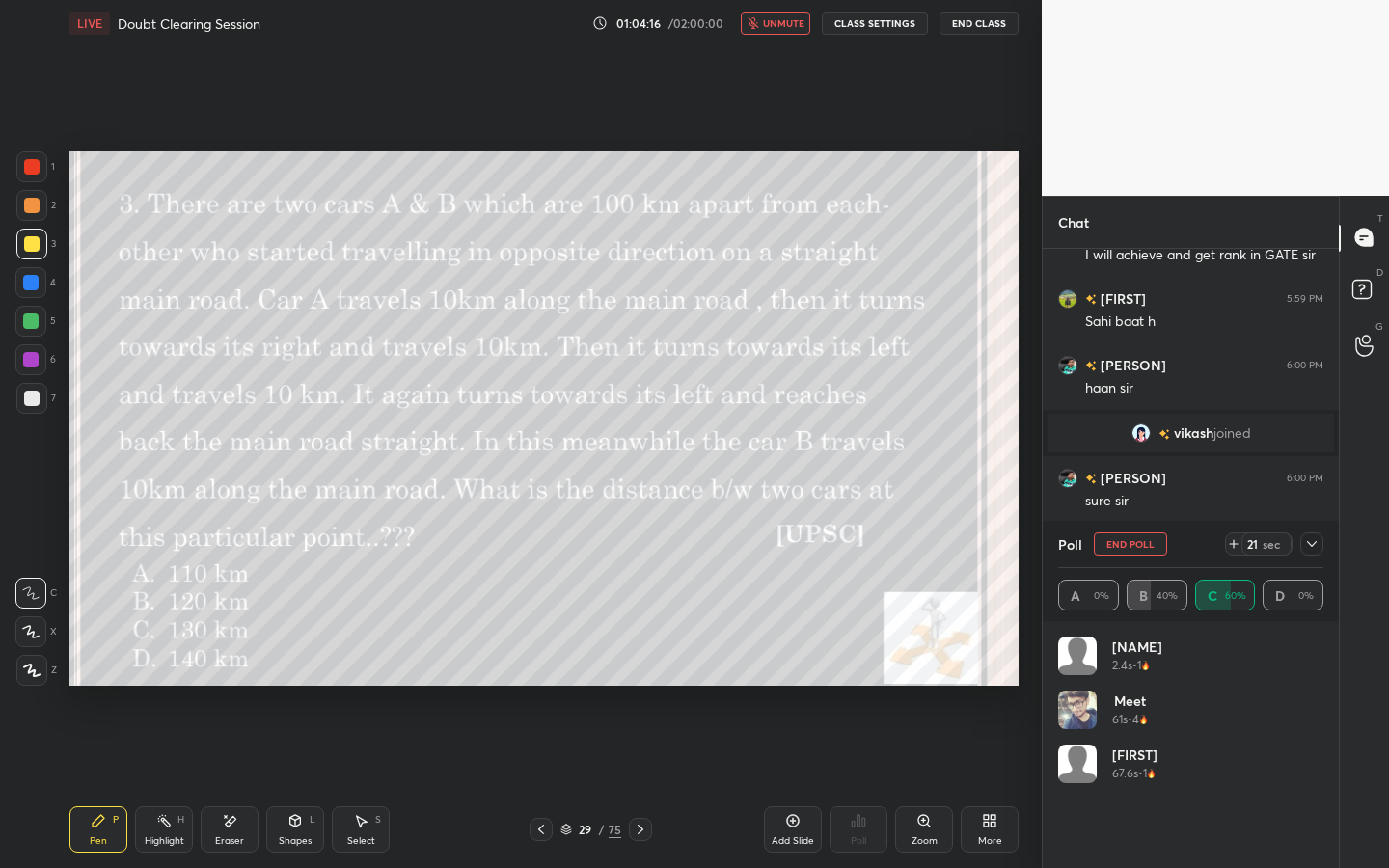 click on "unmute" at bounding box center [783, 23] 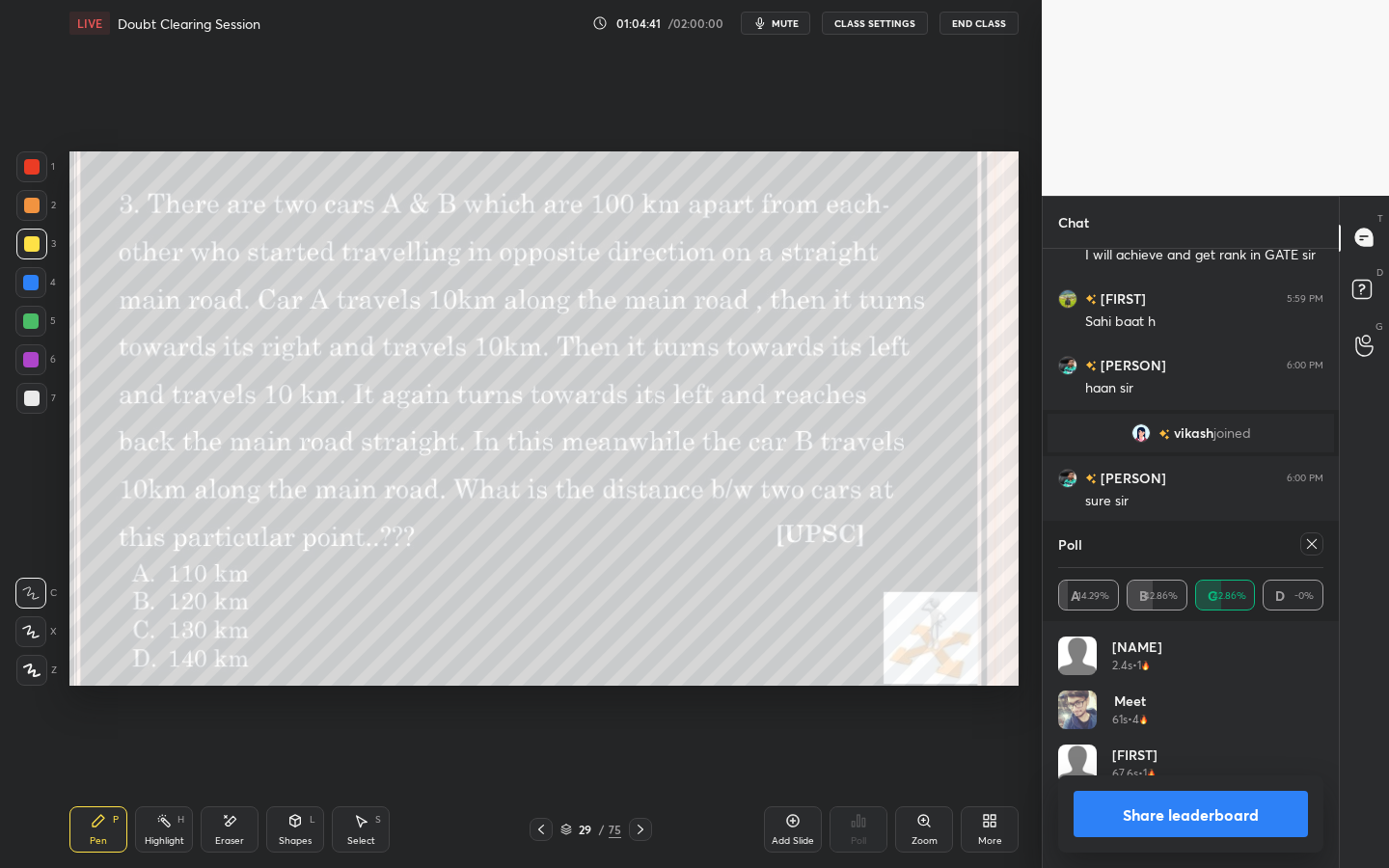 click 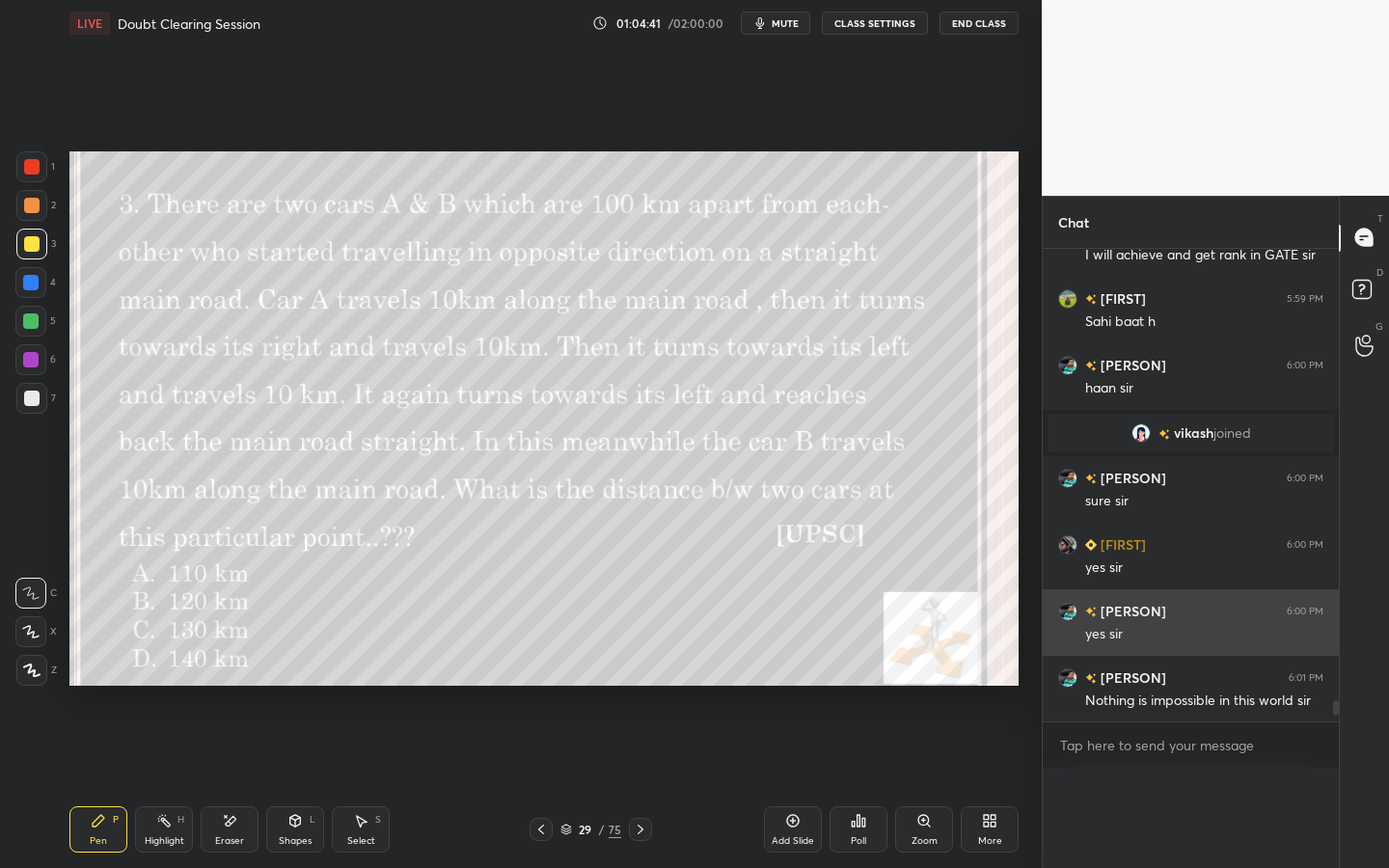 scroll, scrollTop: 0, scrollLeft: 0, axis: both 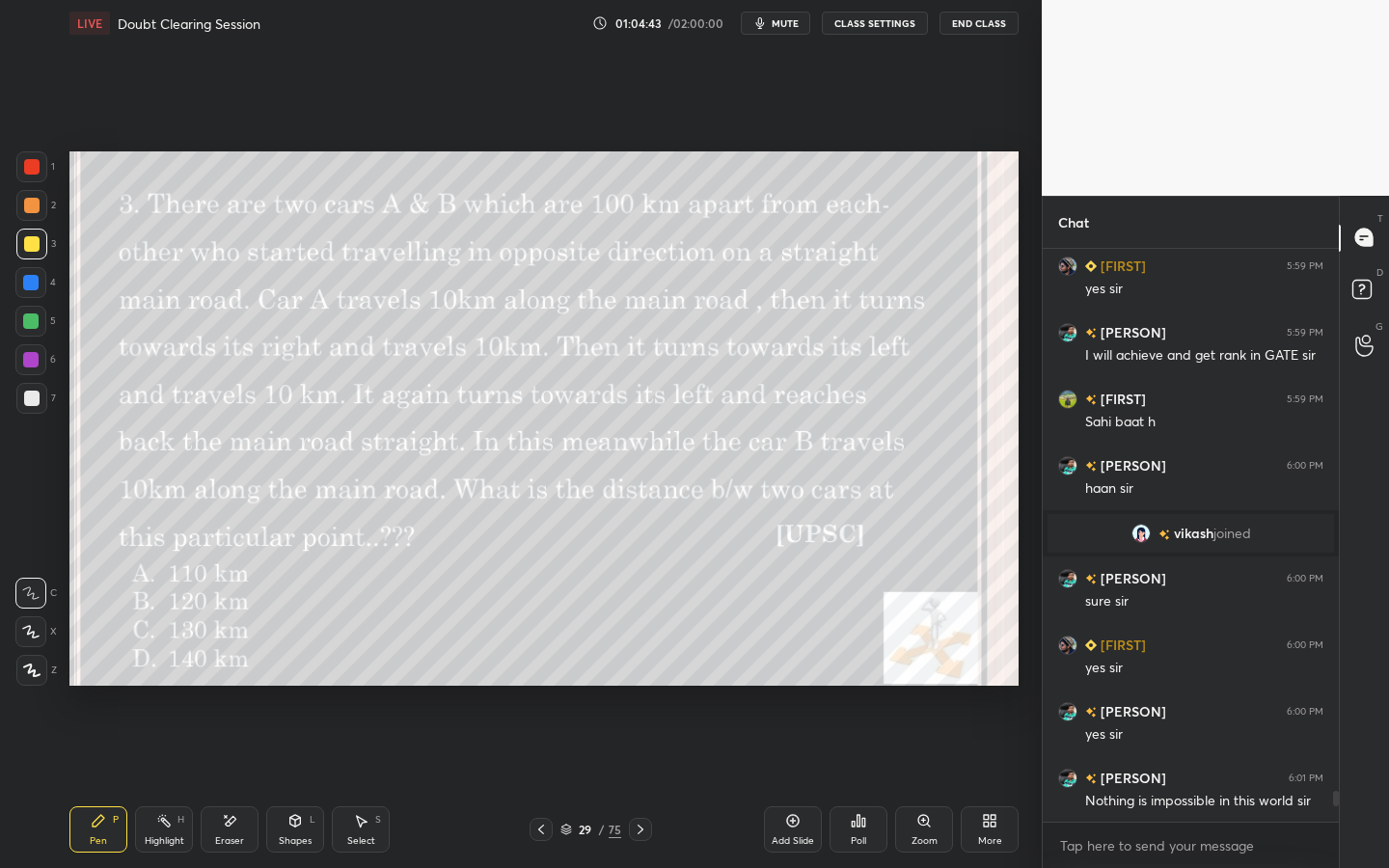 drag, startPoint x: 801, startPoint y: 830, endPoint x: 798, endPoint y: 800, distance: 30.149627 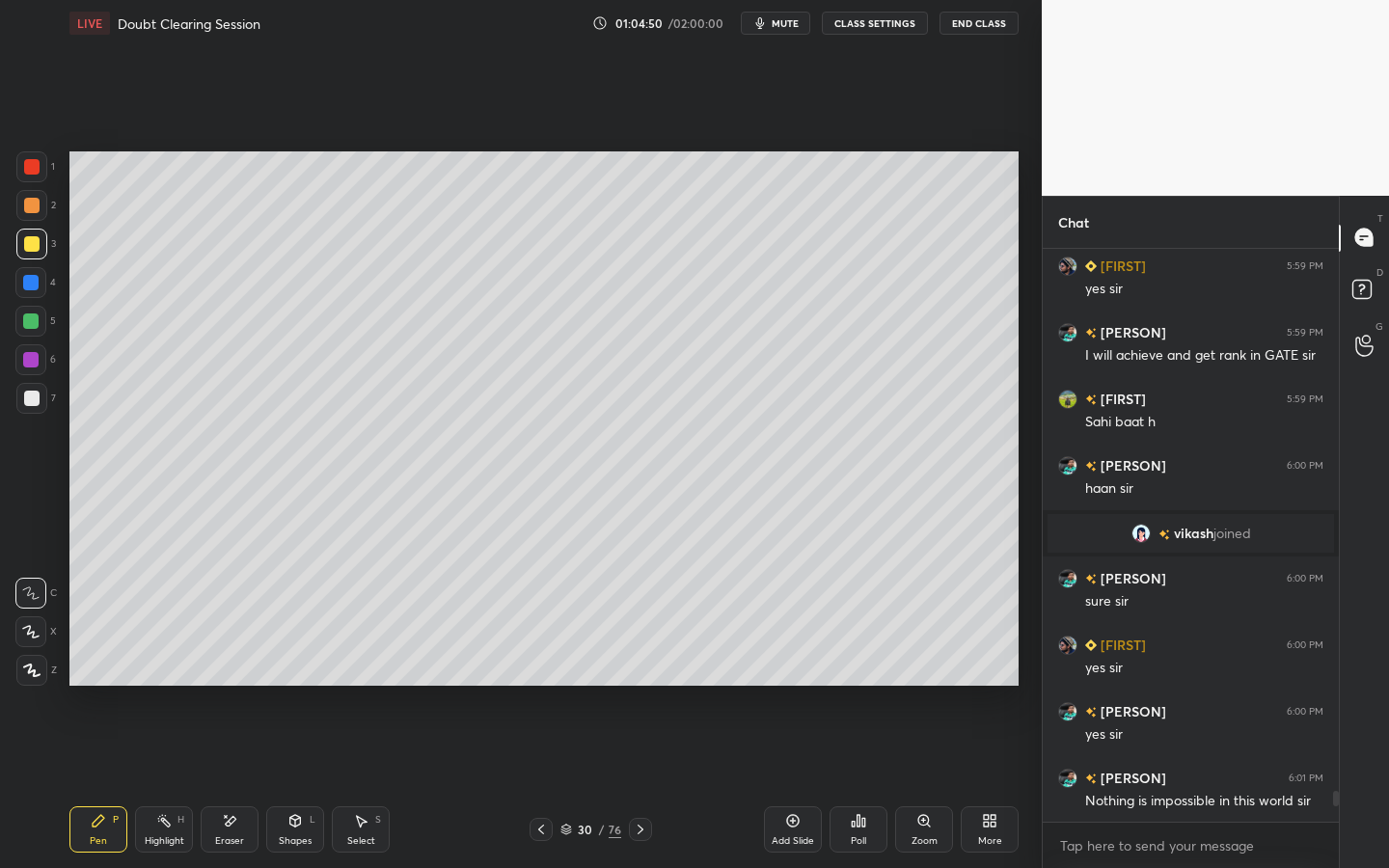click on "mute" at bounding box center (785, 23) 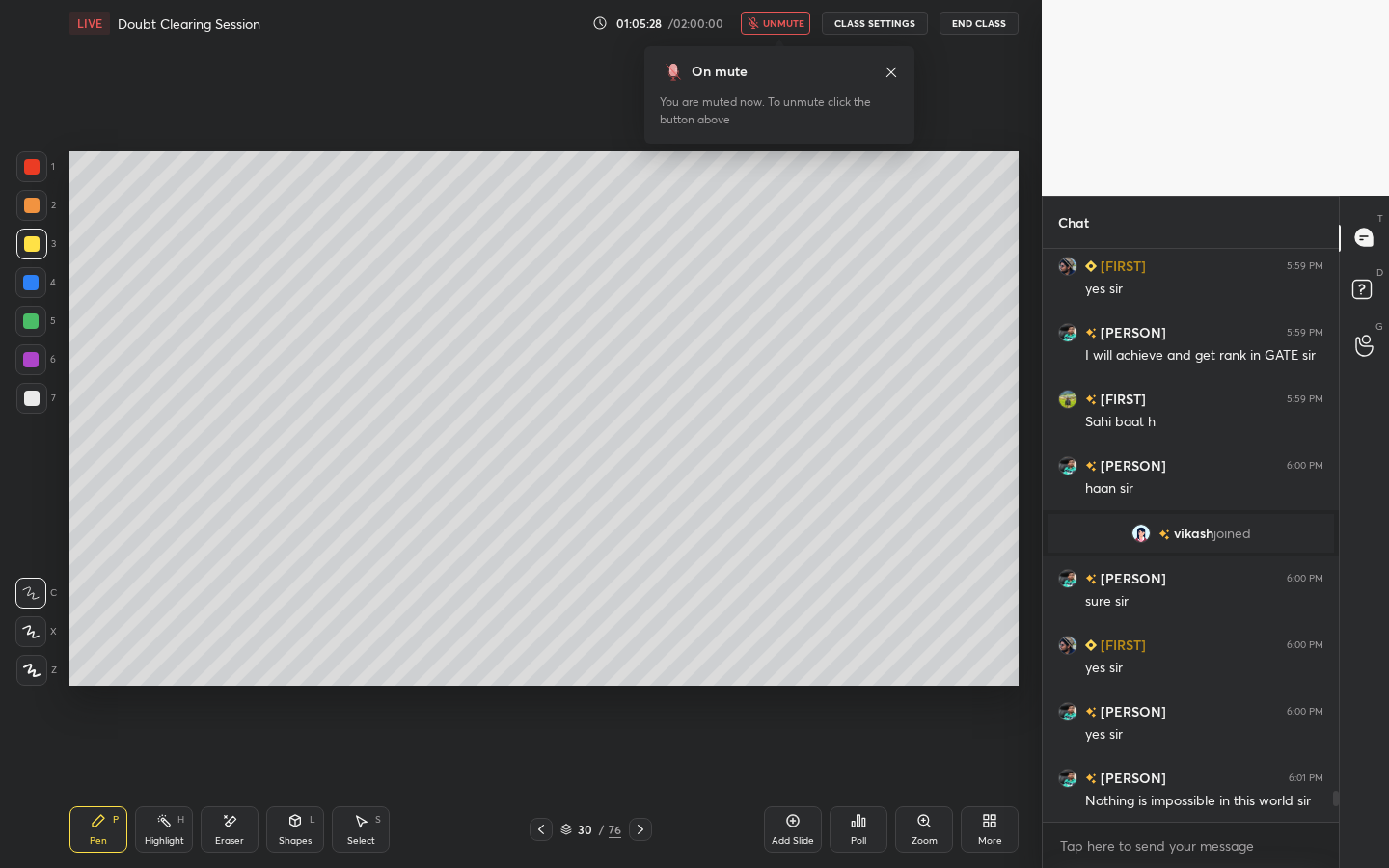 click 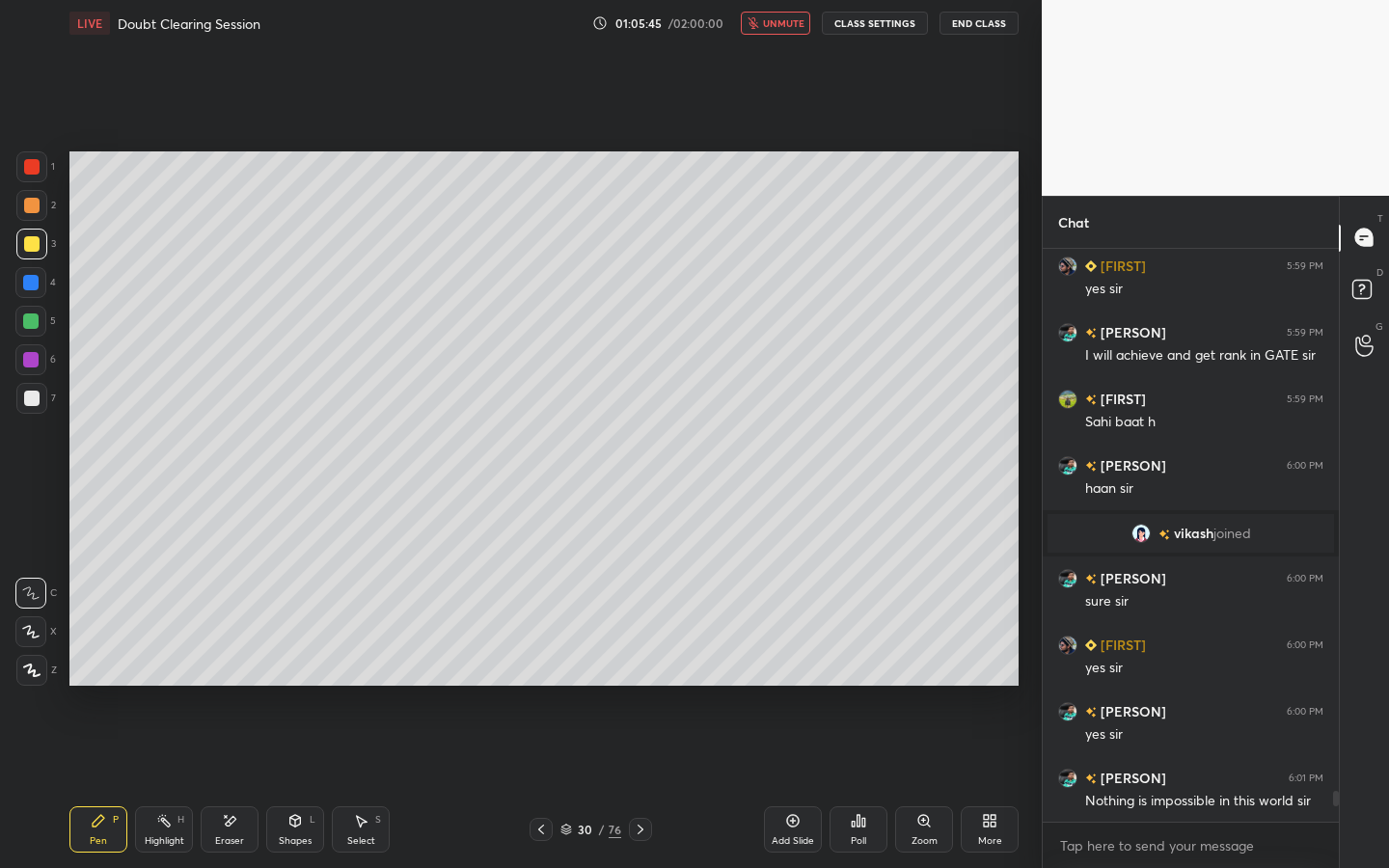 click on "unmute" at bounding box center (783, 23) 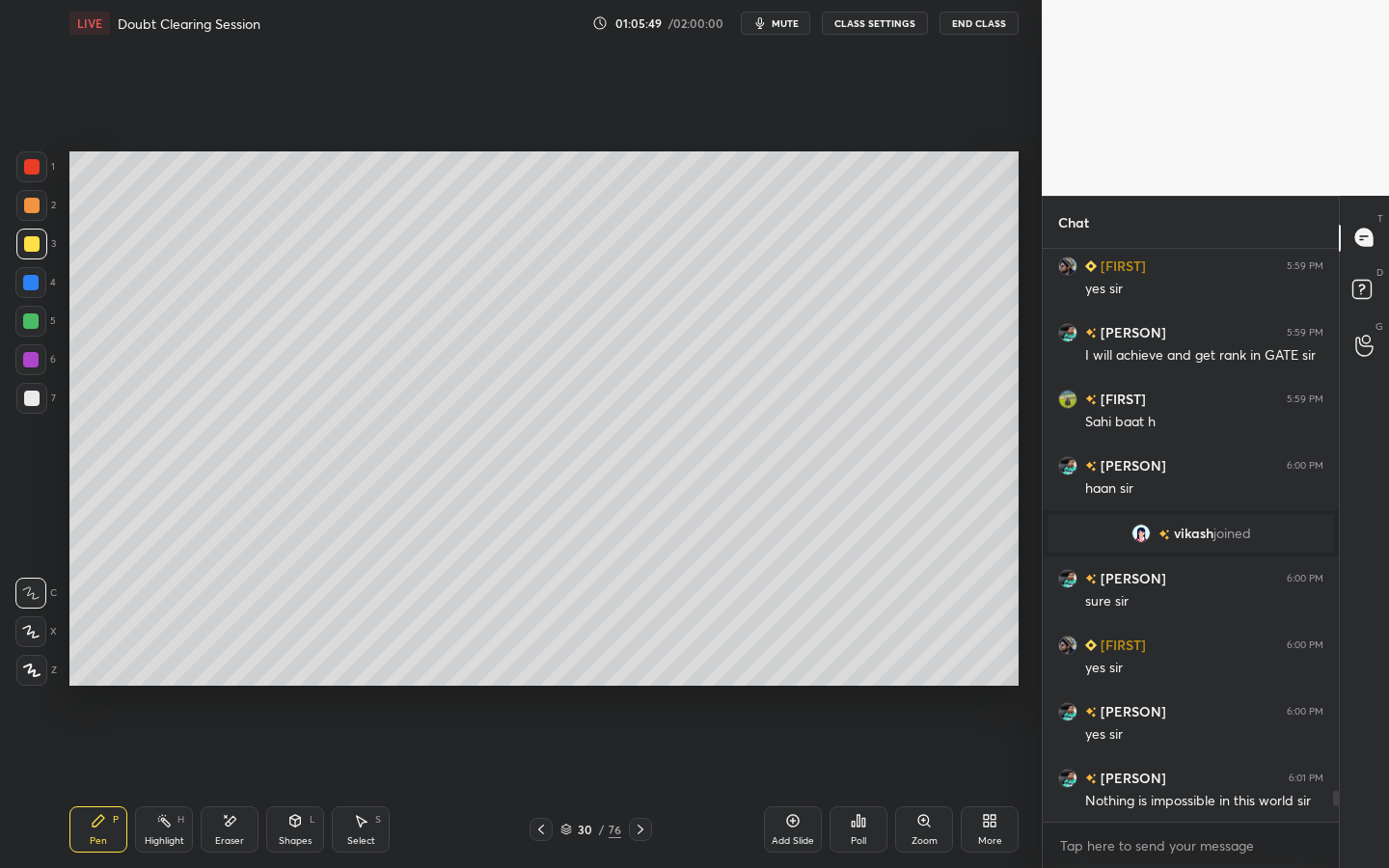 drag, startPoint x: 29, startPoint y: 406, endPoint x: 37, endPoint y: 398, distance: 11.313708 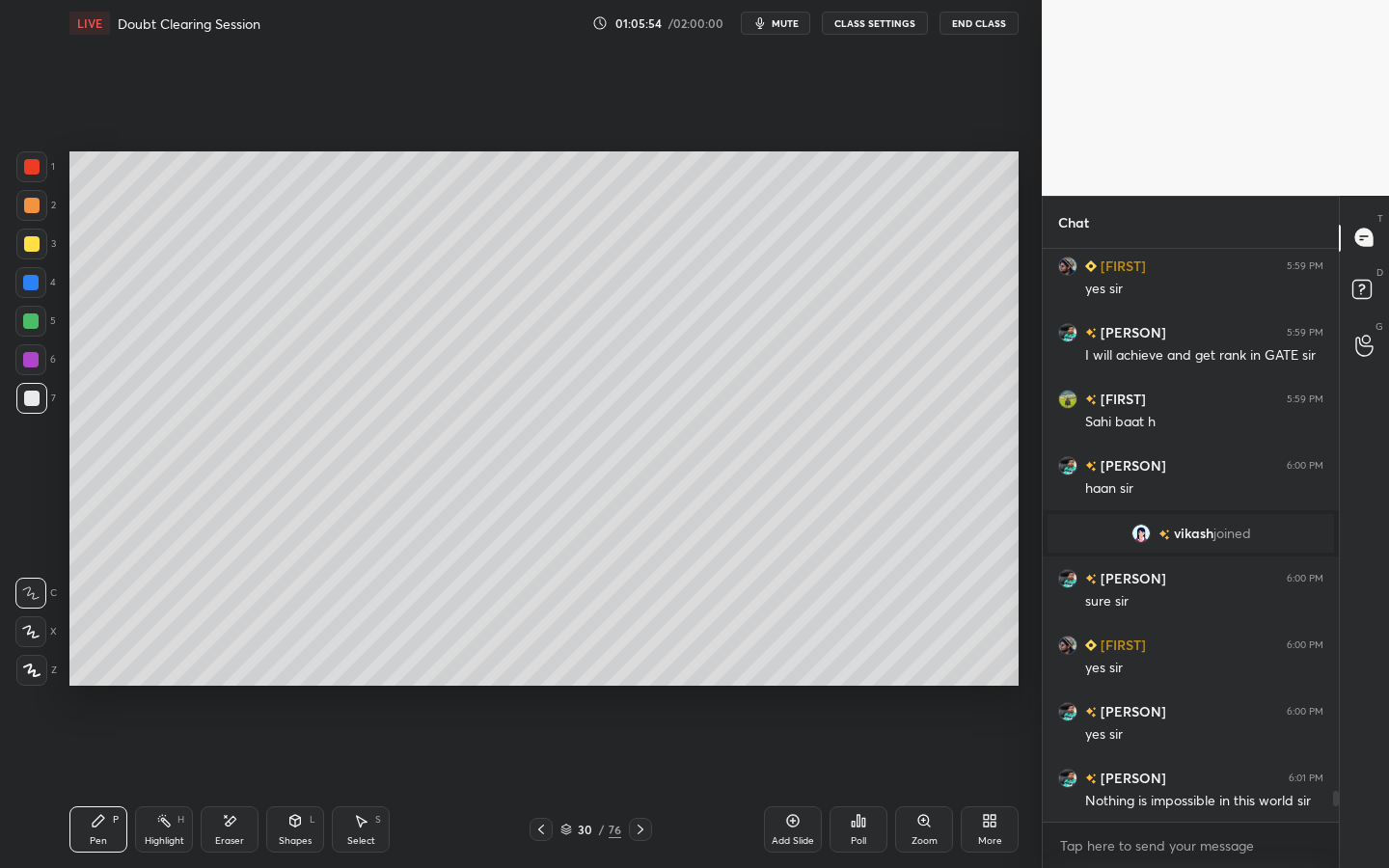 click at bounding box center (32, 244) 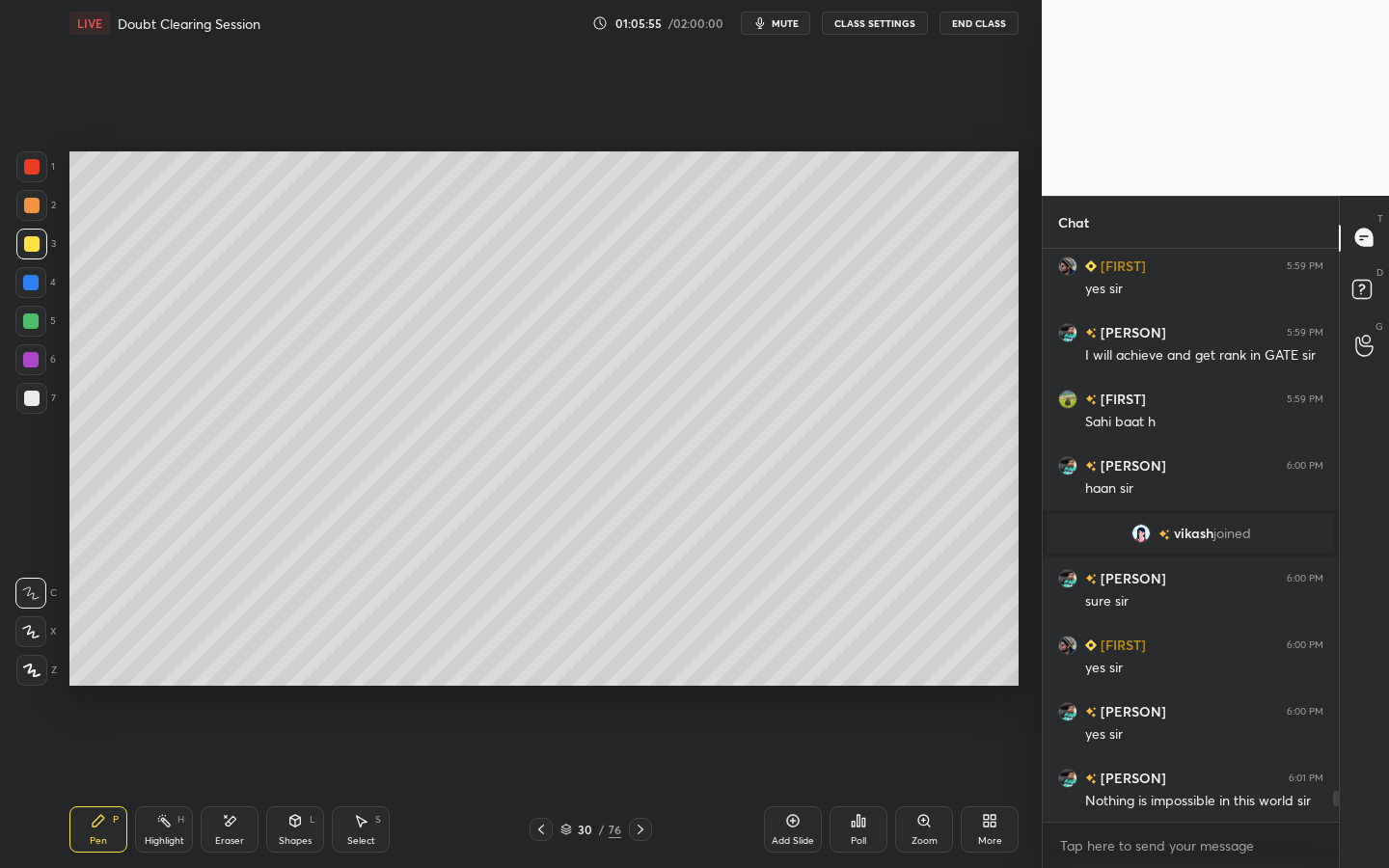 drag, startPoint x: 35, startPoint y: 321, endPoint x: 56, endPoint y: 317, distance: 21.37756 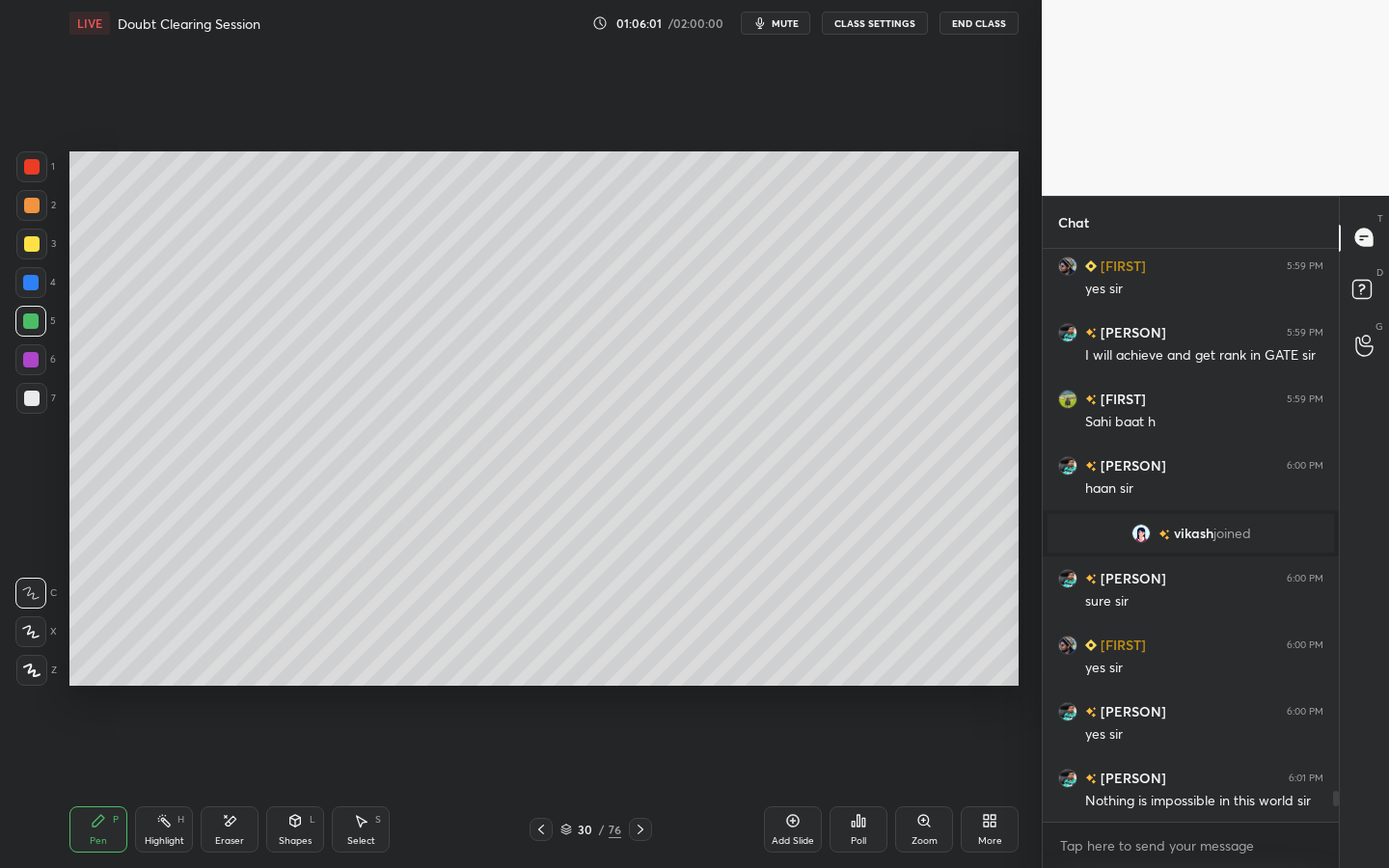 click 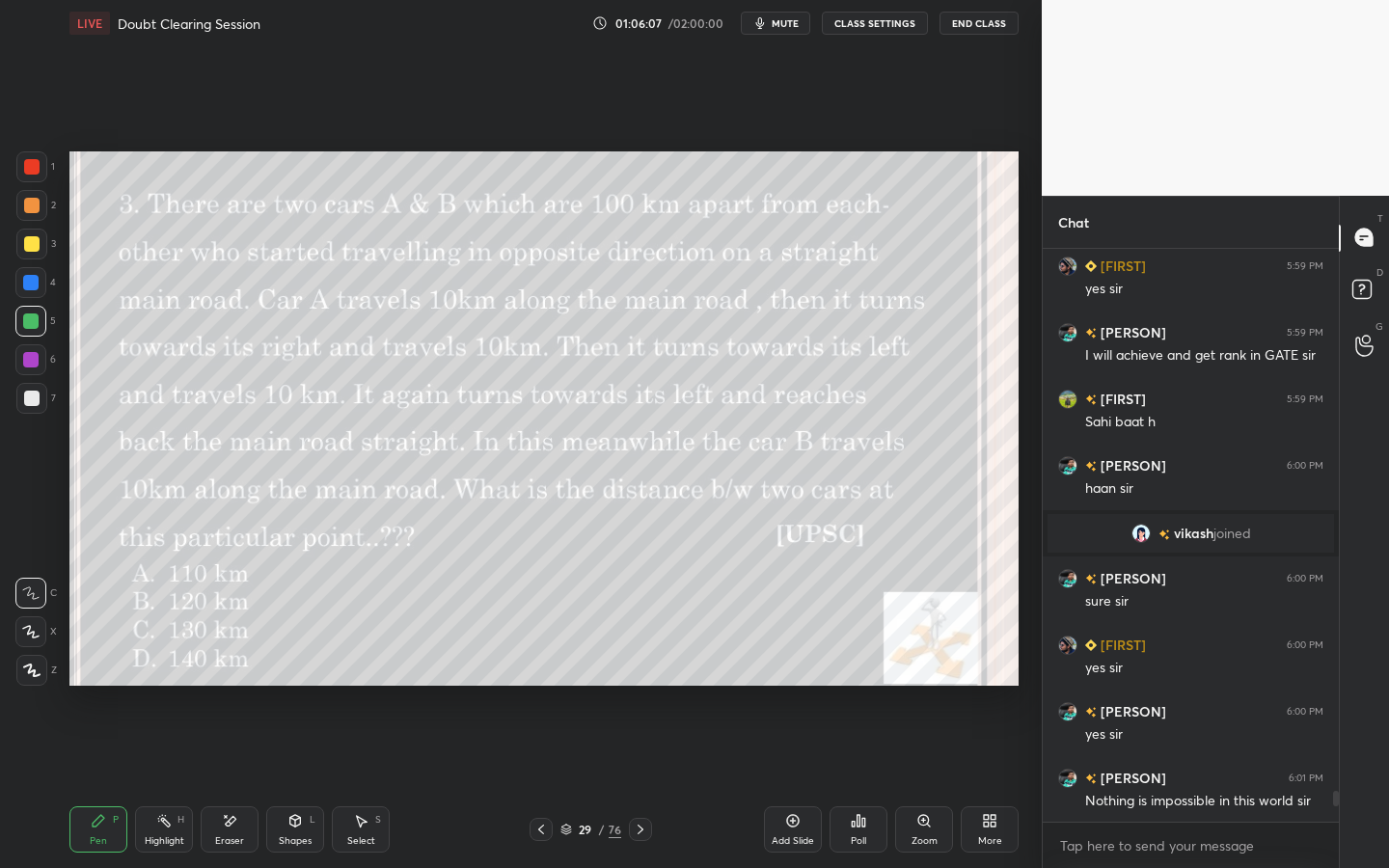 drag, startPoint x: 630, startPoint y: 826, endPoint x: 645, endPoint y: 827, distance: 15.0333 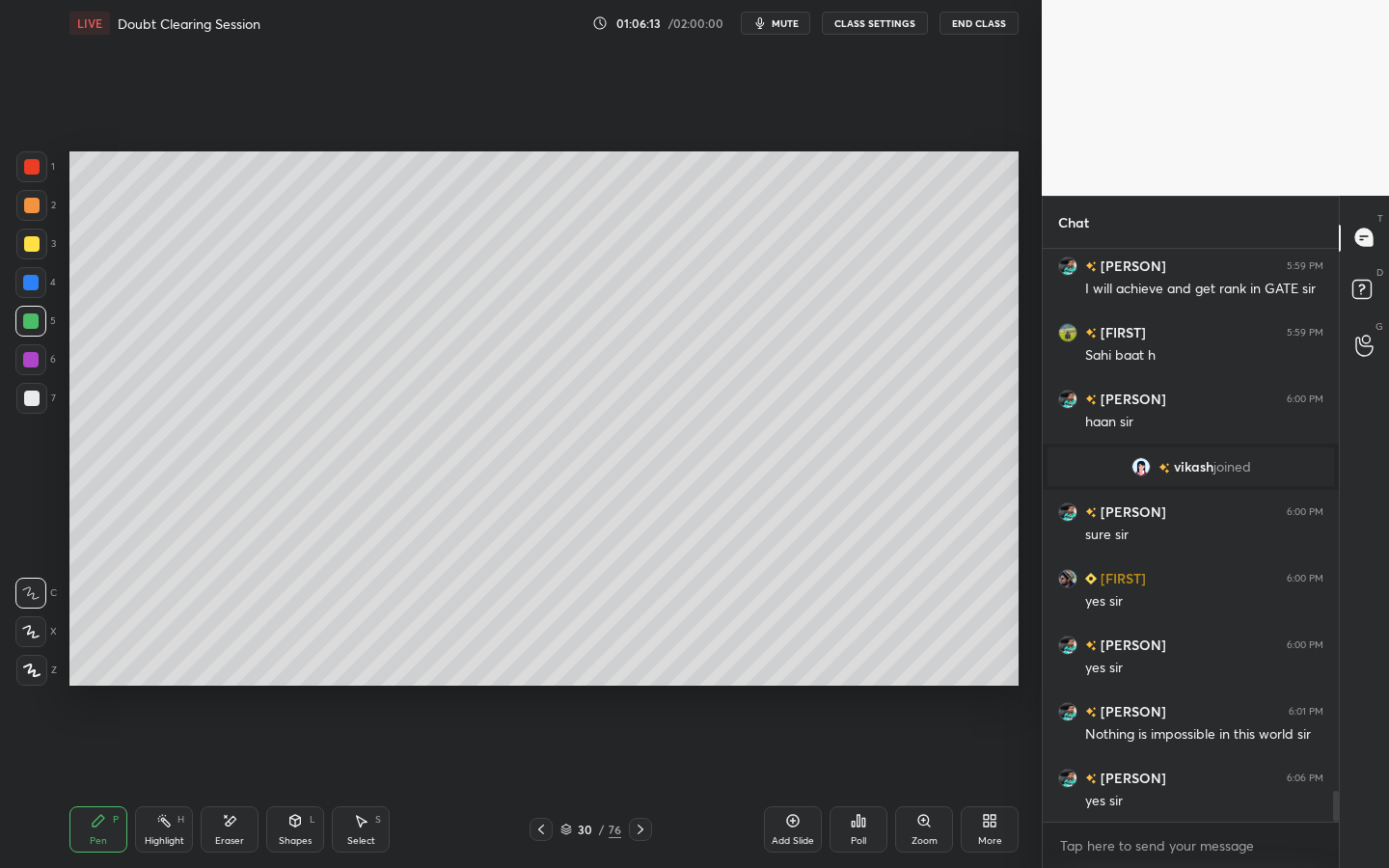 scroll, scrollTop: 10107, scrollLeft: 0, axis: vertical 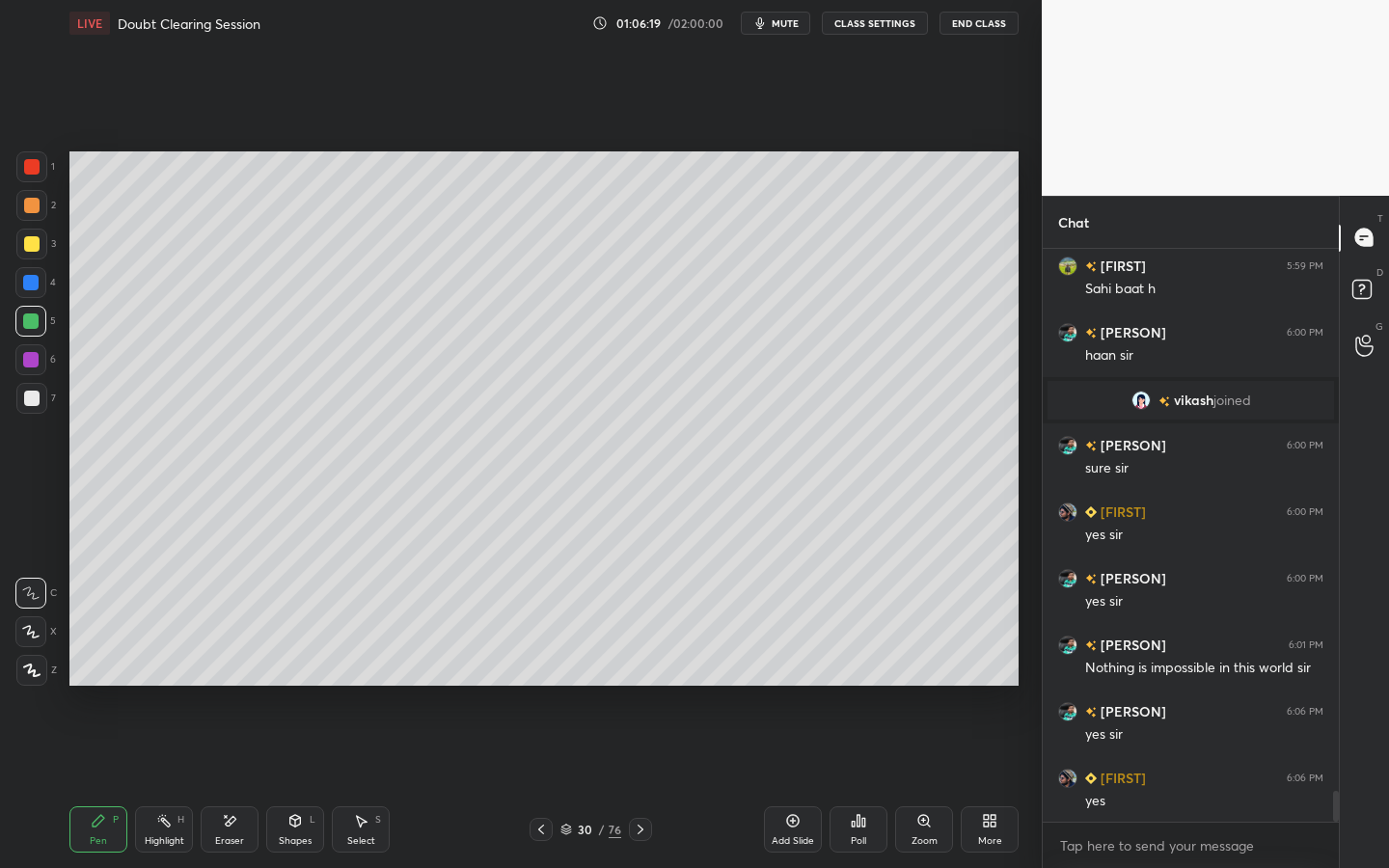 click on "Eraser" at bounding box center (230, 841) 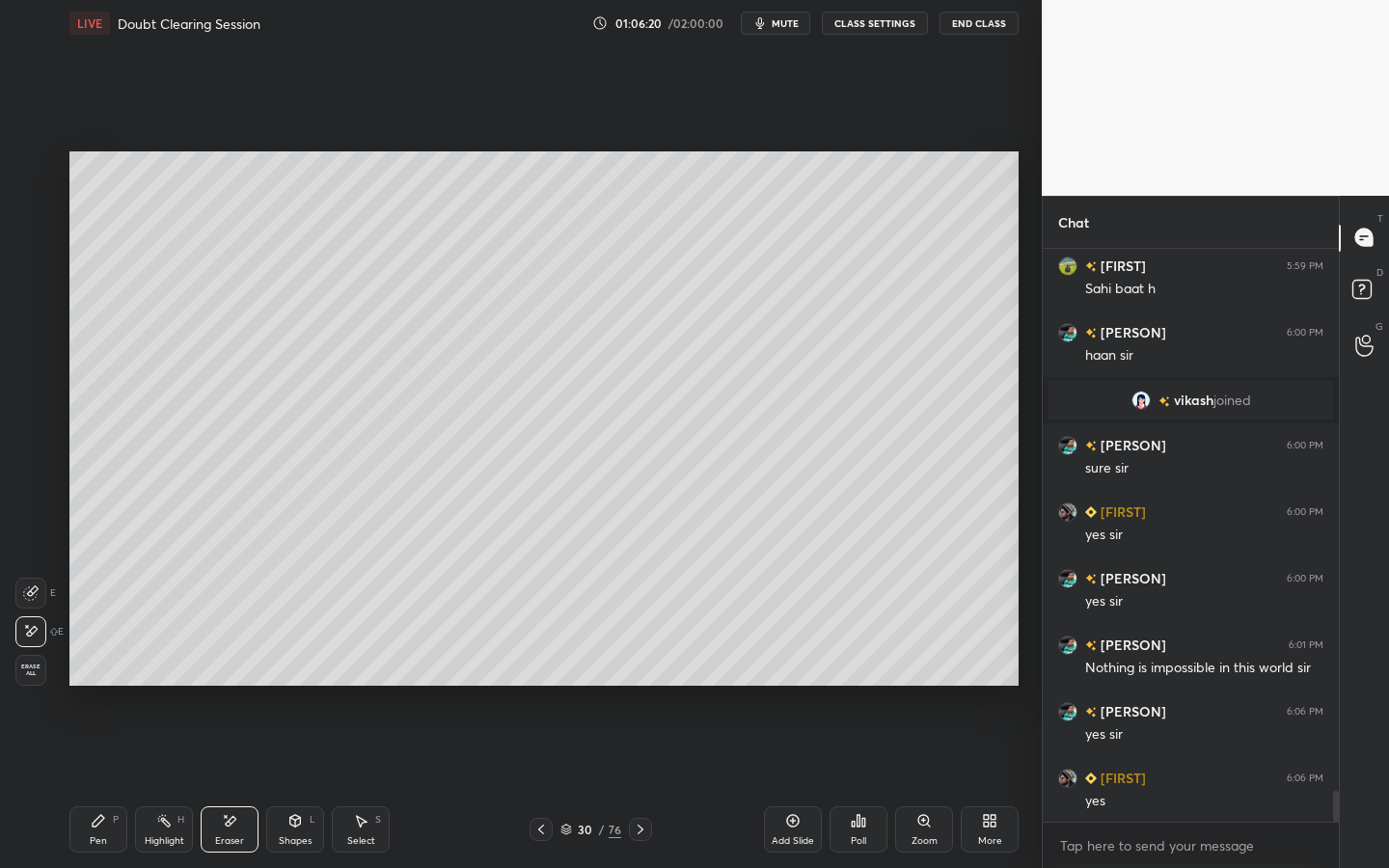 scroll, scrollTop: 10174, scrollLeft: 0, axis: vertical 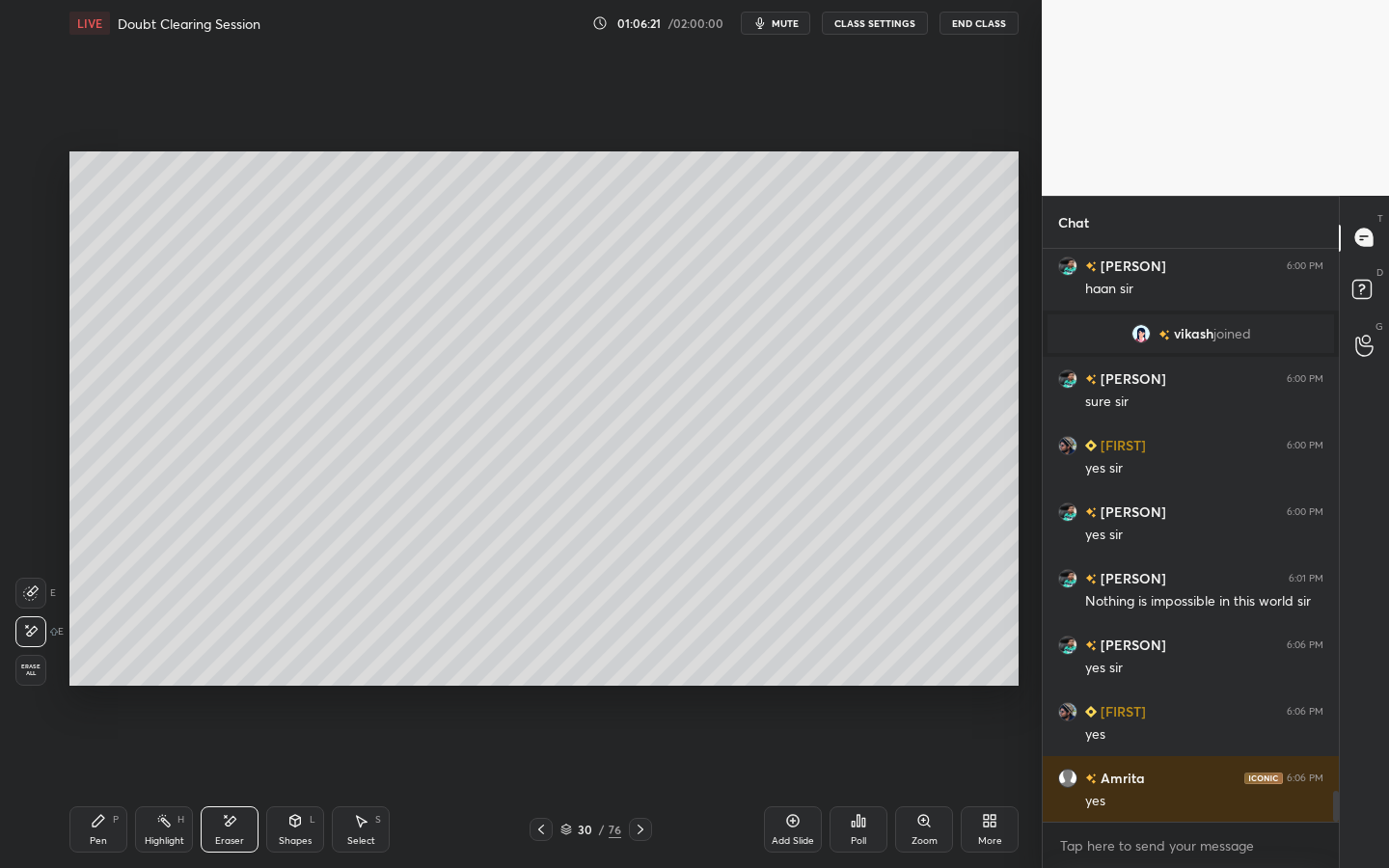 click on "Pen P" at bounding box center [98, 829] 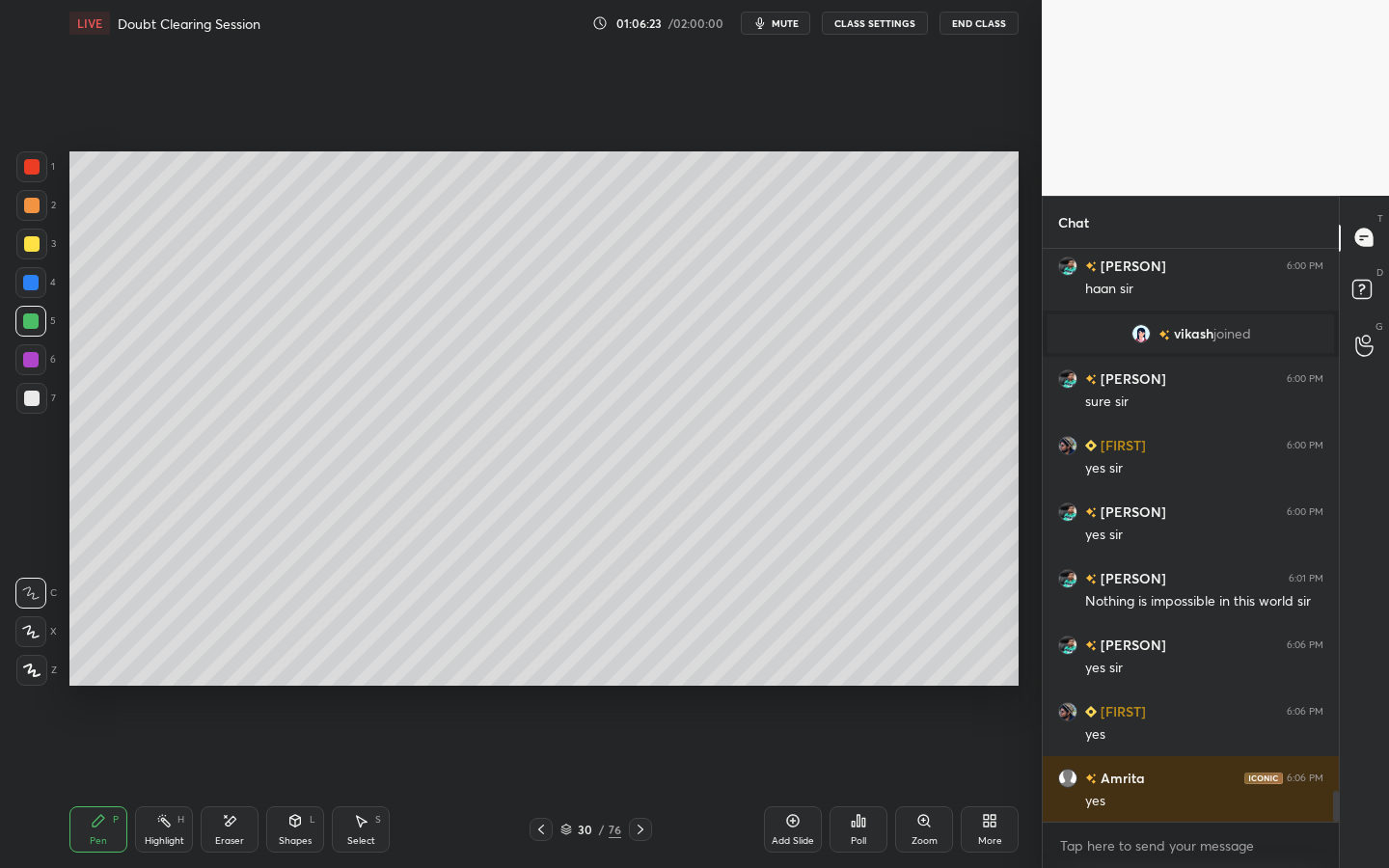 click 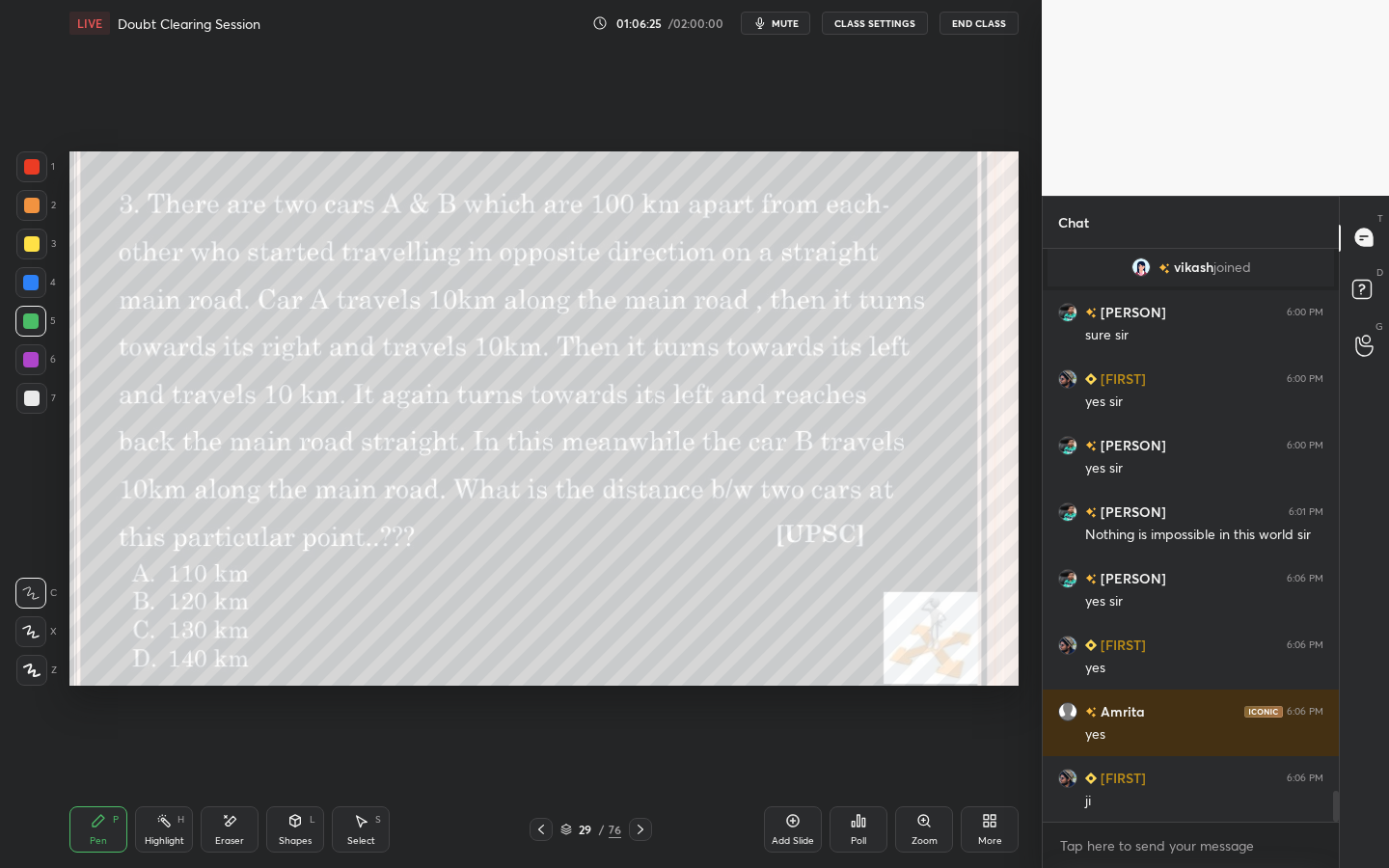 scroll, scrollTop: 10307, scrollLeft: 0, axis: vertical 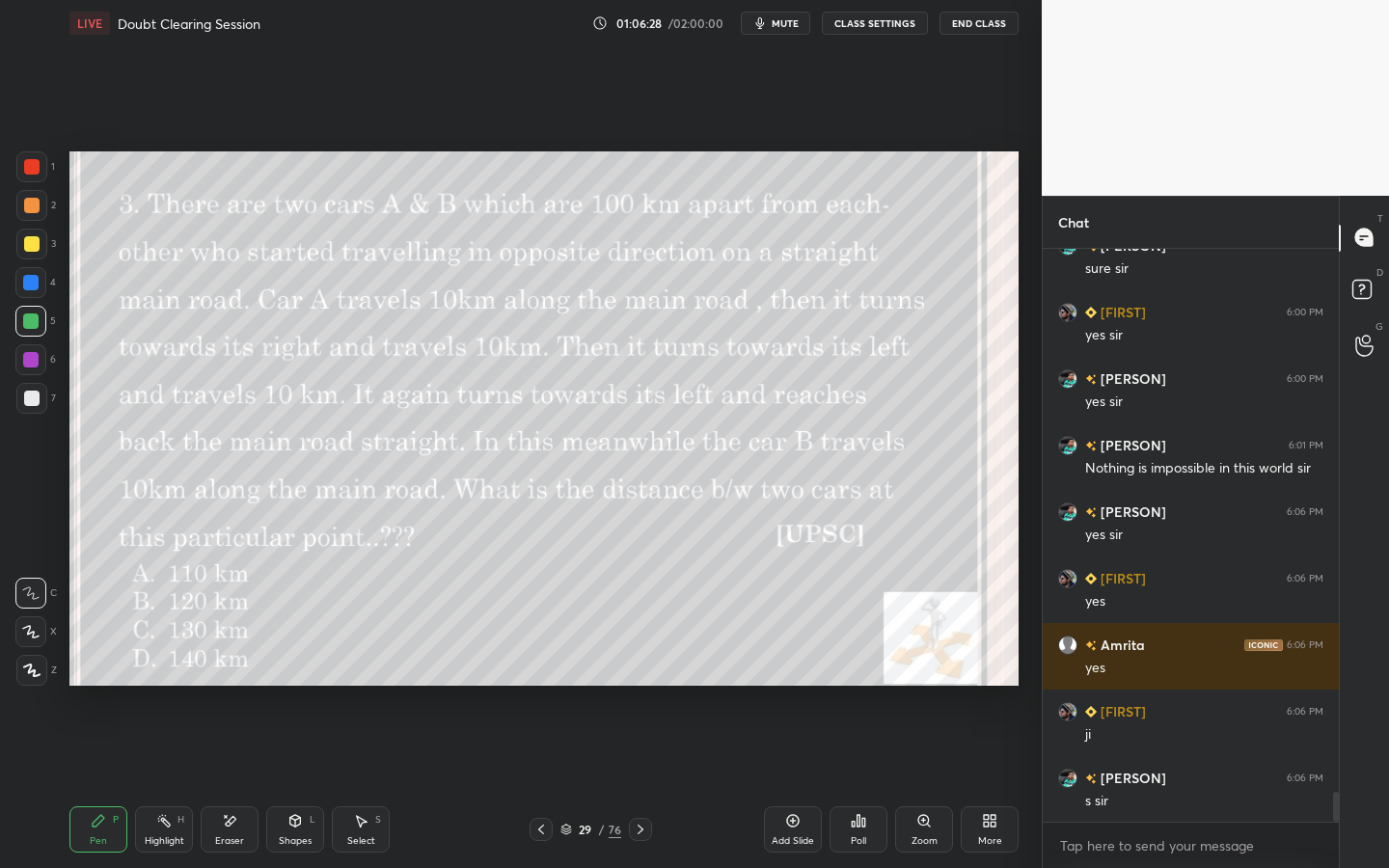 click at bounding box center (640, 829) 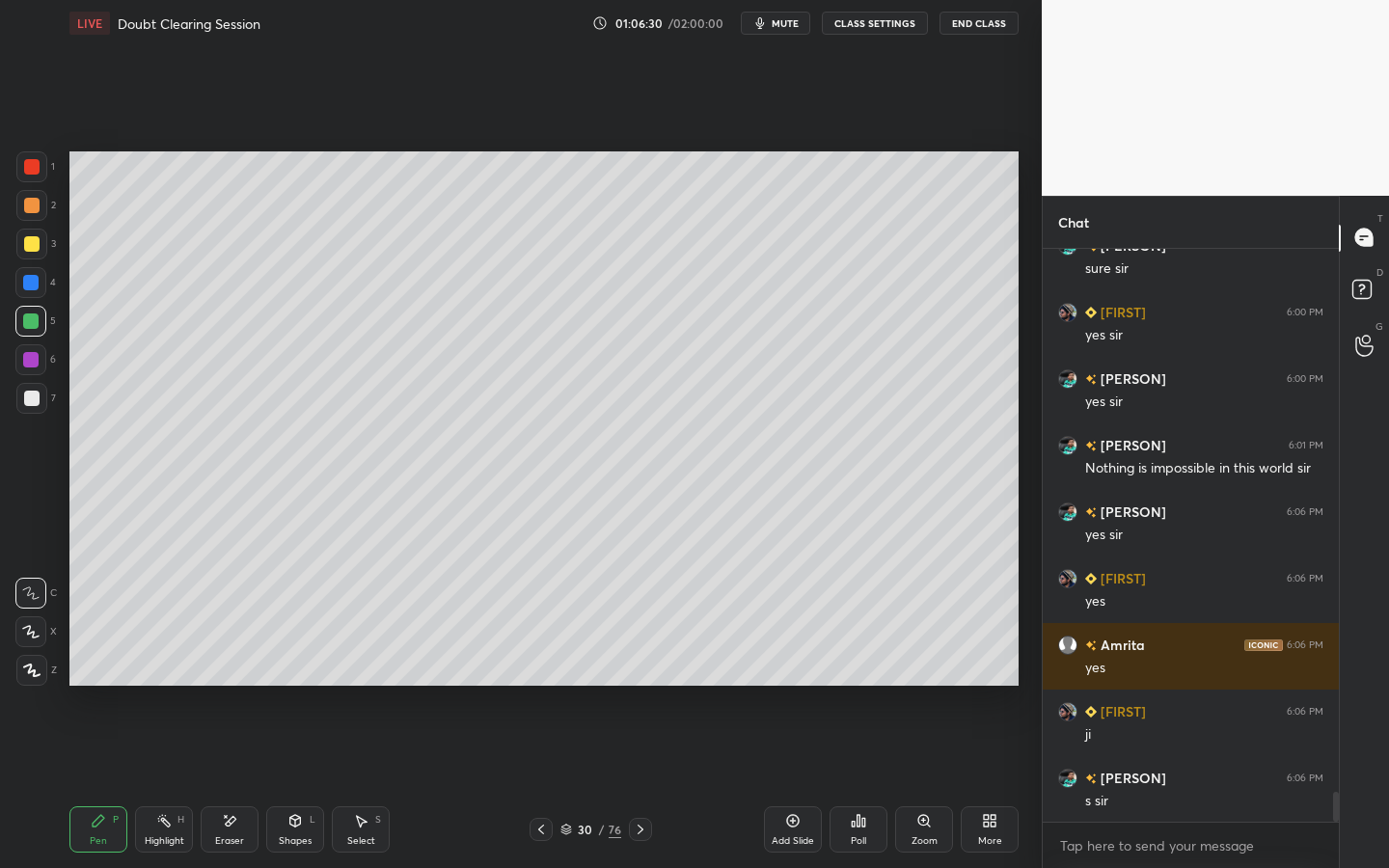 click on "Eraser" at bounding box center (230, 829) 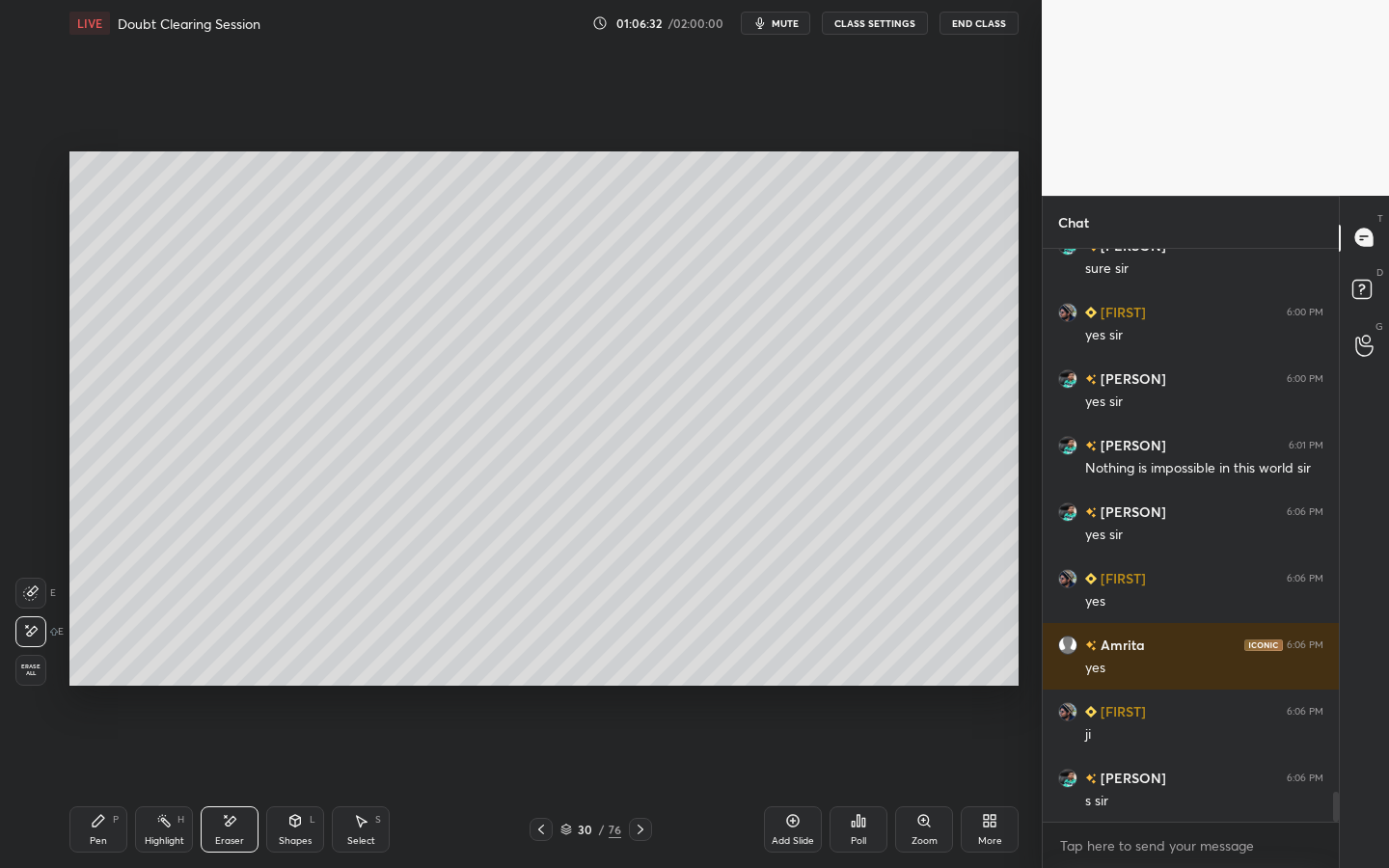 click on "Pen P" at bounding box center (98, 829) 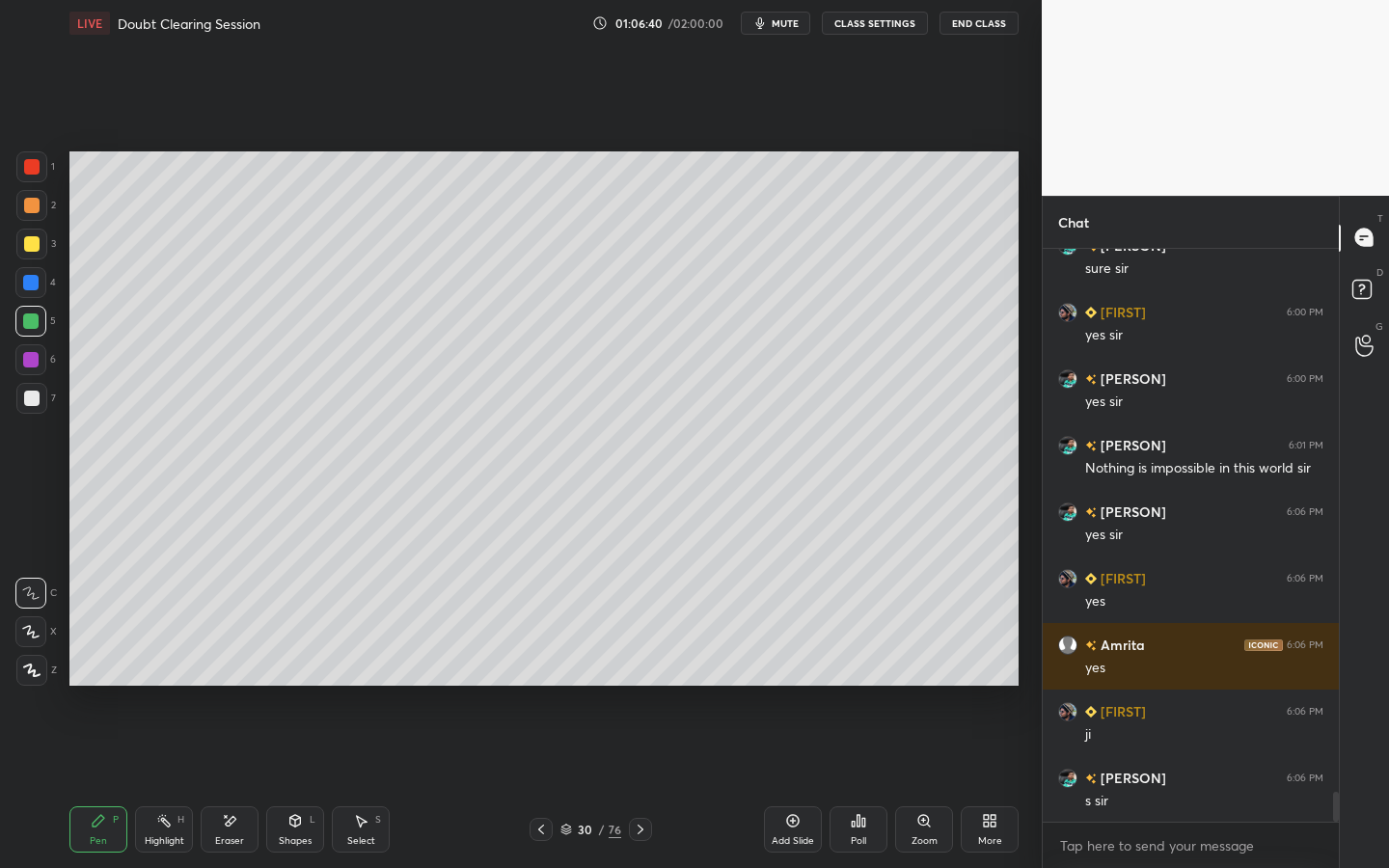 click 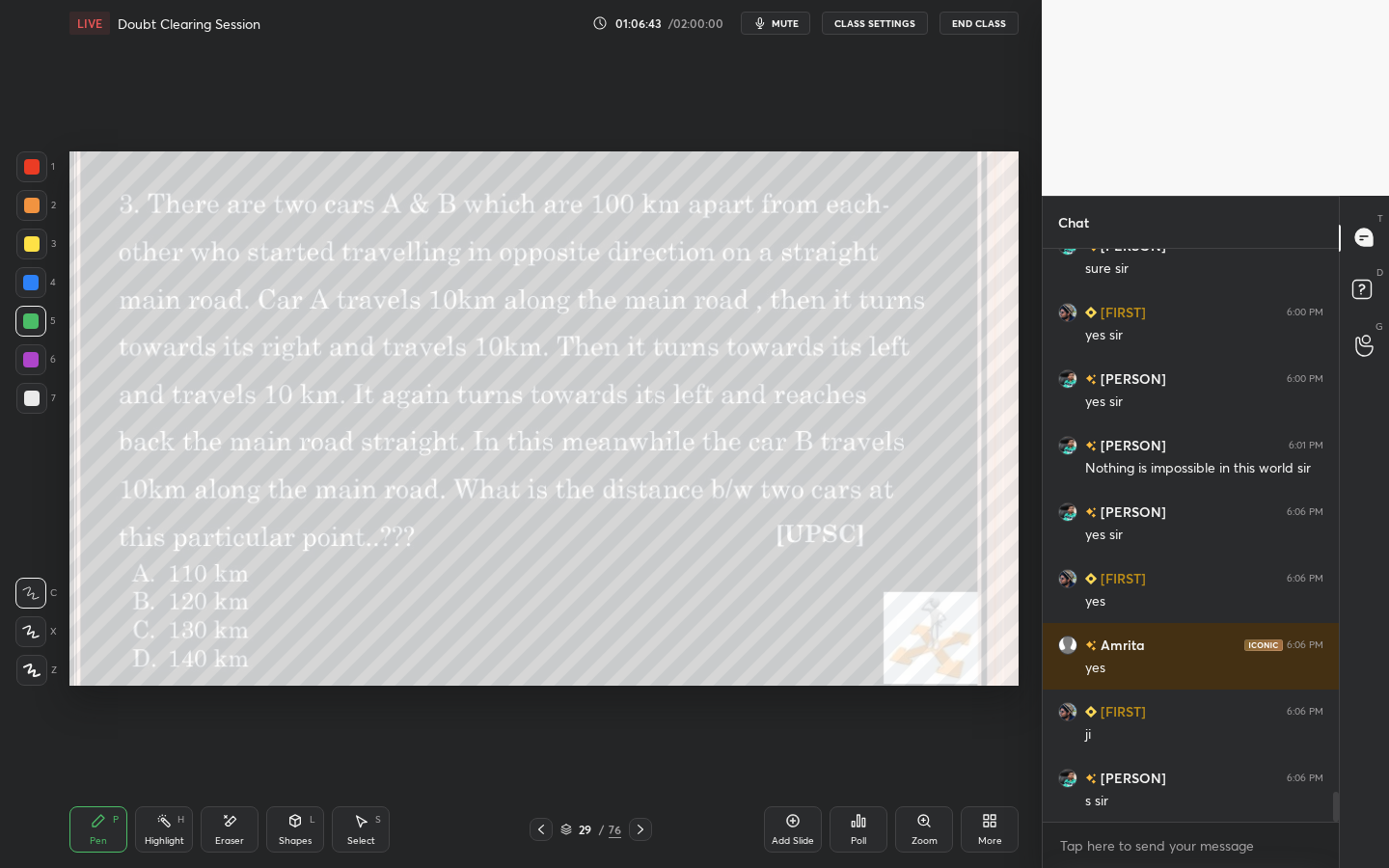 drag, startPoint x: 636, startPoint y: 829, endPoint x: 634, endPoint y: 812, distance: 17.117243 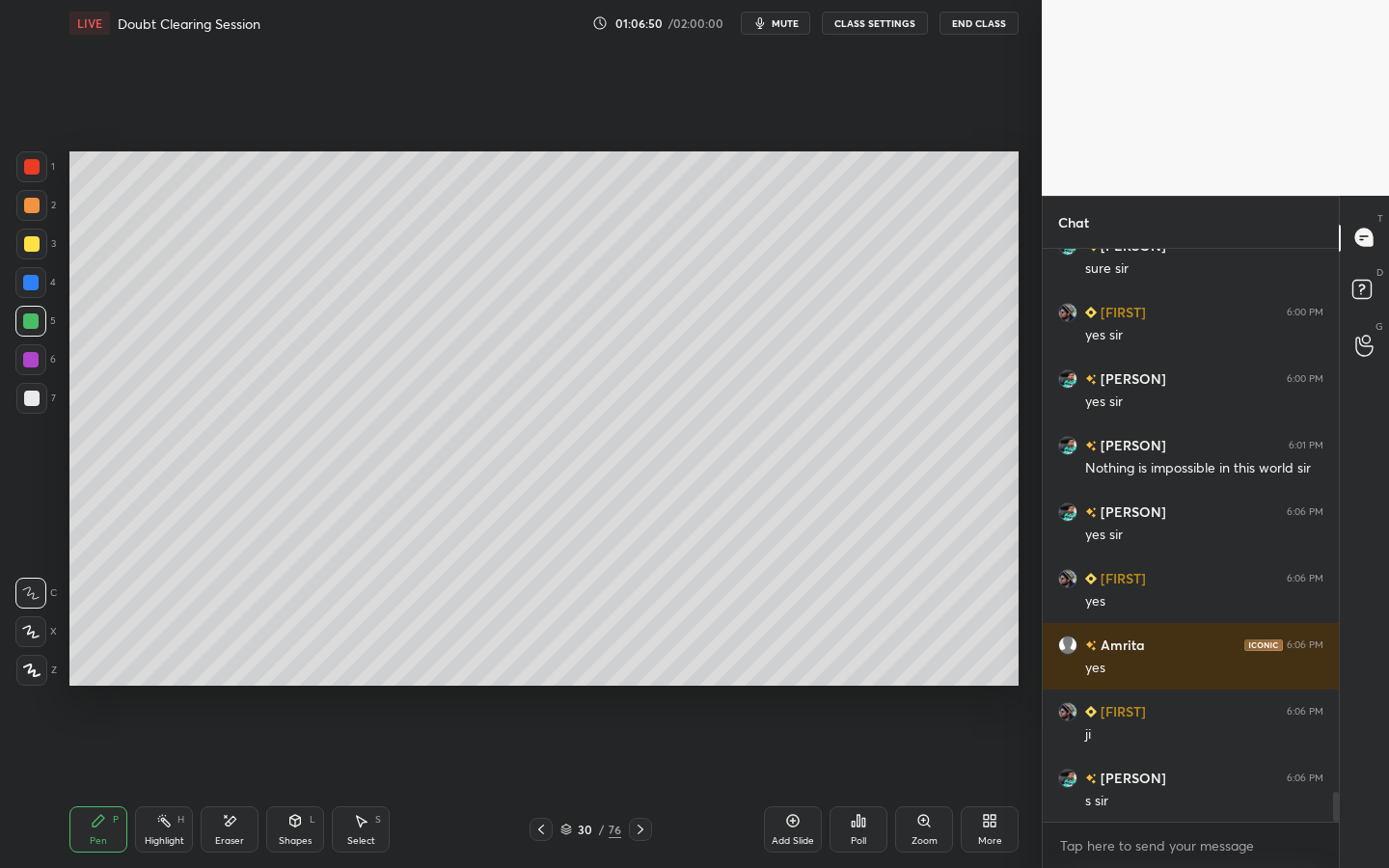 click 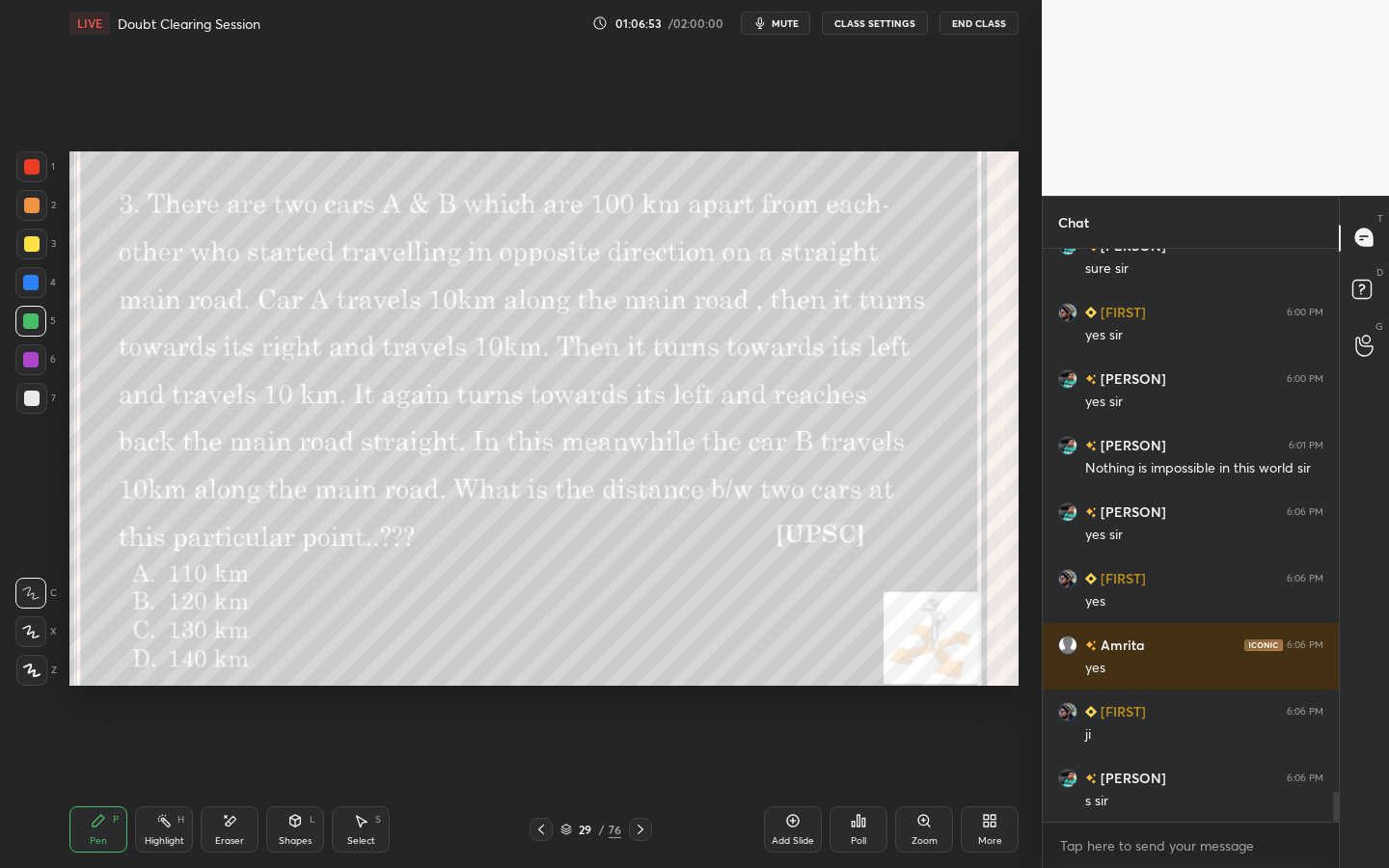 drag, startPoint x: 636, startPoint y: 830, endPoint x: 628, endPoint y: 788, distance: 42.75512 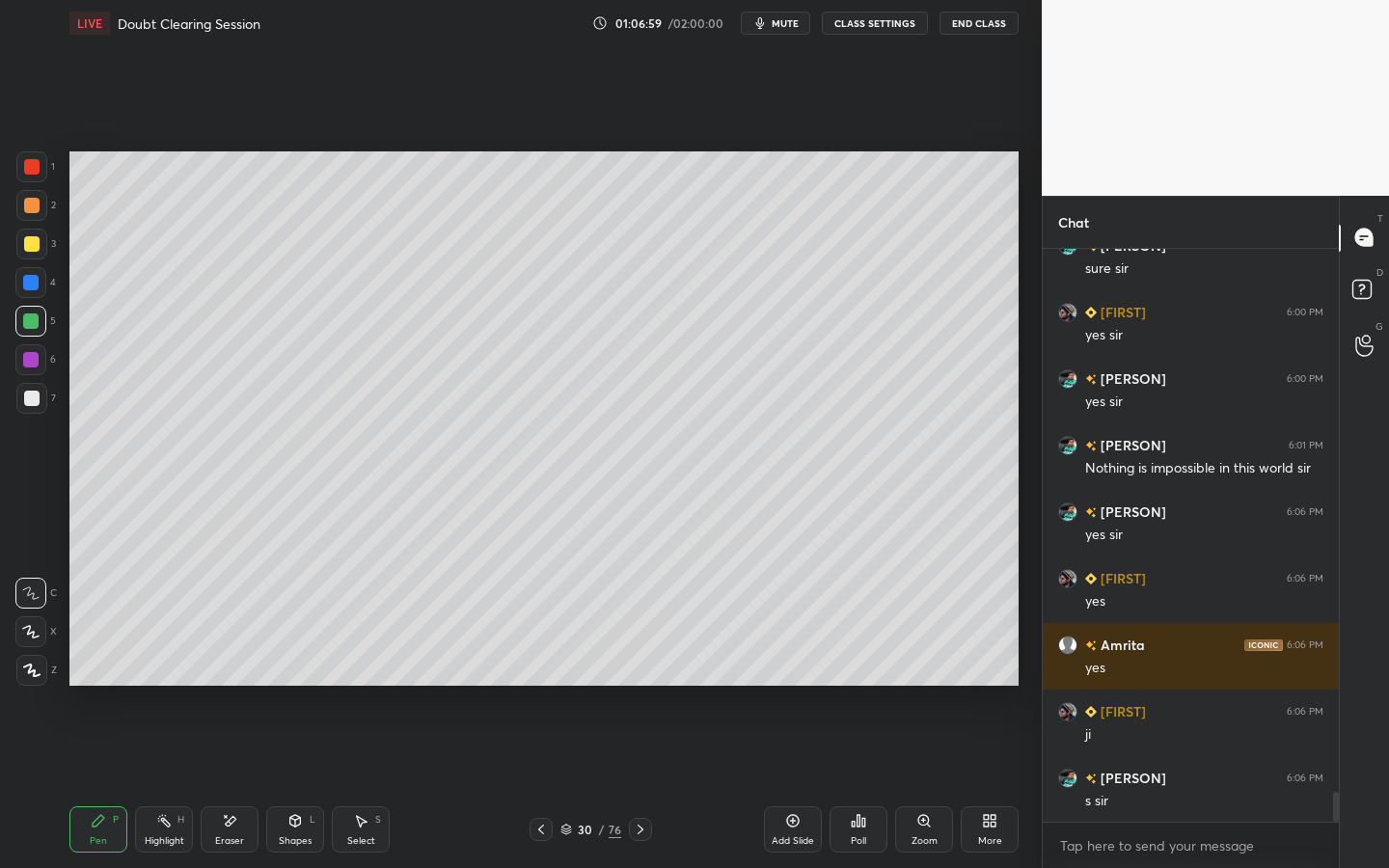 click 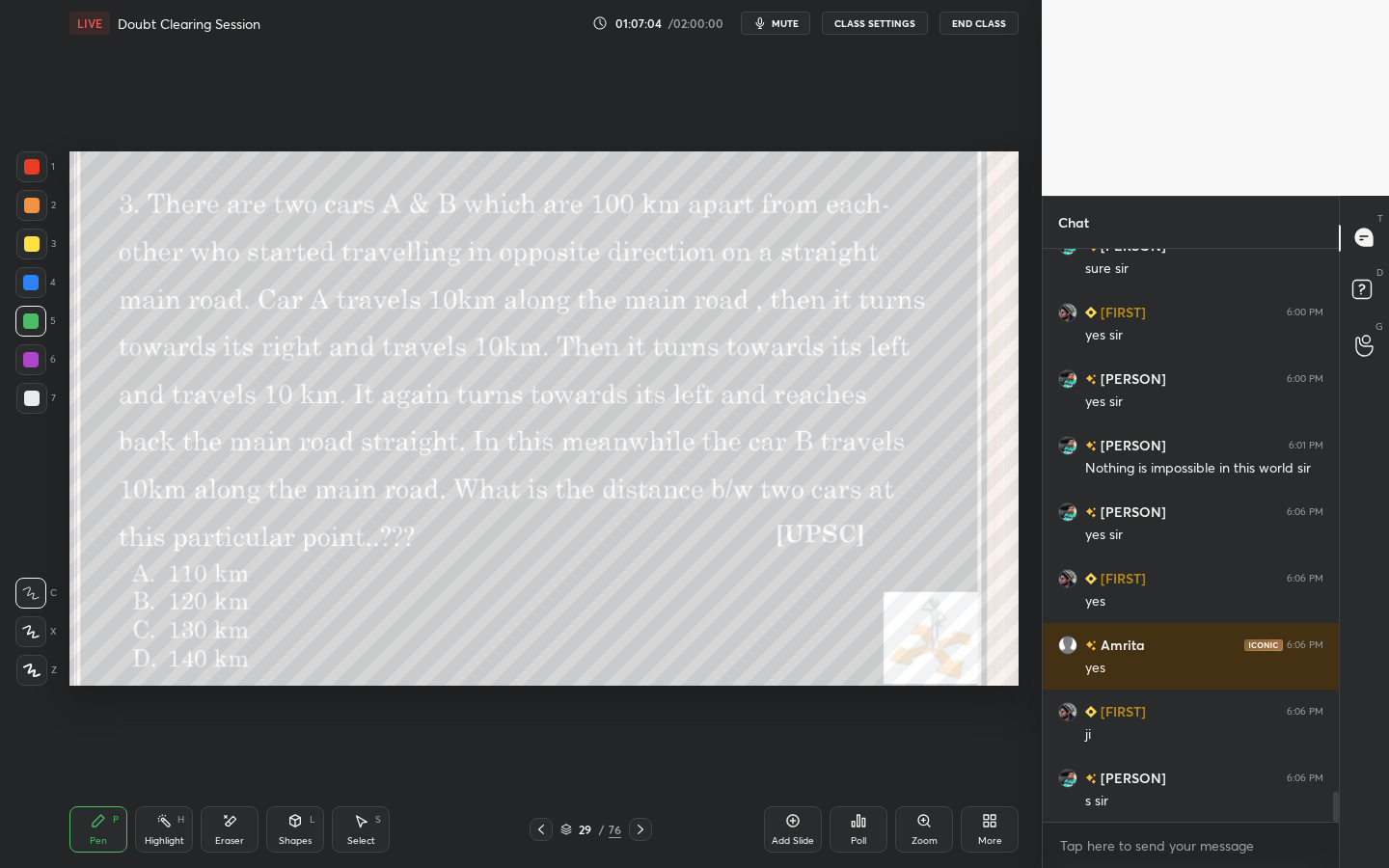 drag, startPoint x: 640, startPoint y: 827, endPoint x: 640, endPoint y: 769, distance: 58 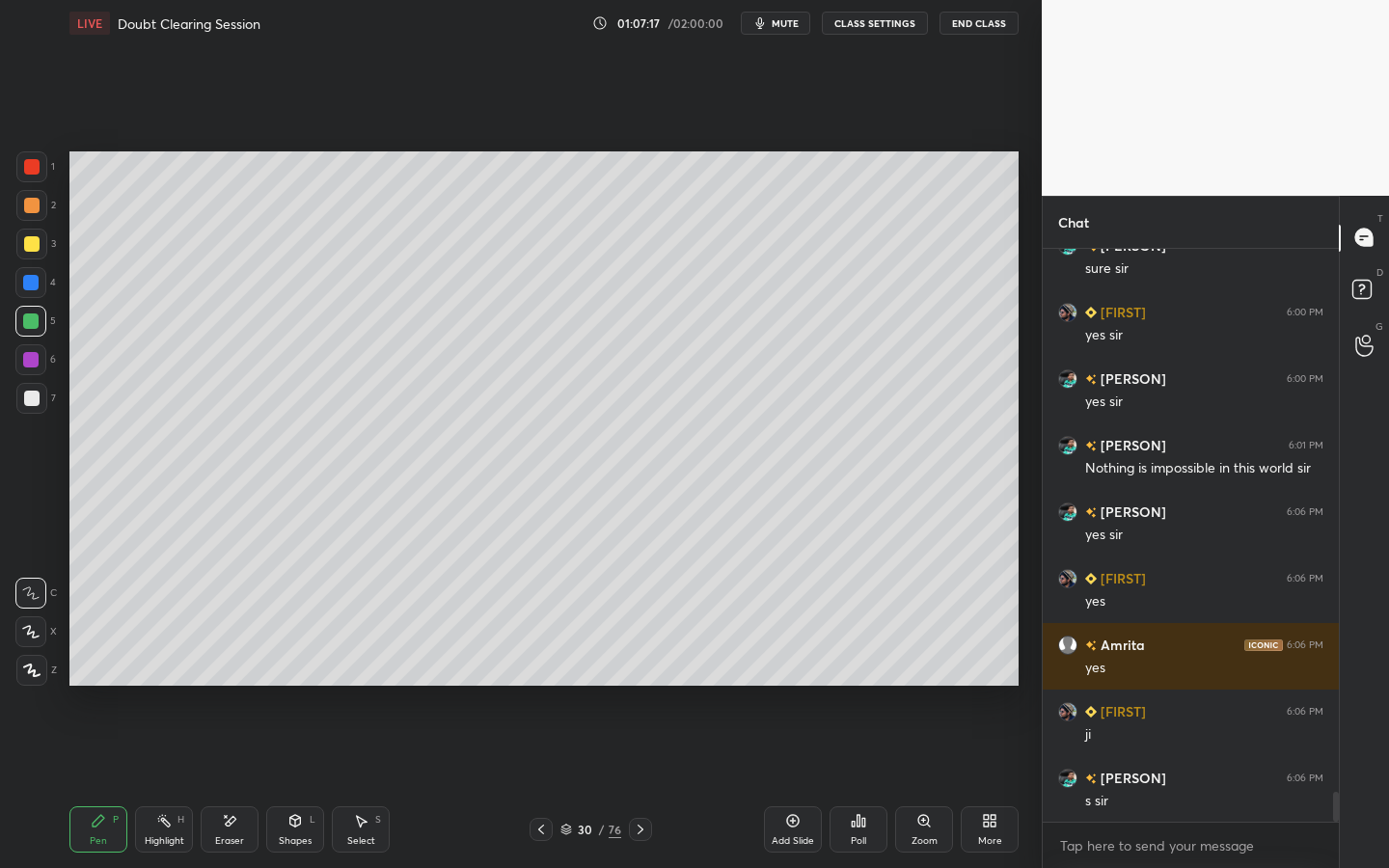 click 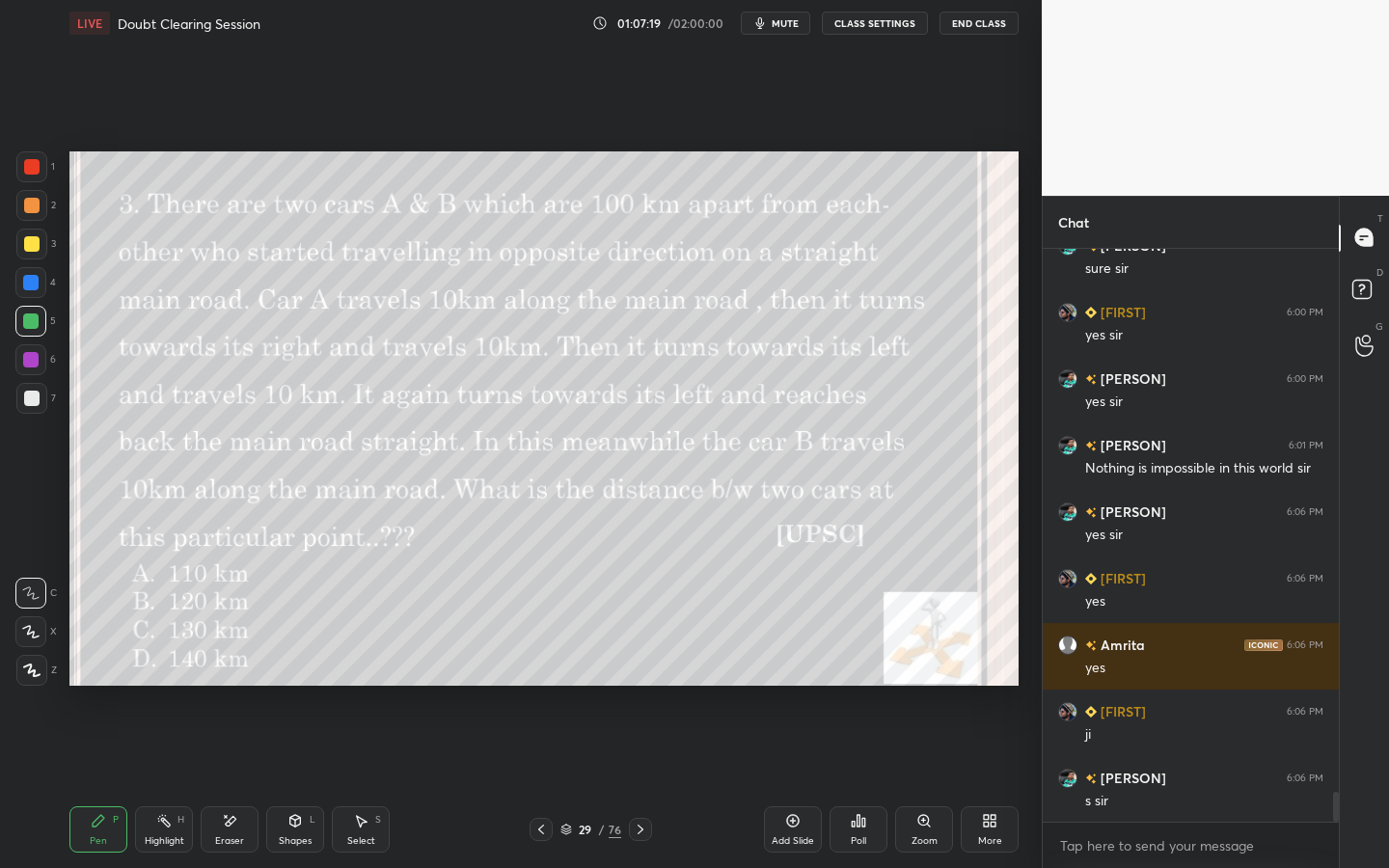 click 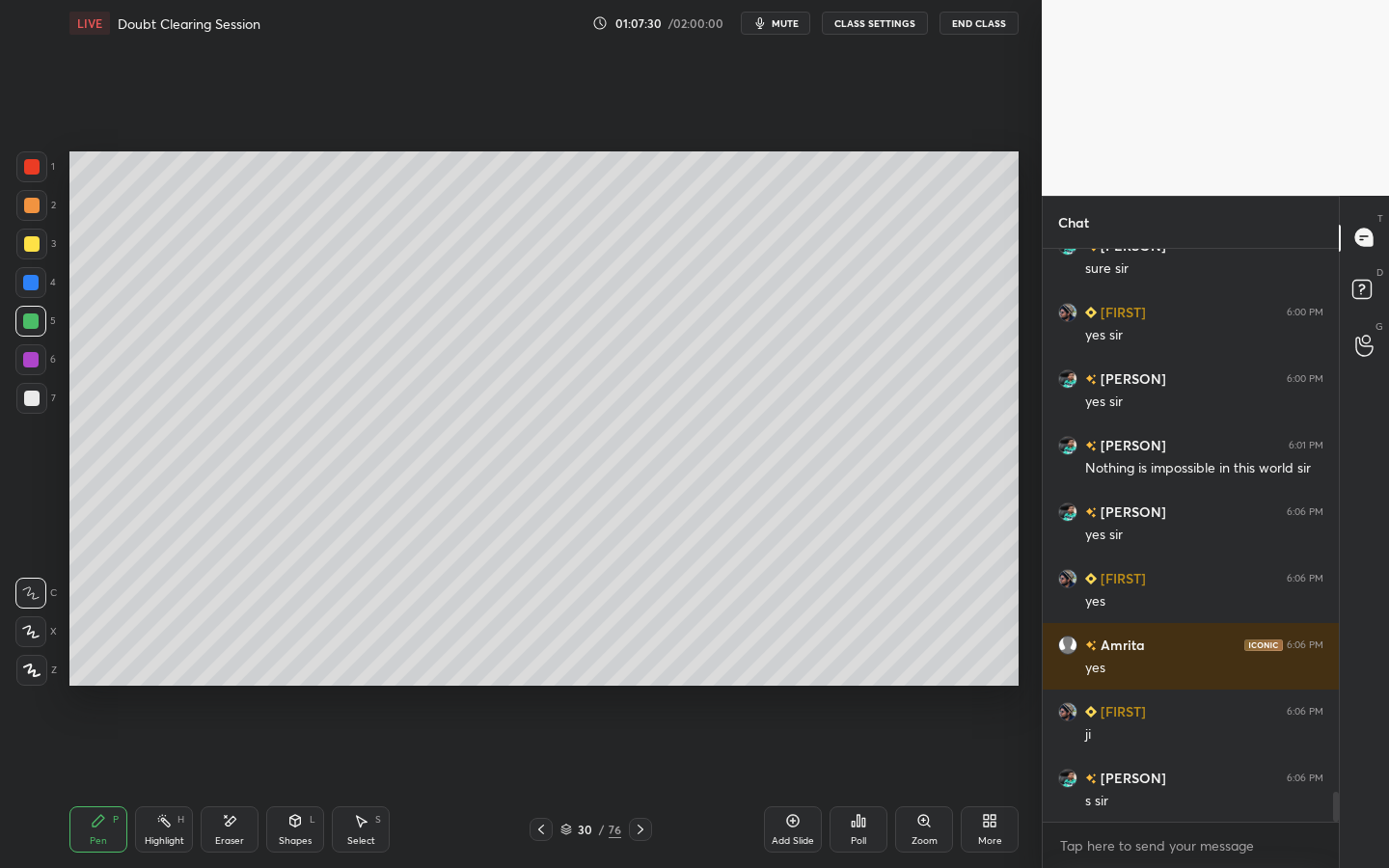drag, startPoint x: 539, startPoint y: 829, endPoint x: 551, endPoint y: 799, distance: 32.310989 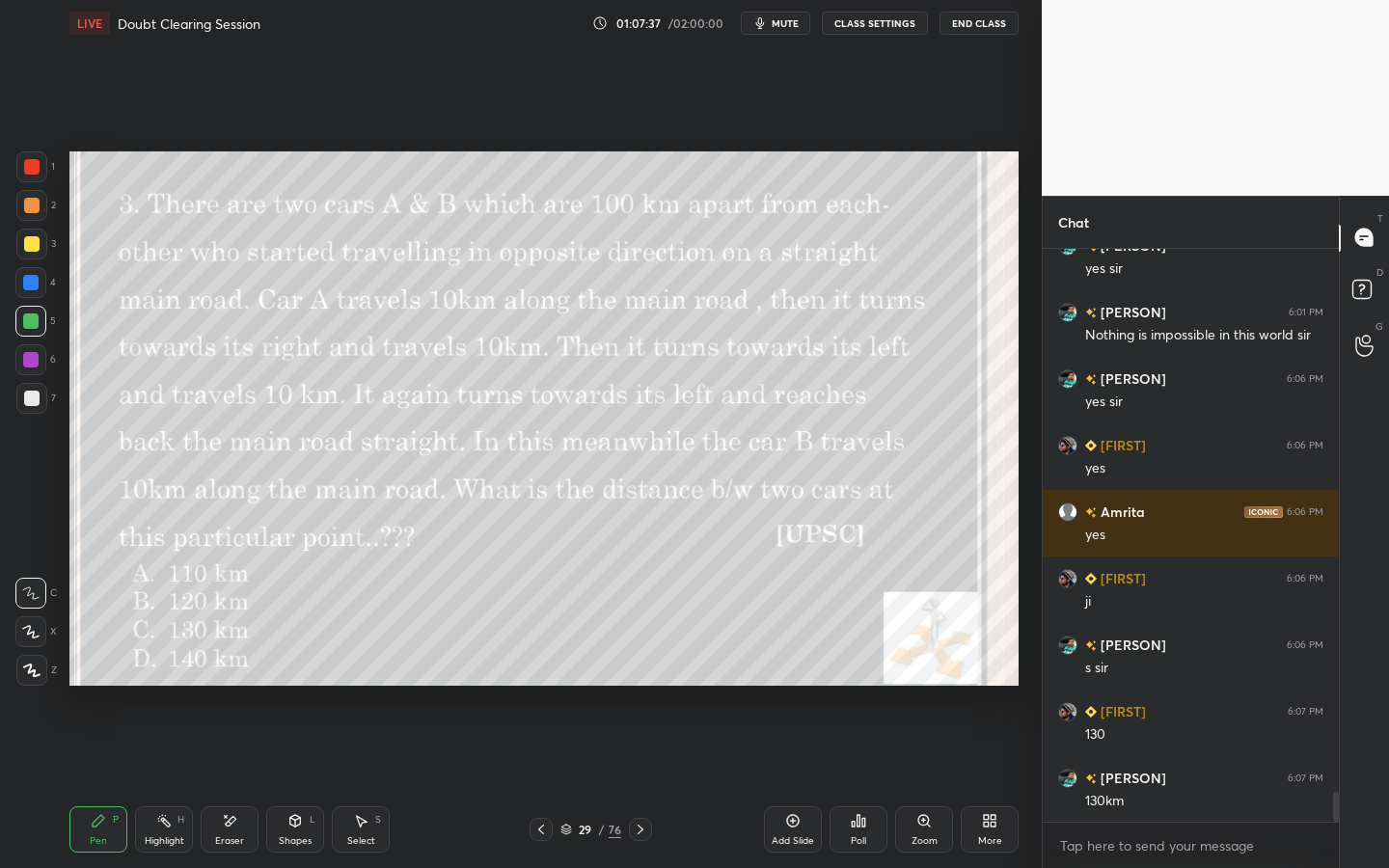 scroll, scrollTop: 10507, scrollLeft: 0, axis: vertical 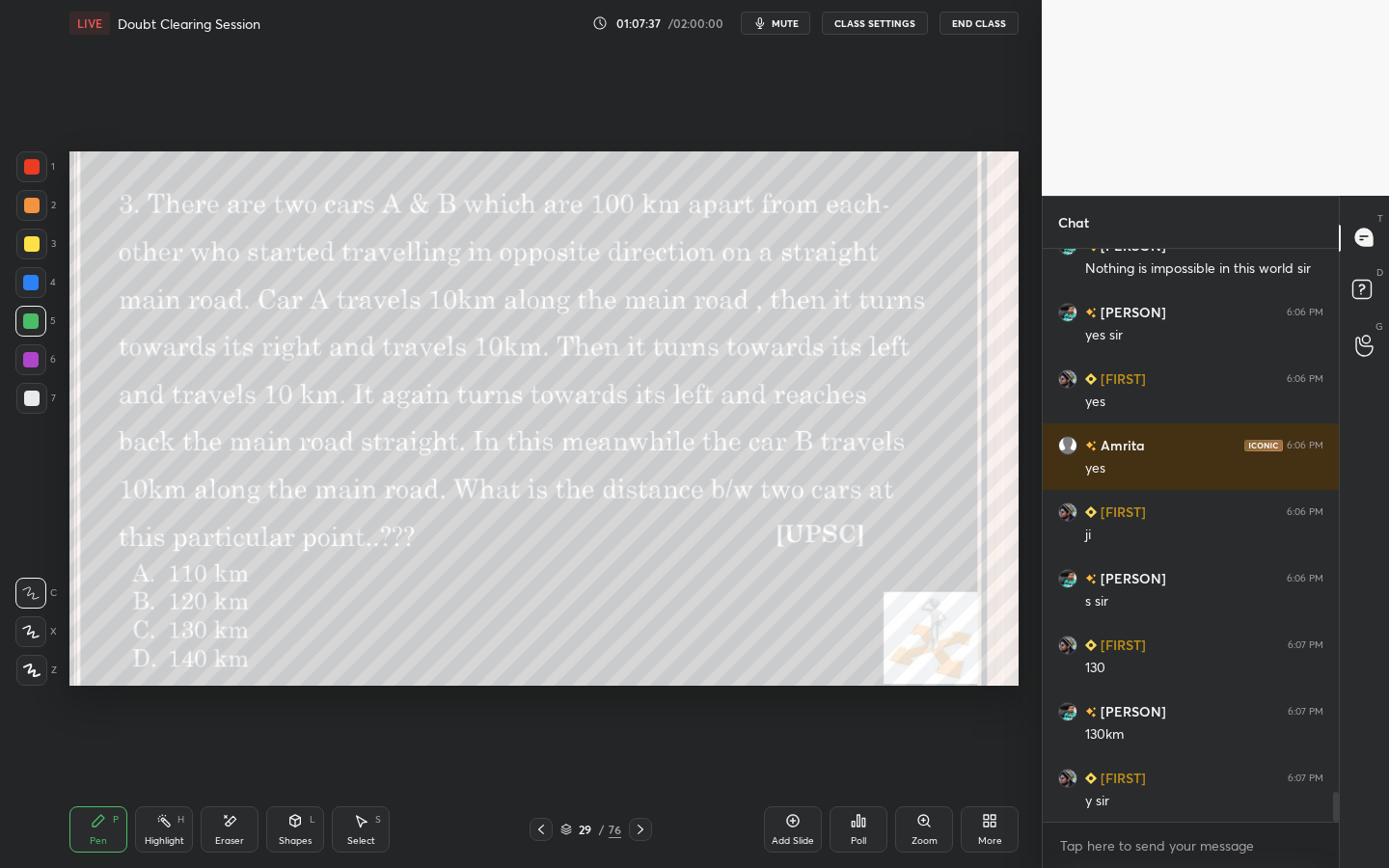 click 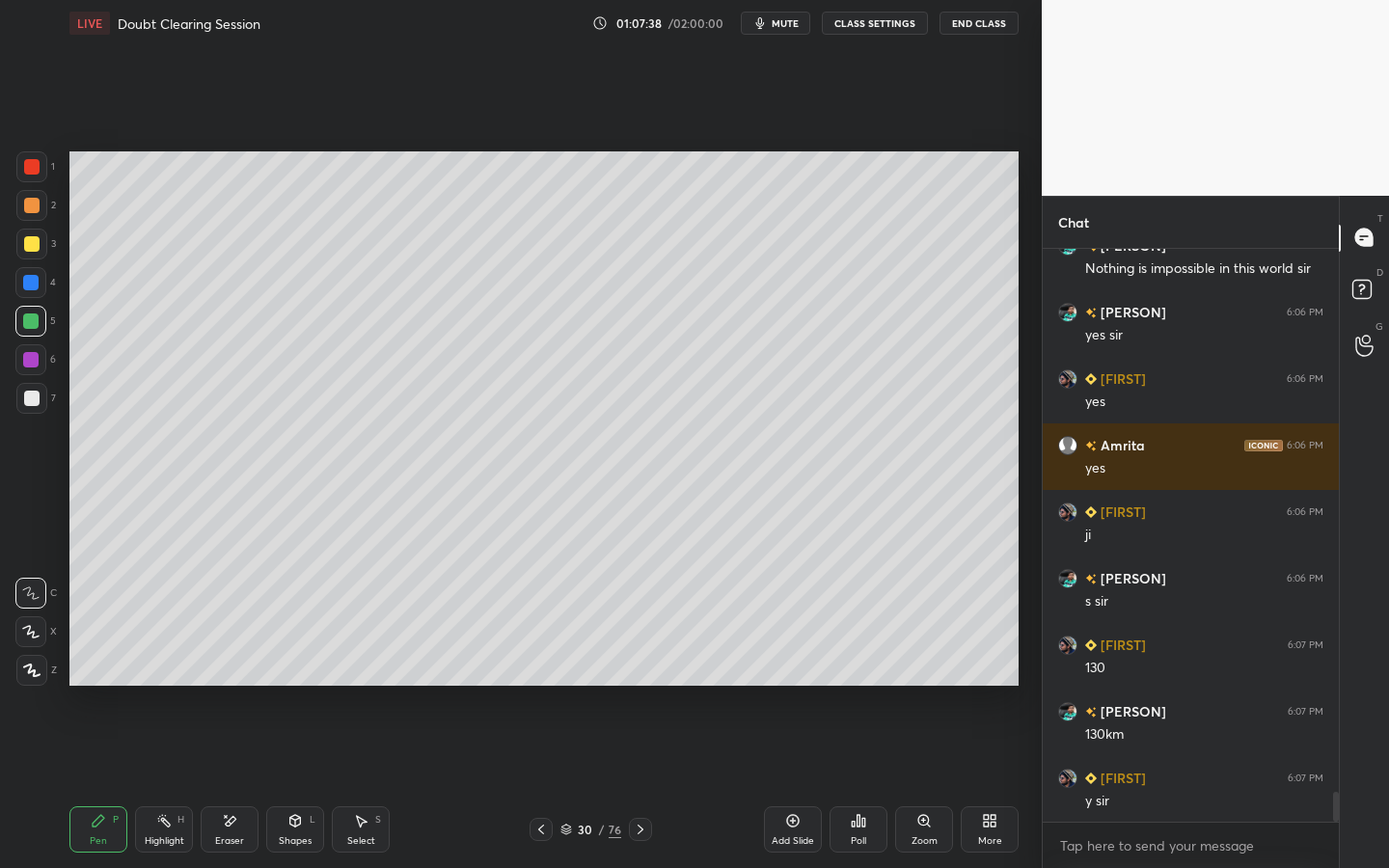 click 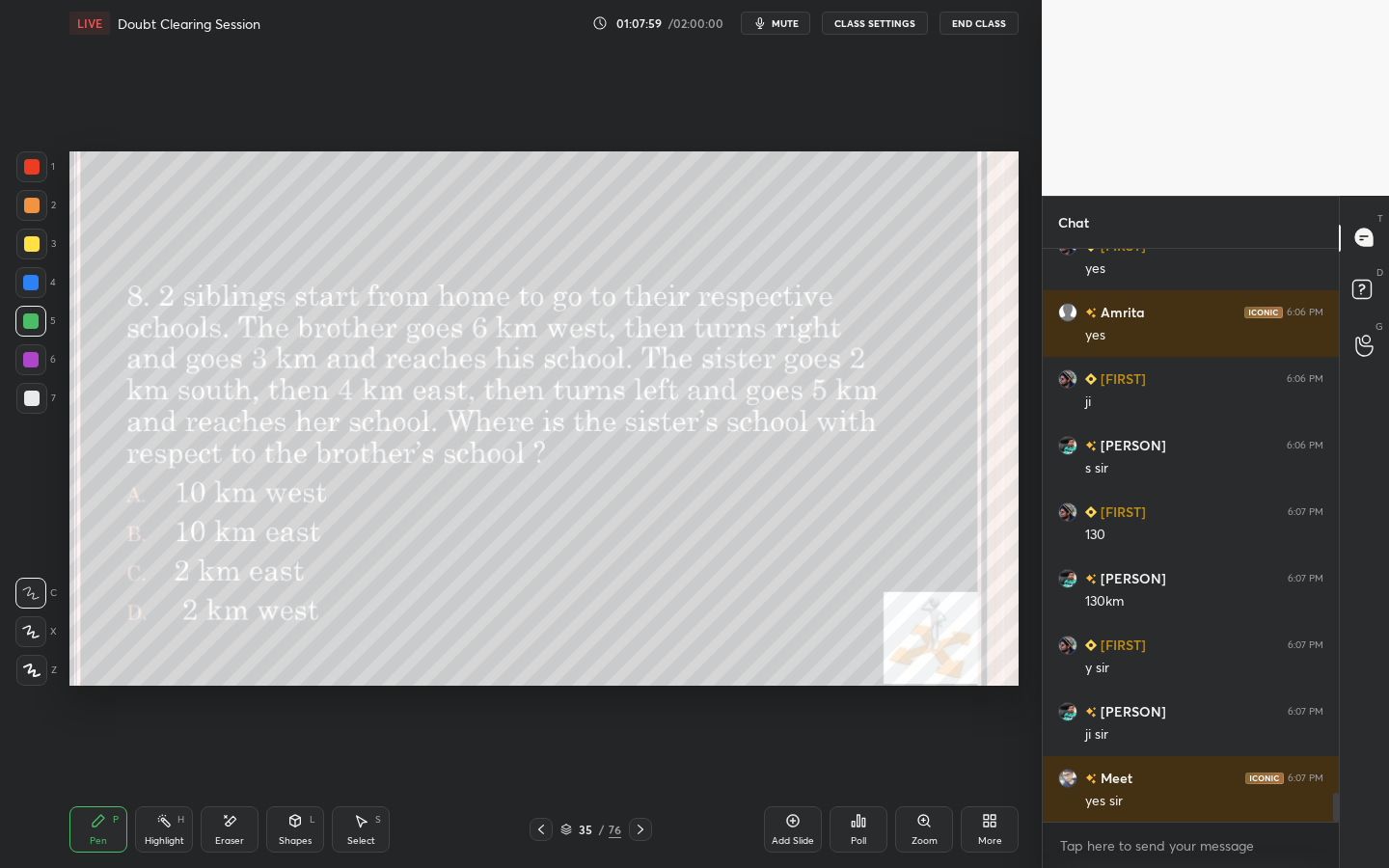 scroll, scrollTop: 10706, scrollLeft: 0, axis: vertical 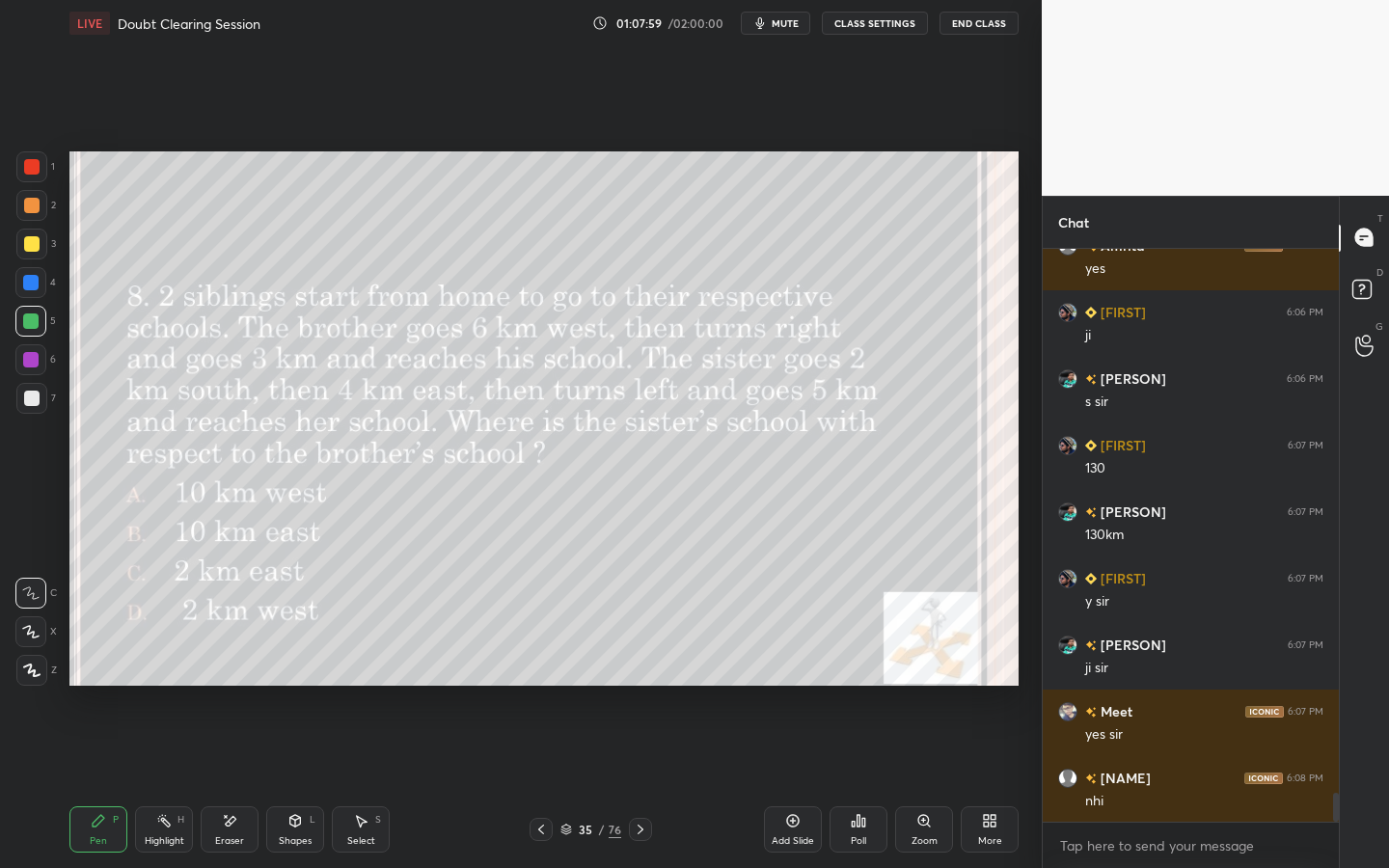 click on "Poll" at bounding box center (858, 829) 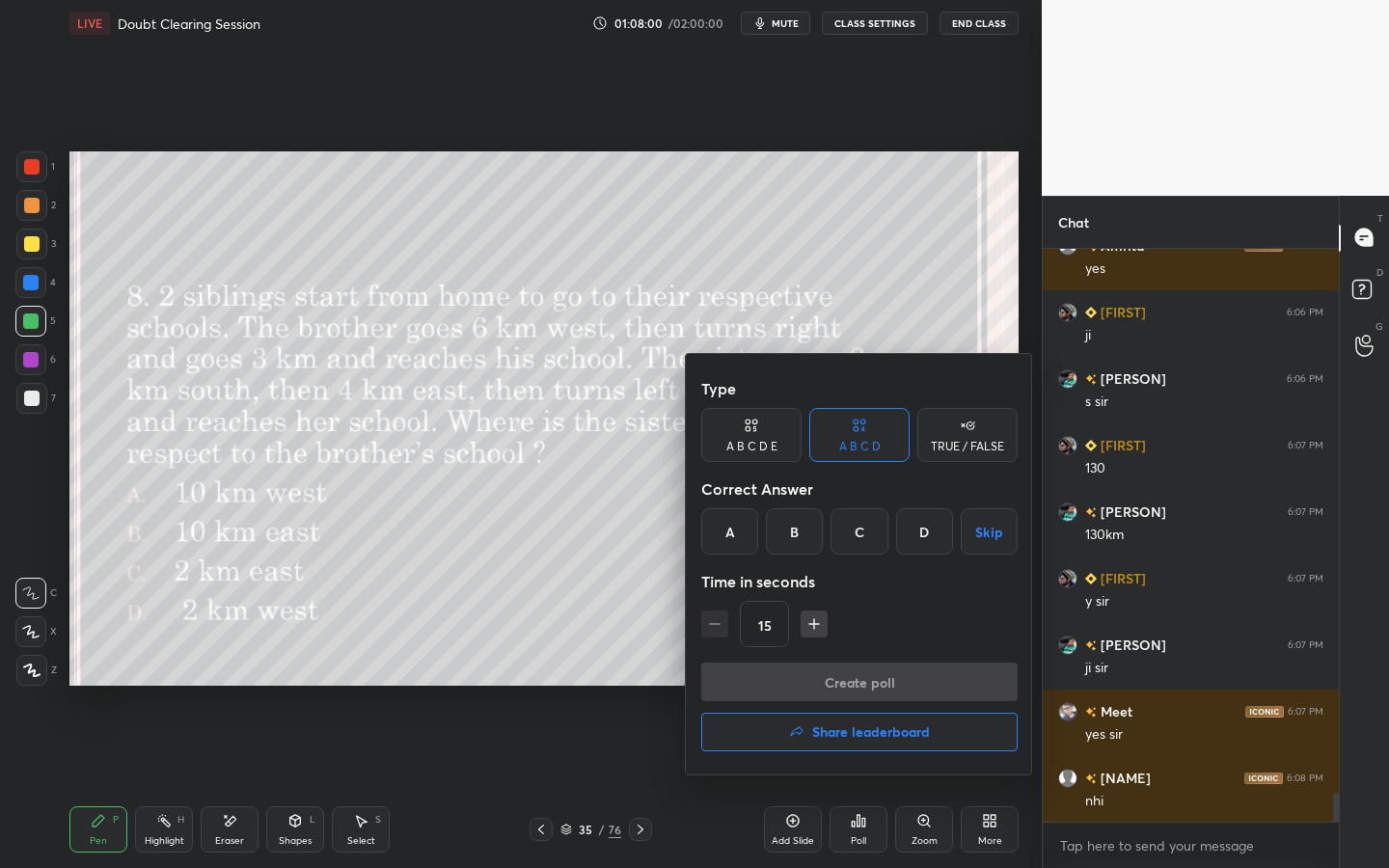 click on "B" at bounding box center (794, 531) 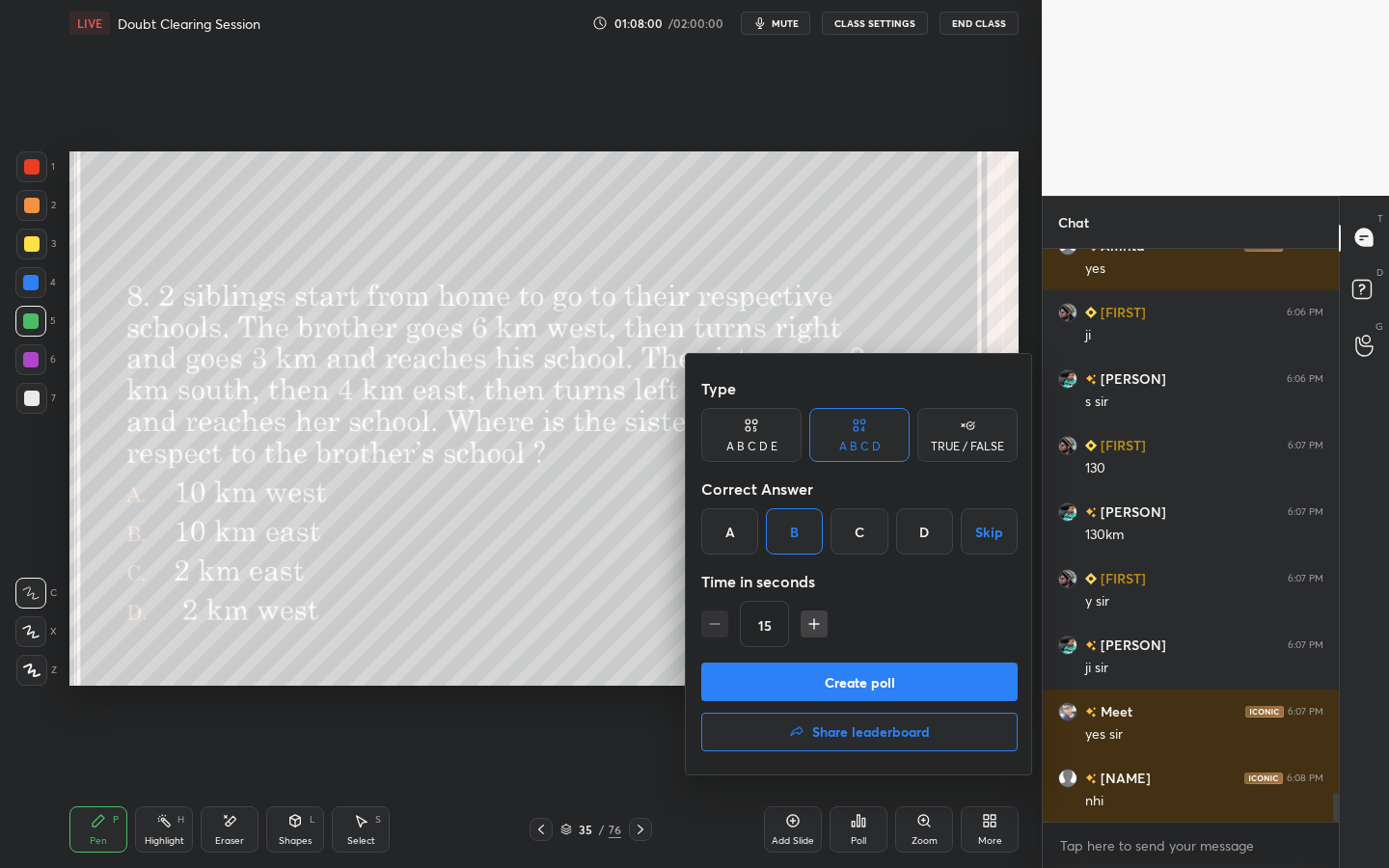 click on "Create poll" at bounding box center [859, 682] 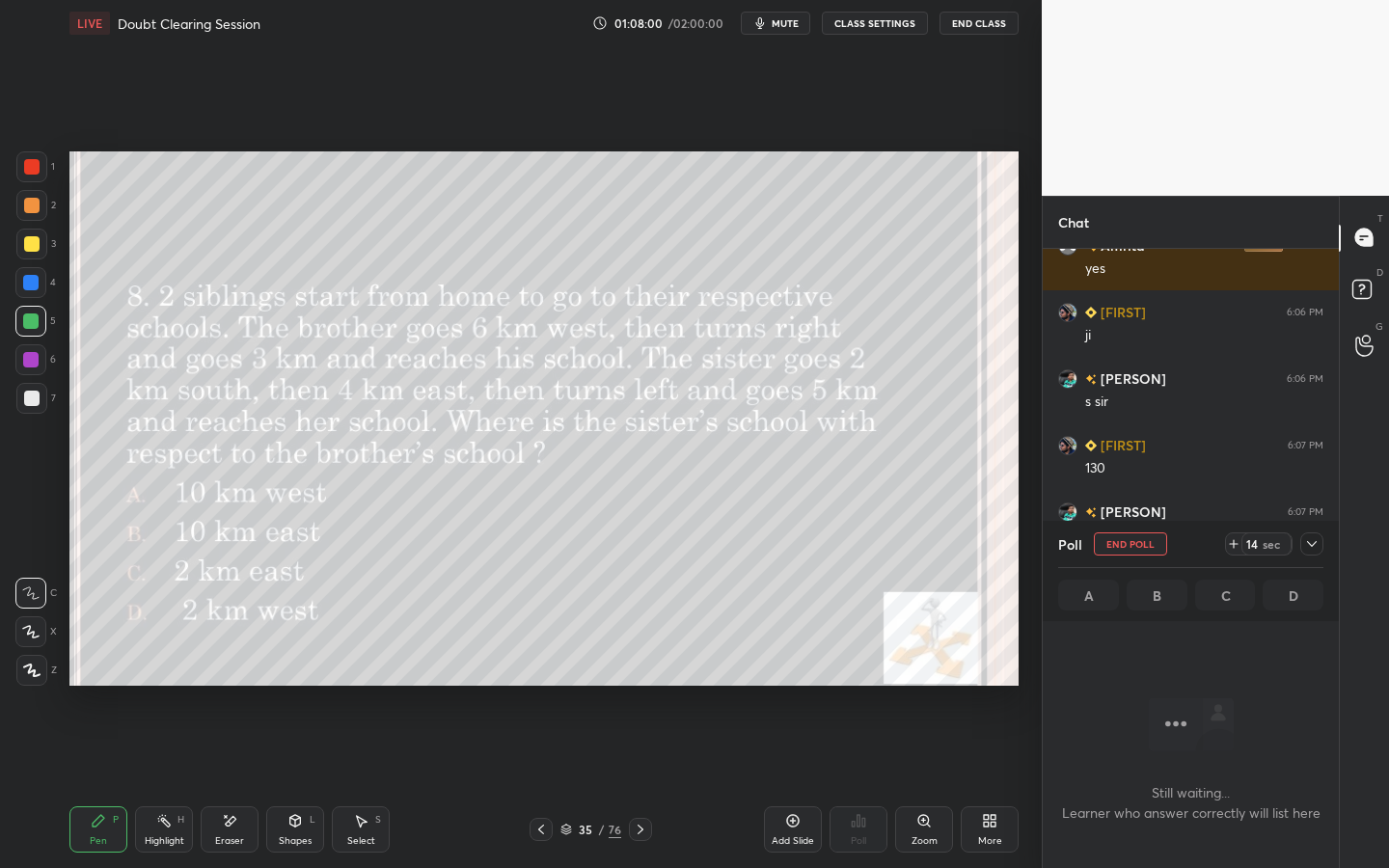 scroll, scrollTop: 527, scrollLeft: 290, axis: both 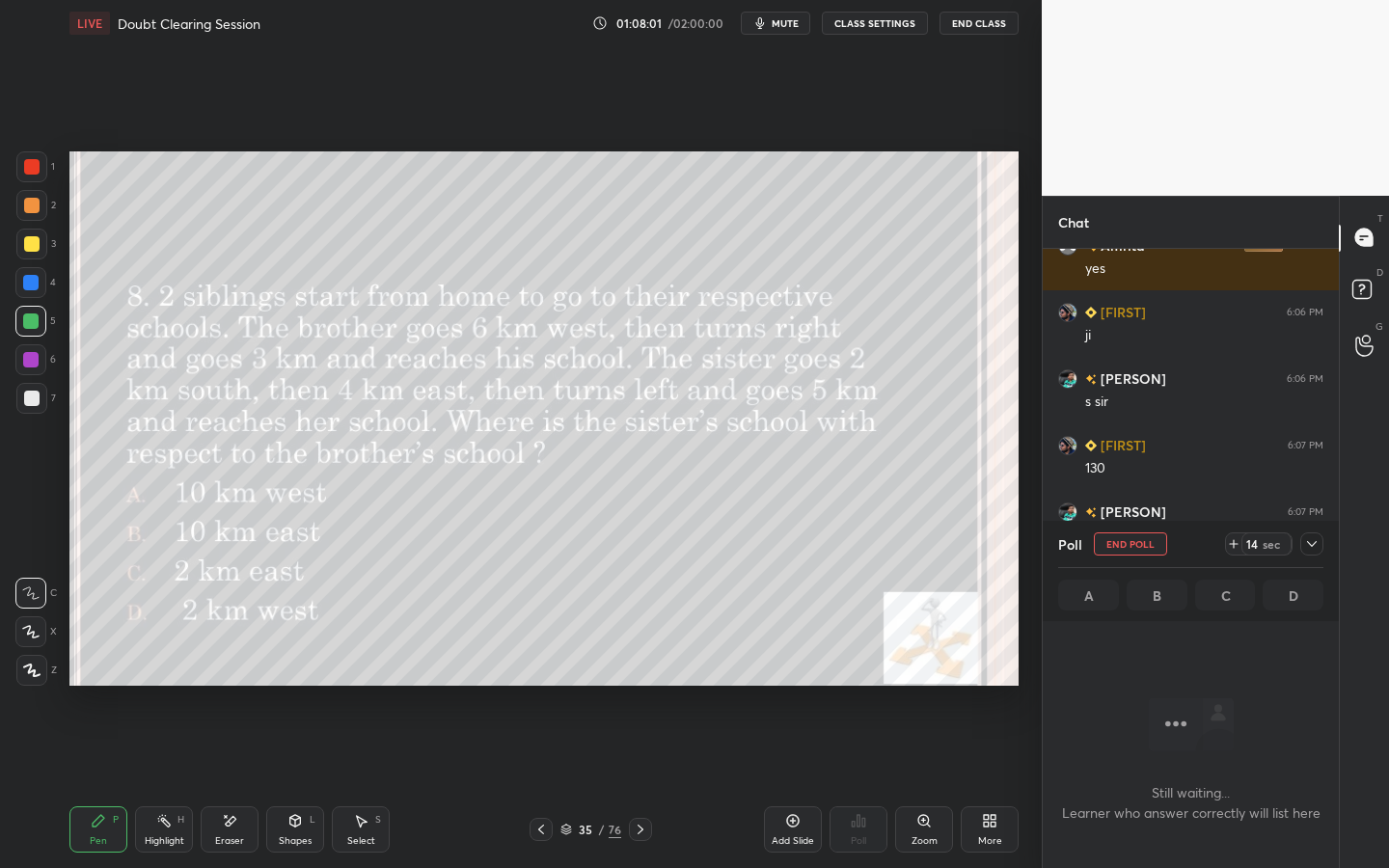 click 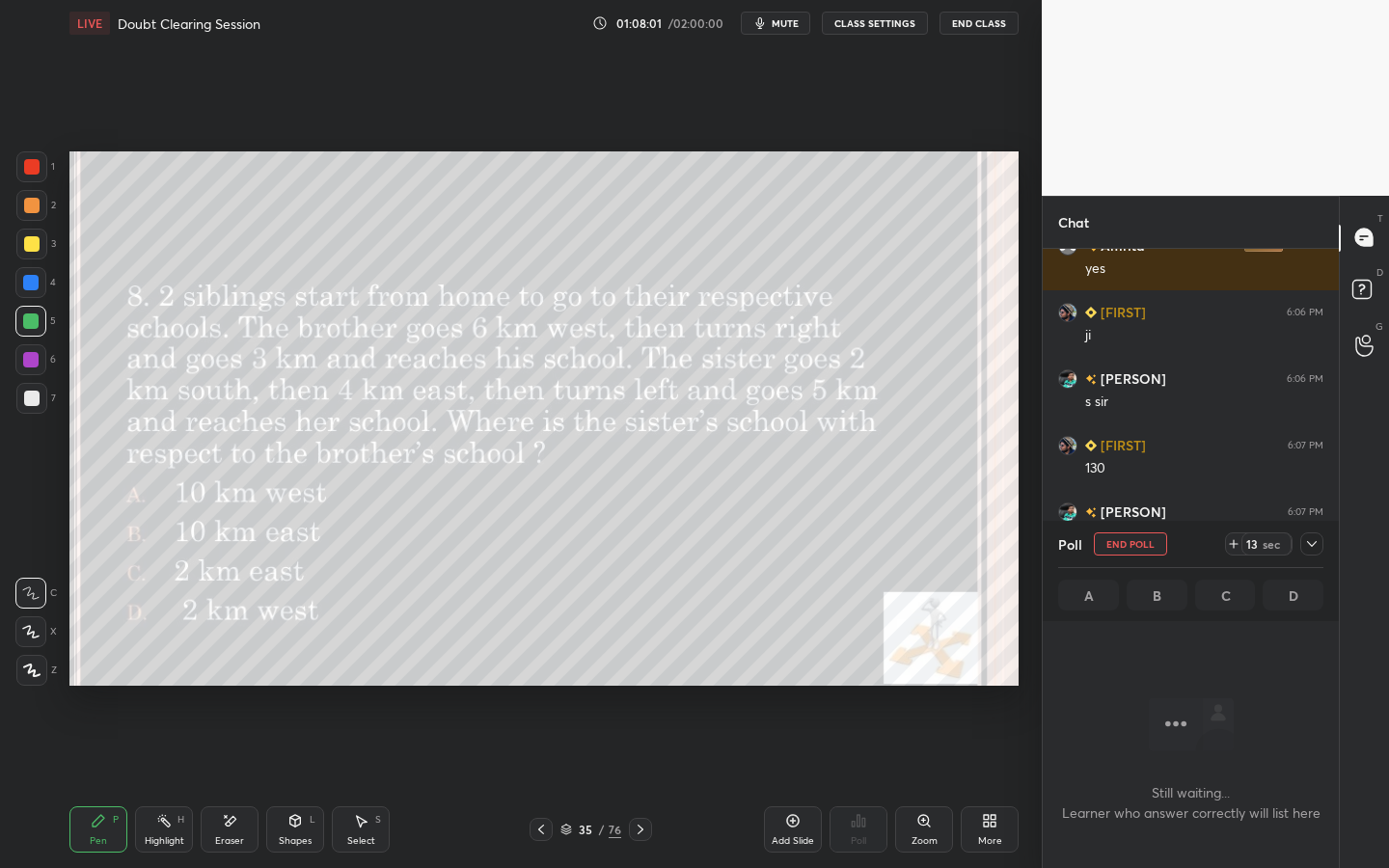 click 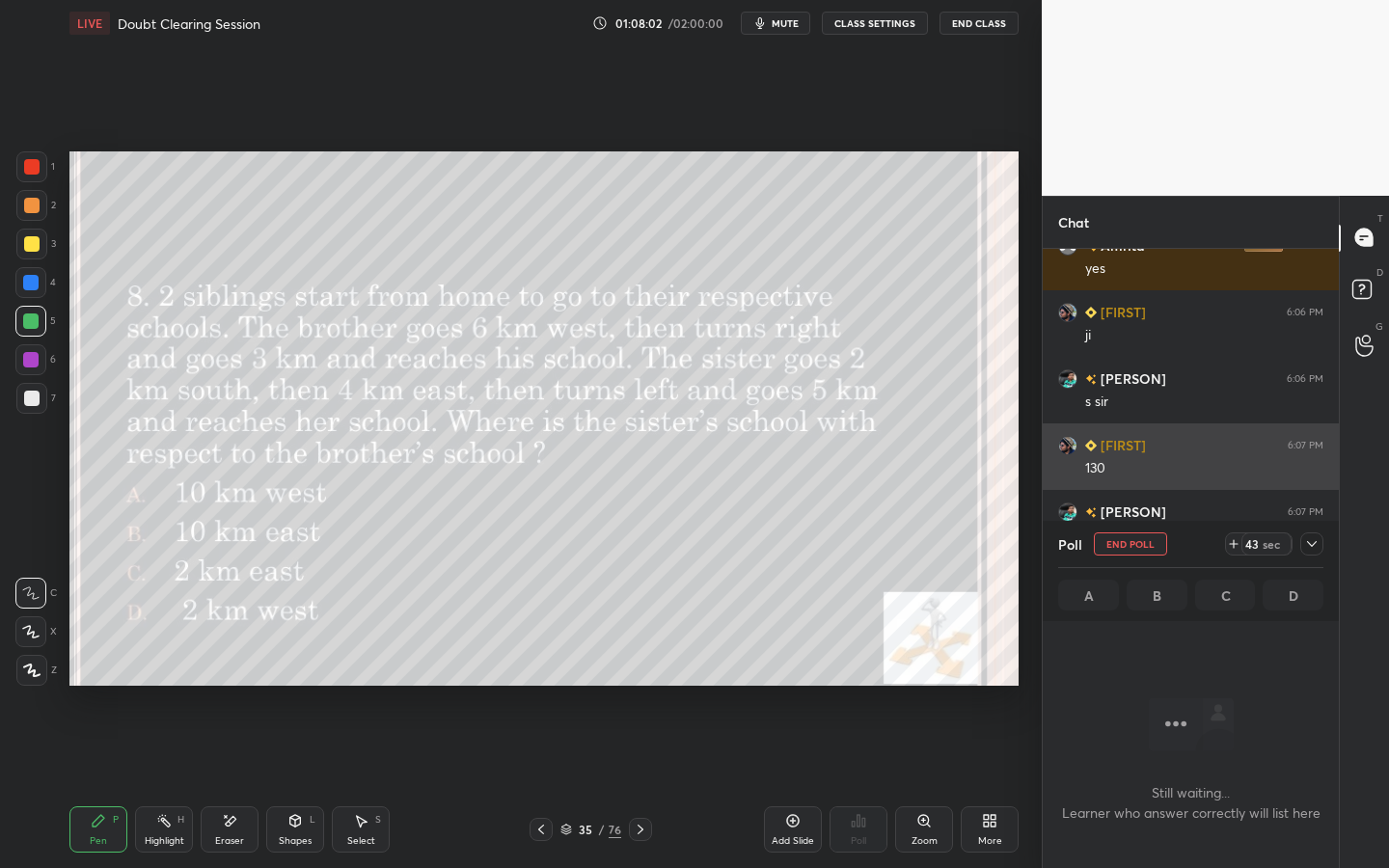 scroll, scrollTop: 10873, scrollLeft: 0, axis: vertical 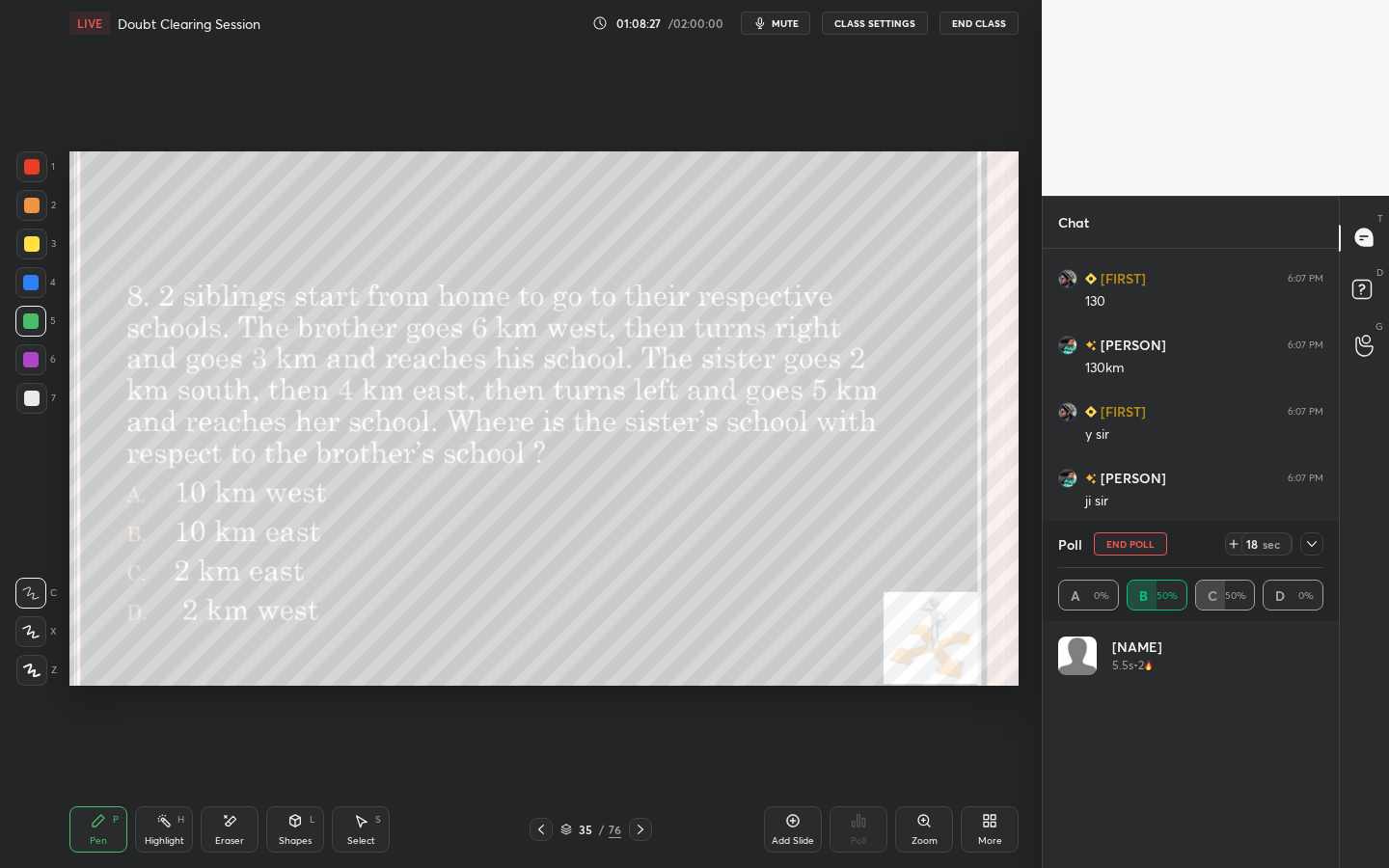 drag, startPoint x: 1320, startPoint y: 536, endPoint x: 1317, endPoint y: 552, distance: 16.27882 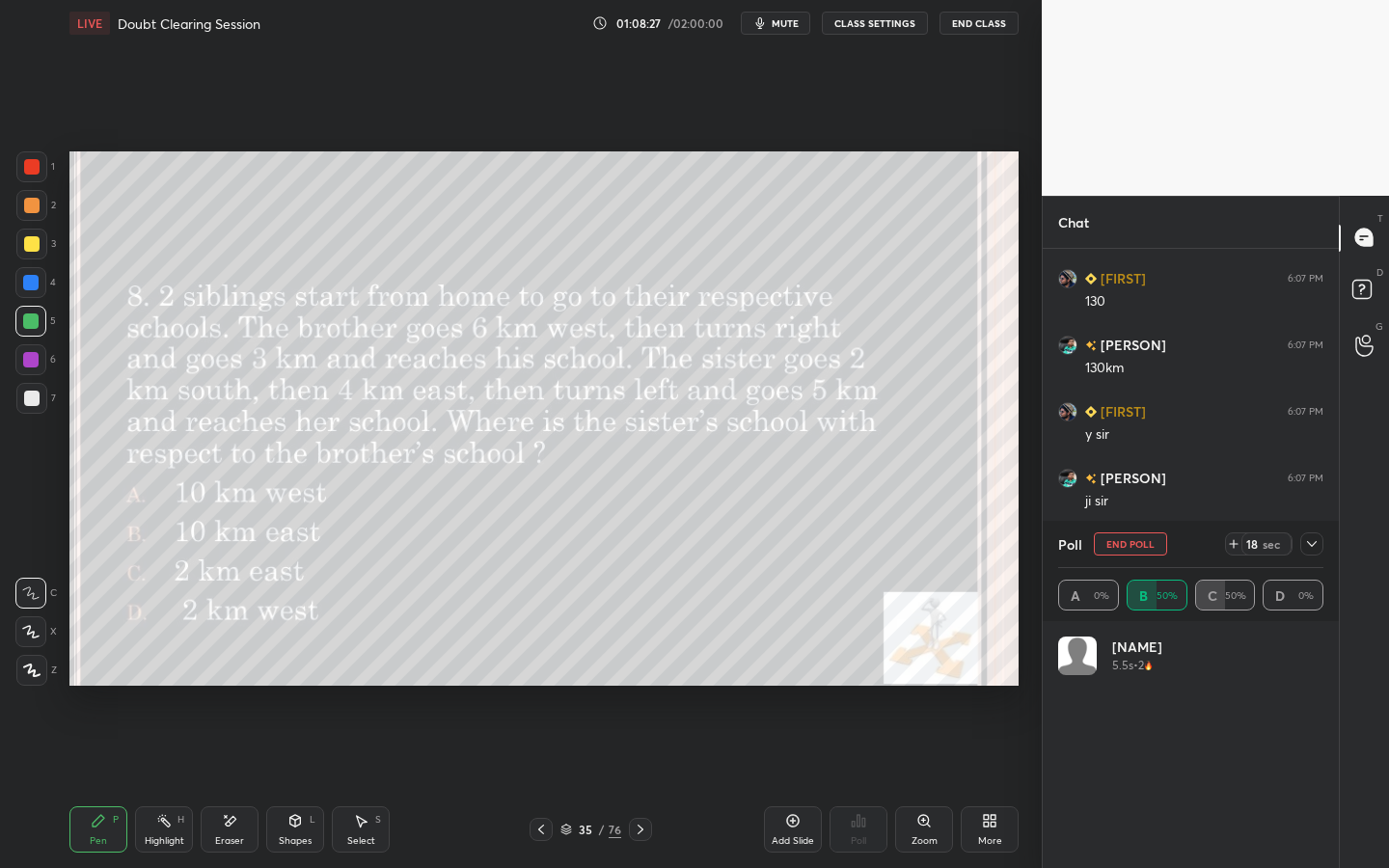 scroll, scrollTop: 148, scrollLeft: 259, axis: both 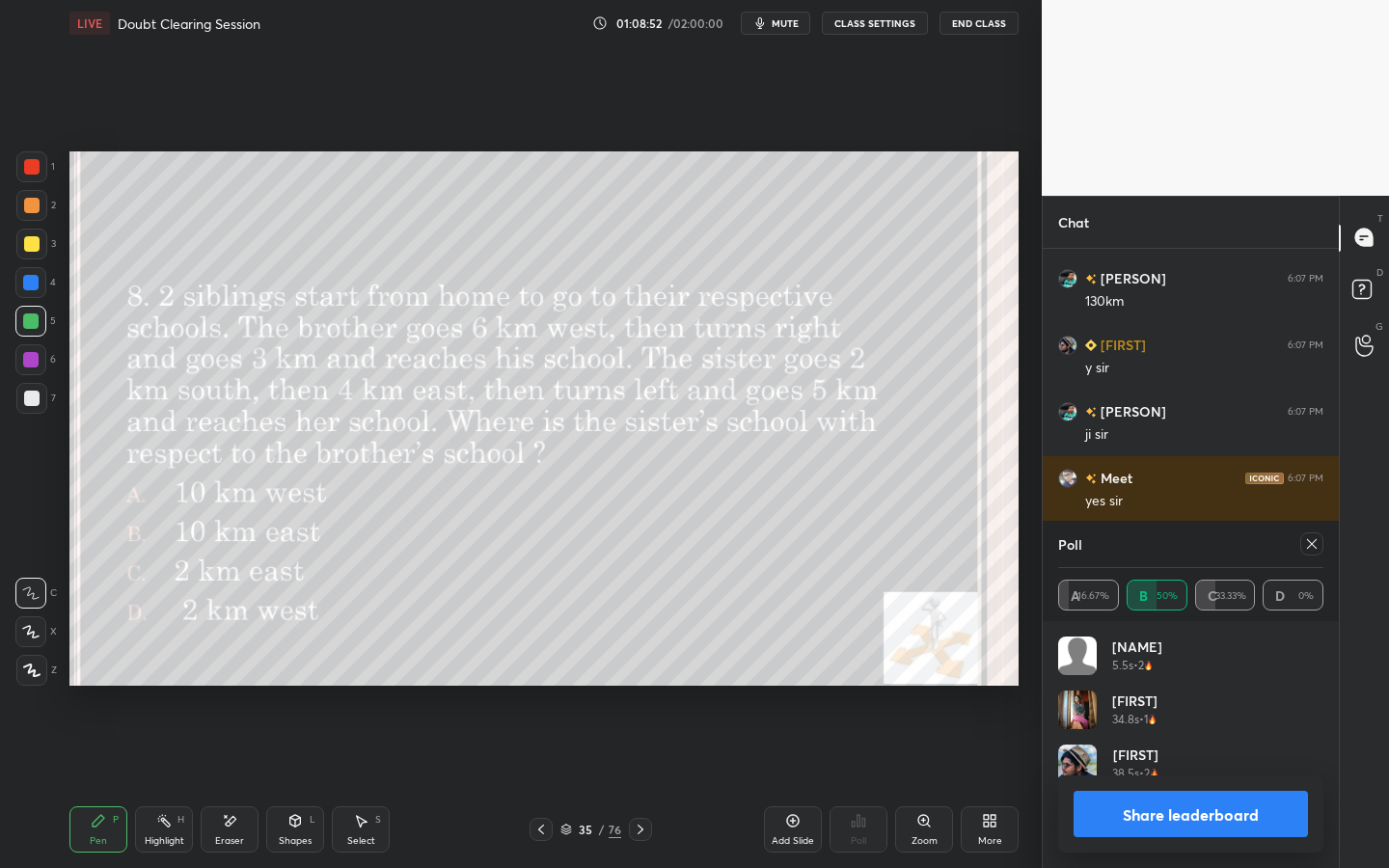 click at bounding box center (32, 398) 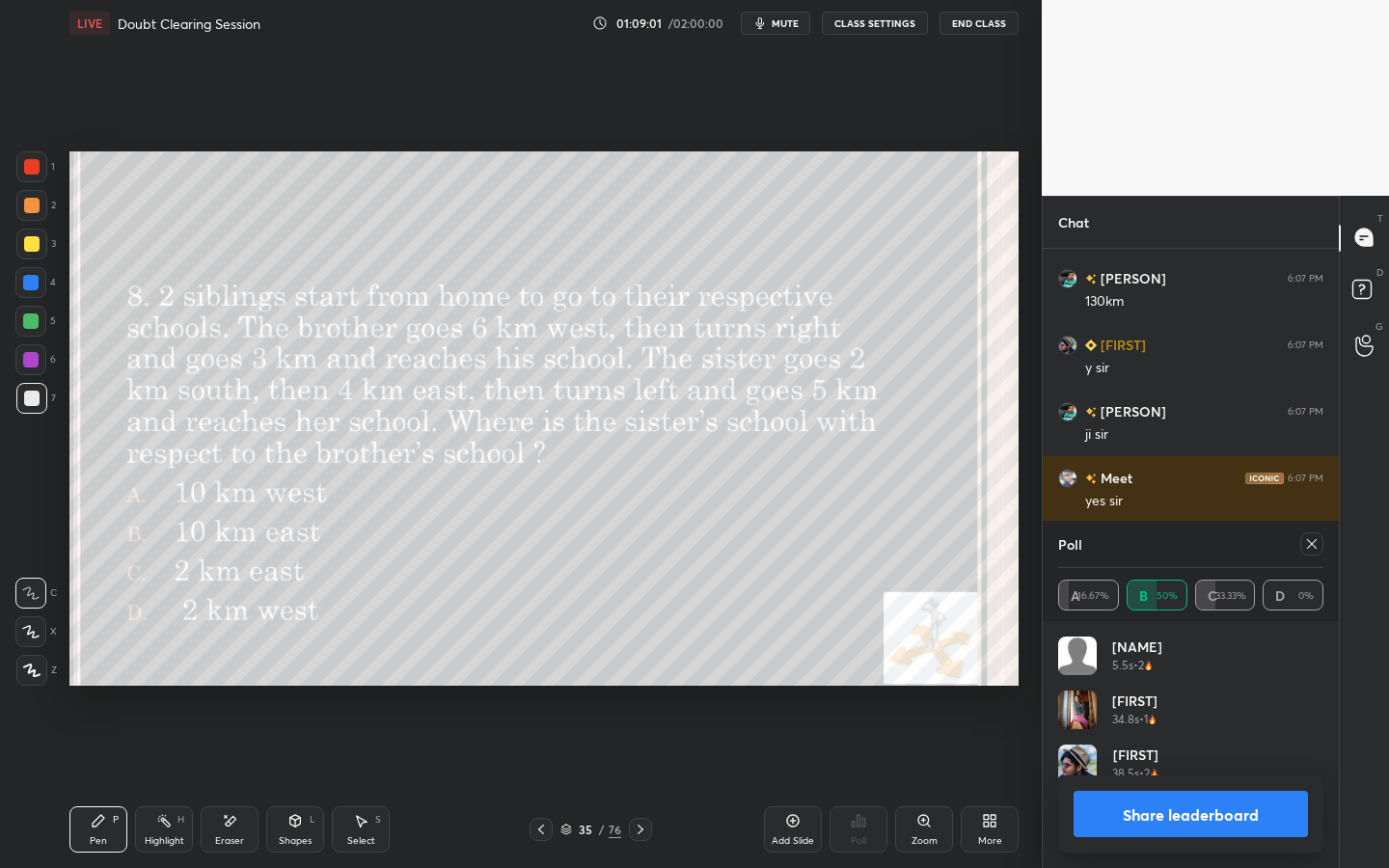 scroll, scrollTop: 11024, scrollLeft: 0, axis: vertical 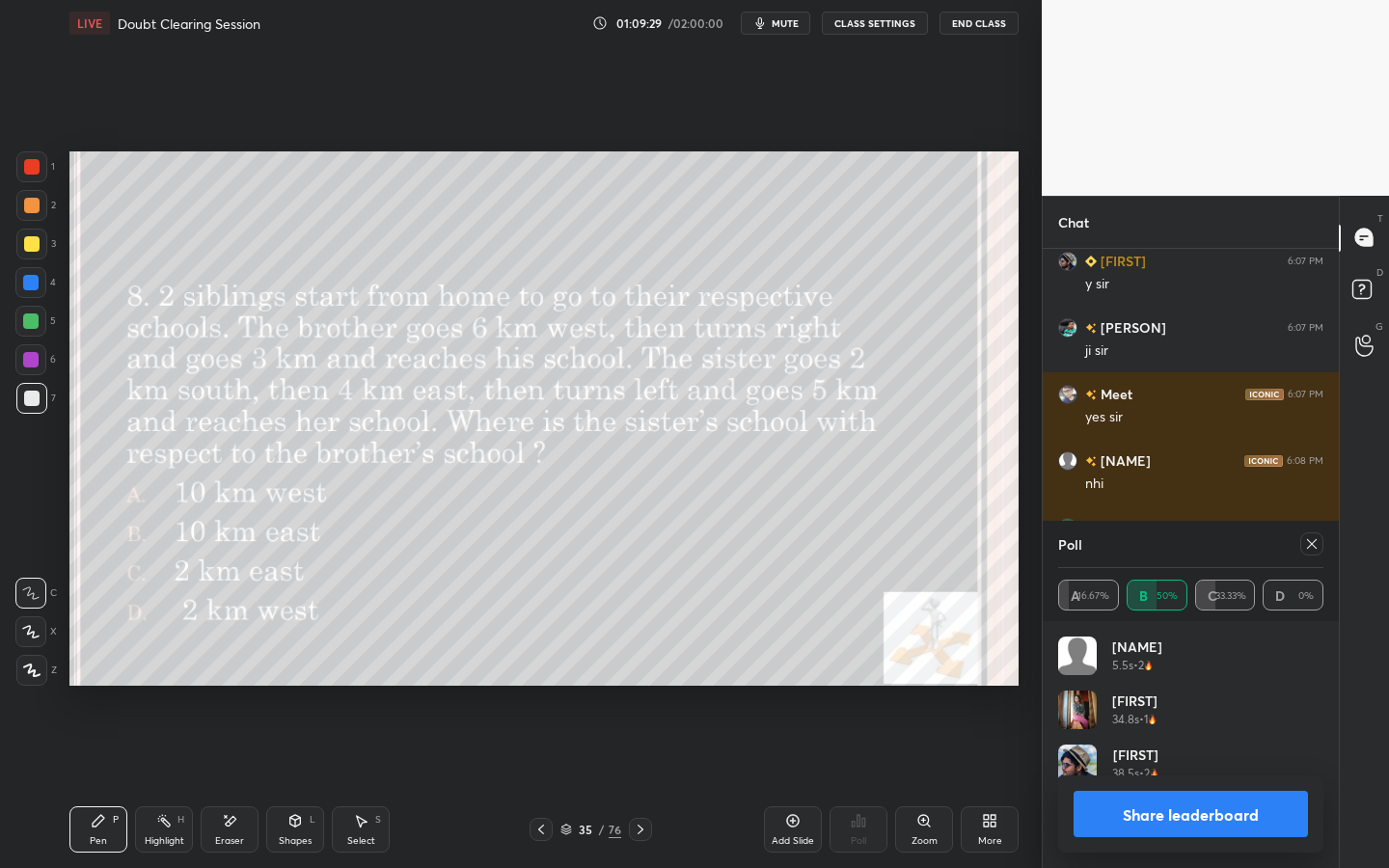 click at bounding box center (1312, 544) 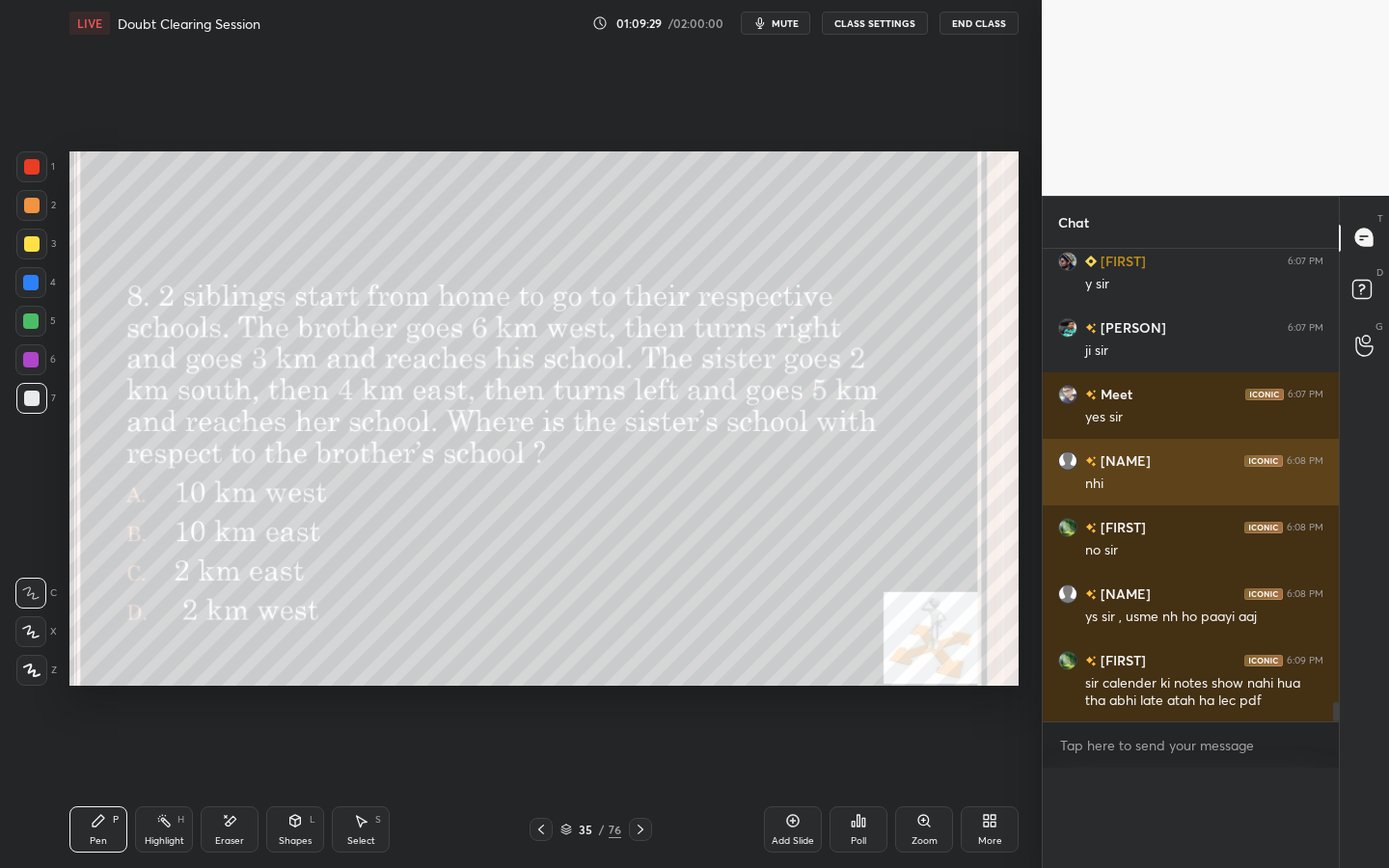 scroll, scrollTop: 85, scrollLeft: 259, axis: both 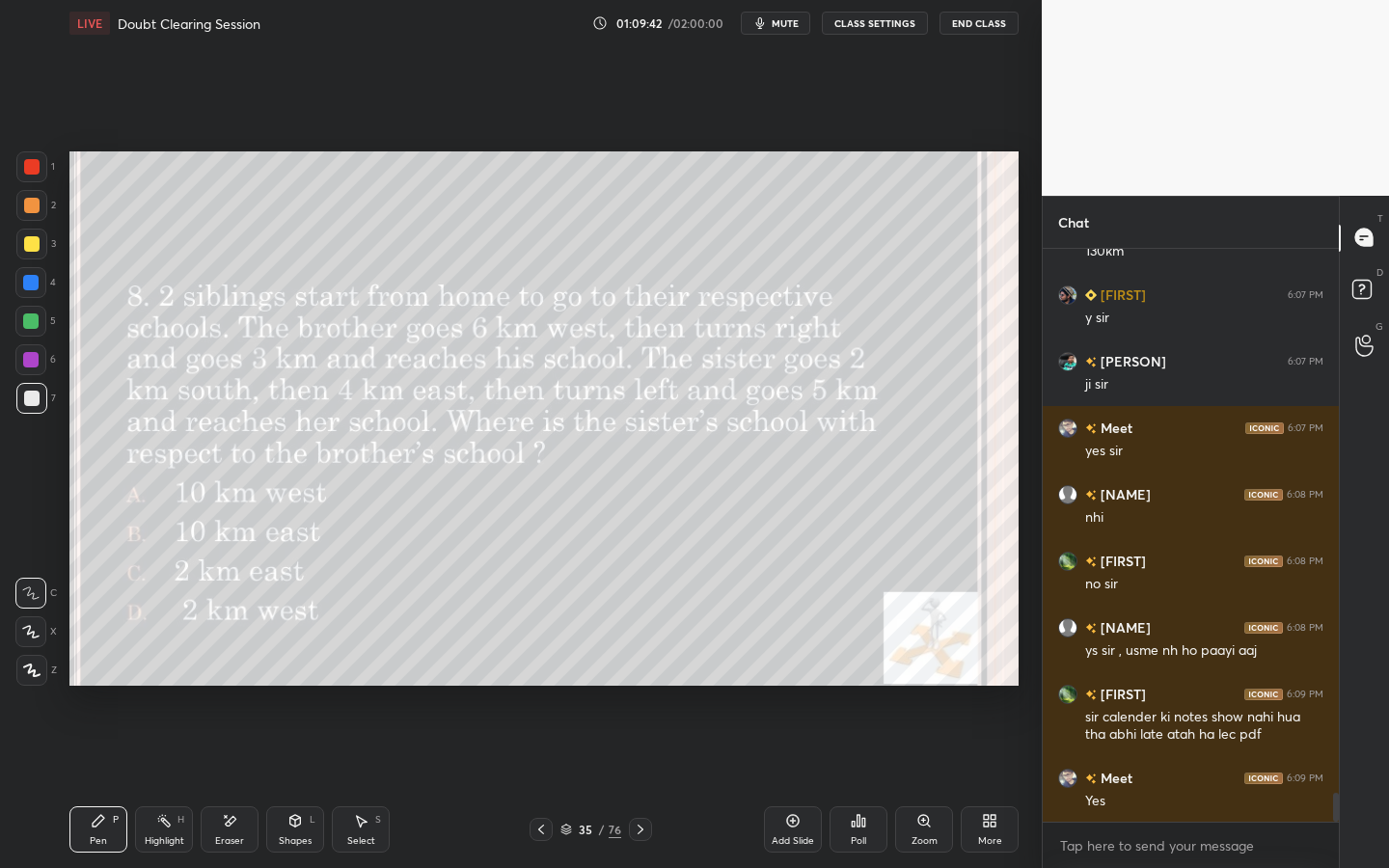 click 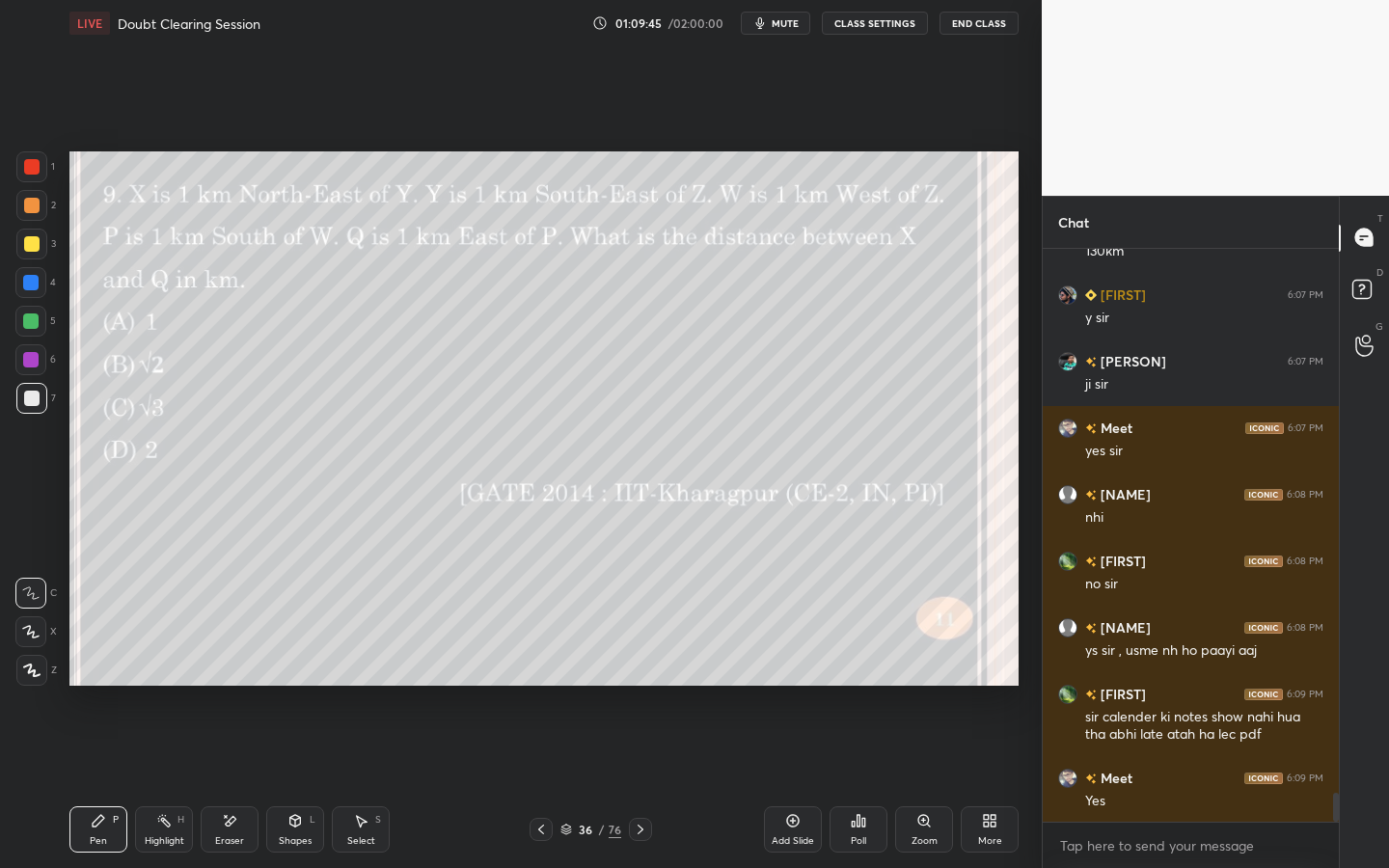 click 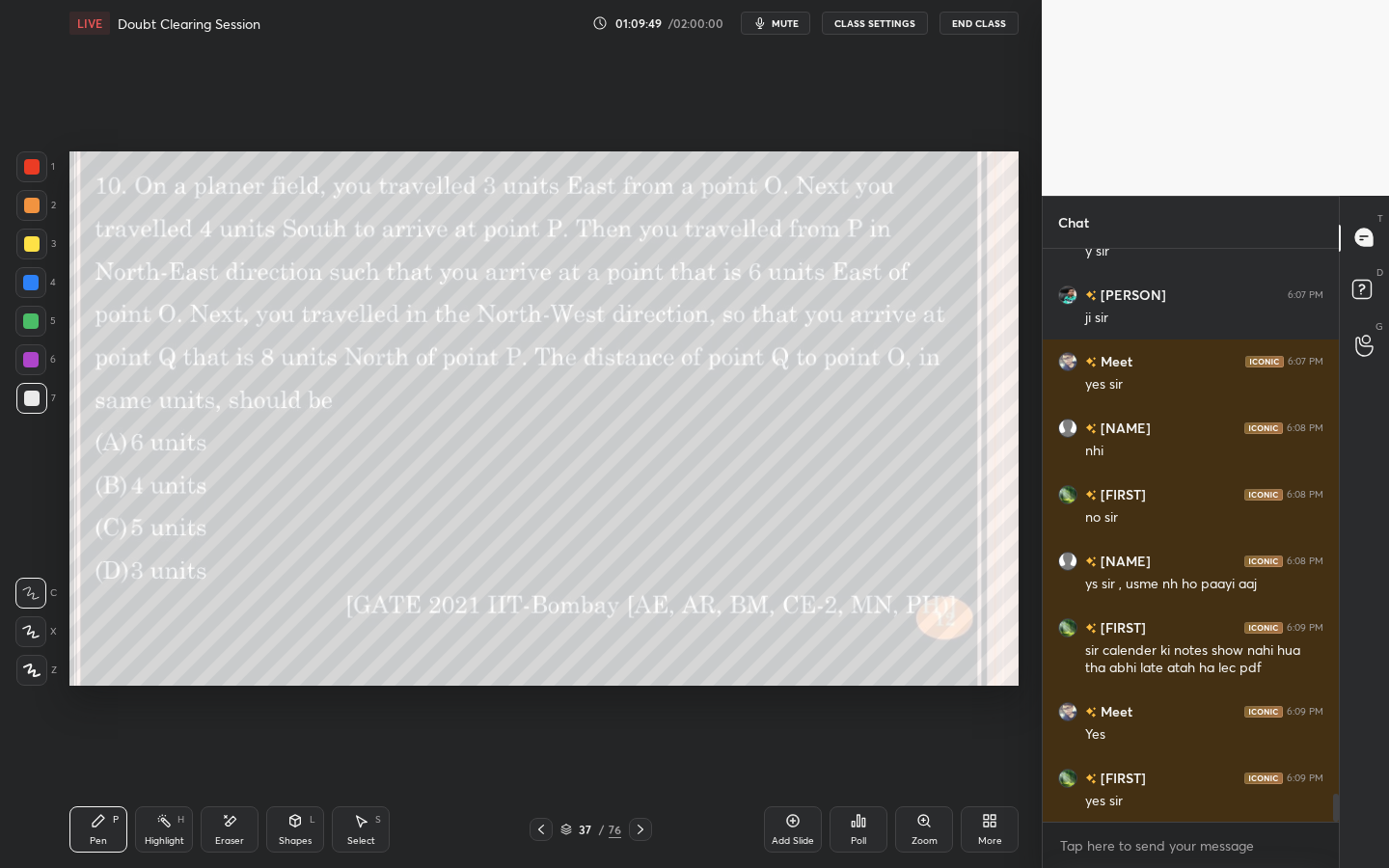 click 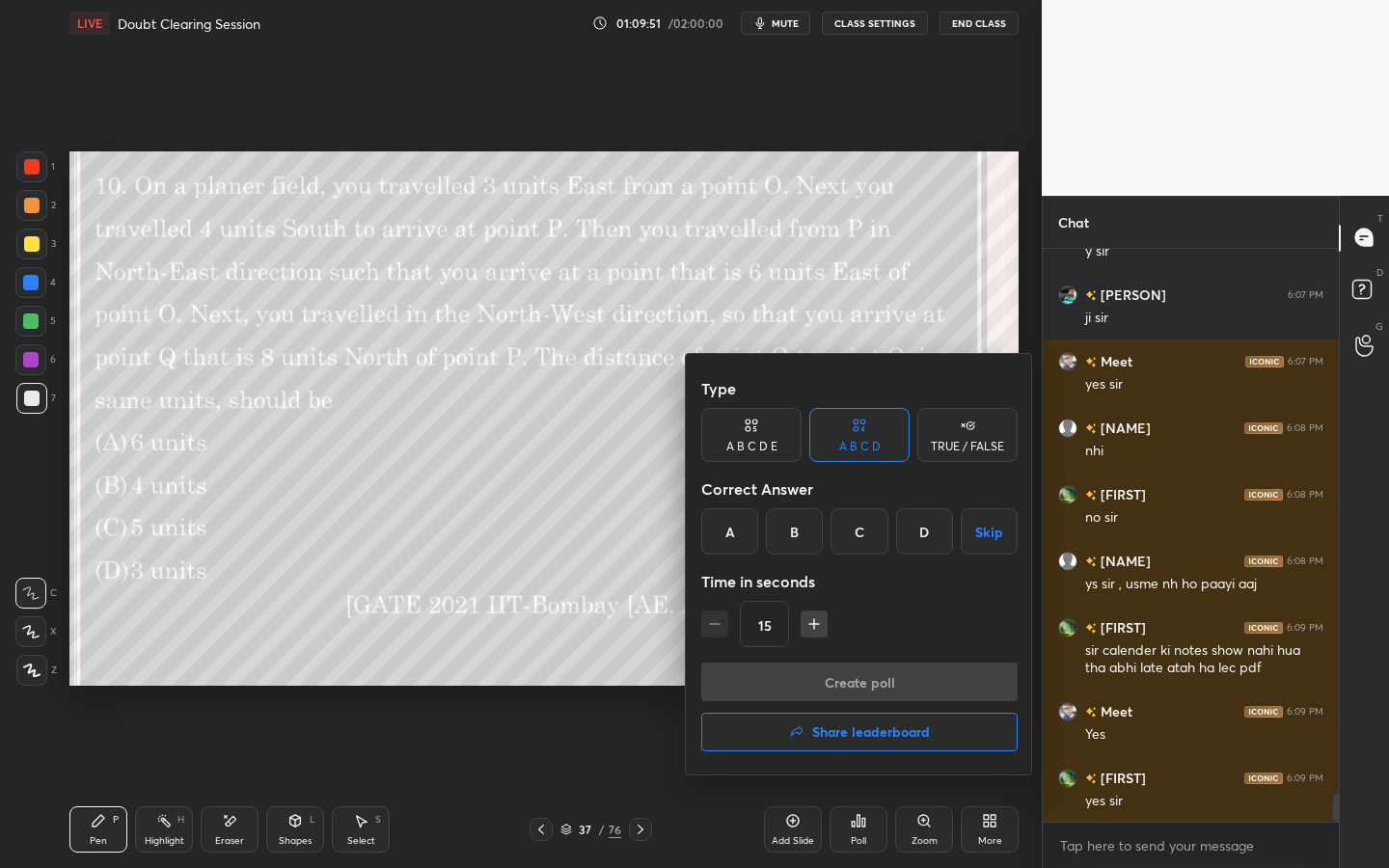 click on "C" at bounding box center (858, 531) 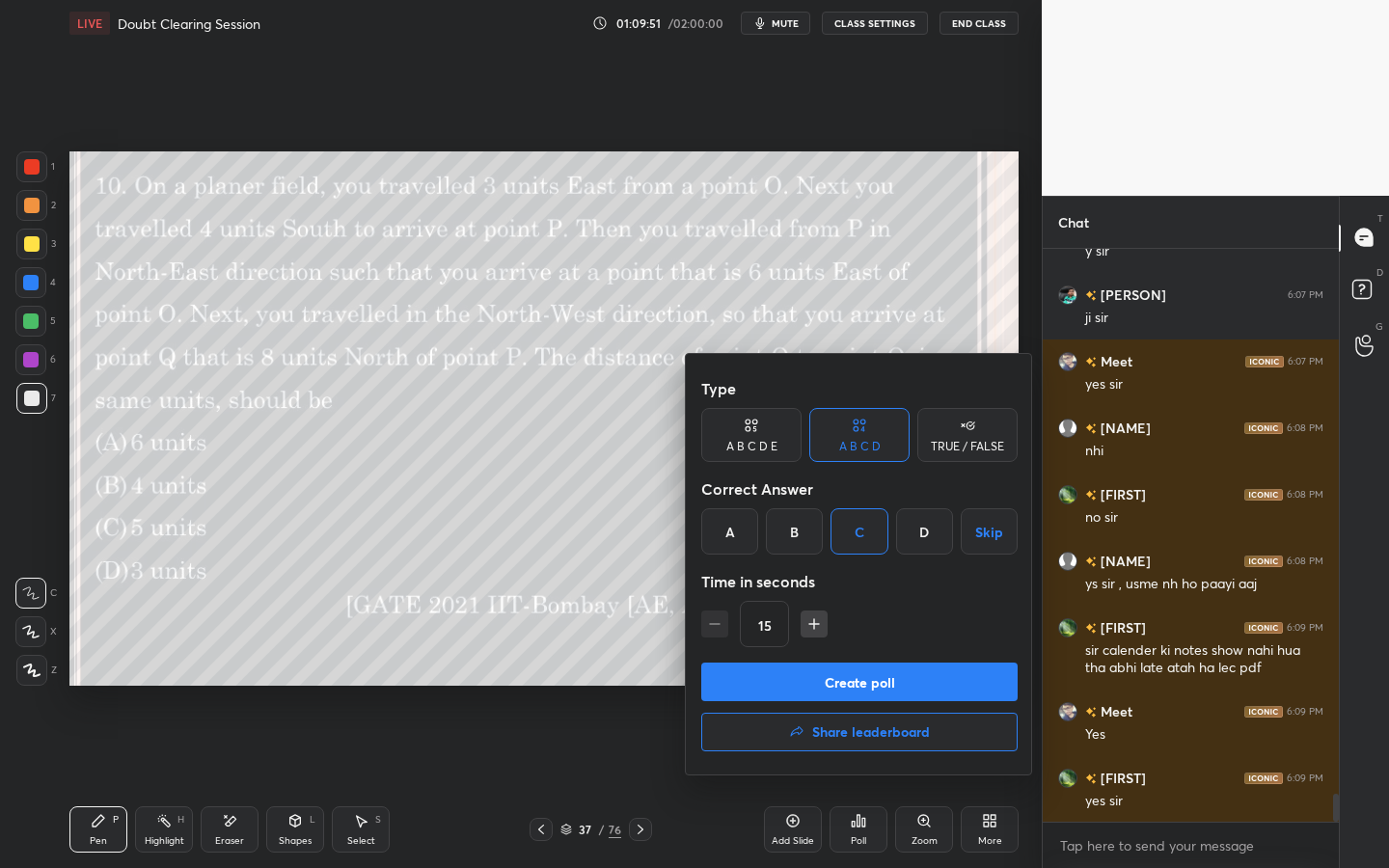 click on "Create poll" at bounding box center (859, 682) 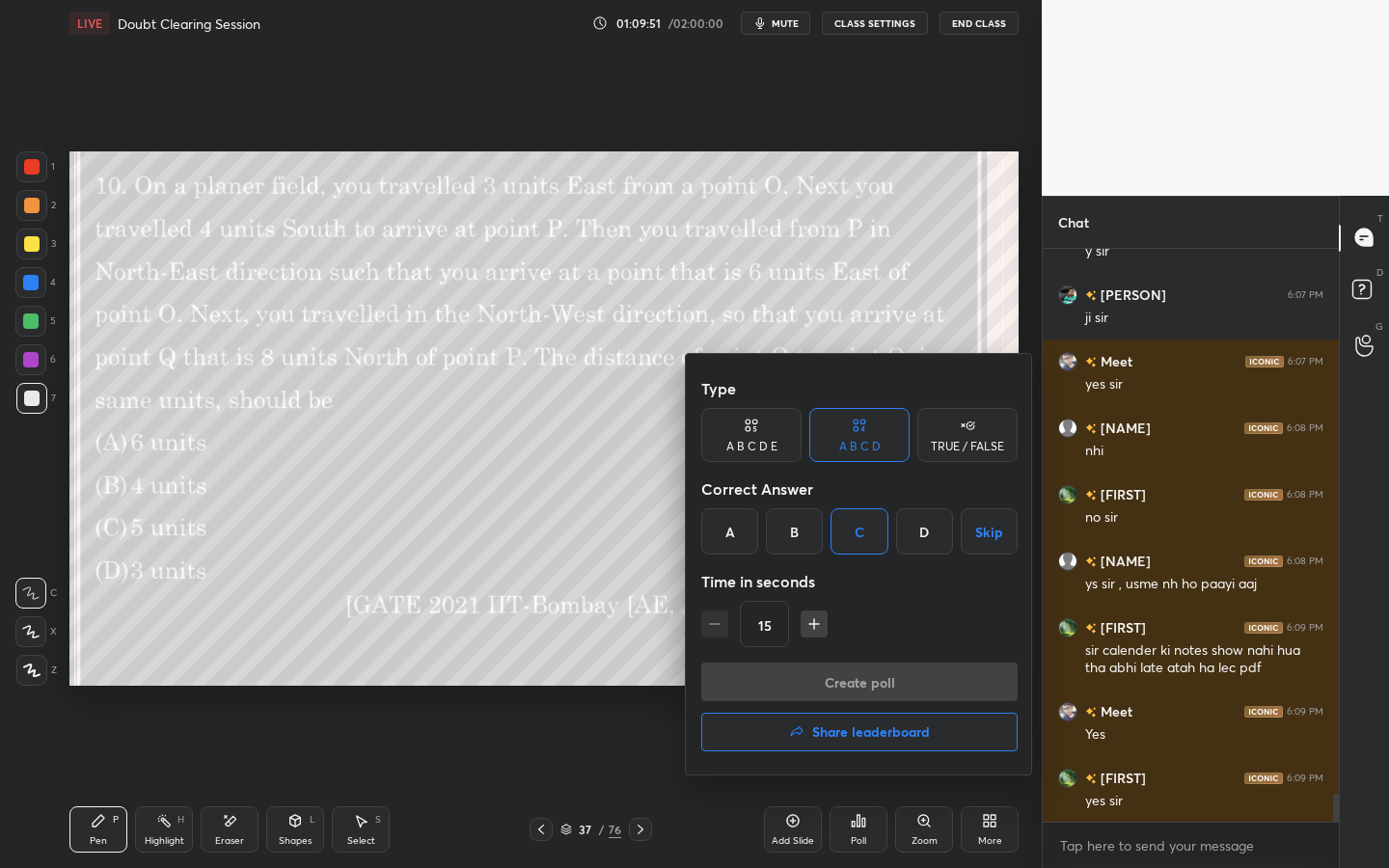 scroll, scrollTop: 535, scrollLeft: 290, axis: both 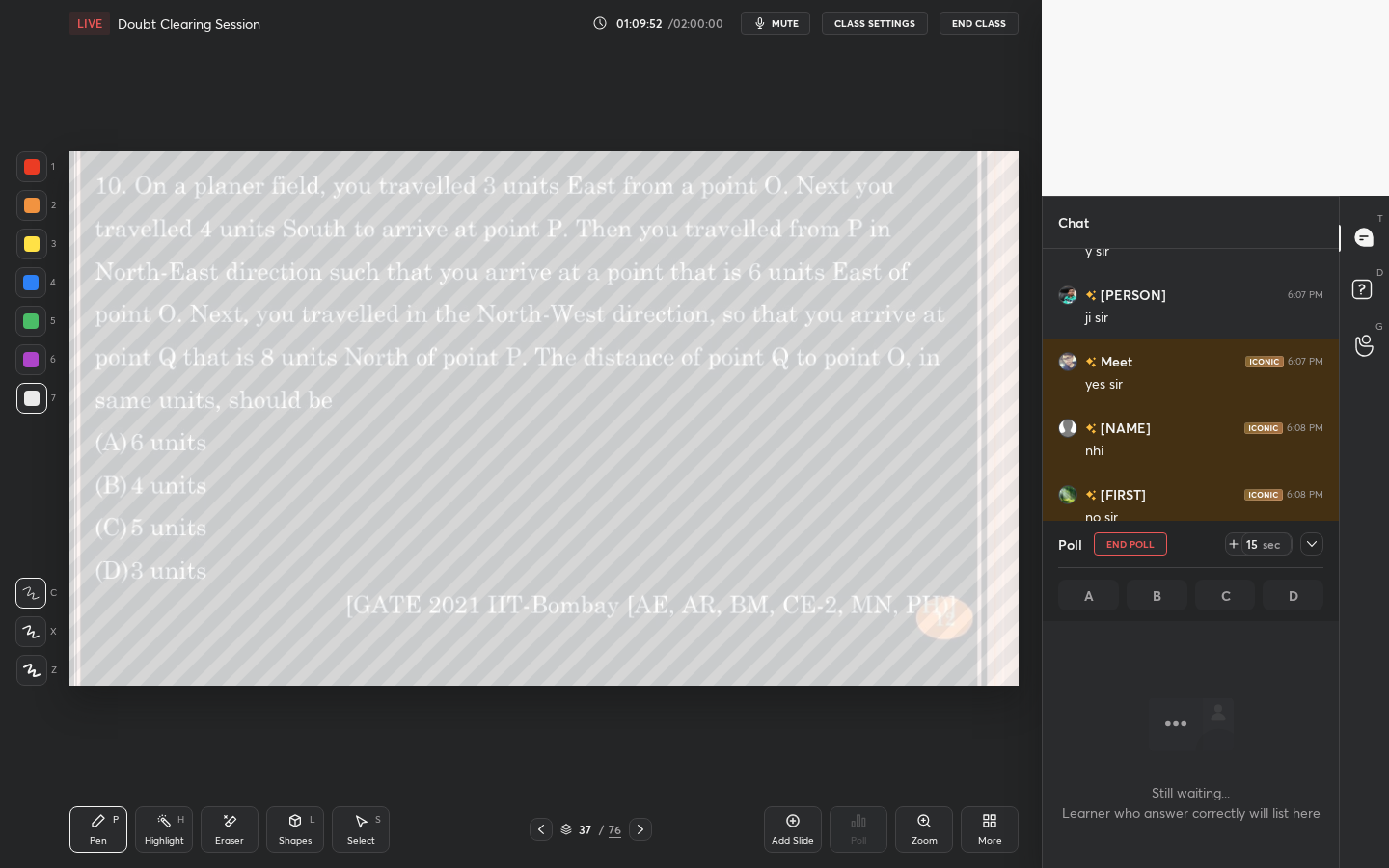 click 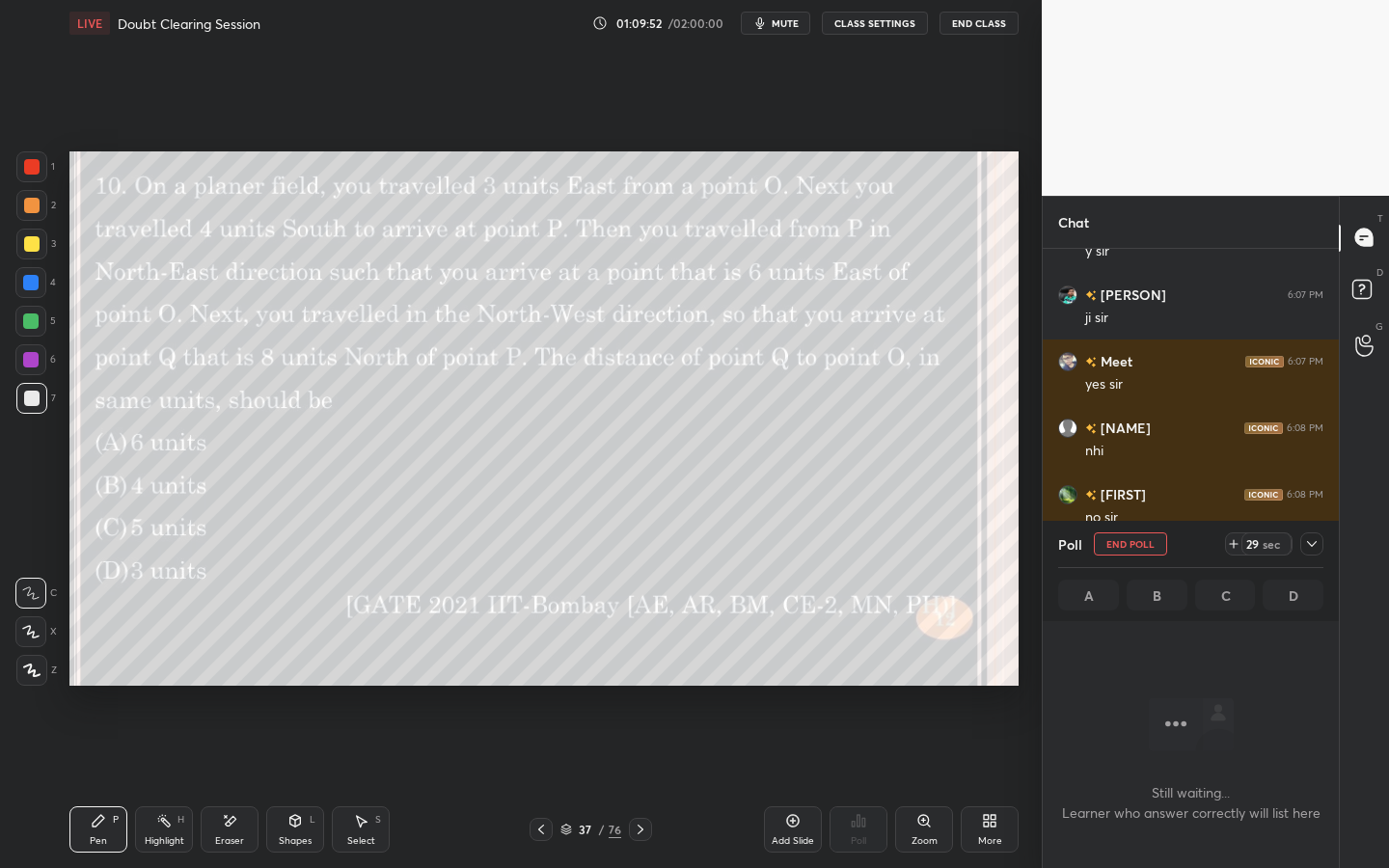 drag, startPoint x: 1235, startPoint y: 540, endPoint x: 1250, endPoint y: 537, distance: 15.29706 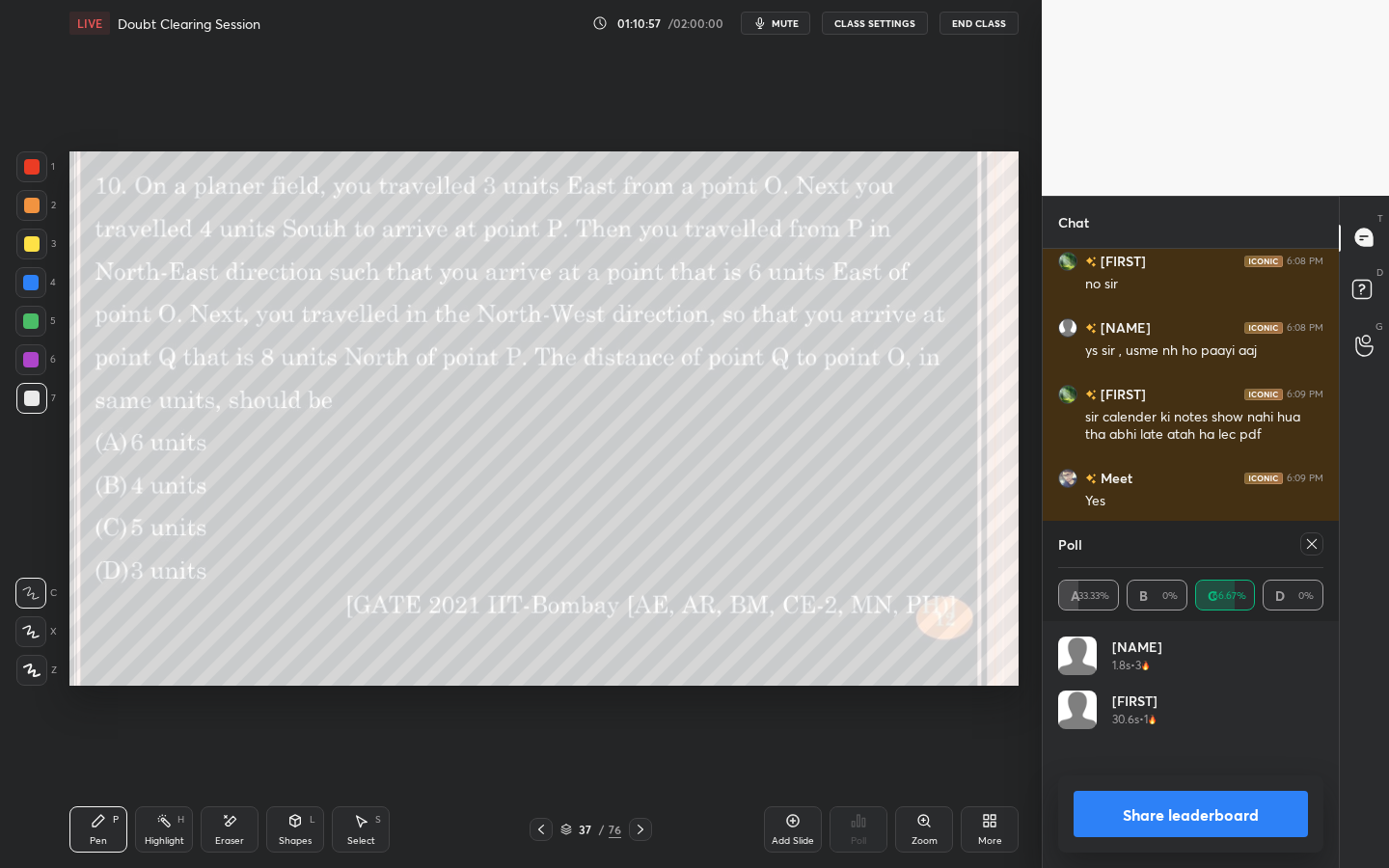 scroll, scrollTop: 11356, scrollLeft: 0, axis: vertical 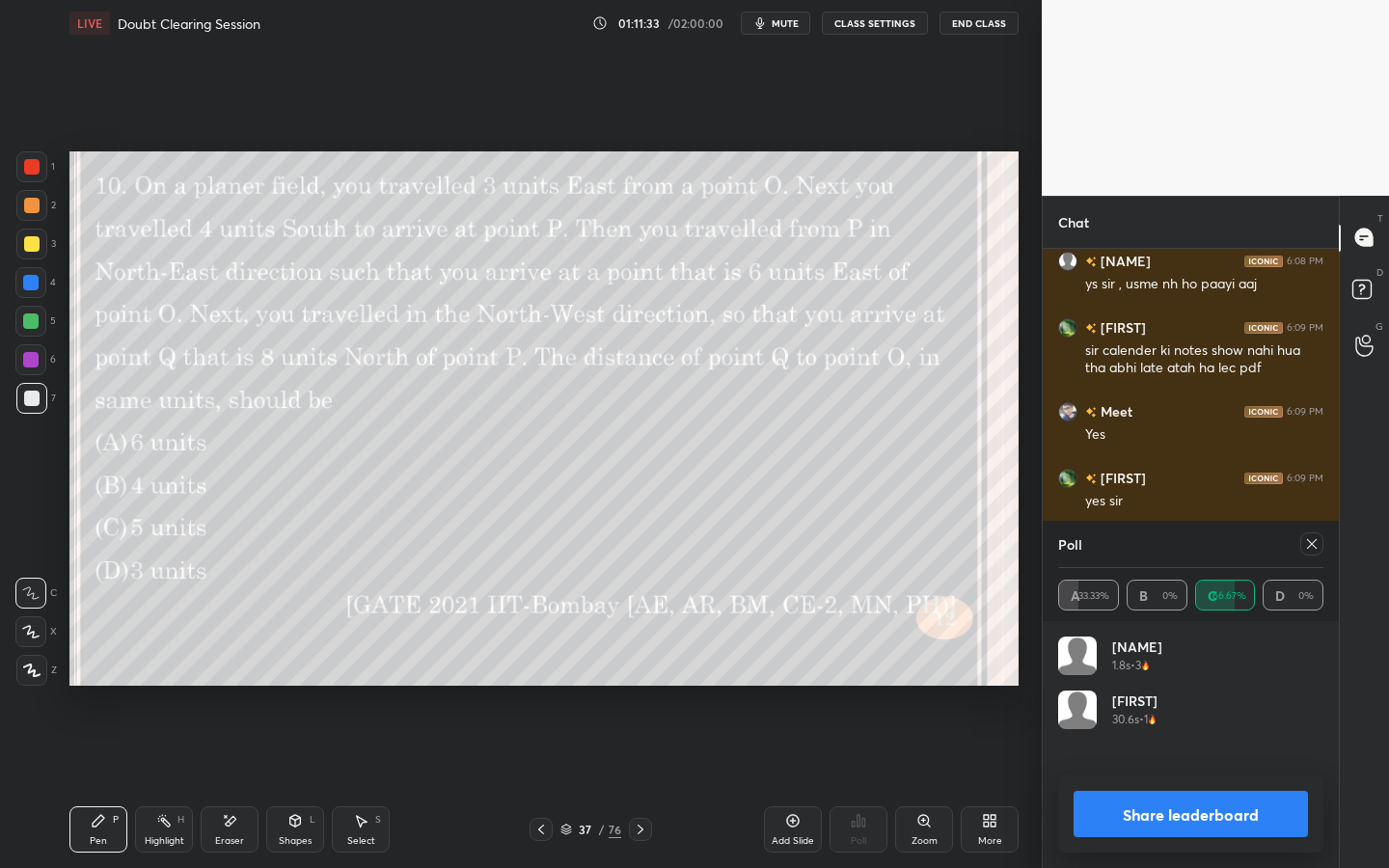 drag, startPoint x: 35, startPoint y: 322, endPoint x: 67, endPoint y: 309, distance: 34.539832 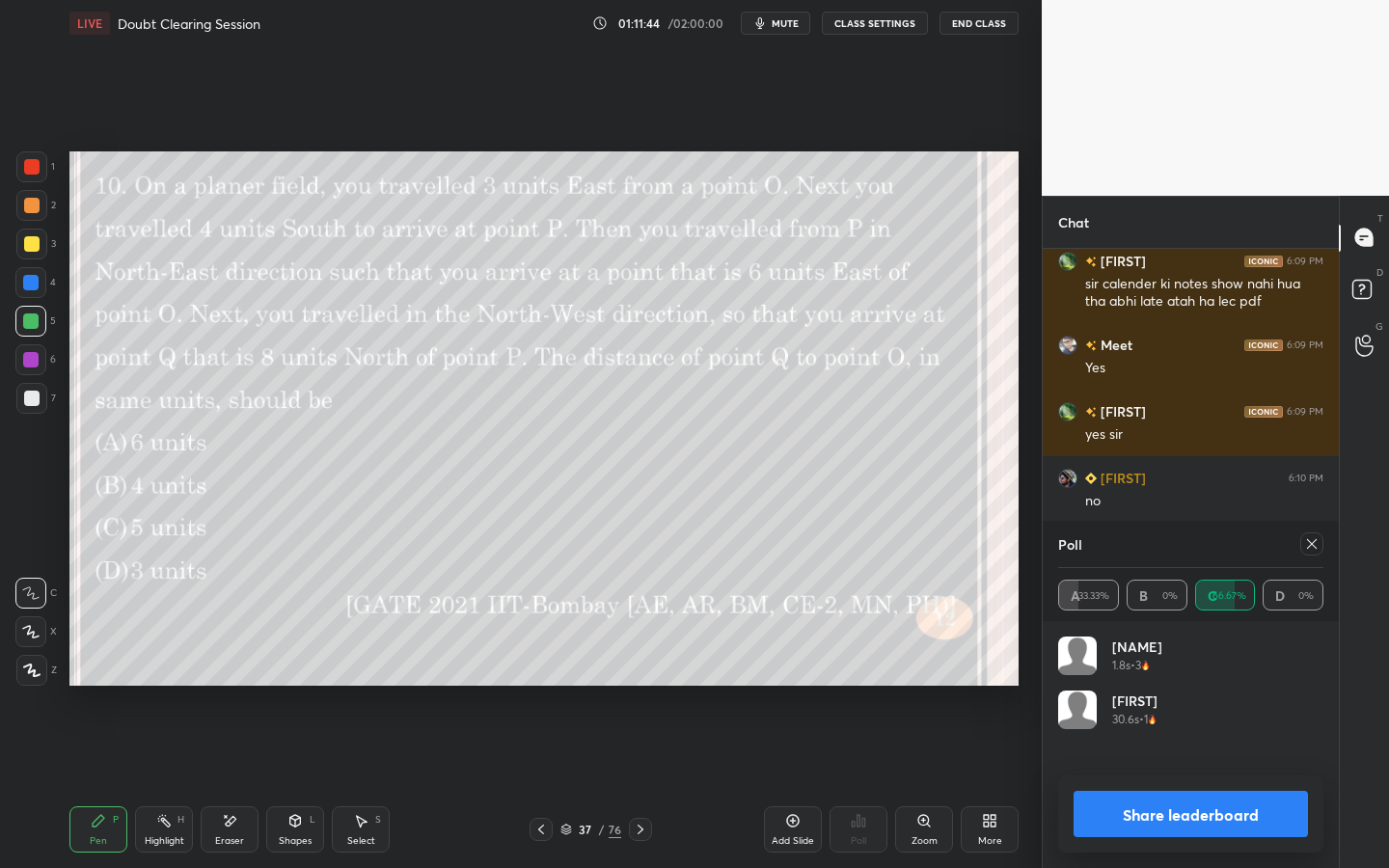 scroll, scrollTop: 11489, scrollLeft: 0, axis: vertical 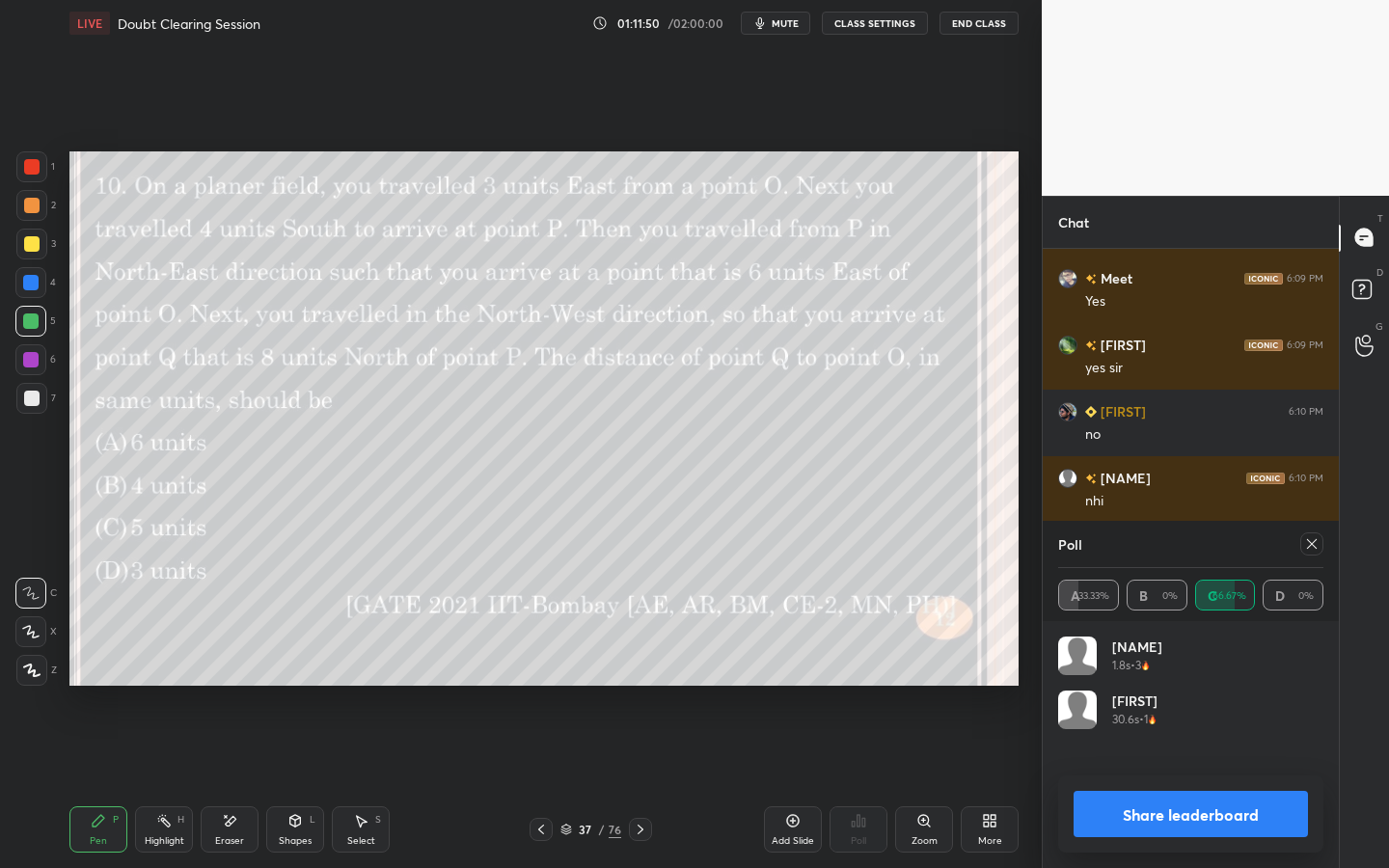 click 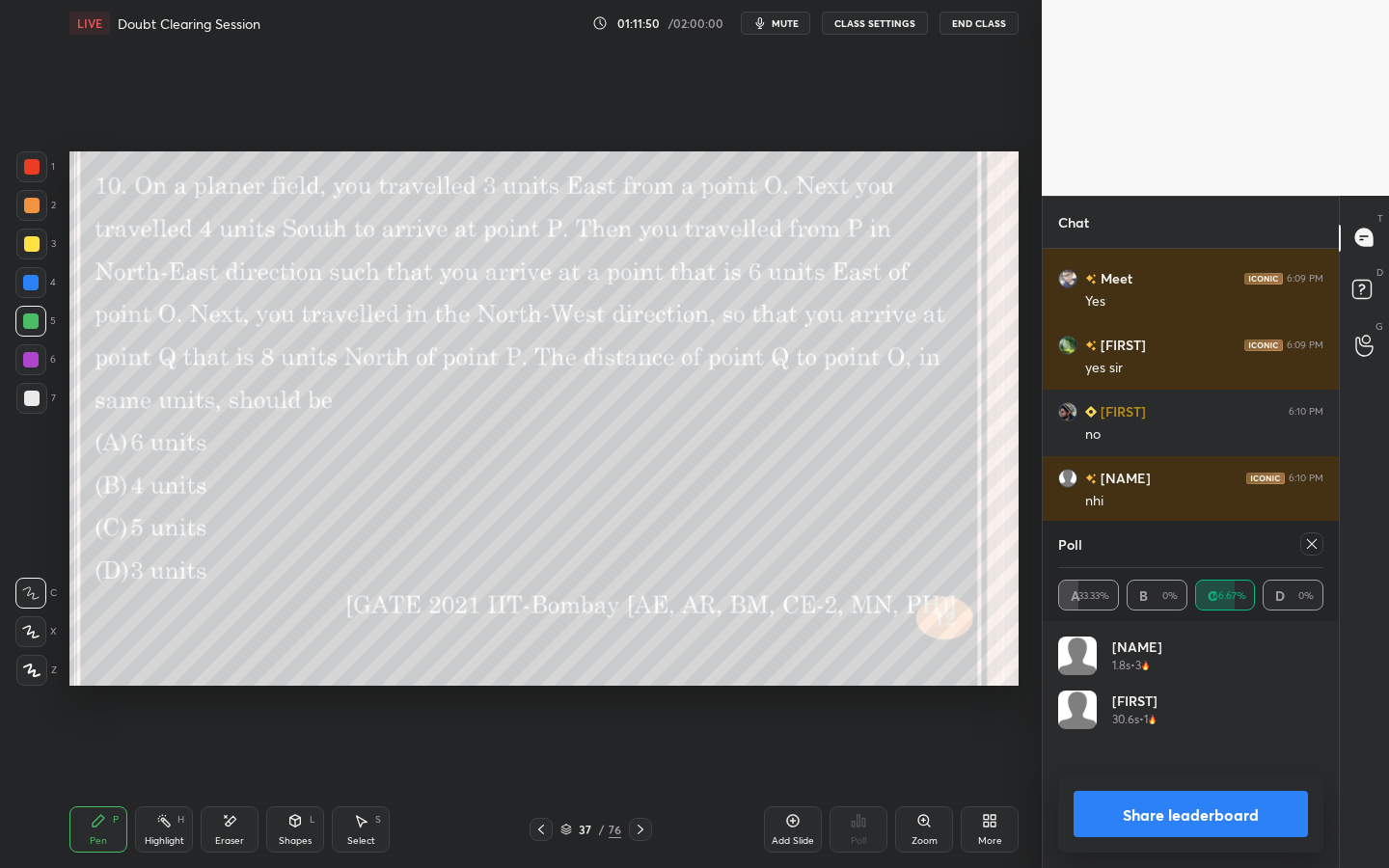 scroll, scrollTop: 116, scrollLeft: 259, axis: both 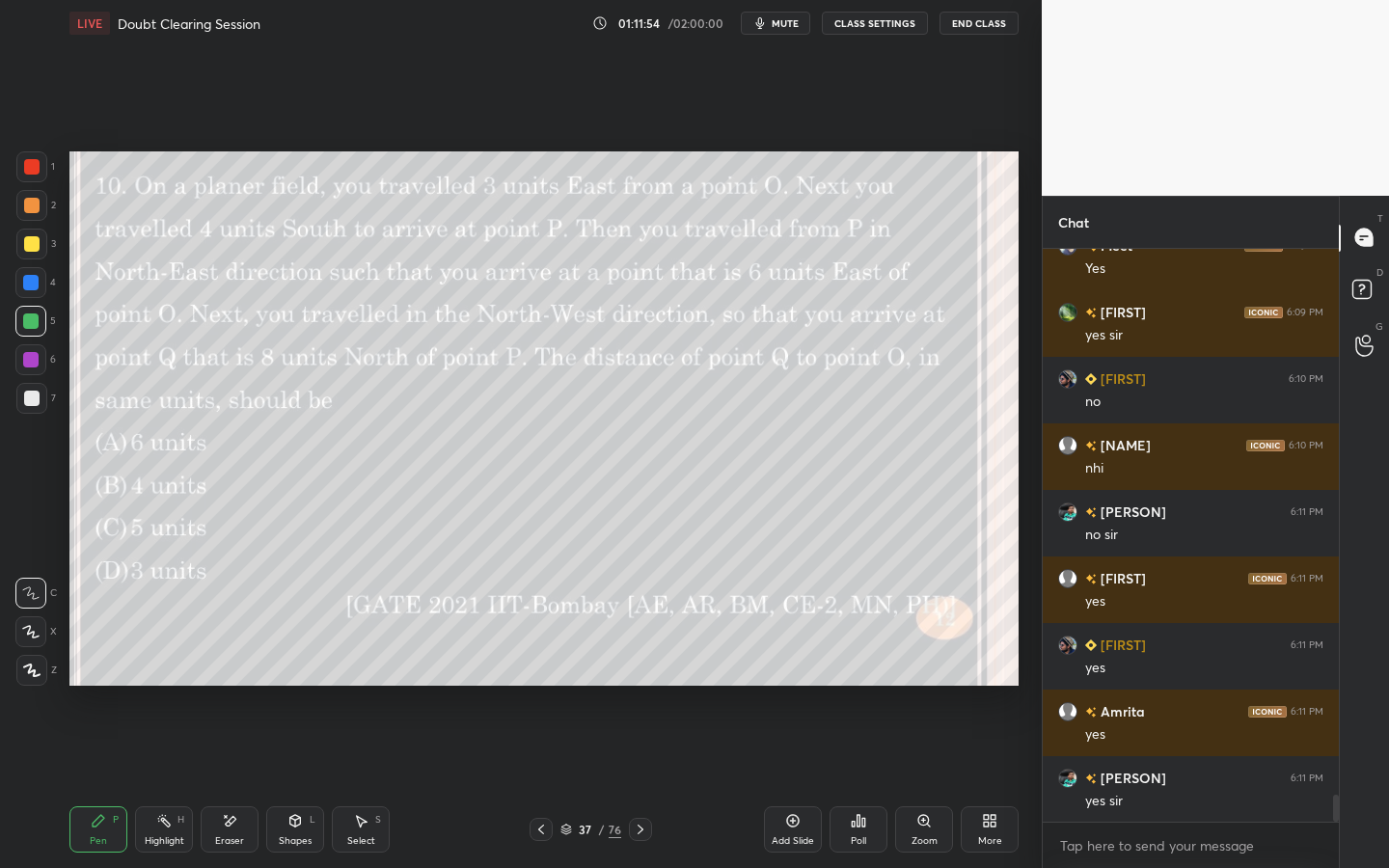click on "Eraser" at bounding box center (230, 841) 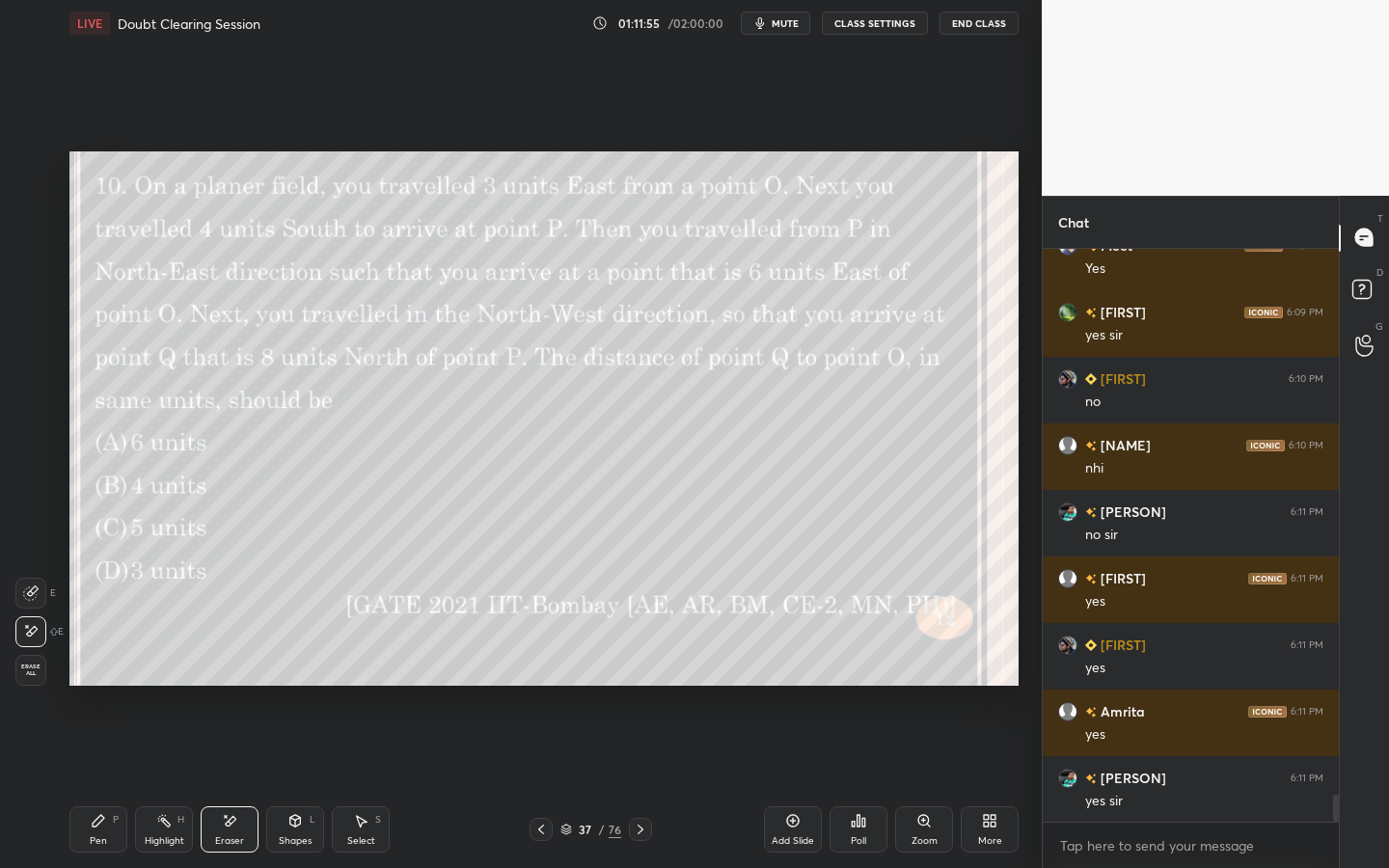 drag, startPoint x: 91, startPoint y: 848, endPoint x: 136, endPoint y: 708, distance: 147.05441 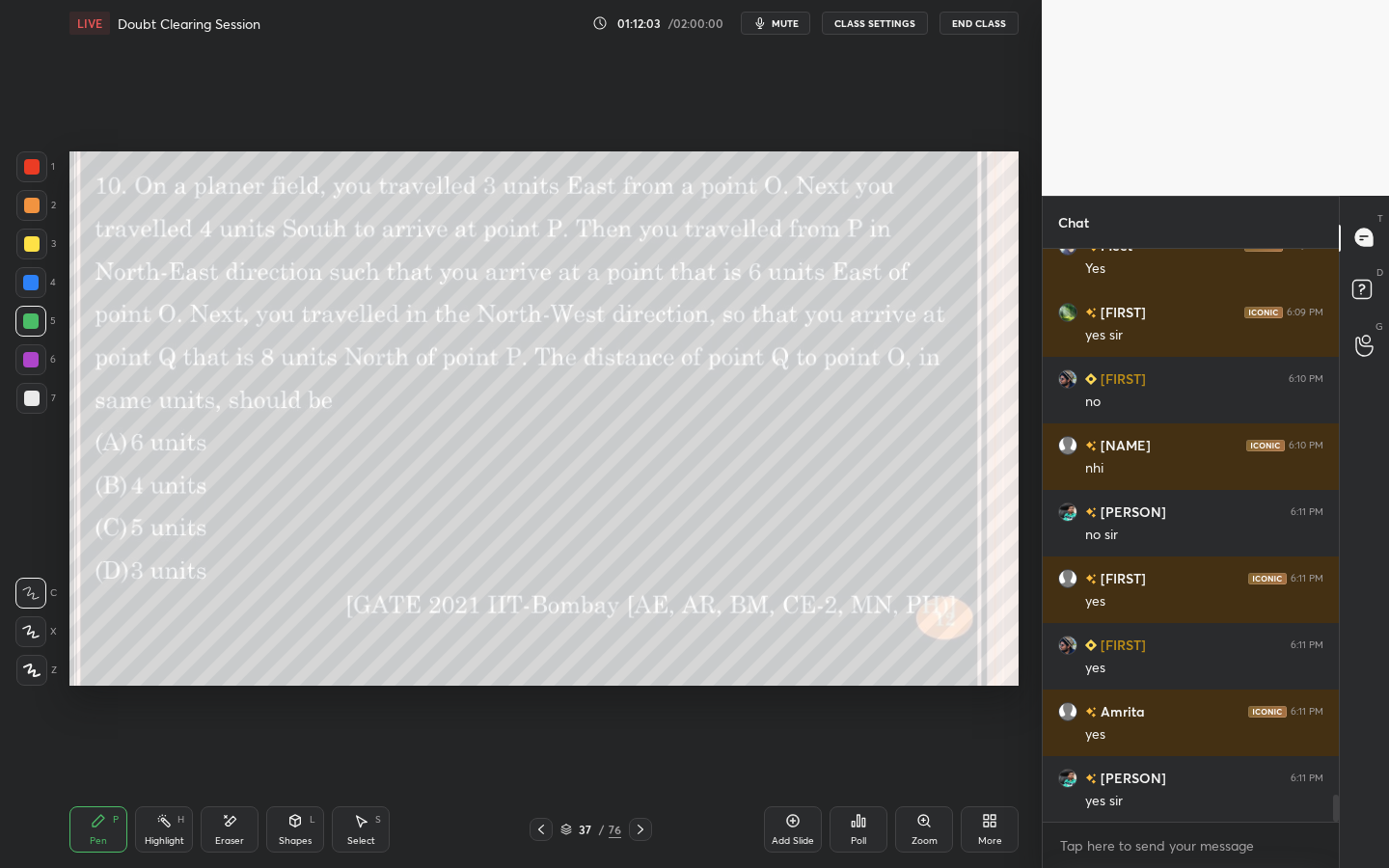 click 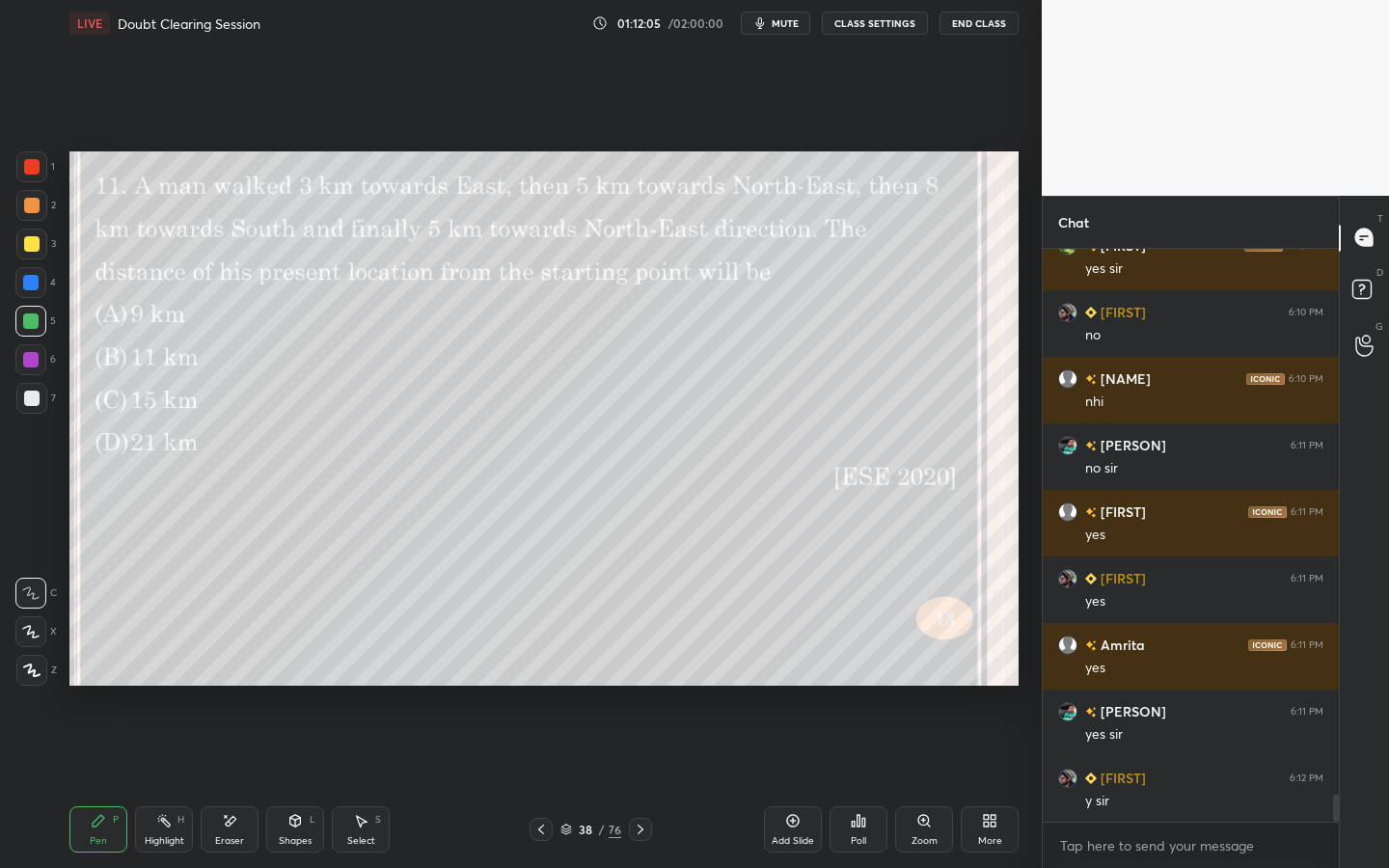 scroll, scrollTop: 11655, scrollLeft: 0, axis: vertical 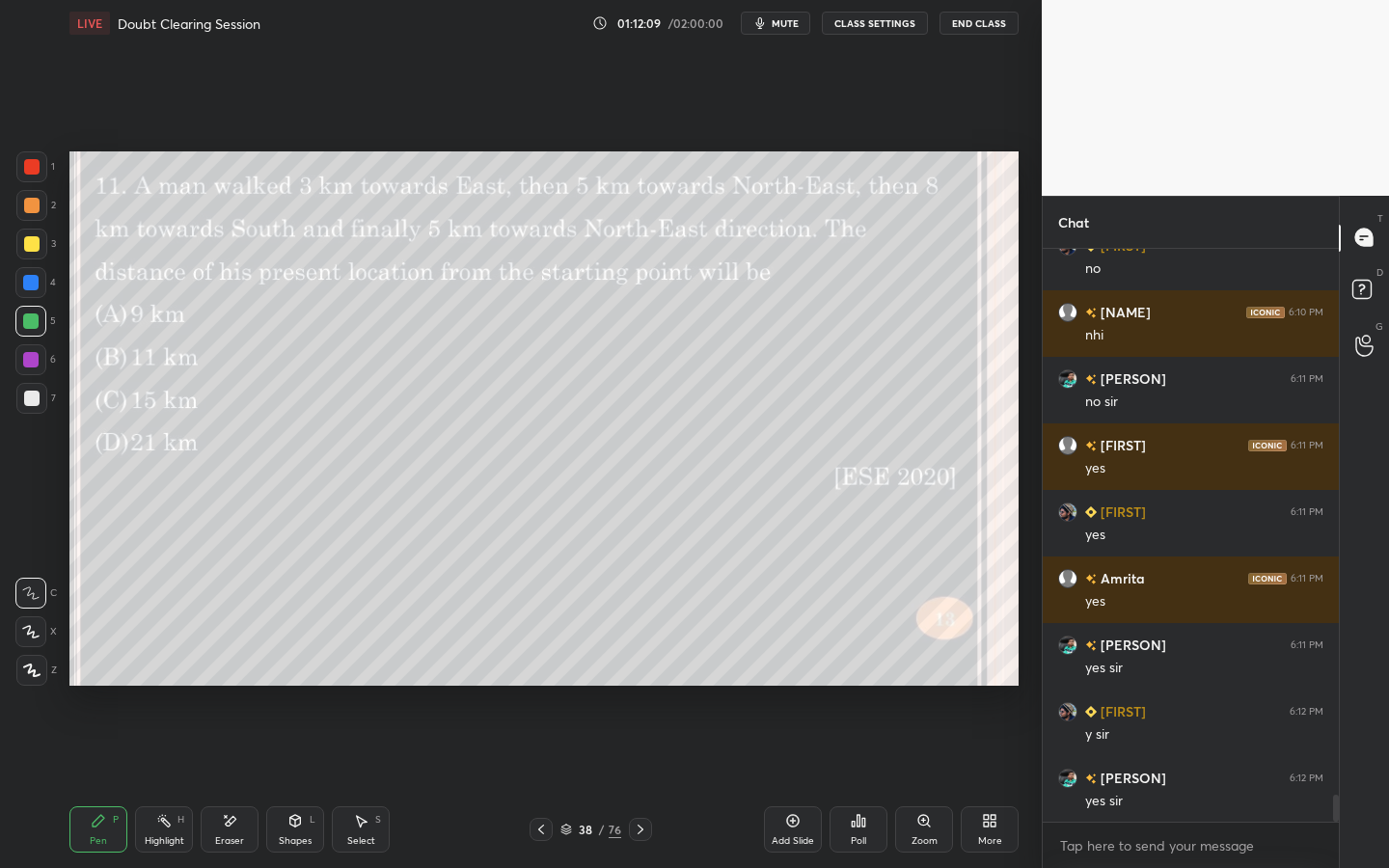 click on "Poll" at bounding box center (858, 841) 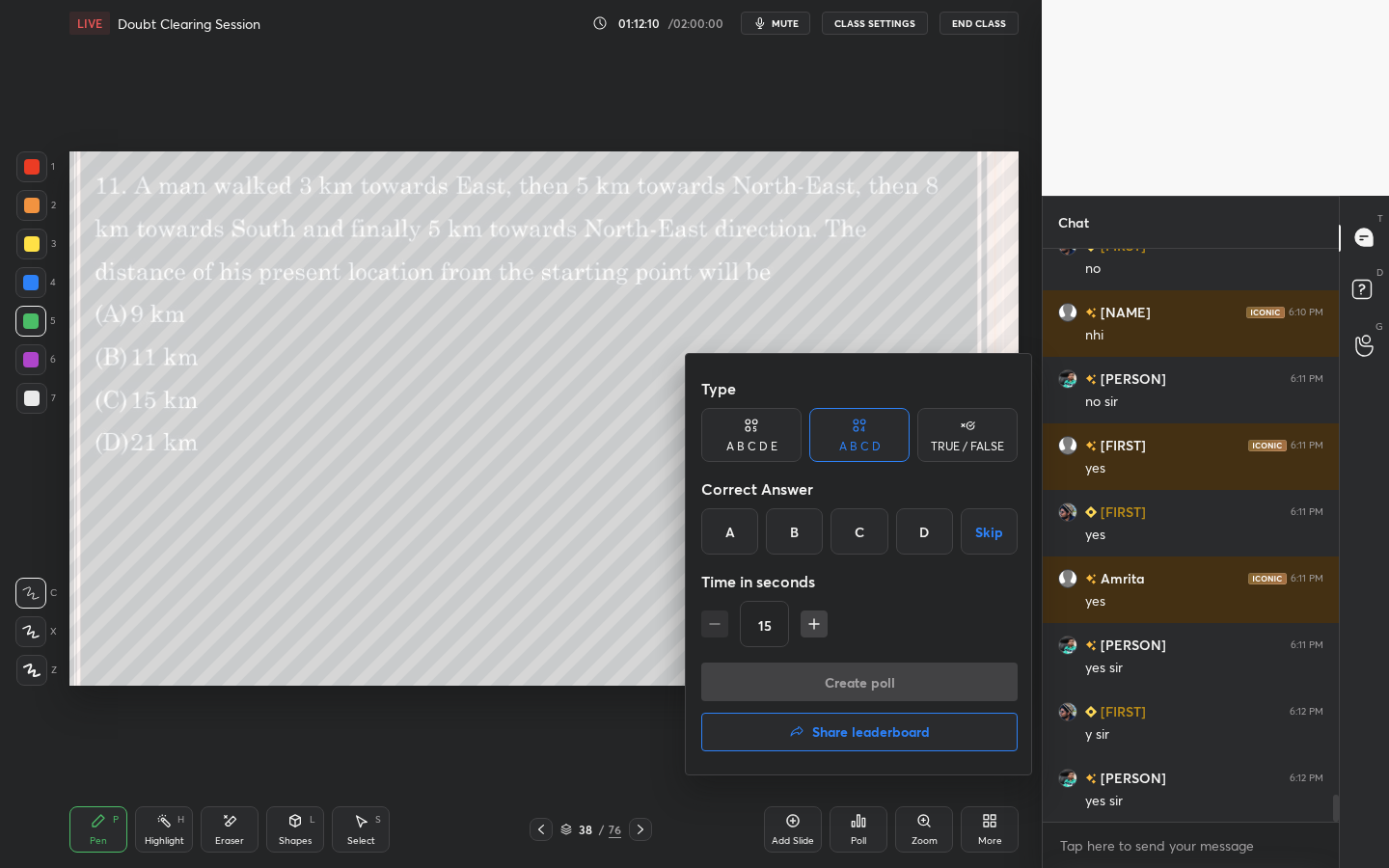 click on "B" at bounding box center (794, 531) 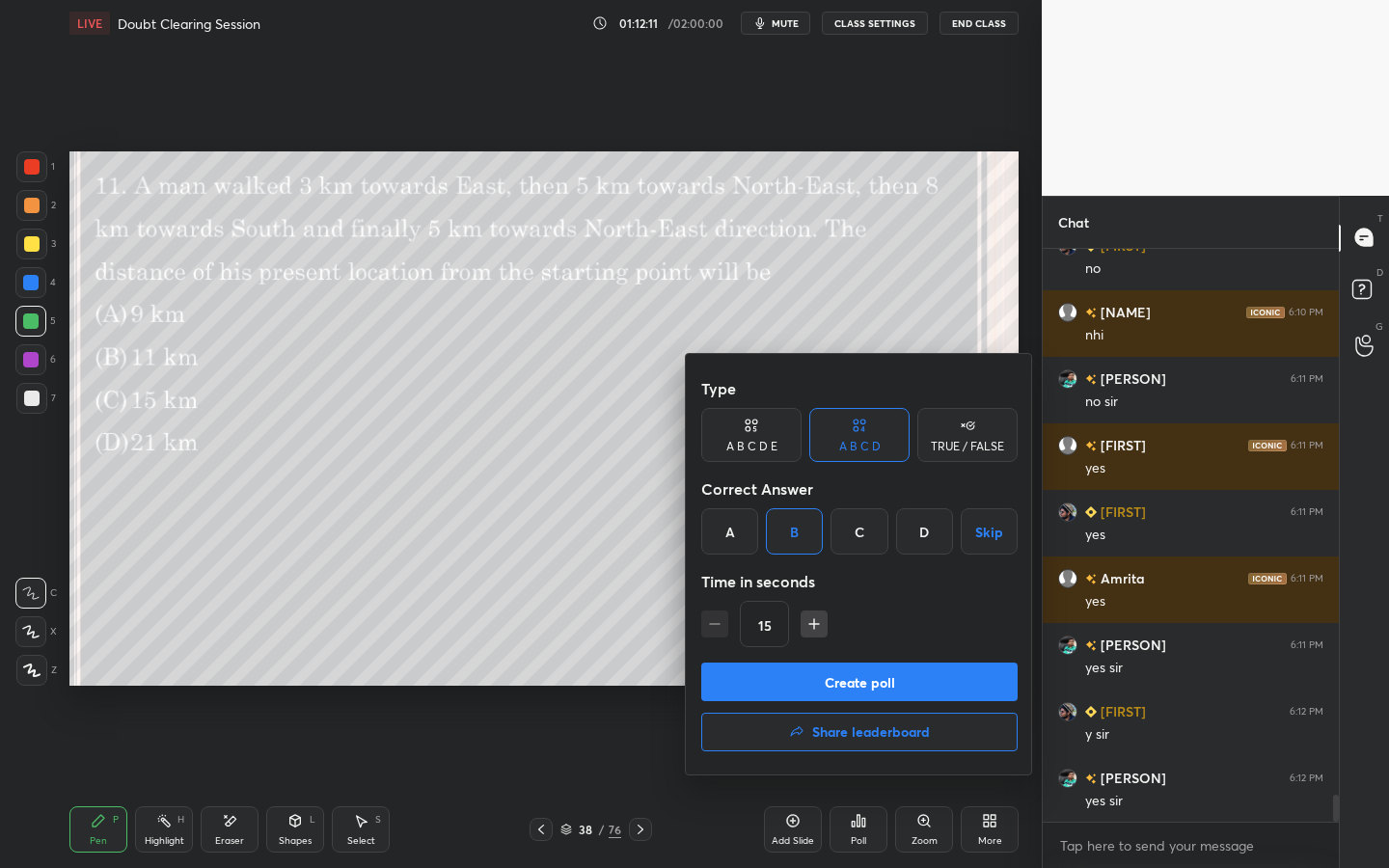 scroll, scrollTop: 11722, scrollLeft: 0, axis: vertical 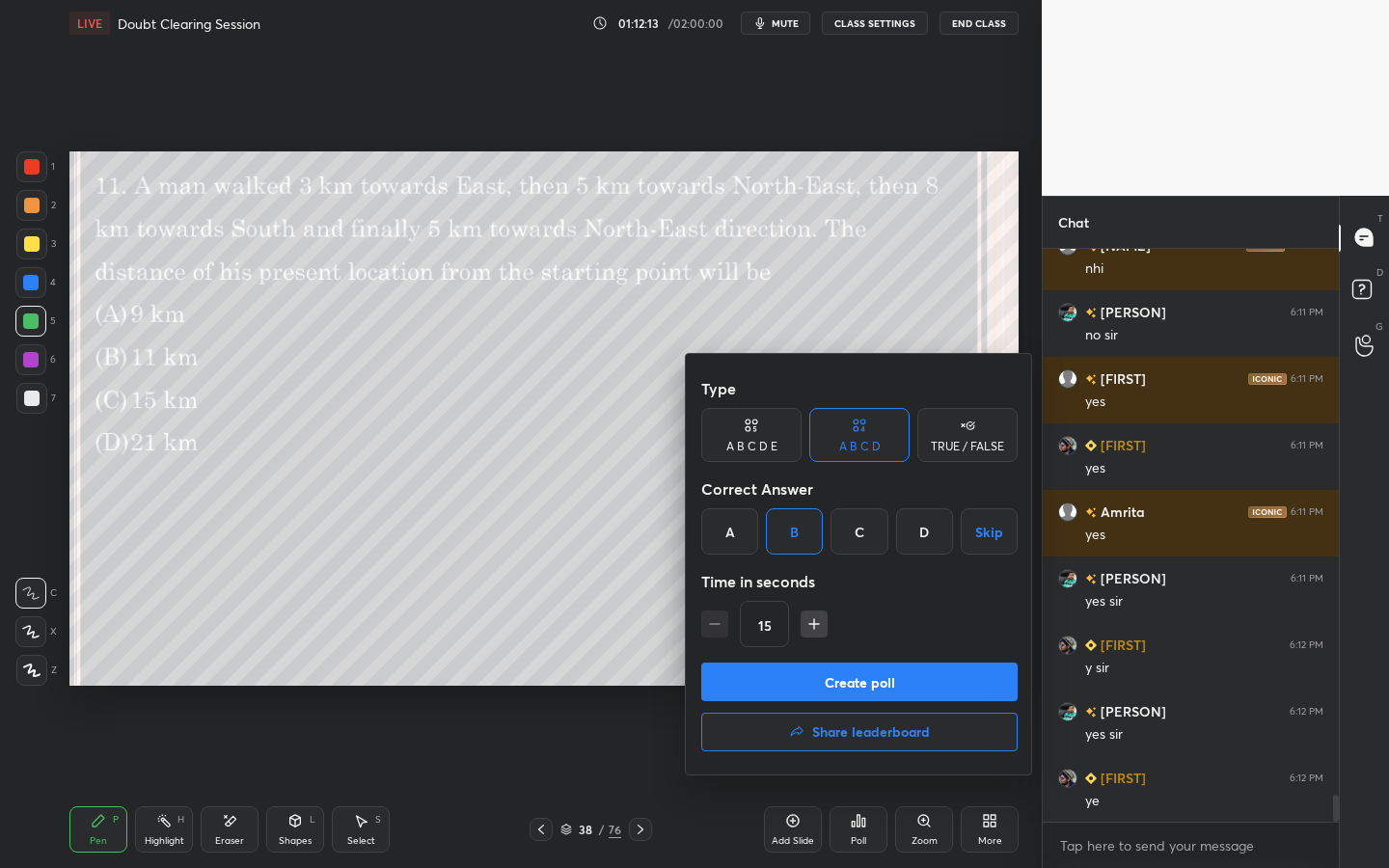 drag, startPoint x: 625, startPoint y: 728, endPoint x: 634, endPoint y: 718, distance: 13.45362 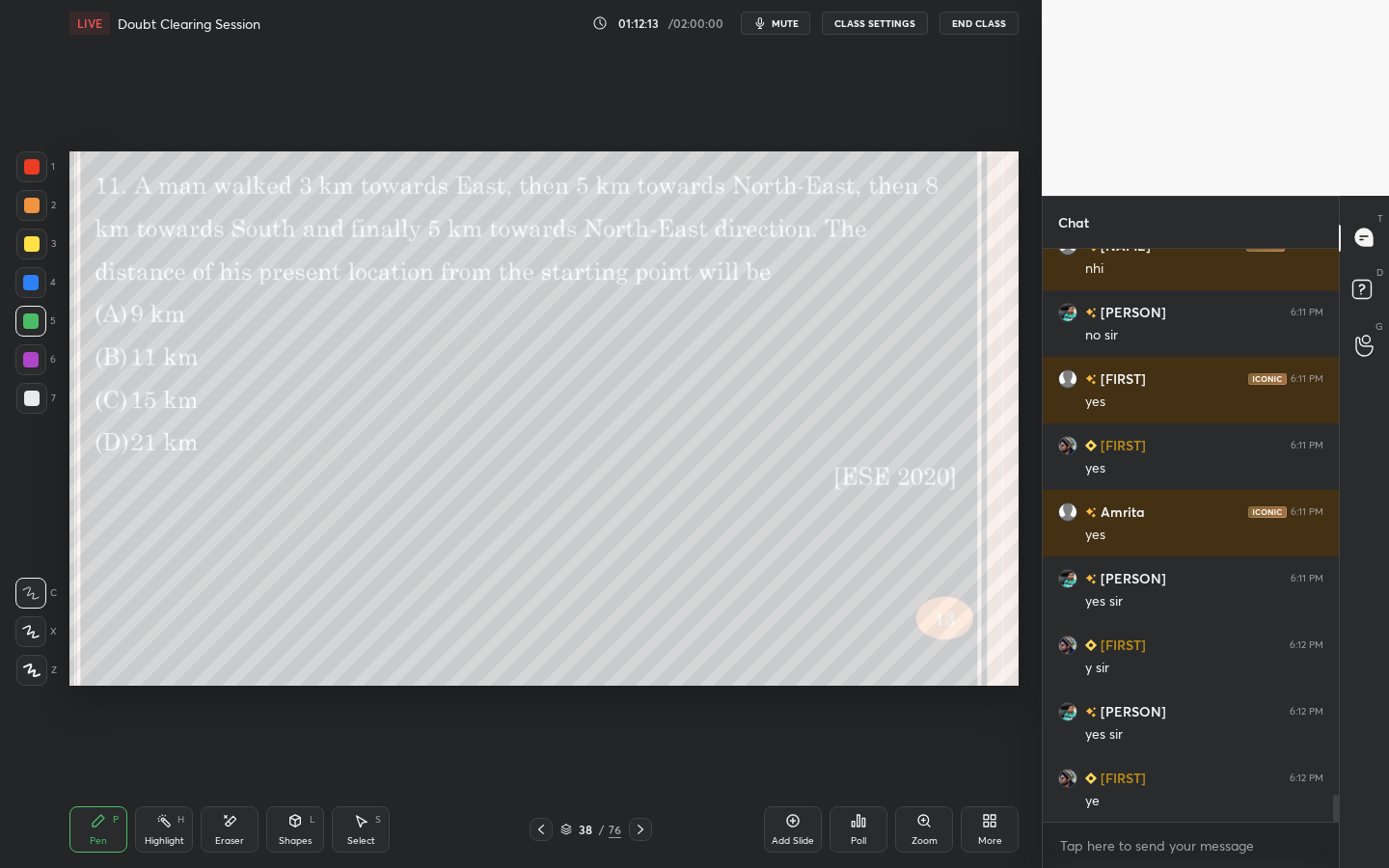 scroll, scrollTop: 11741, scrollLeft: 0, axis: vertical 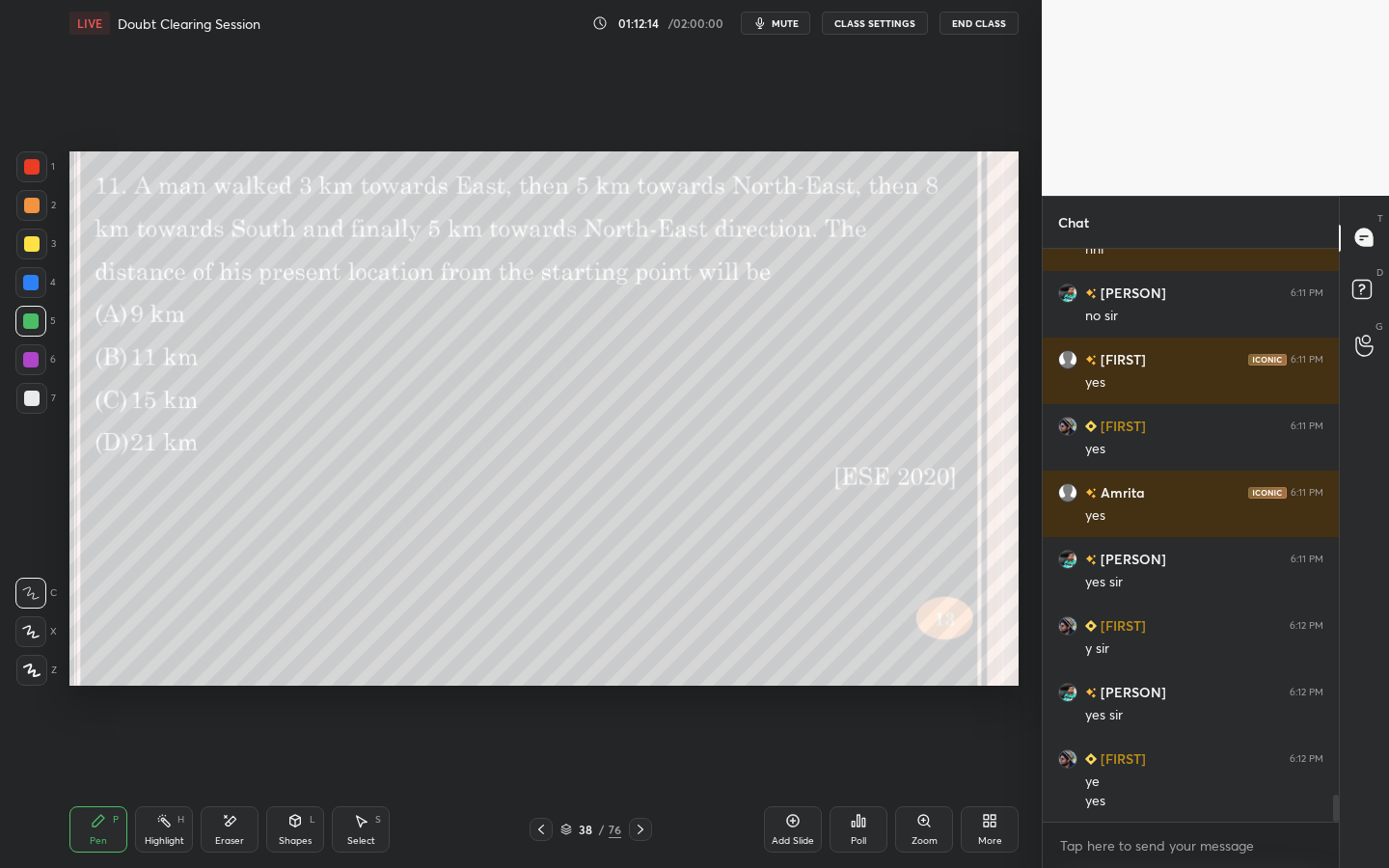click 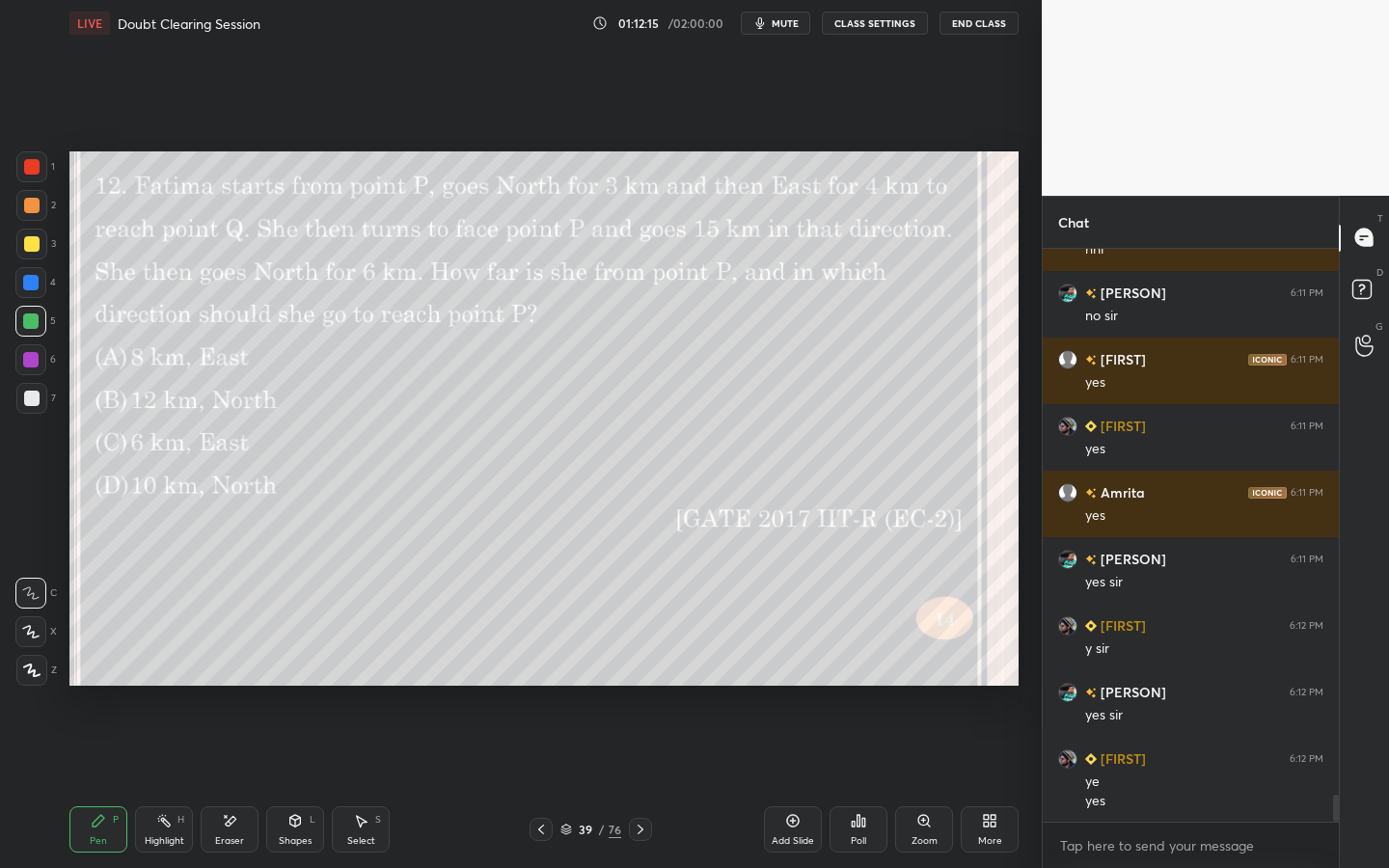 scroll, scrollTop: 11808, scrollLeft: 0, axis: vertical 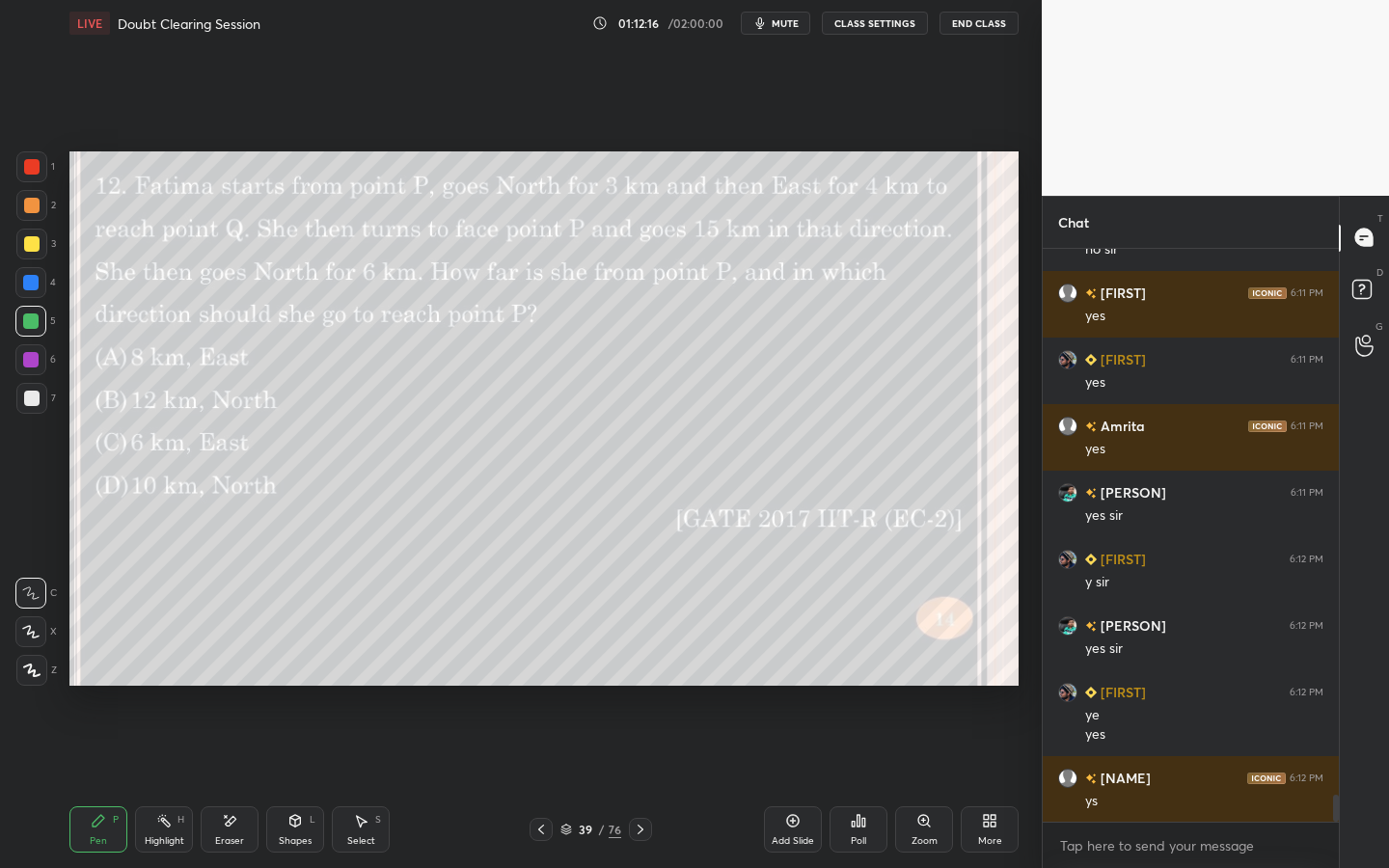 click on "Poll" at bounding box center (858, 829) 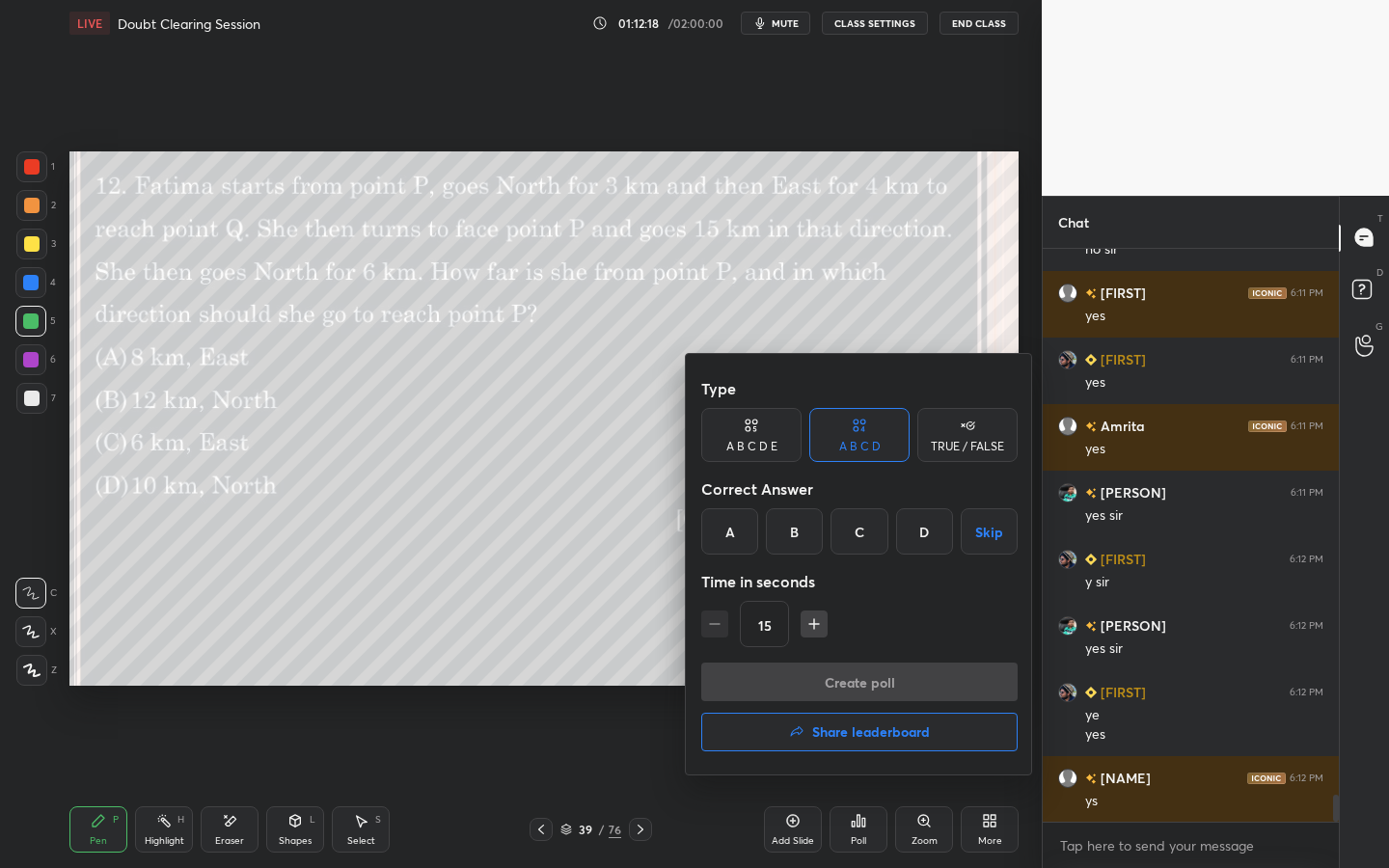 click on "A" at bounding box center [729, 531] 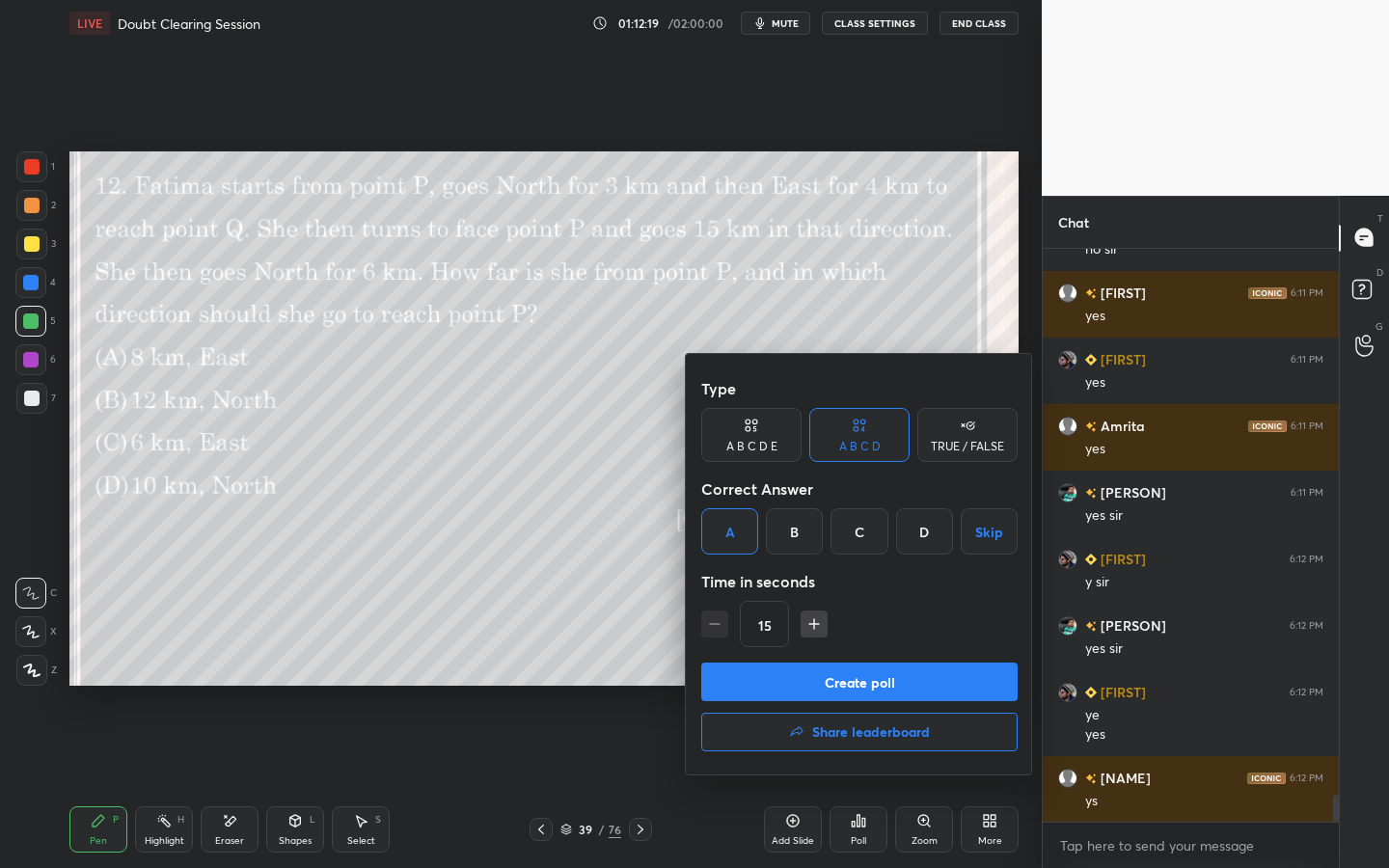 click on "Create poll" at bounding box center [859, 682] 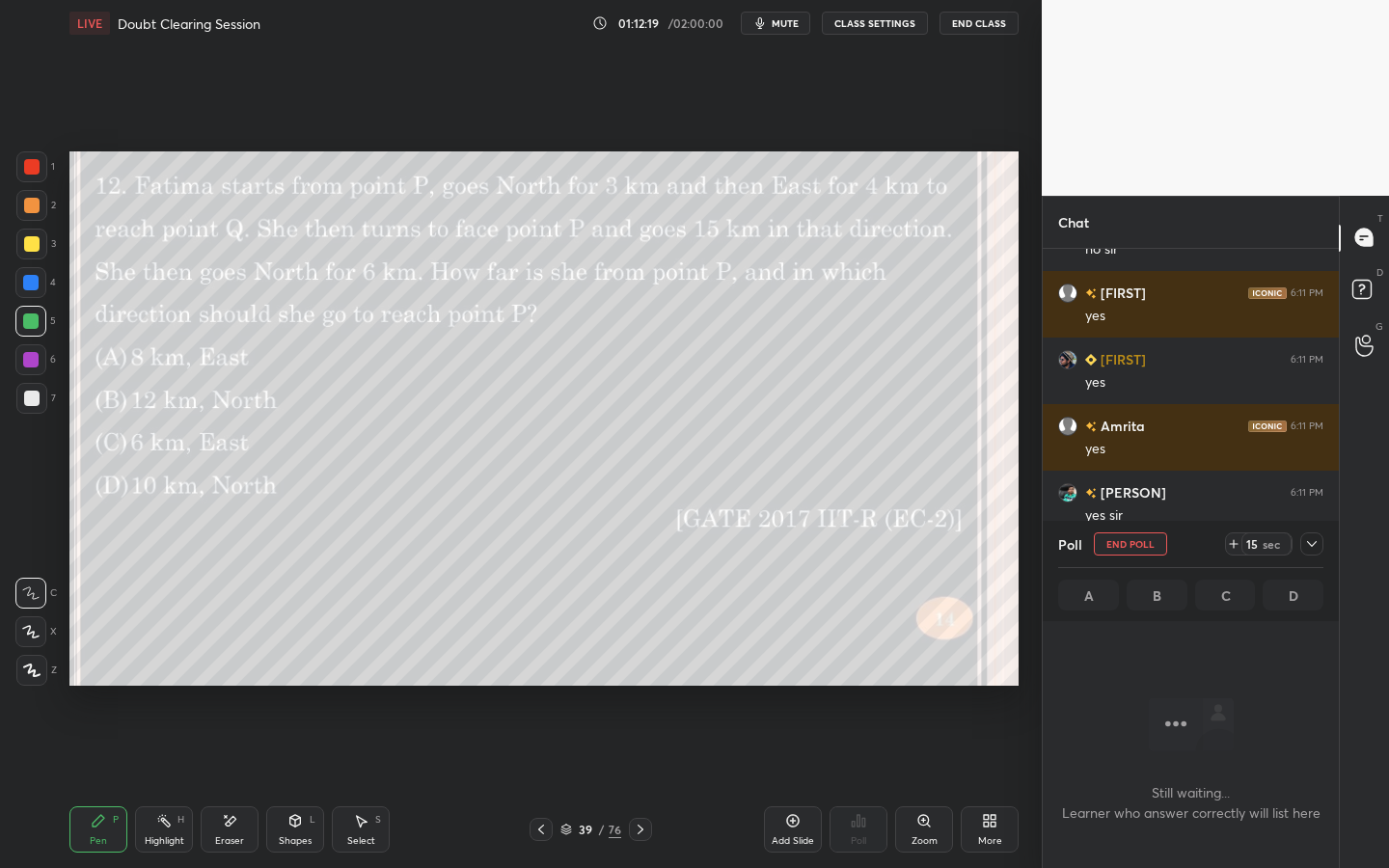 scroll, scrollTop: 482, scrollLeft: 290, axis: both 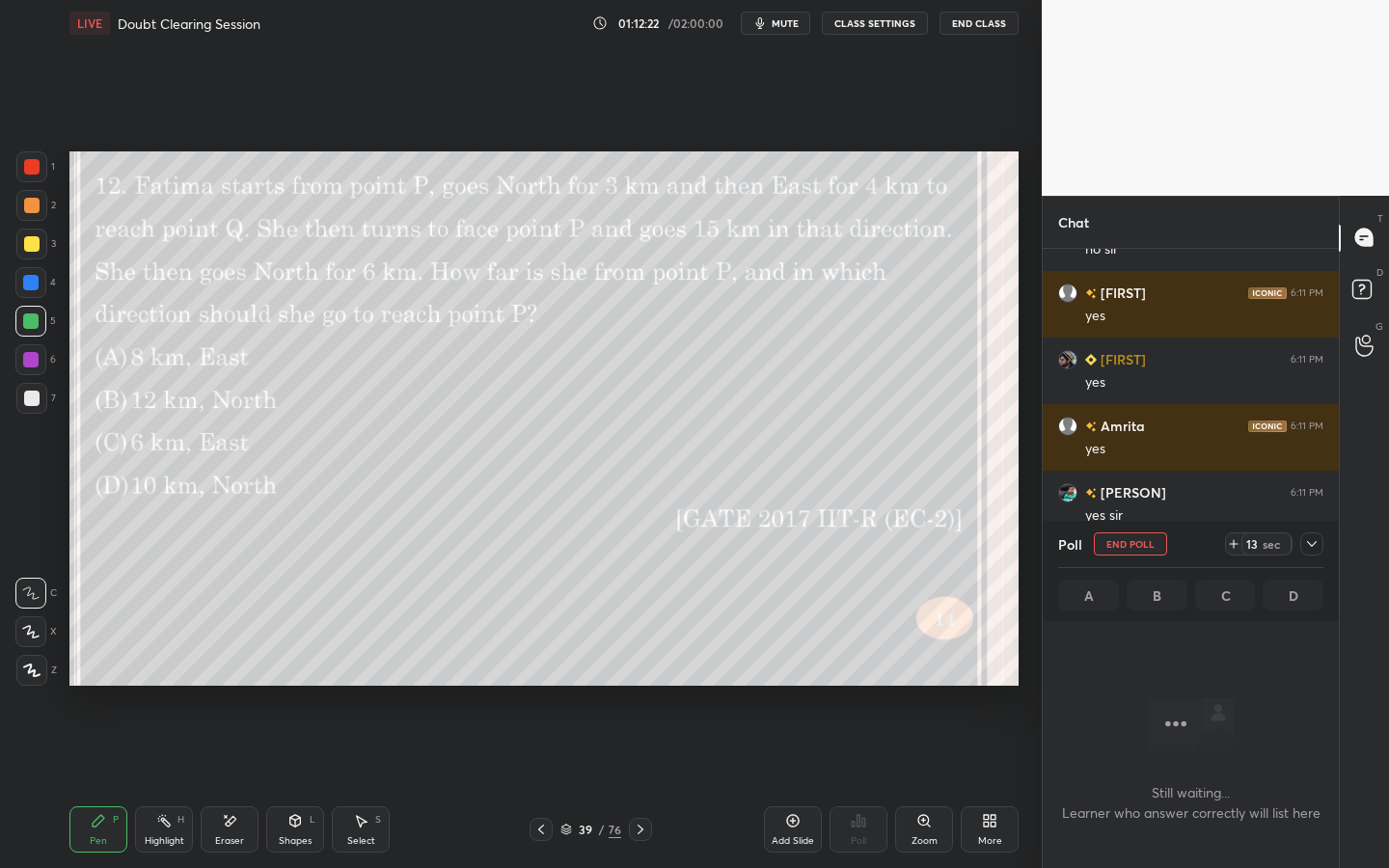 click 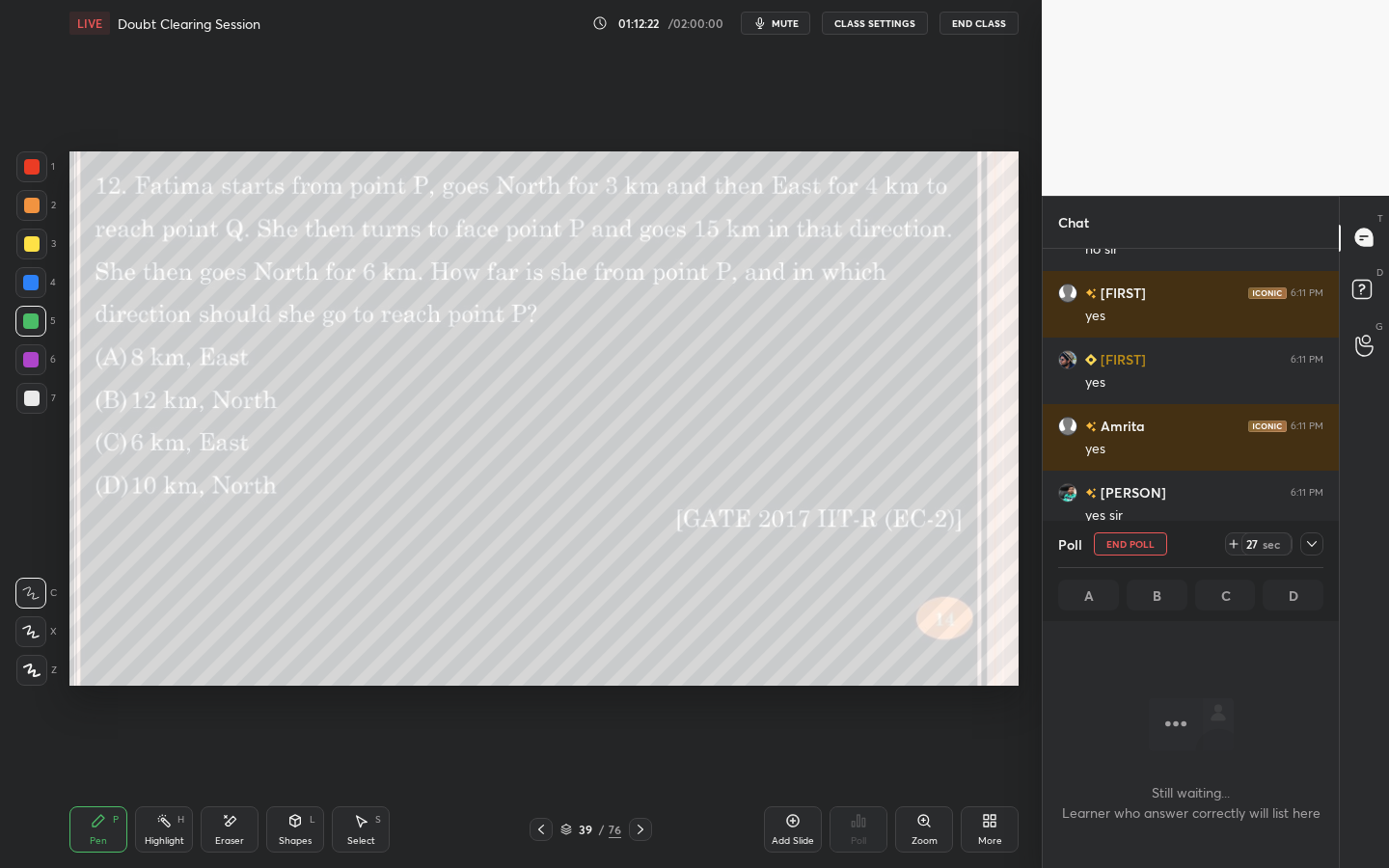 click 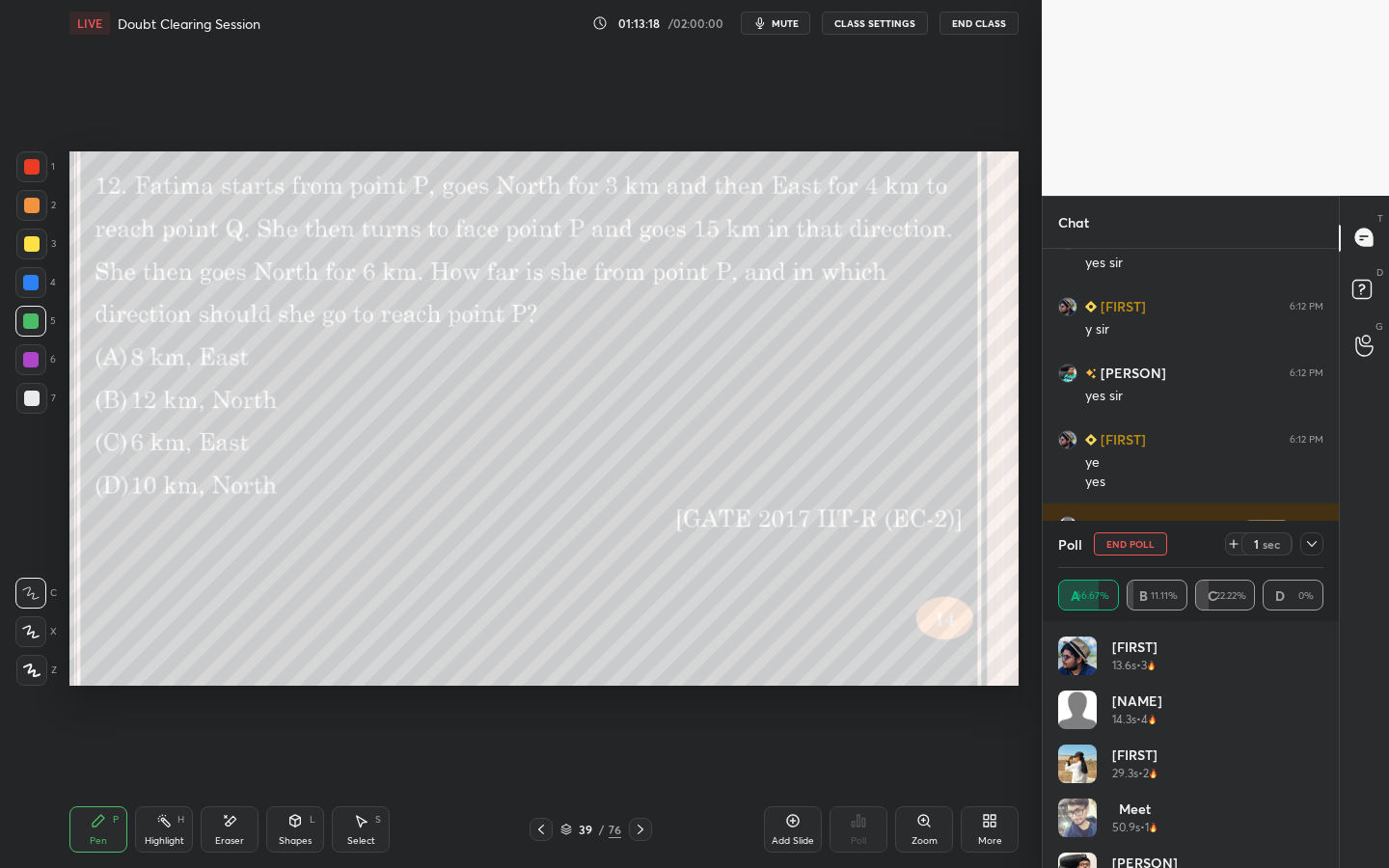 scroll, scrollTop: 12127, scrollLeft: 0, axis: vertical 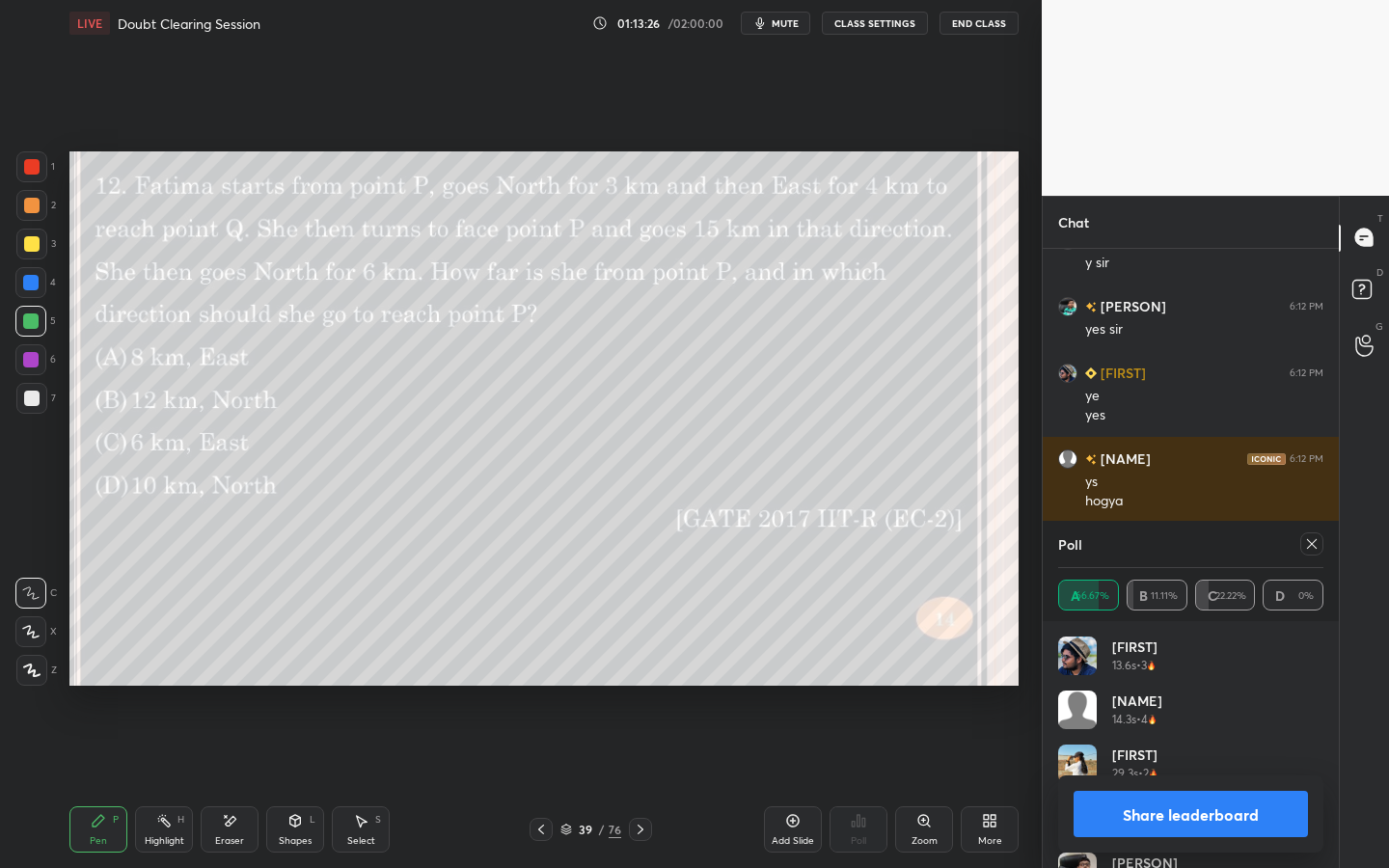 click 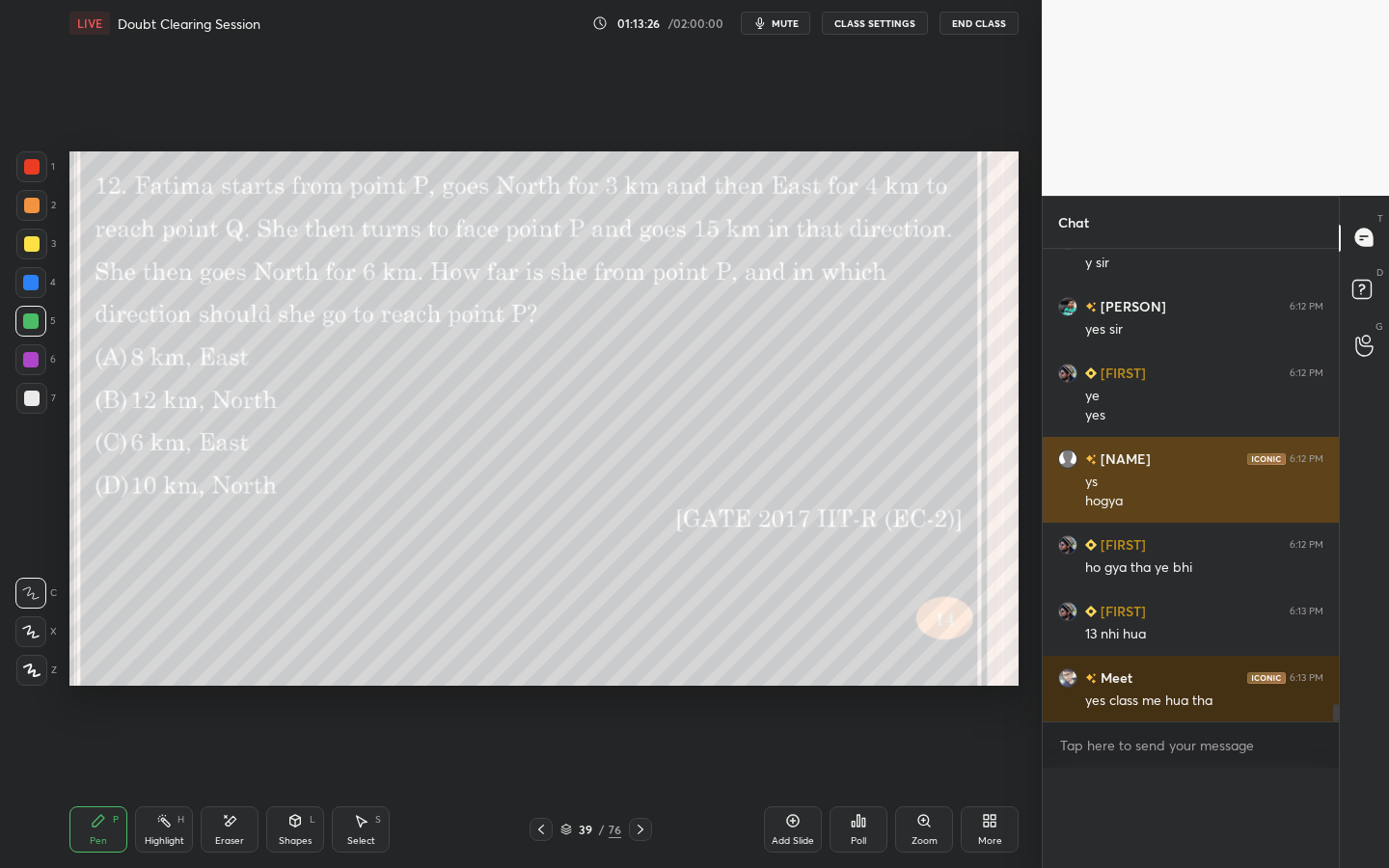 scroll, scrollTop: 0, scrollLeft: 0, axis: both 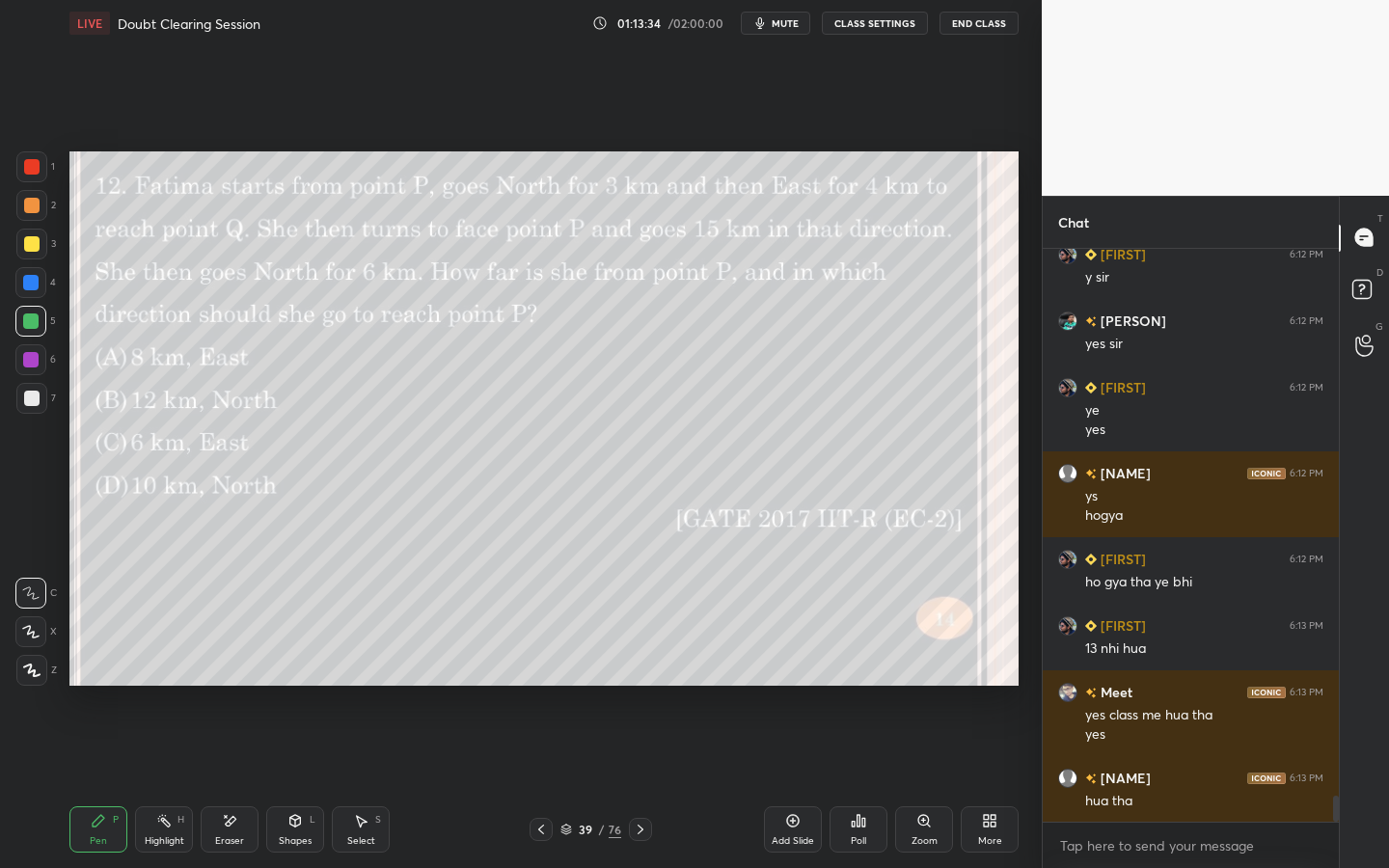 click 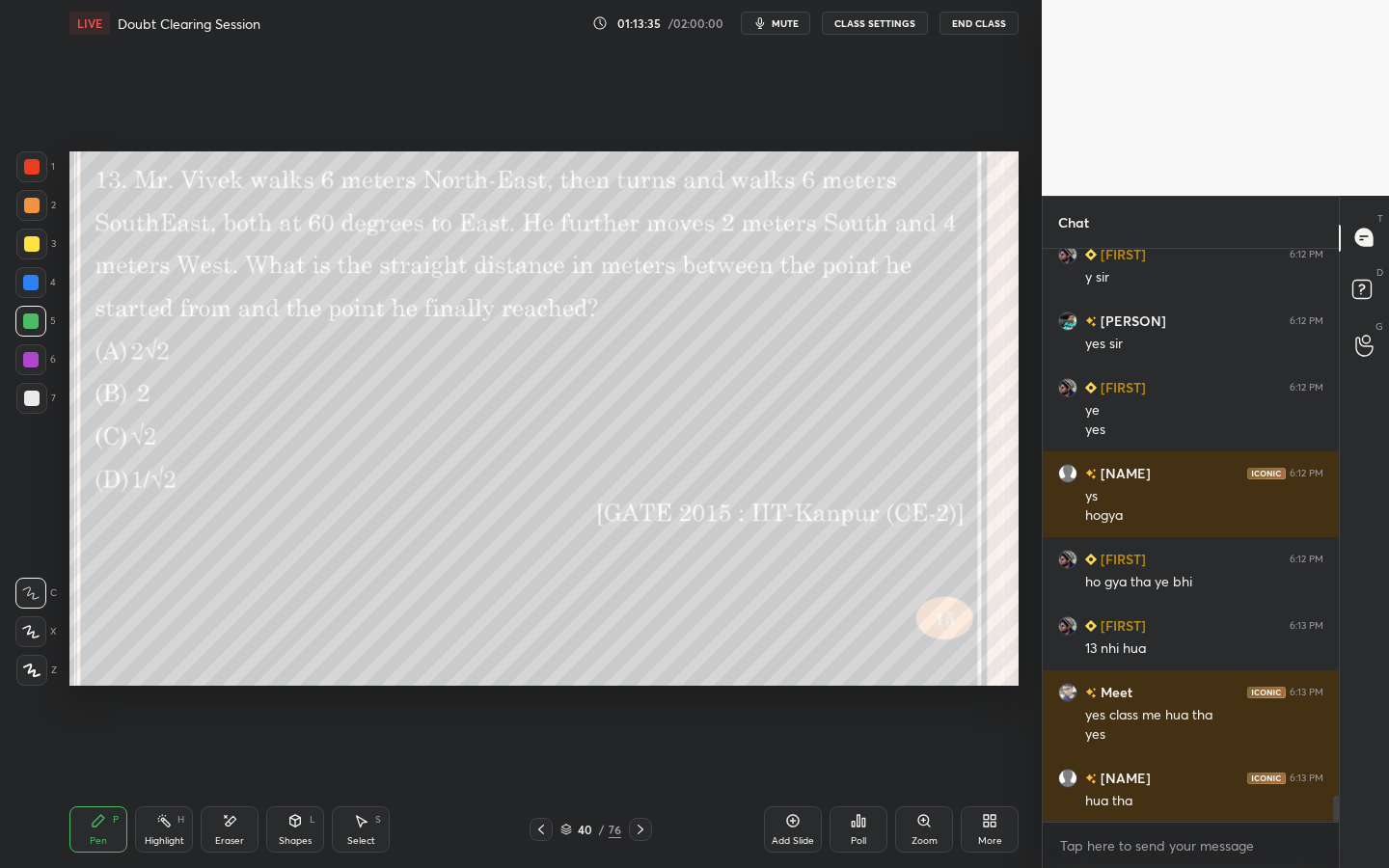 scroll, scrollTop: 12179, scrollLeft: 0, axis: vertical 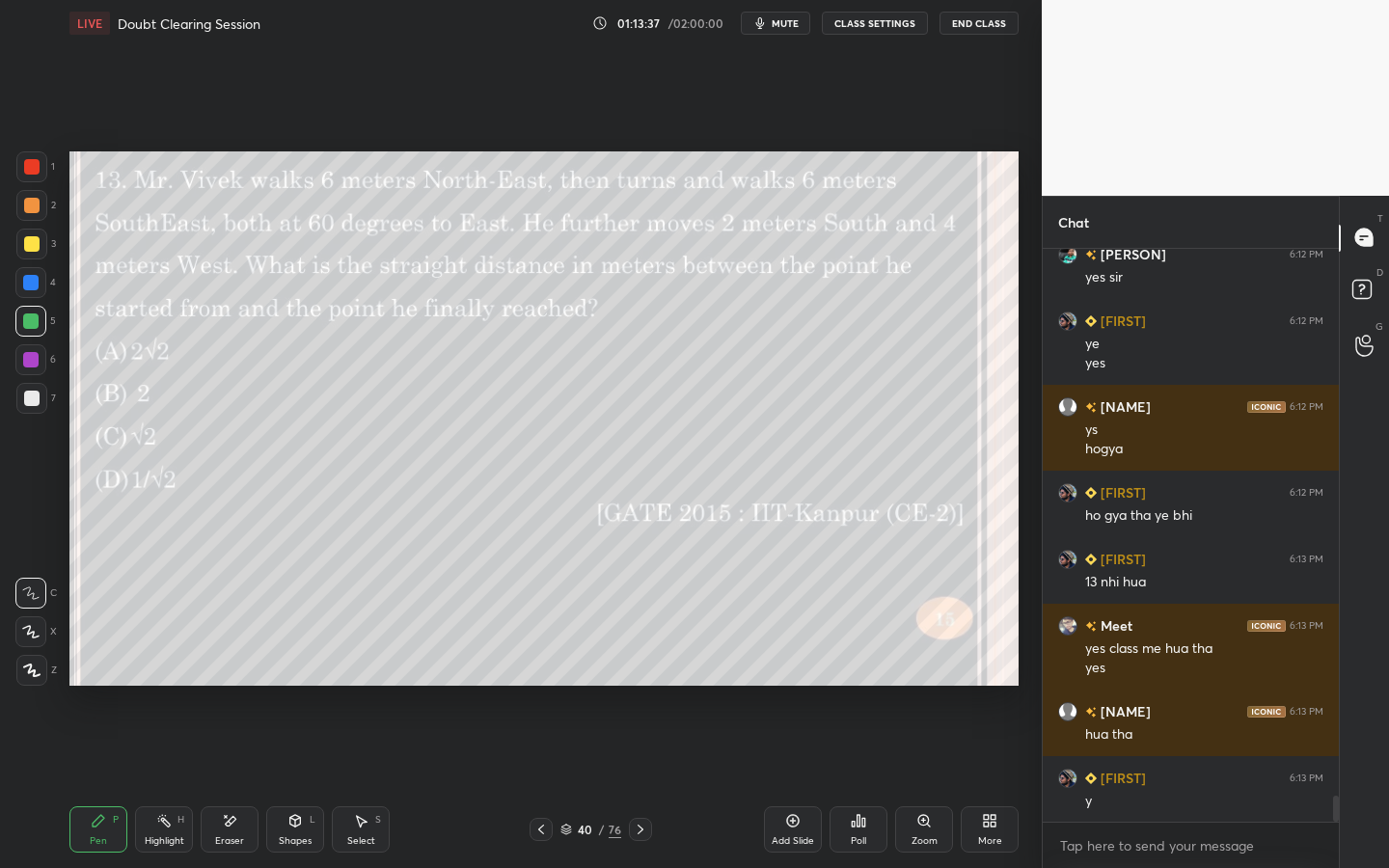 click on "Poll" at bounding box center [858, 829] 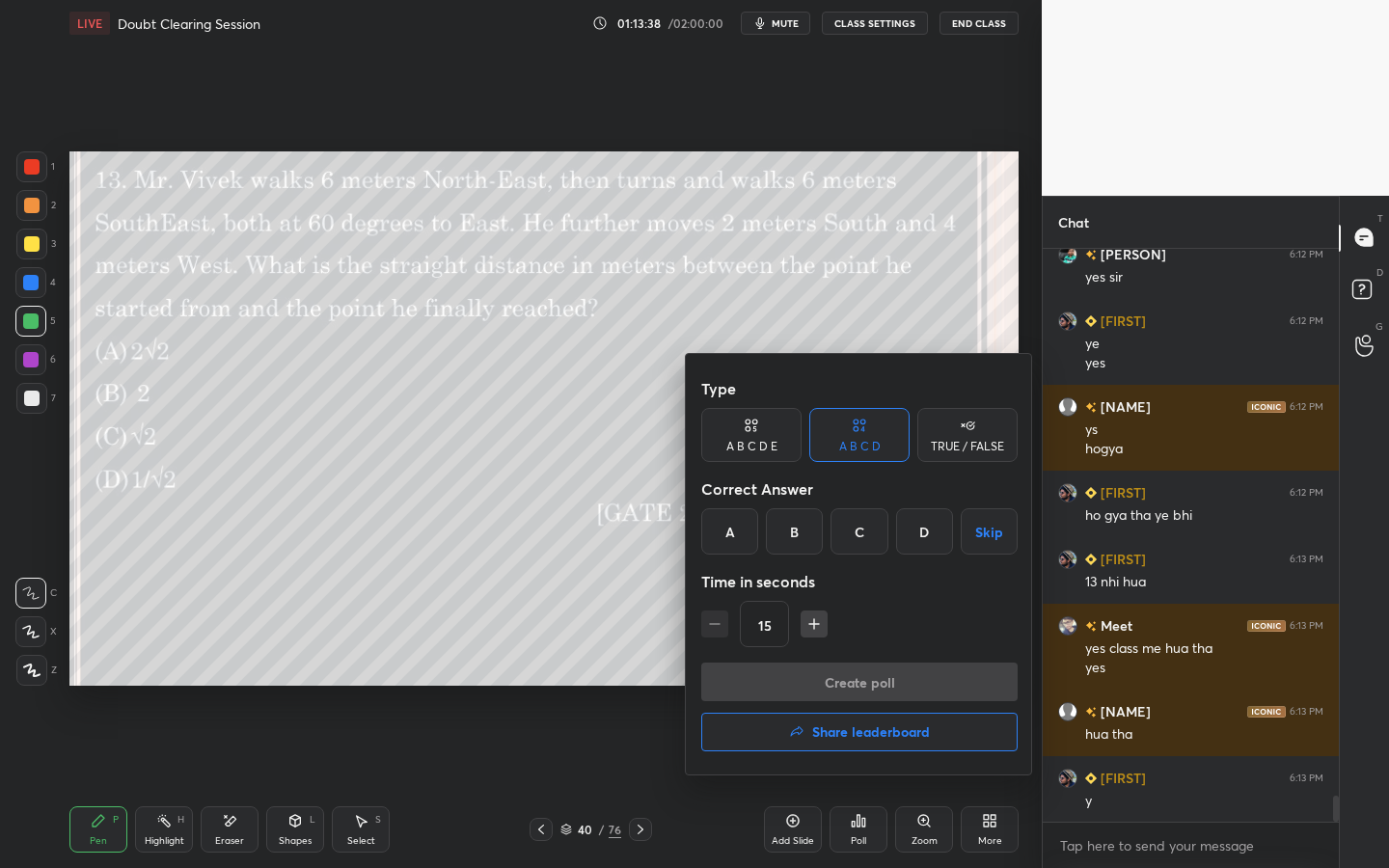 click on "A" at bounding box center [729, 531] 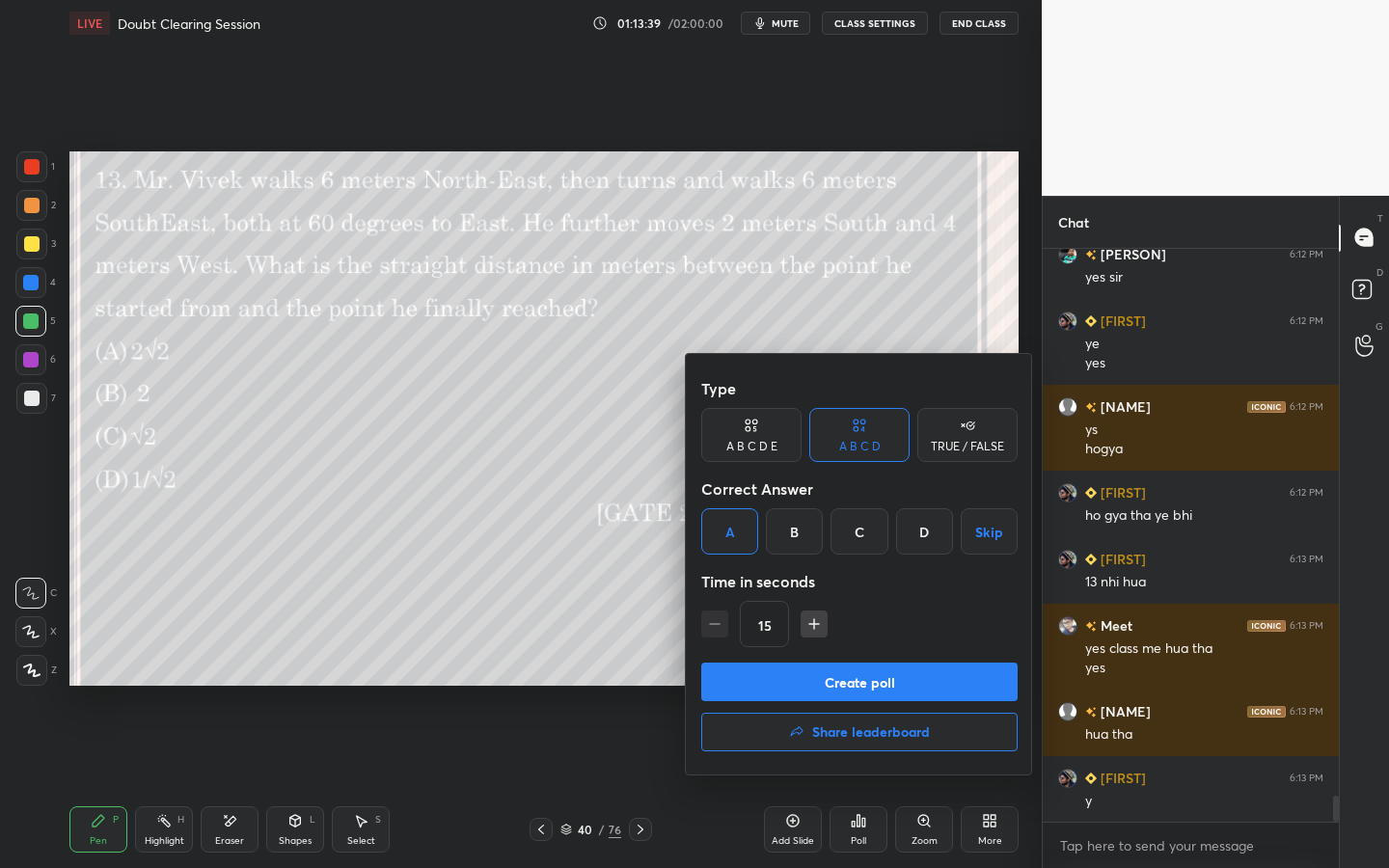 drag, startPoint x: 776, startPoint y: 674, endPoint x: 796, endPoint y: 669, distance: 20.615528 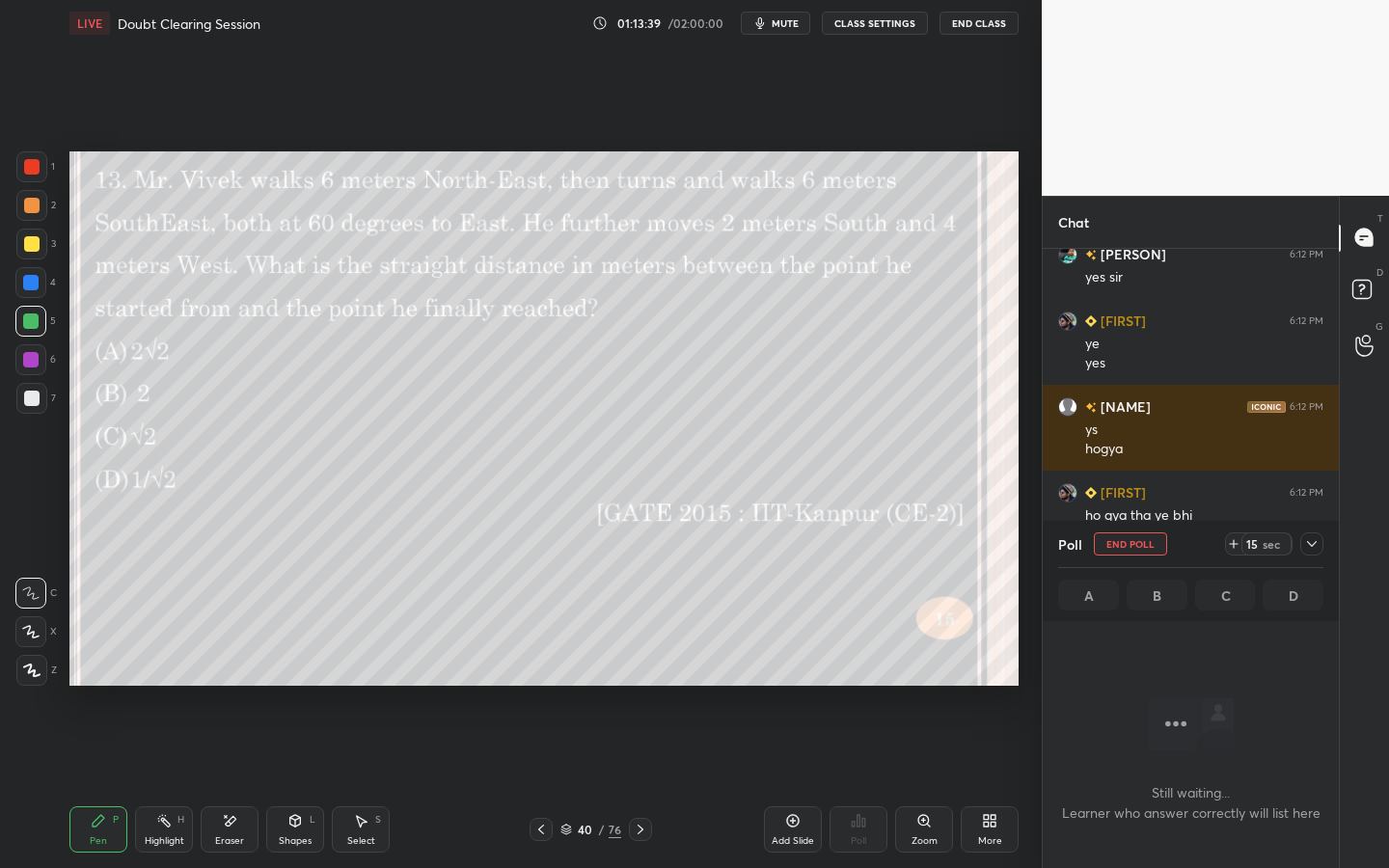 scroll, scrollTop: 536, scrollLeft: 290, axis: both 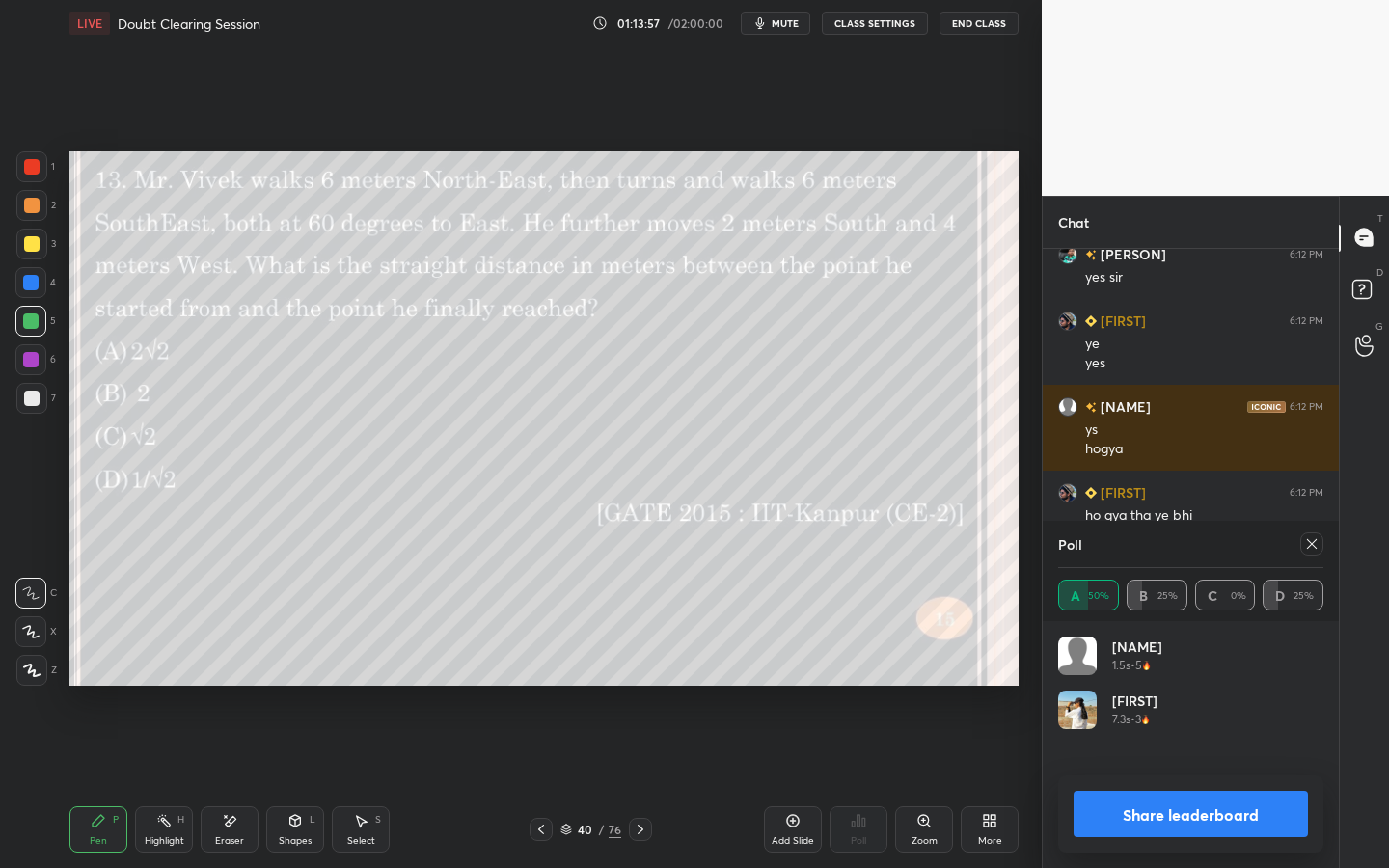 click on "Poll" at bounding box center [1190, 544] 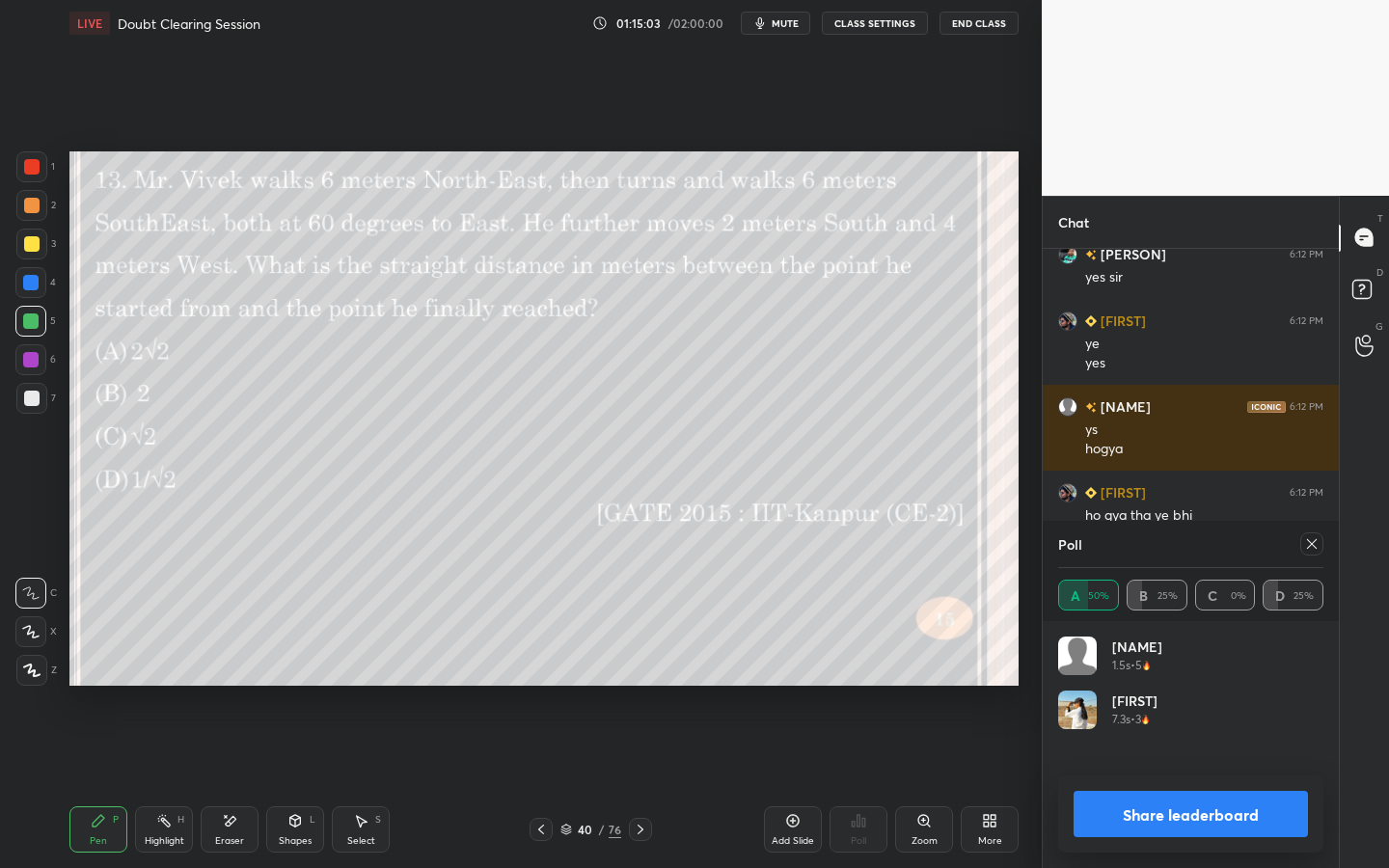 drag, startPoint x: 31, startPoint y: 393, endPoint x: 52, endPoint y: 391, distance: 21.095023 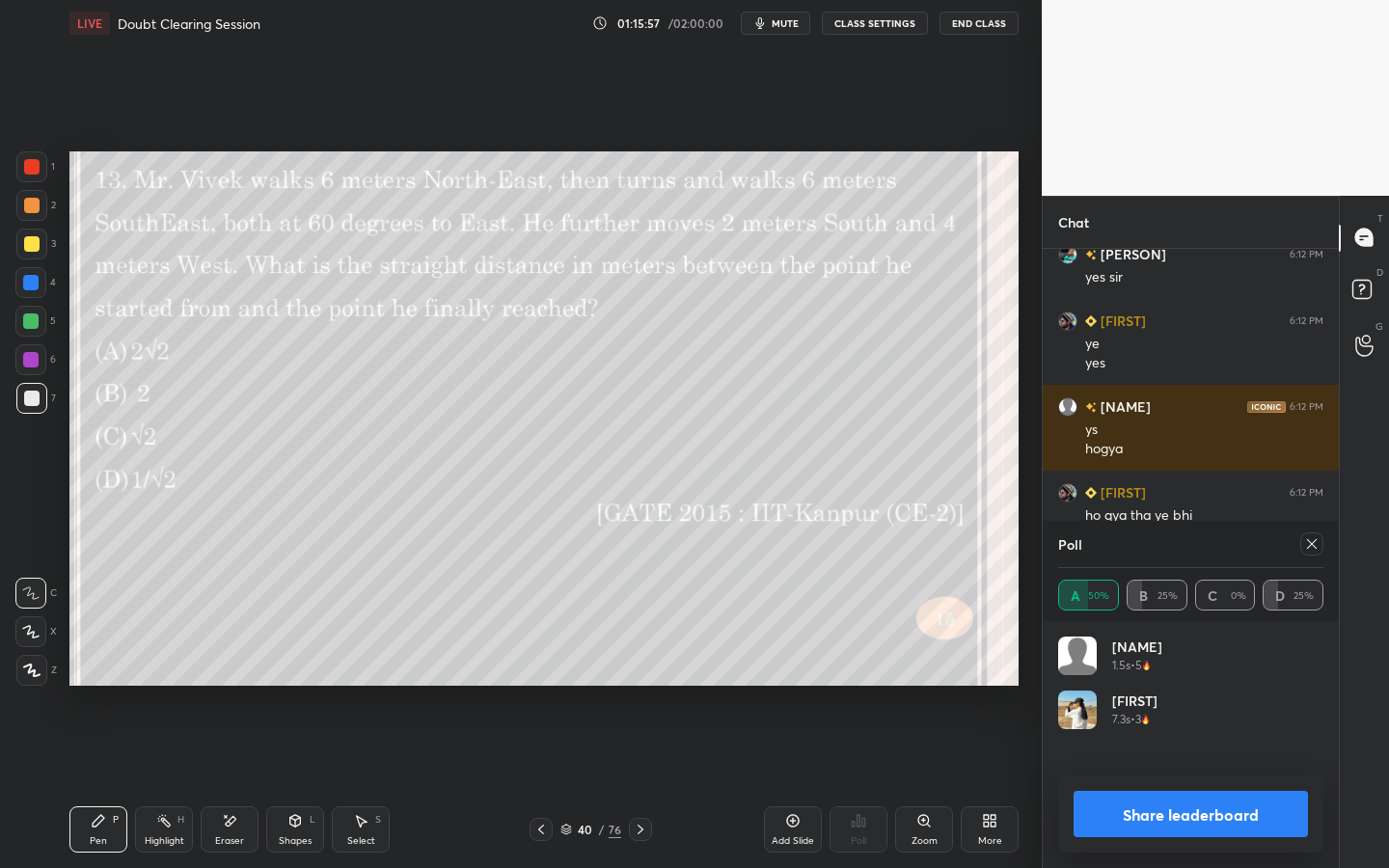 click on "Eraser" at bounding box center [230, 829] 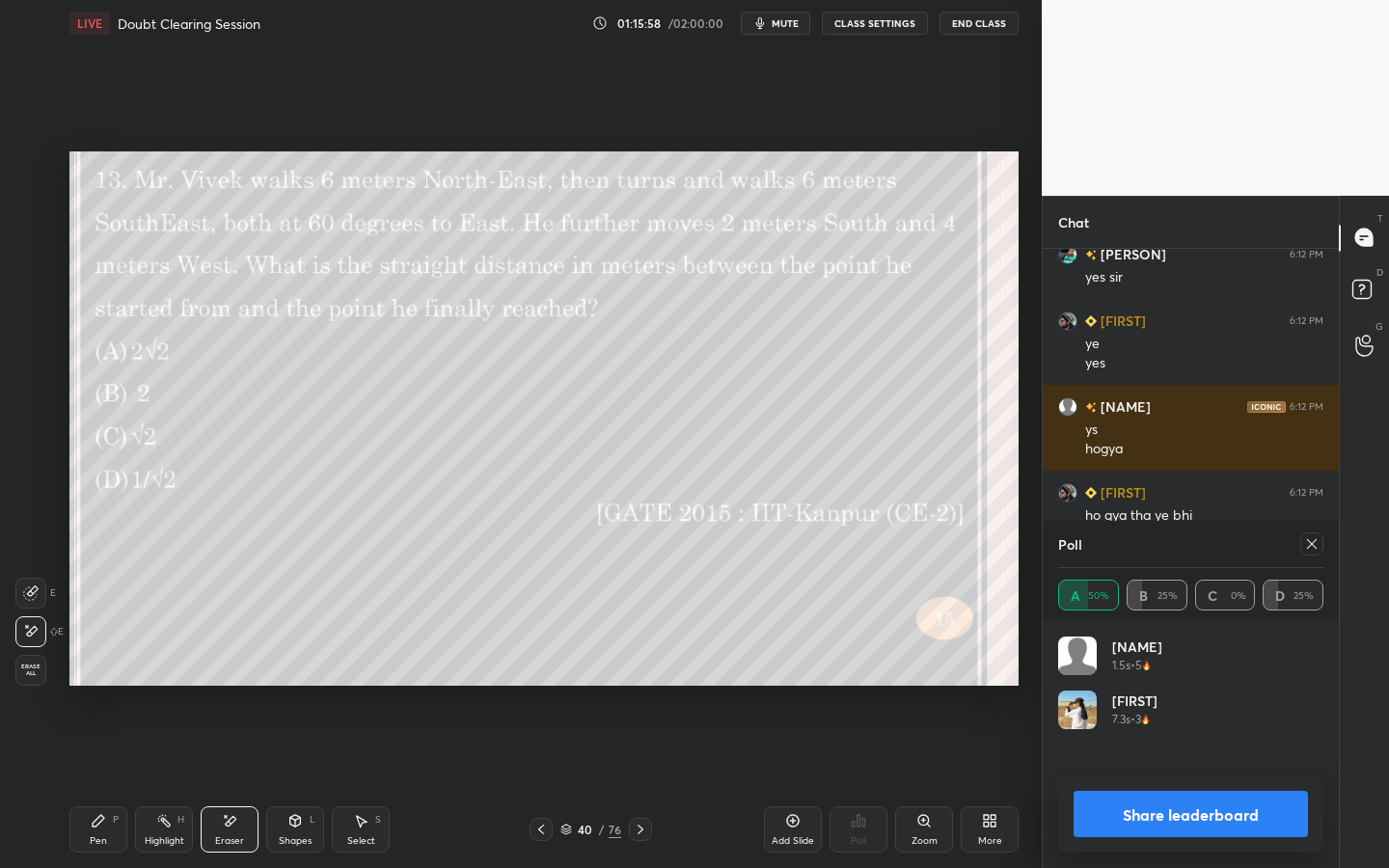 click on "Pen P" at bounding box center (98, 829) 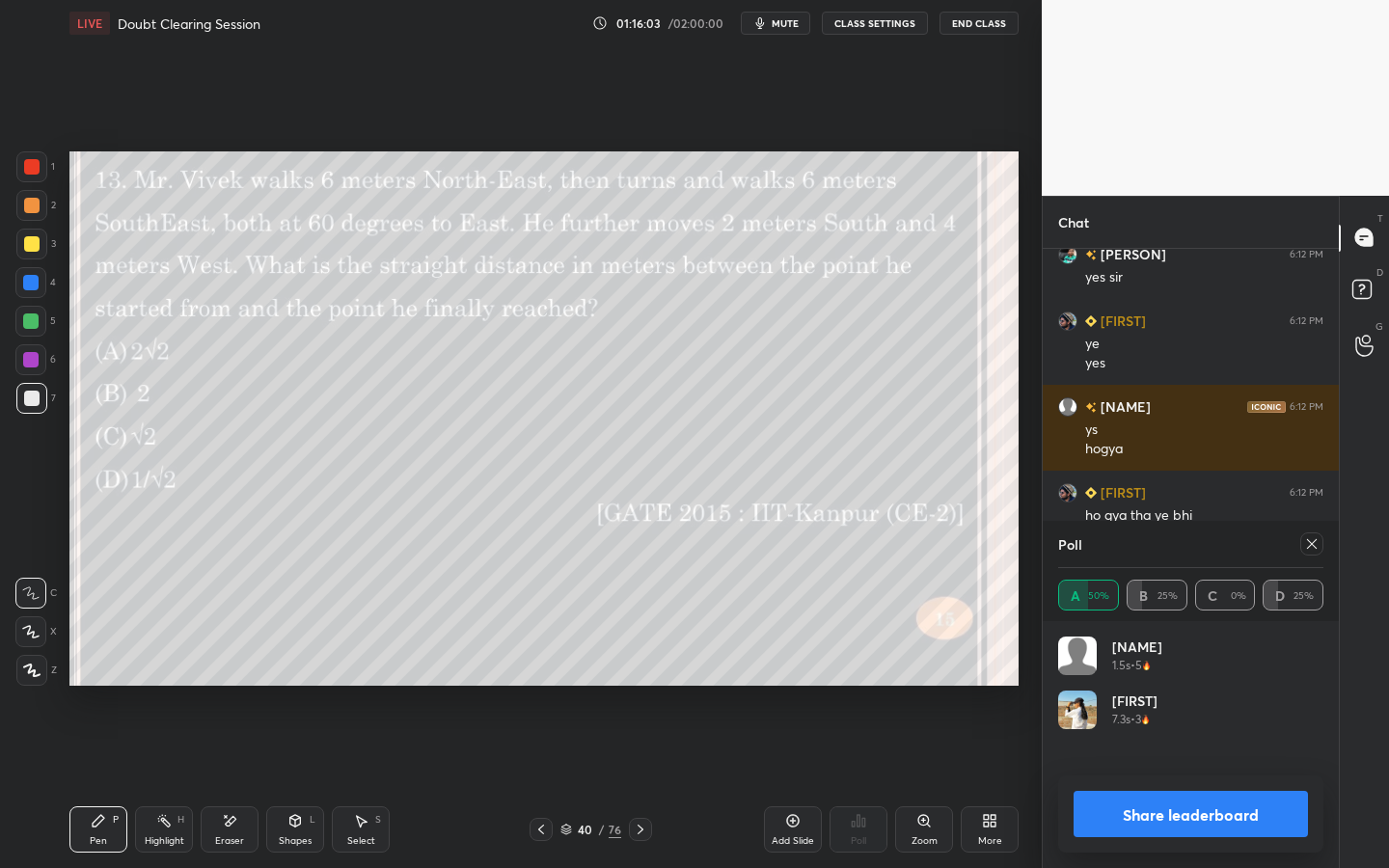 click 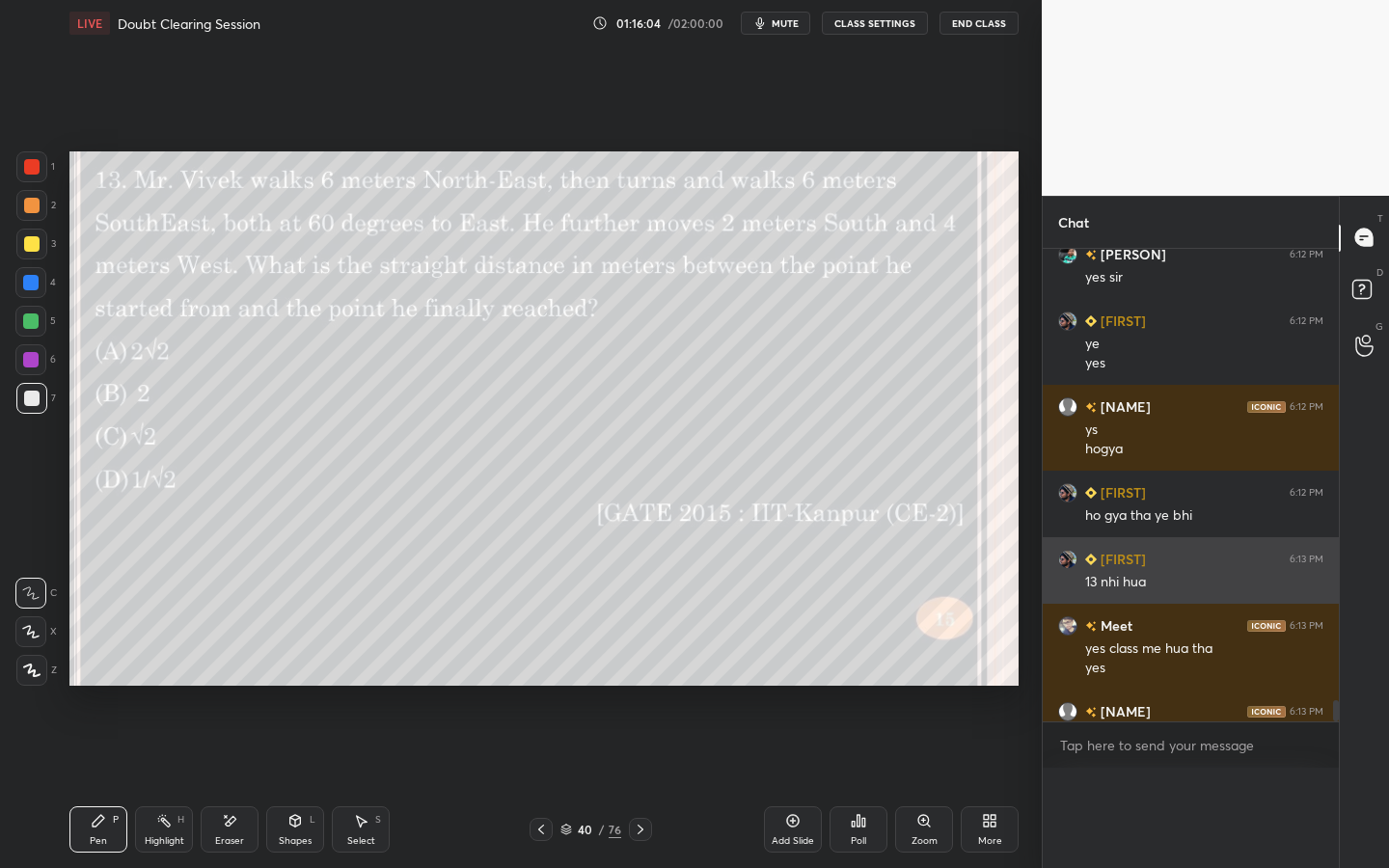 scroll, scrollTop: 116, scrollLeft: 259, axis: both 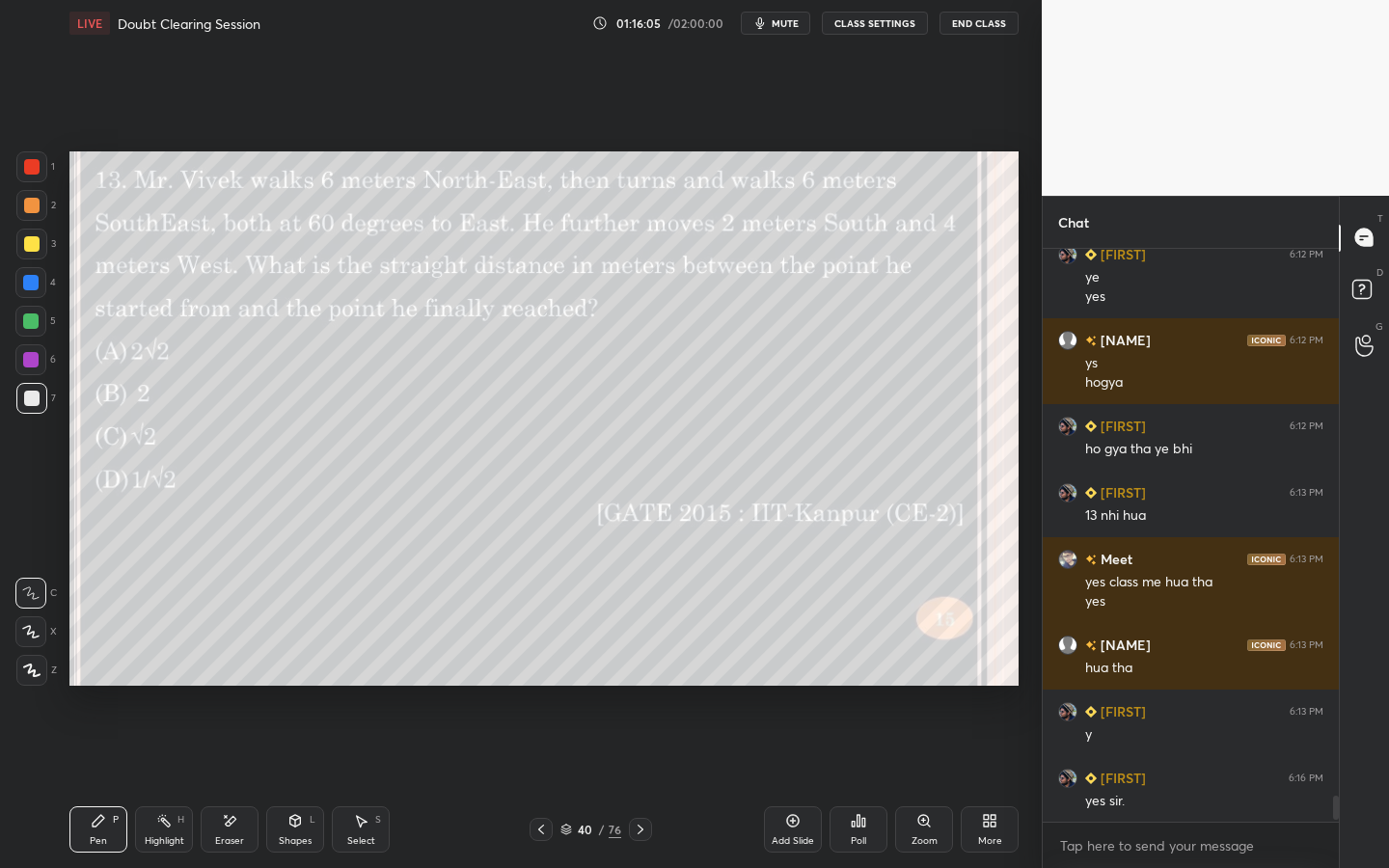 click 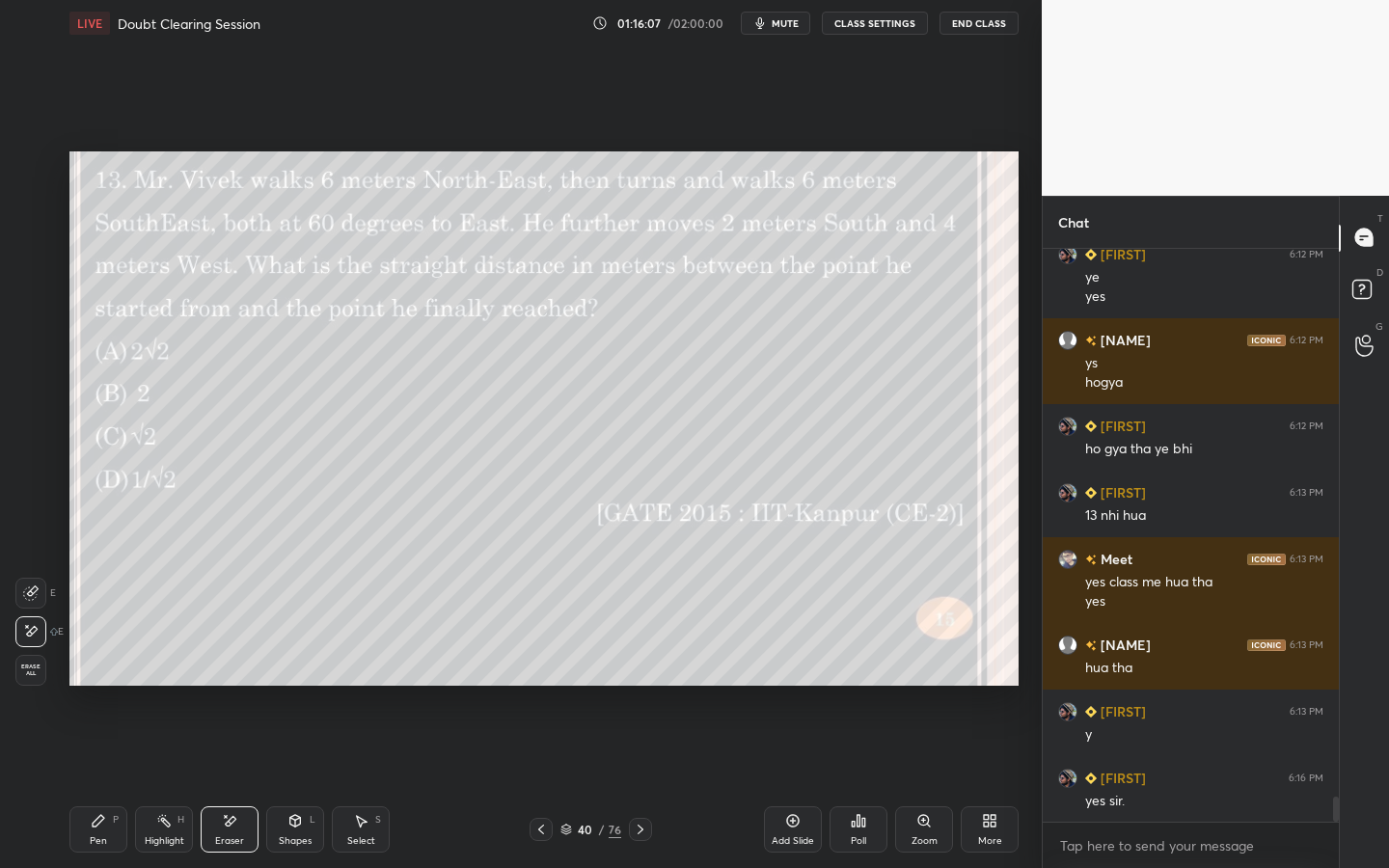 scroll, scrollTop: 12312, scrollLeft: 0, axis: vertical 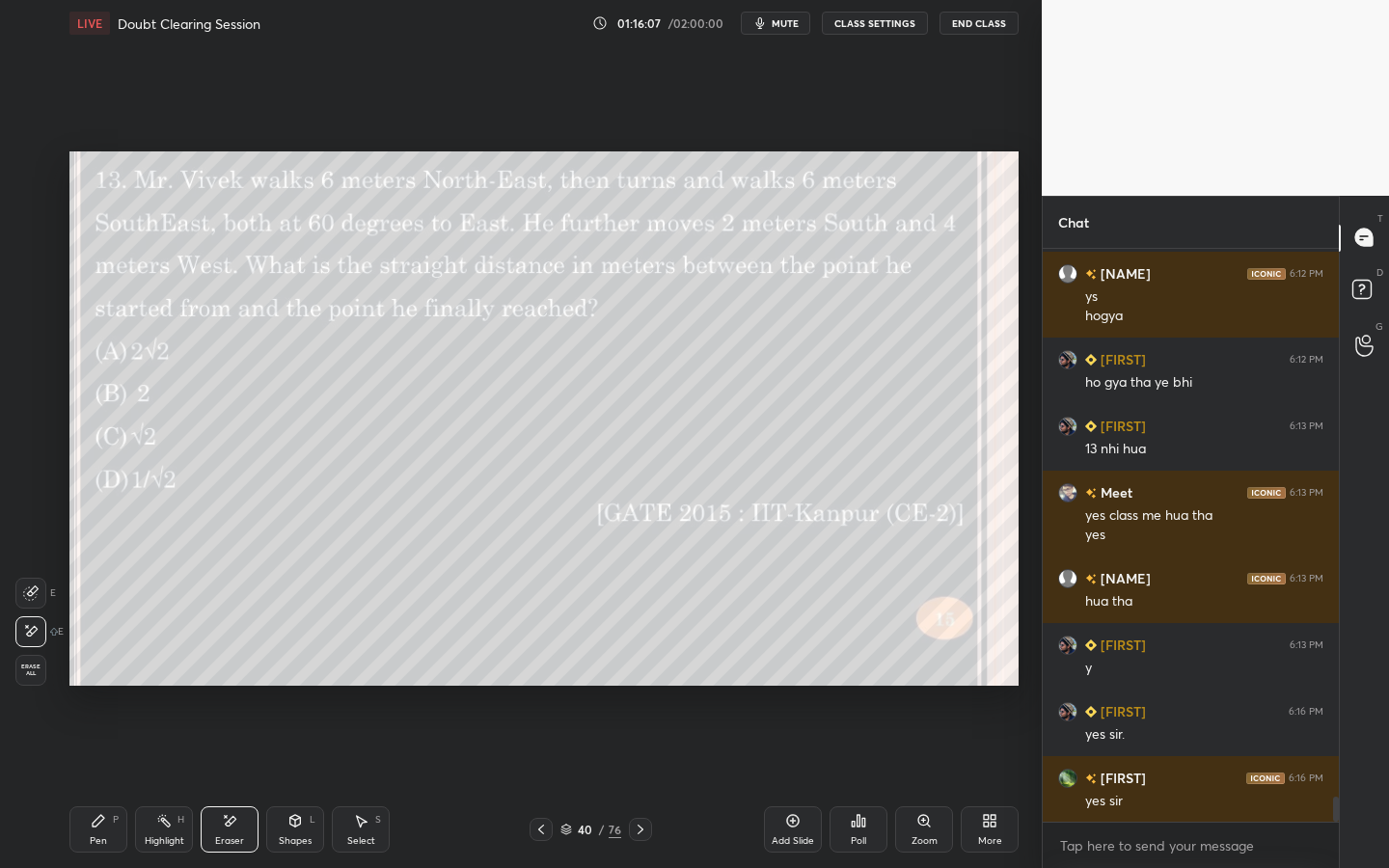 click on "Pen P" at bounding box center [98, 829] 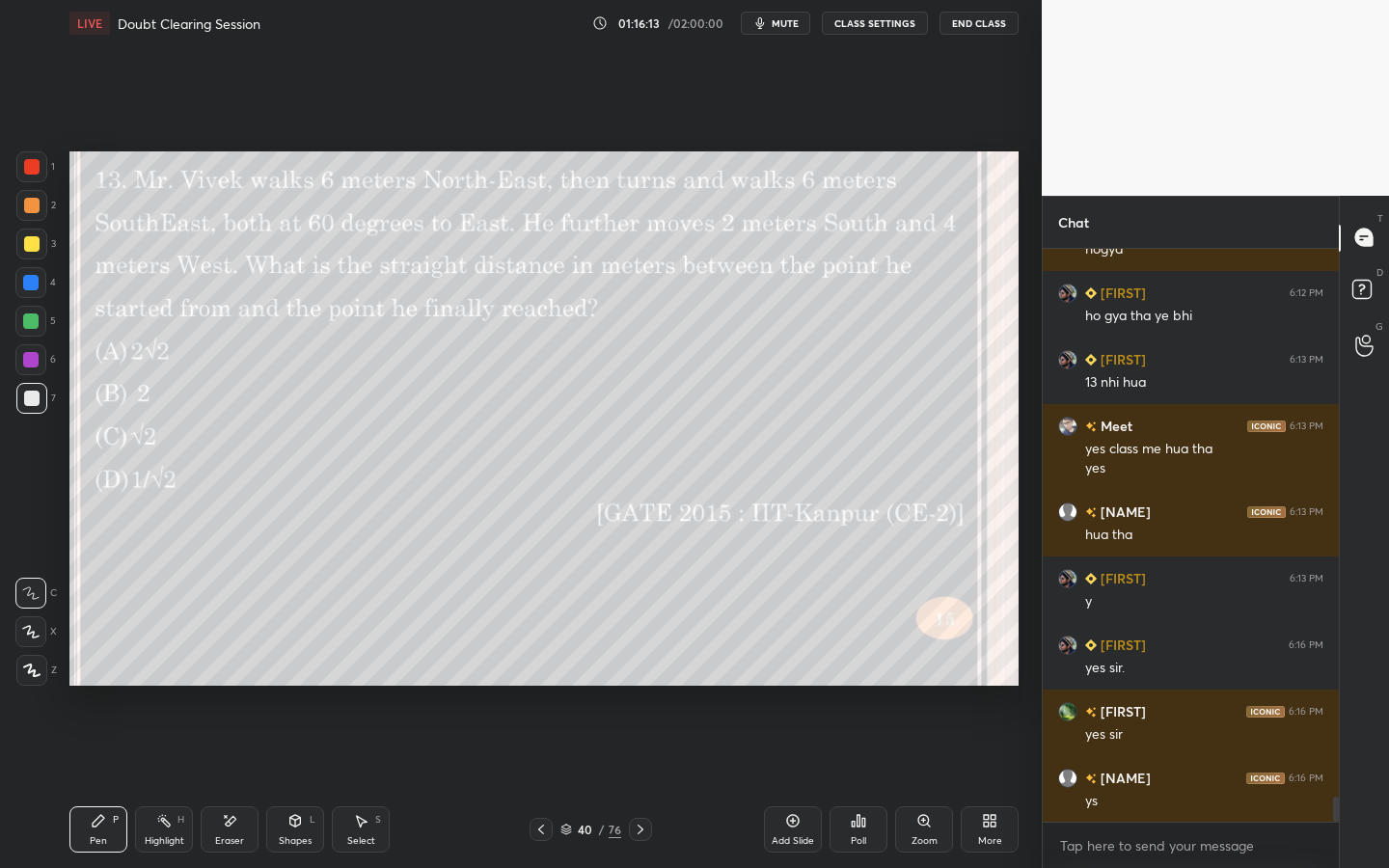 scroll, scrollTop: 12445, scrollLeft: 0, axis: vertical 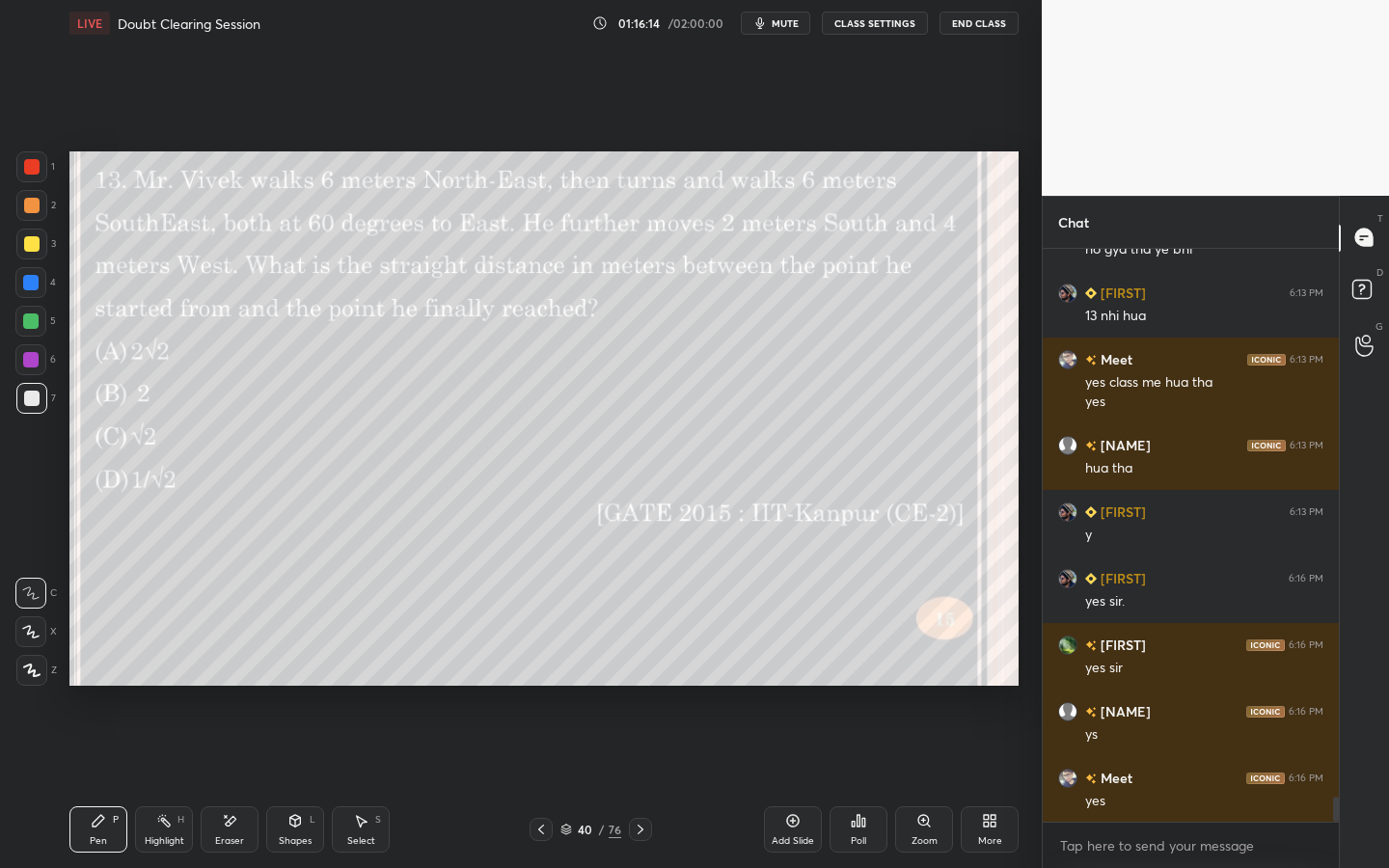 click on "40 / 76" at bounding box center [590, 829] 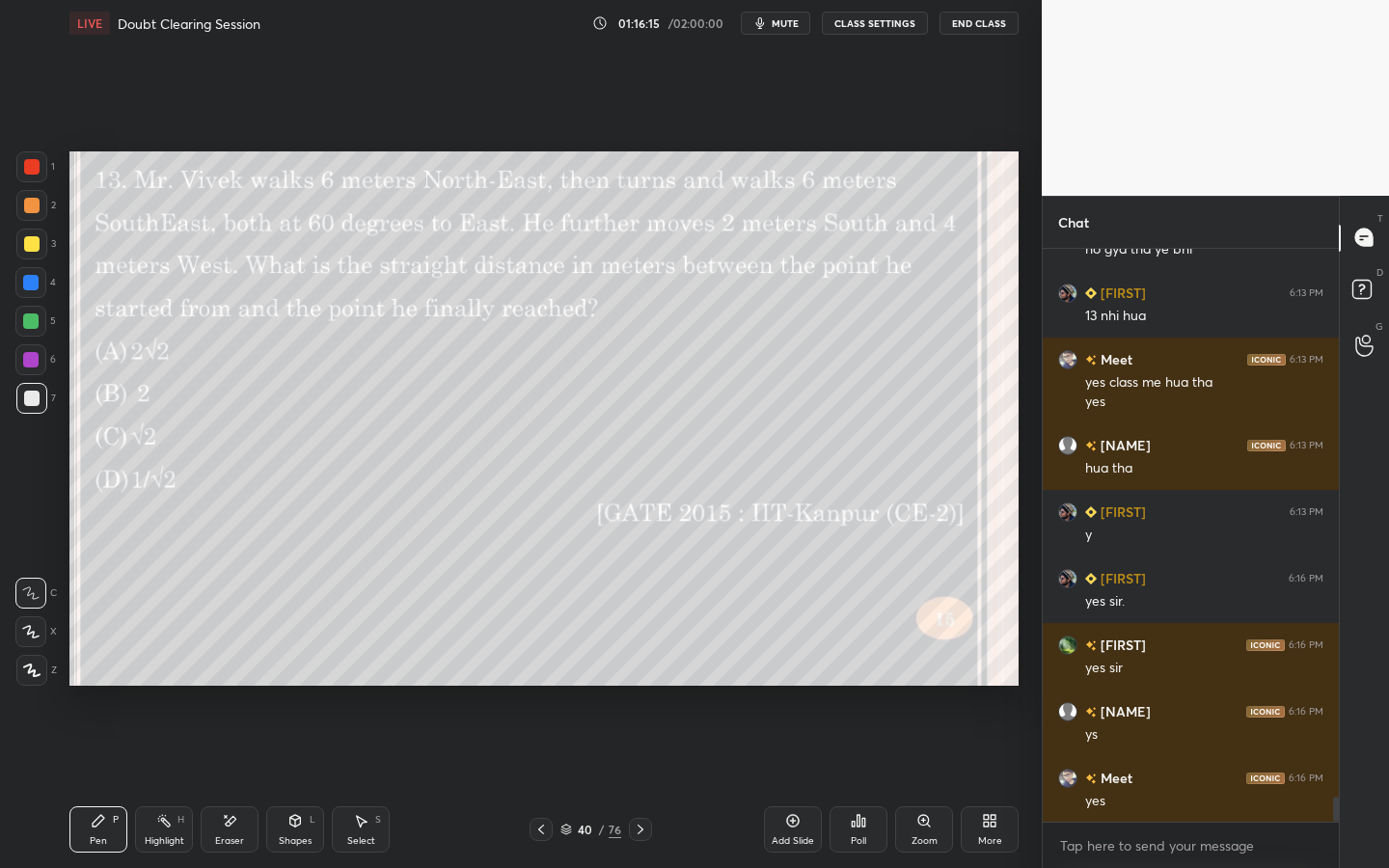 scroll, scrollTop: 12512, scrollLeft: 0, axis: vertical 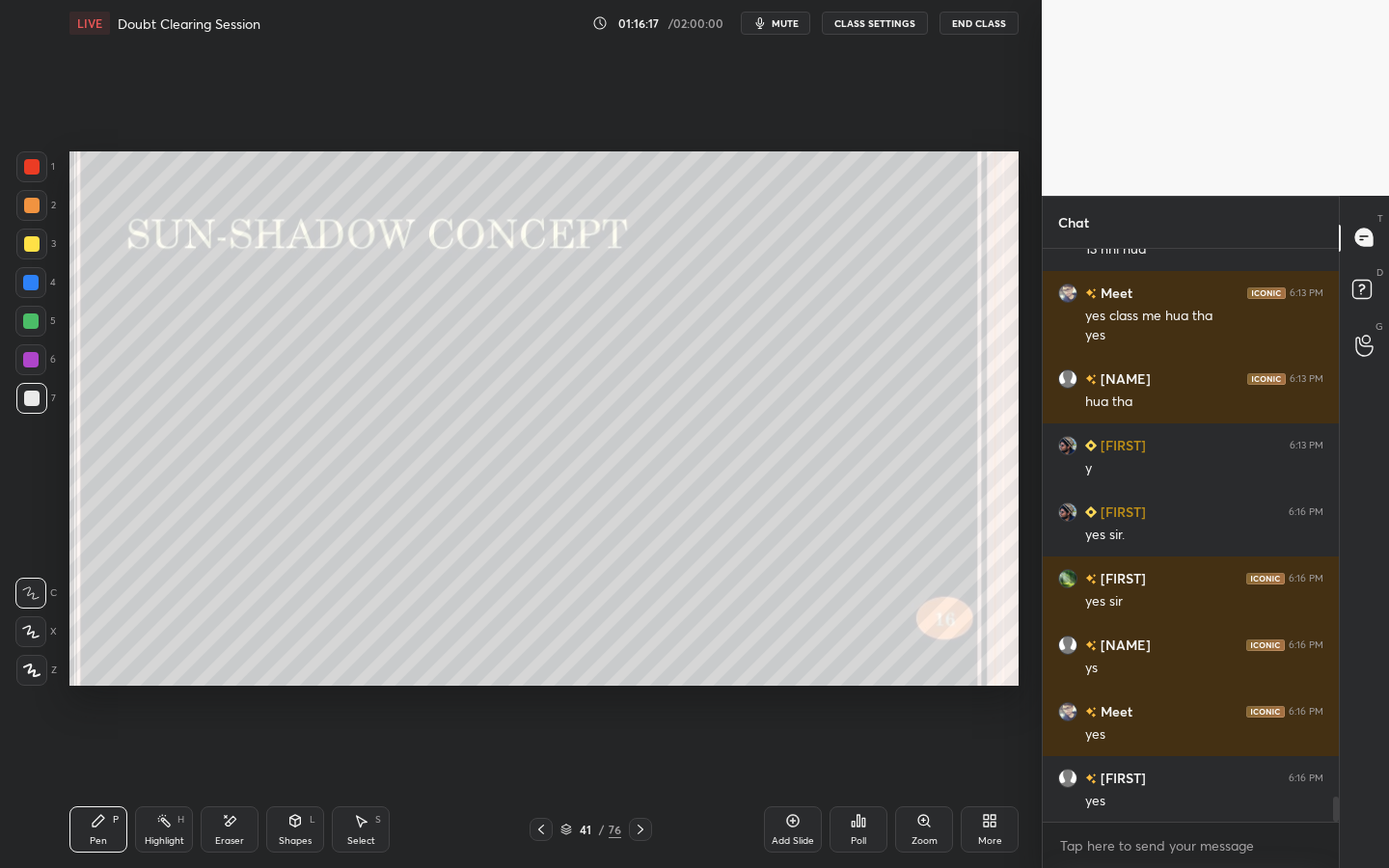 click 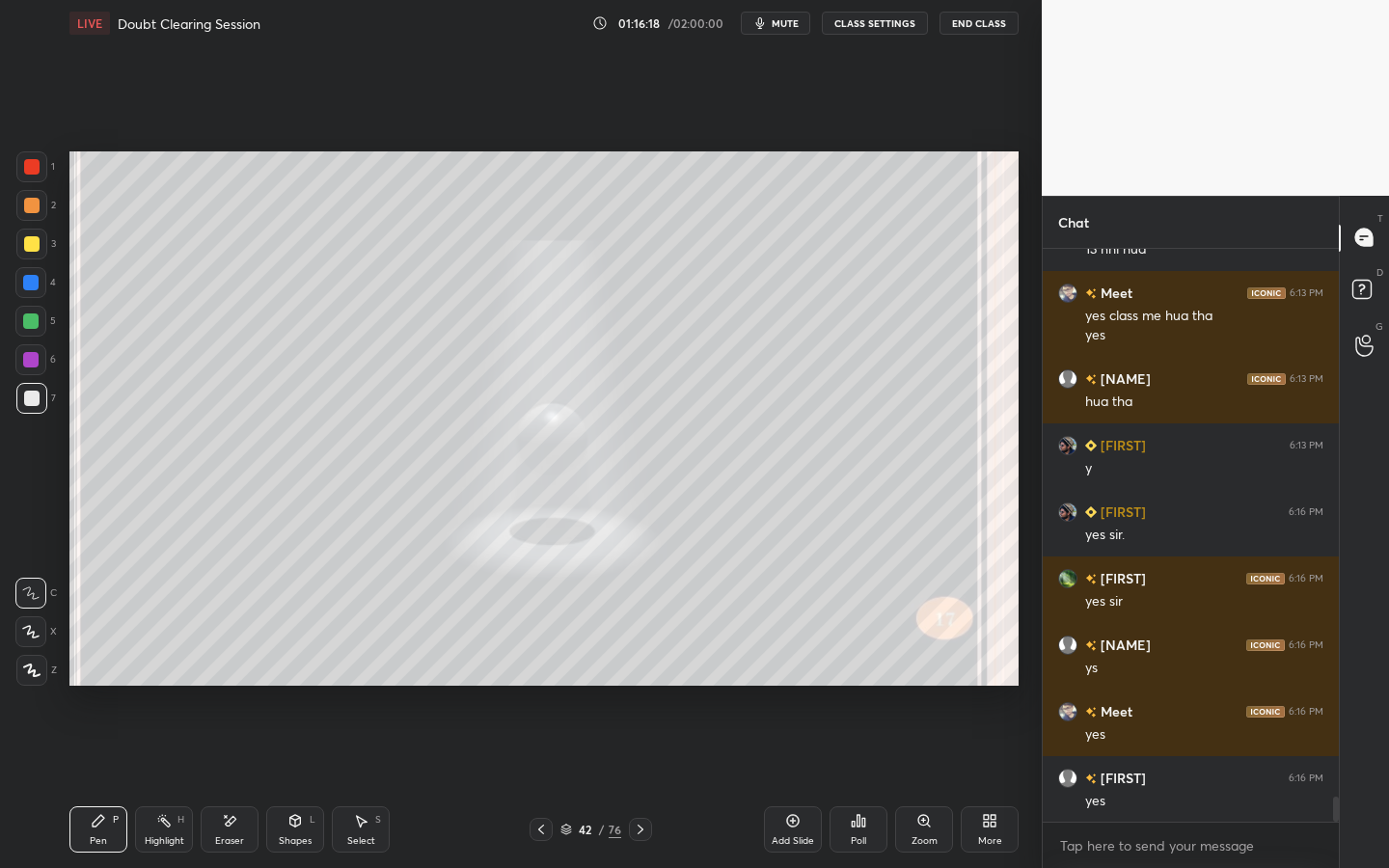 click 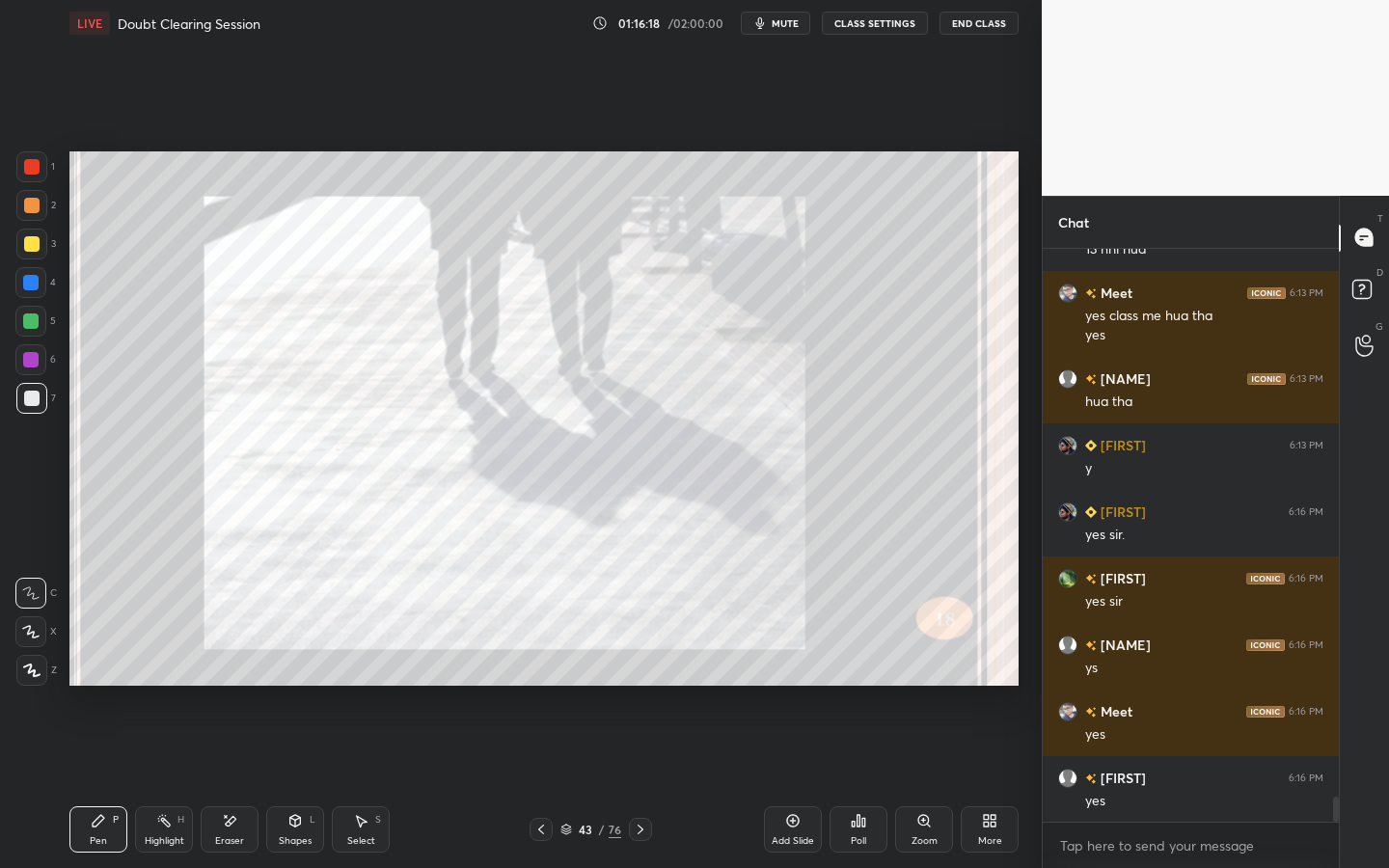 scroll, scrollTop: 12578, scrollLeft: 0, axis: vertical 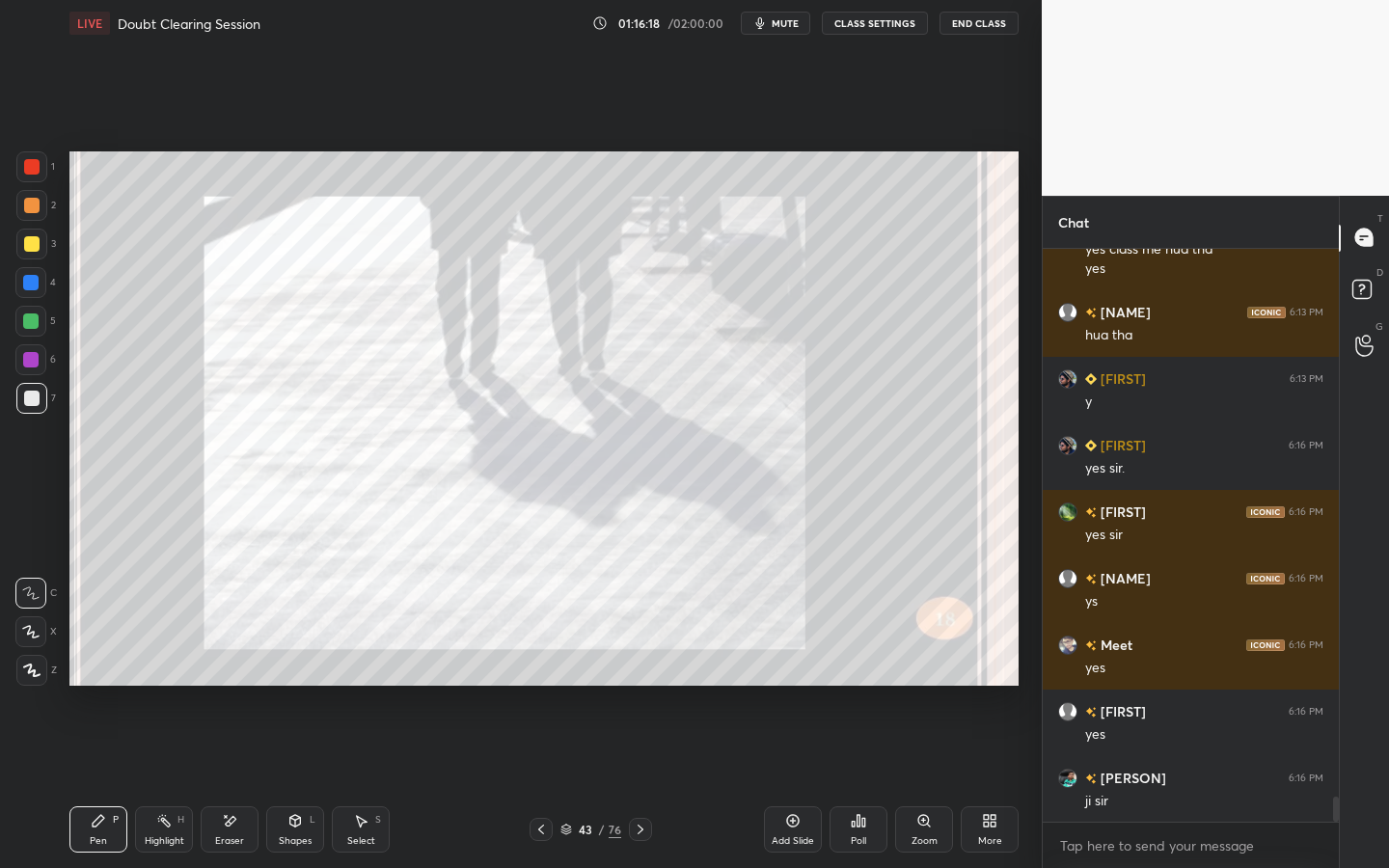 click 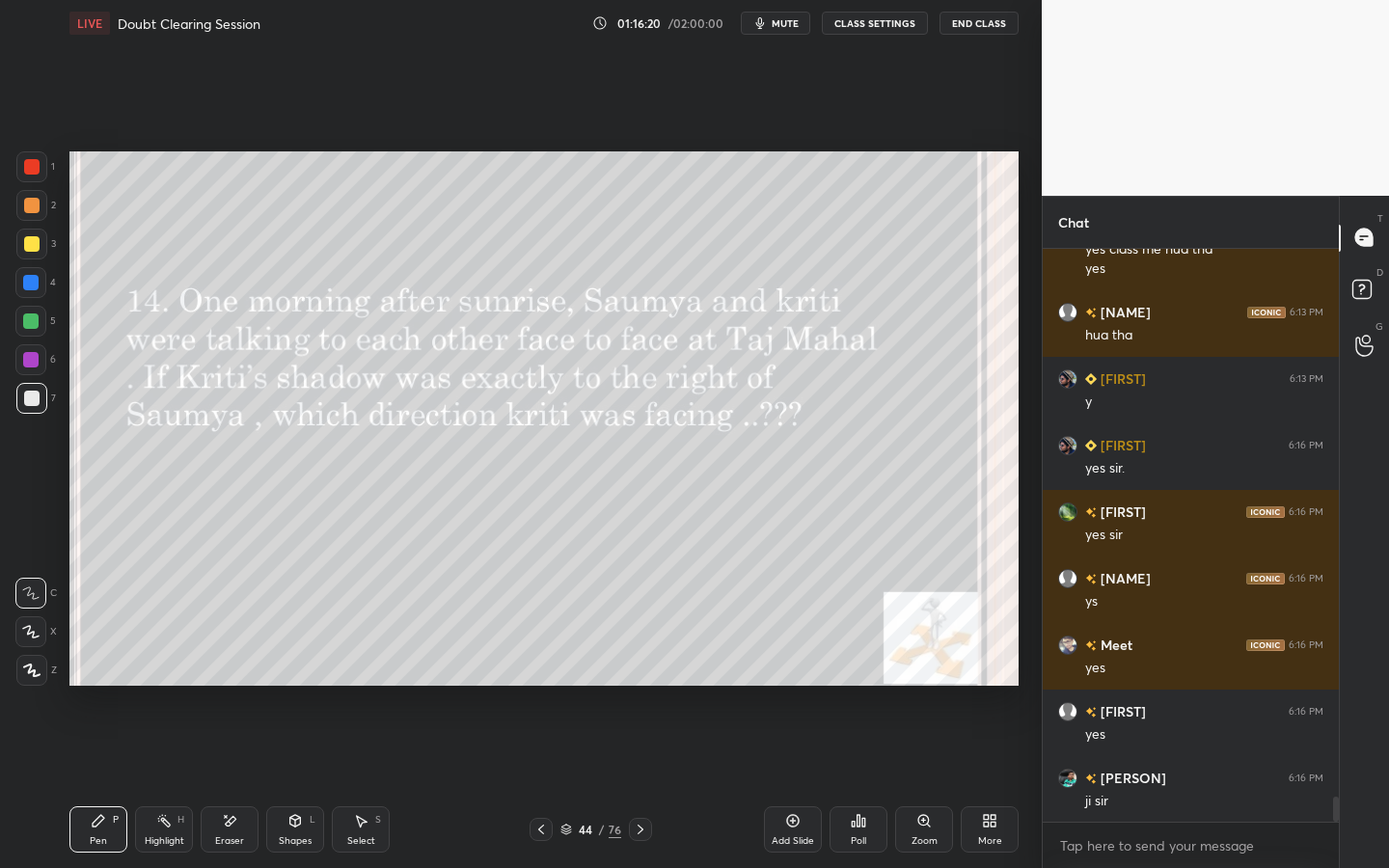 click 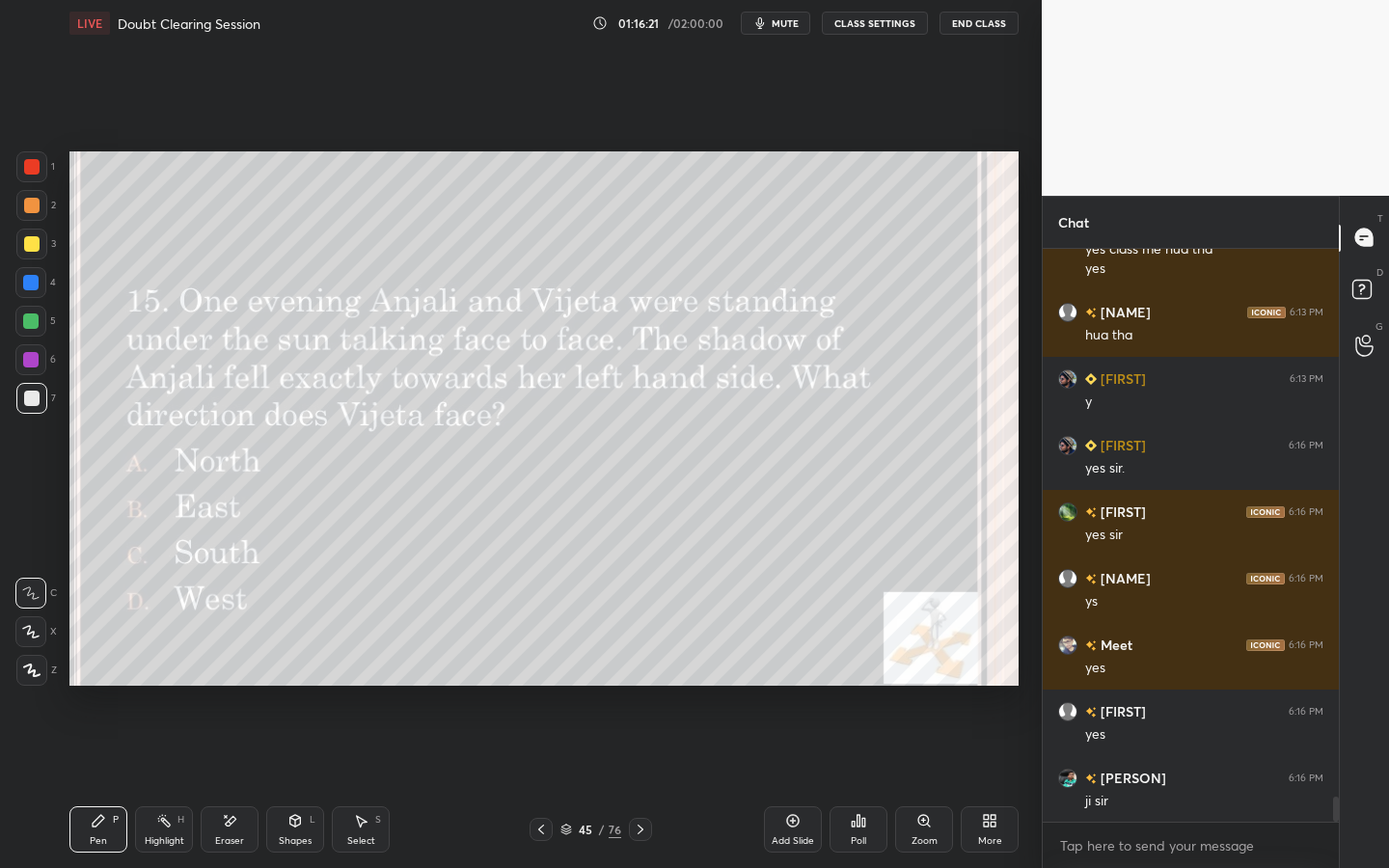 click 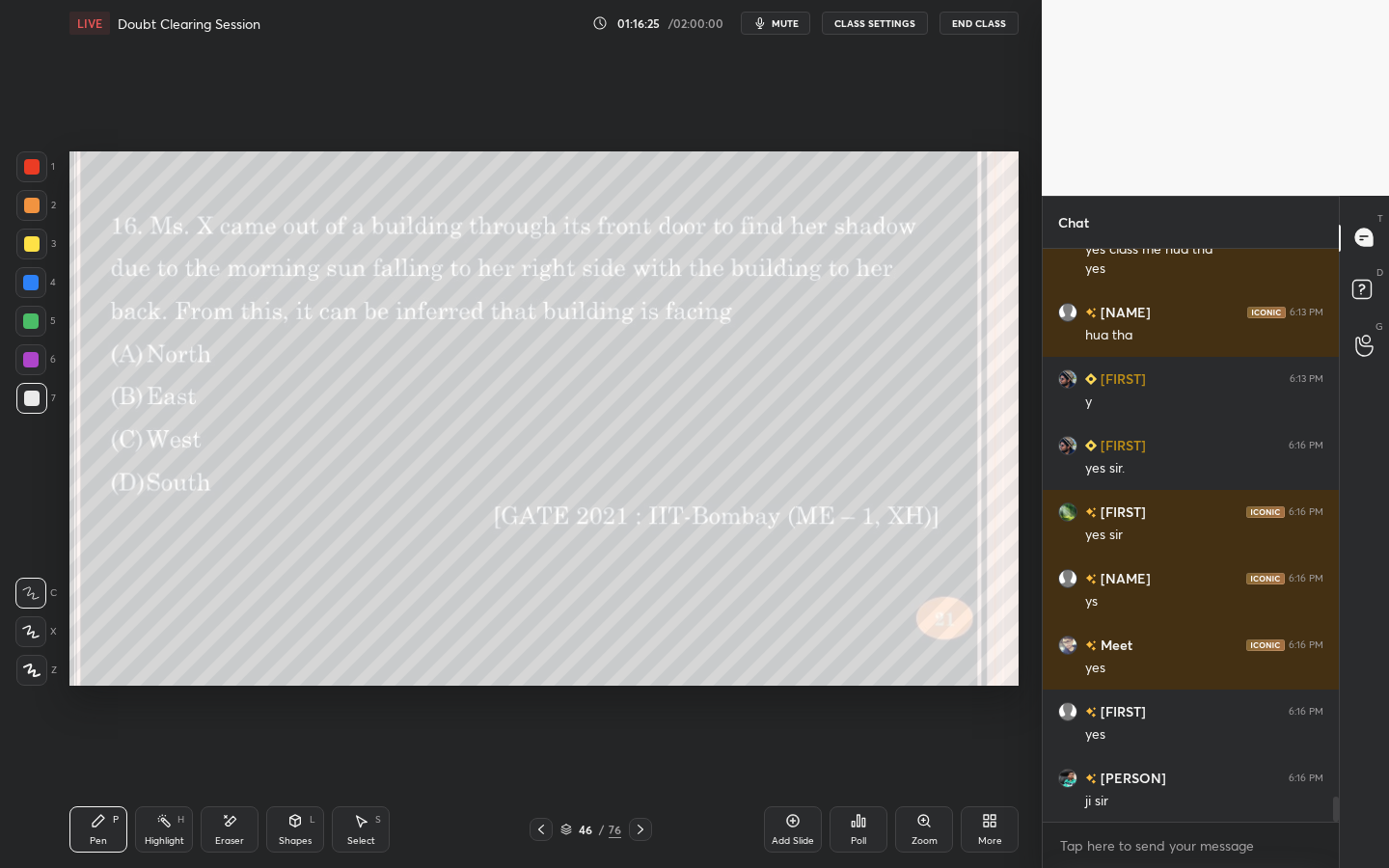 click on "Poll" at bounding box center [858, 829] 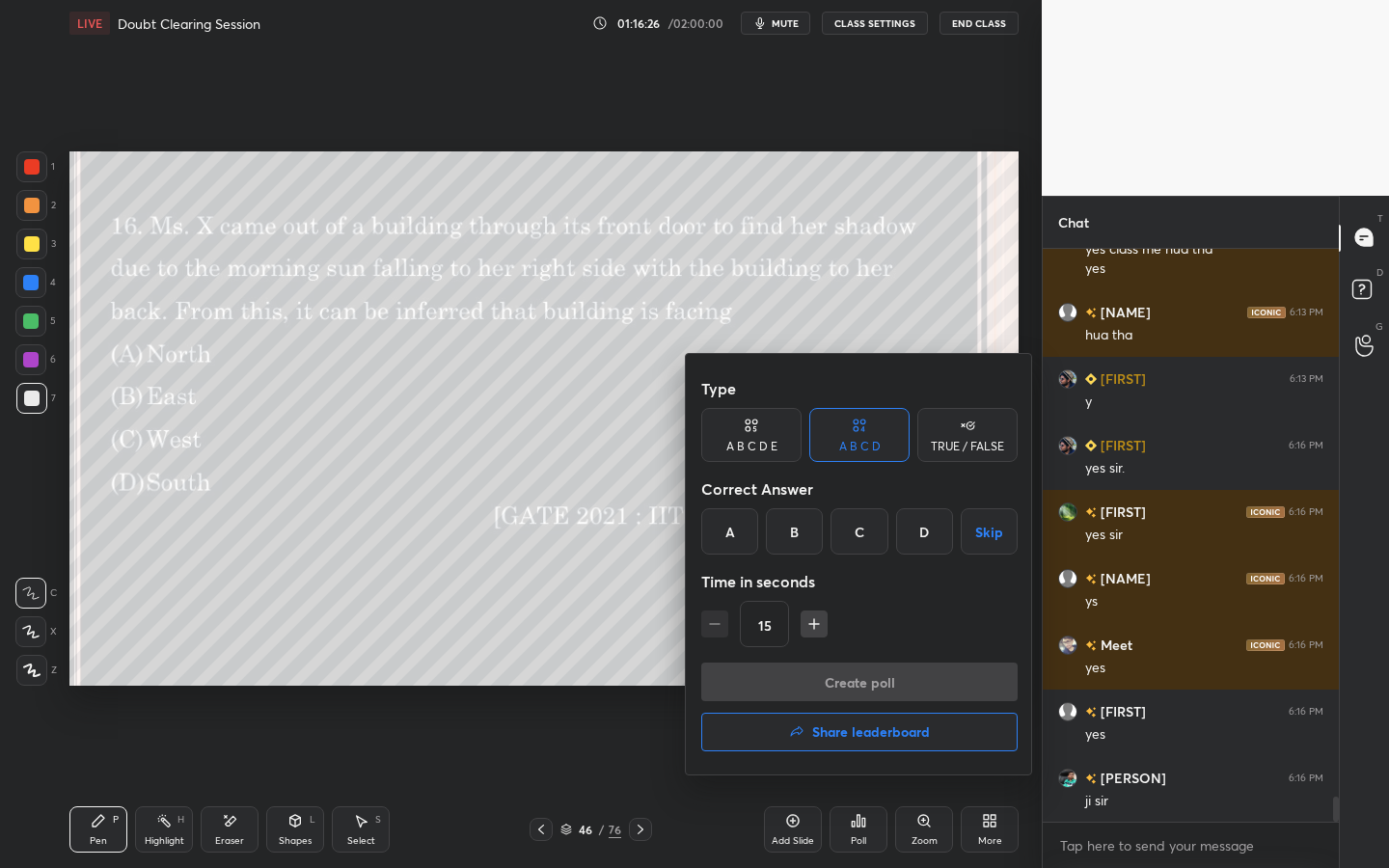 click on "D" at bounding box center (924, 531) 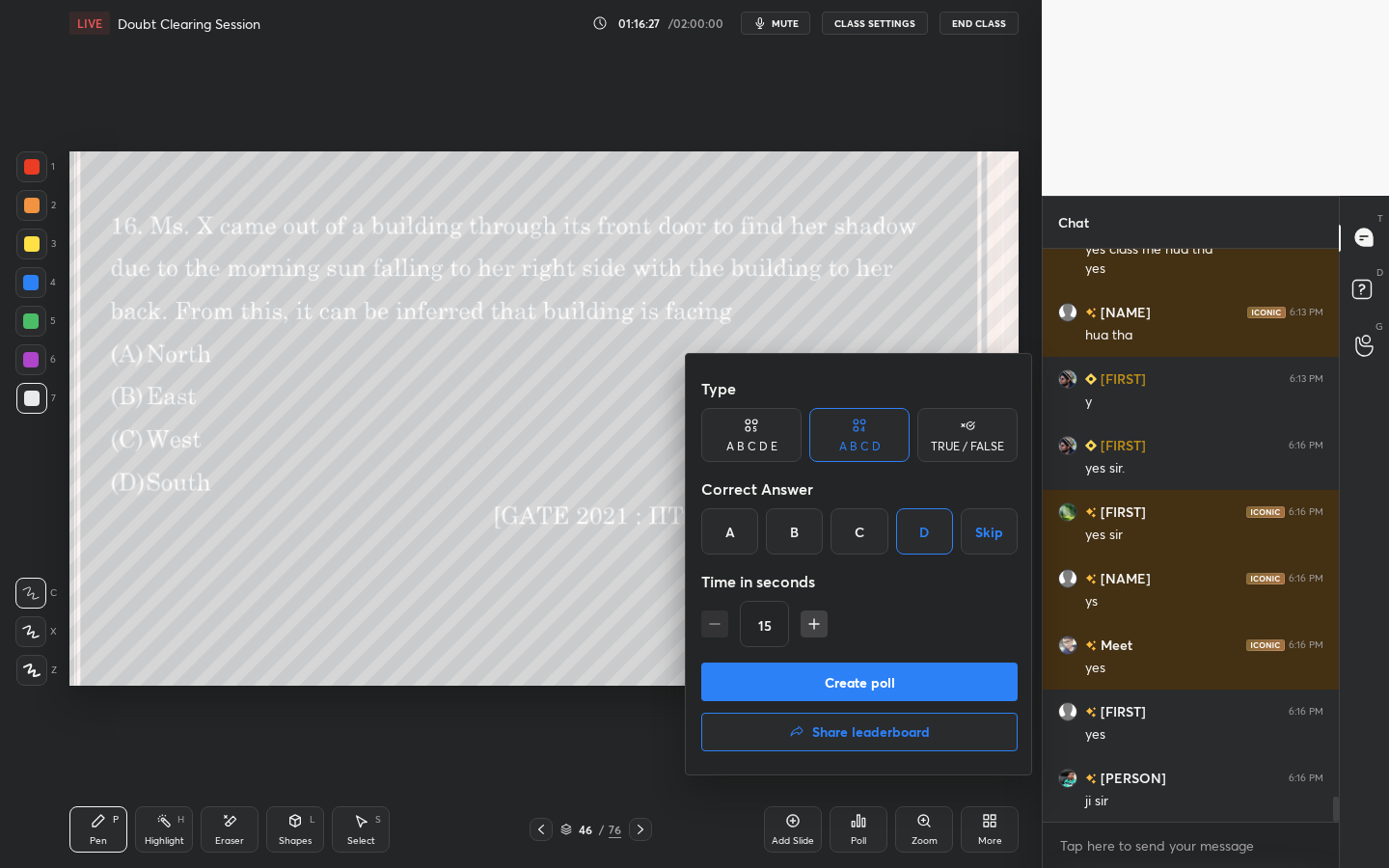 click on "Create poll" at bounding box center [859, 682] 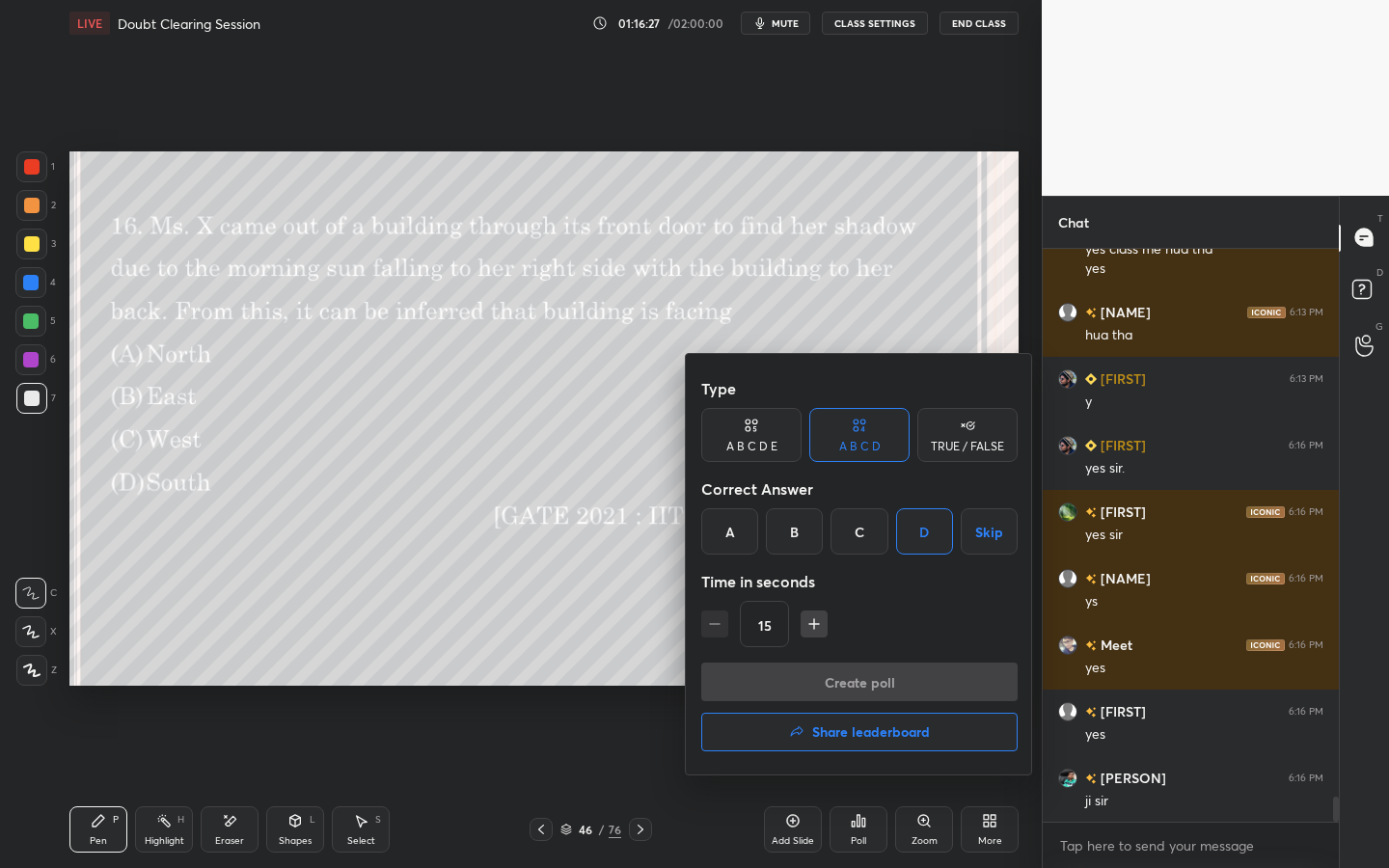 scroll, scrollTop: 527, scrollLeft: 290, axis: both 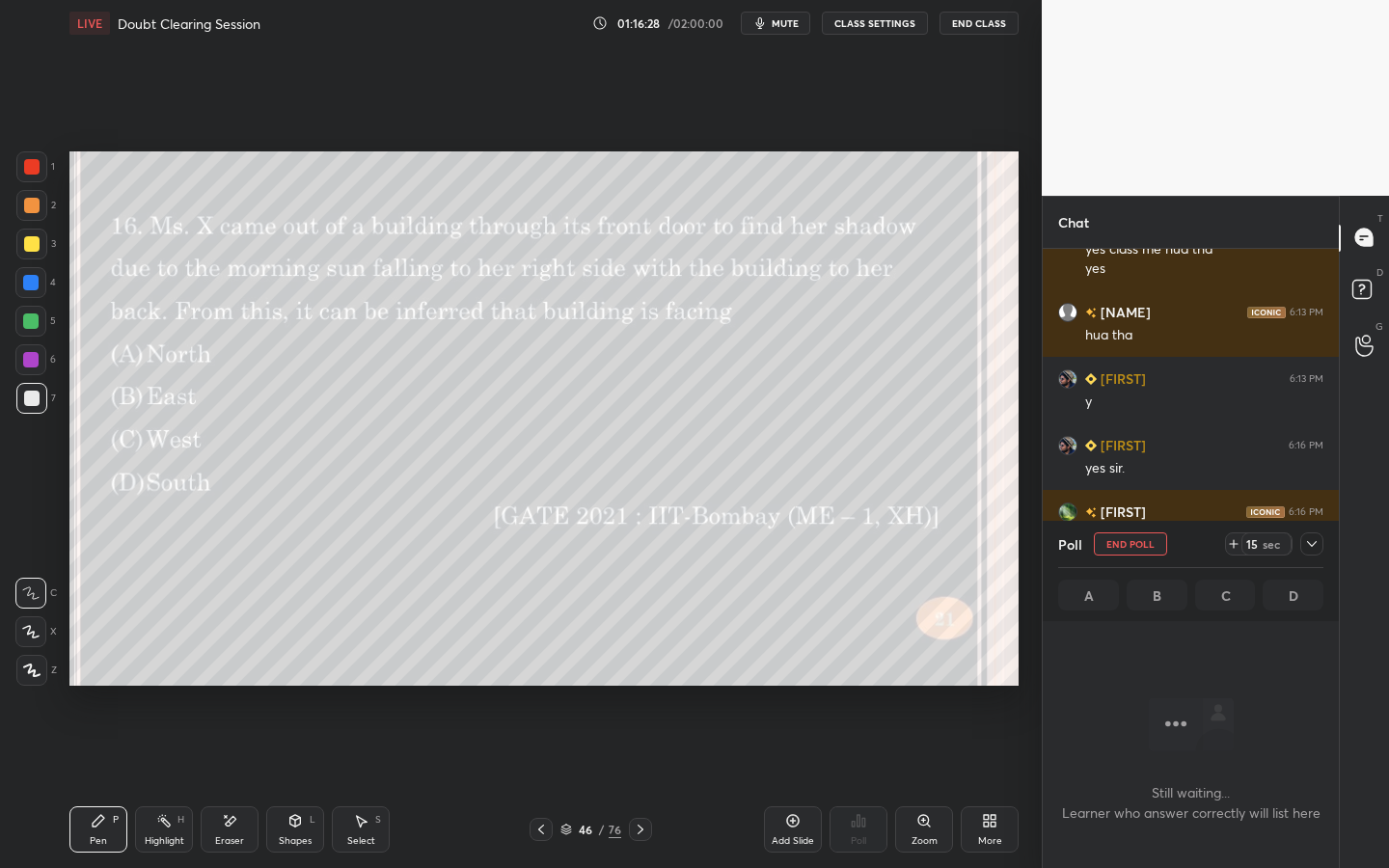 click 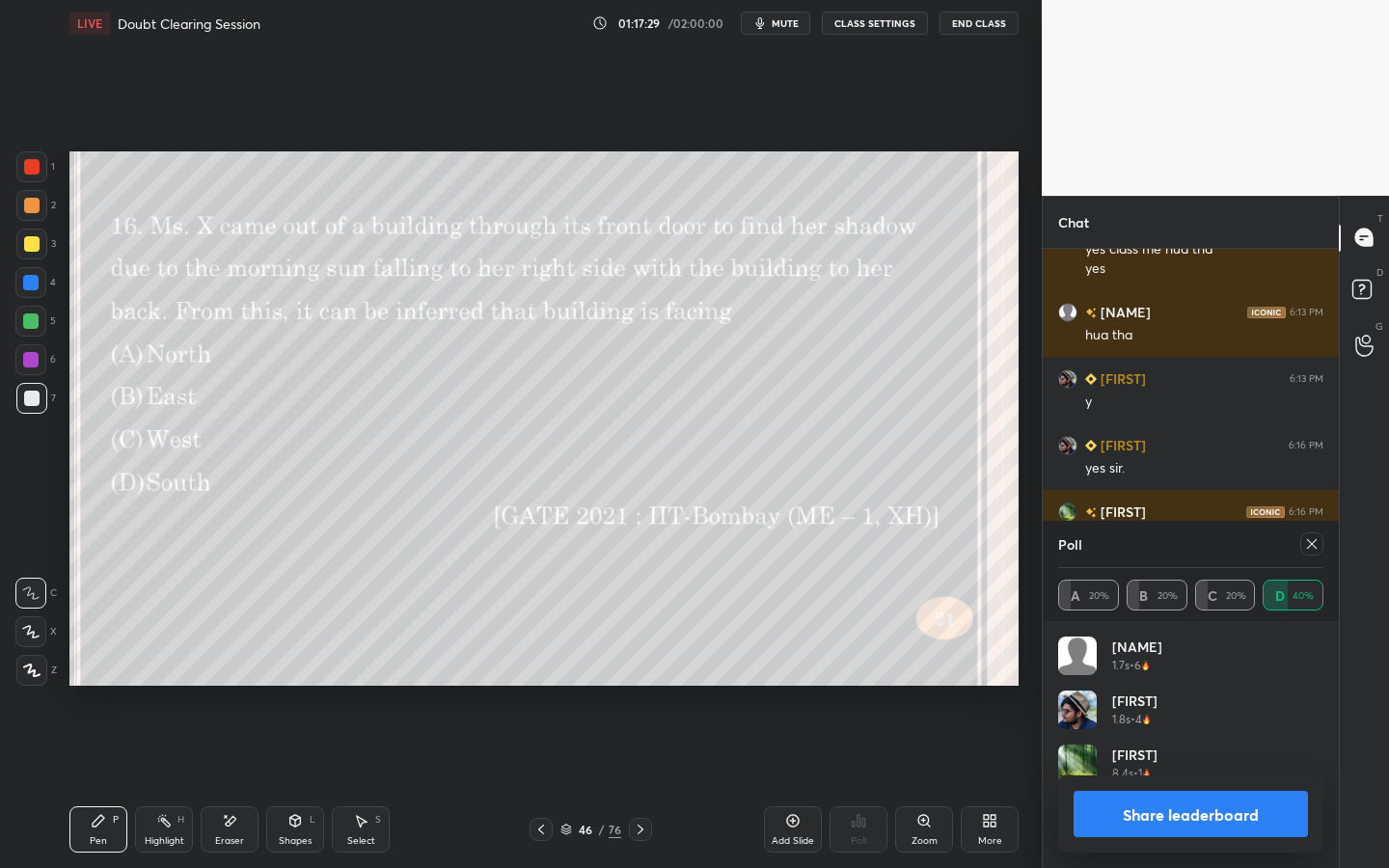 click 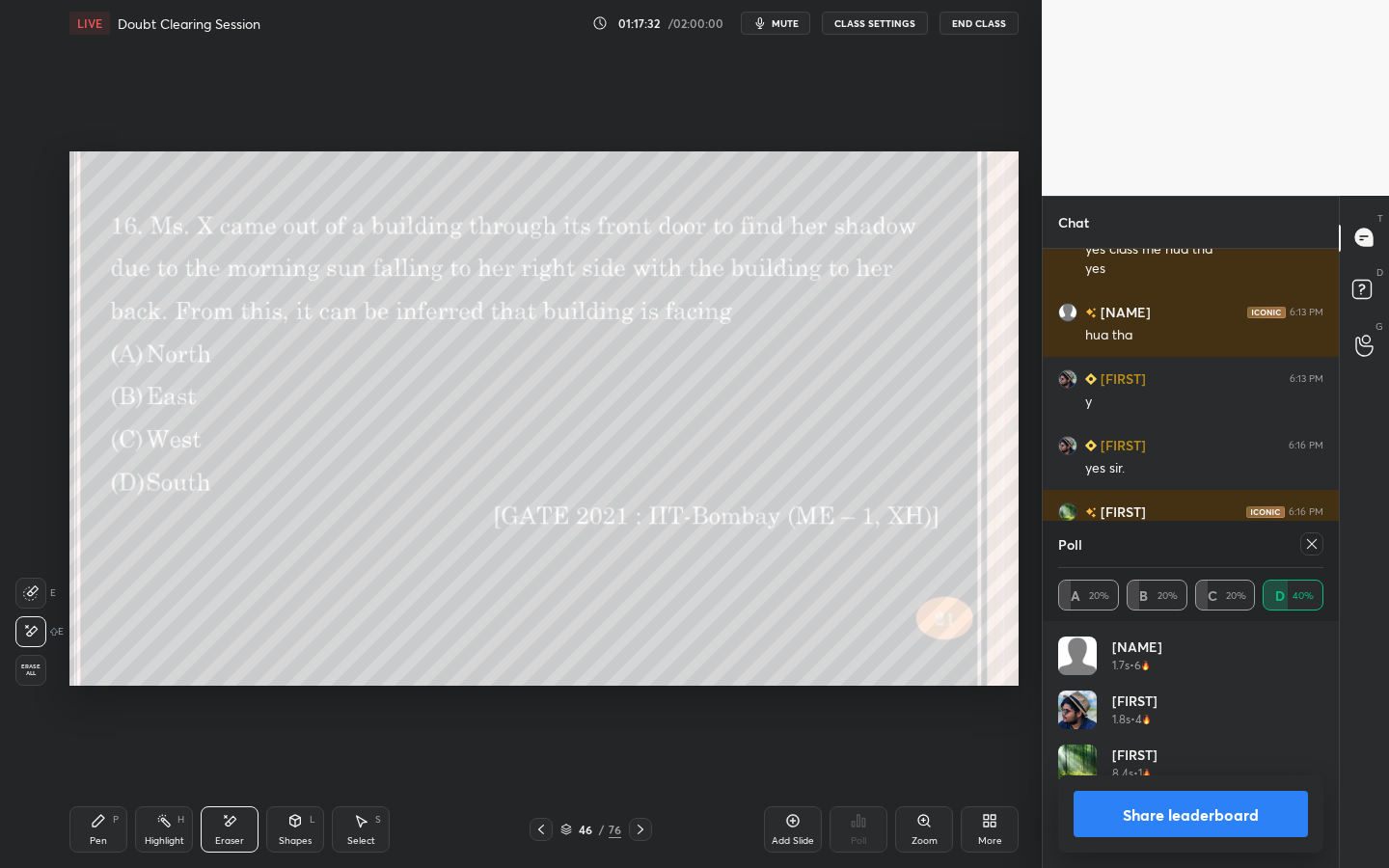 click on "Pen" at bounding box center [98, 841] 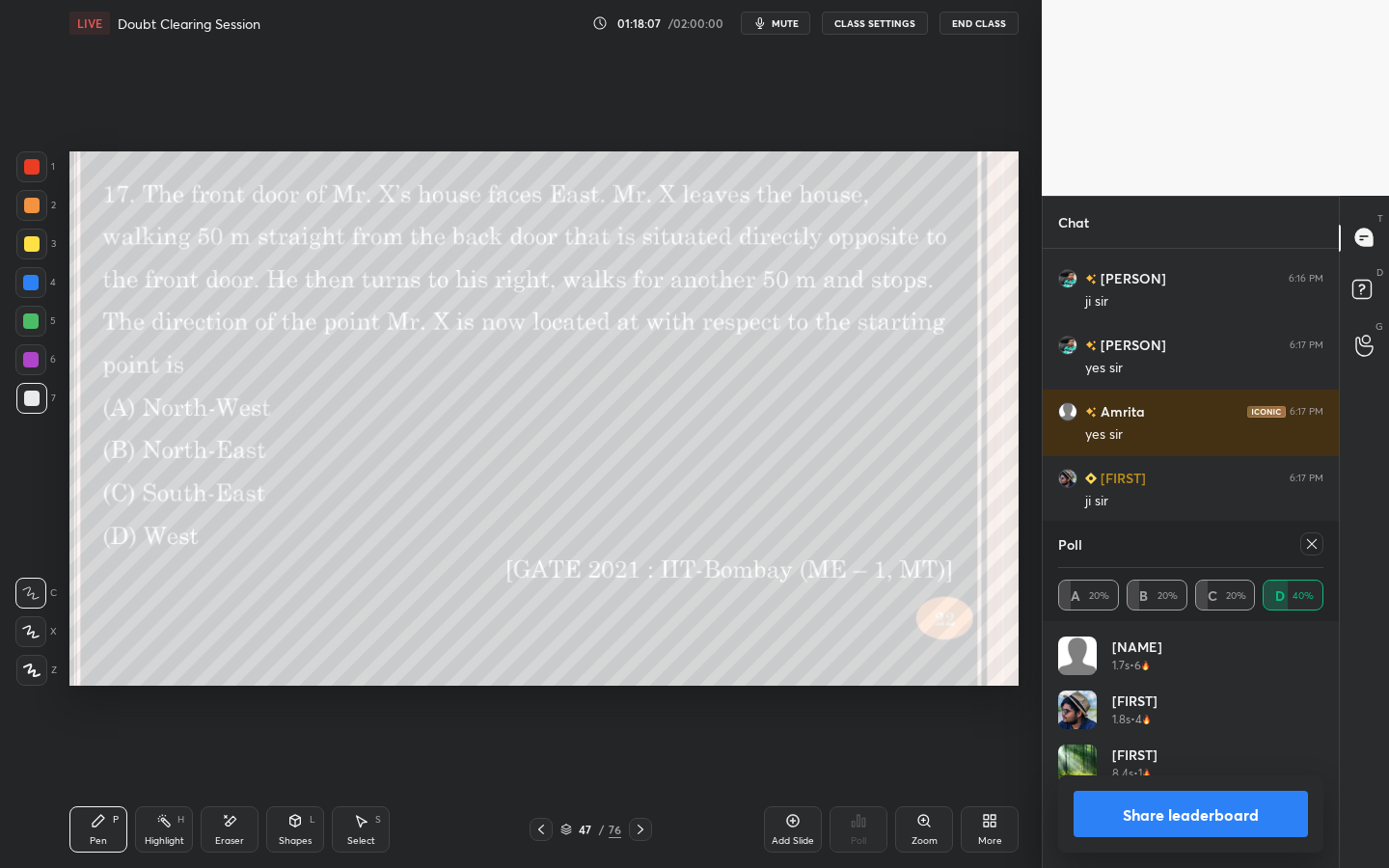 scroll, scrollTop: 13144, scrollLeft: 0, axis: vertical 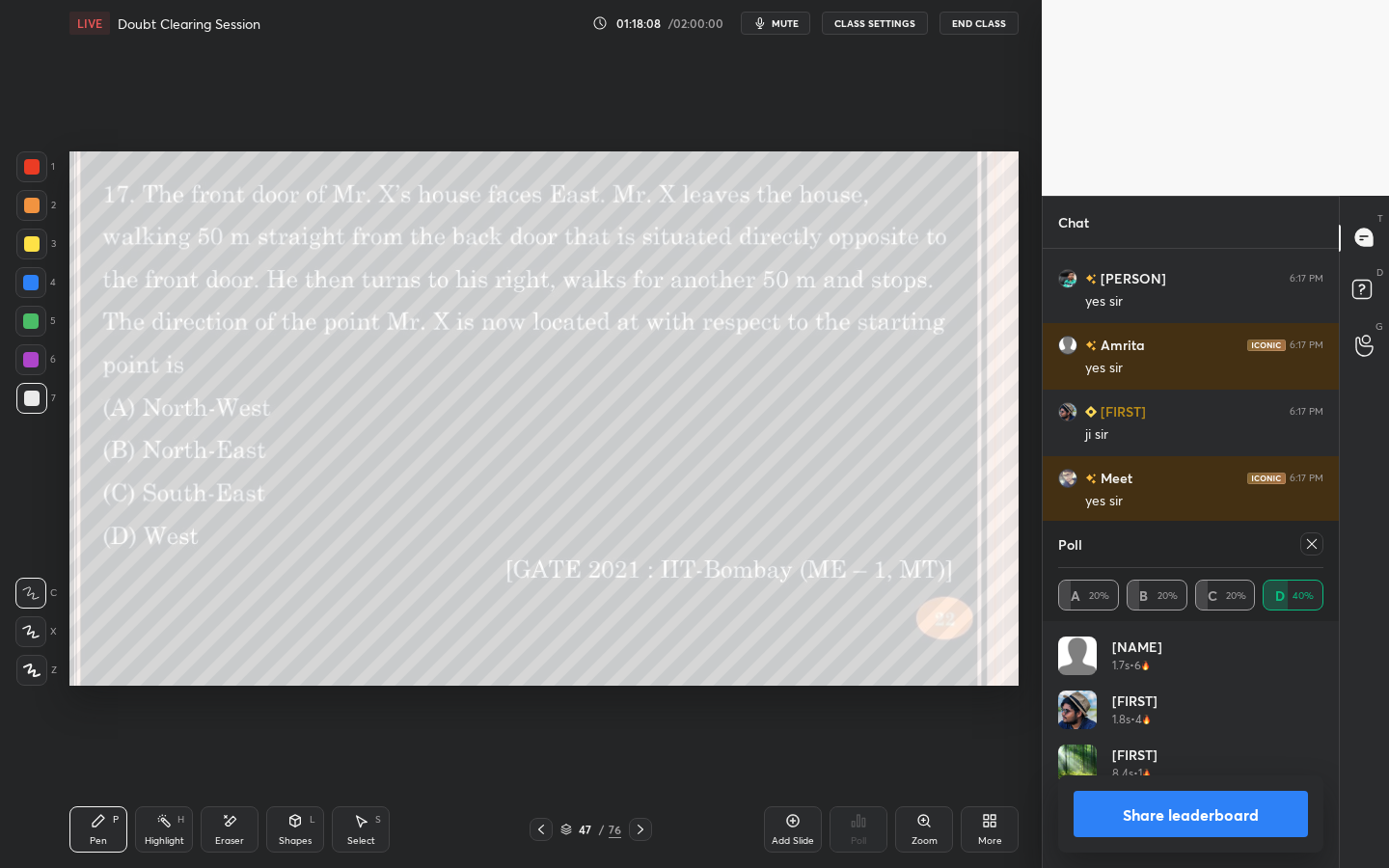 drag, startPoint x: 1314, startPoint y: 545, endPoint x: 1307, endPoint y: 554, distance: 11.401754 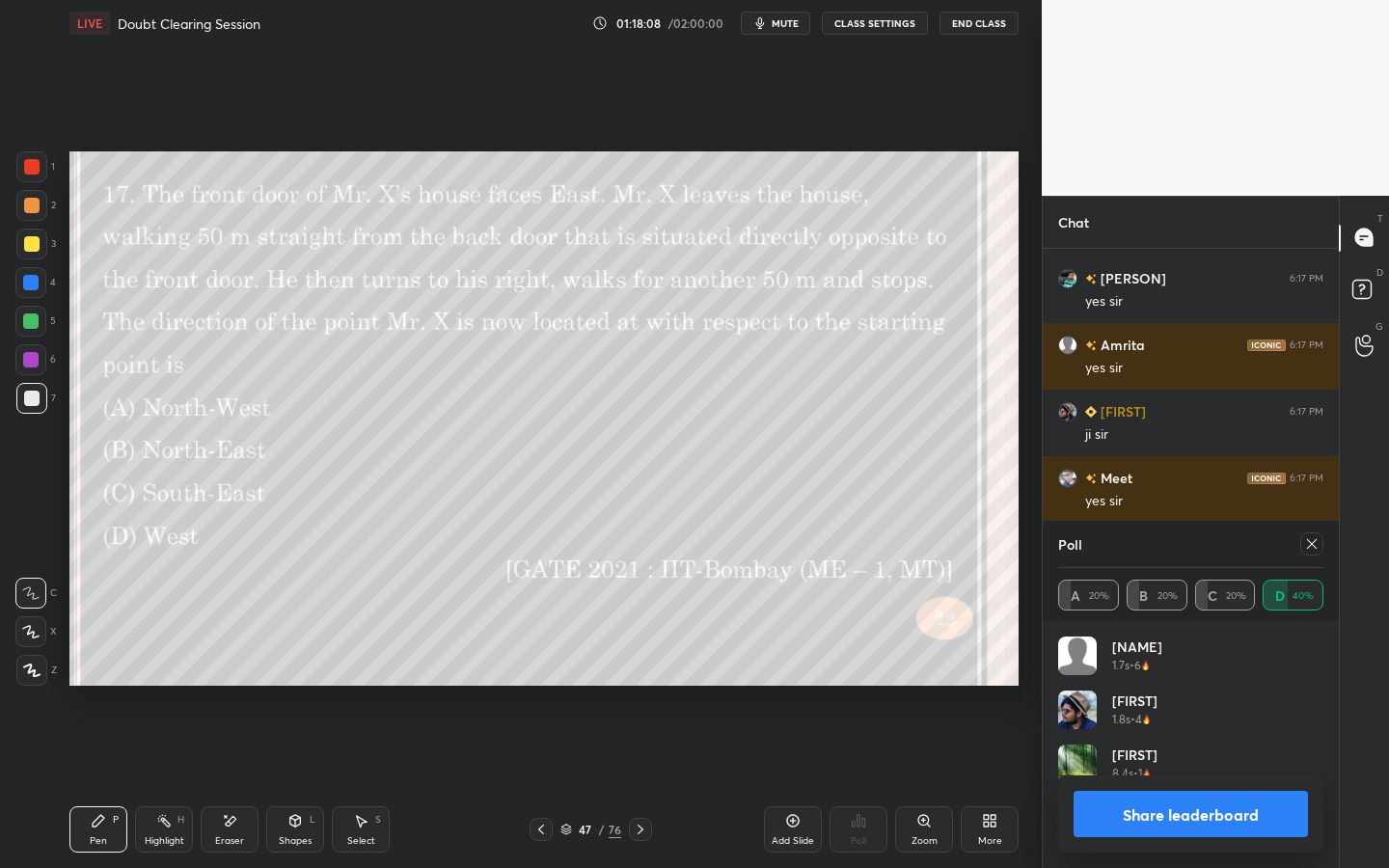 click 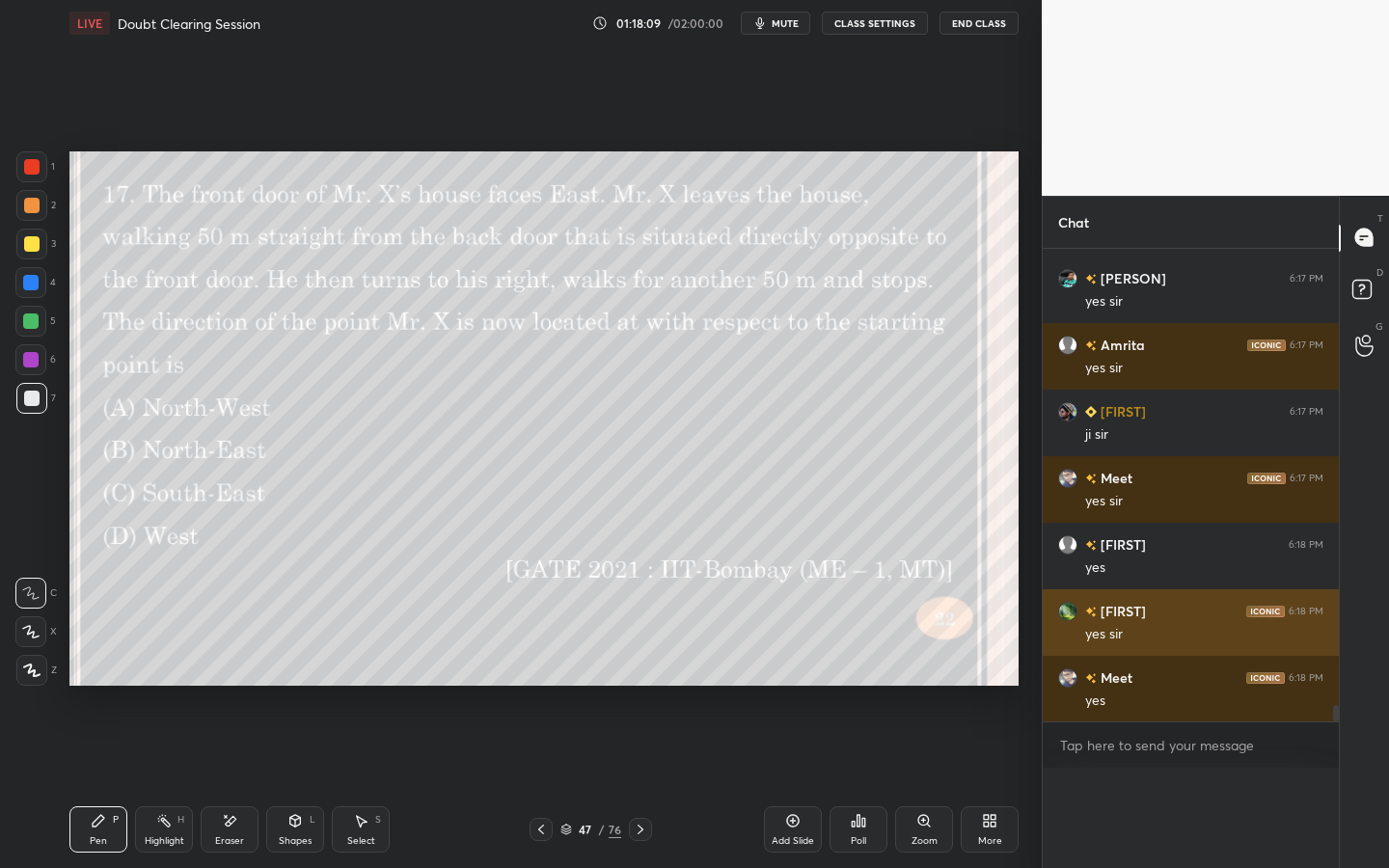 scroll, scrollTop: 0, scrollLeft: 0, axis: both 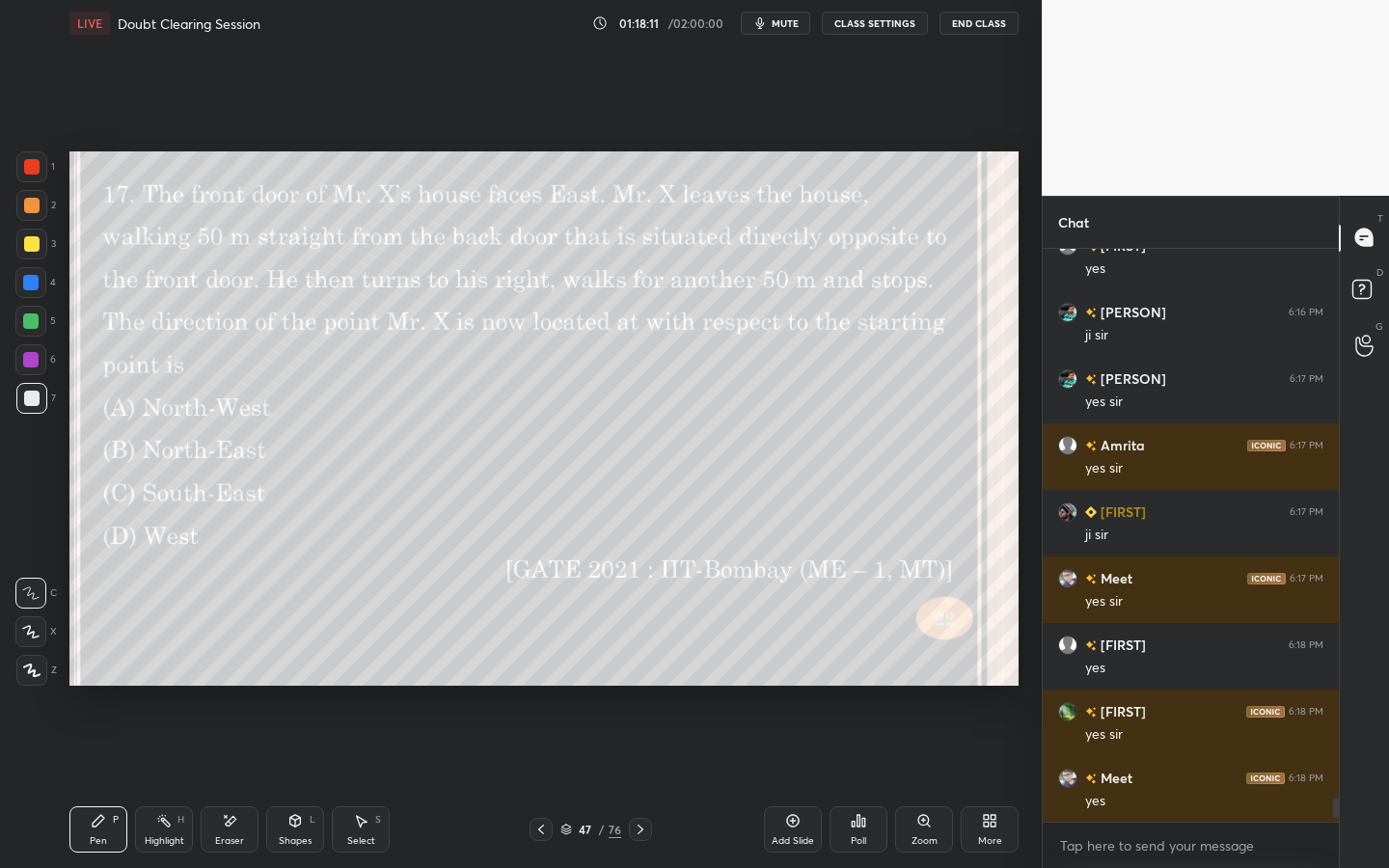 click on "Poll" at bounding box center (858, 829) 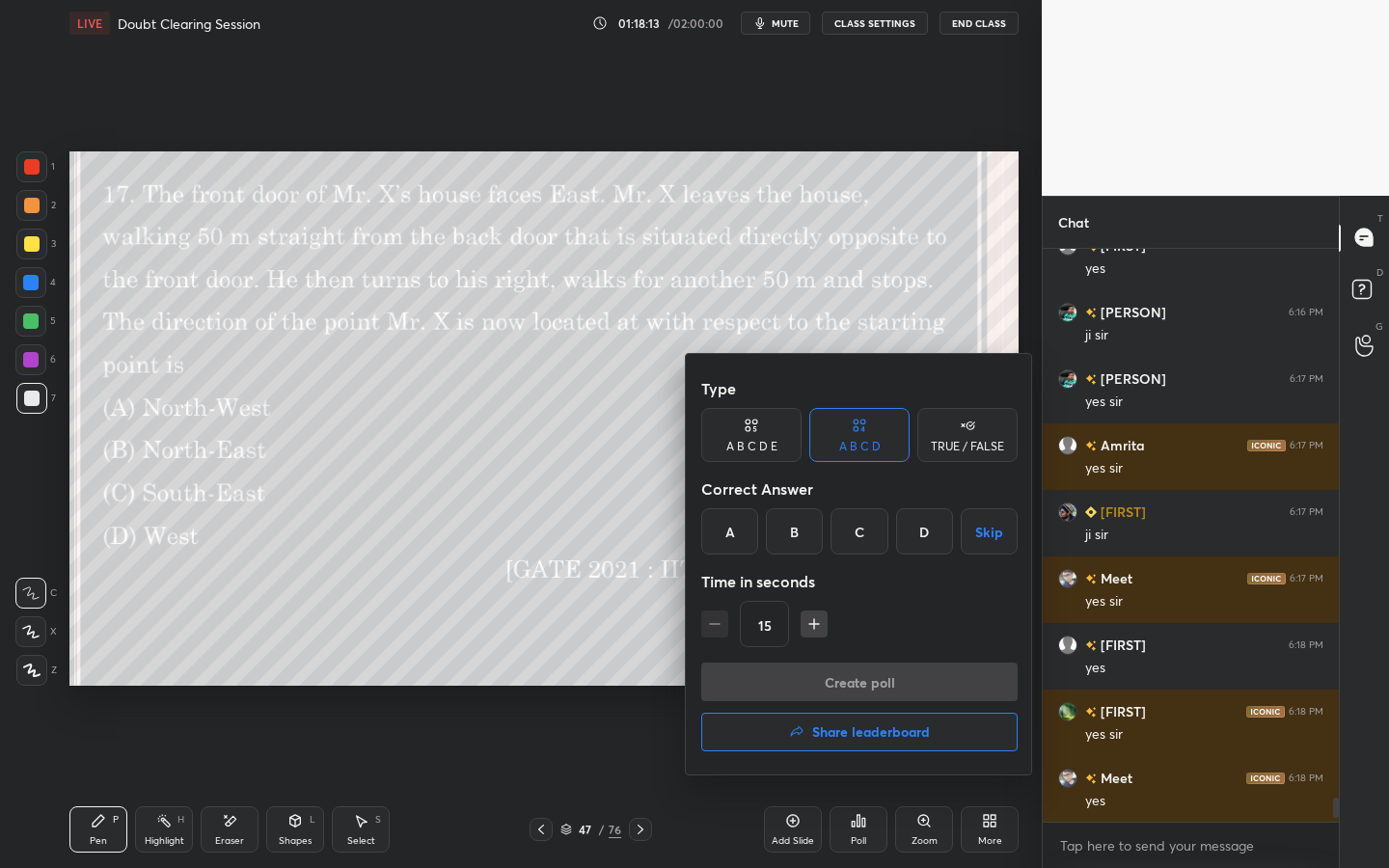 drag, startPoint x: 732, startPoint y: 518, endPoint x: 742, endPoint y: 548, distance: 31.622777 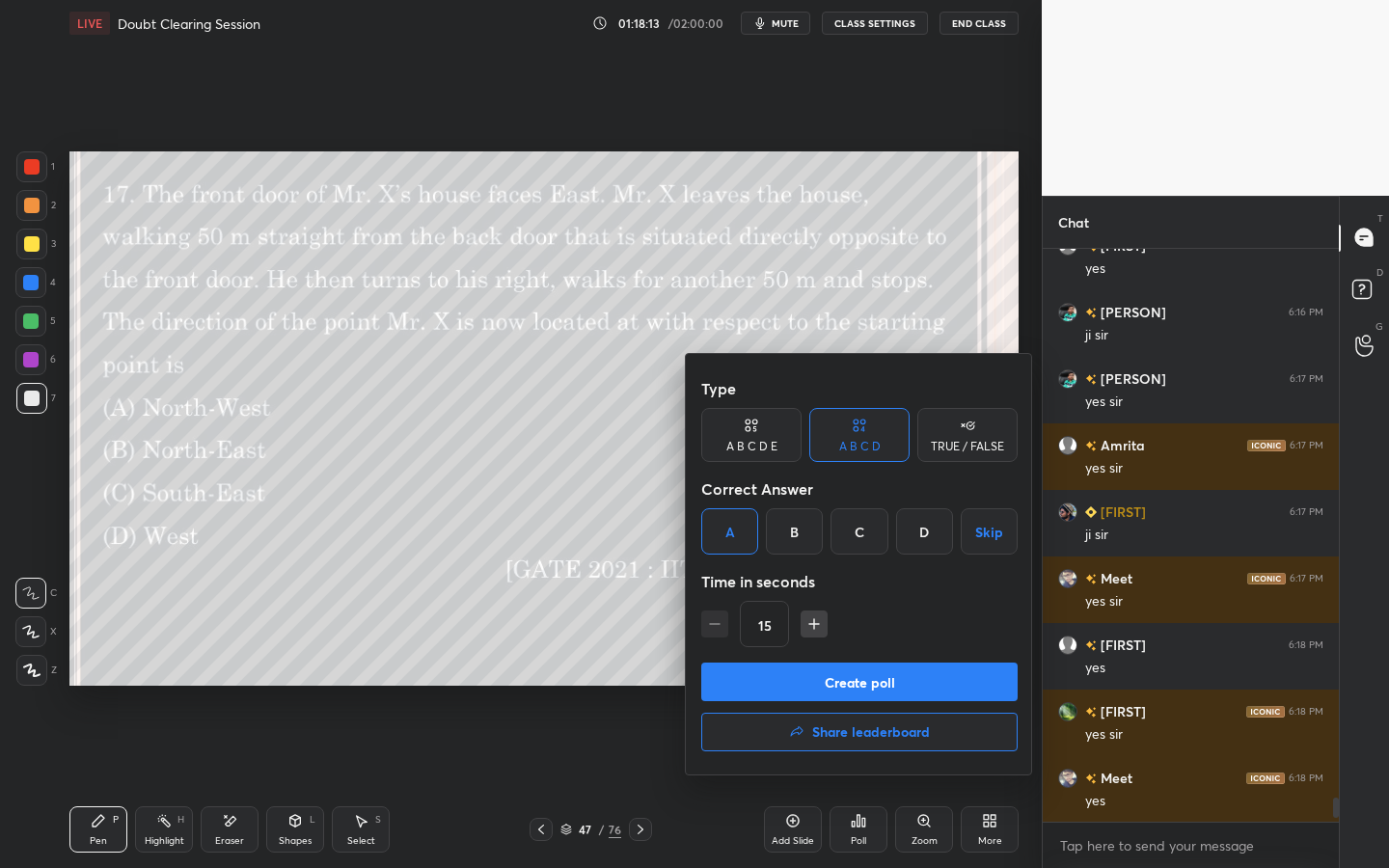 drag, startPoint x: 769, startPoint y: 677, endPoint x: 809, endPoint y: 637, distance: 56.568542 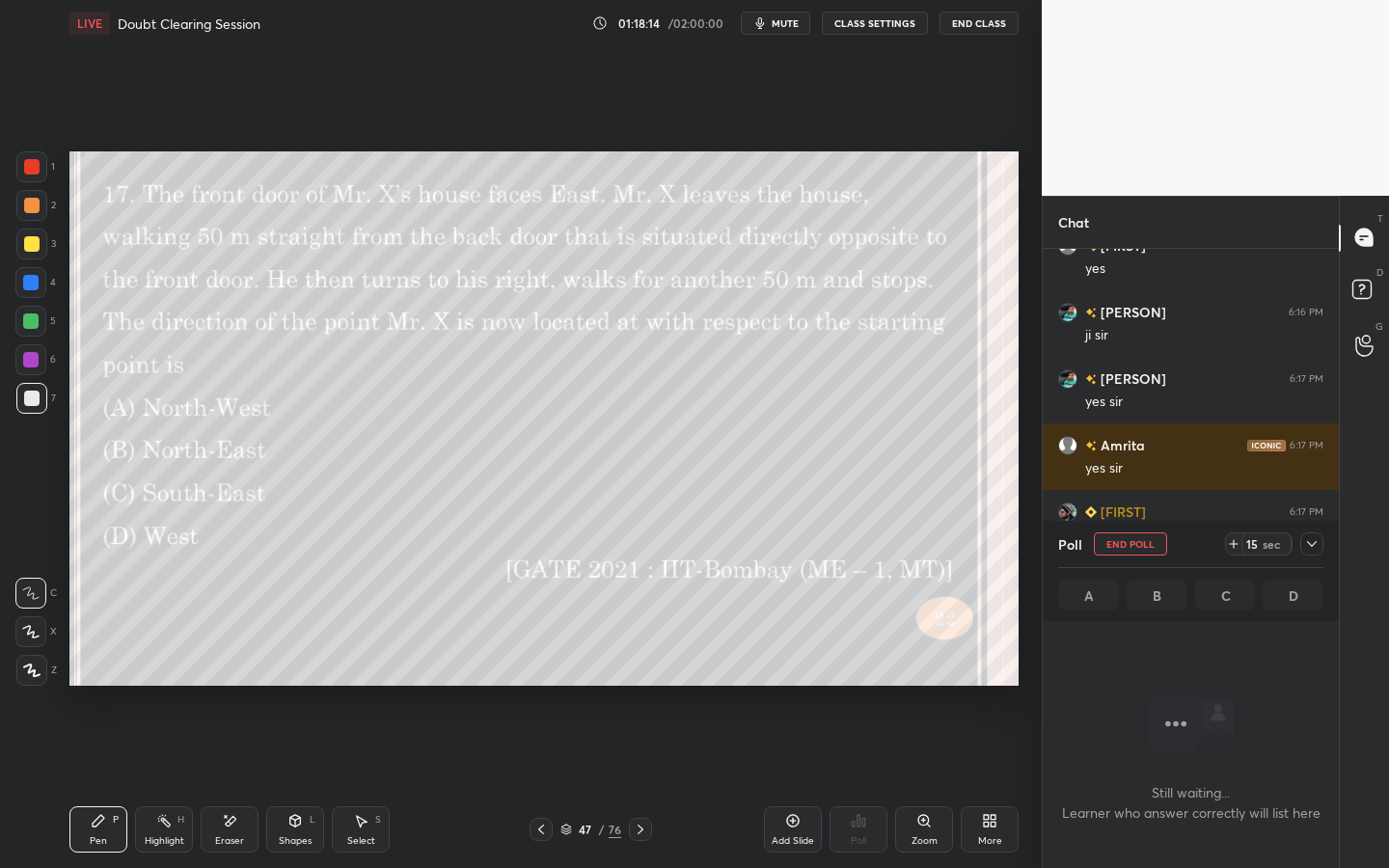 scroll, scrollTop: 535, scrollLeft: 290, axis: both 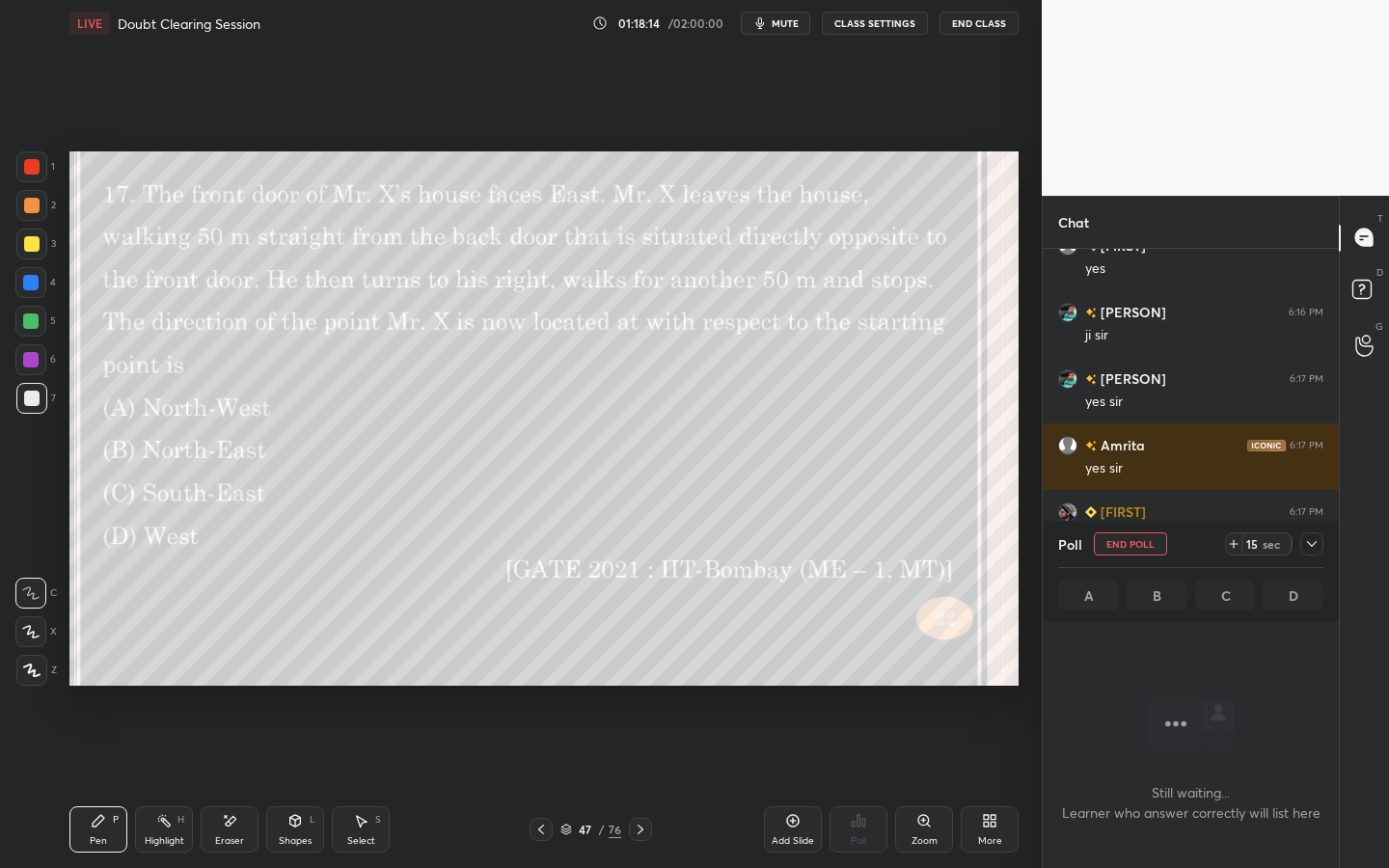 click 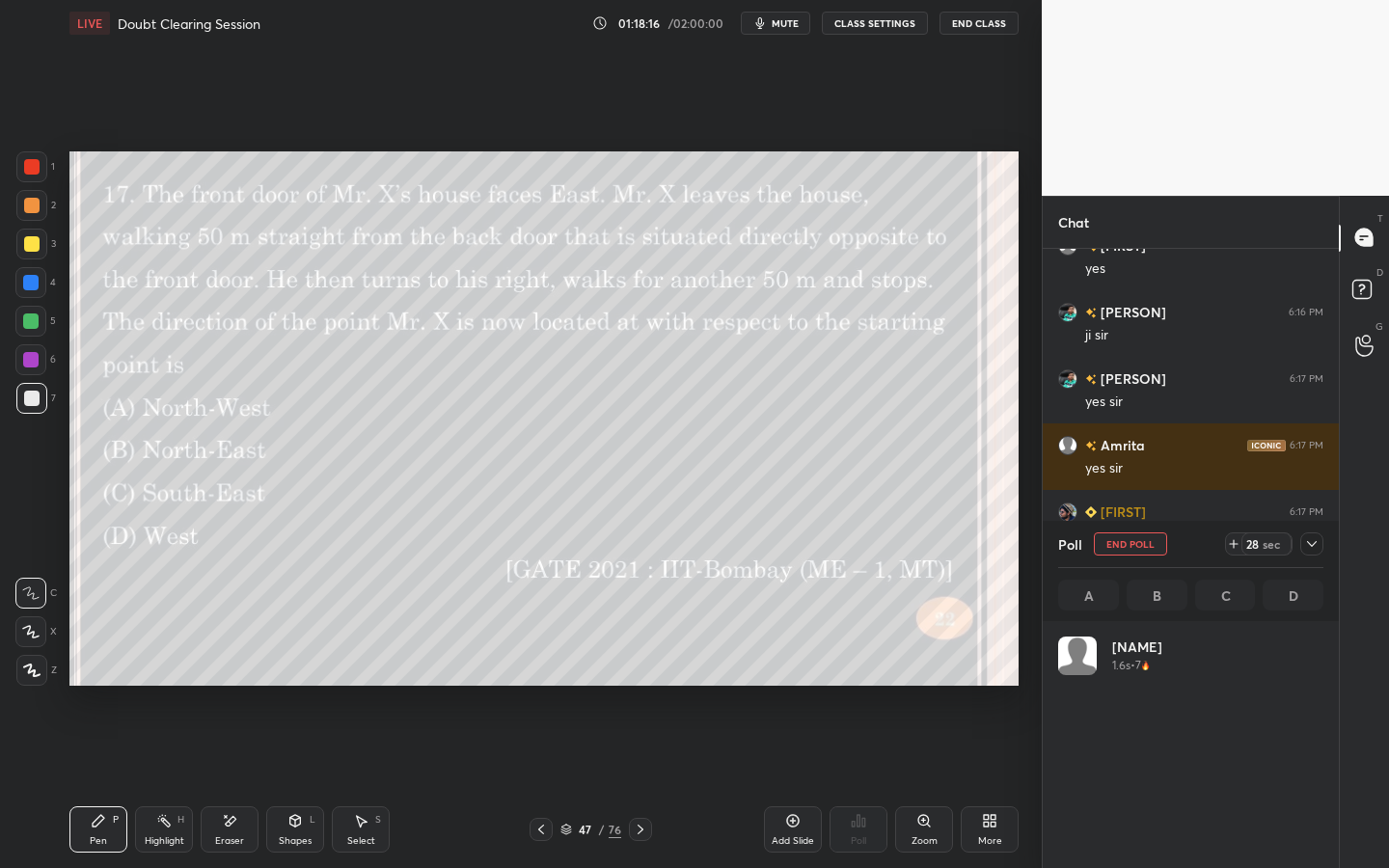 click 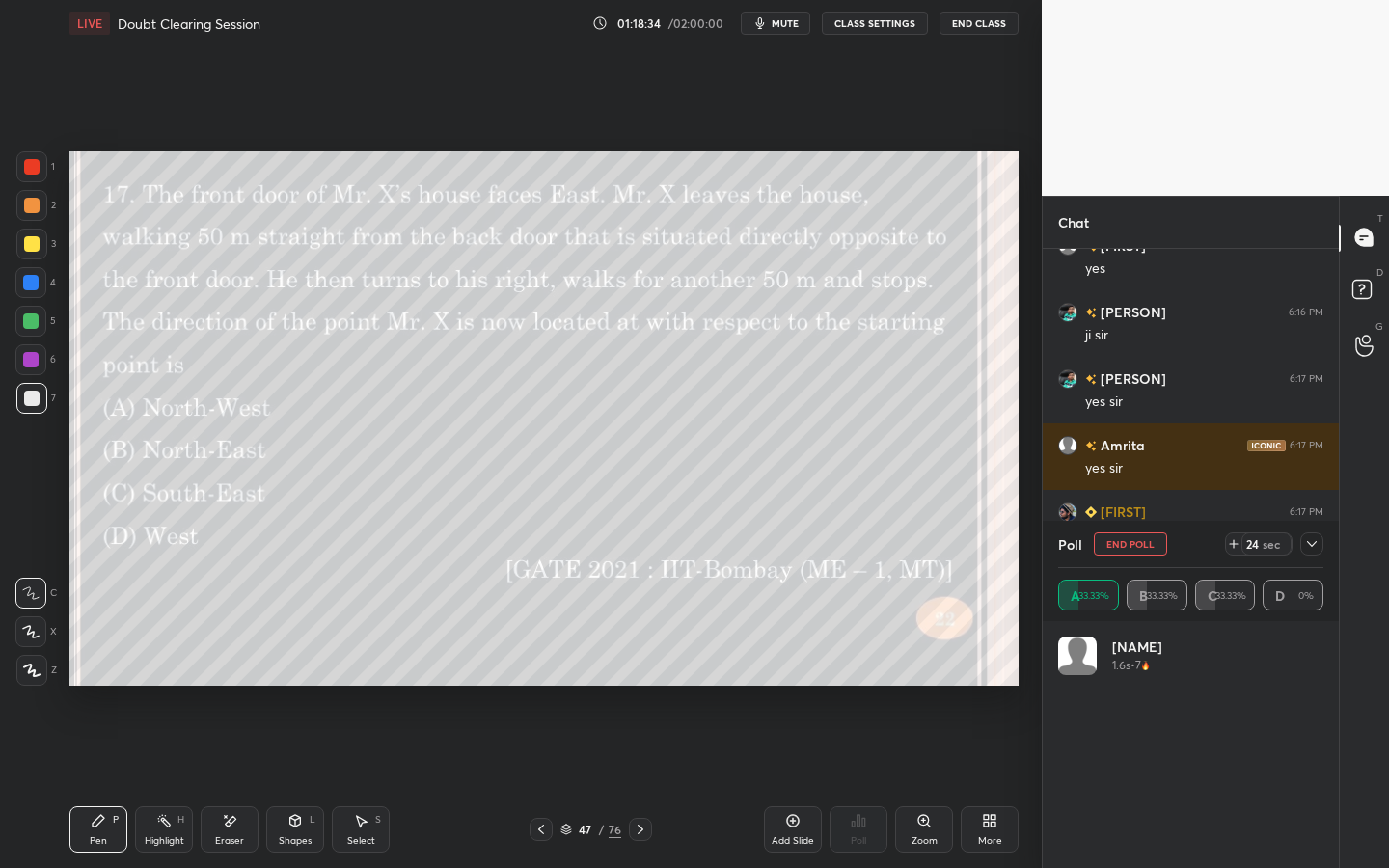 click at bounding box center (1312, 544) 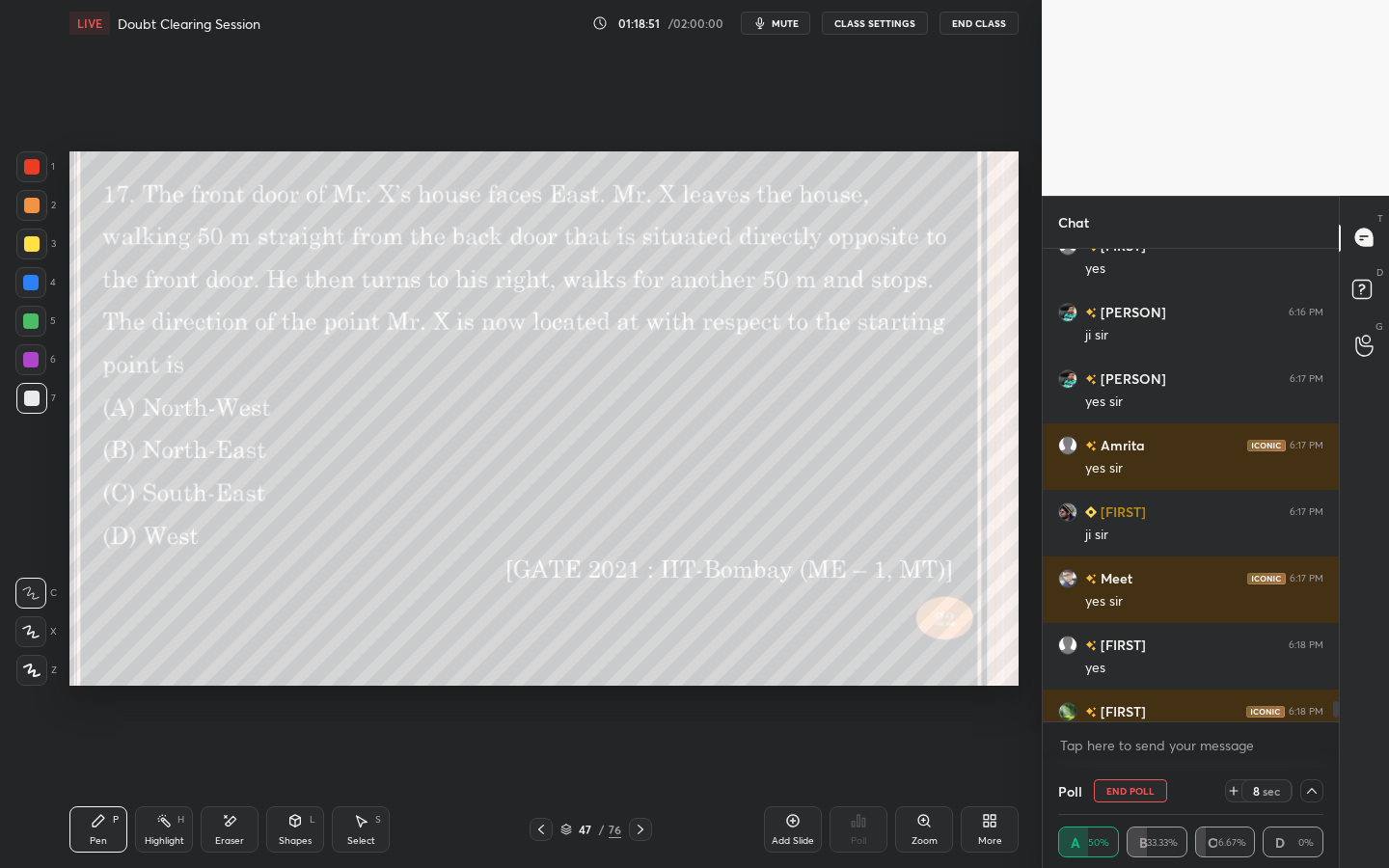 drag, startPoint x: 1314, startPoint y: 790, endPoint x: 1313, endPoint y: 803, distance: 13.038405 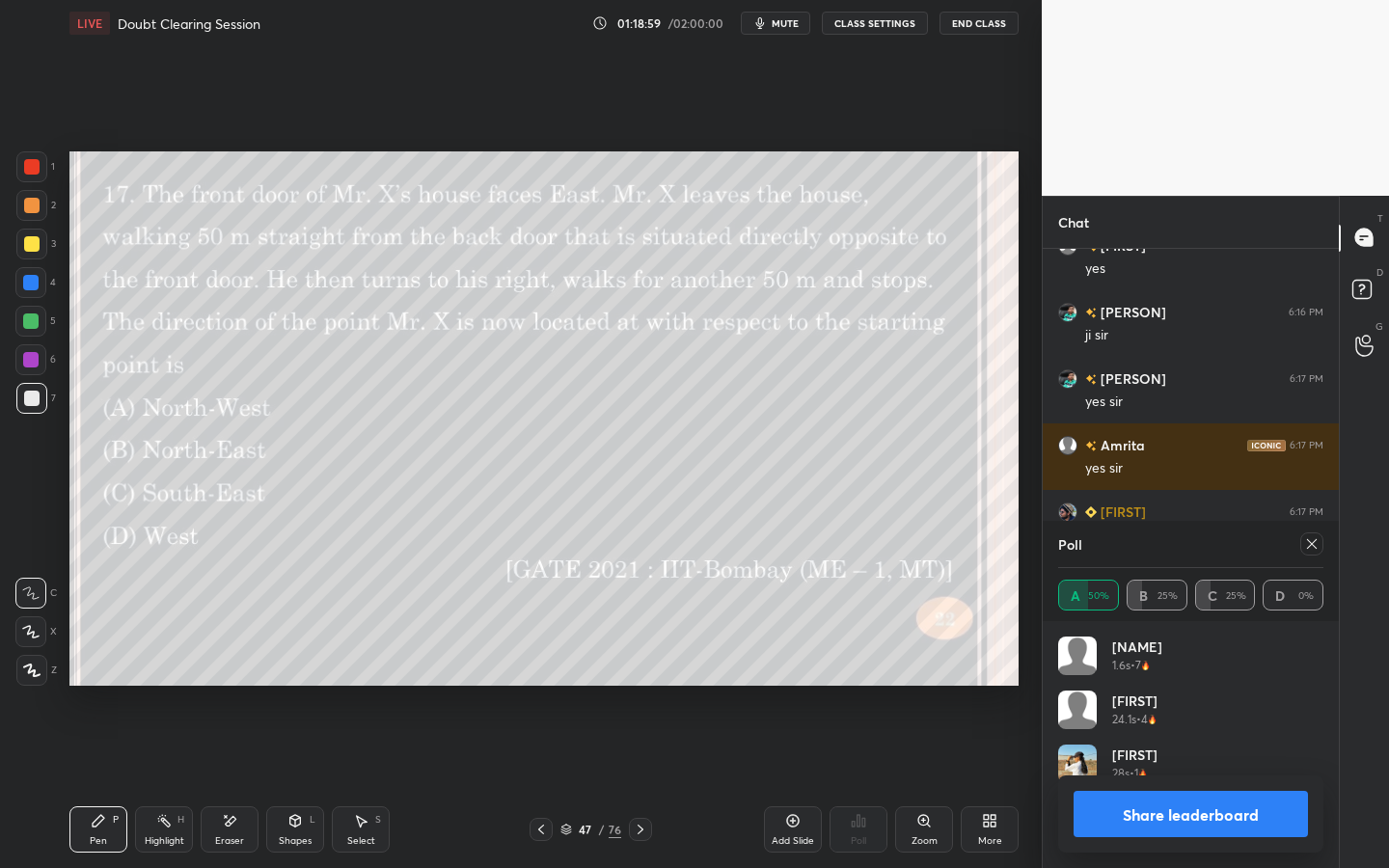 click 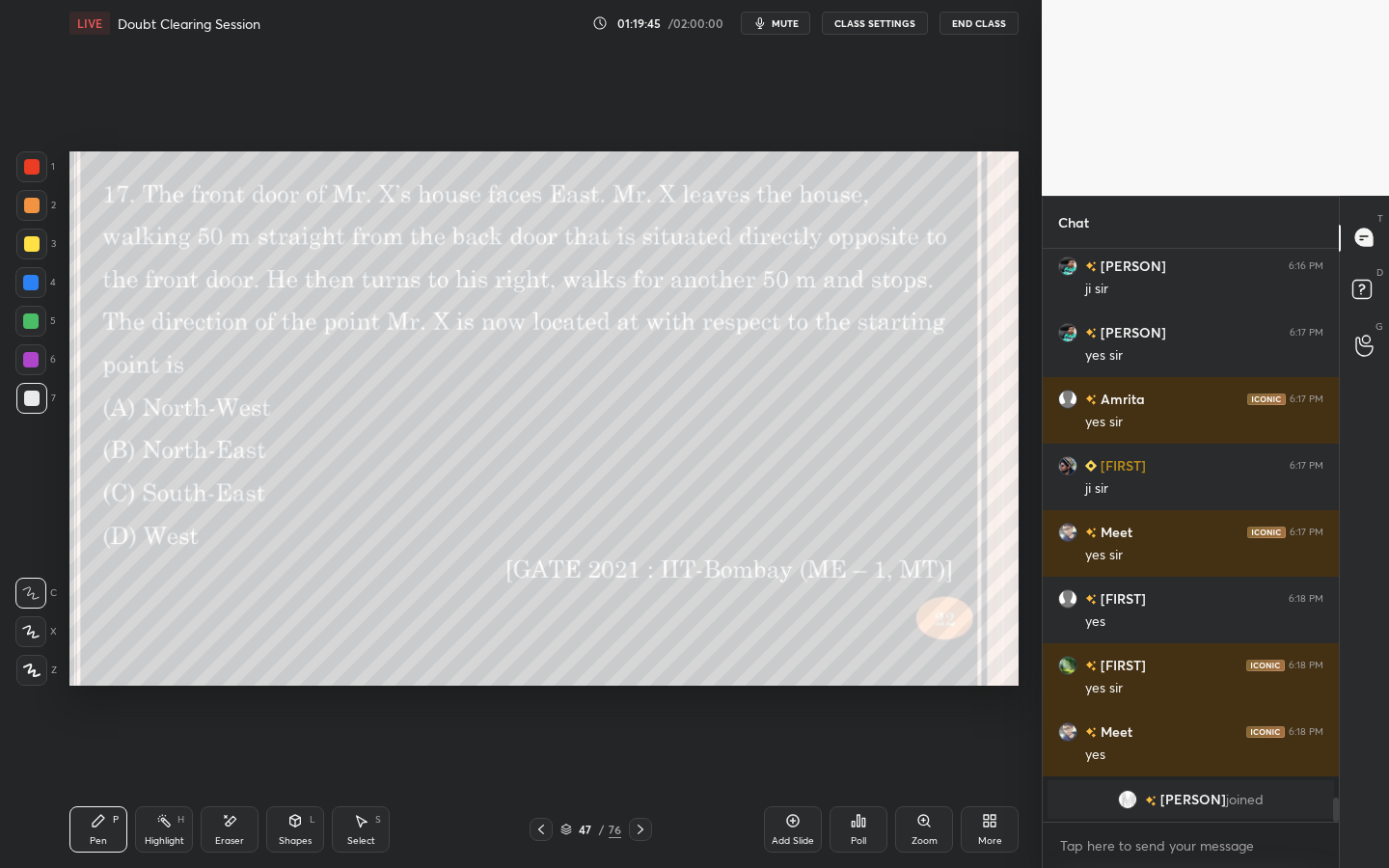 click at bounding box center (640, 829) 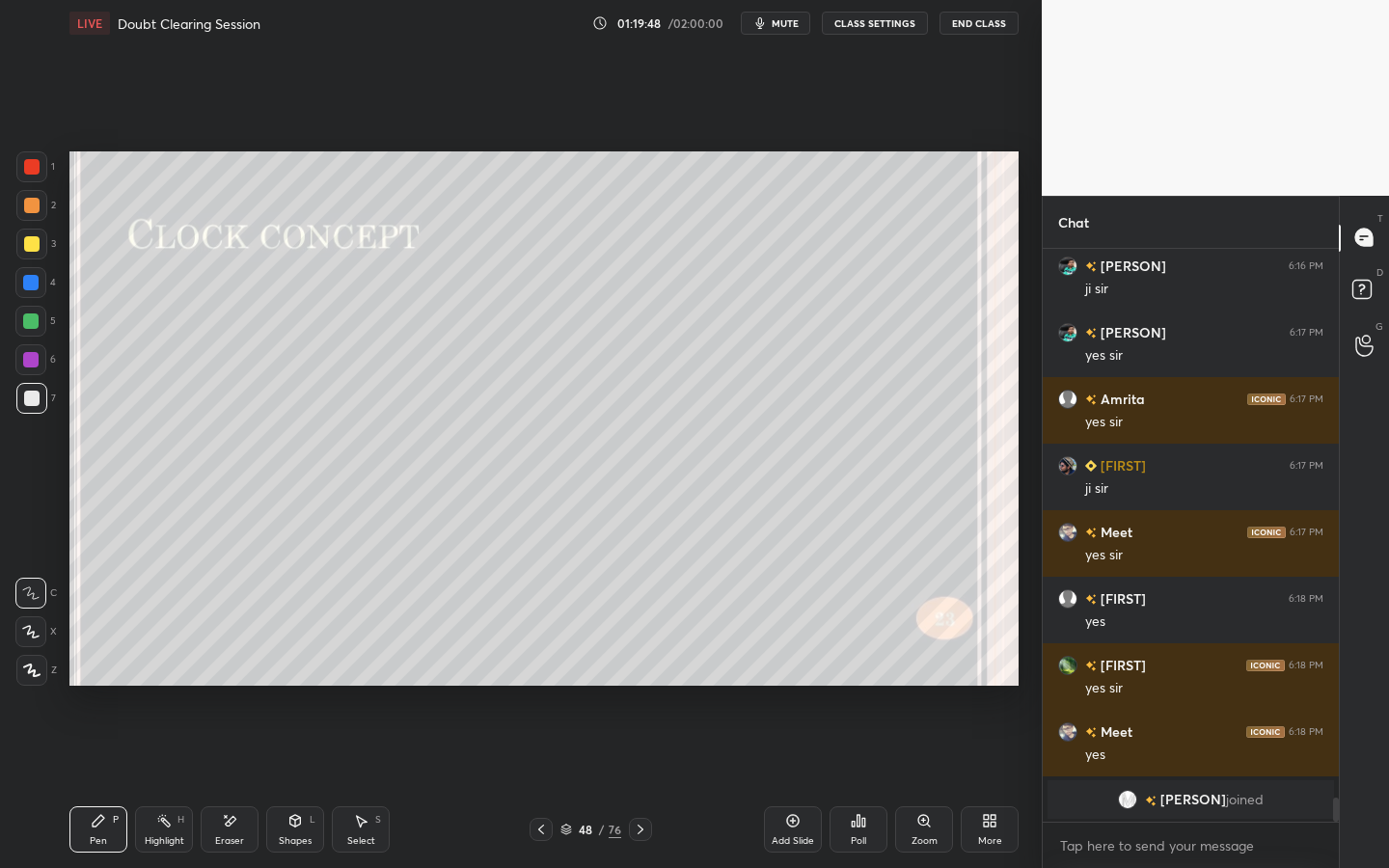 click 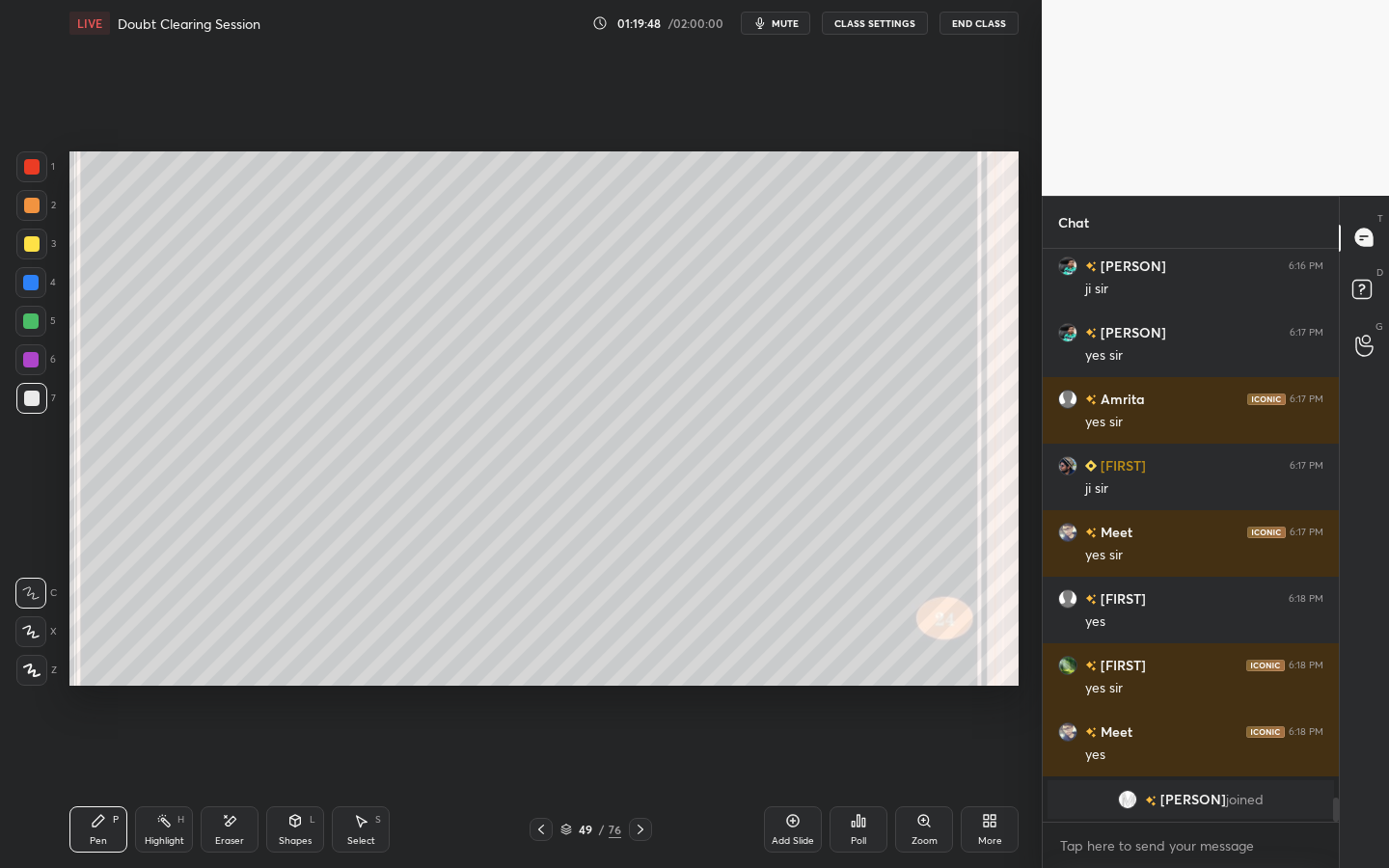 click 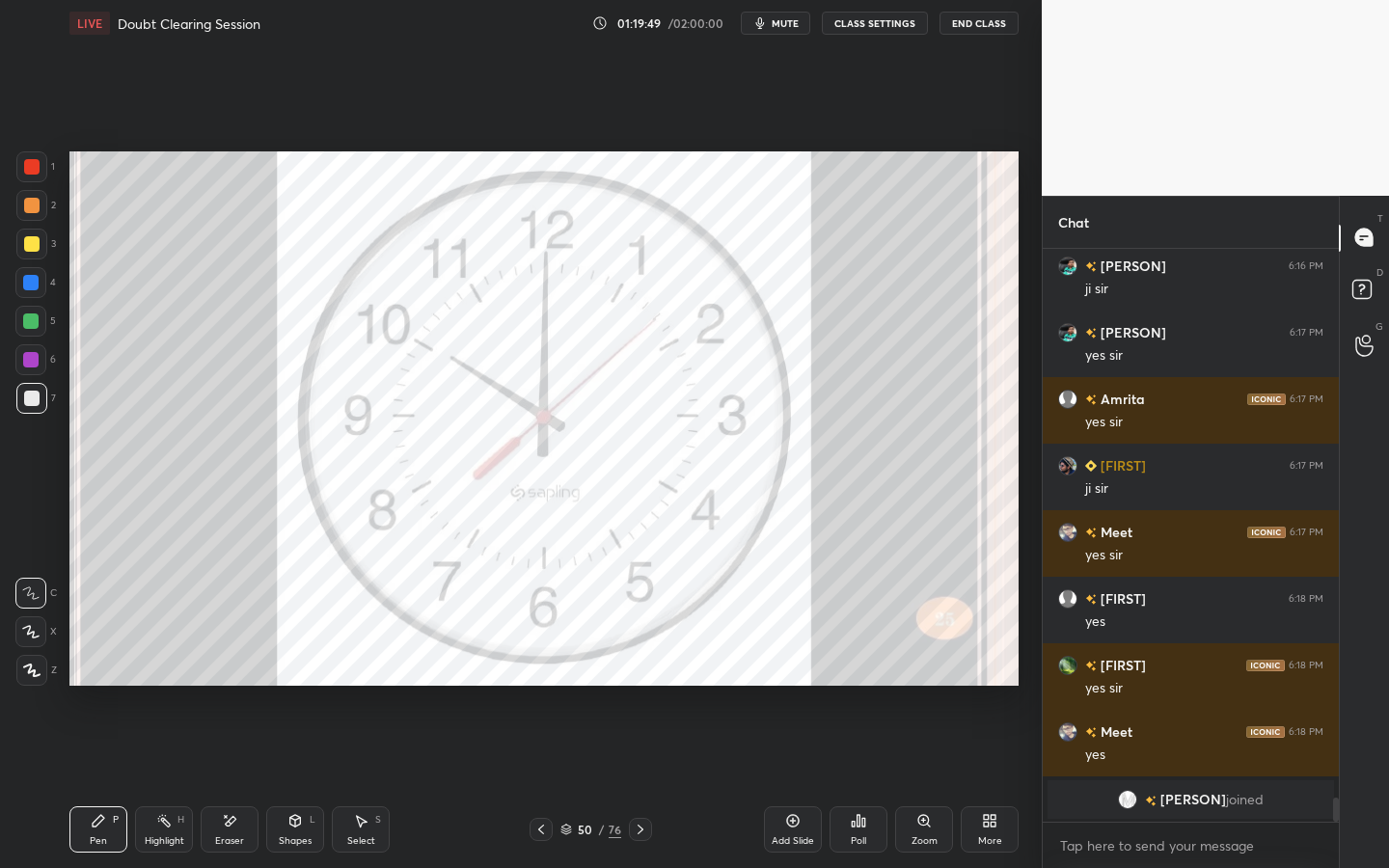 click 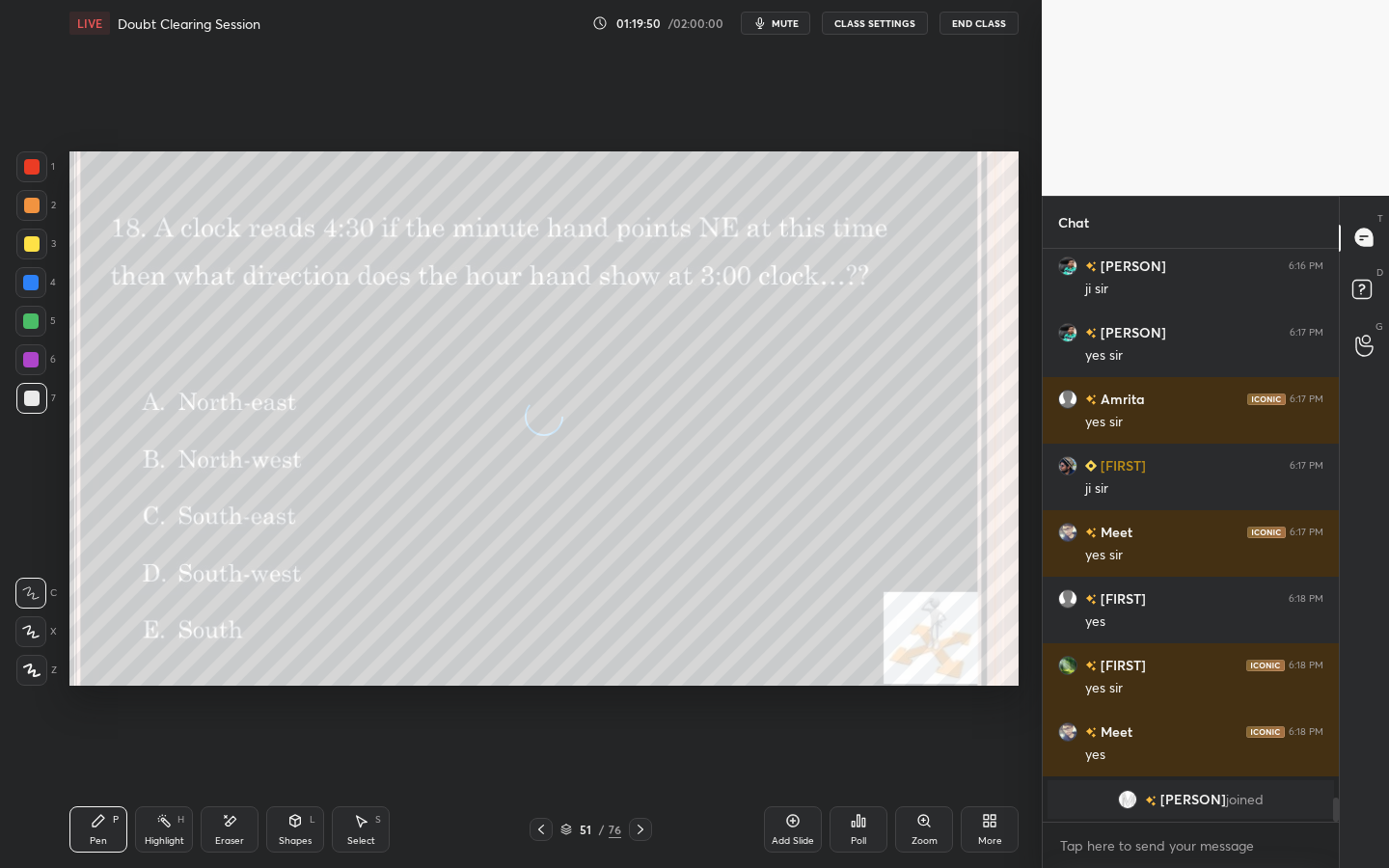 click 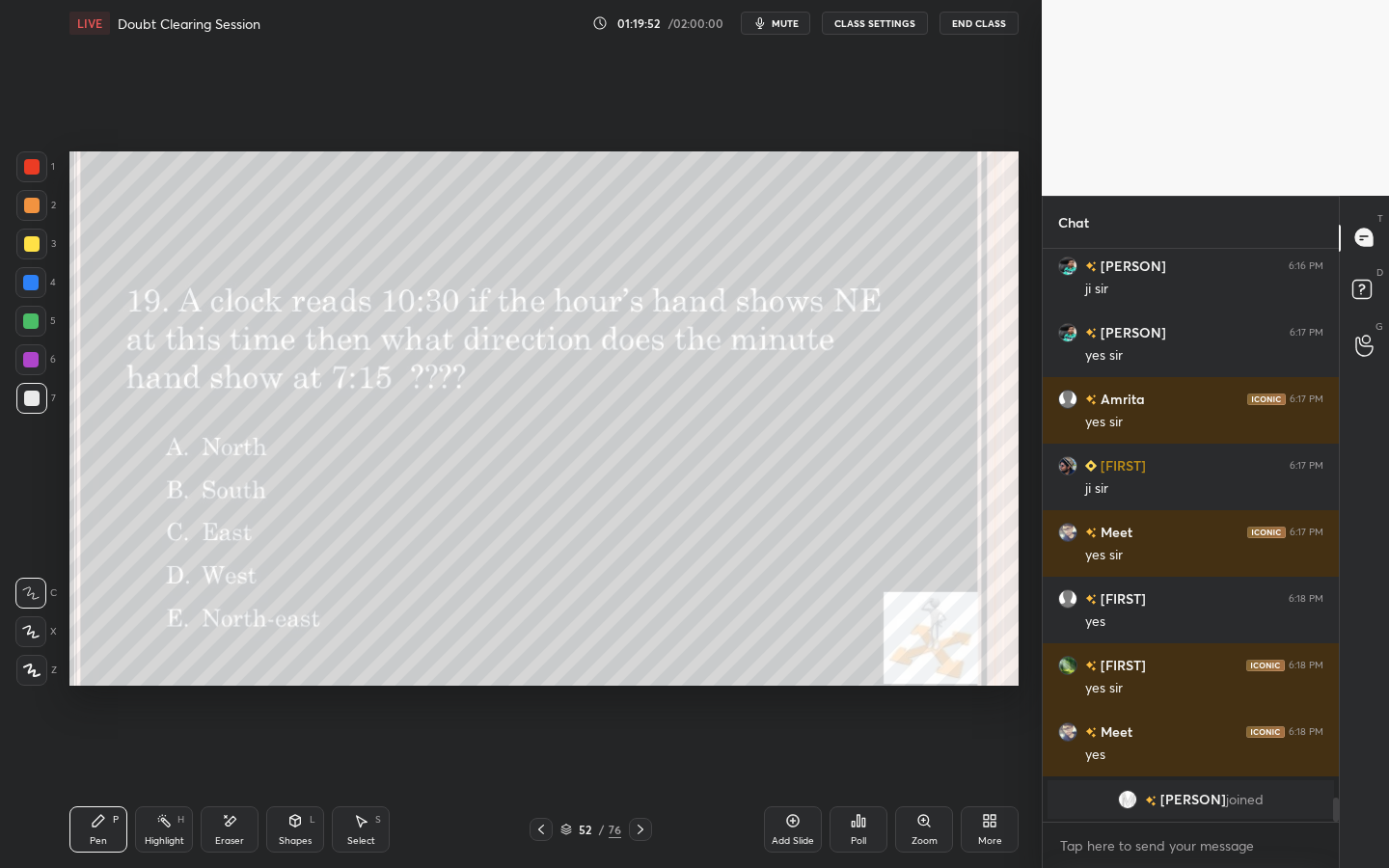 click 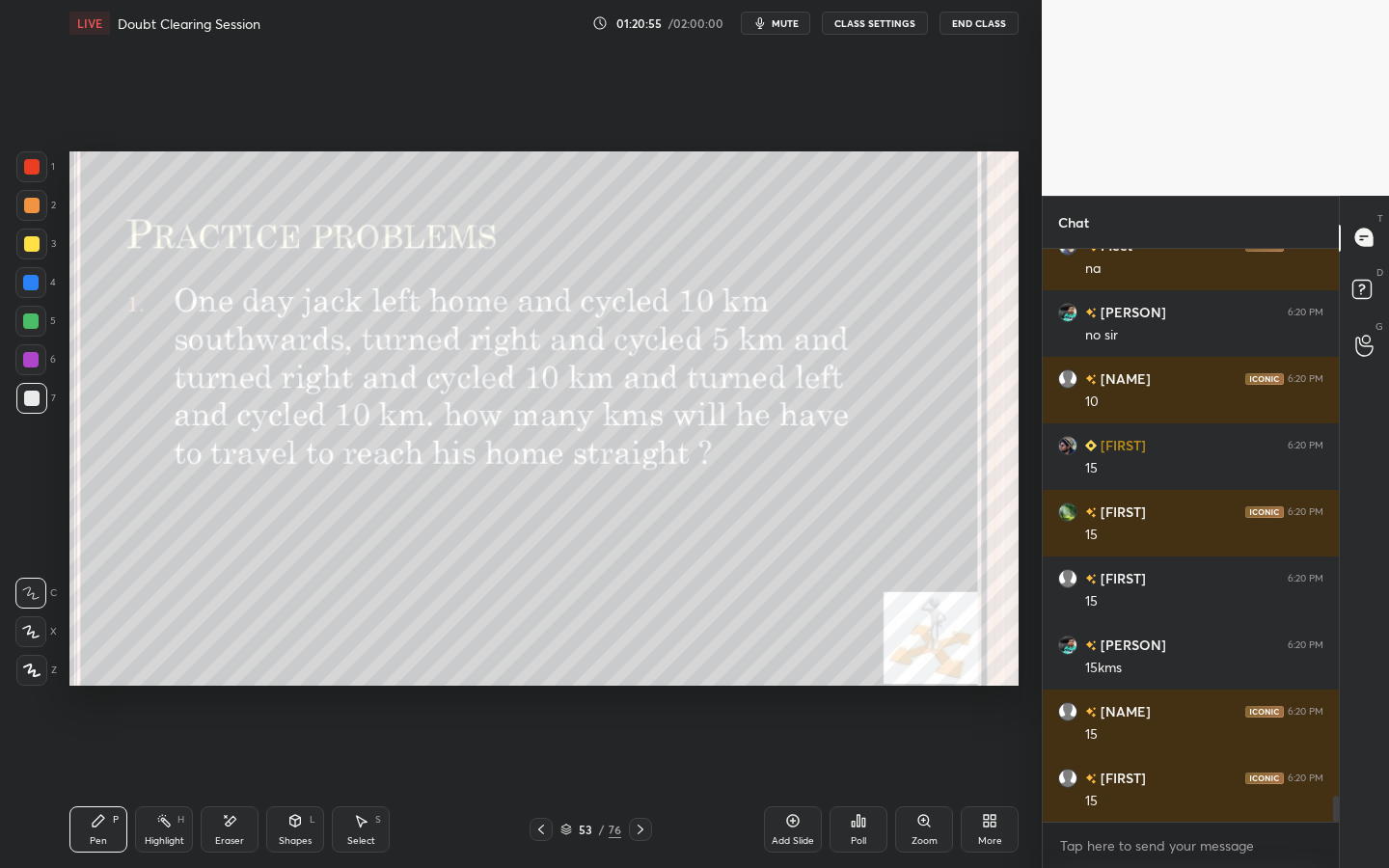 scroll, scrollTop: 12146, scrollLeft: 0, axis: vertical 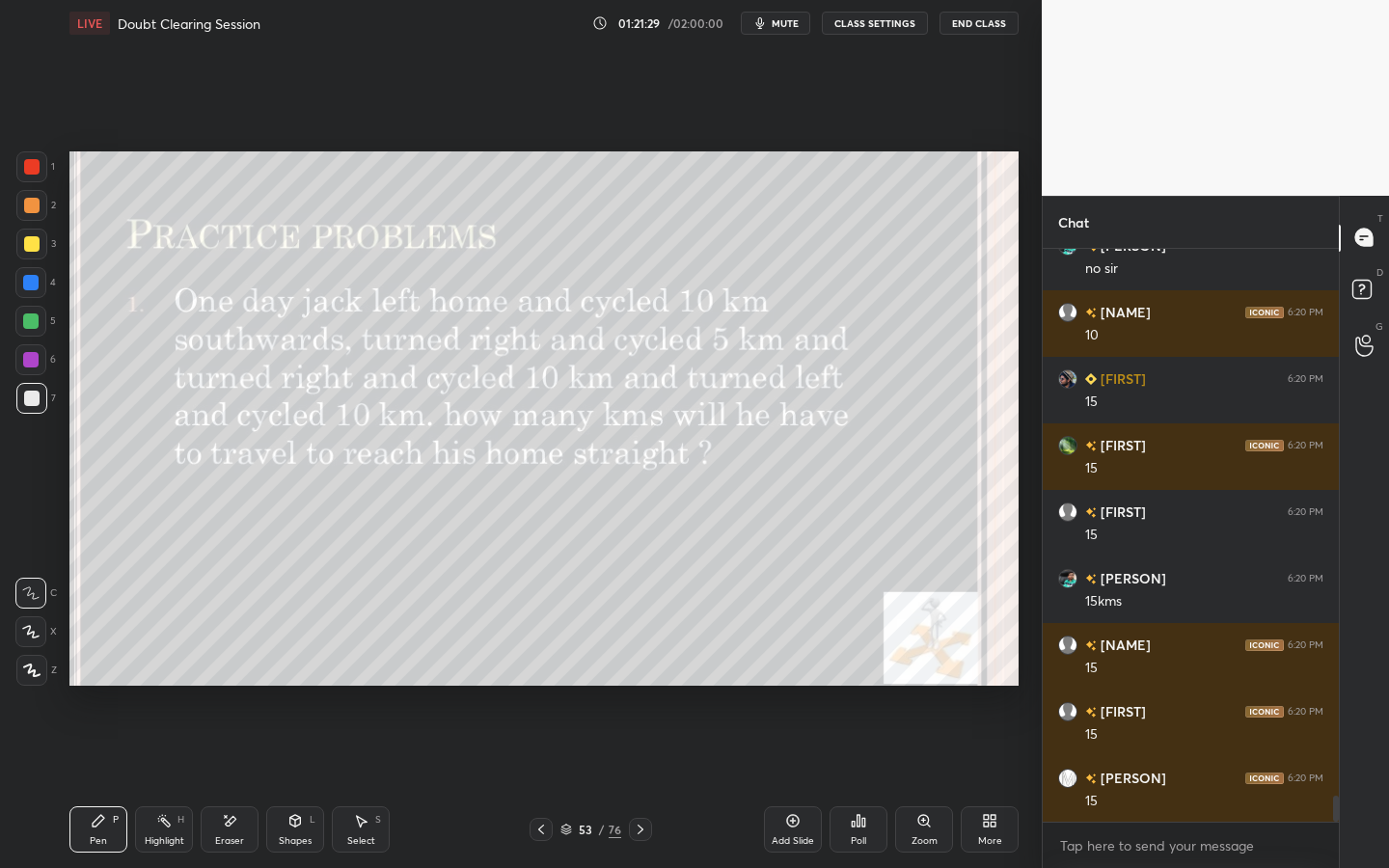 drag, startPoint x: 643, startPoint y: 829, endPoint x: 655, endPoint y: 810, distance: 22.472205 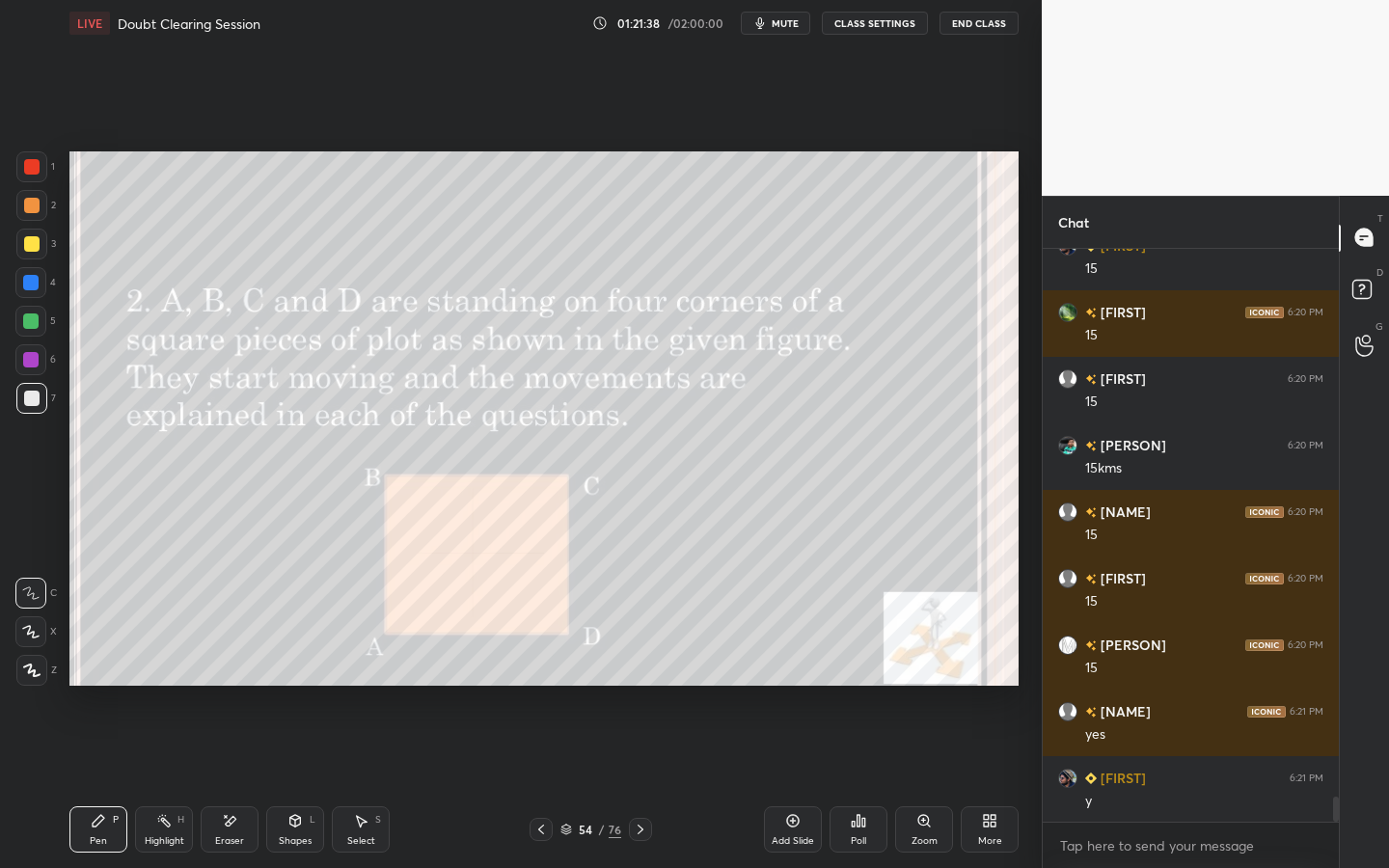 scroll, scrollTop: 12346, scrollLeft: 0, axis: vertical 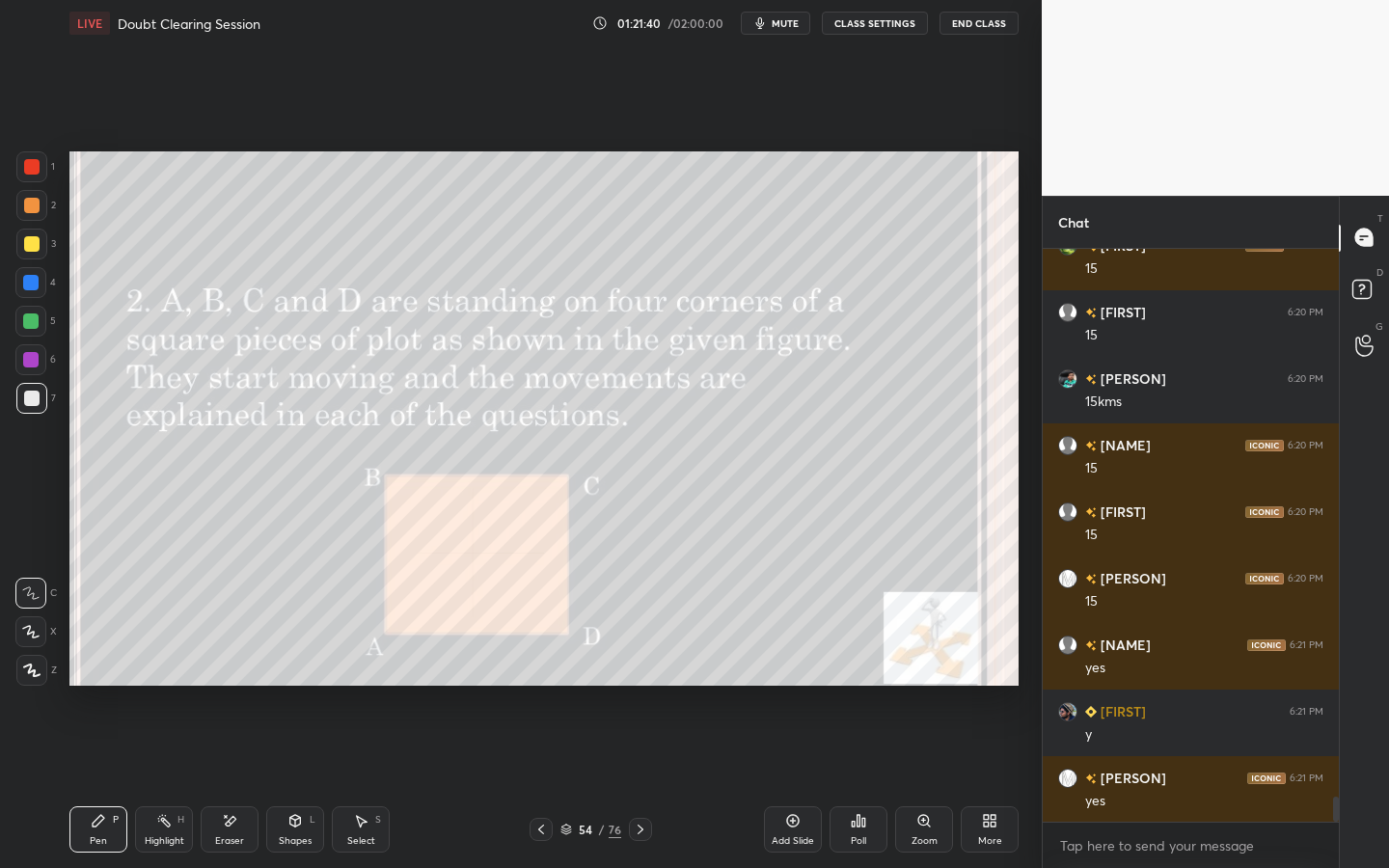 click 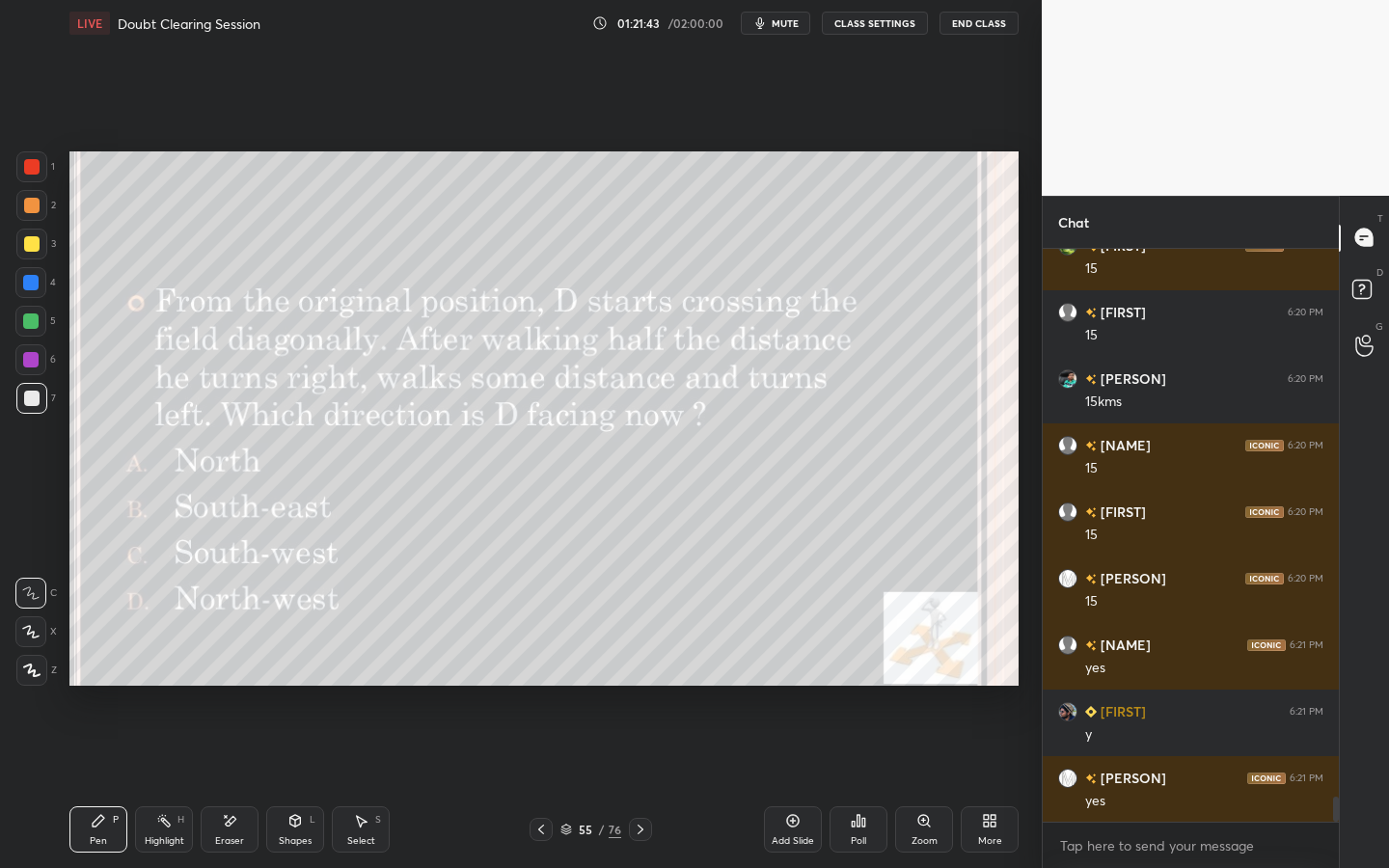 click 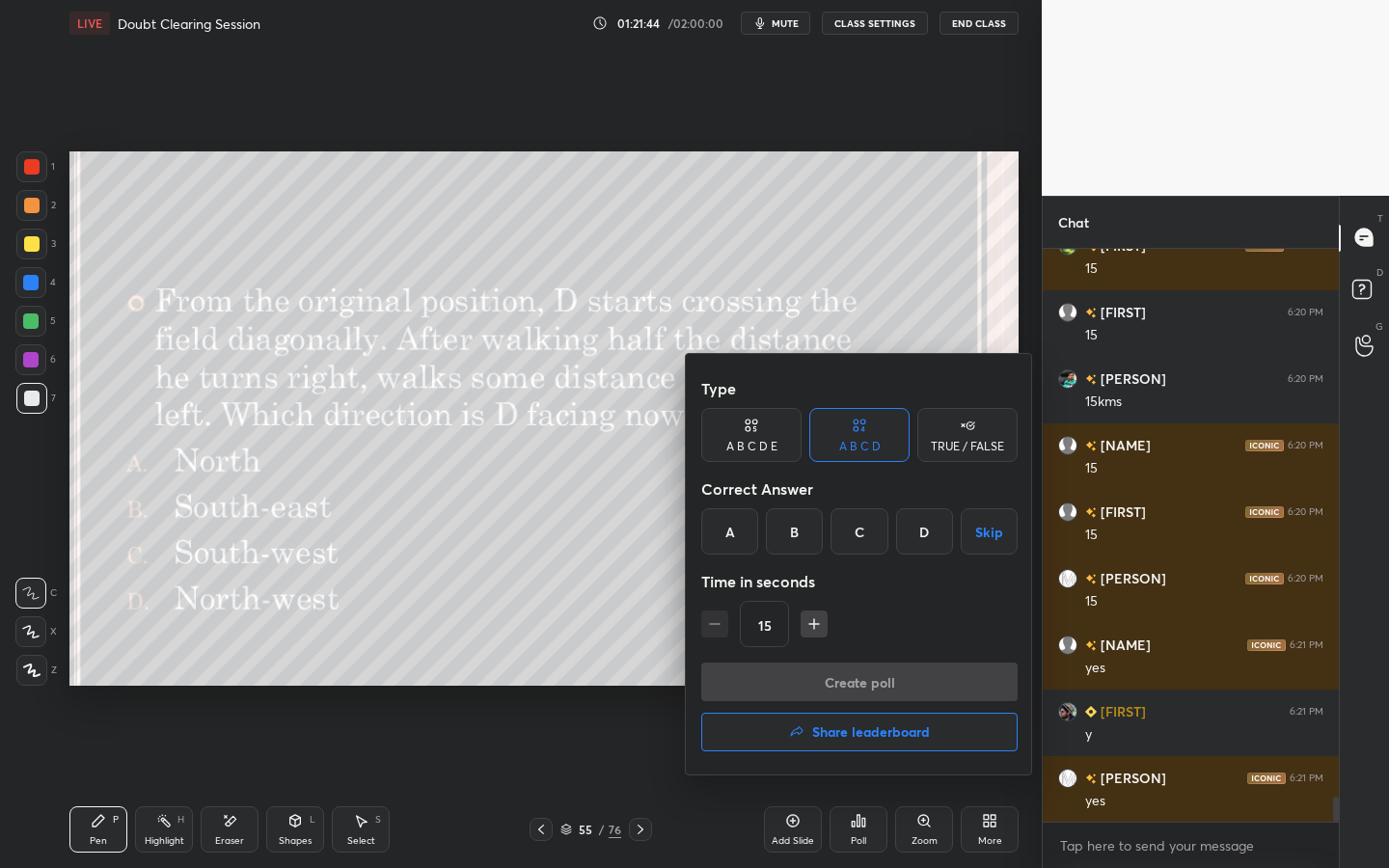drag, startPoint x: 921, startPoint y: 536, endPoint x: 901, endPoint y: 586, distance: 53.8516 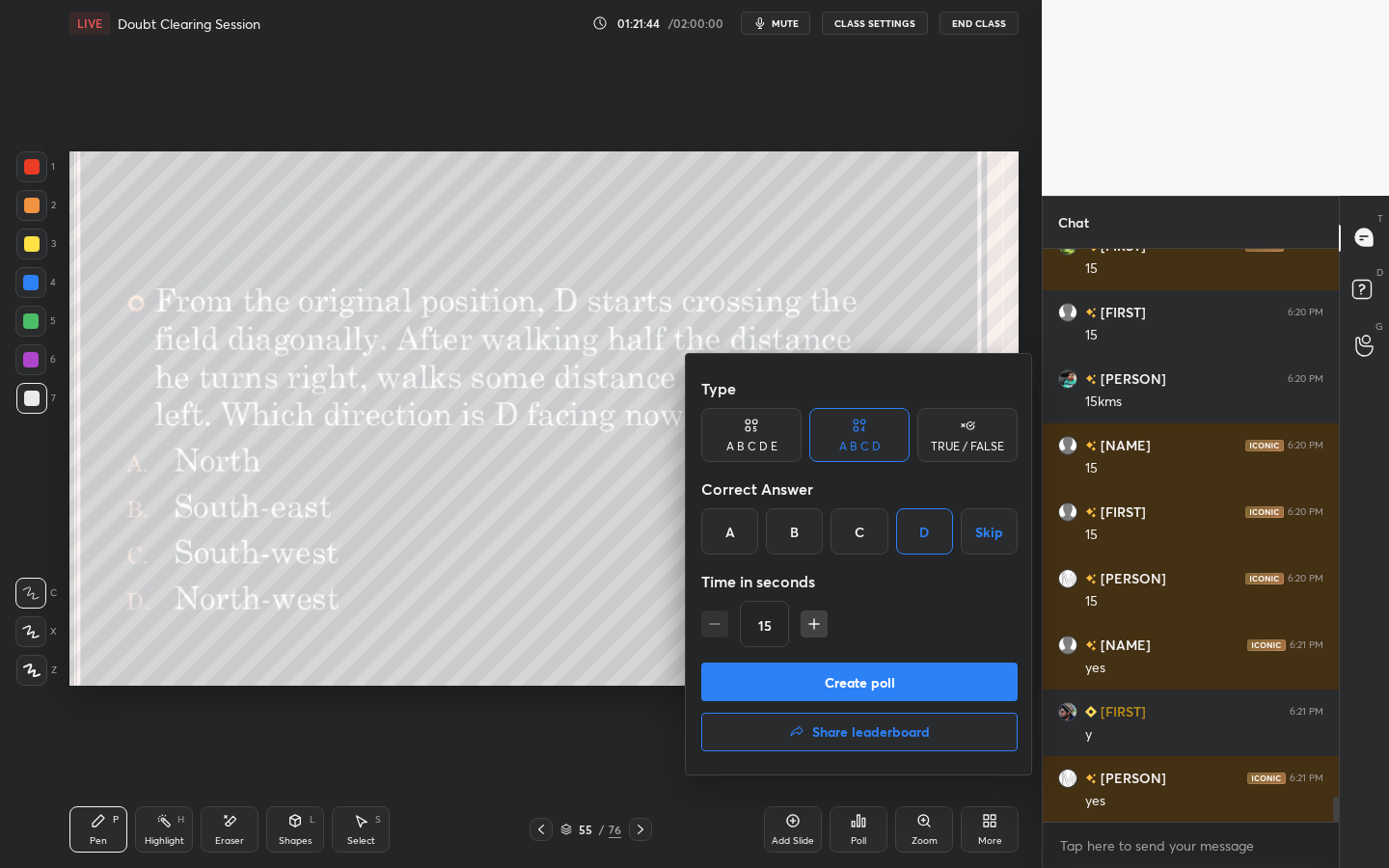 click on "Create poll" at bounding box center [859, 682] 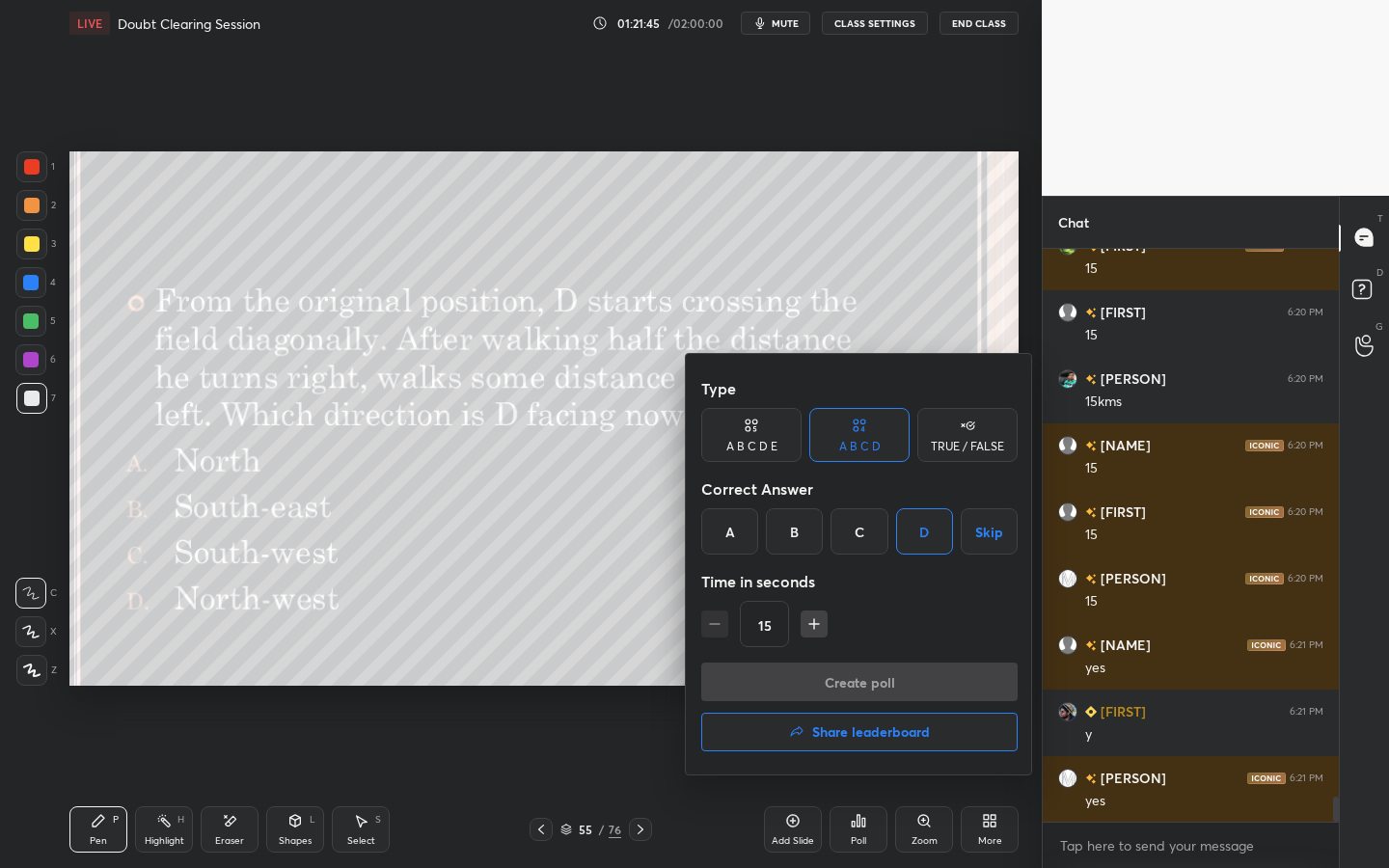 scroll, scrollTop: 535, scrollLeft: 290, axis: both 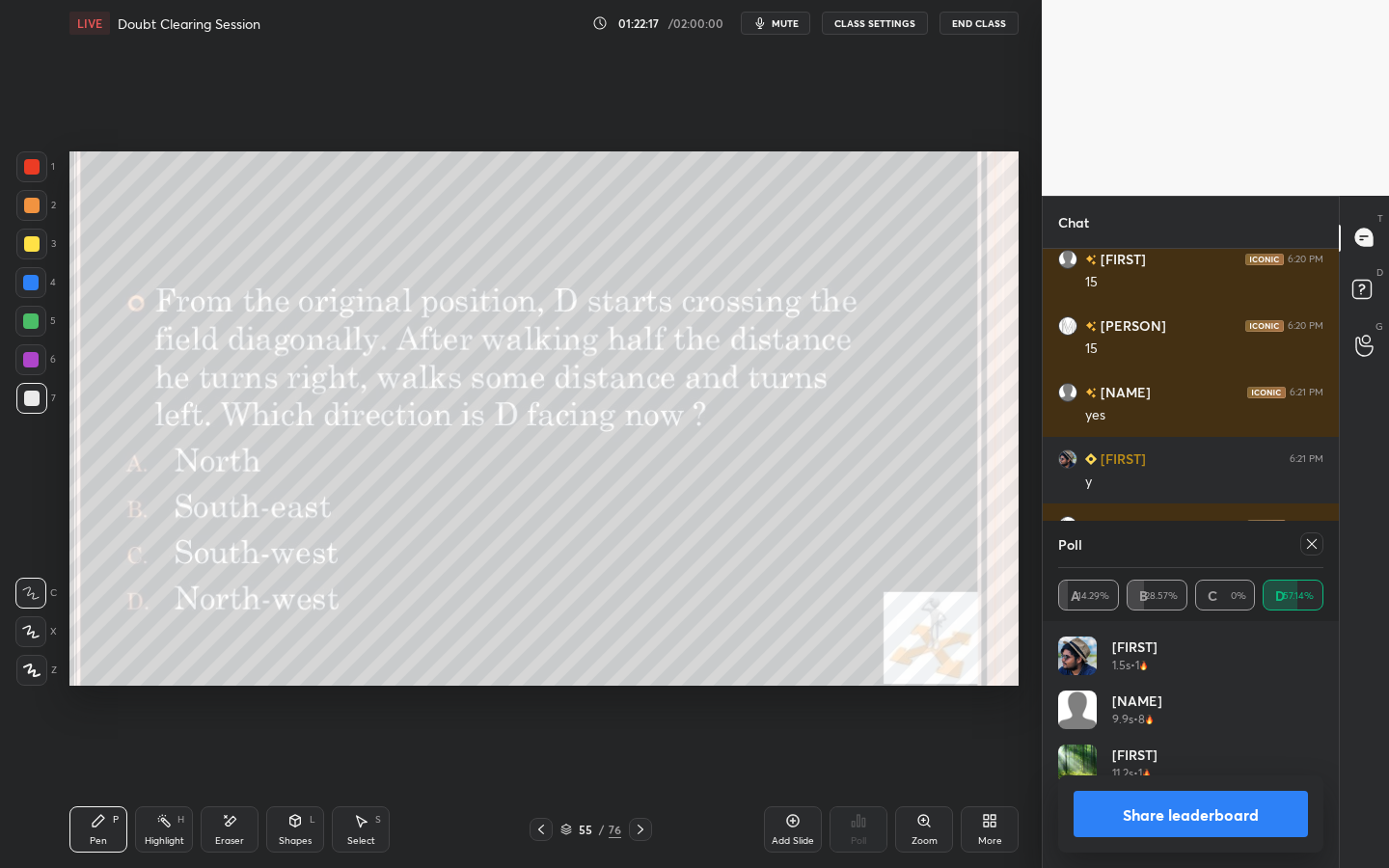 drag, startPoint x: 313, startPoint y: 836, endPoint x: 313, endPoint y: 824, distance: 12 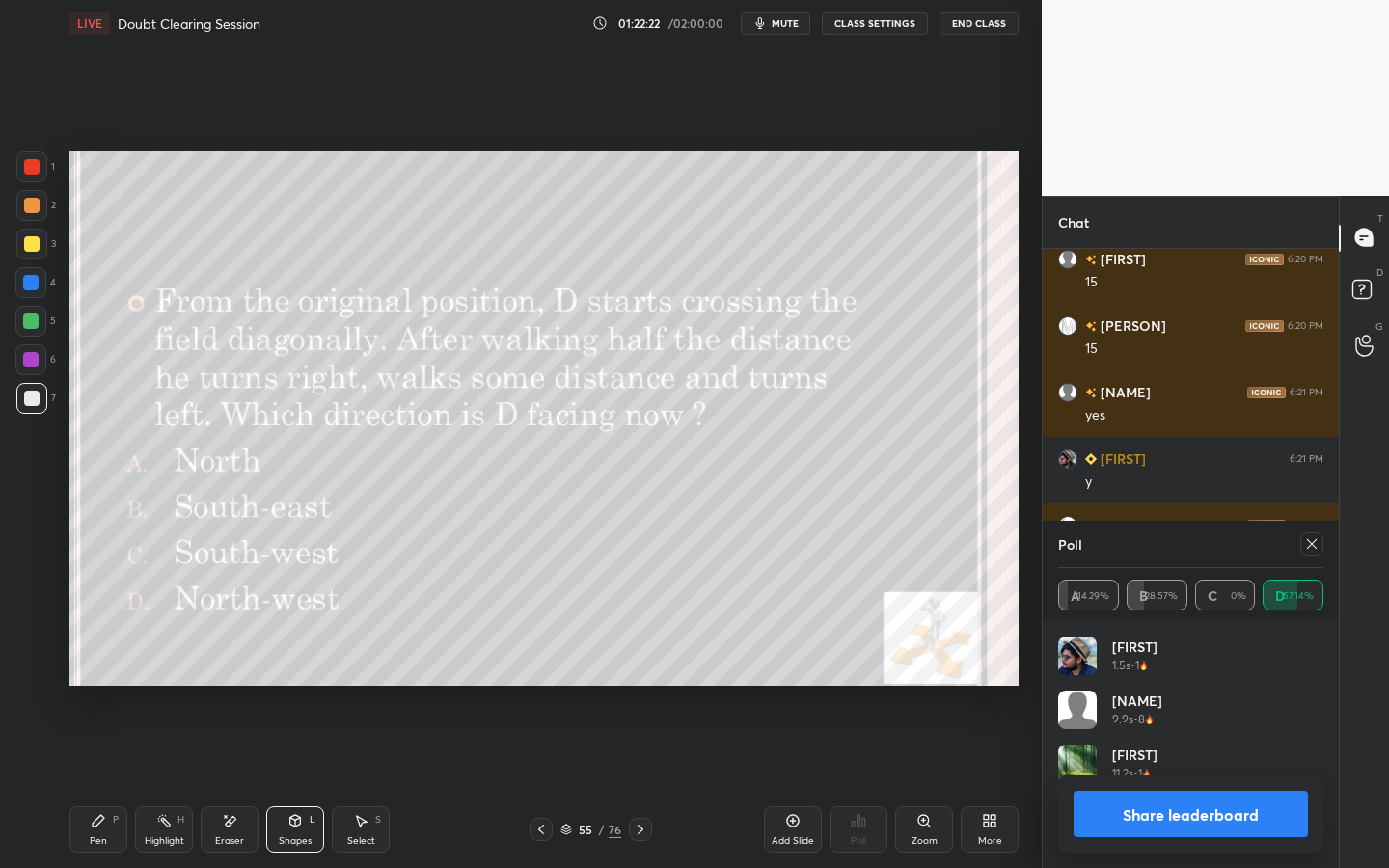 click on "Pen P" at bounding box center [98, 829] 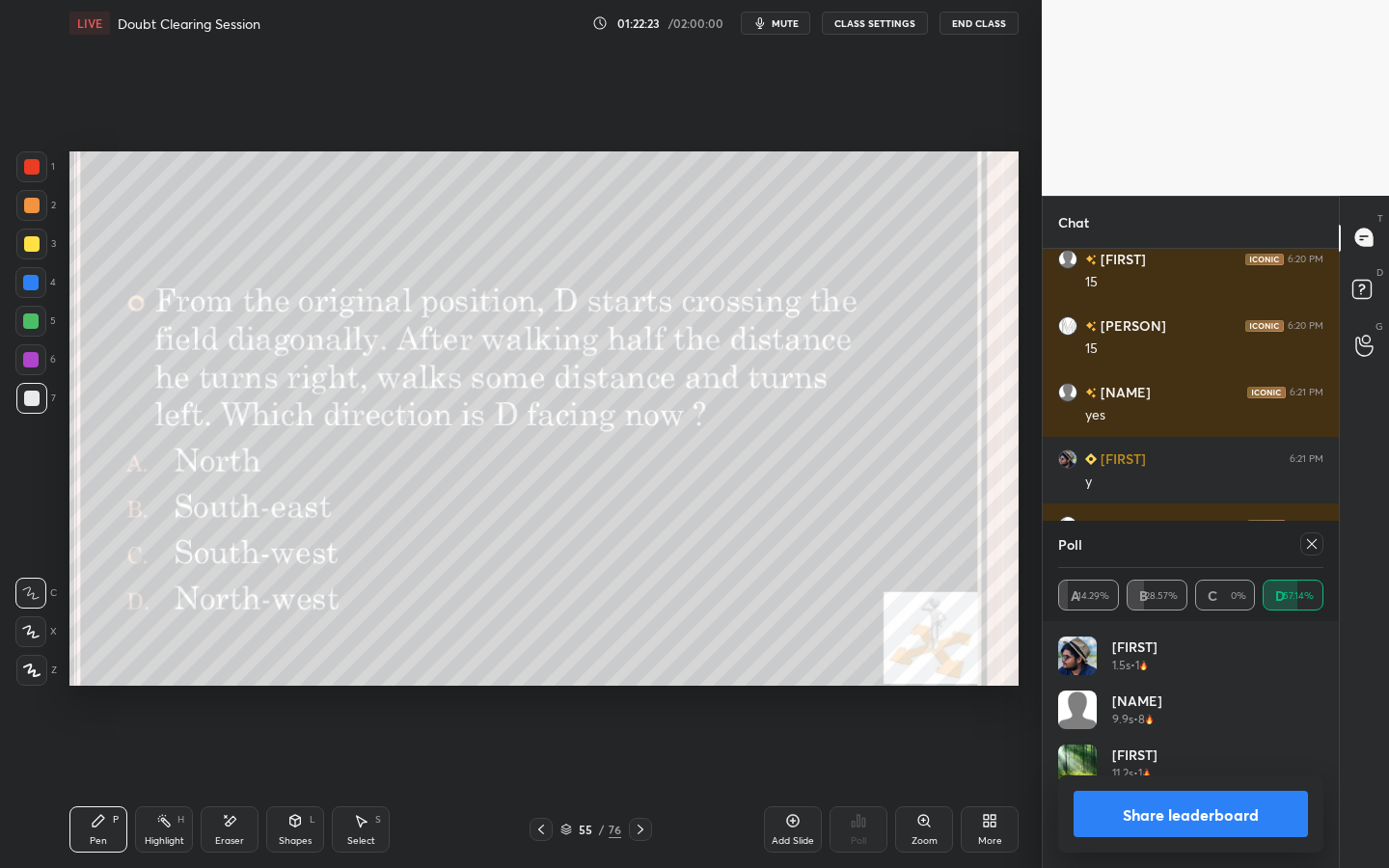 click 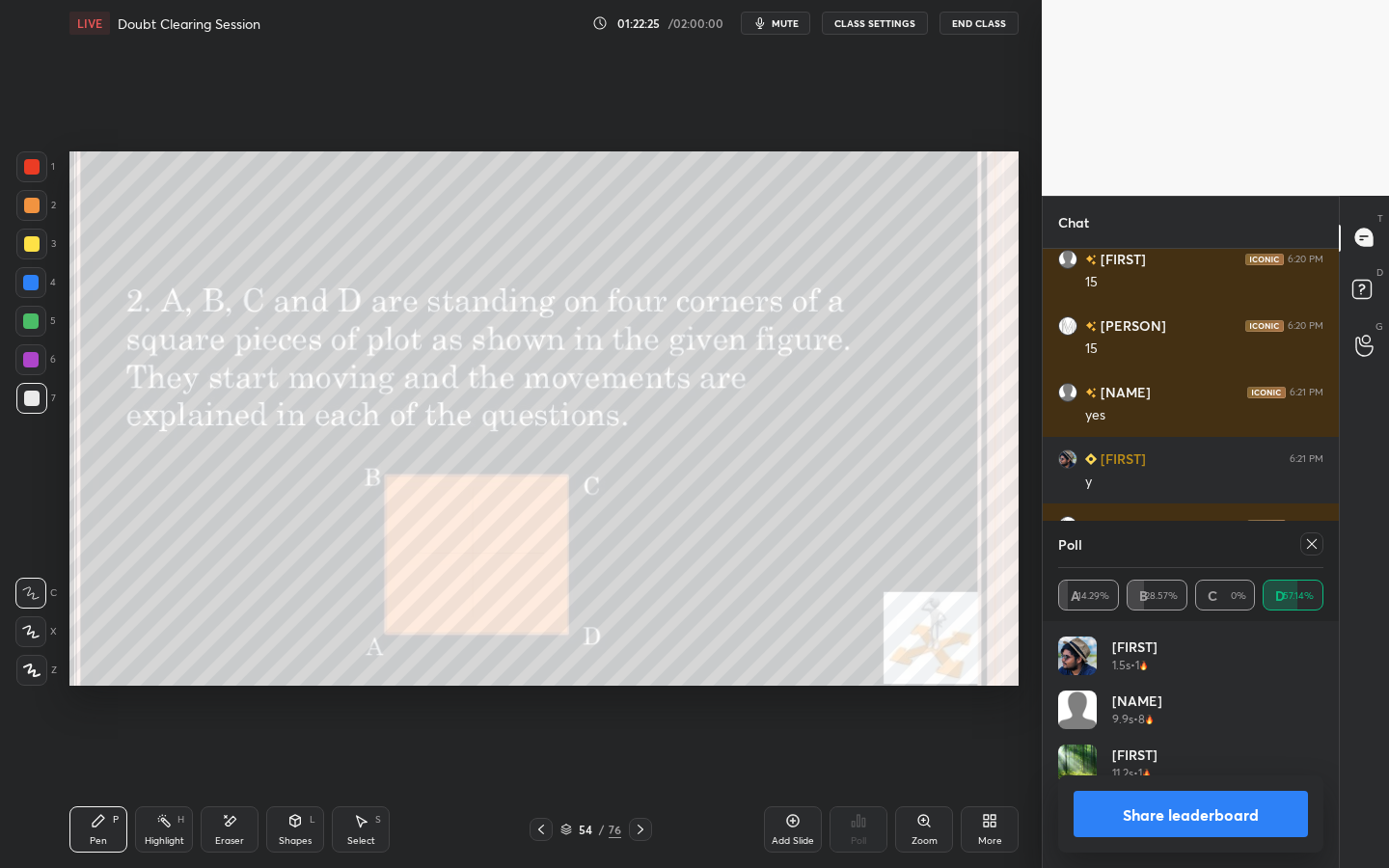 click 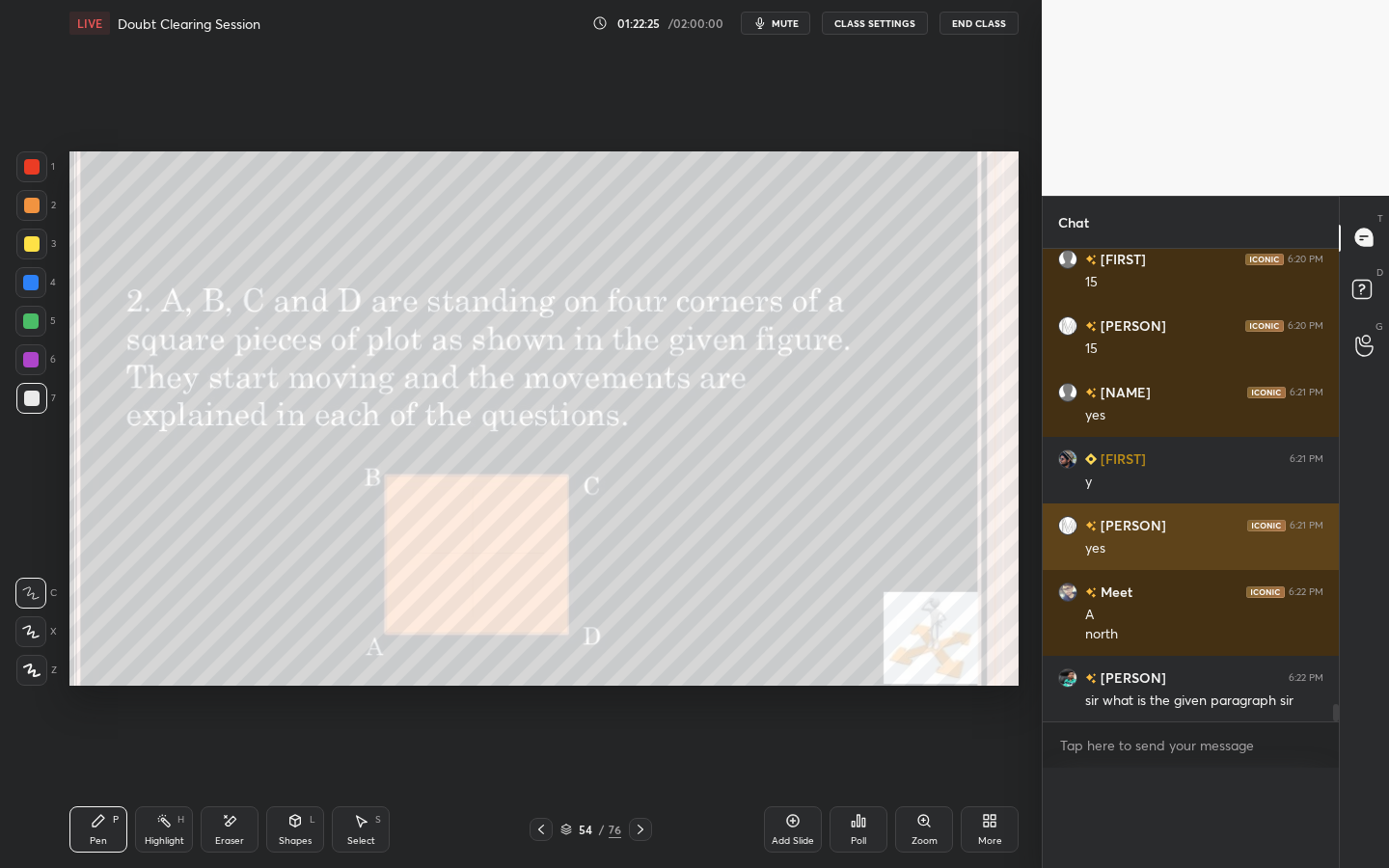 scroll, scrollTop: 0, scrollLeft: 0, axis: both 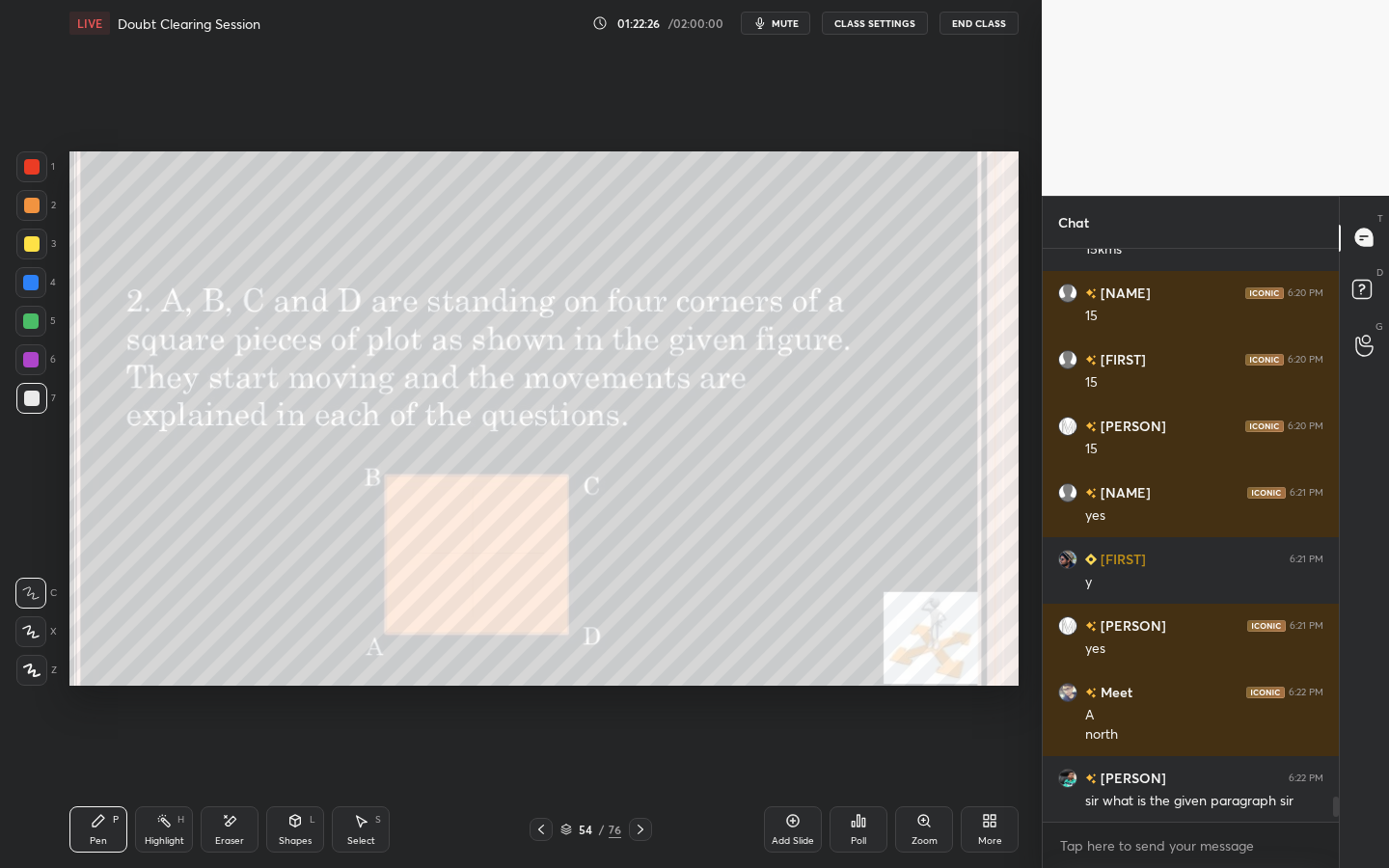 drag, startPoint x: 640, startPoint y: 830, endPoint x: 642, endPoint y: 775, distance: 55.03635 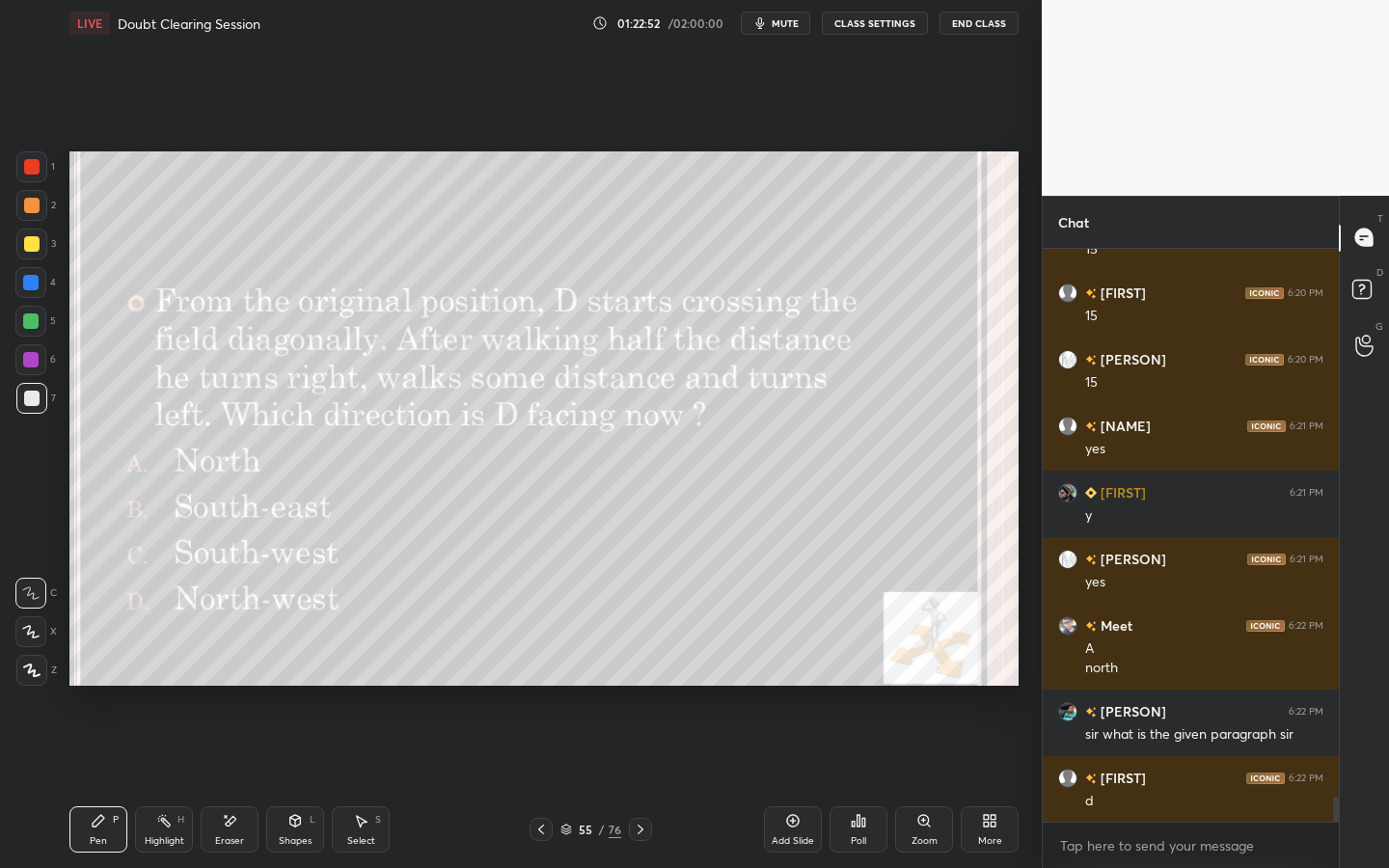 scroll, scrollTop: 12631, scrollLeft: 0, axis: vertical 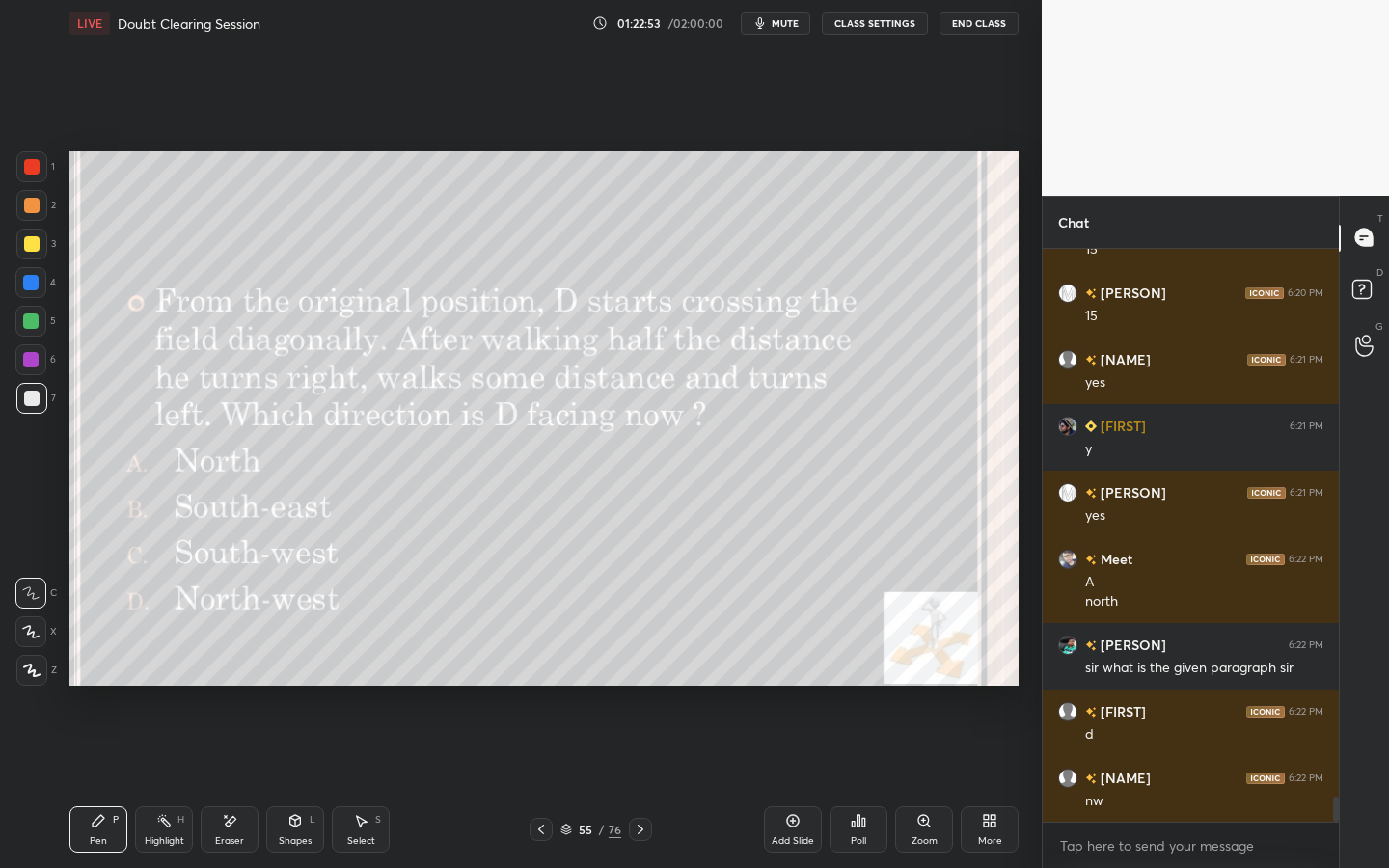 click 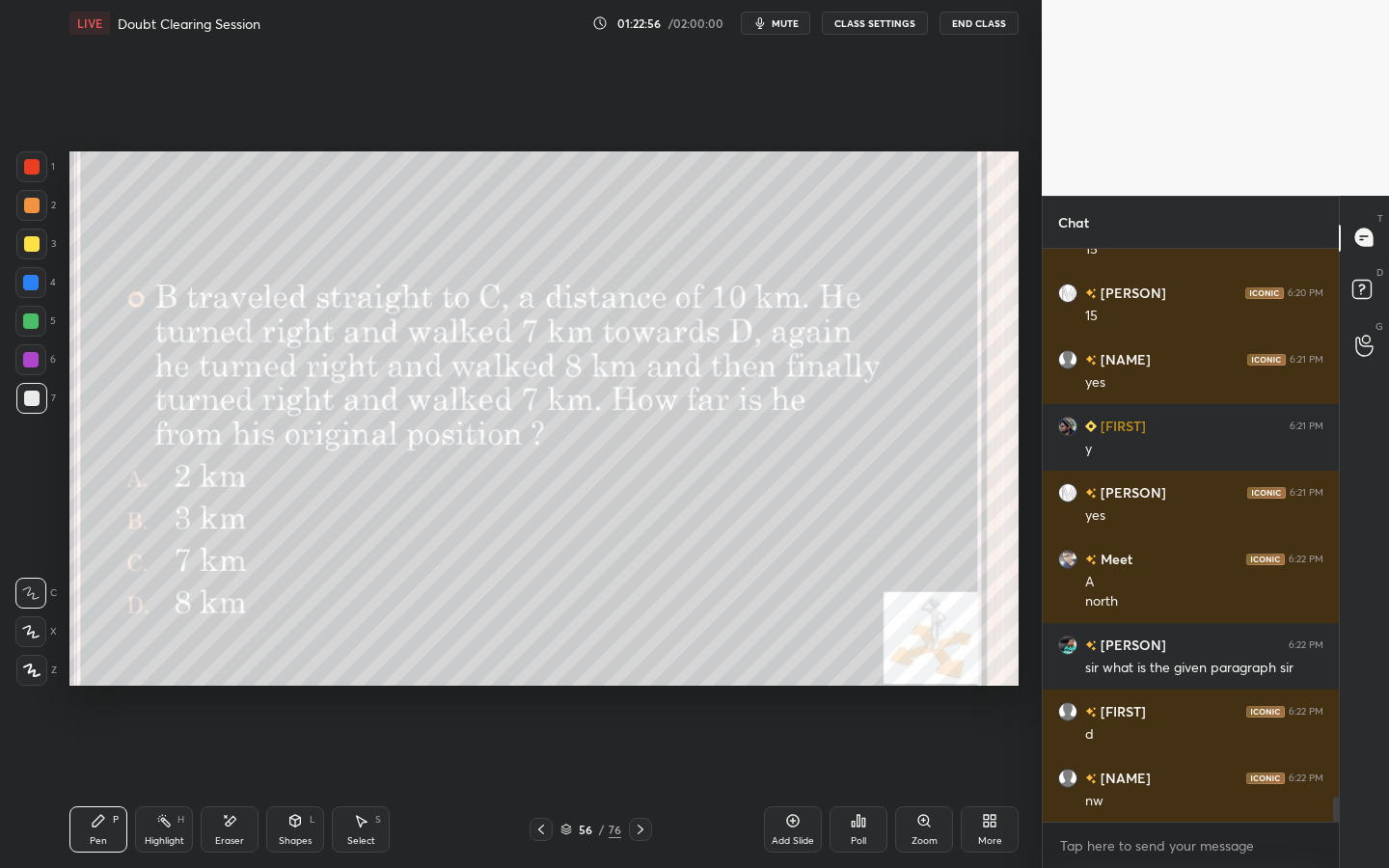 click 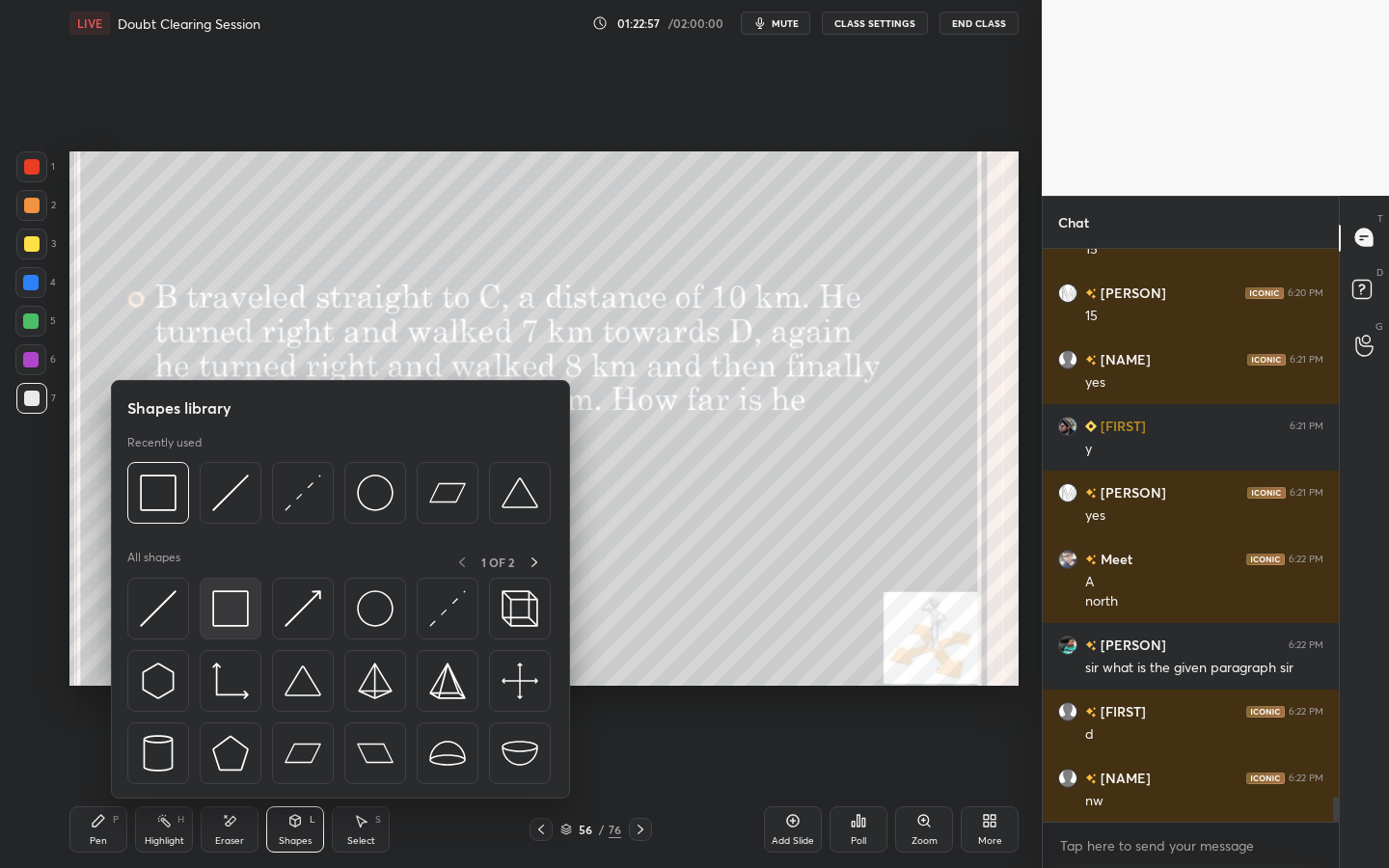 click at bounding box center [231, 609] 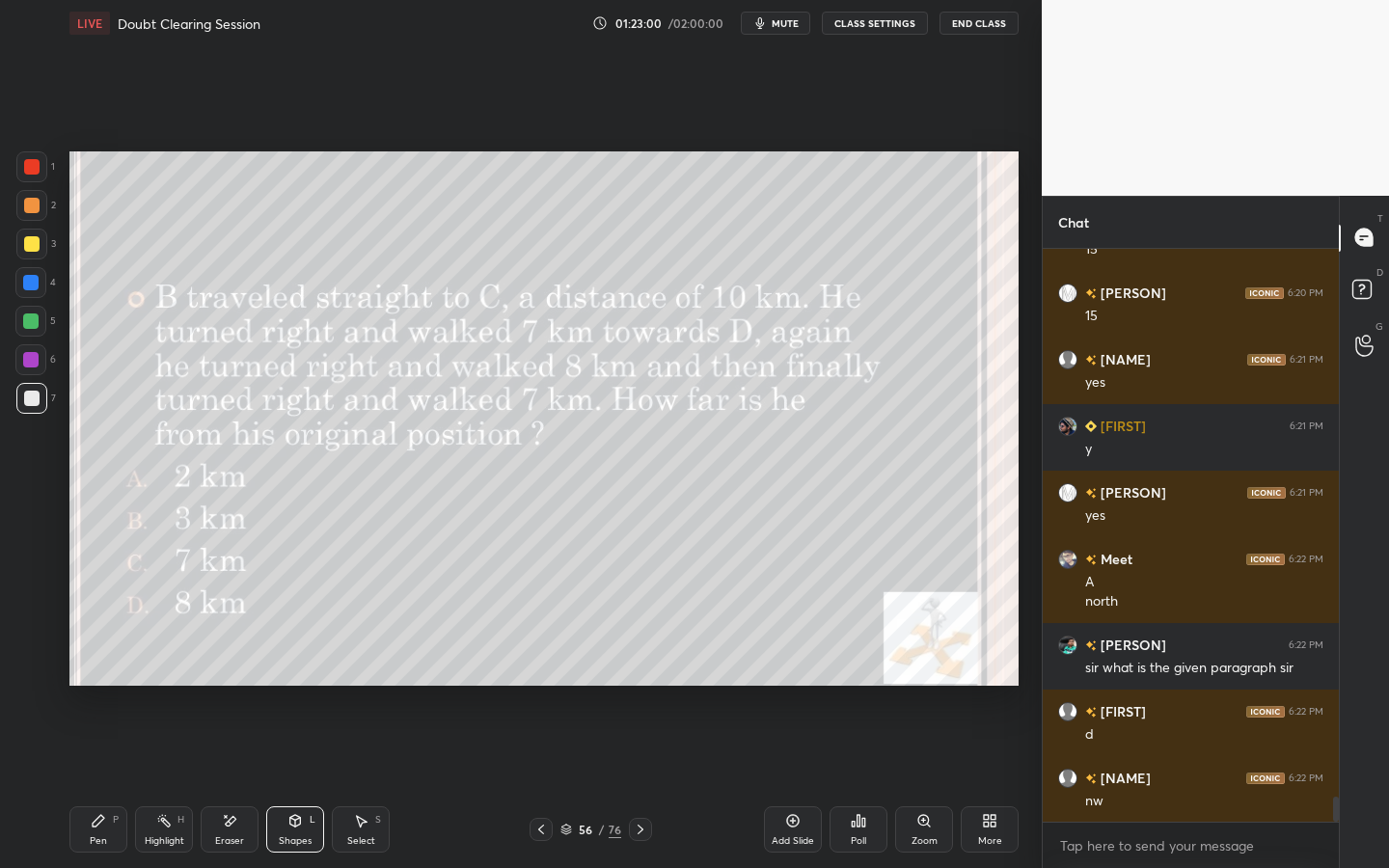 drag, startPoint x: 102, startPoint y: 831, endPoint x: 117, endPoint y: 817, distance: 20.518285 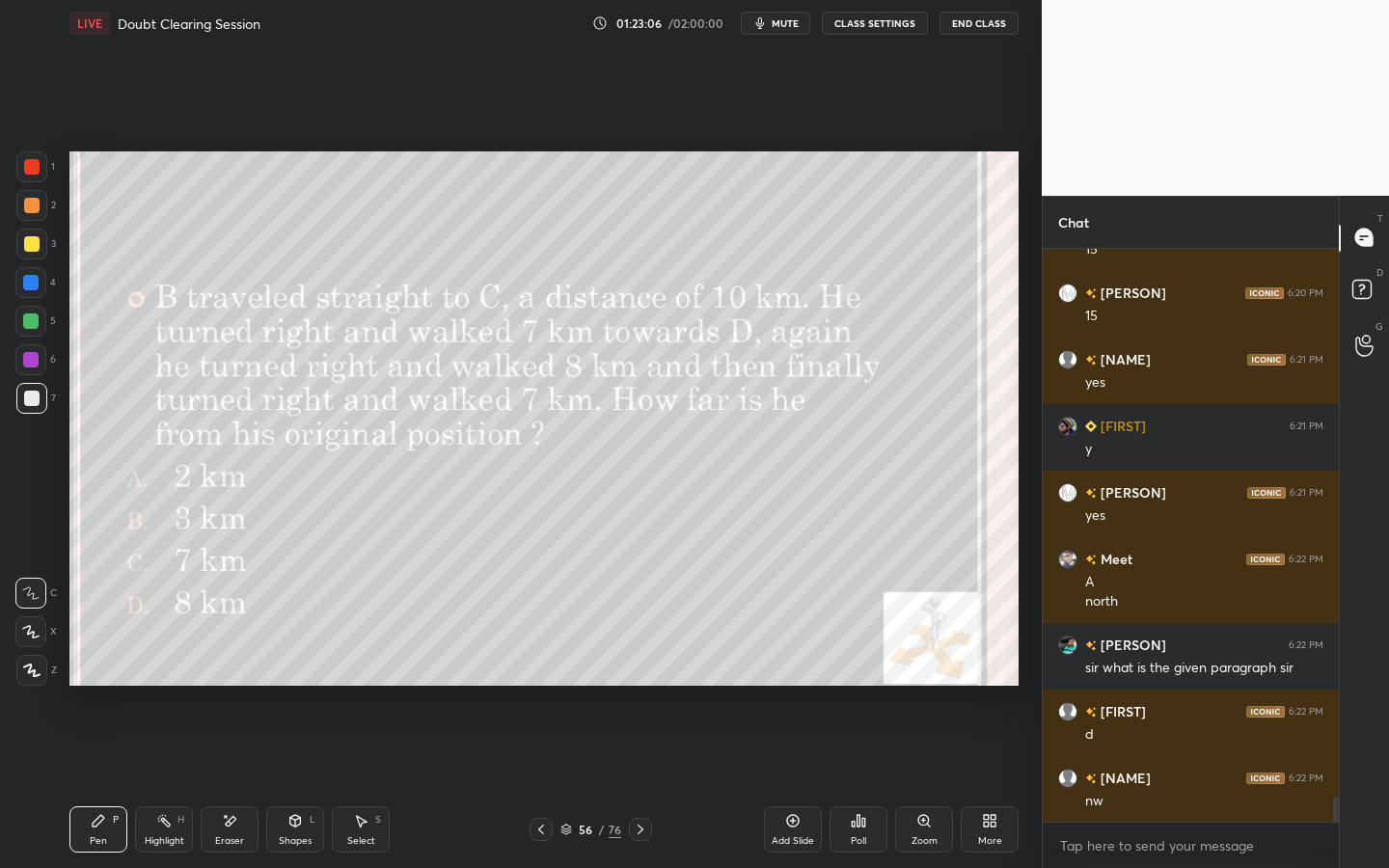 click at bounding box center [32, 244] 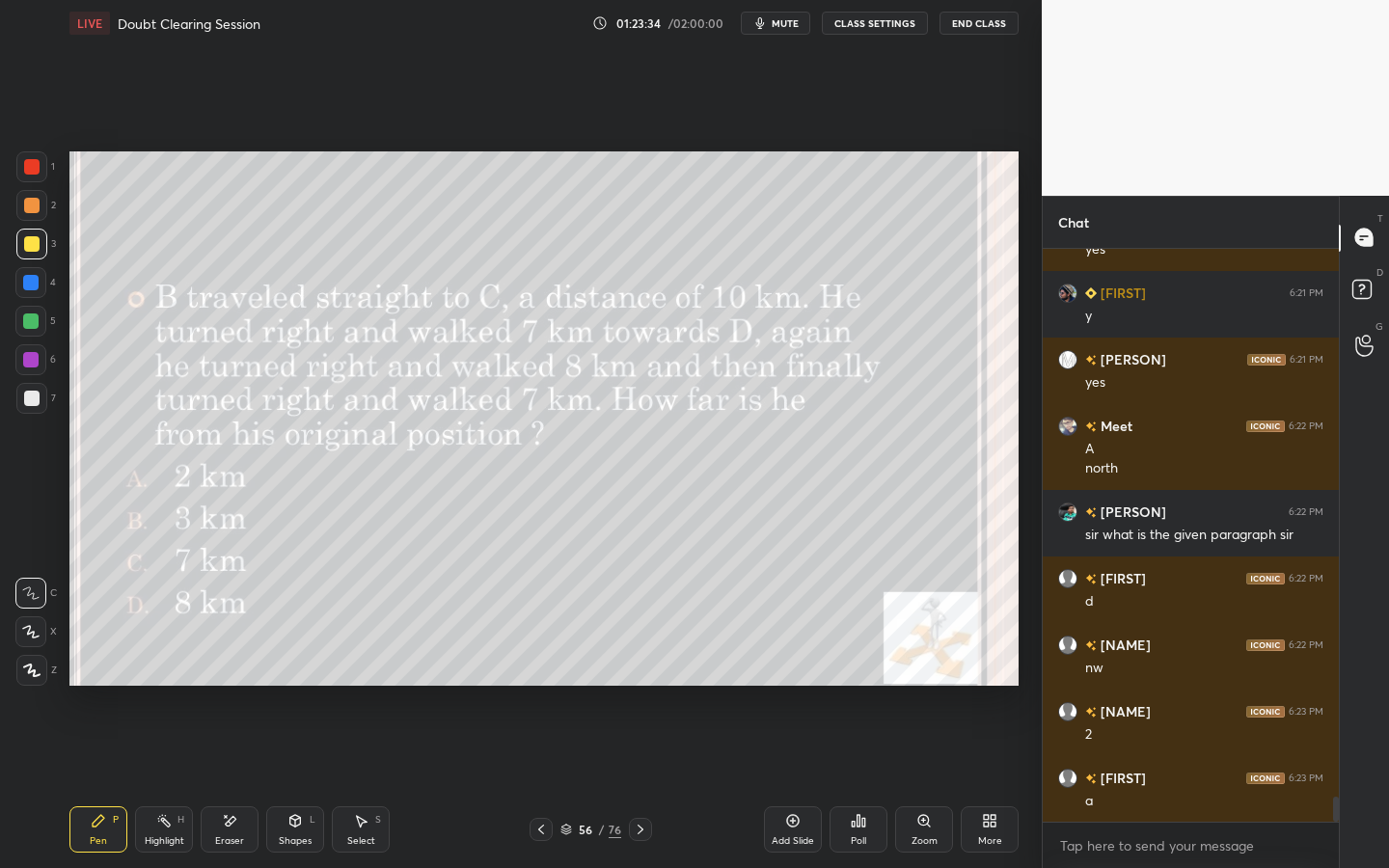 scroll, scrollTop: 12784, scrollLeft: 0, axis: vertical 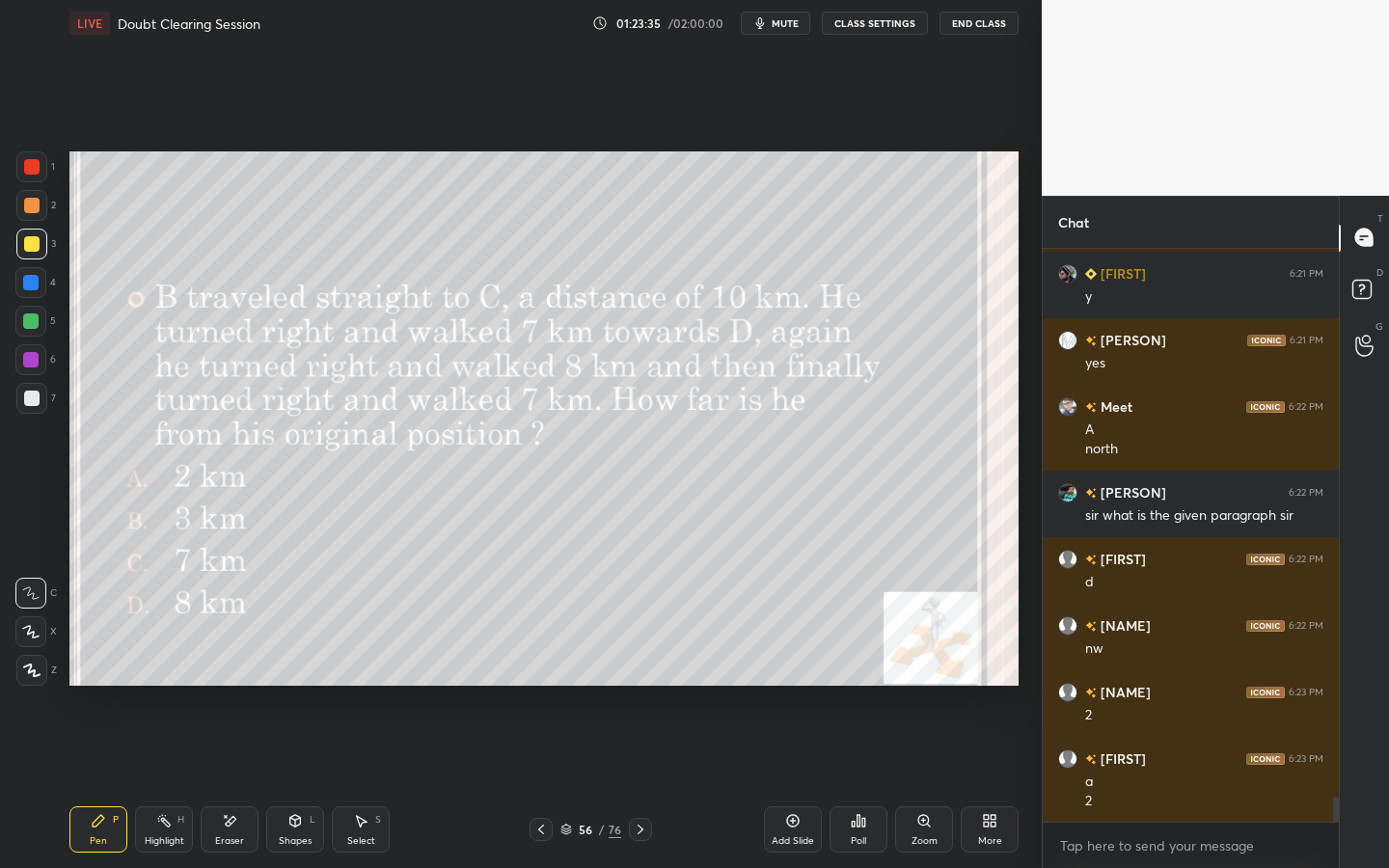 click 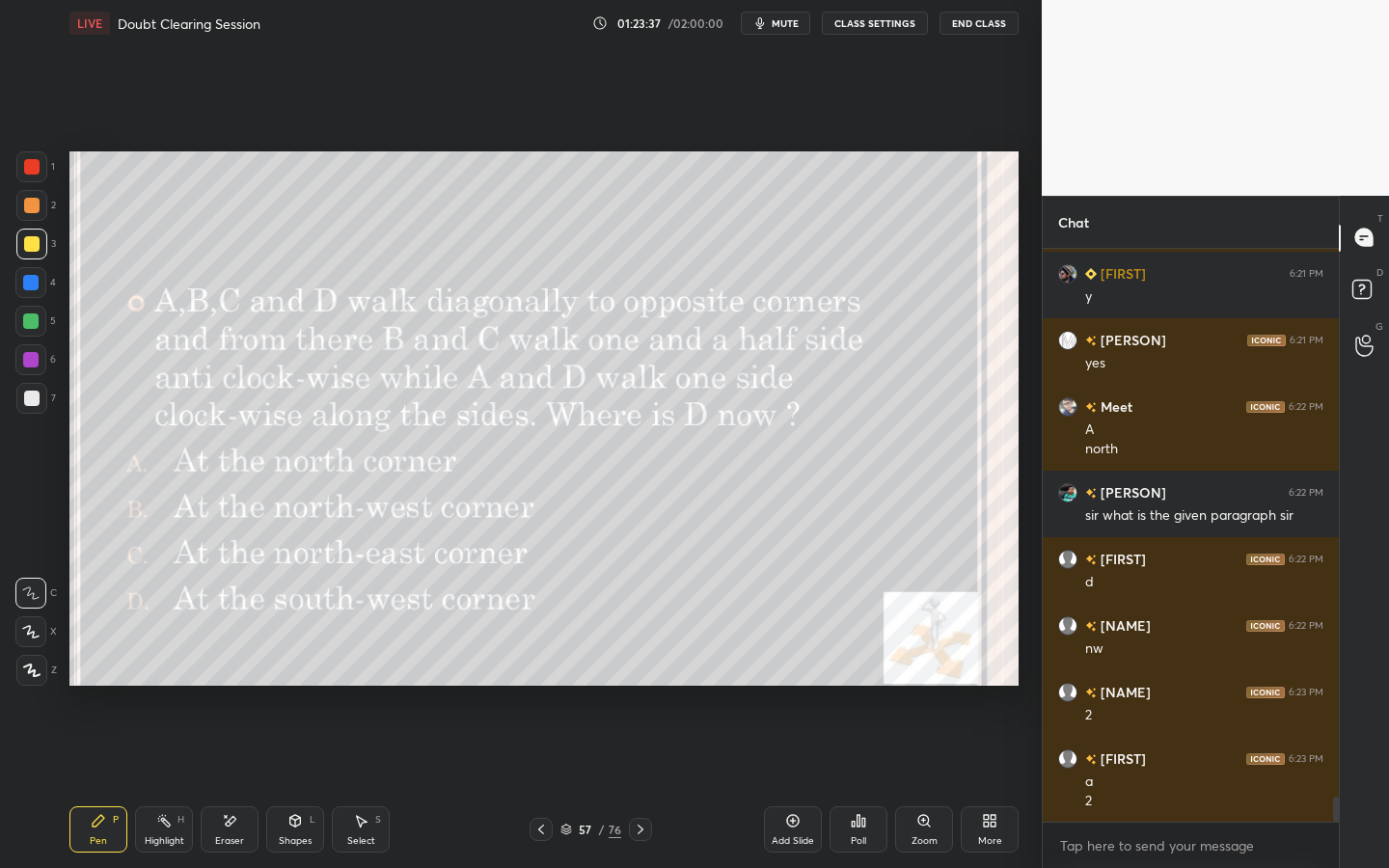 click on "Poll" at bounding box center (858, 829) 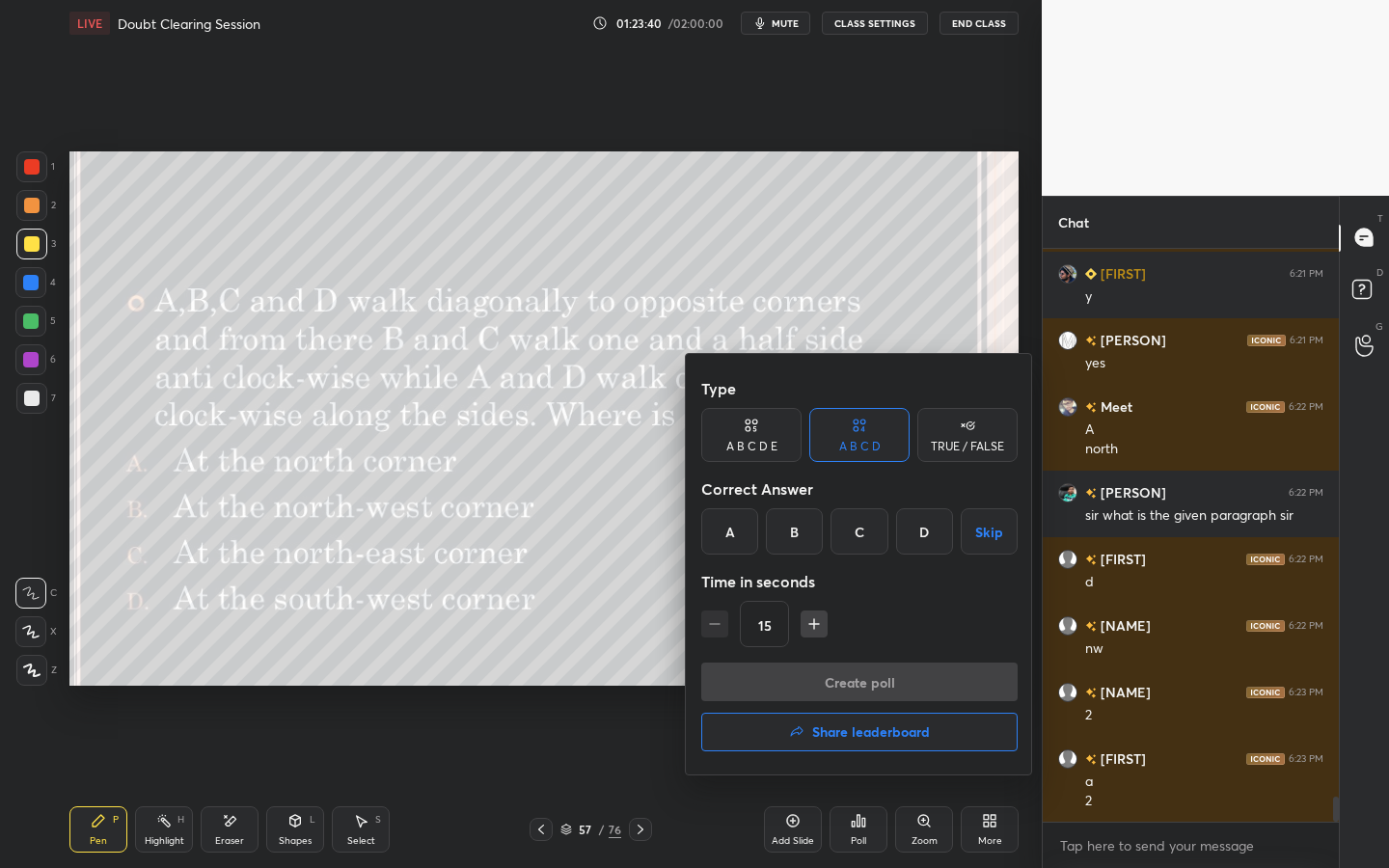 drag, startPoint x: 864, startPoint y: 529, endPoint x: 853, endPoint y: 610, distance: 81.7435 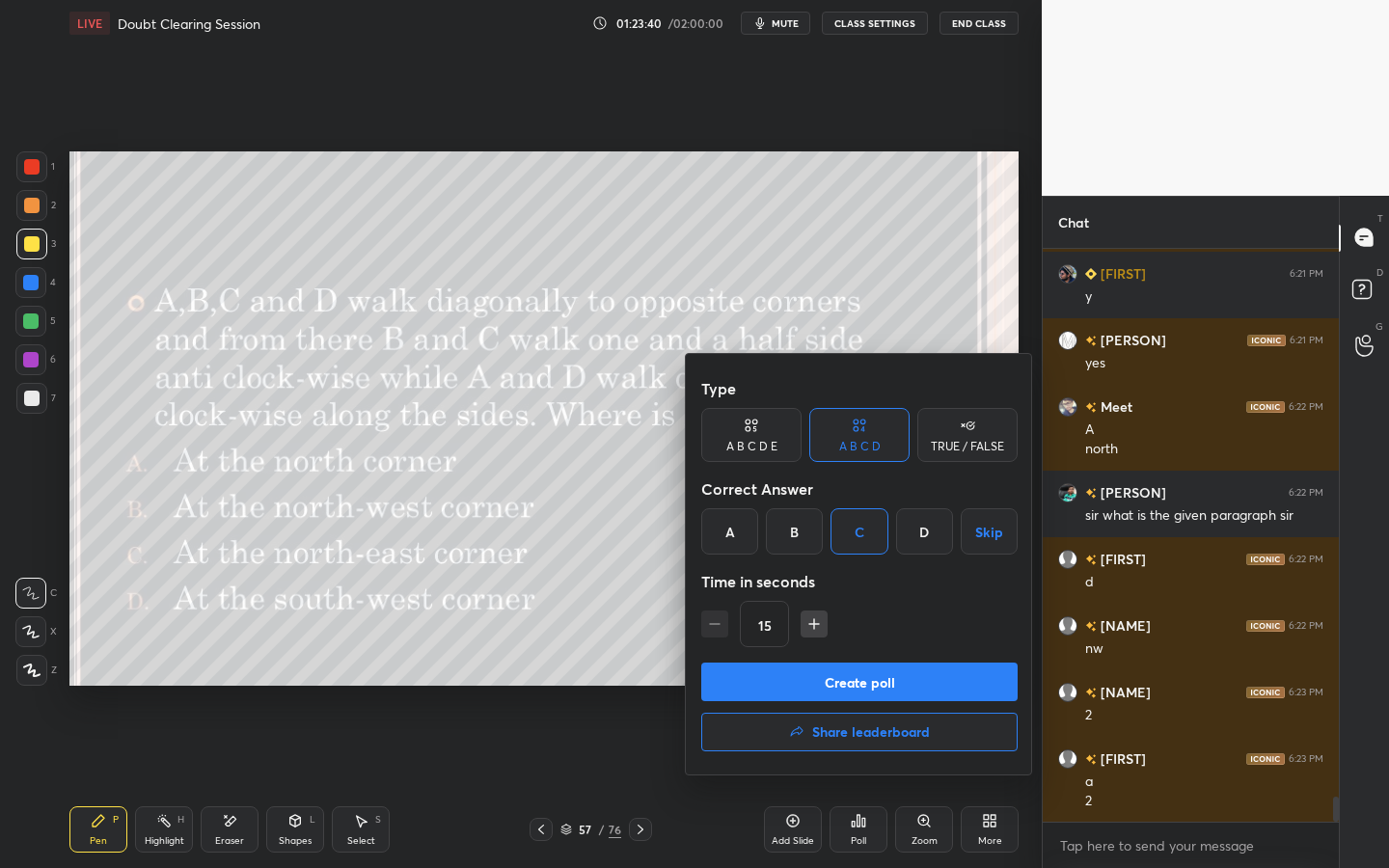 drag, startPoint x: 849, startPoint y: 675, endPoint x: 853, endPoint y: 639, distance: 36.221541 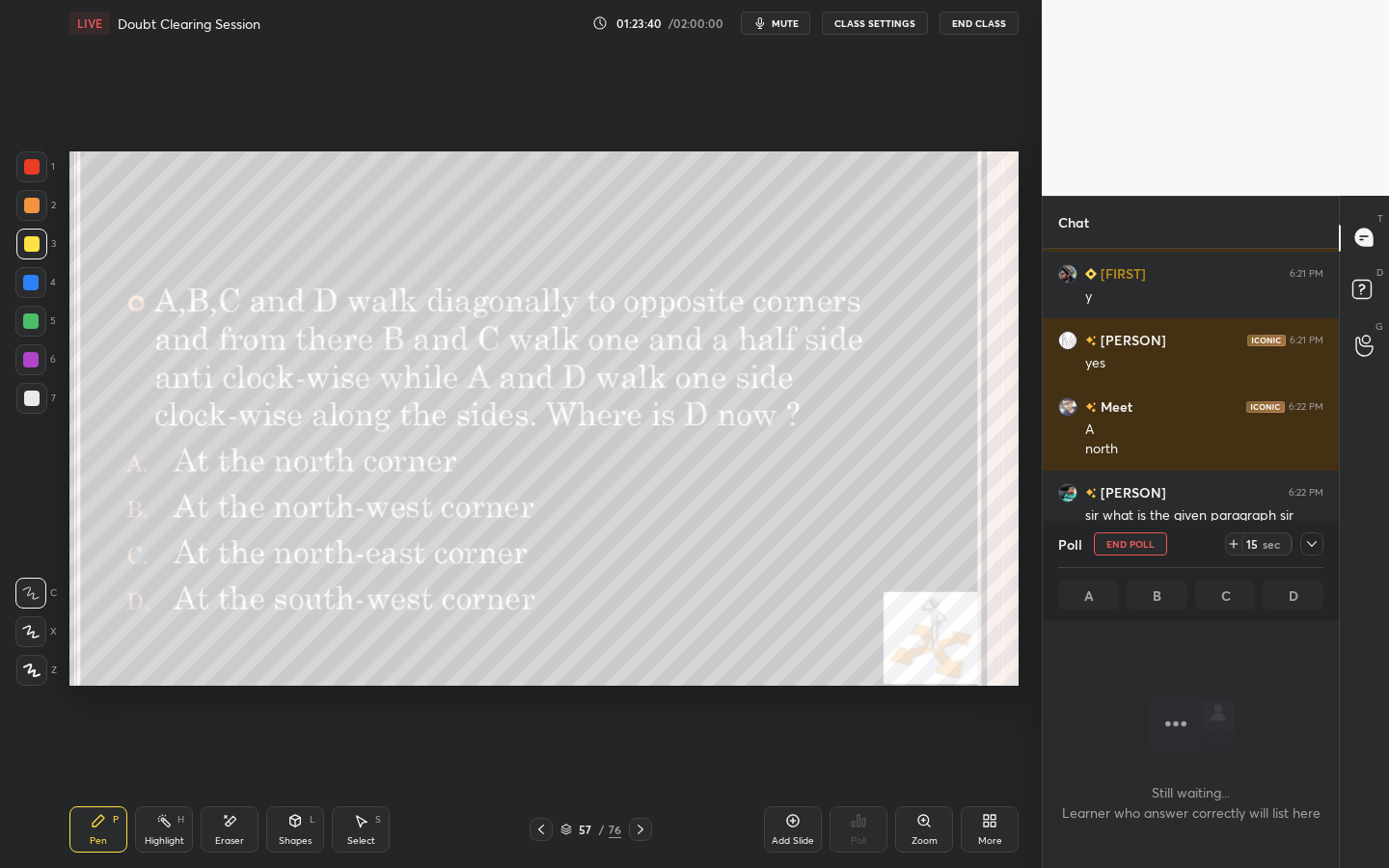 scroll, scrollTop: 535, scrollLeft: 290, axis: both 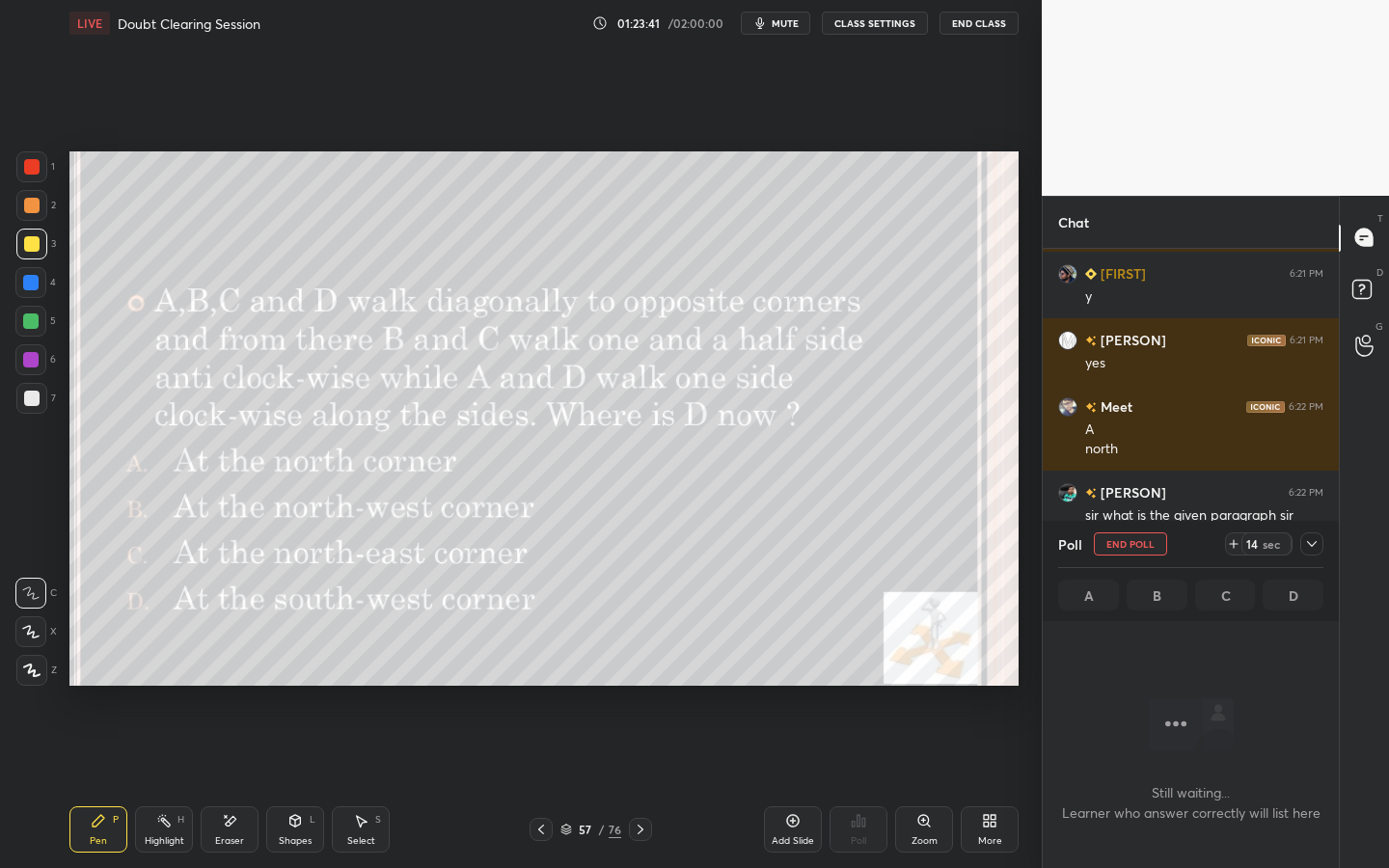 click 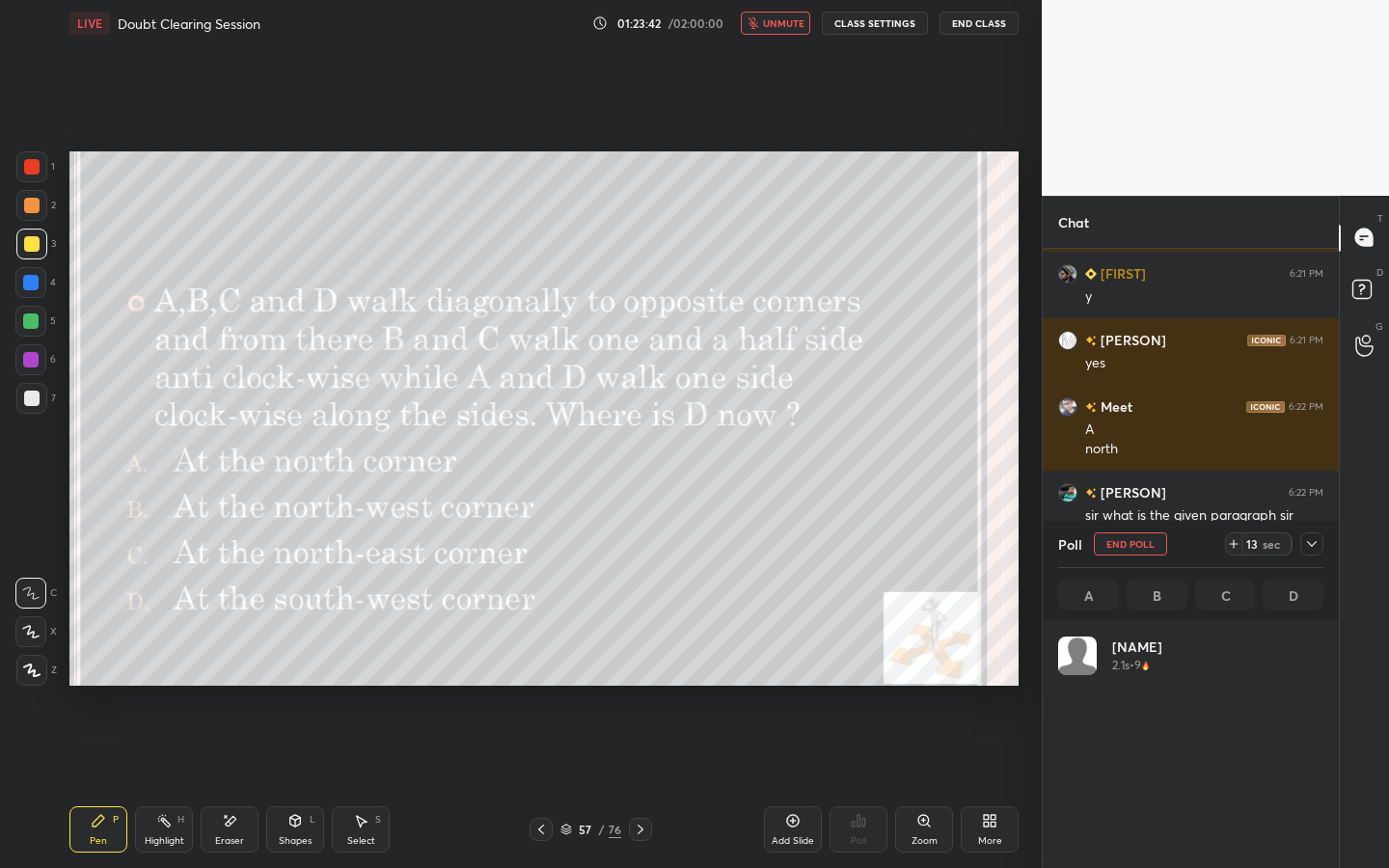 scroll, scrollTop: 7, scrollLeft: 7, axis: both 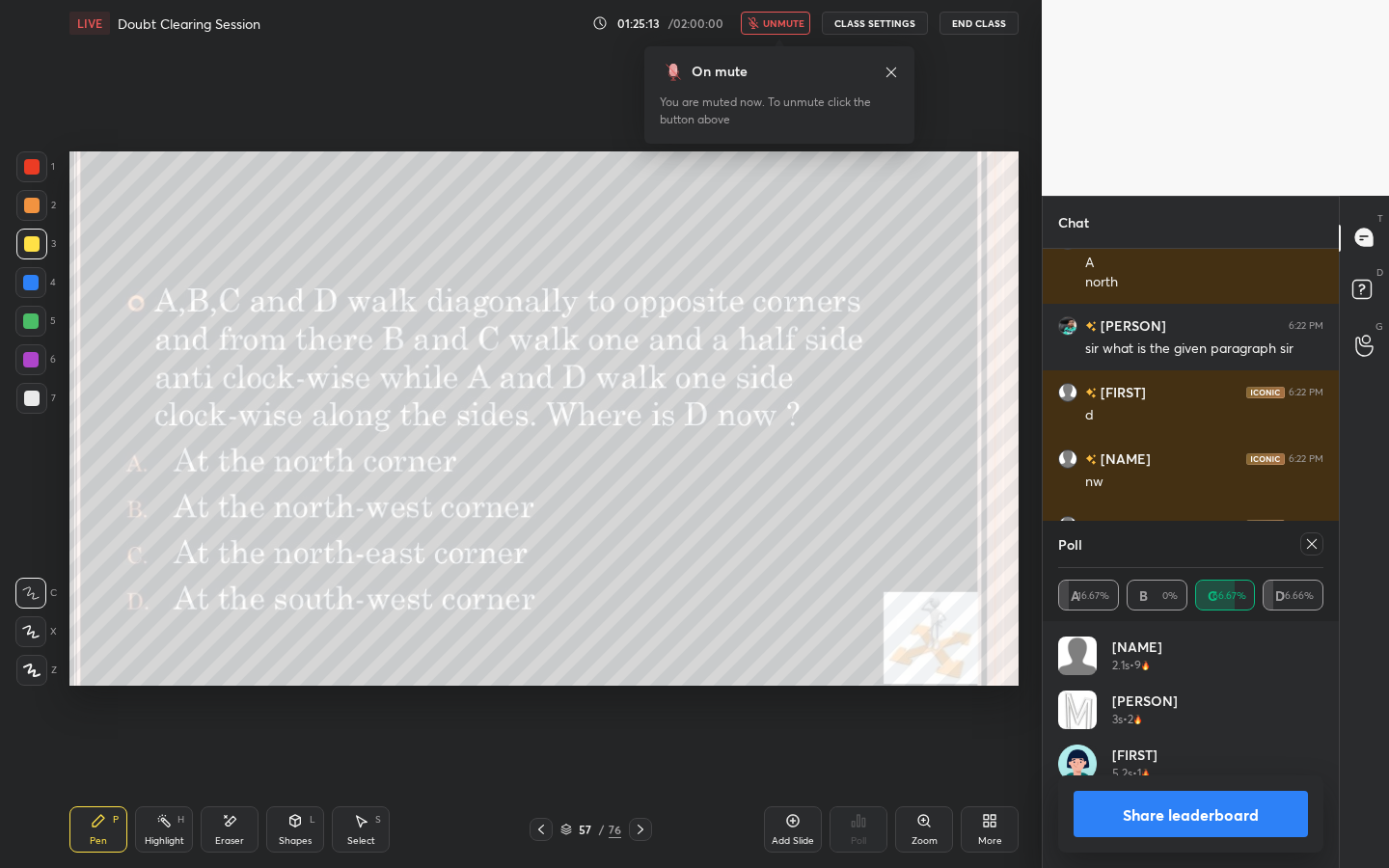 click on "unmute" at bounding box center (783, 23) 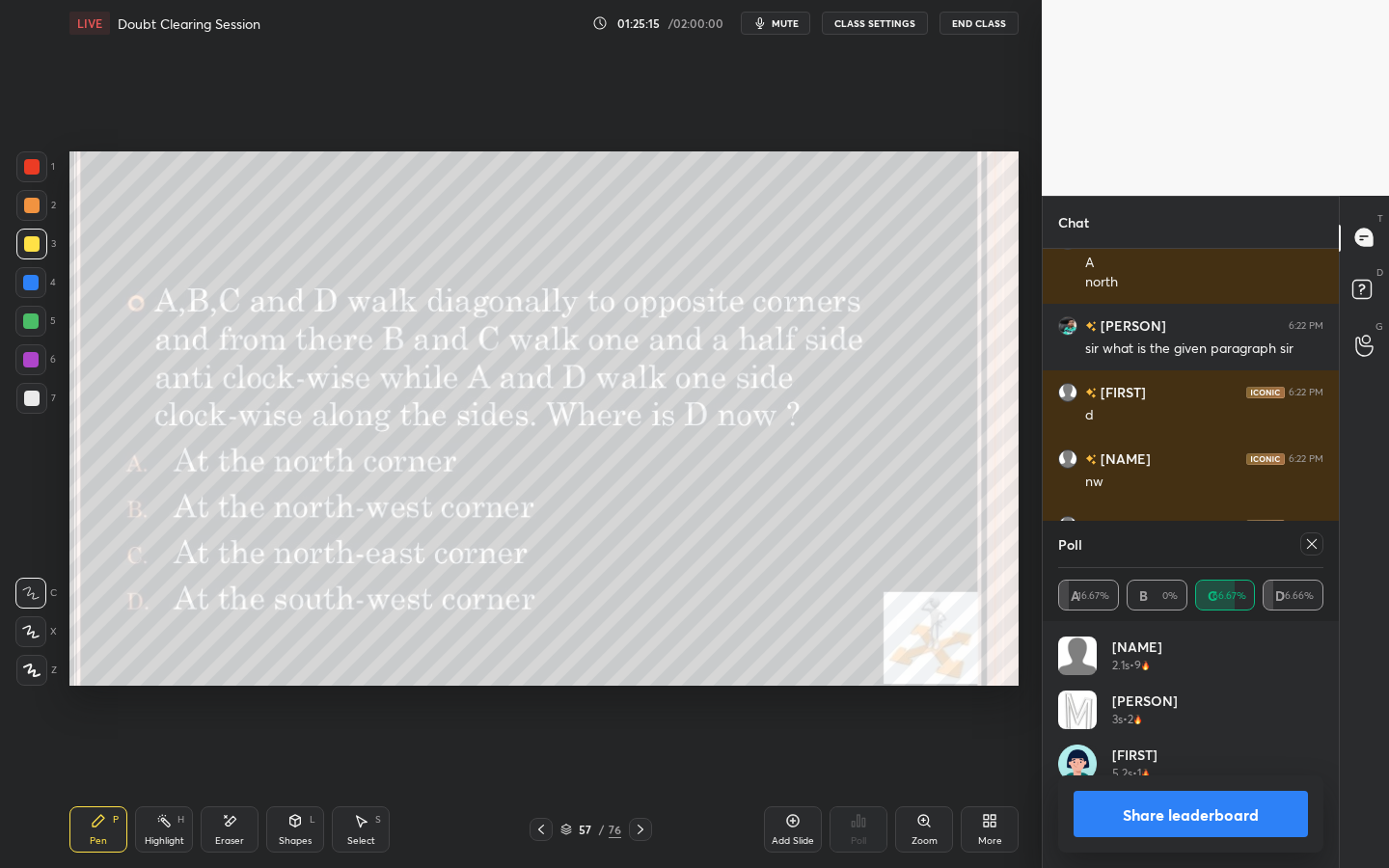 click on "Shapes L" at bounding box center (295, 829) 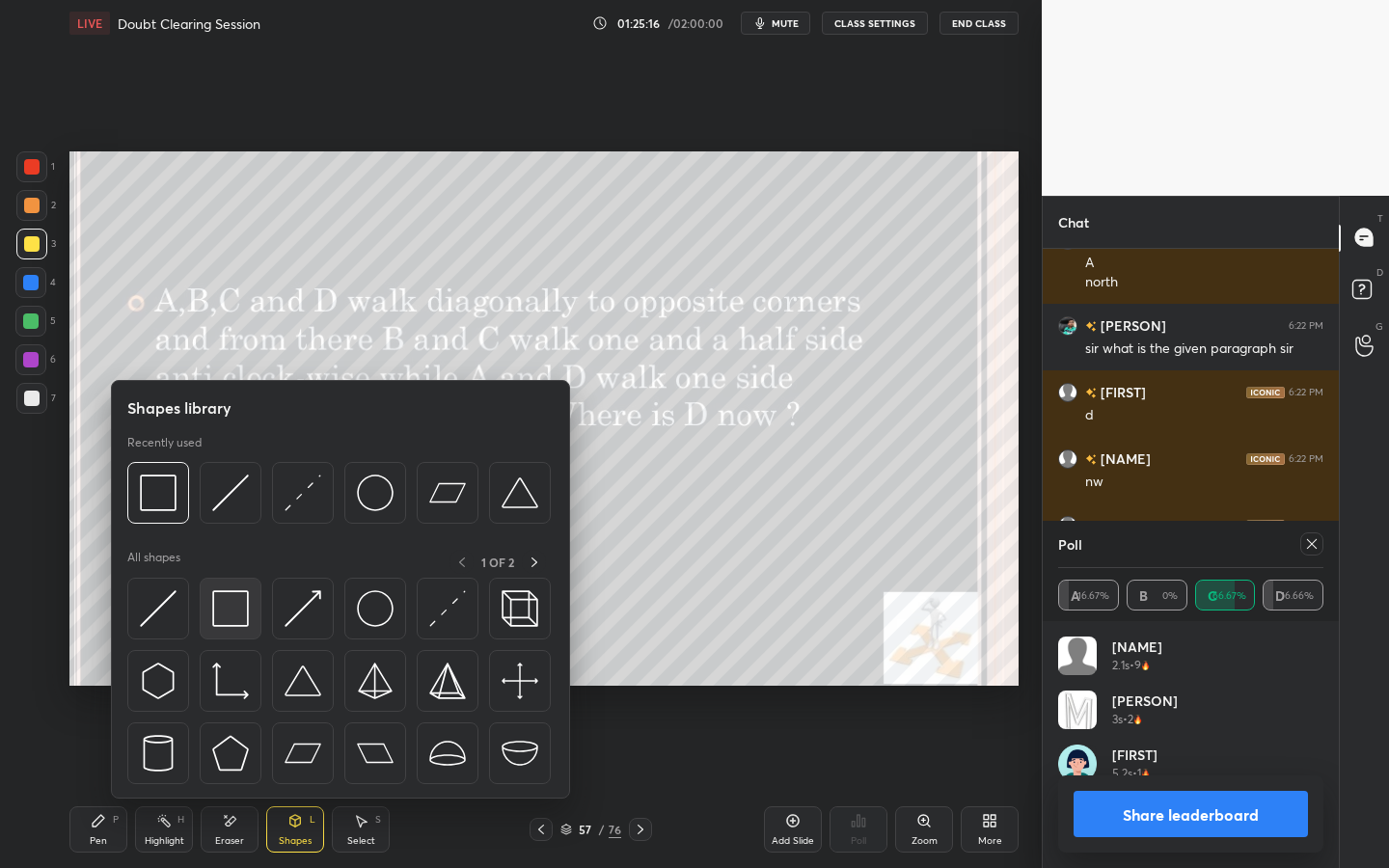 click at bounding box center (231, 609) 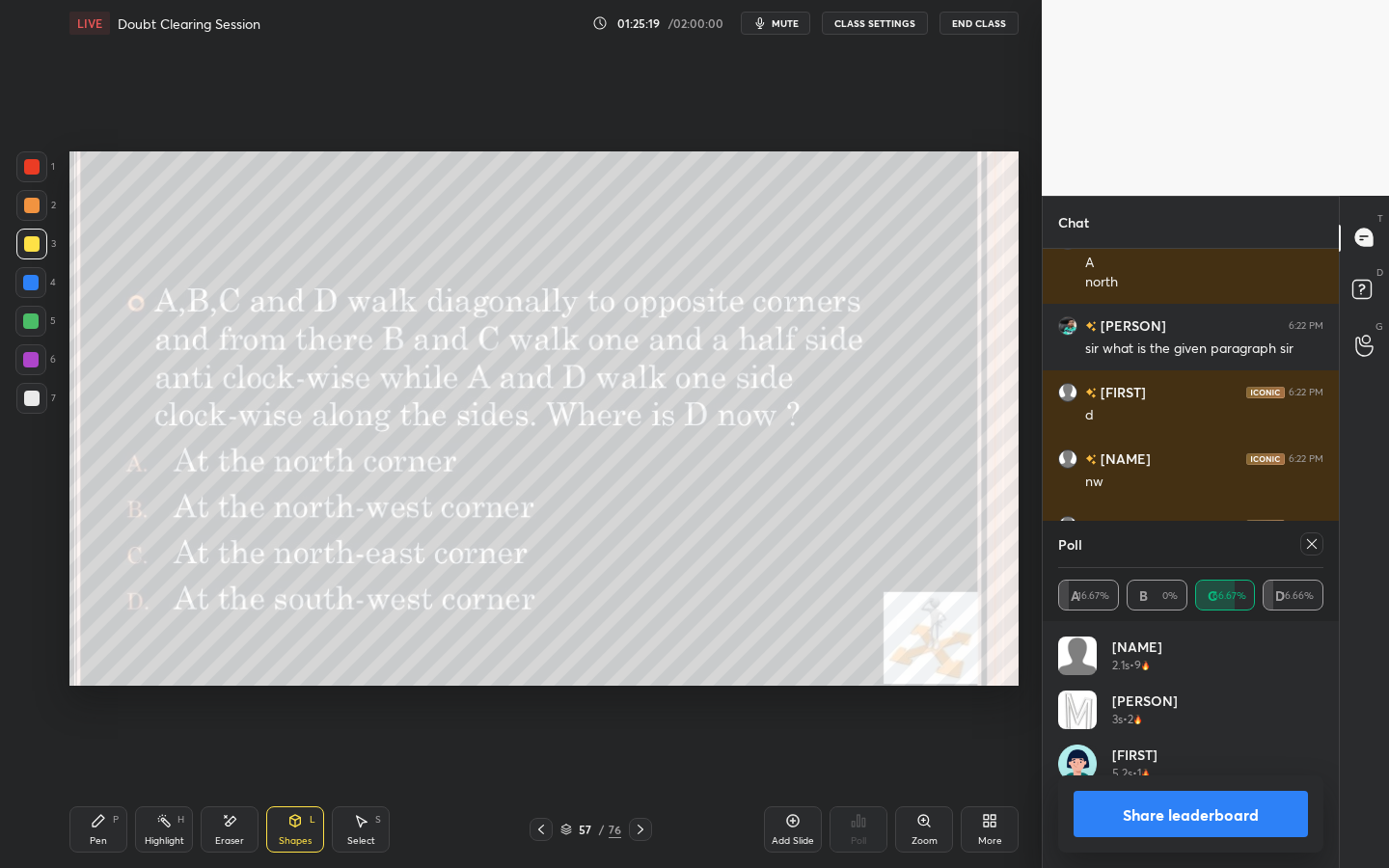 click on "Pen P" at bounding box center [98, 829] 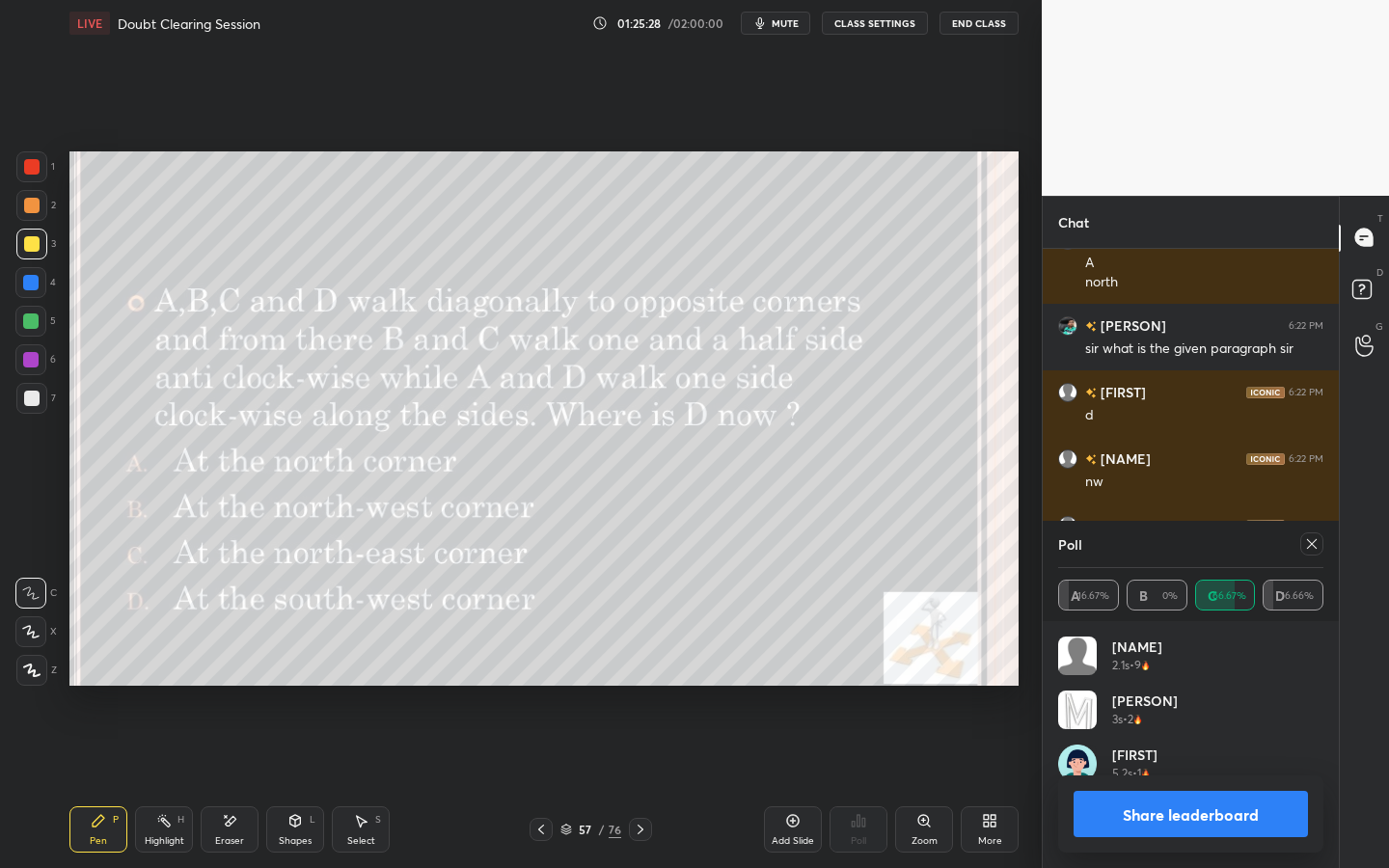 click at bounding box center (32, 398) 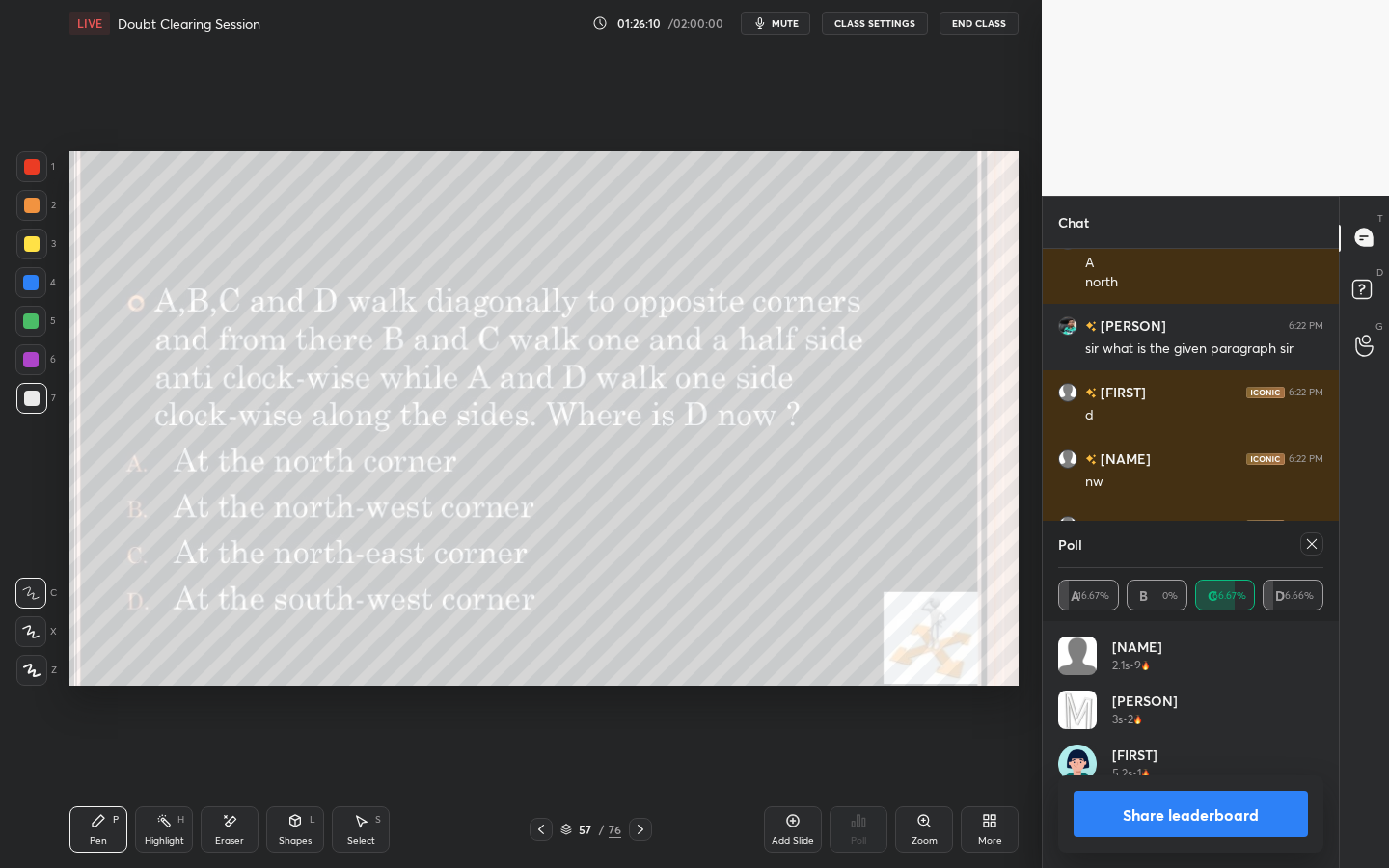 click 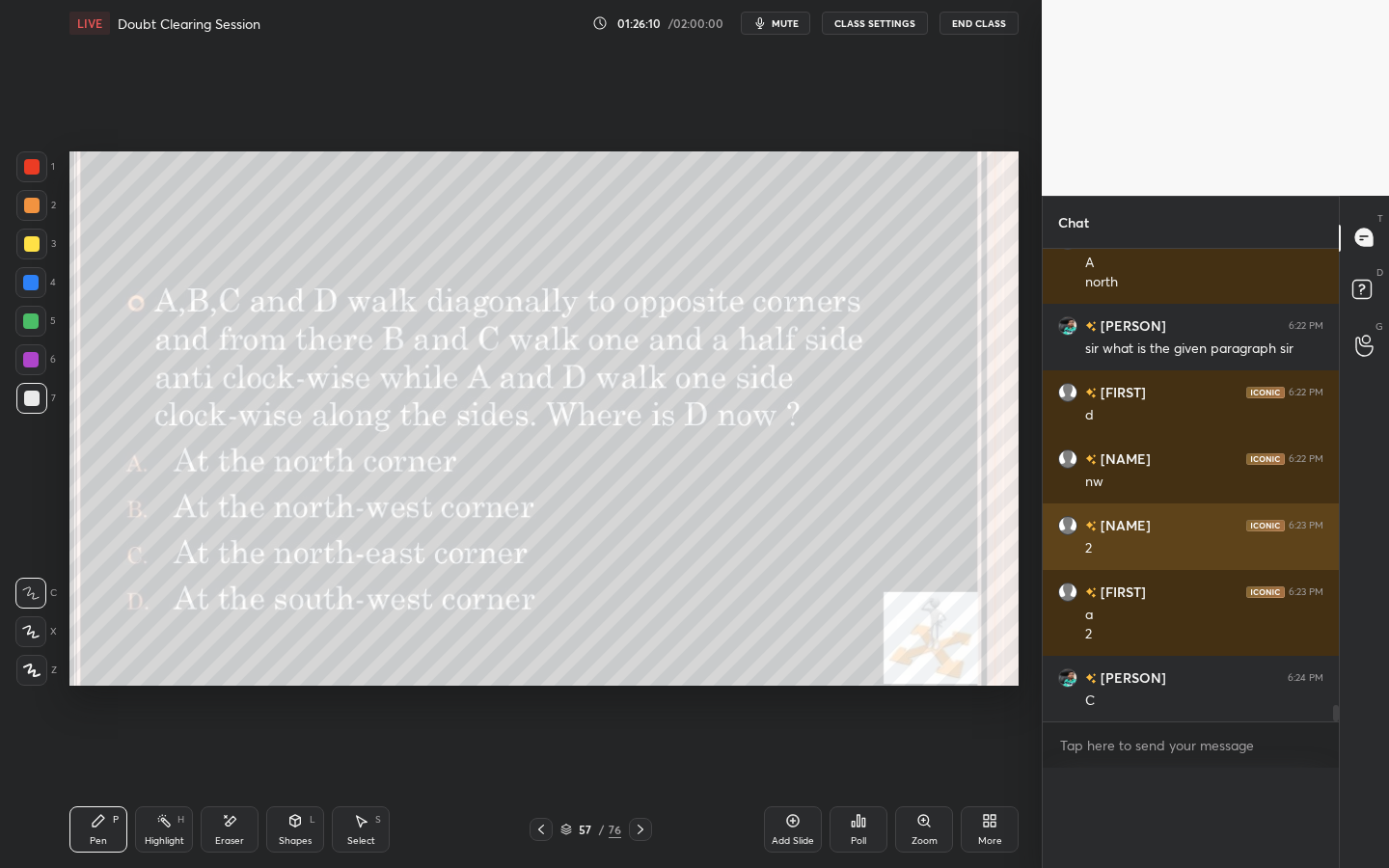 scroll, scrollTop: 145, scrollLeft: 259, axis: both 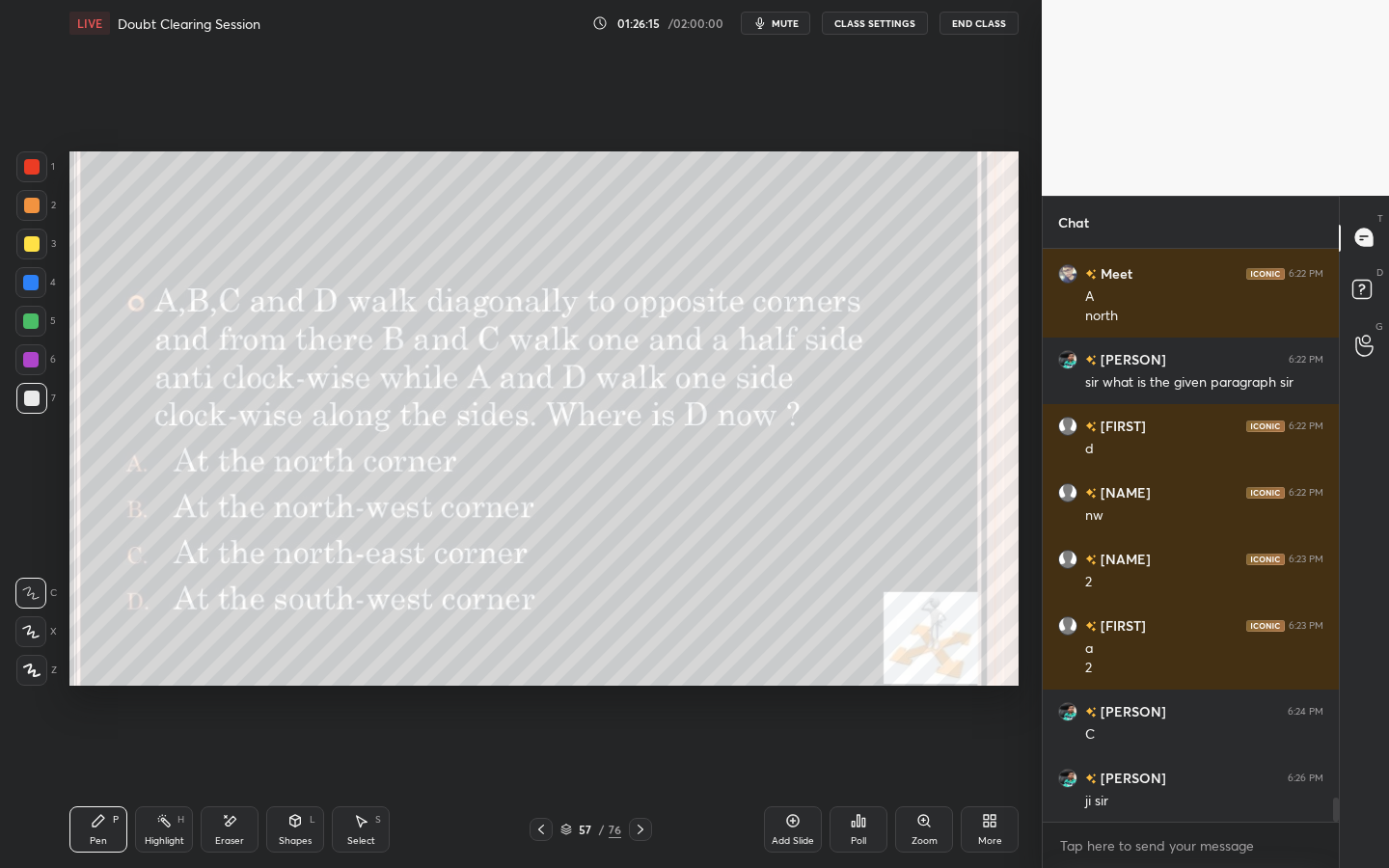 click 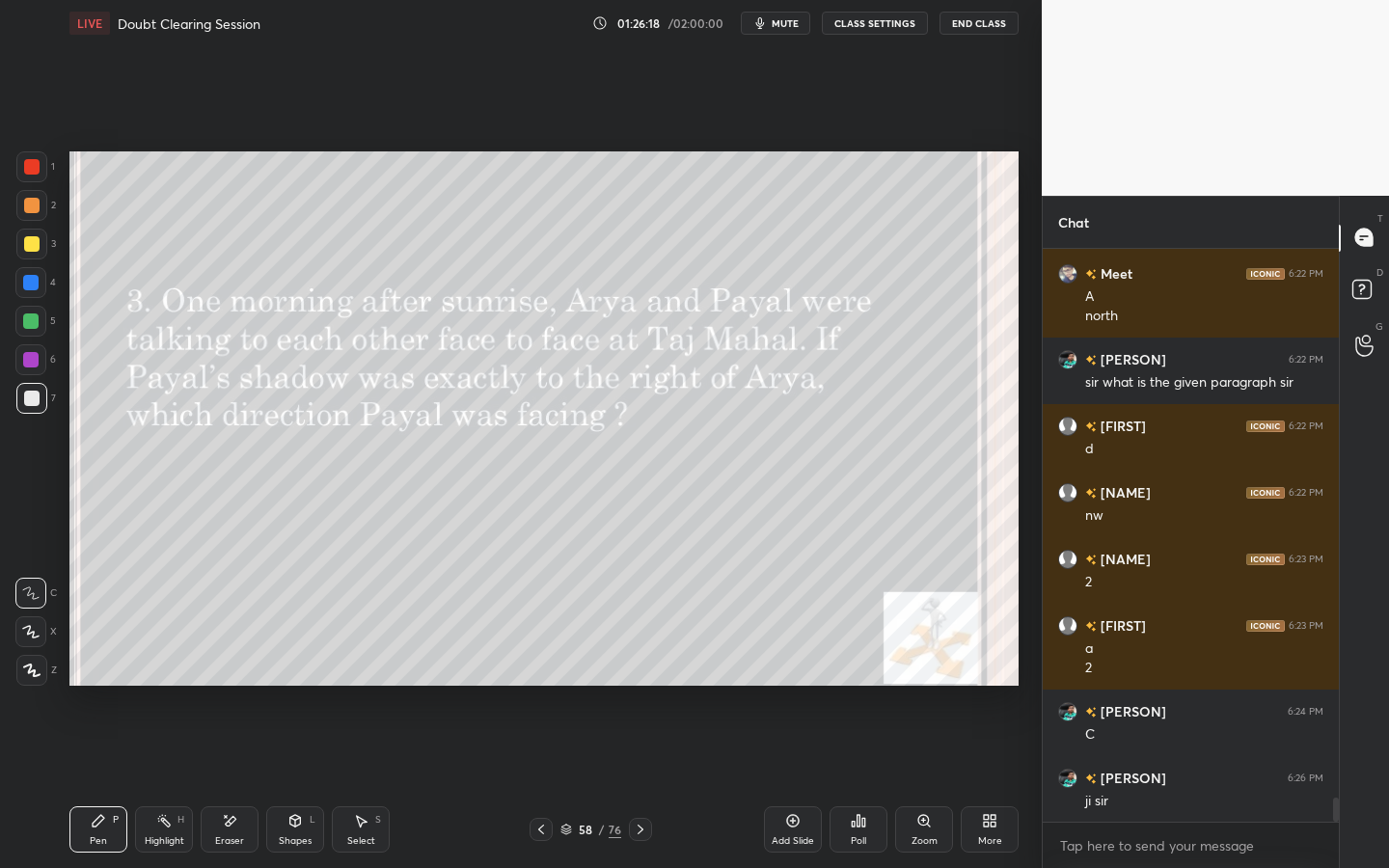 click on "58 / 76" at bounding box center [590, 829] 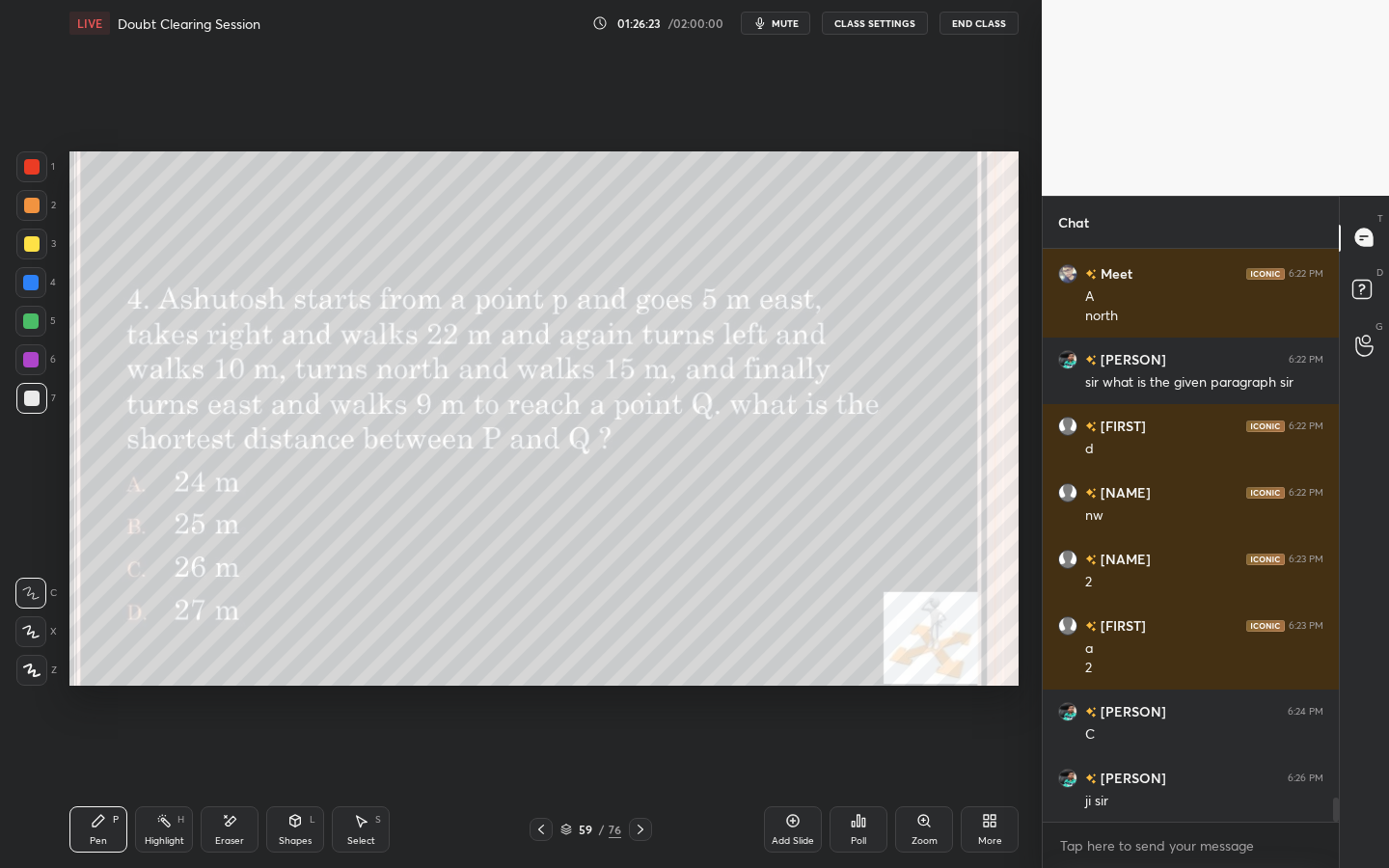 scroll, scrollTop: 12983, scrollLeft: 0, axis: vertical 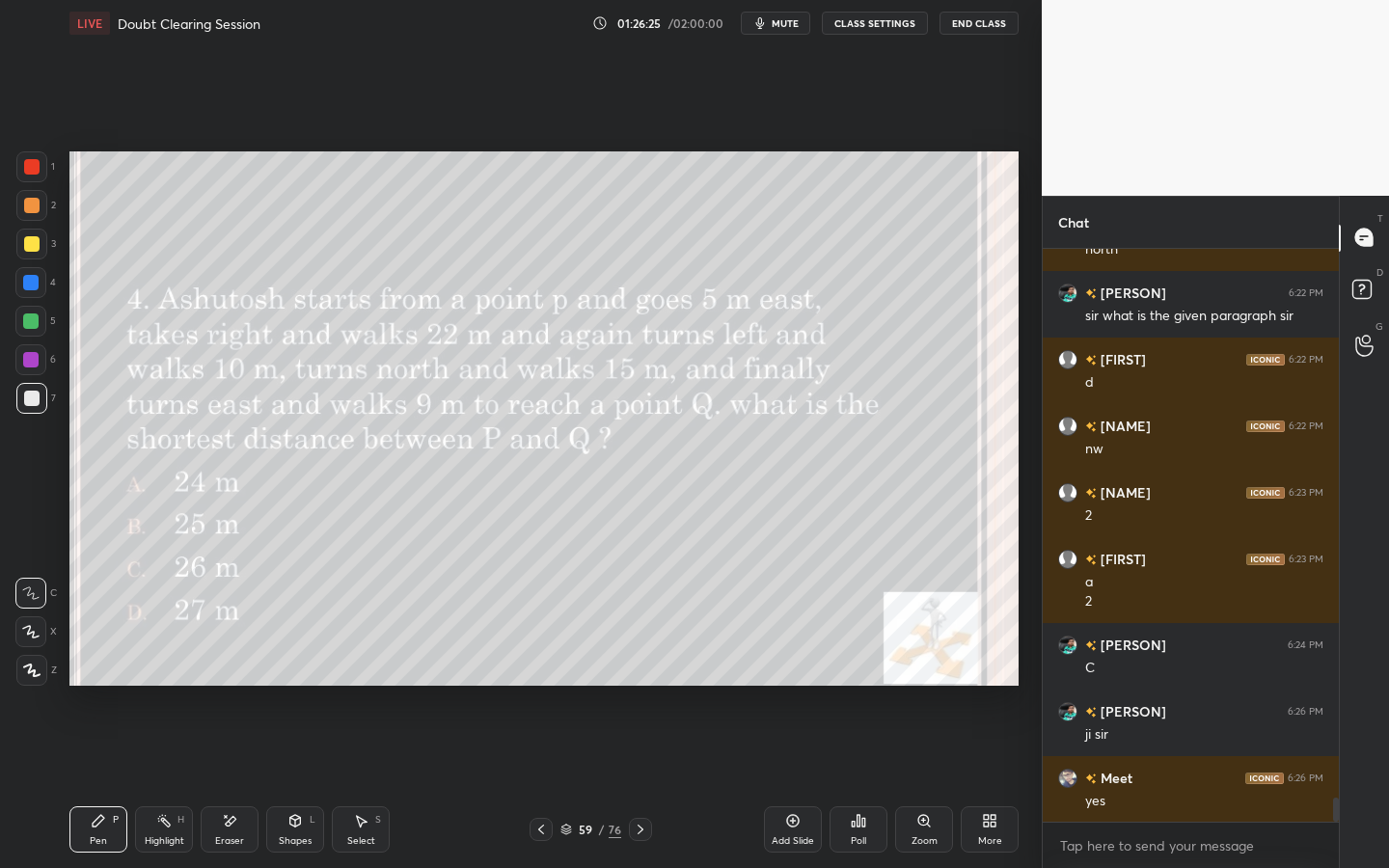 click 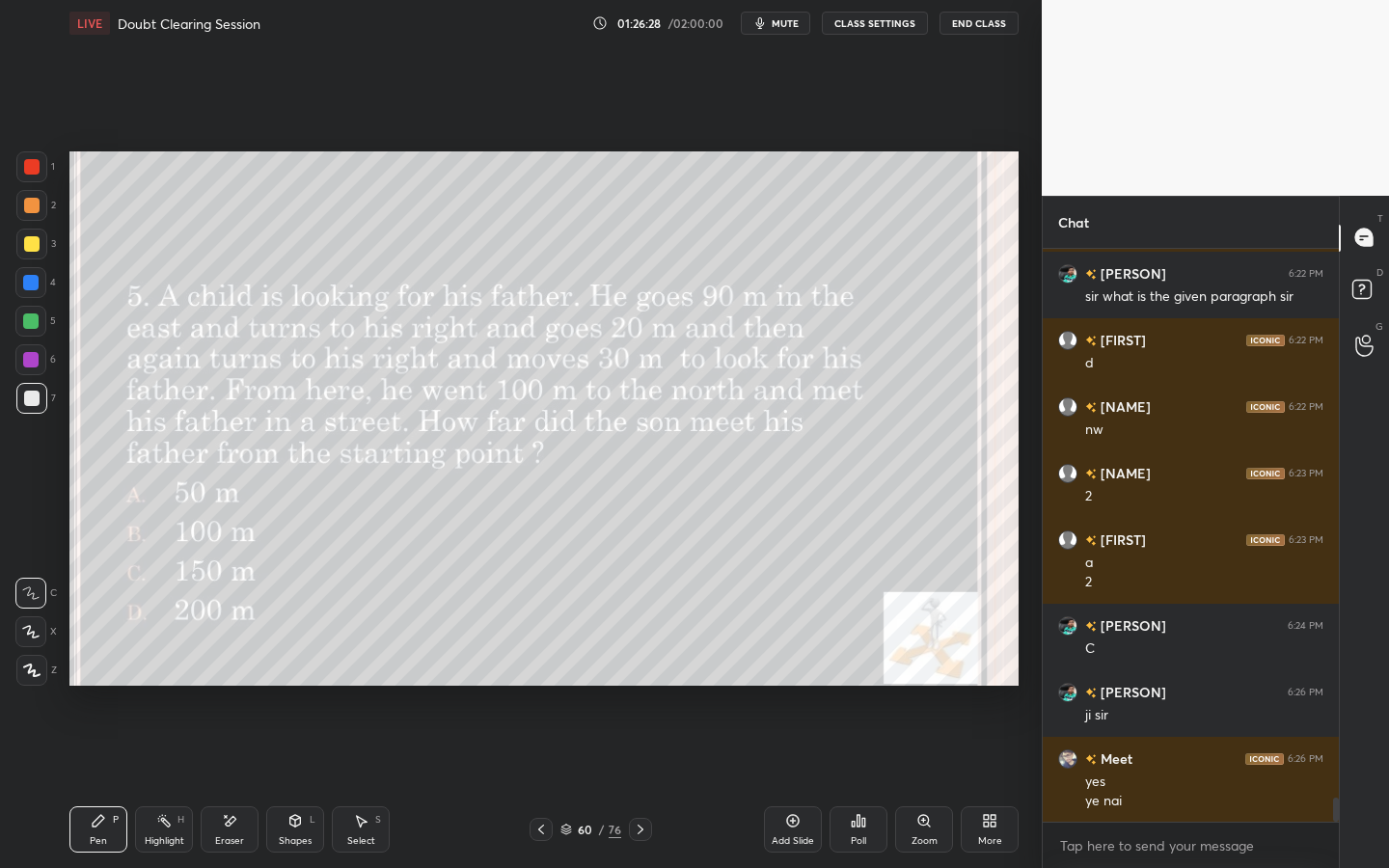 scroll, scrollTop: 13069, scrollLeft: 0, axis: vertical 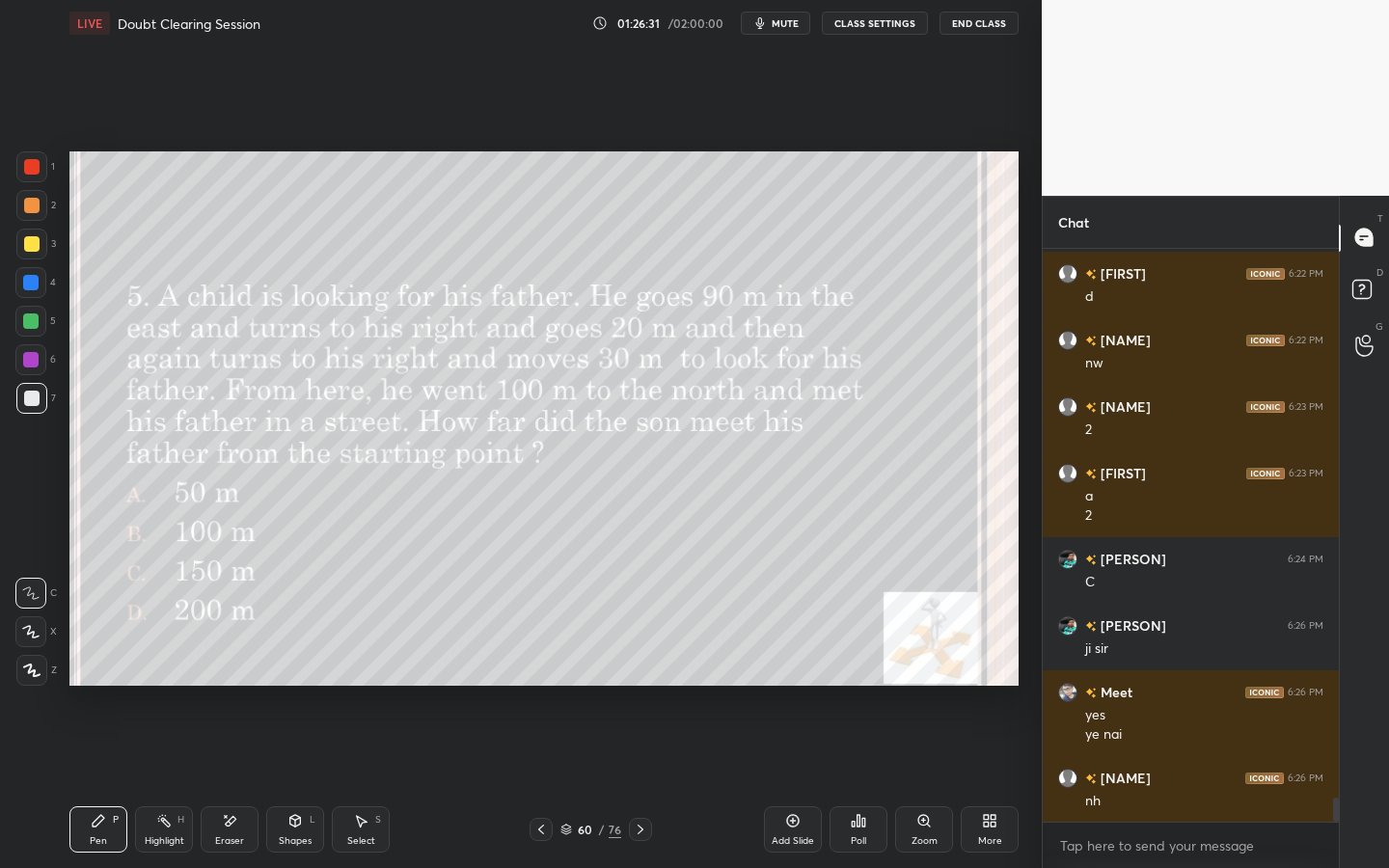 click 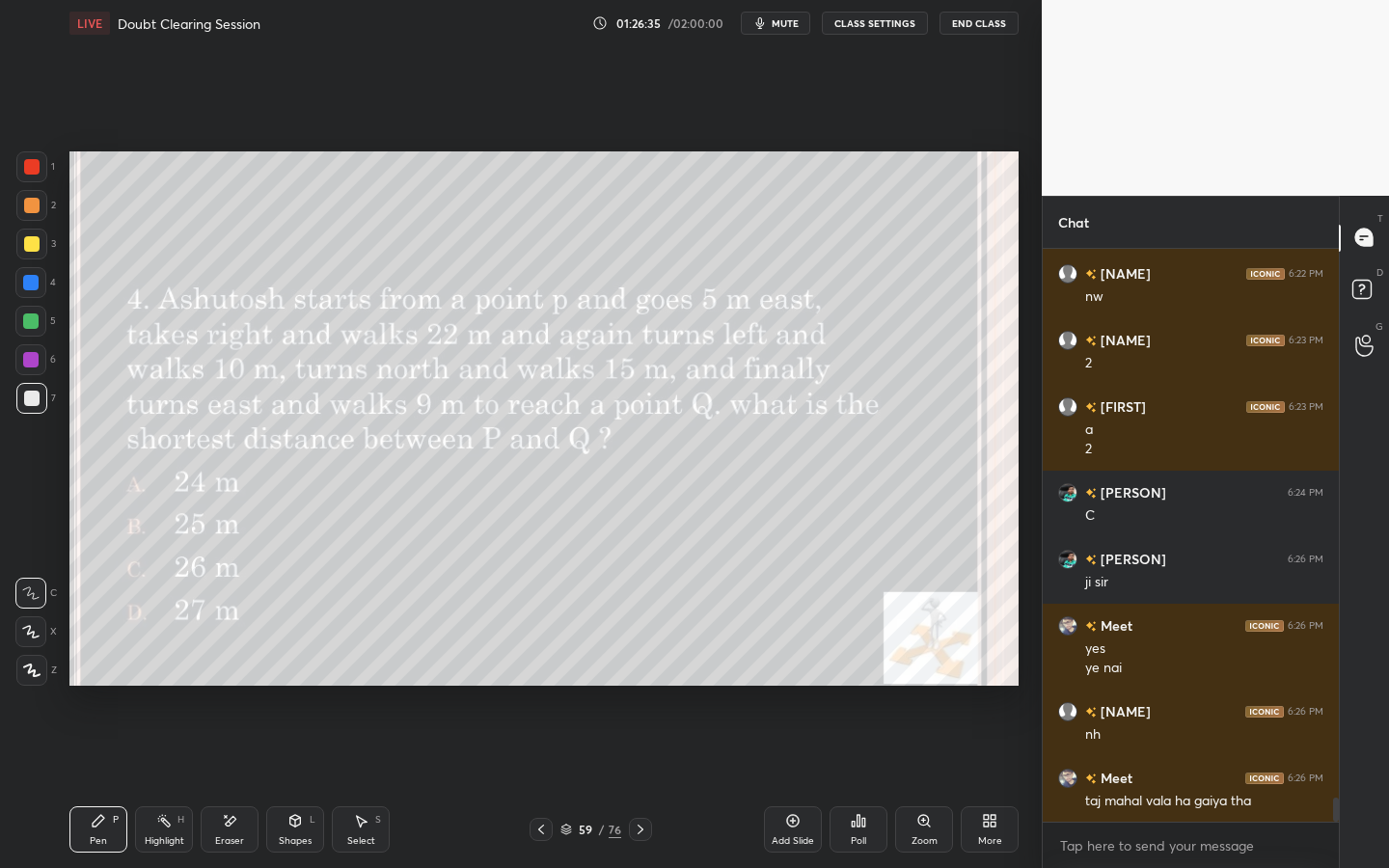 scroll, scrollTop: 13202, scrollLeft: 0, axis: vertical 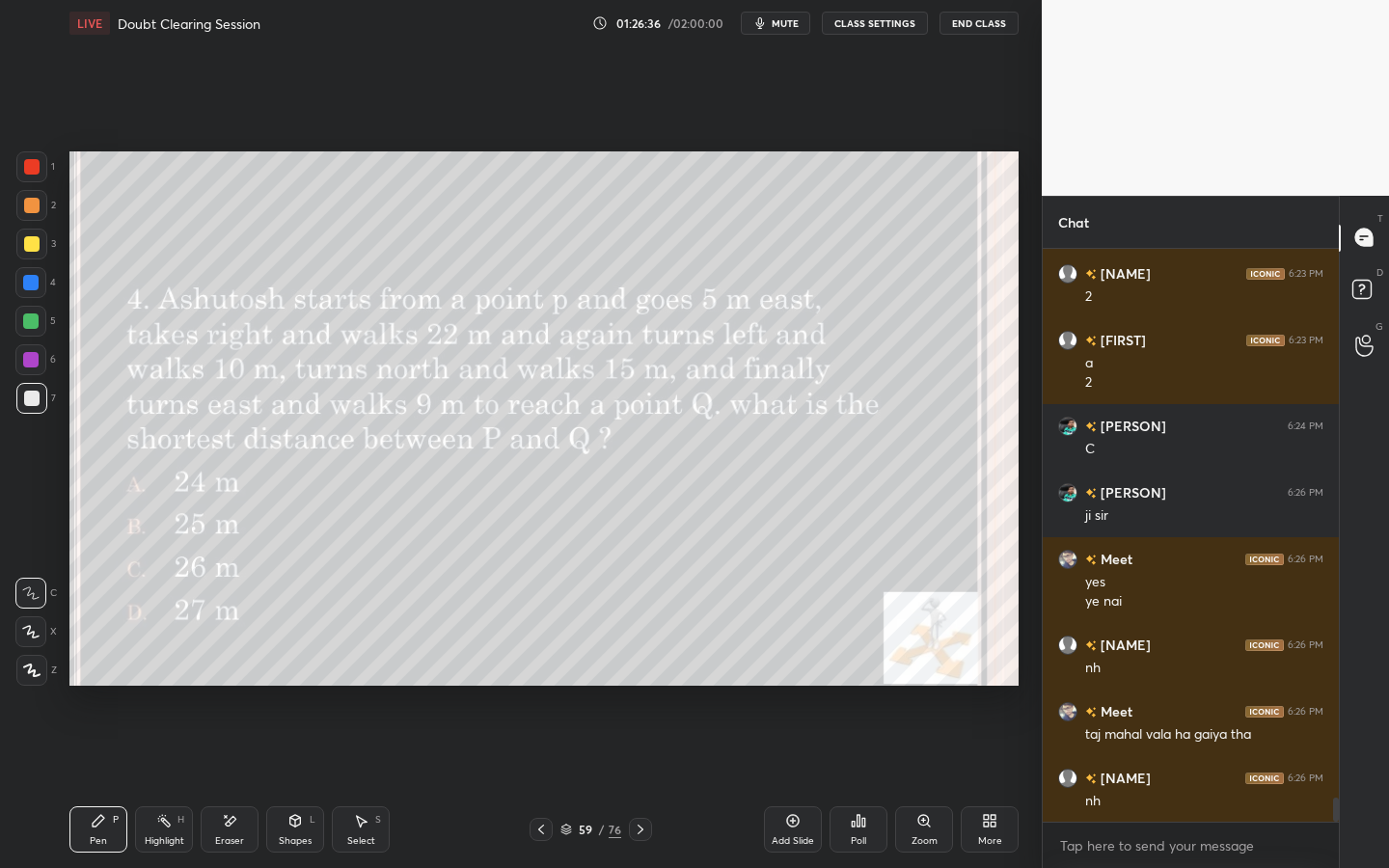 click on "Poll" at bounding box center (858, 841) 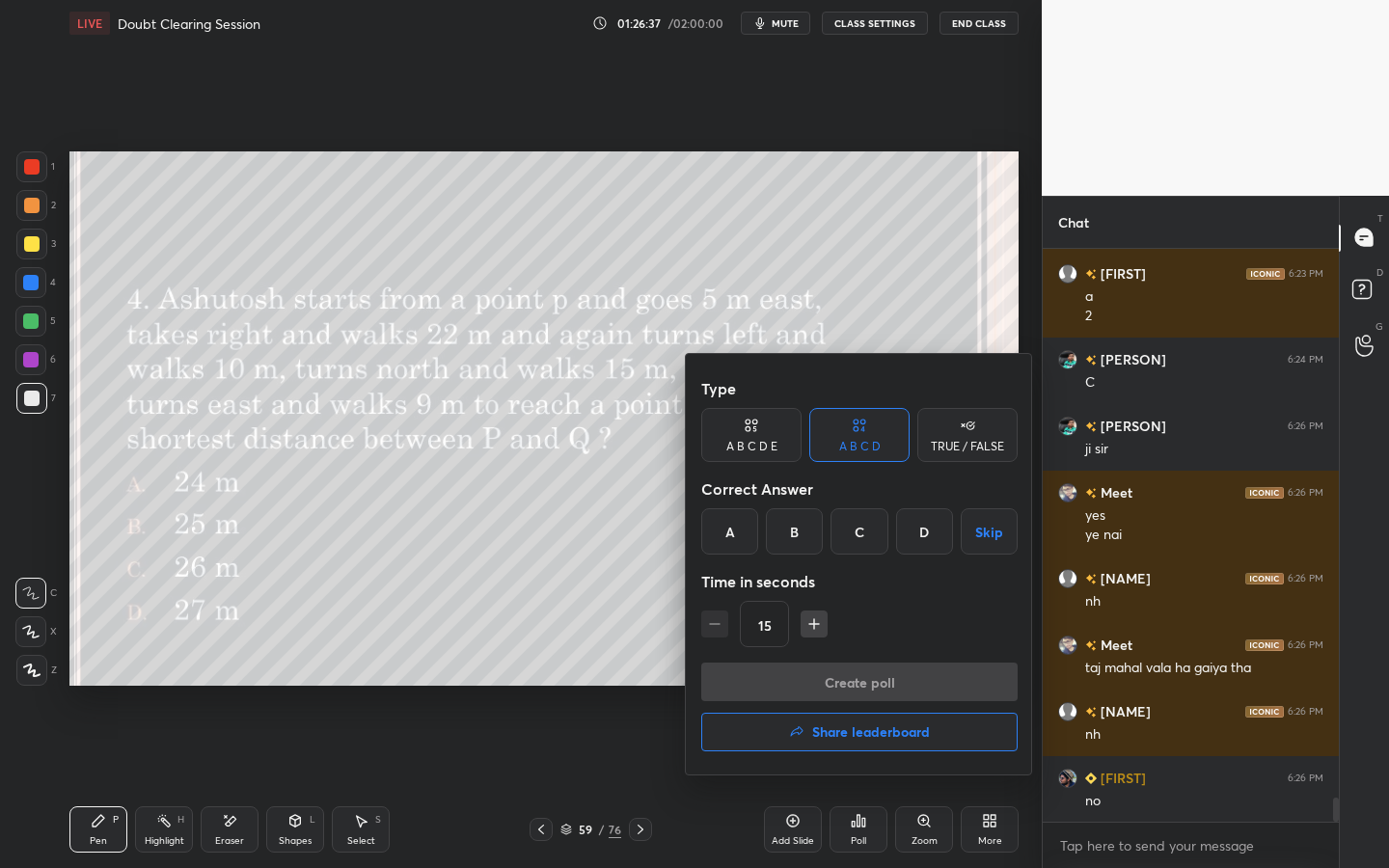 click on "B" at bounding box center [794, 531] 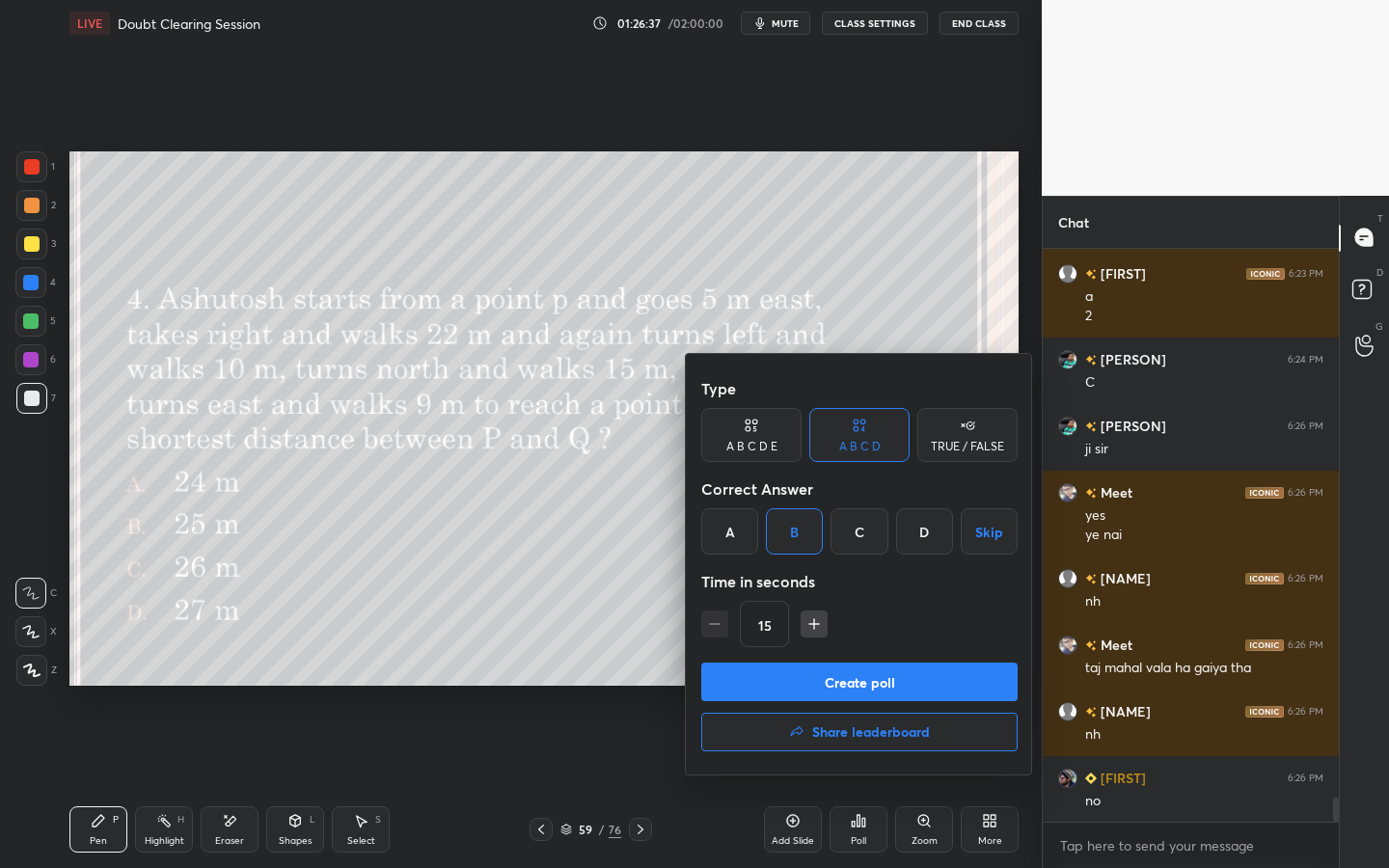 click on "Create poll" at bounding box center [859, 682] 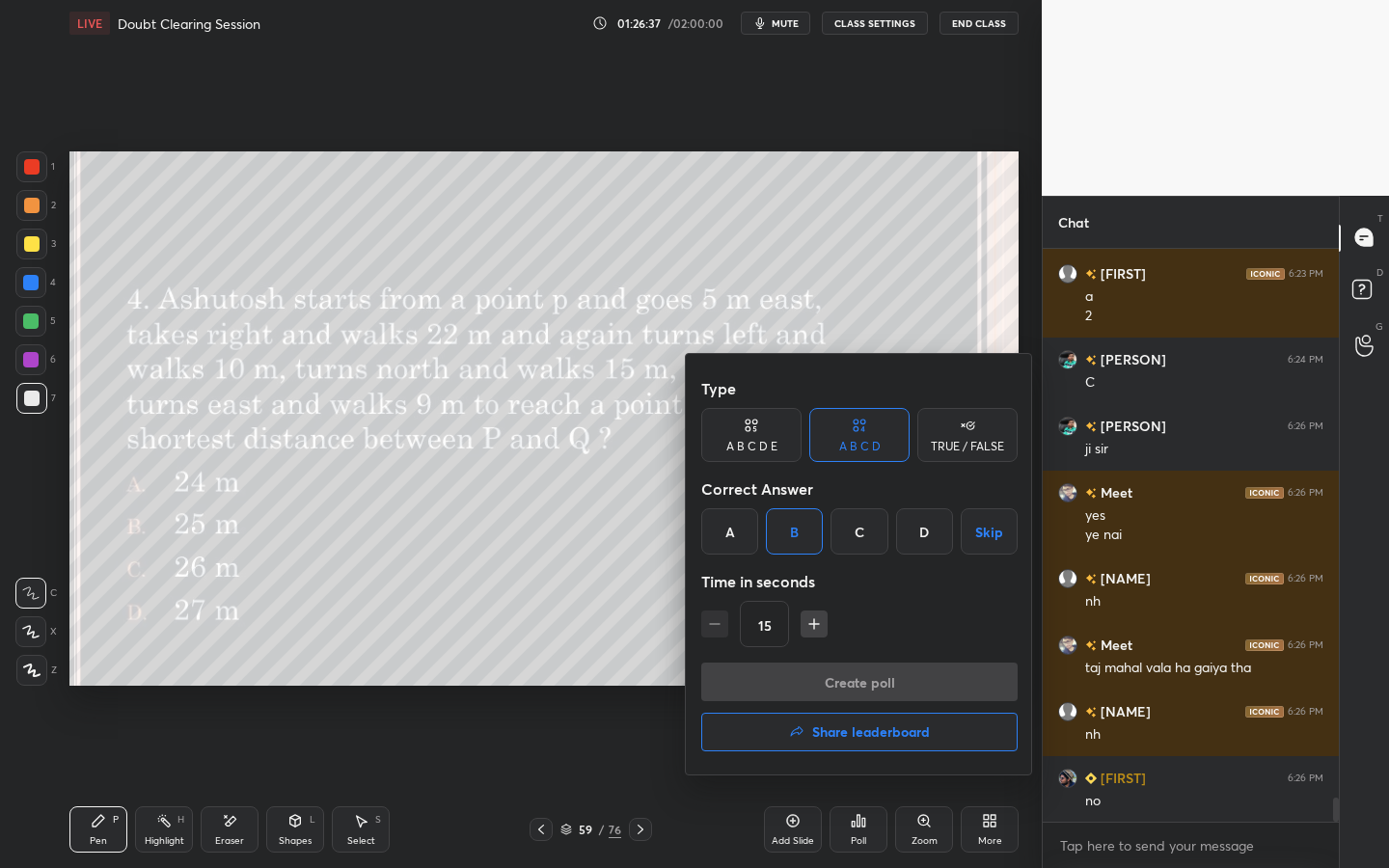 scroll, scrollTop: 527, scrollLeft: 290, axis: both 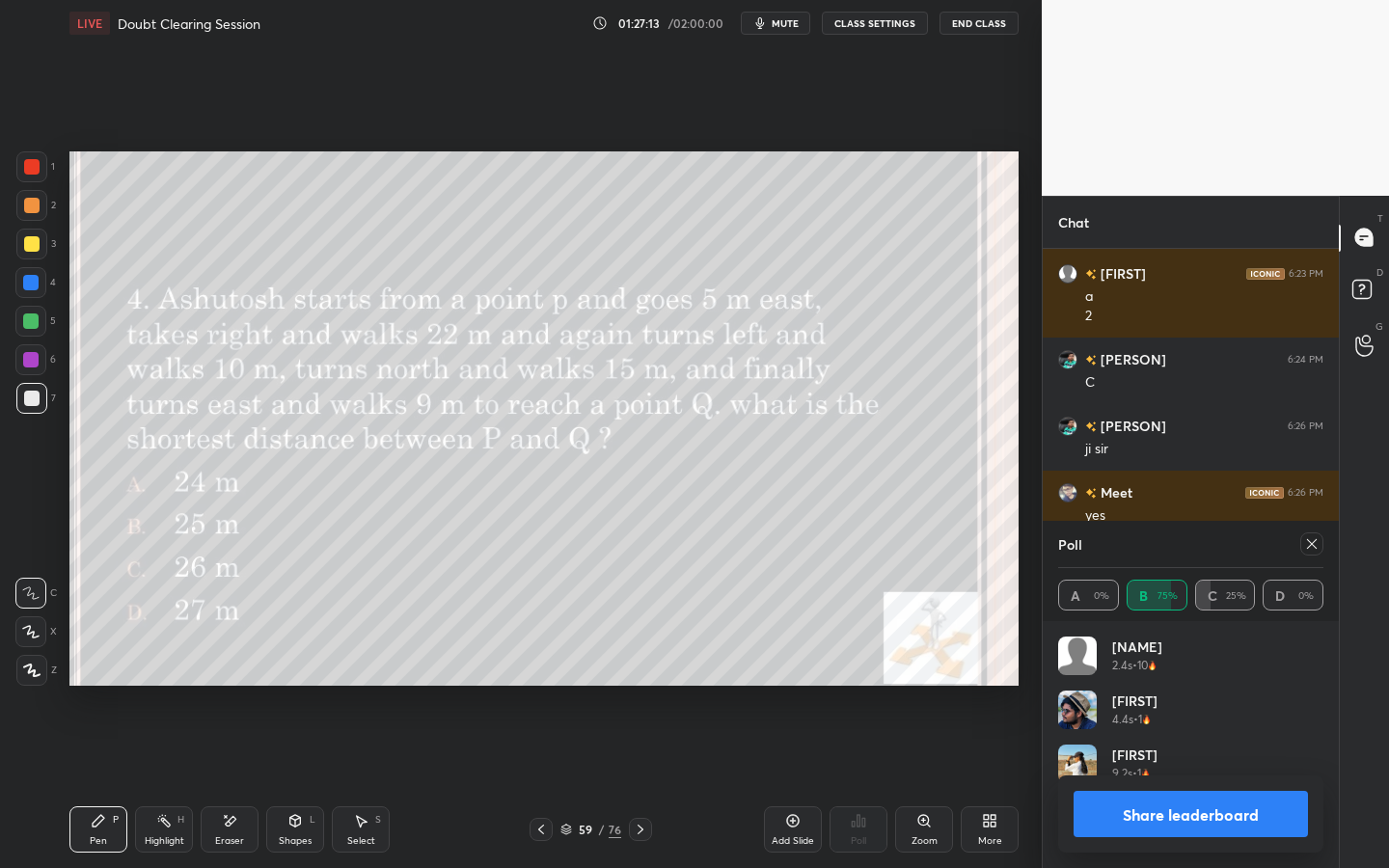 click 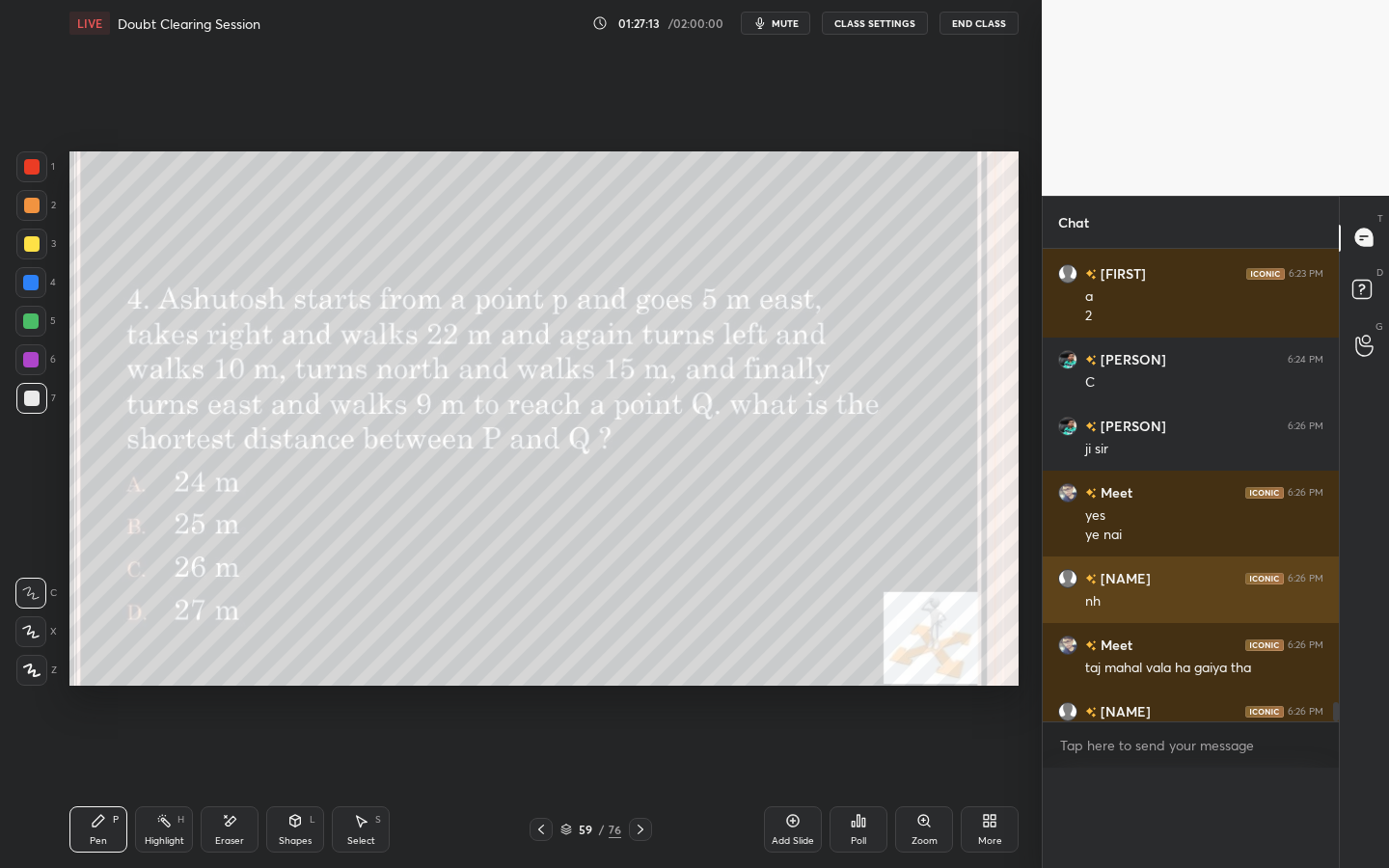 scroll, scrollTop: 1, scrollLeft: 7, axis: both 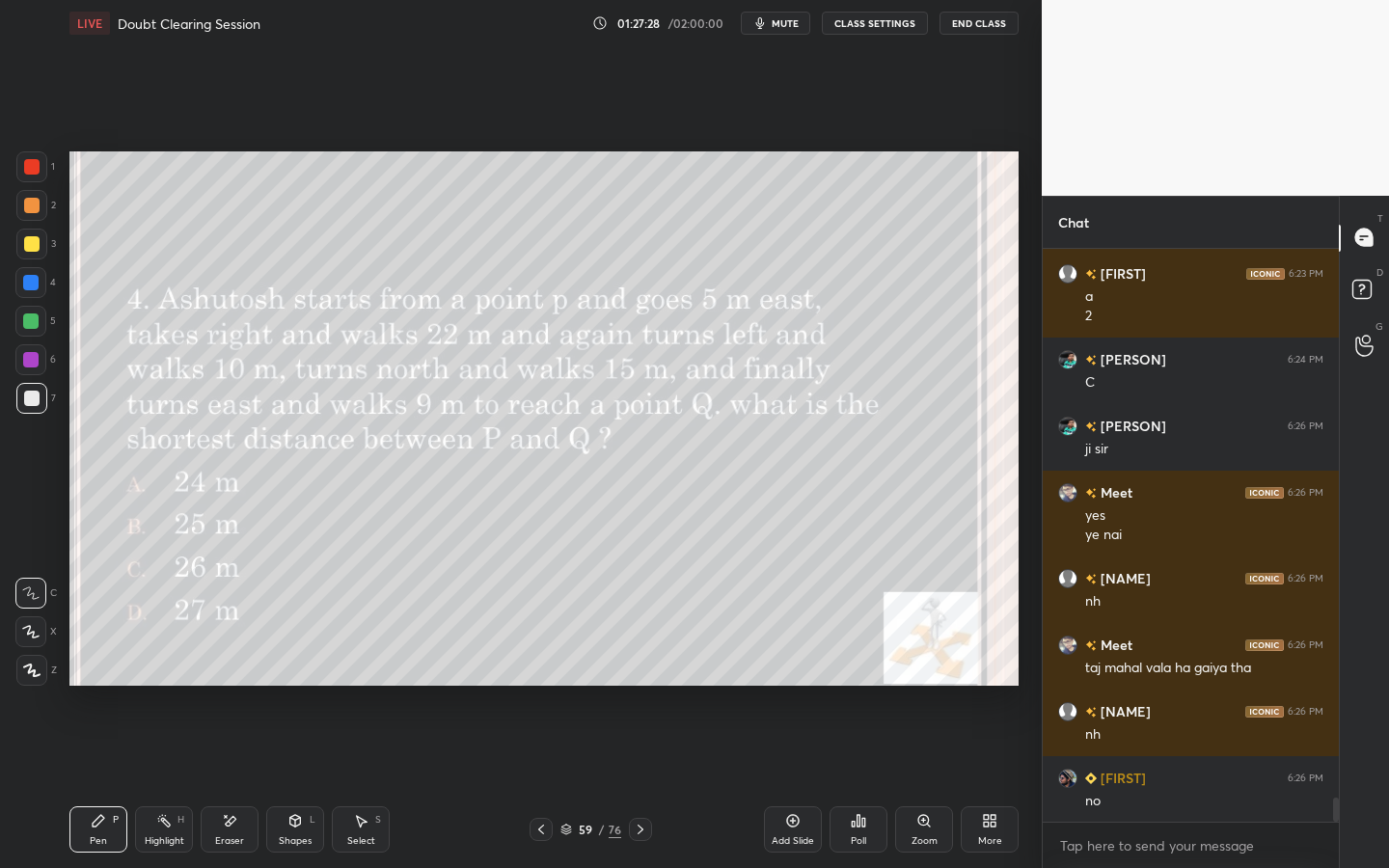 drag, startPoint x: 30, startPoint y: 244, endPoint x: 46, endPoint y: 246, distance: 16.124515 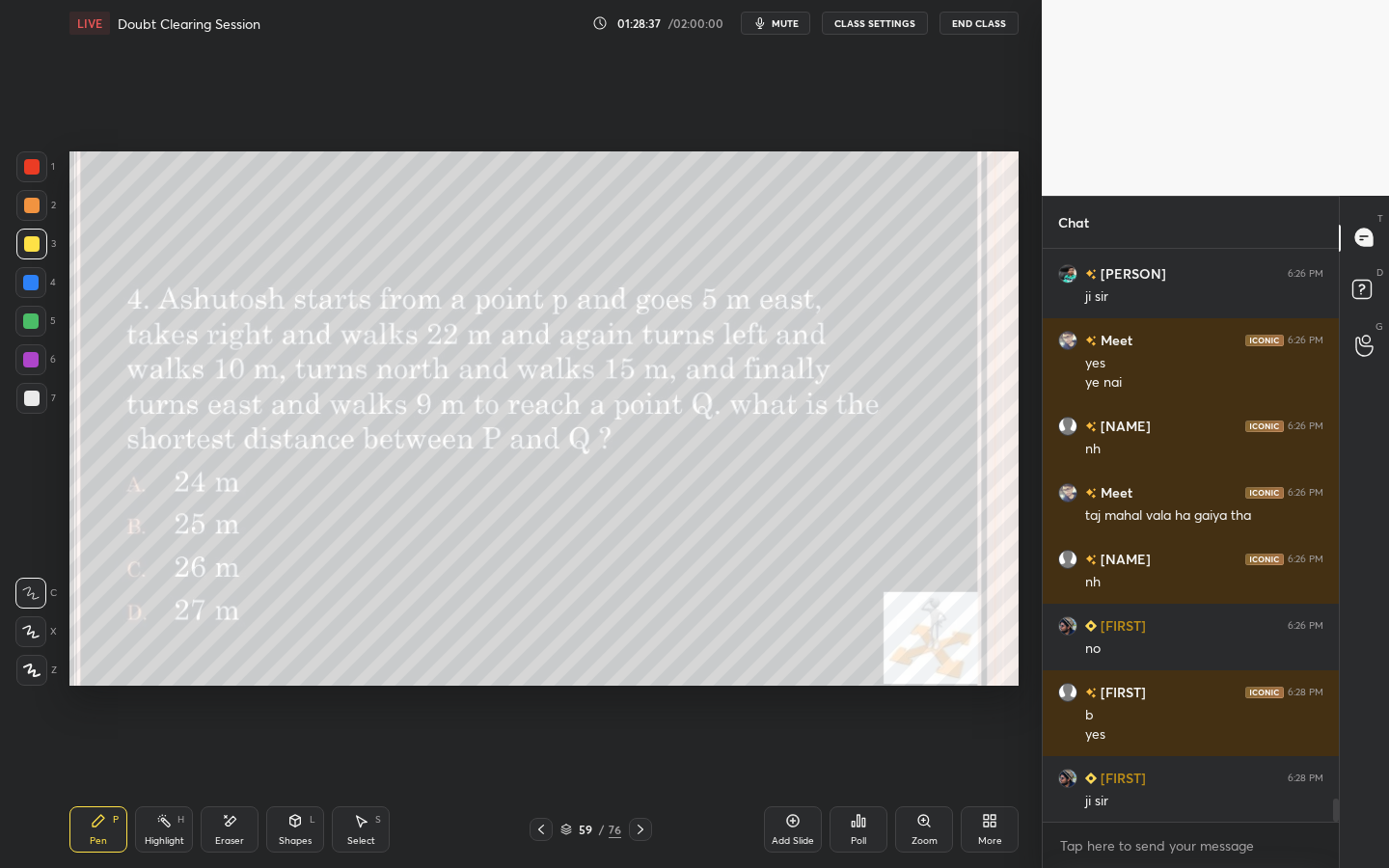 scroll, scrollTop: 13488, scrollLeft: 0, axis: vertical 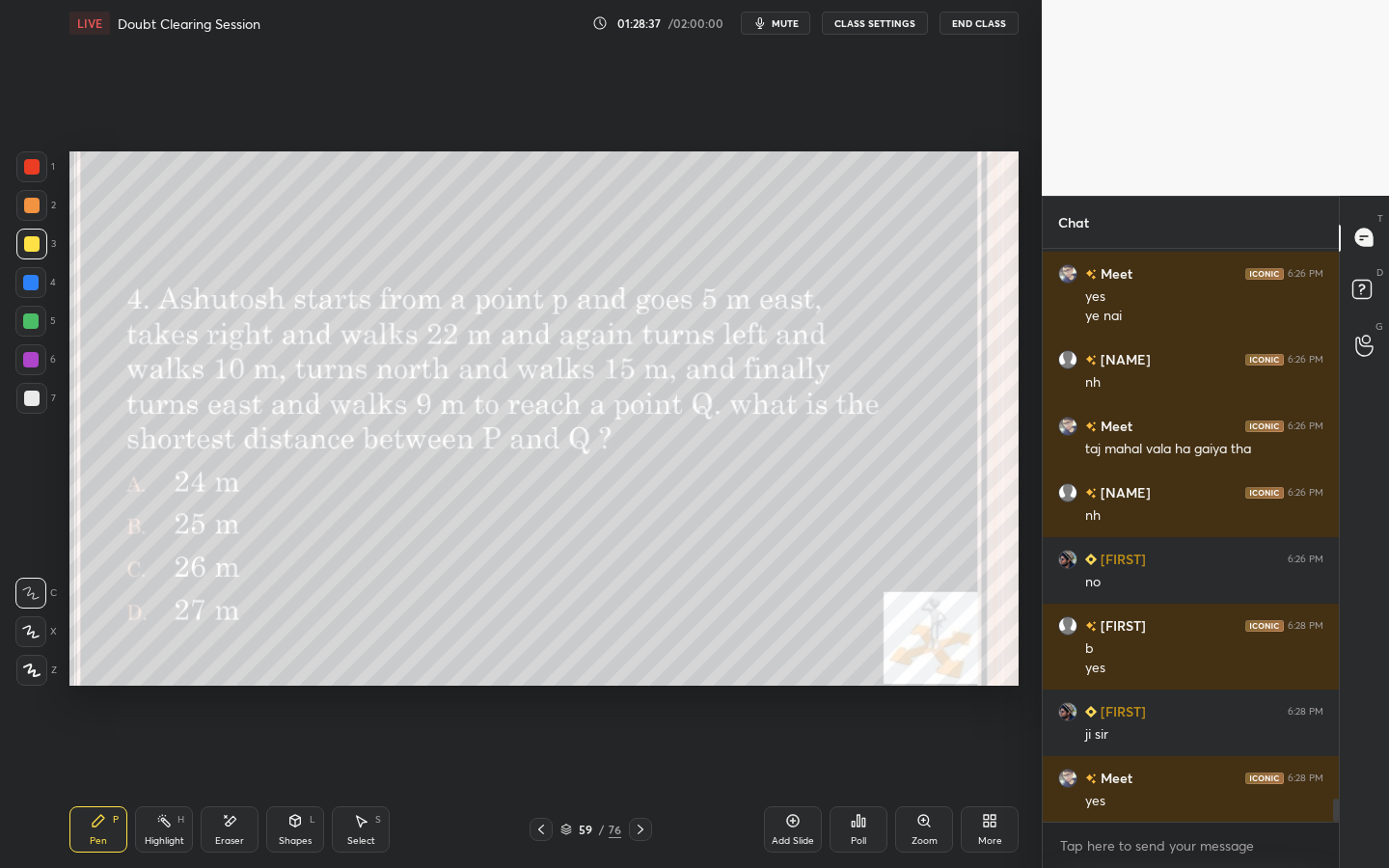 click 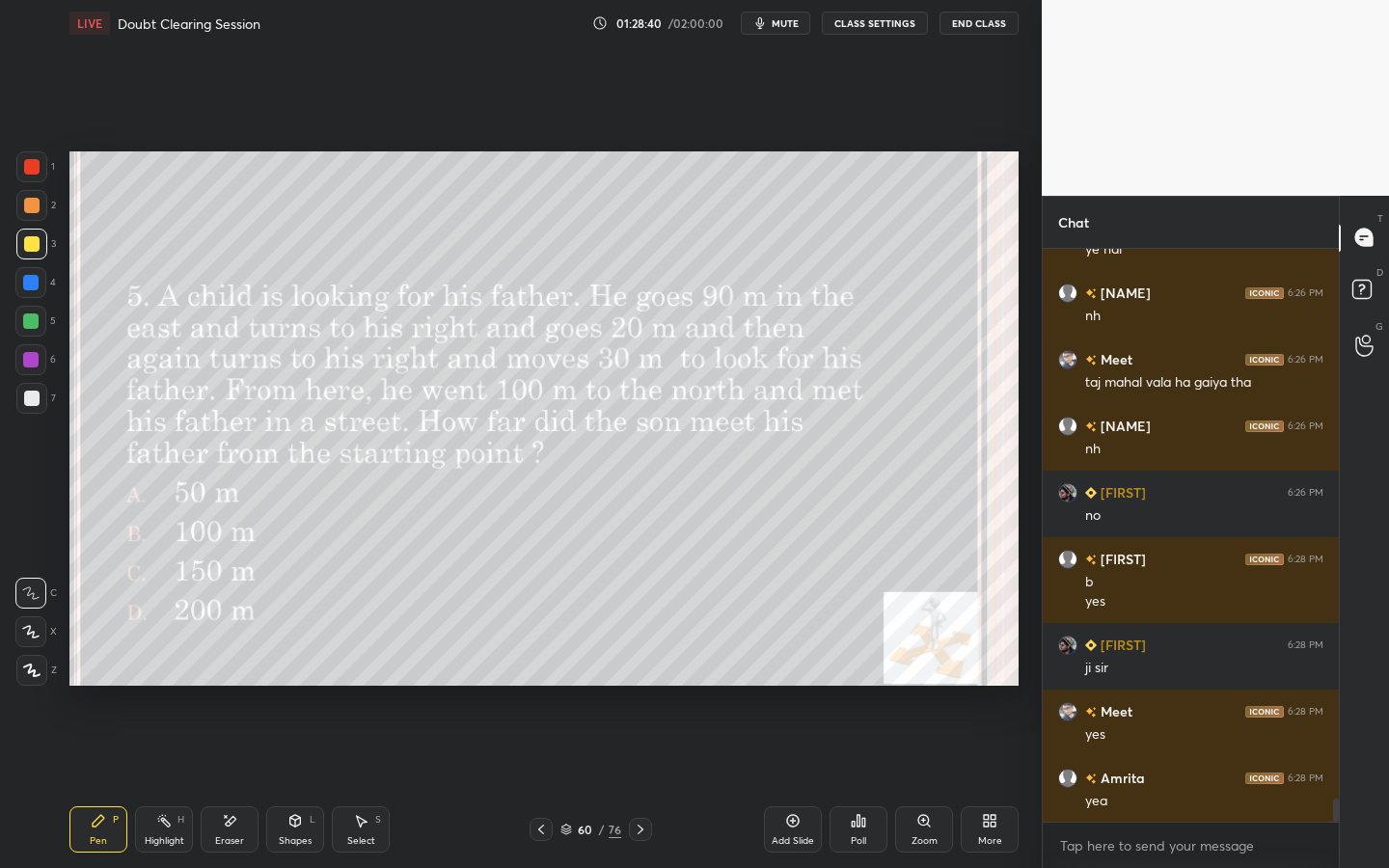 scroll, scrollTop: 13621, scrollLeft: 0, axis: vertical 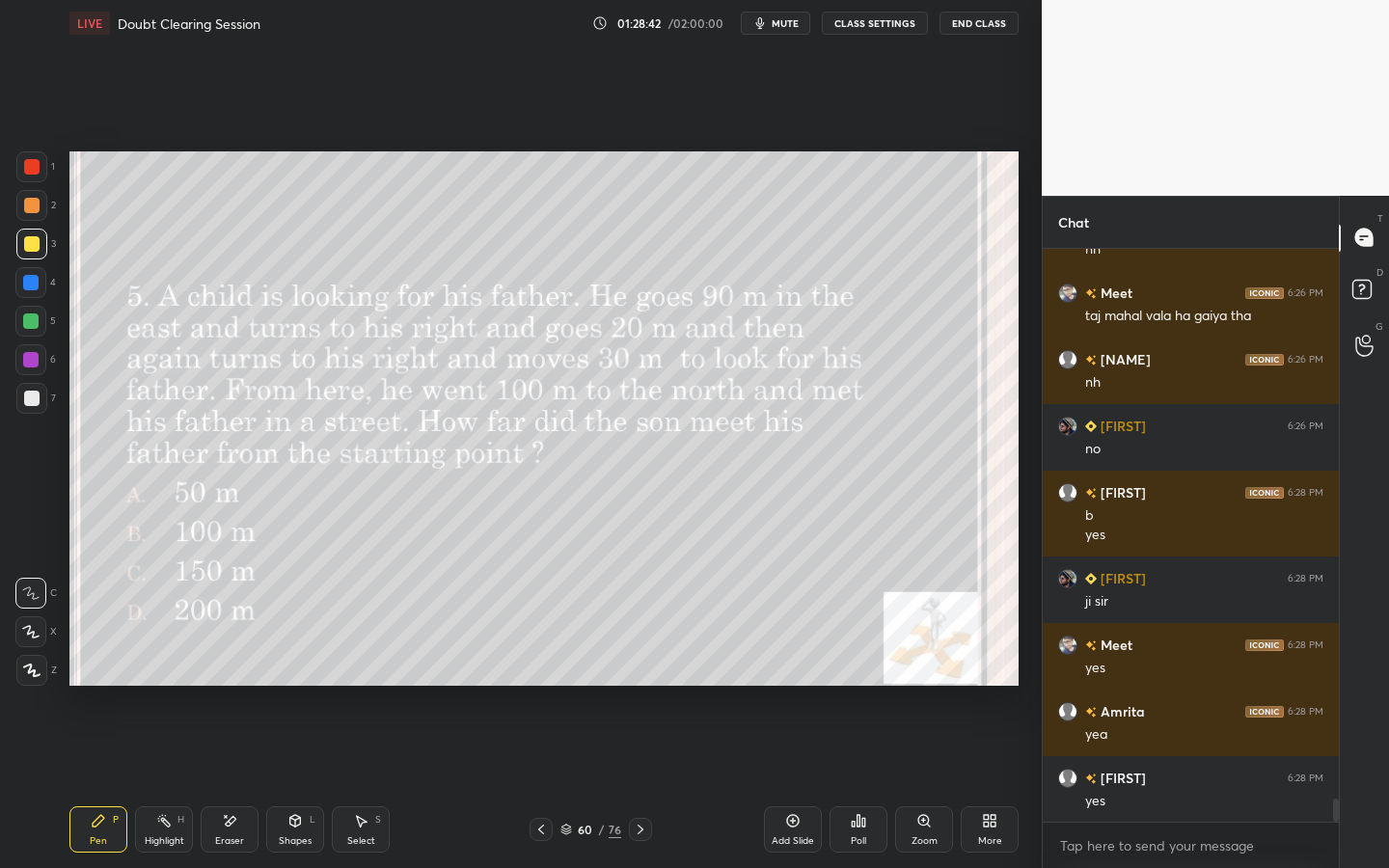 click on "Poll" at bounding box center [858, 829] 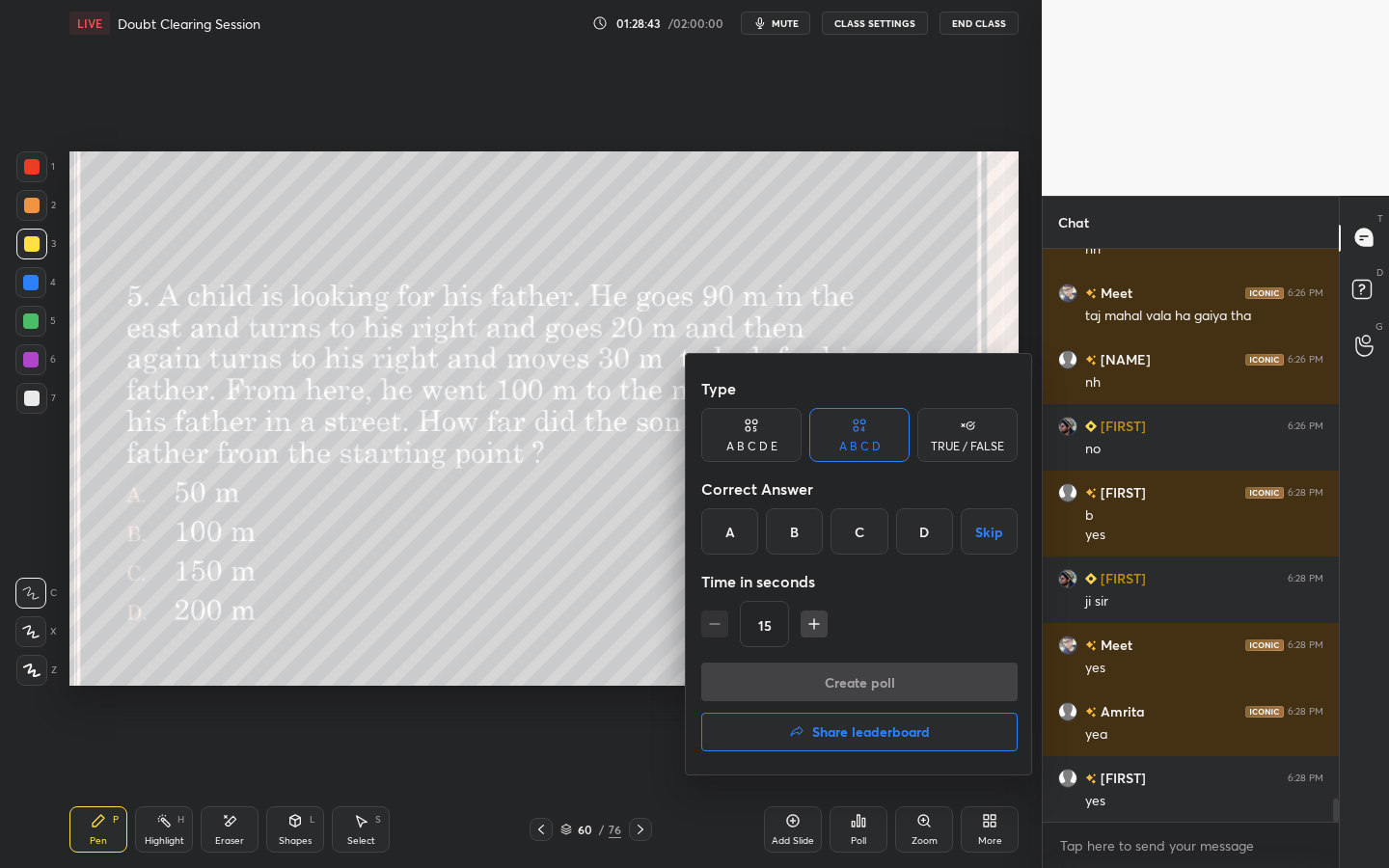 drag, startPoint x: 795, startPoint y: 539, endPoint x: 800, endPoint y: 630, distance: 91.13726 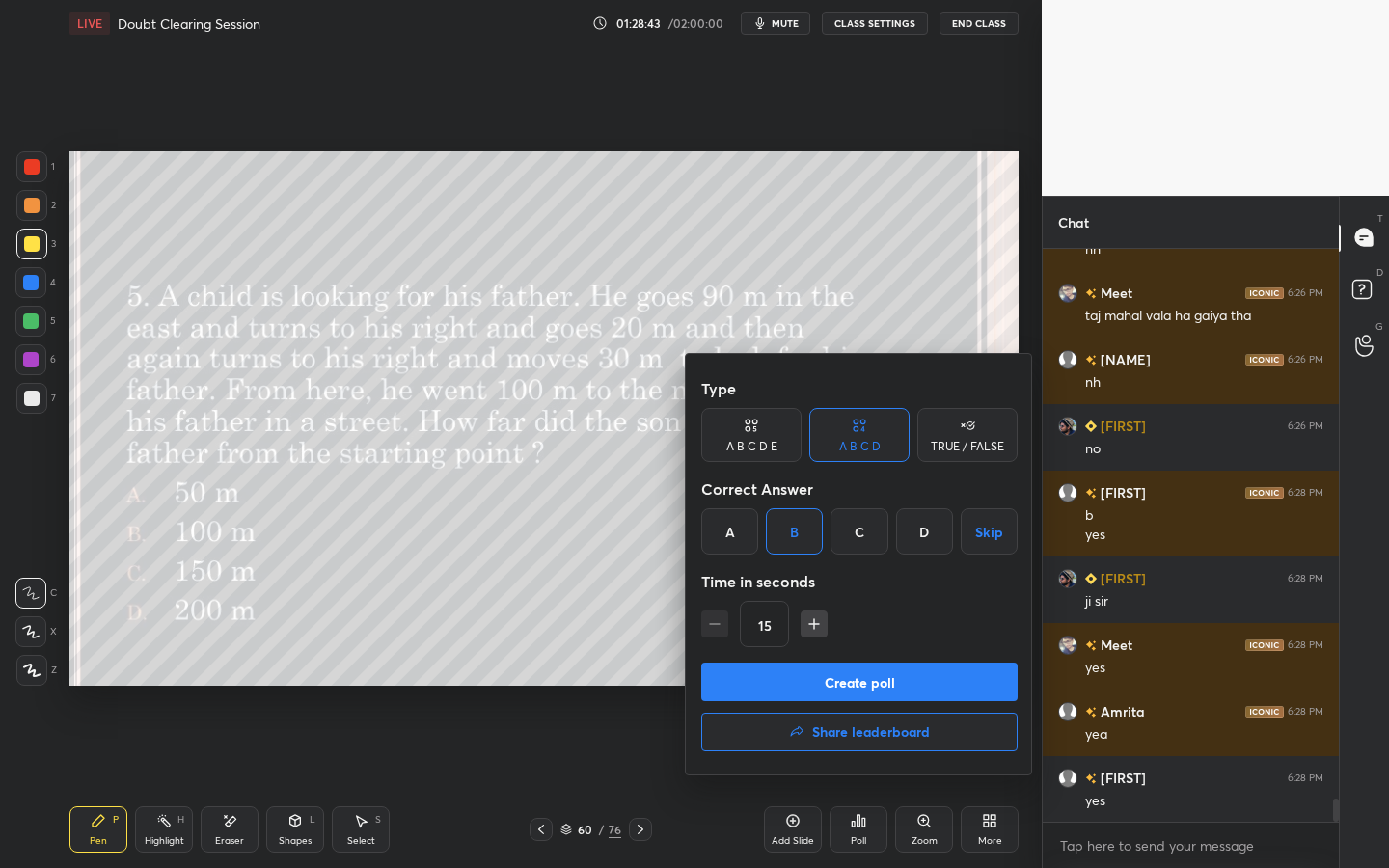 click on "Create poll" at bounding box center [859, 682] 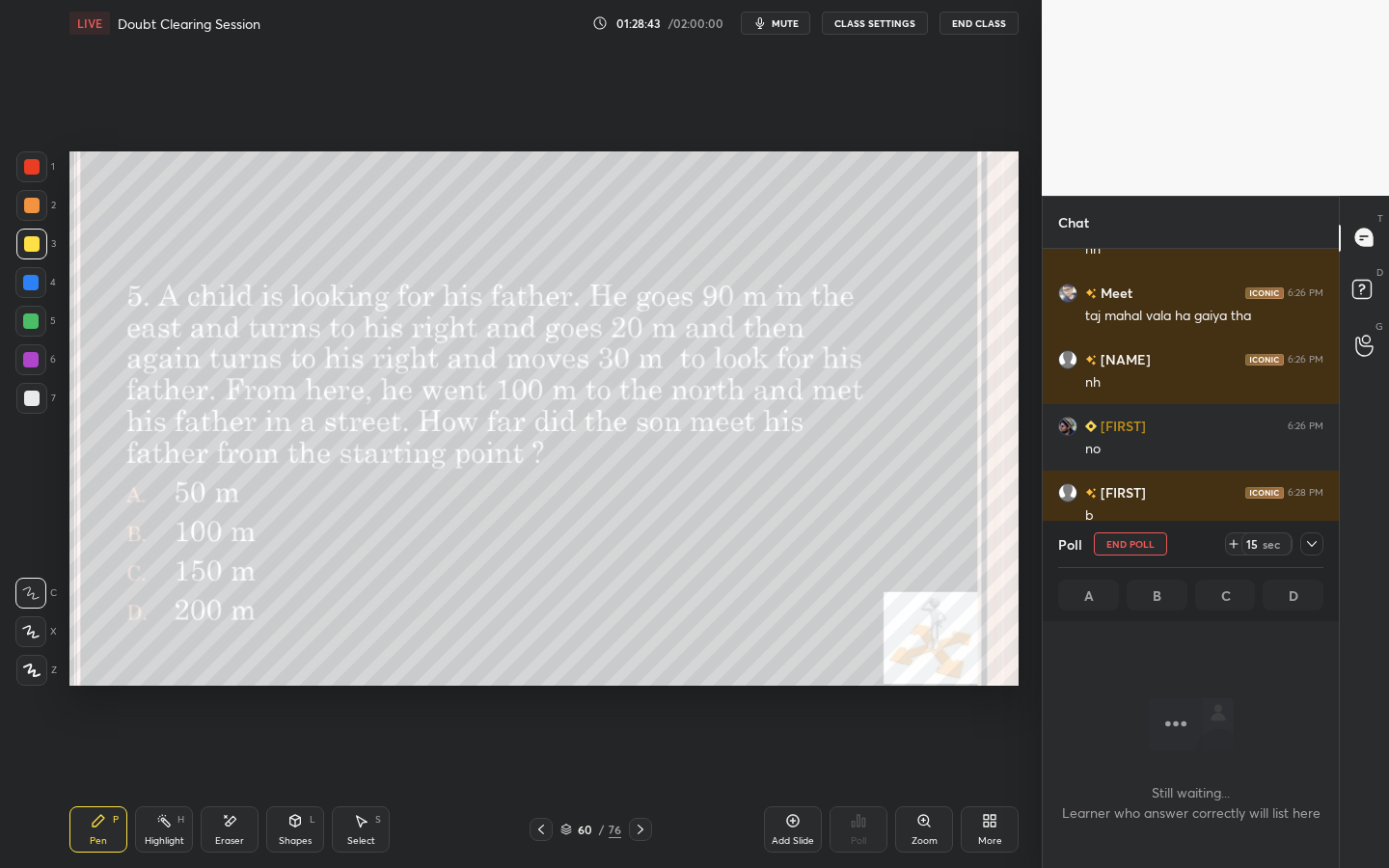 scroll, scrollTop: 7, scrollLeft: 7, axis: both 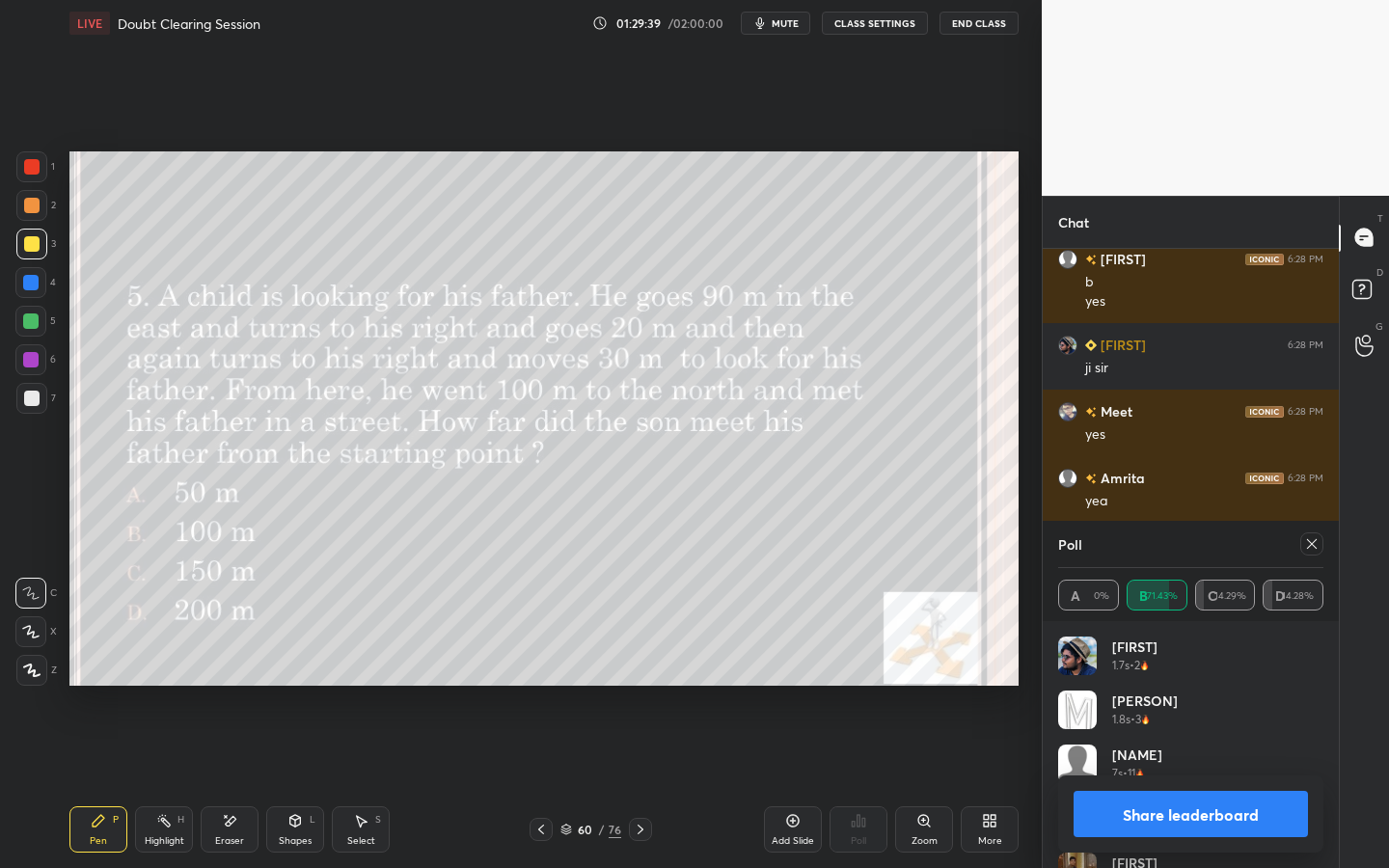 click 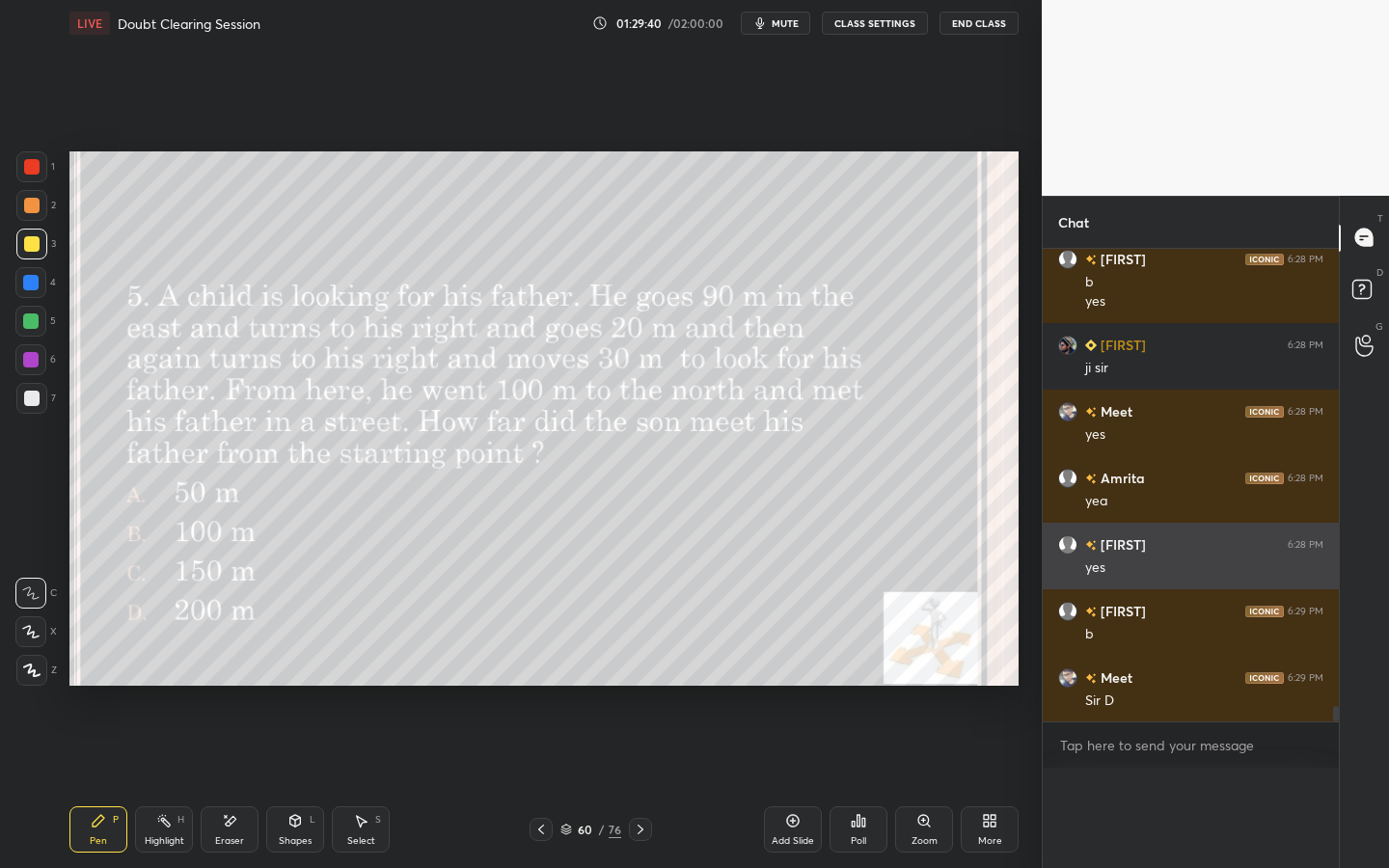 scroll, scrollTop: 0, scrollLeft: 0, axis: both 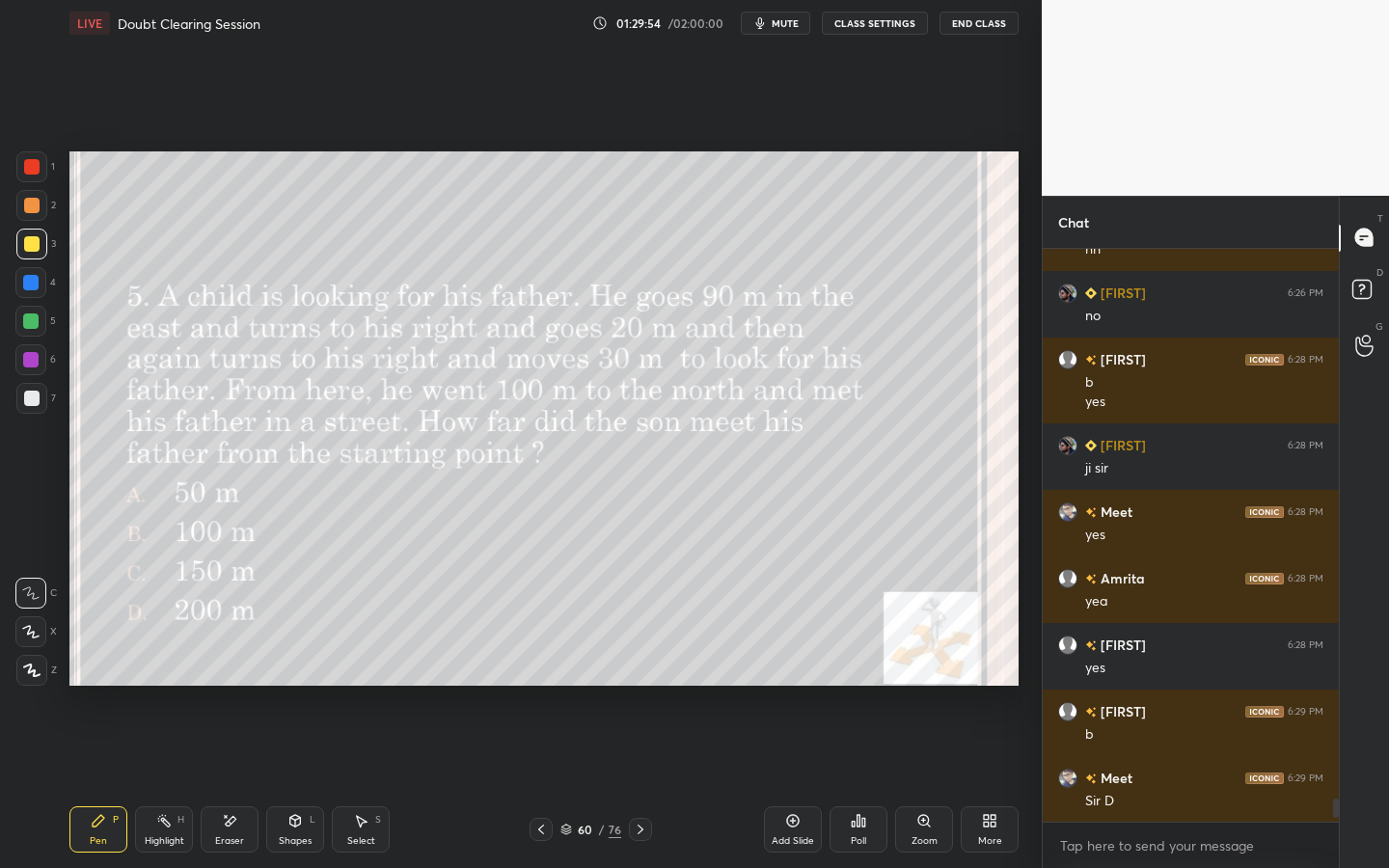 drag, startPoint x: 232, startPoint y: 831, endPoint x: 292, endPoint y: 788, distance: 73.81734 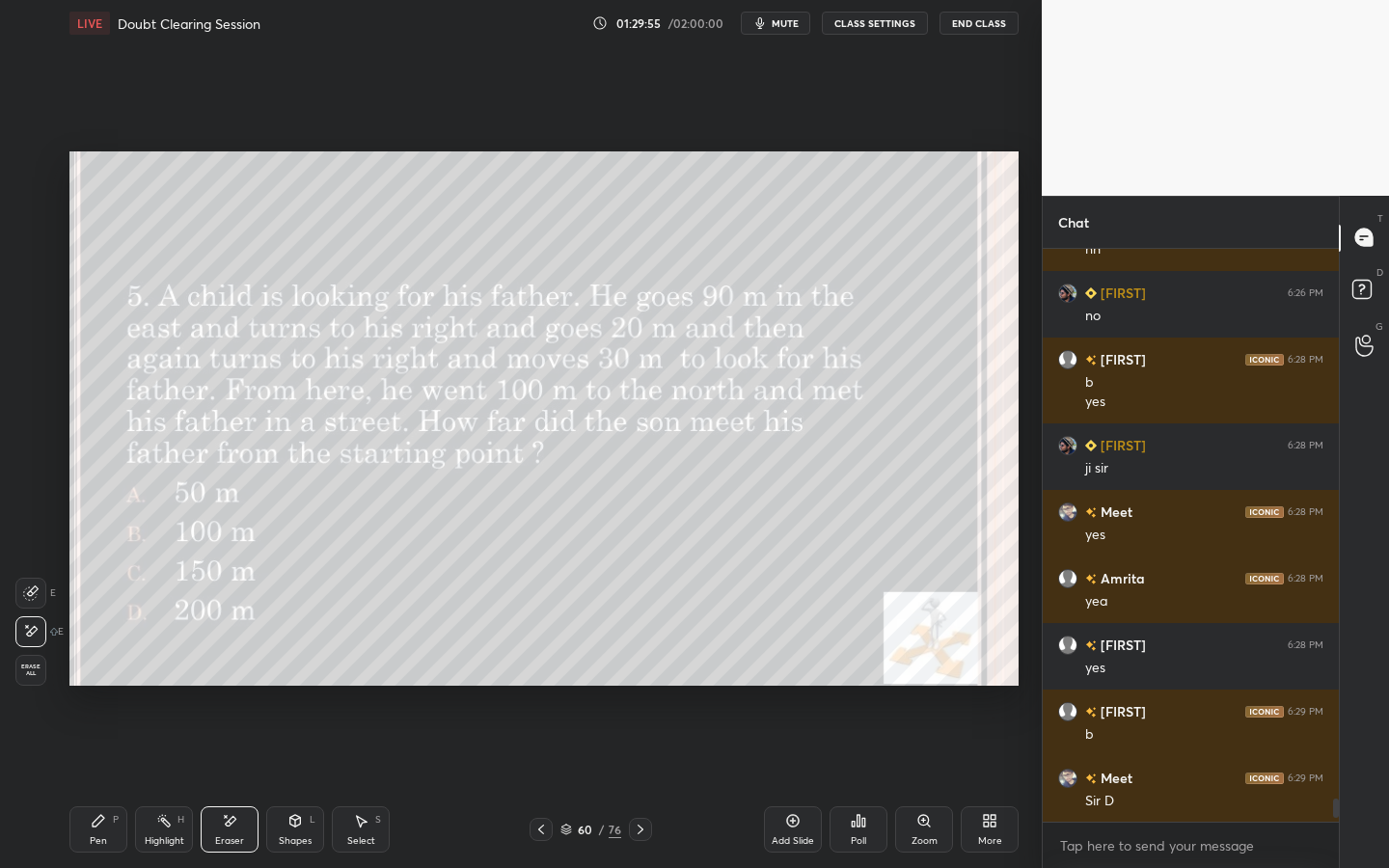 click 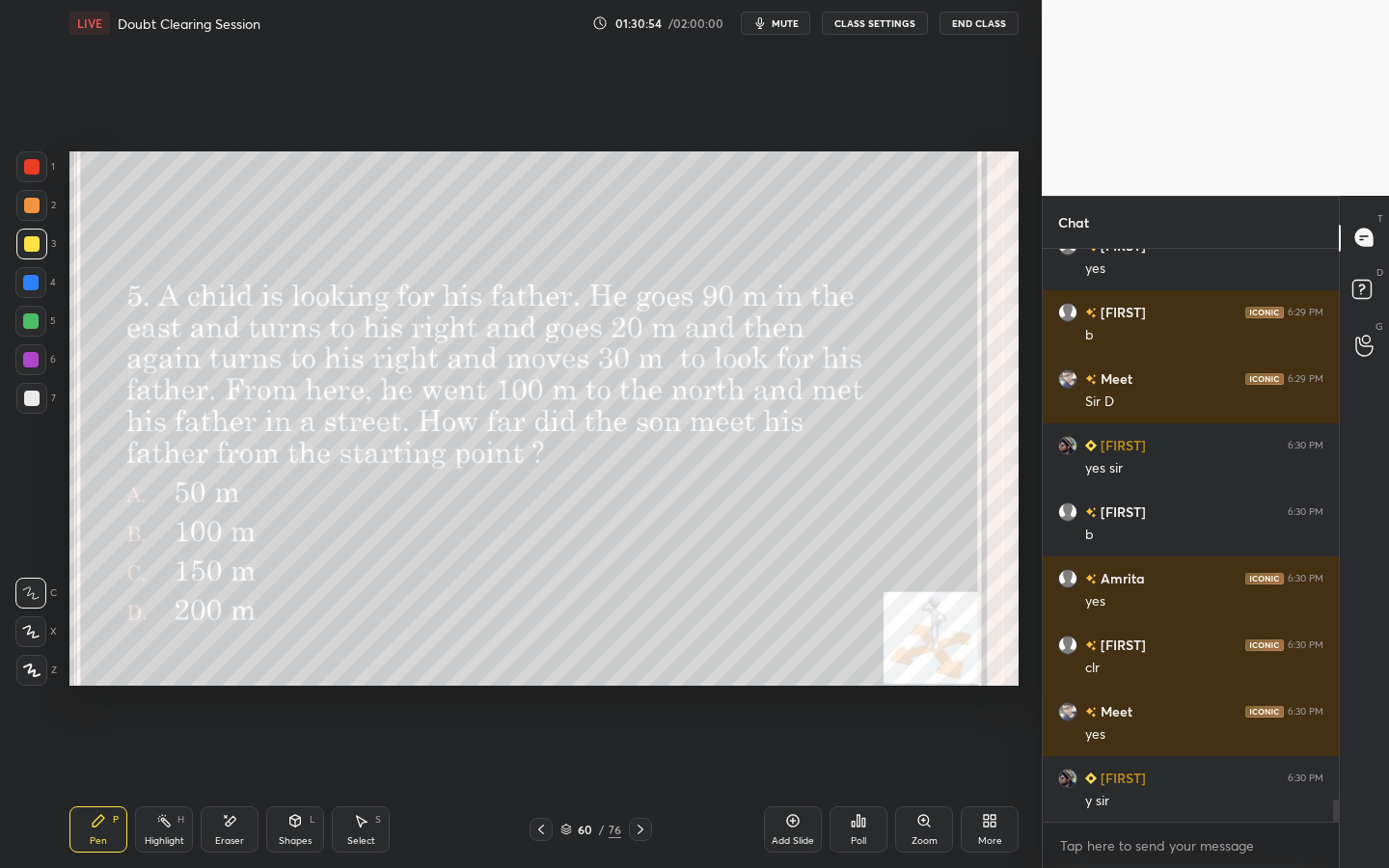 scroll, scrollTop: 14220, scrollLeft: 0, axis: vertical 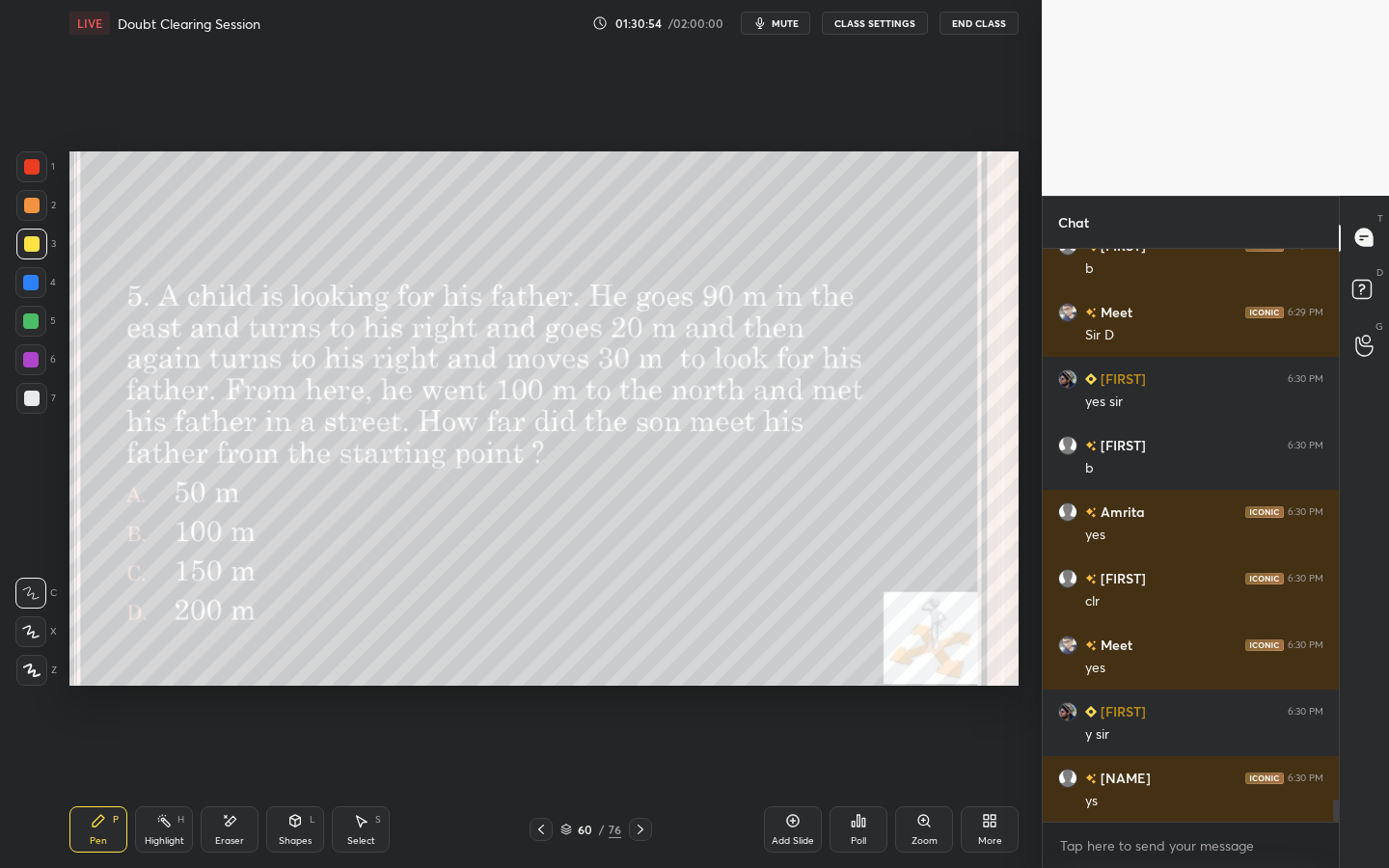 click 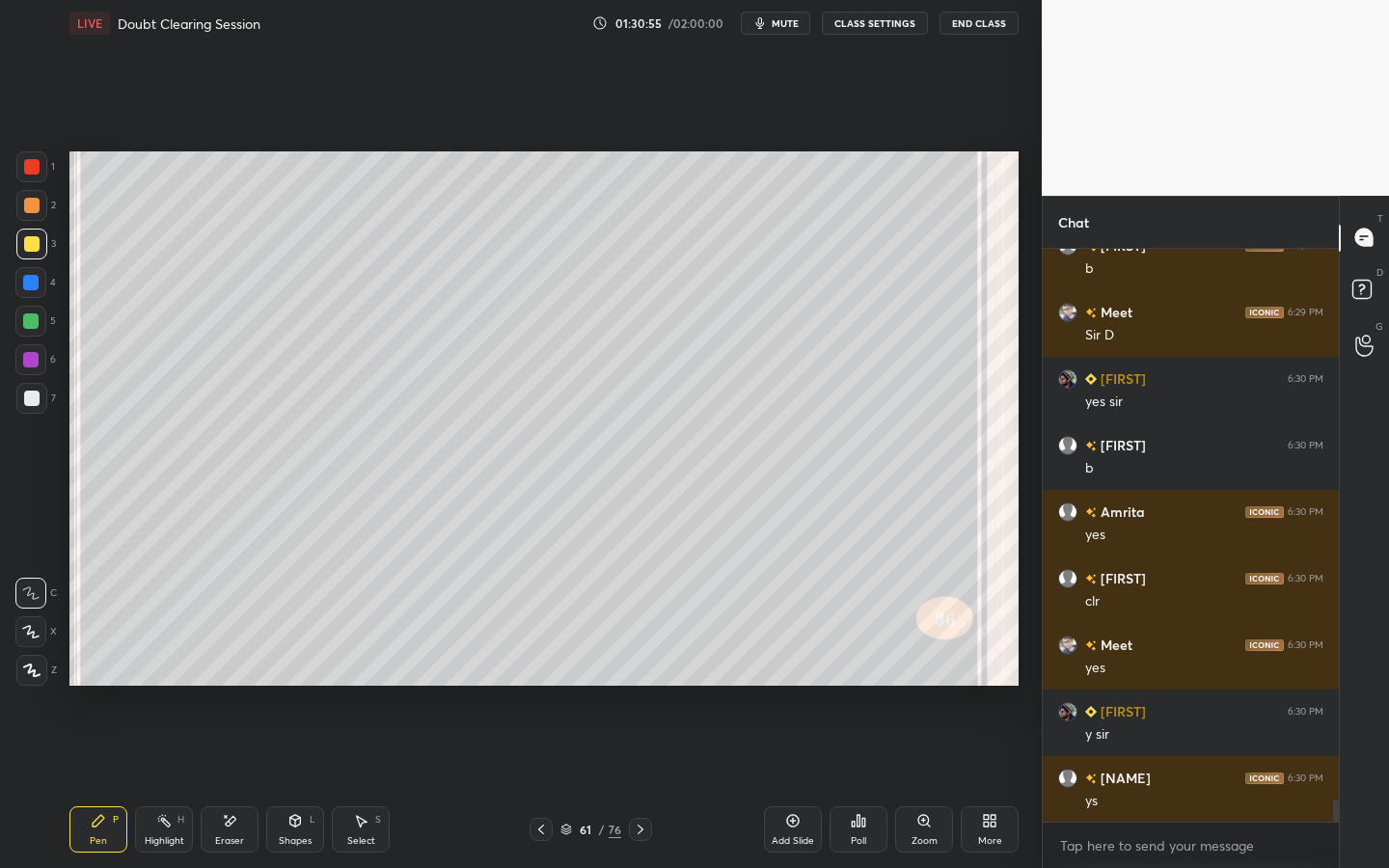 click 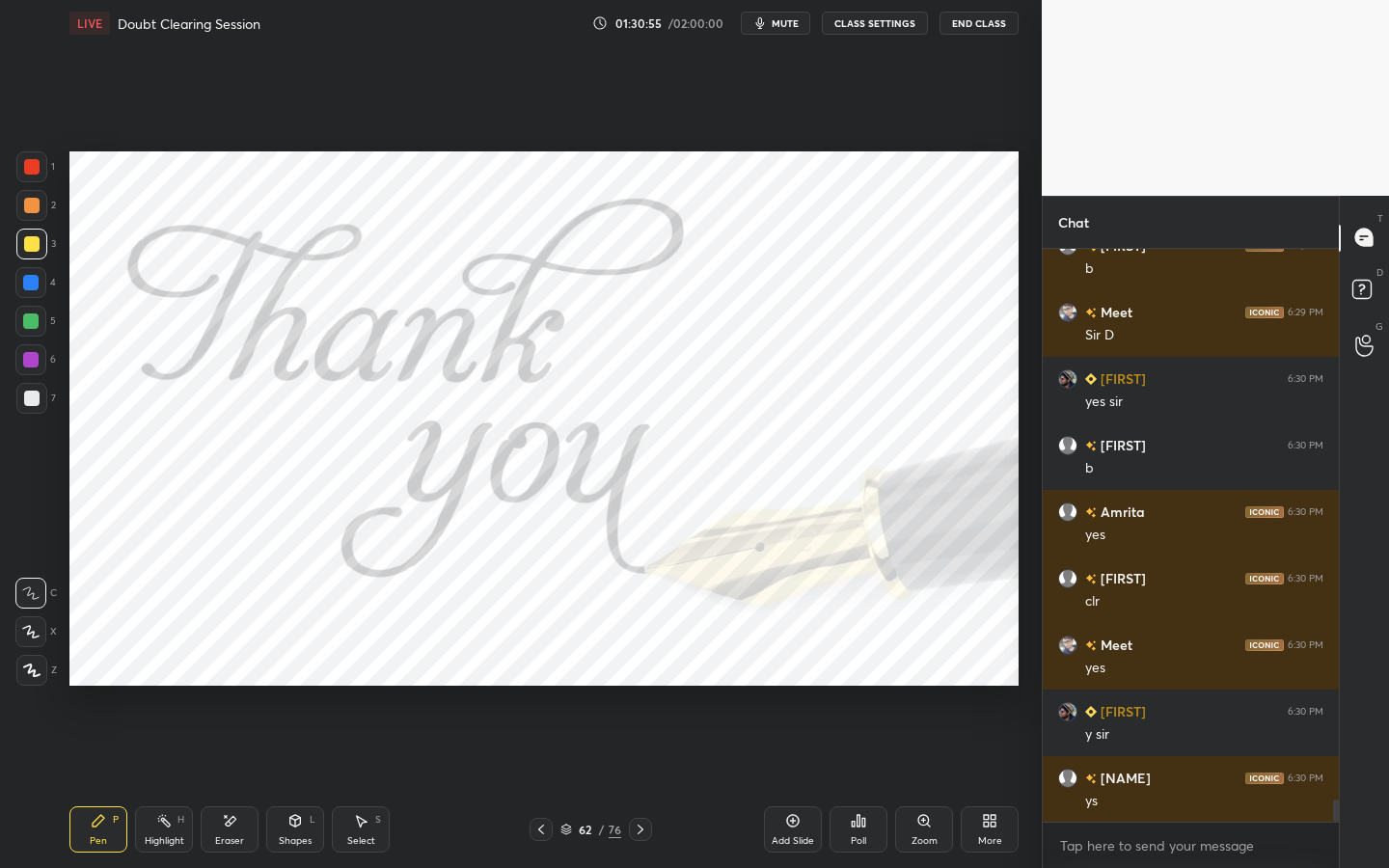 click 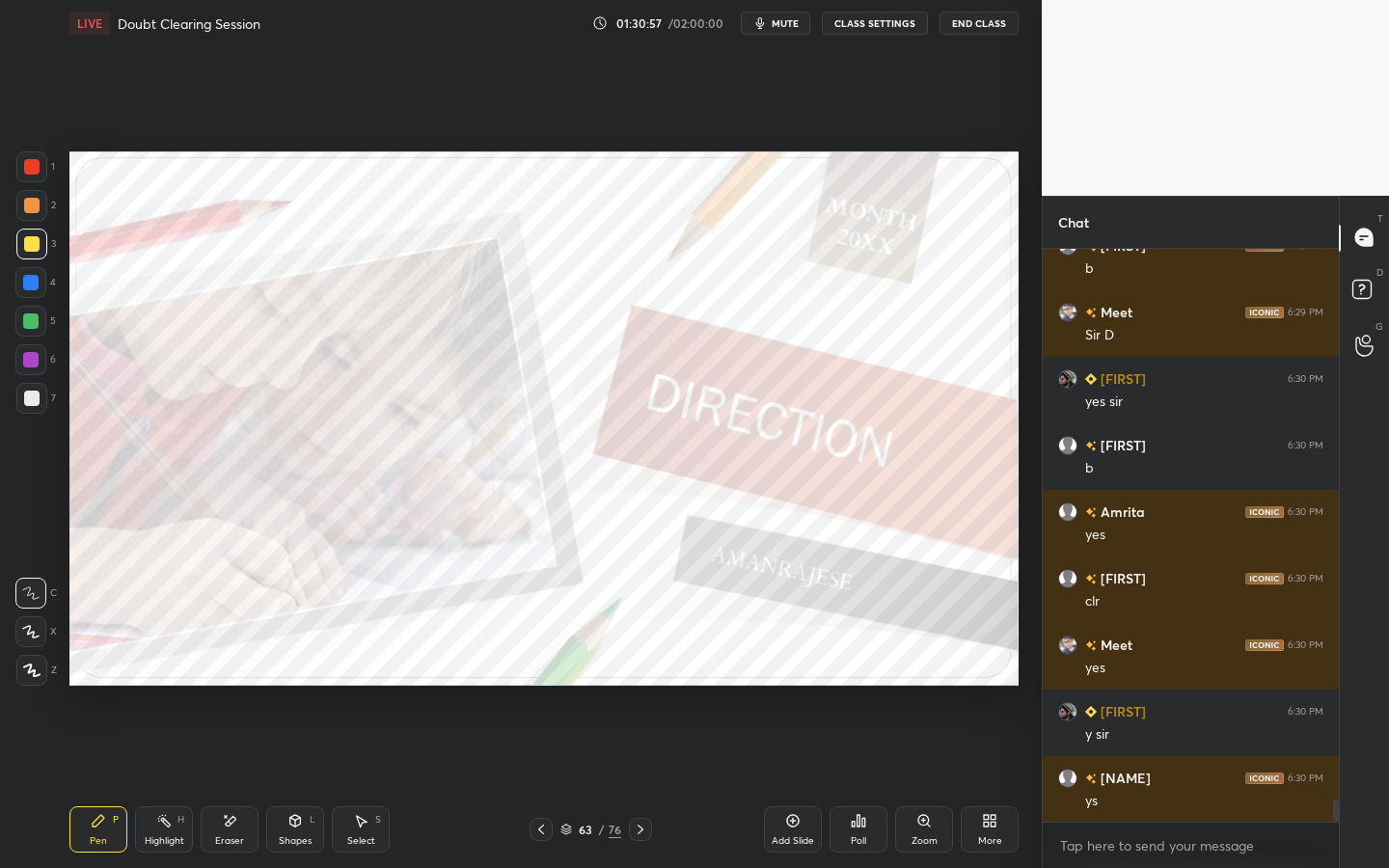 click on "63 / 76" at bounding box center (590, 829) 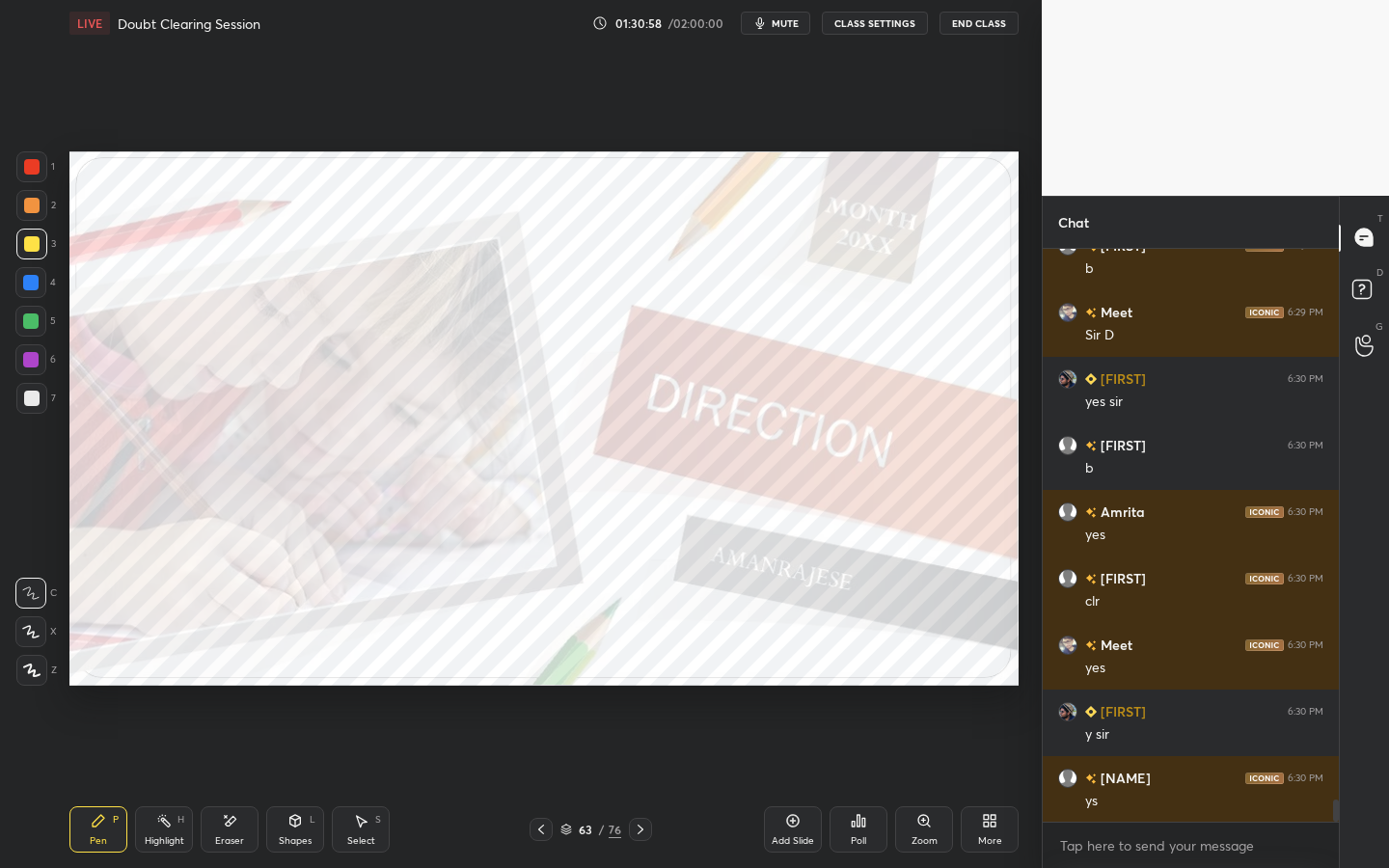 scroll, scrollTop: 14286, scrollLeft: 0, axis: vertical 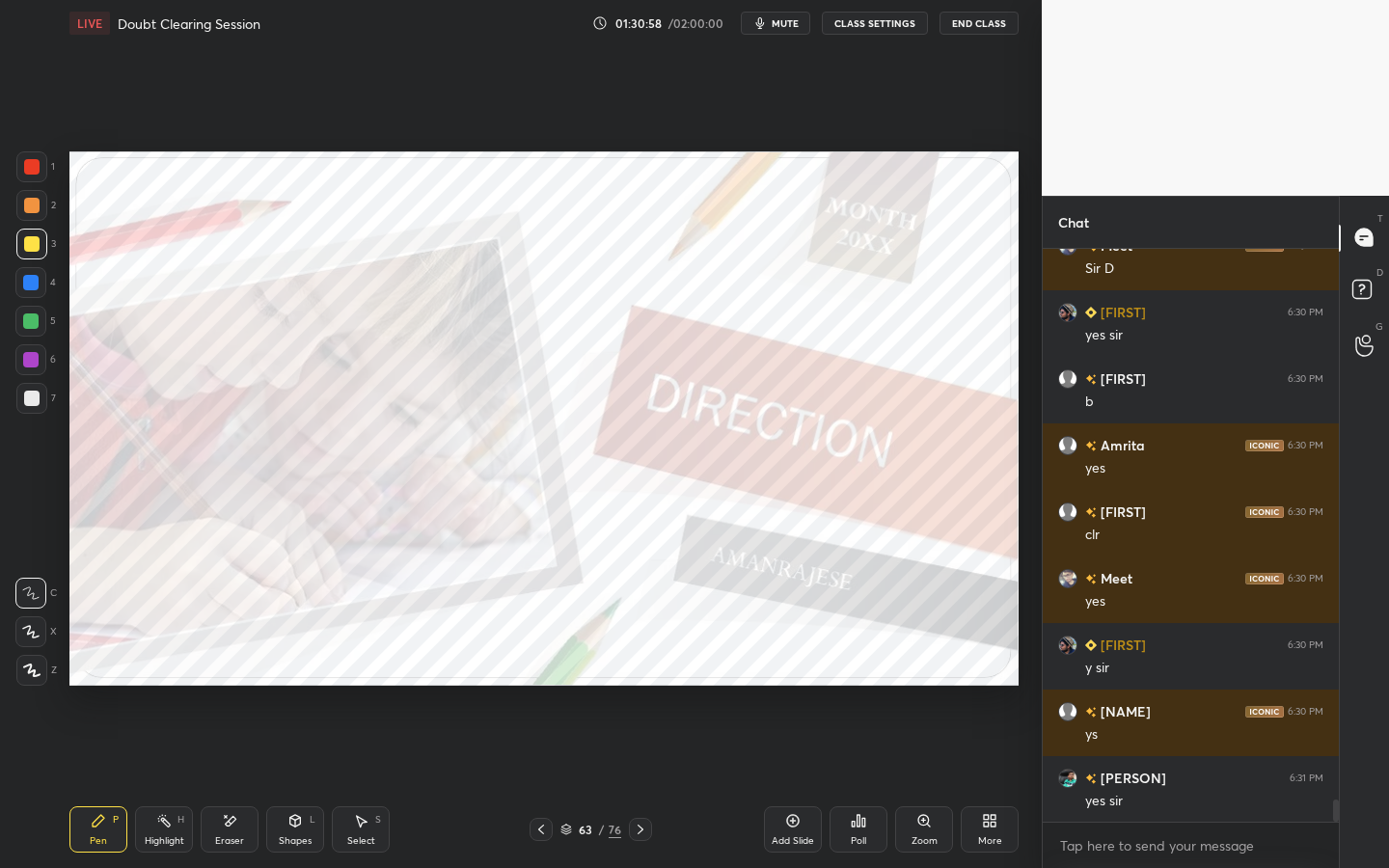 click 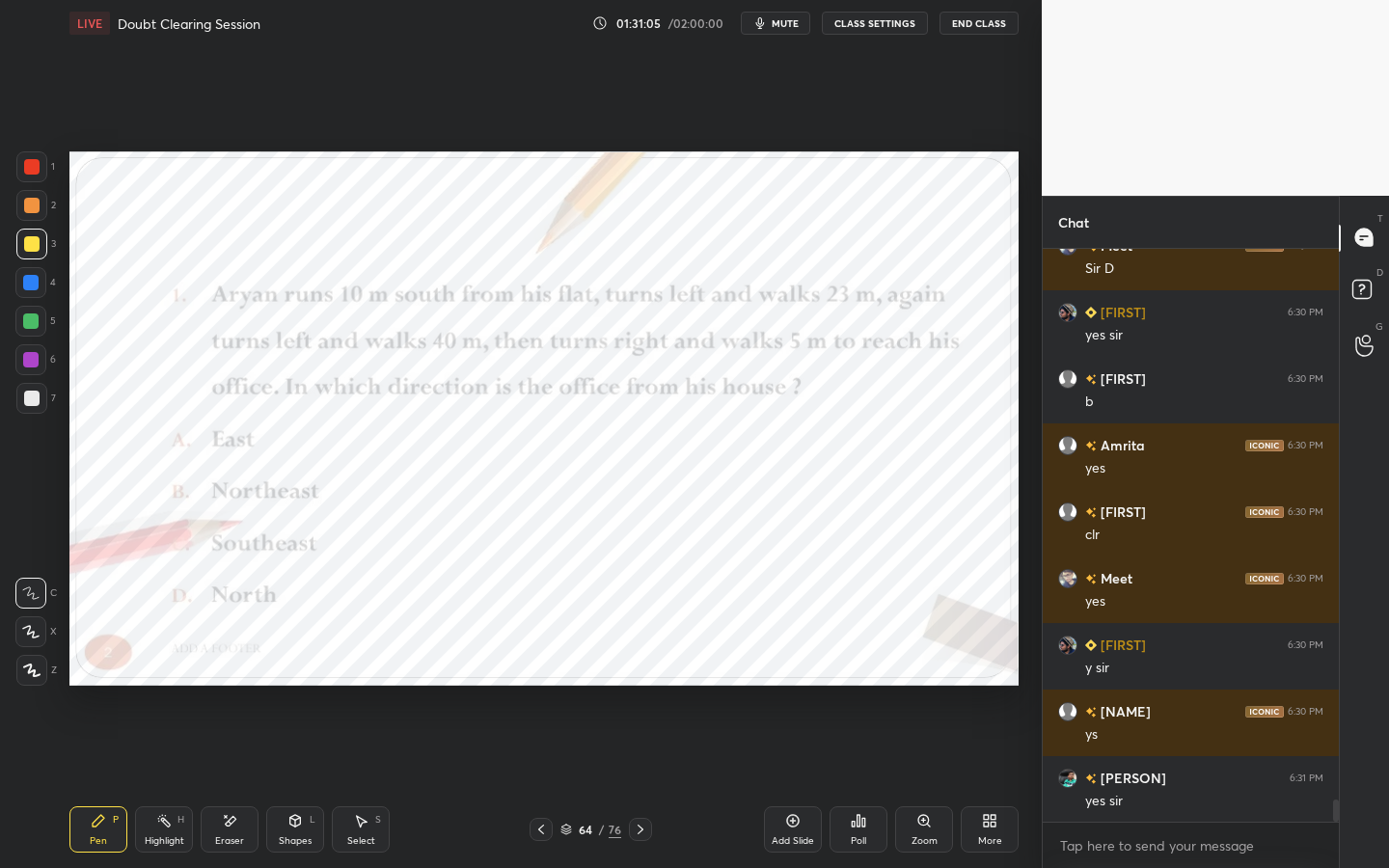 click at bounding box center (32, 167) 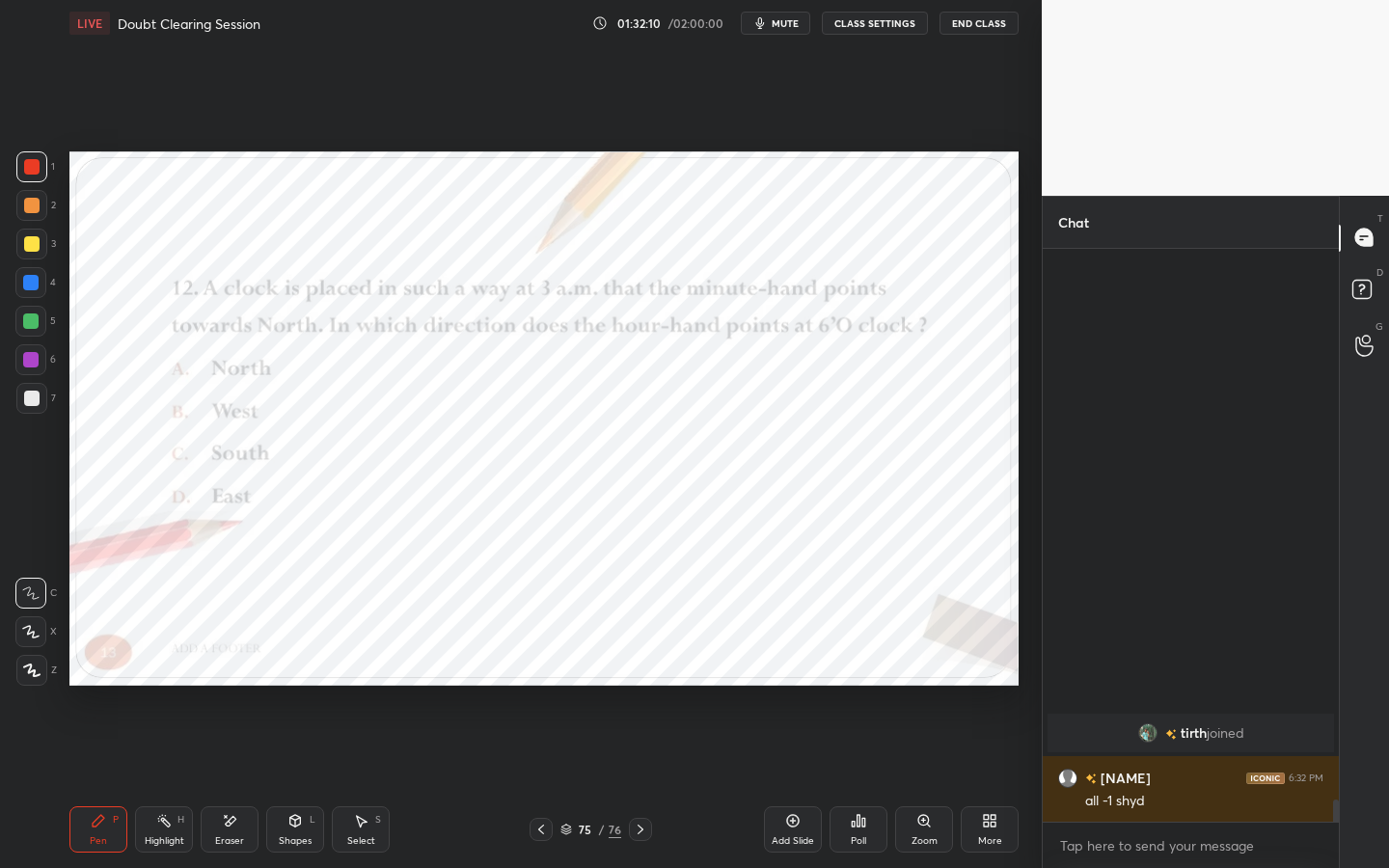 scroll, scrollTop: 13668, scrollLeft: 0, axis: vertical 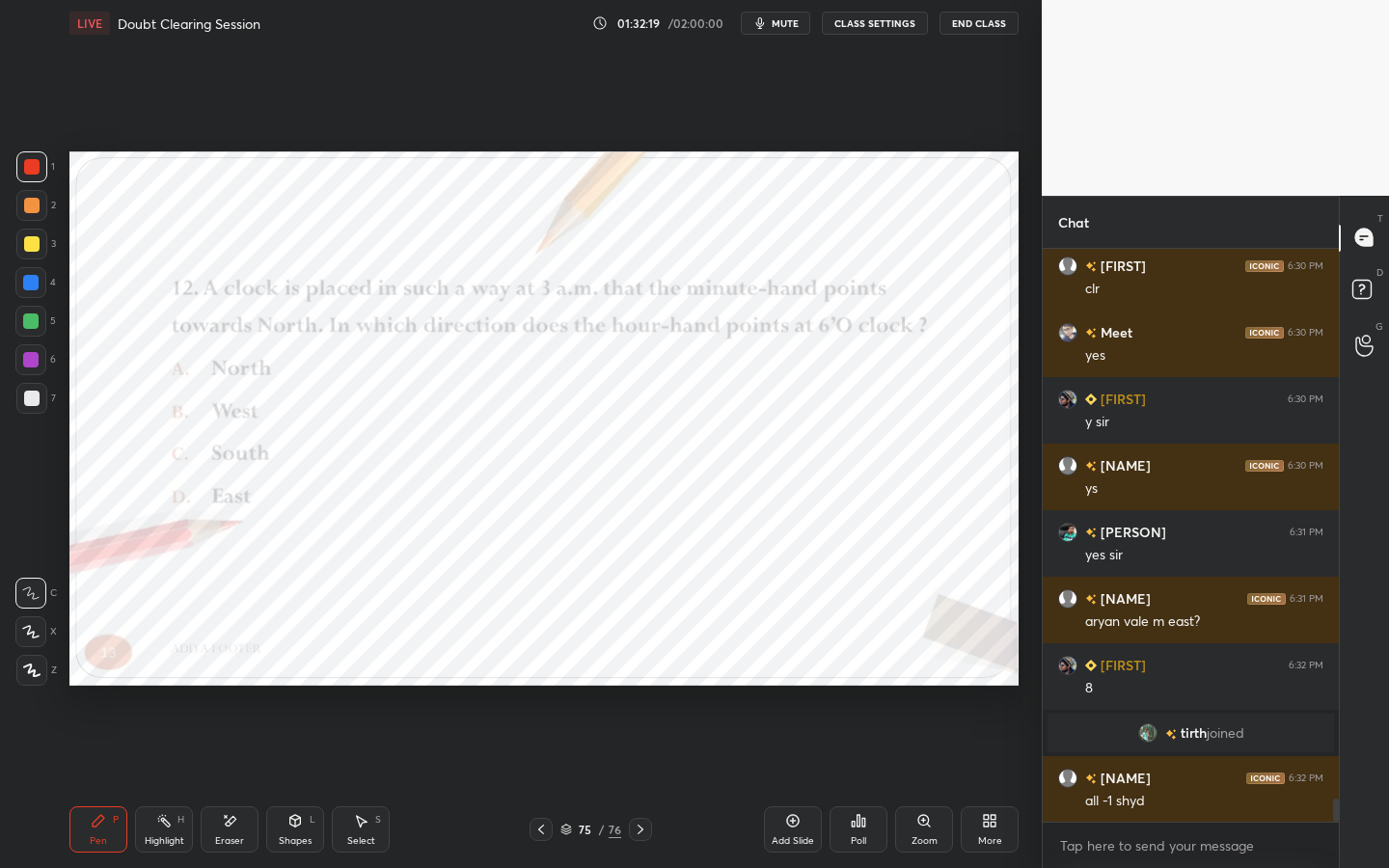 click on "joined" at bounding box center (1225, 733) 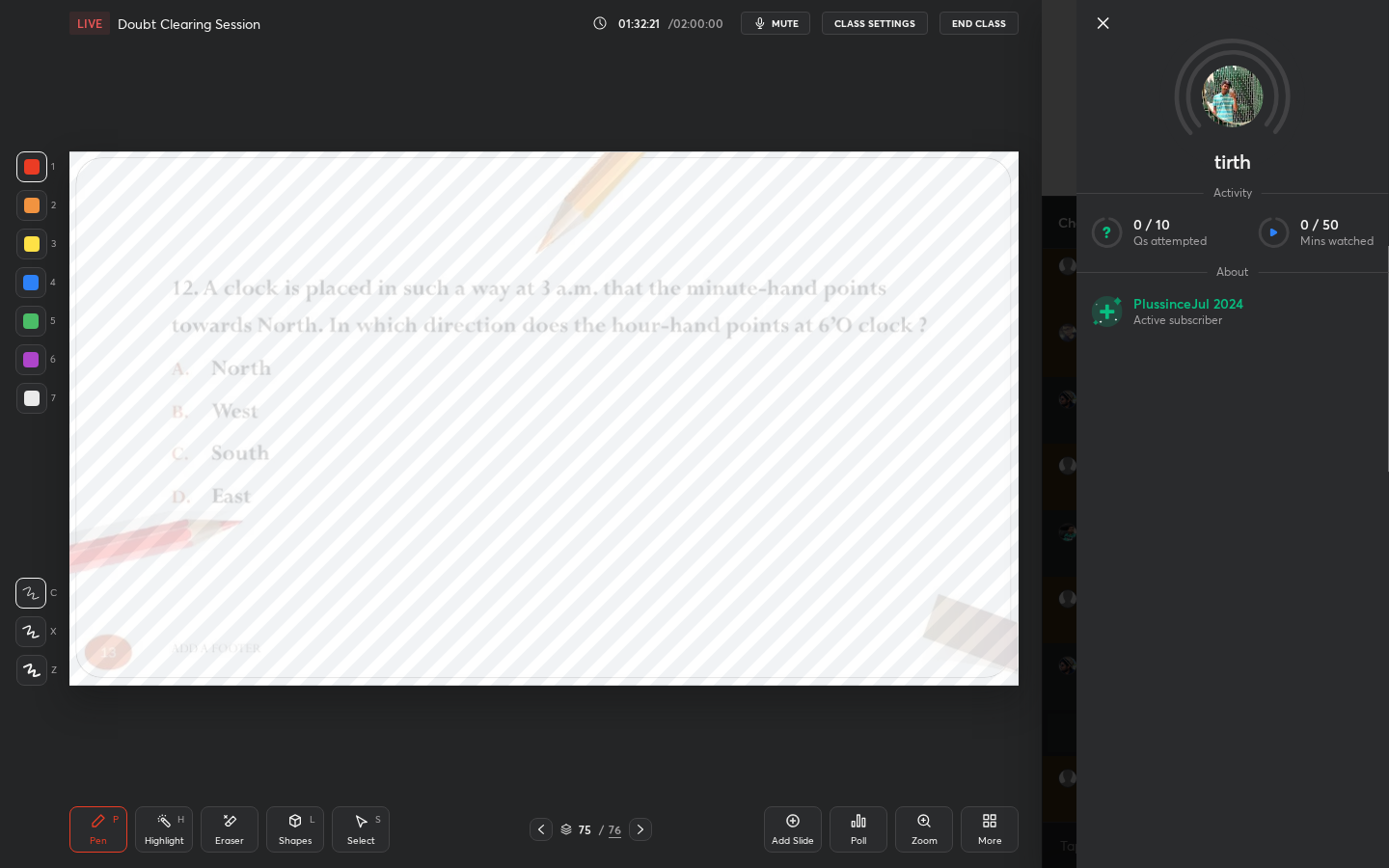 click 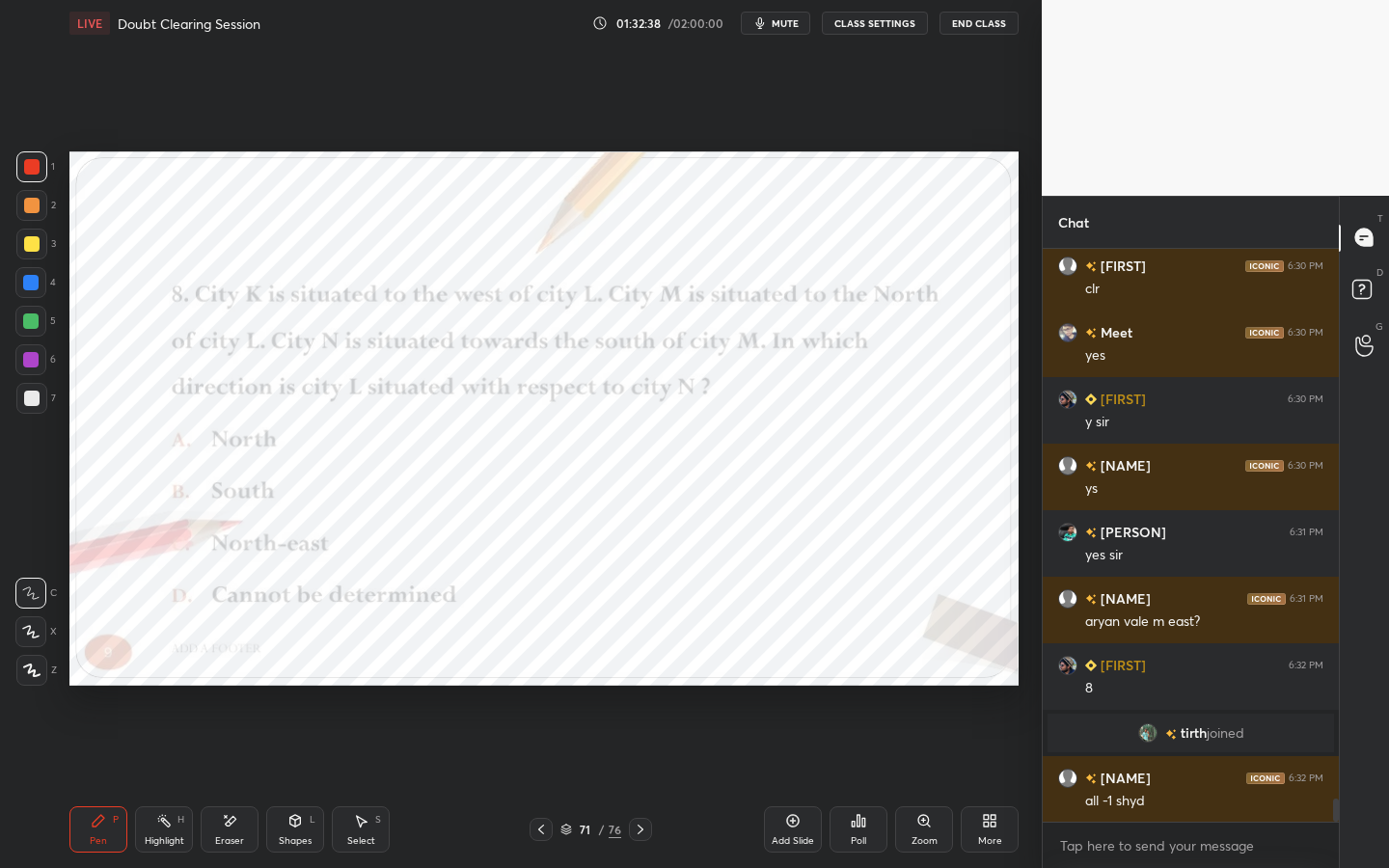 drag, startPoint x: 34, startPoint y: 637, endPoint x: 38, endPoint y: 611, distance: 26.305893 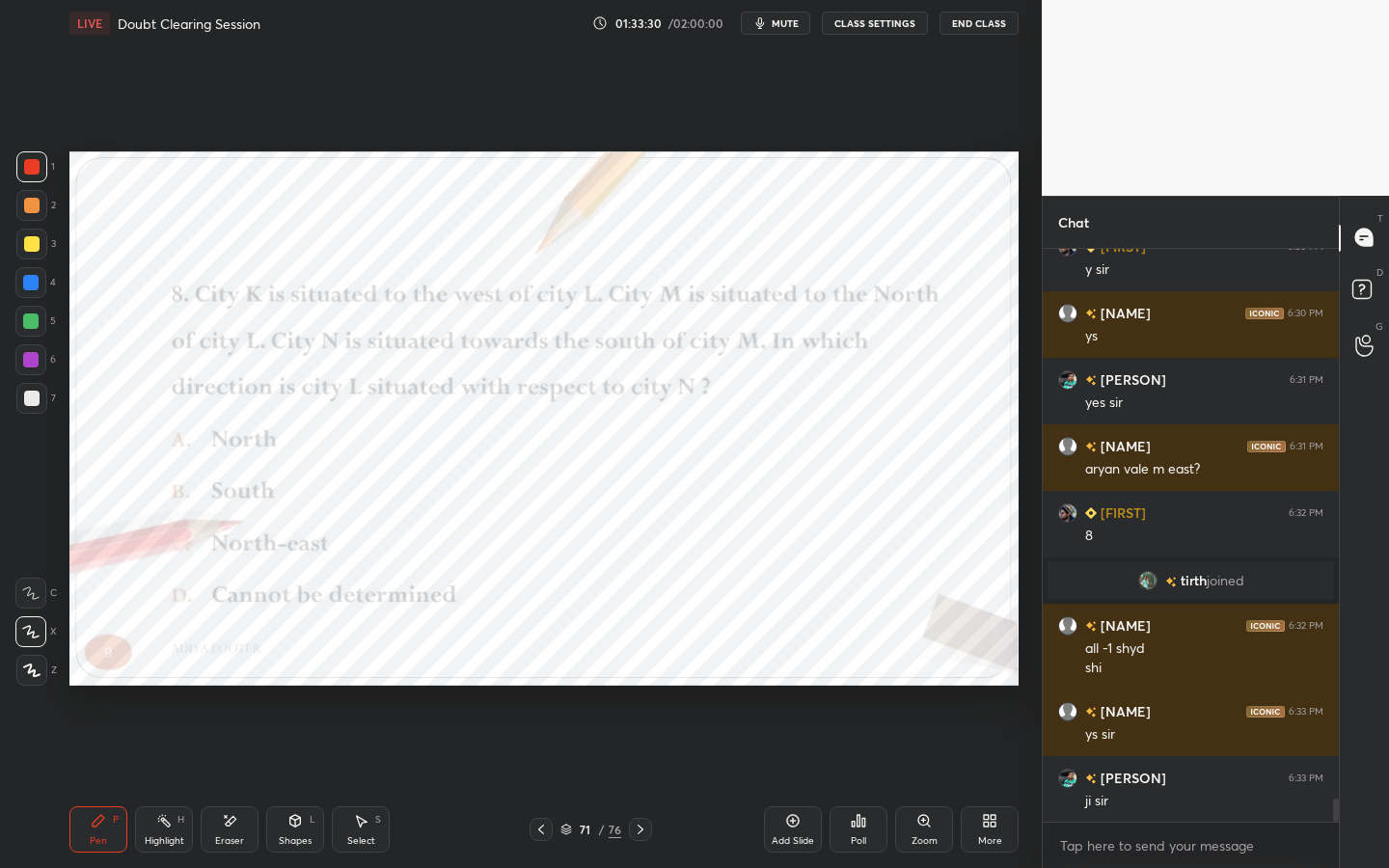 scroll, scrollTop: 13904, scrollLeft: 0, axis: vertical 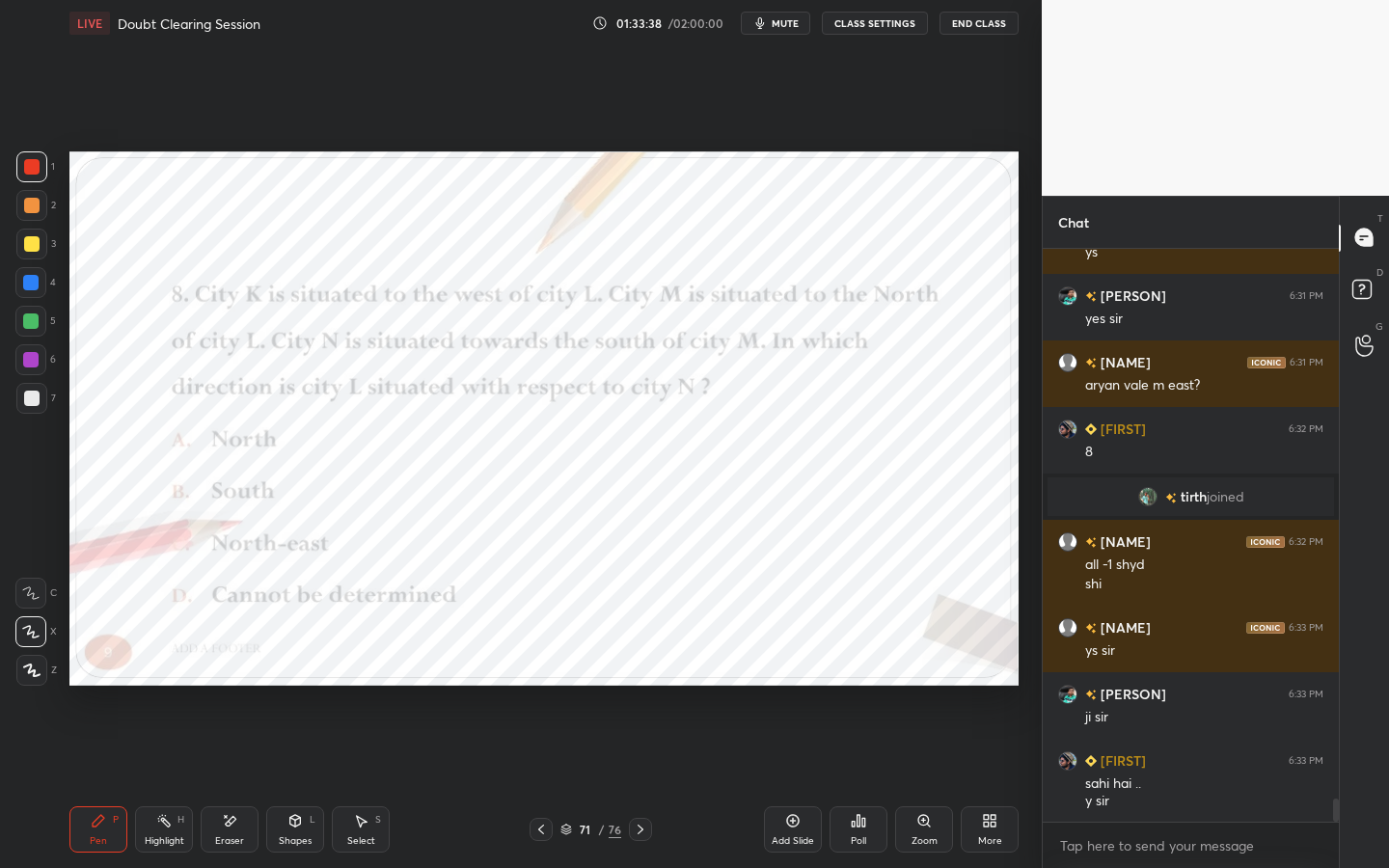 click 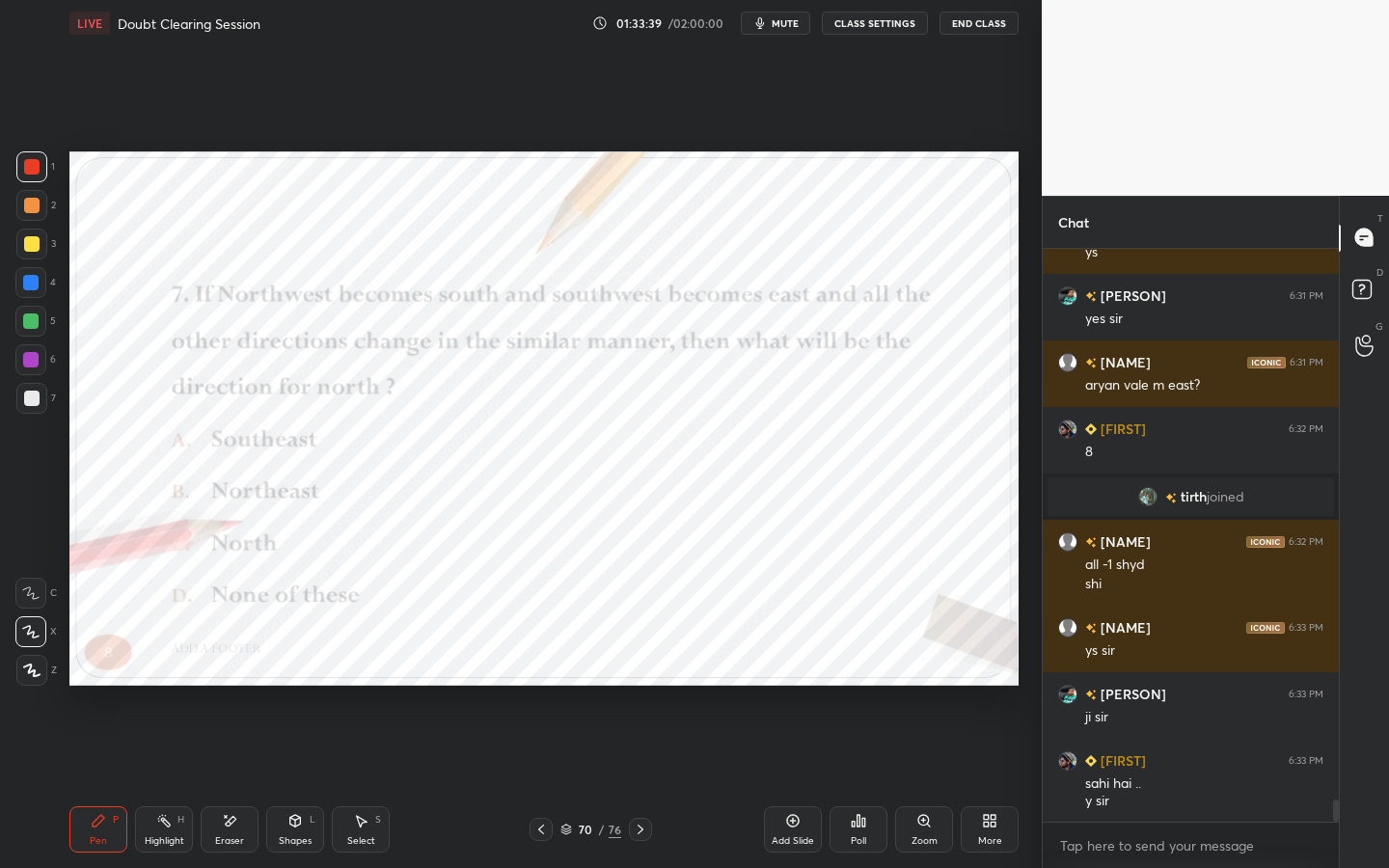 scroll, scrollTop: 13971, scrollLeft: 0, axis: vertical 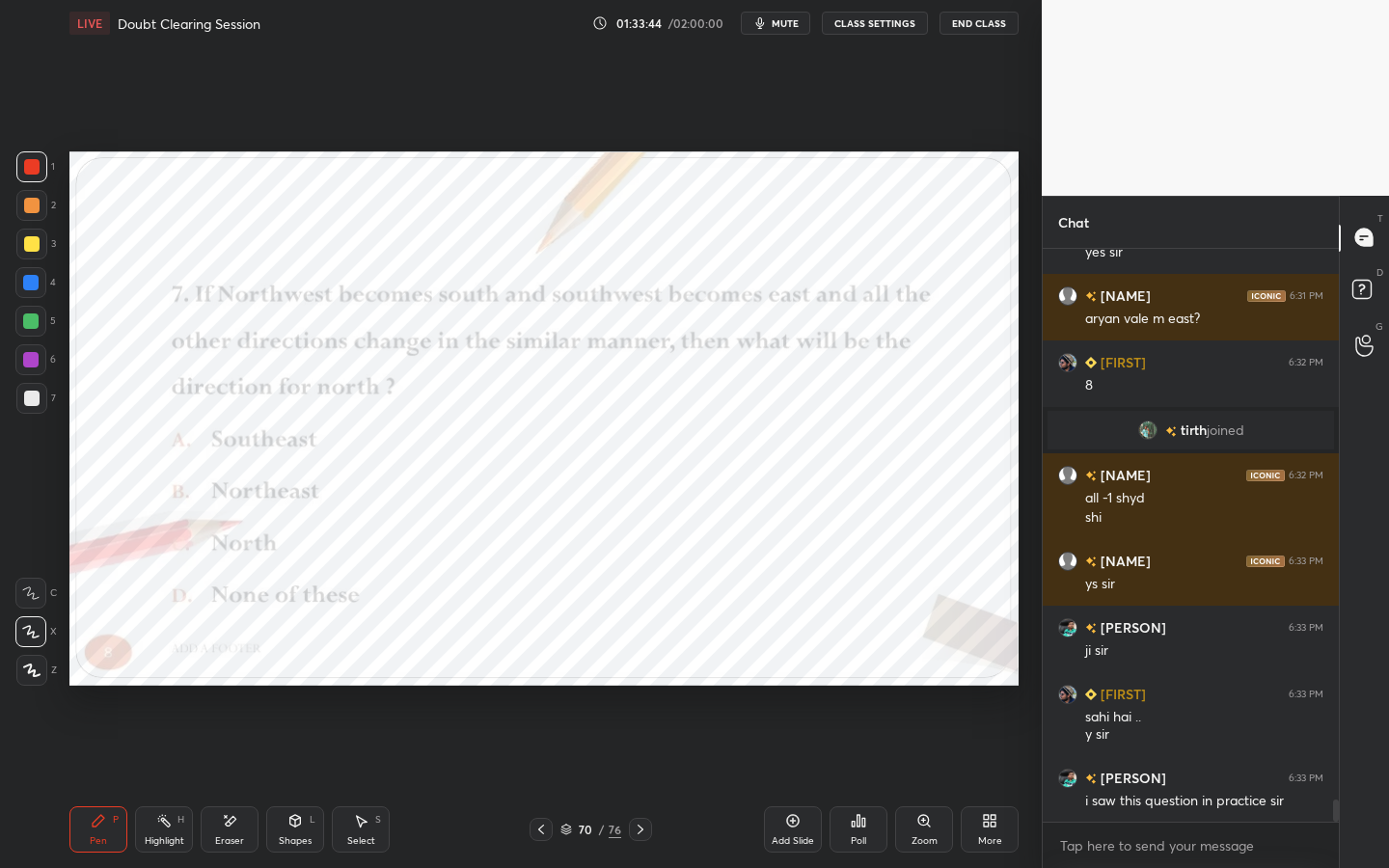 click on "Shapes L" at bounding box center (295, 829) 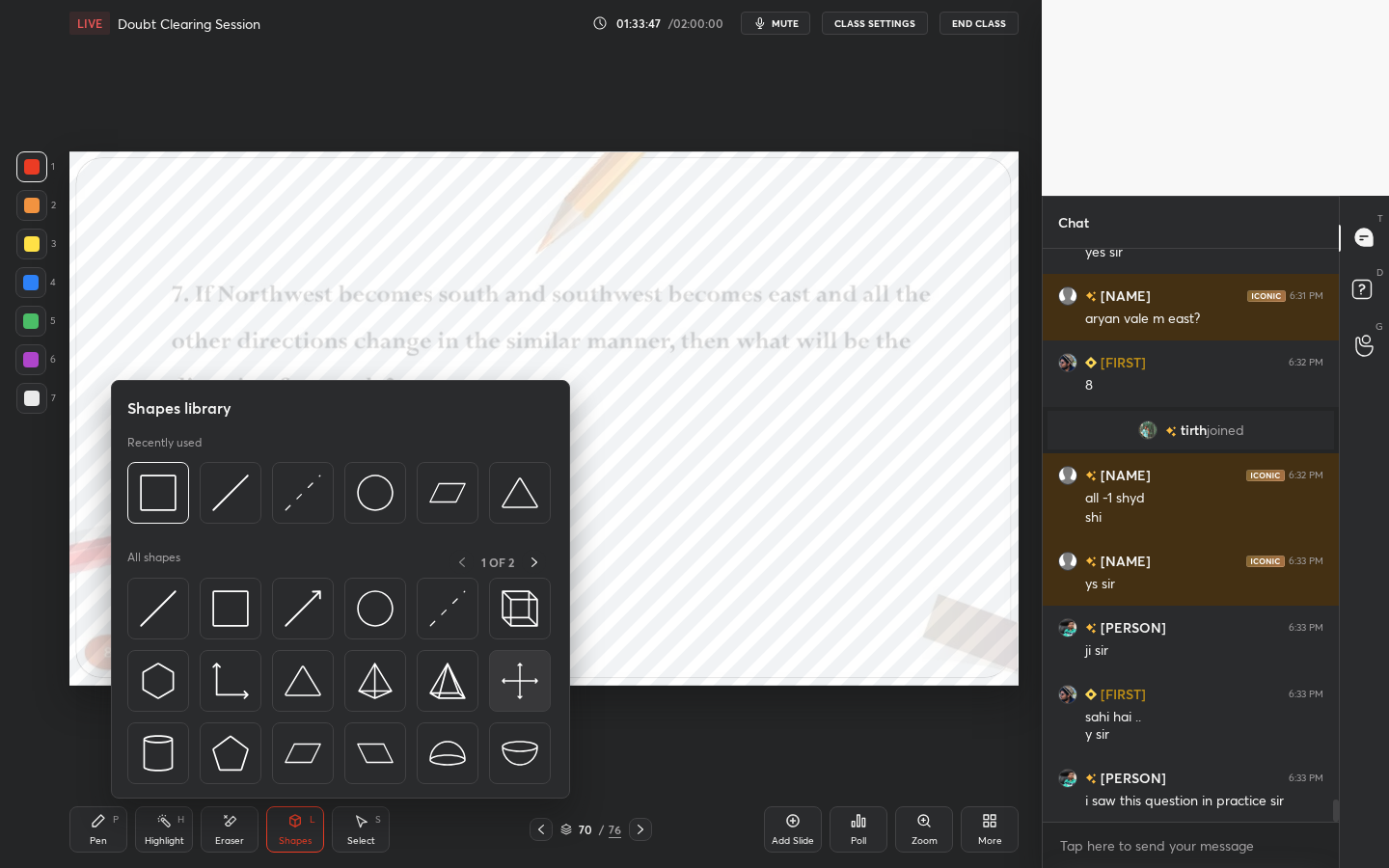 click at bounding box center [520, 681] 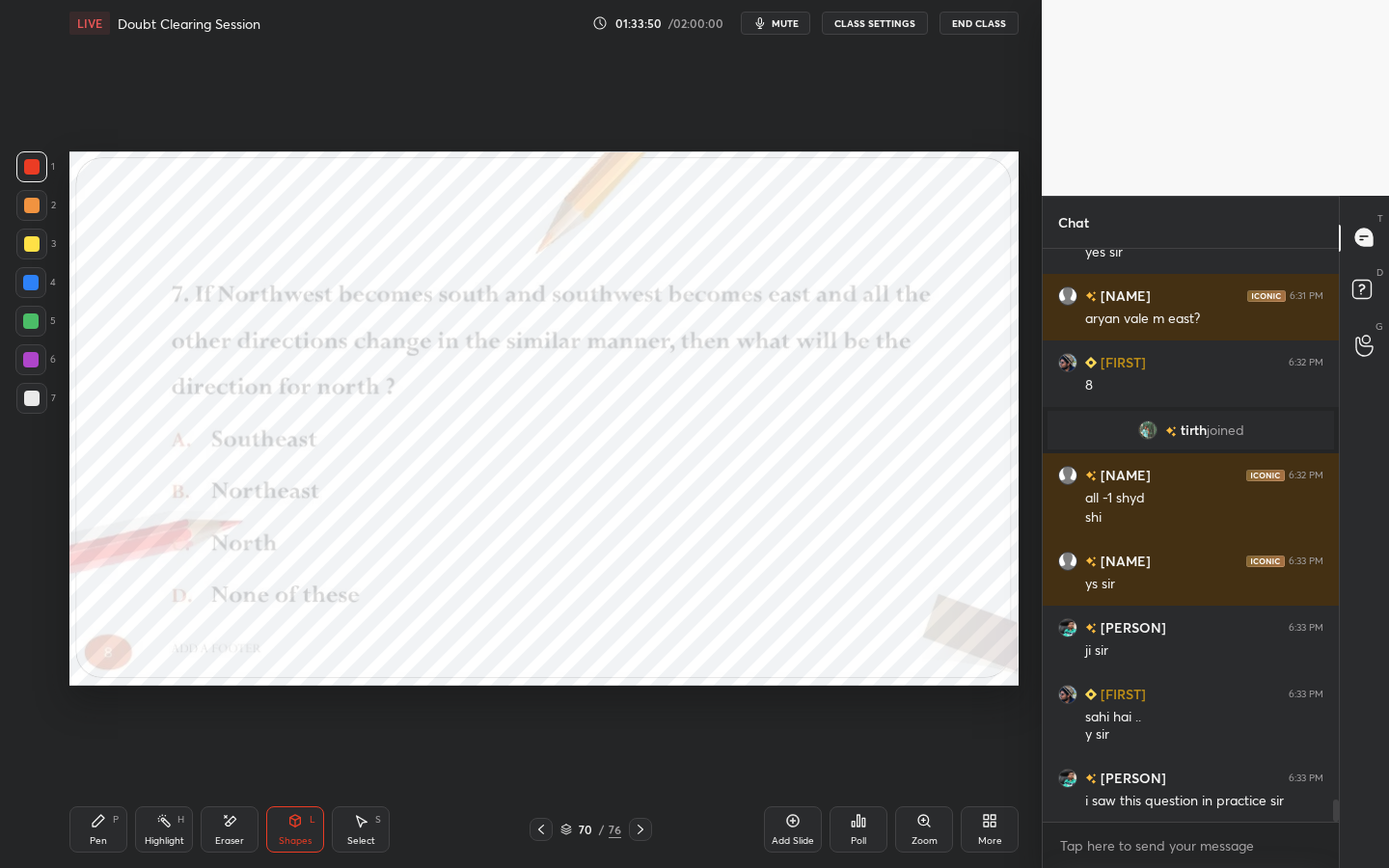 drag, startPoint x: 309, startPoint y: 824, endPoint x: 289, endPoint y: 800, distance: 31.241 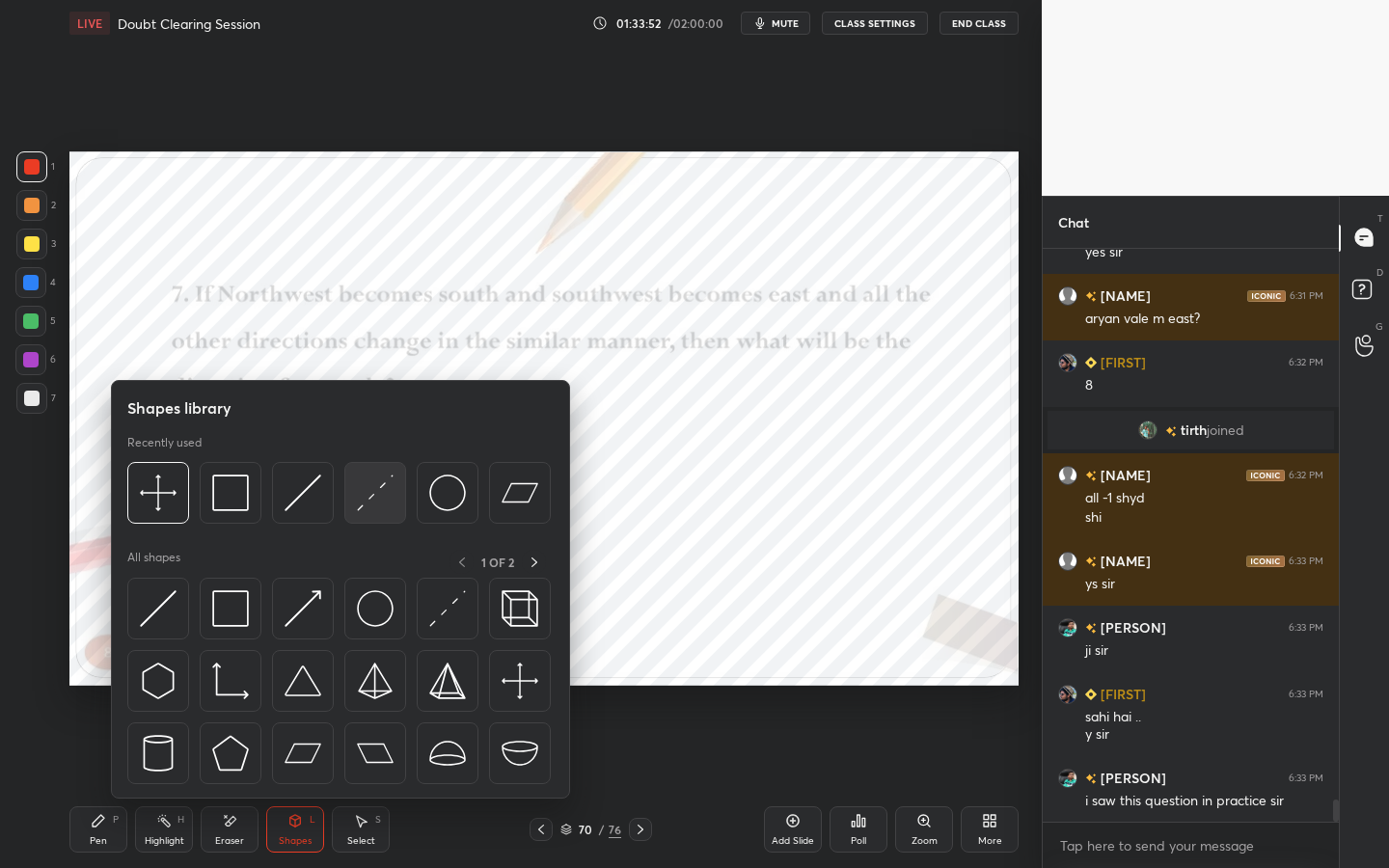 click at bounding box center (375, 493) 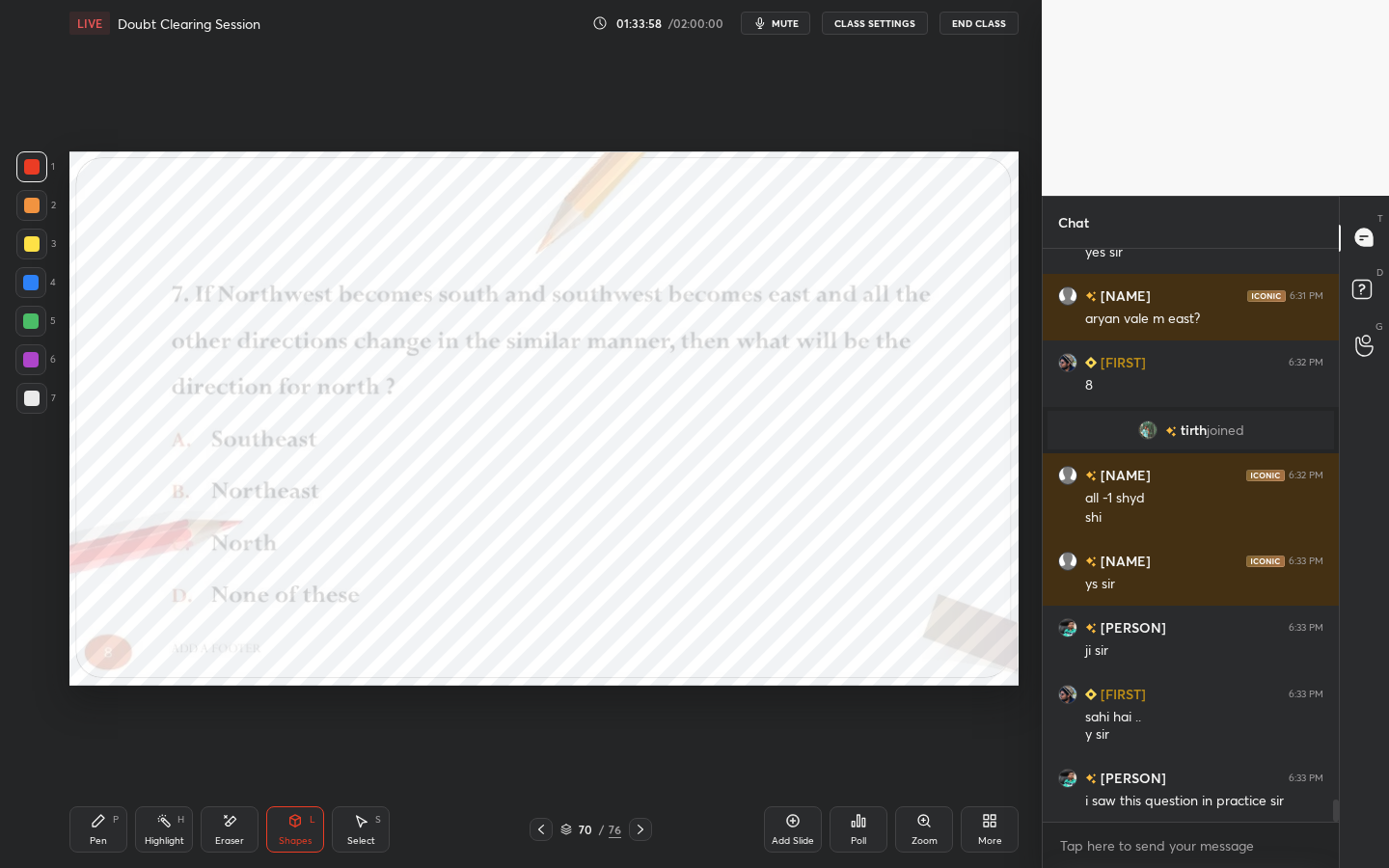click on "Pen P" at bounding box center [98, 829] 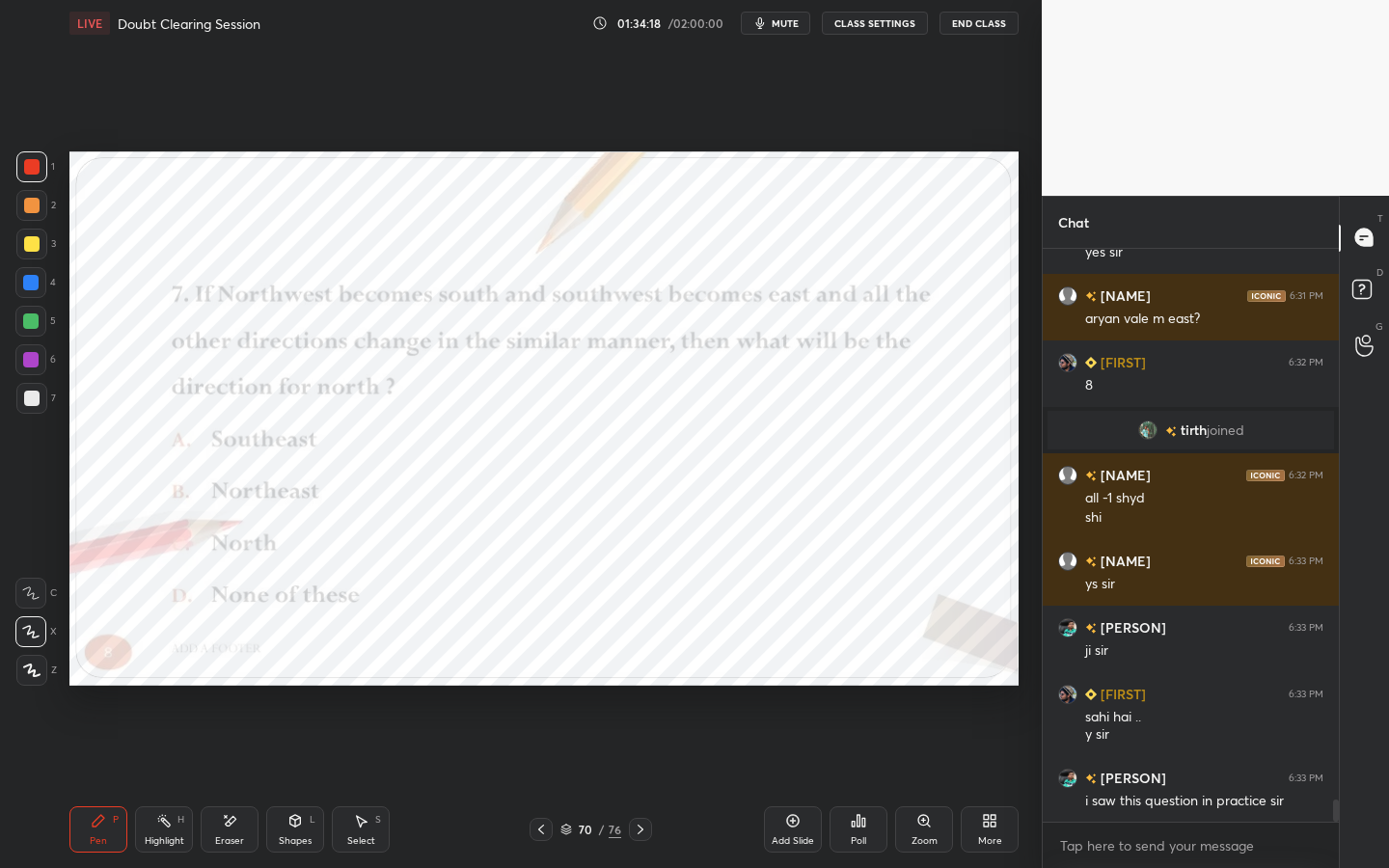 drag, startPoint x: 32, startPoint y: 361, endPoint x: 59, endPoint y: 356, distance: 27.45906 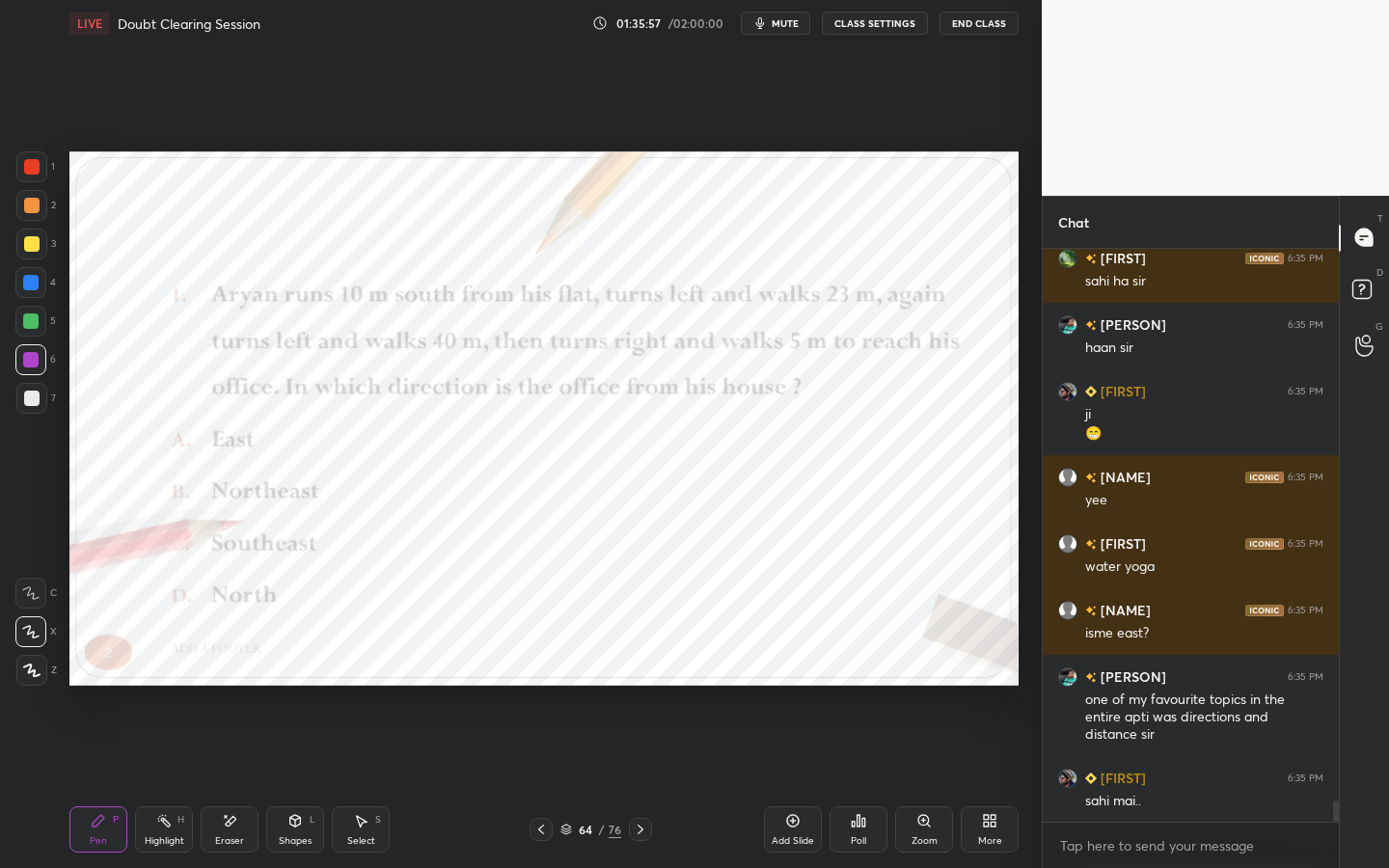 scroll, scrollTop: 15014, scrollLeft: 0, axis: vertical 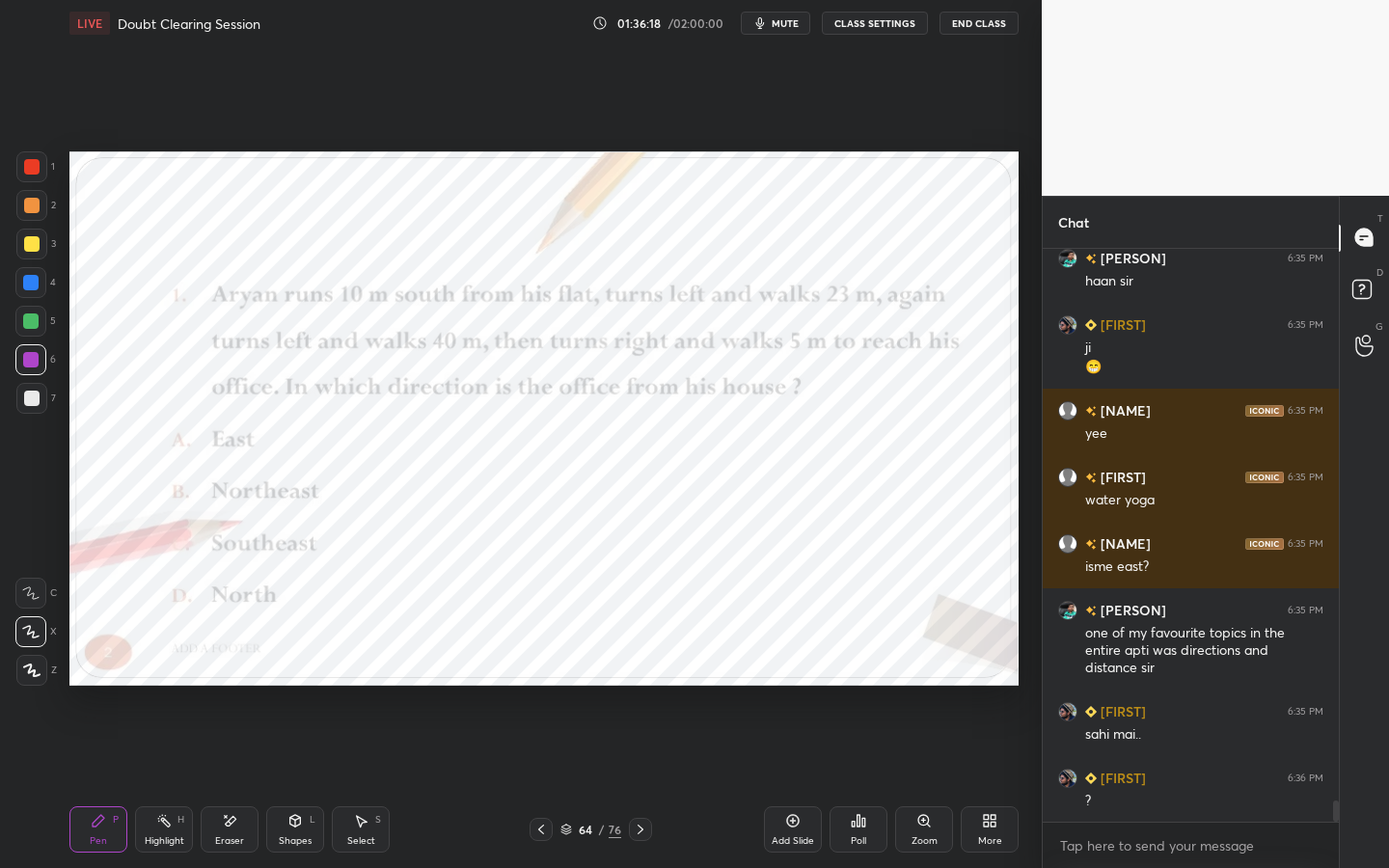click at bounding box center (32, 167) 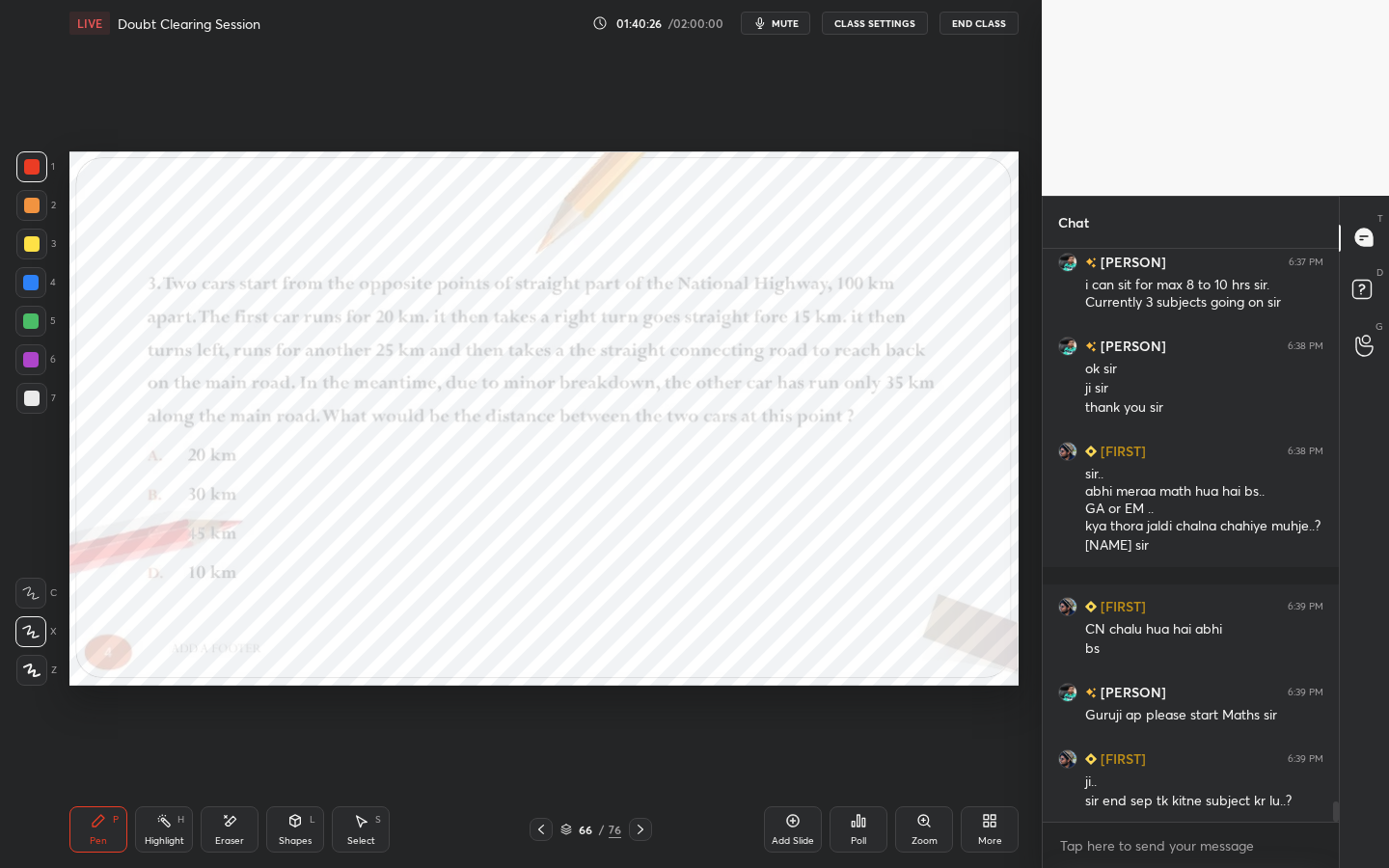 scroll, scrollTop: 16014, scrollLeft: 0, axis: vertical 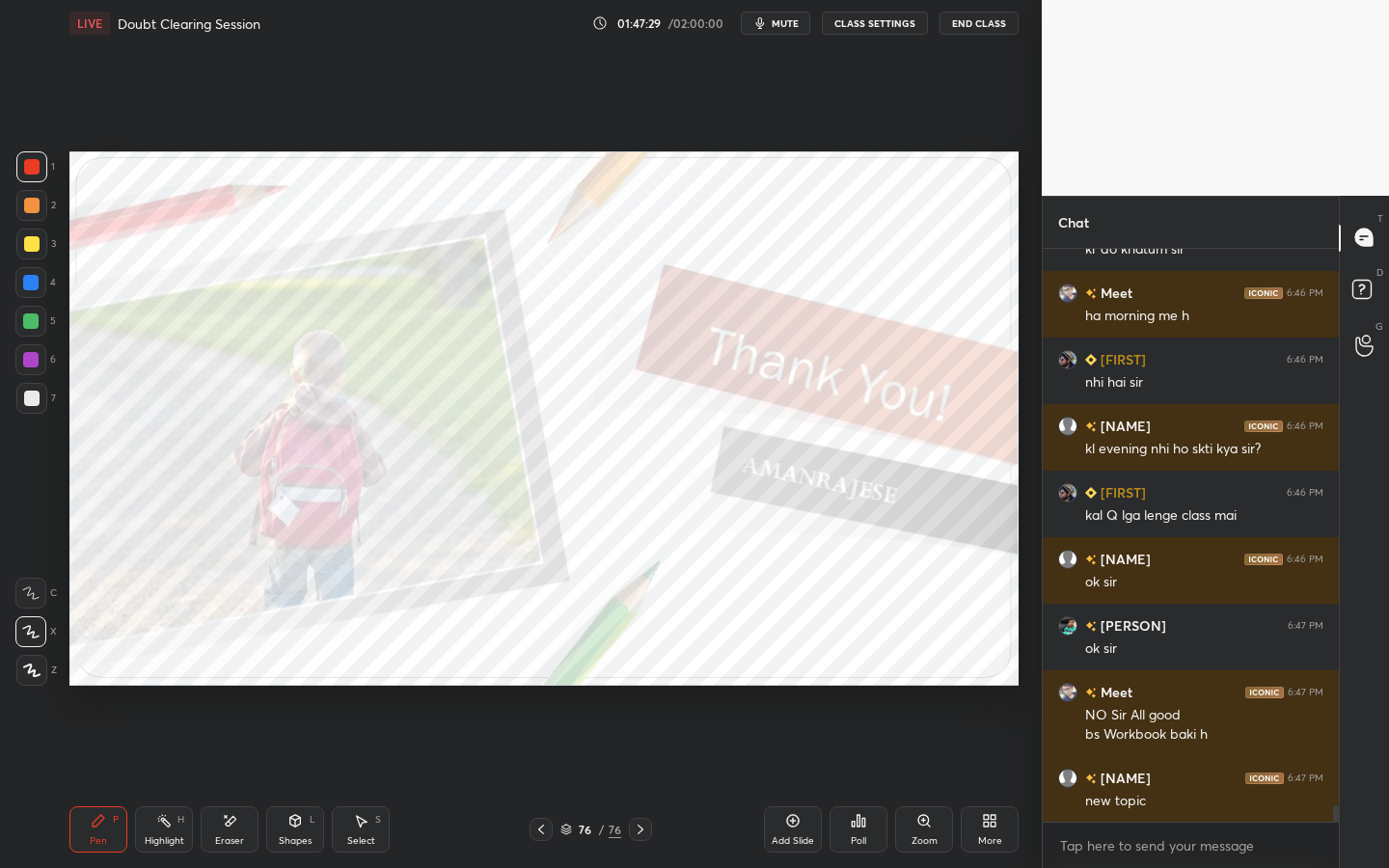 click on "Add Slide" at bounding box center [793, 829] 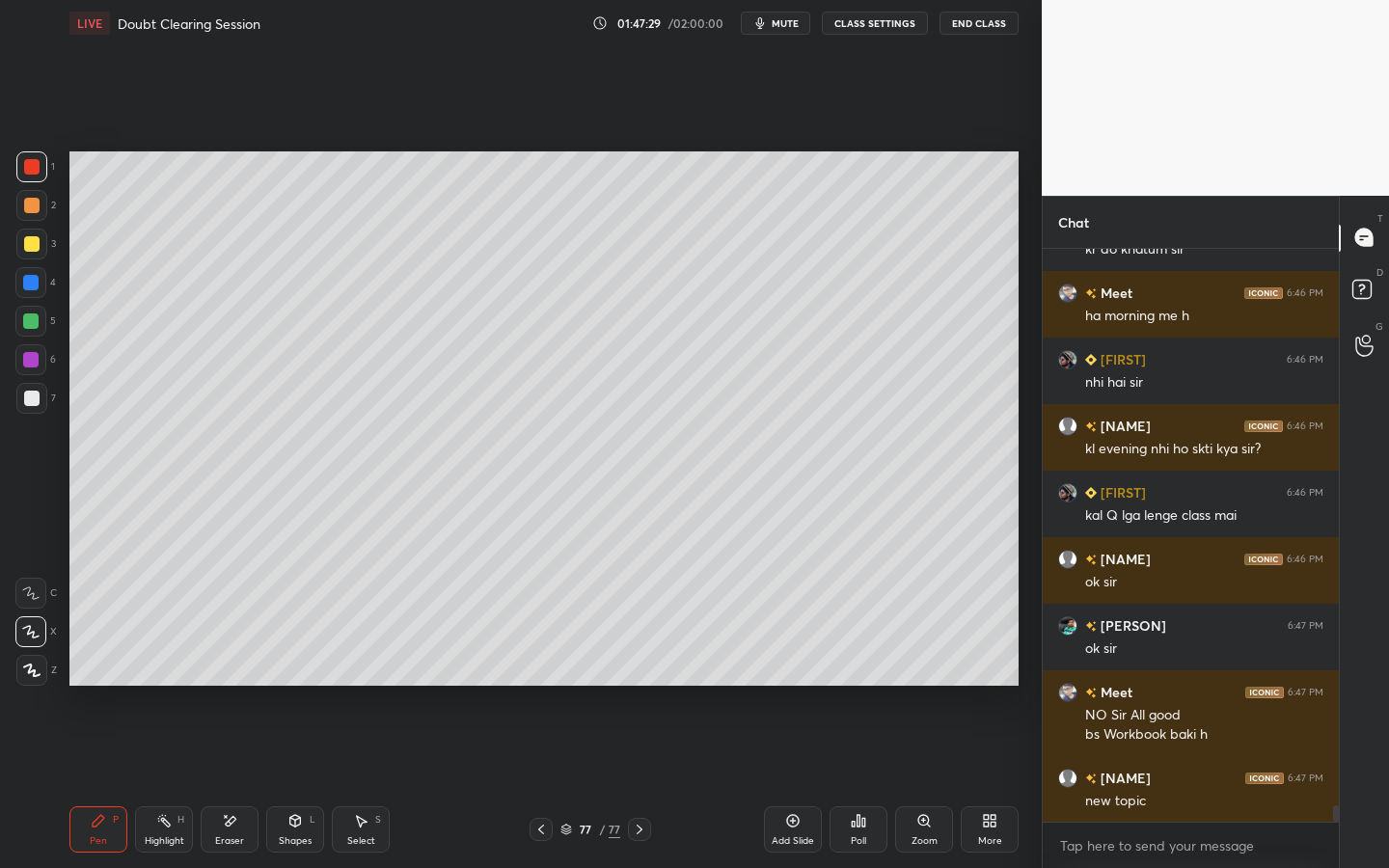 scroll, scrollTop: 19210, scrollLeft: 0, axis: vertical 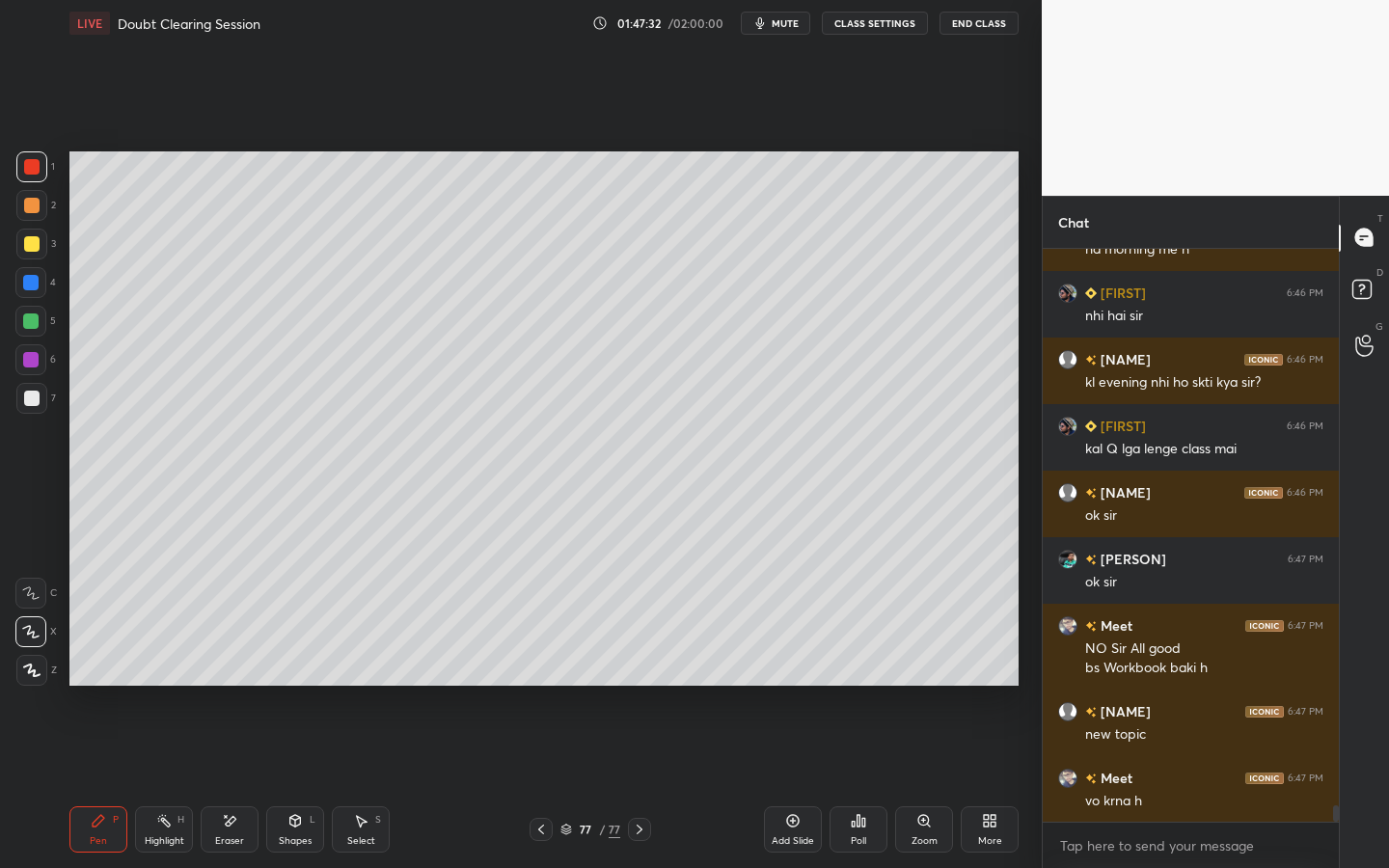click on "Poll" at bounding box center [858, 829] 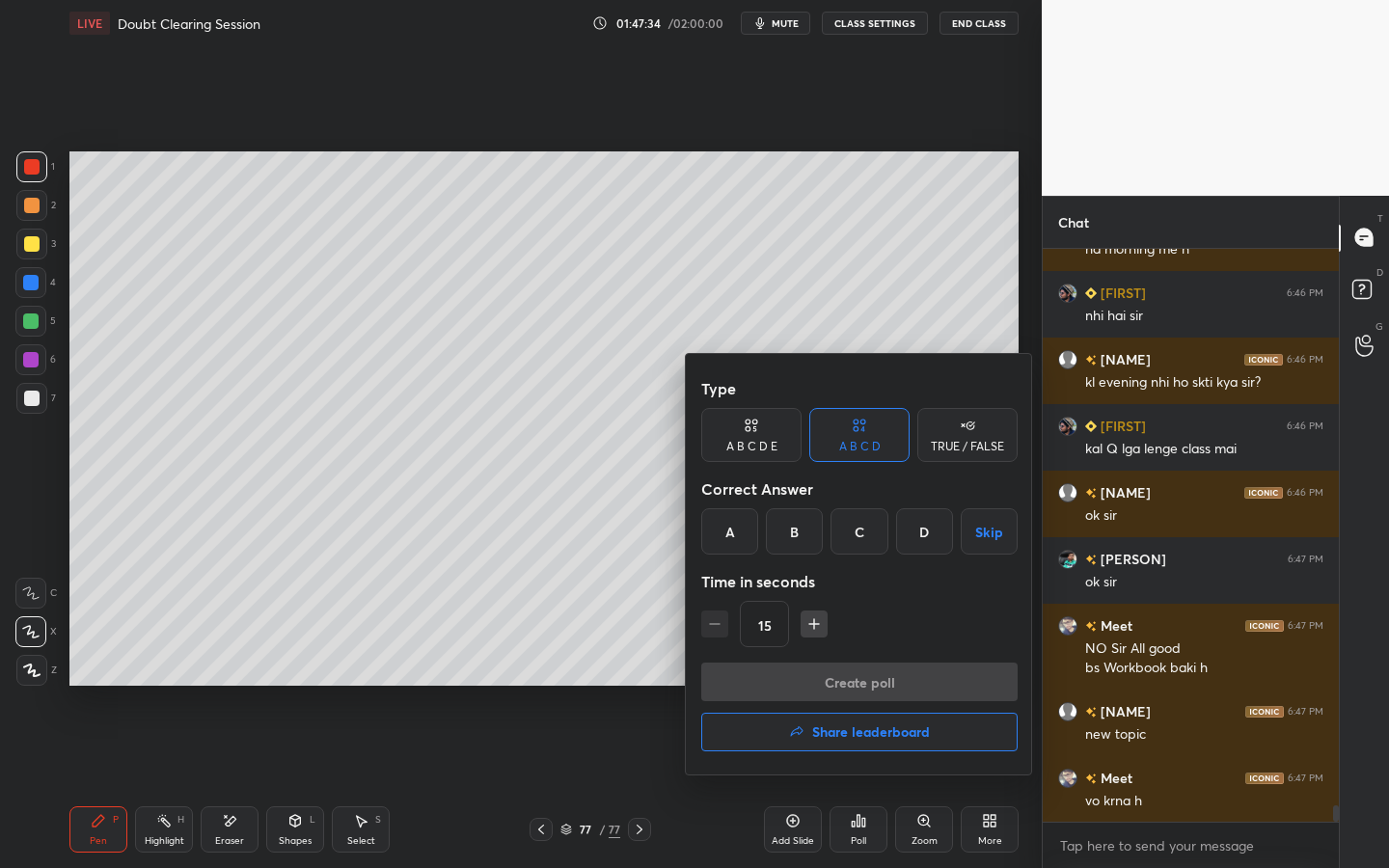 click on "TRUE / FALSE" at bounding box center [967, 447] 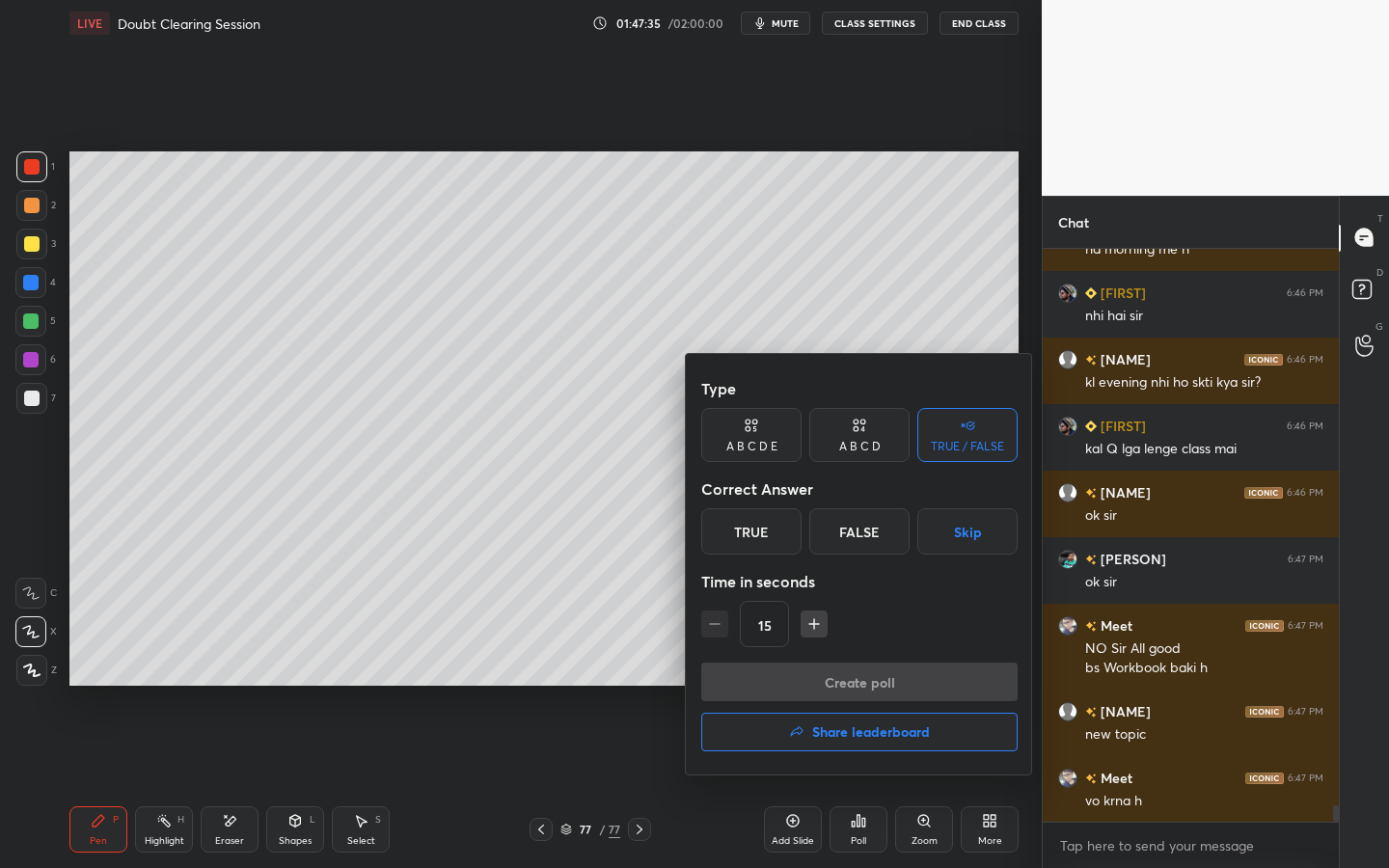 scroll, scrollTop: 19276, scrollLeft: 0, axis: vertical 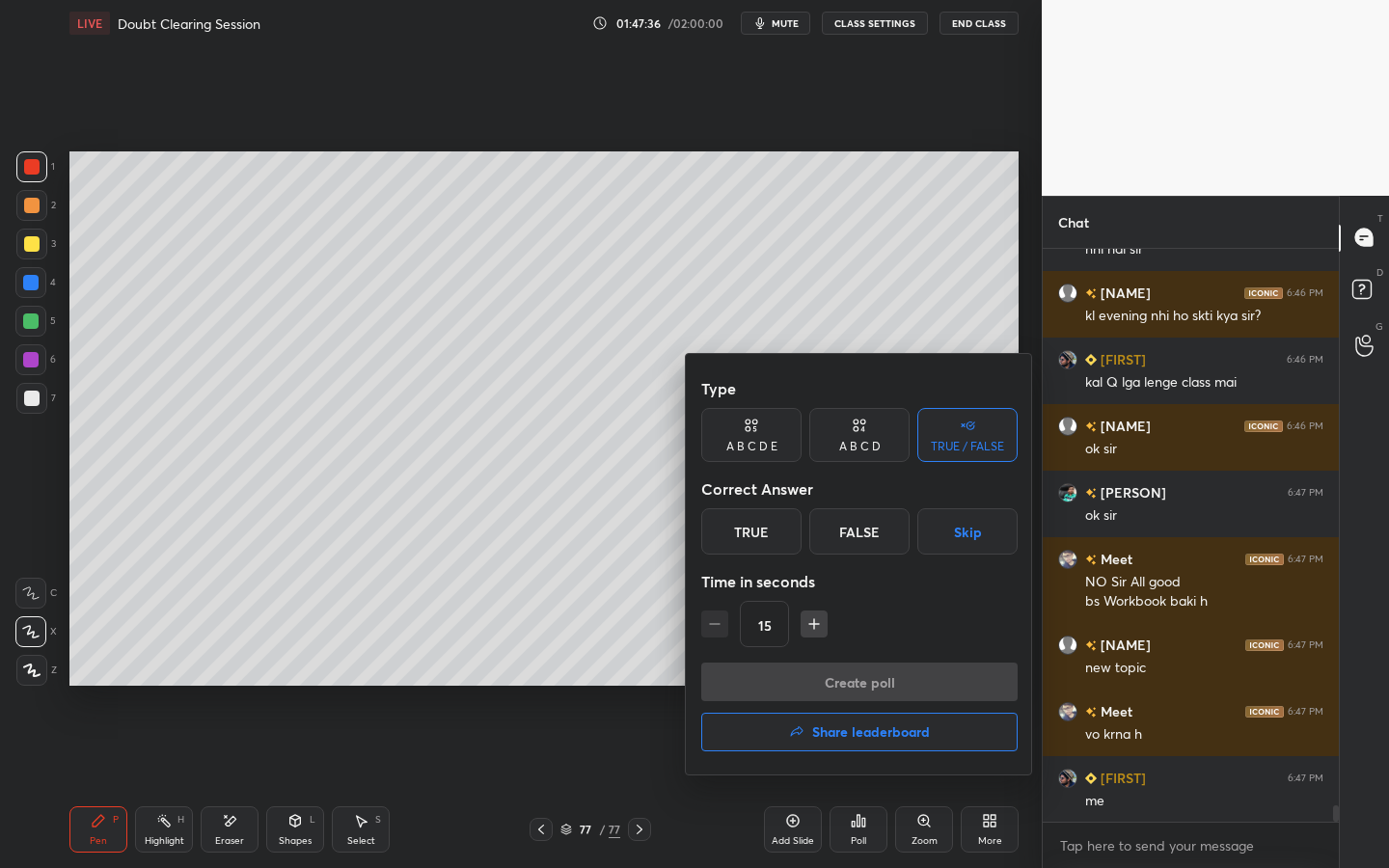 click on "True" at bounding box center (751, 531) 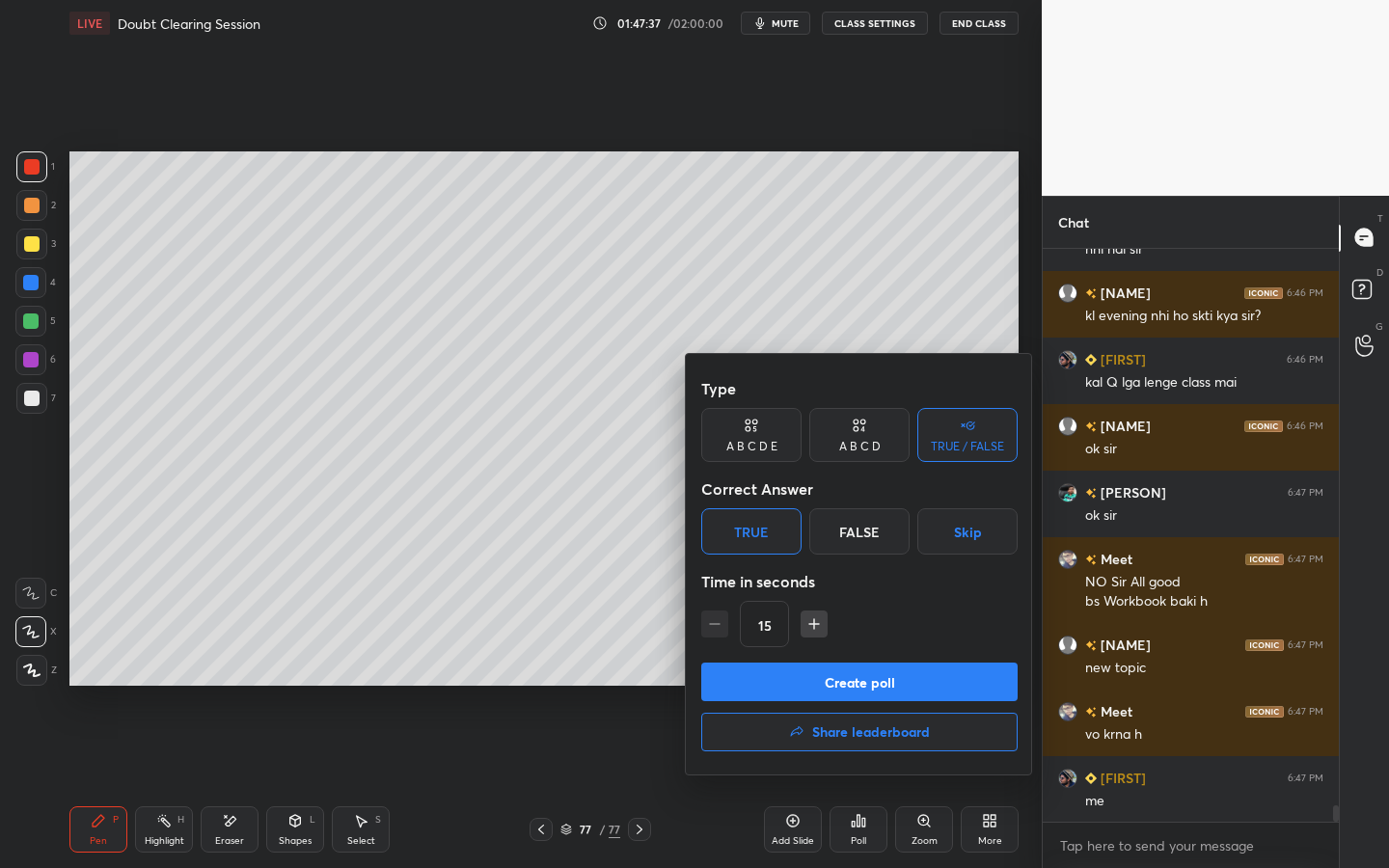 click on "Create poll" at bounding box center [859, 682] 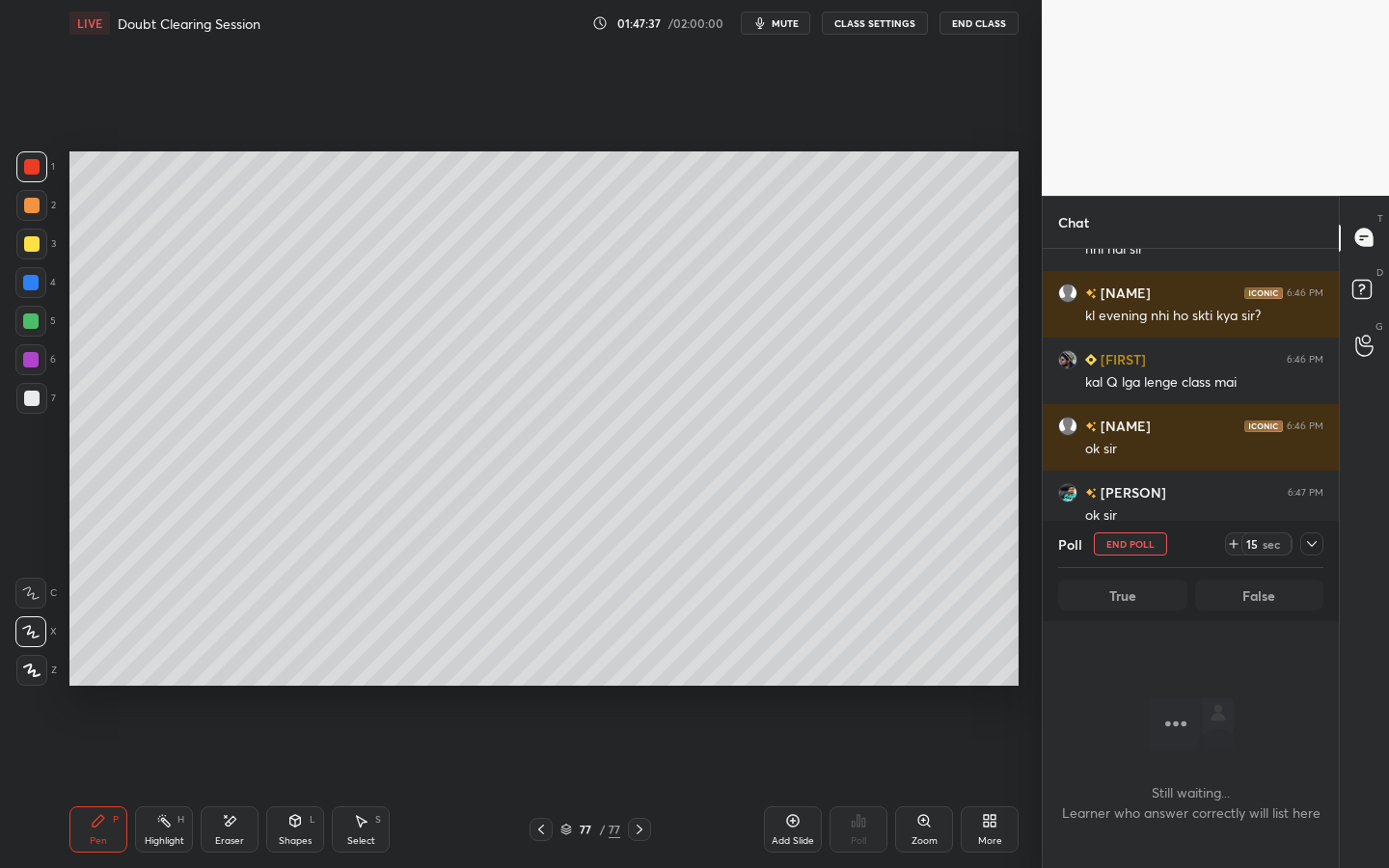 scroll, scrollTop: 473, scrollLeft: 290, axis: both 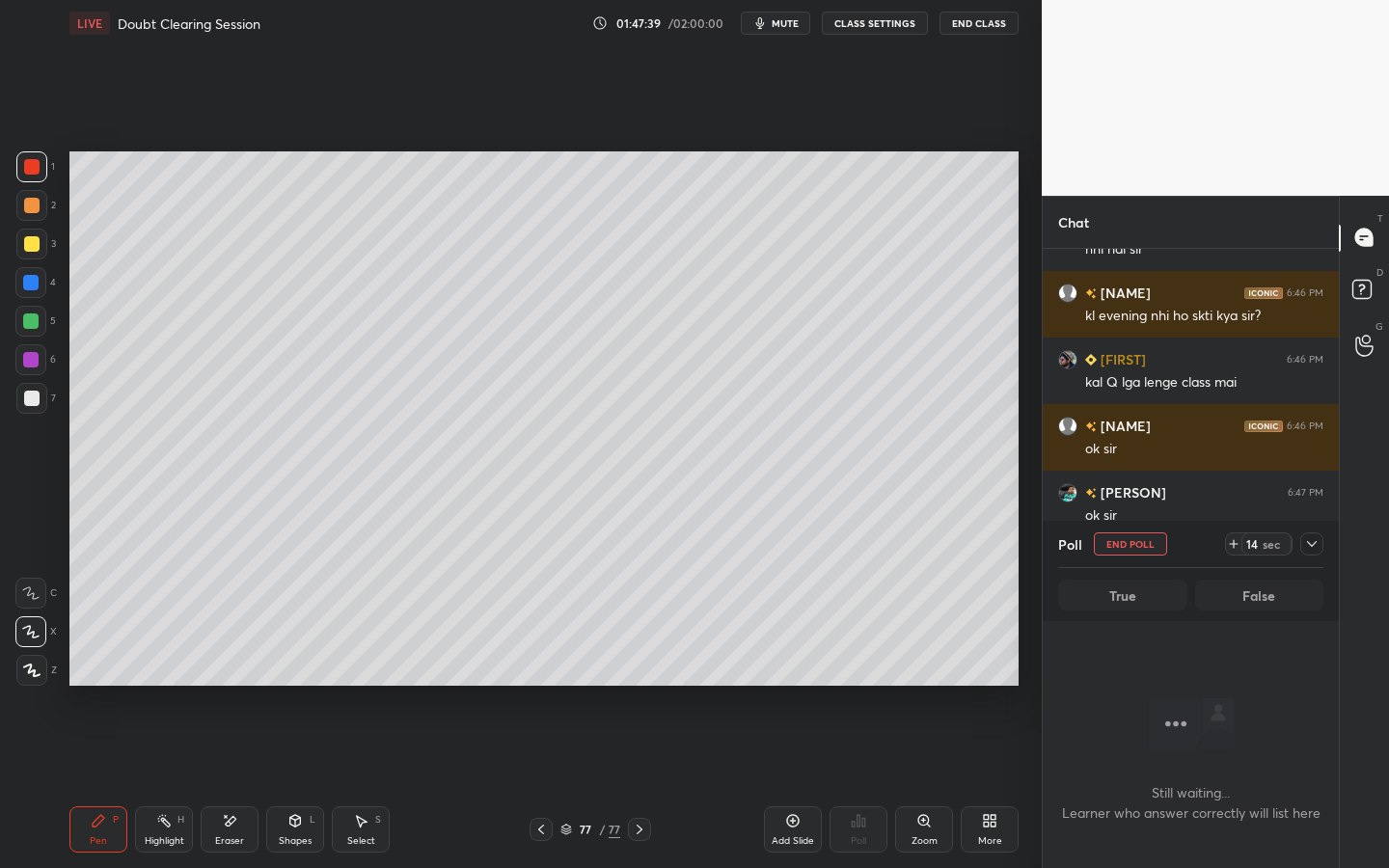 click 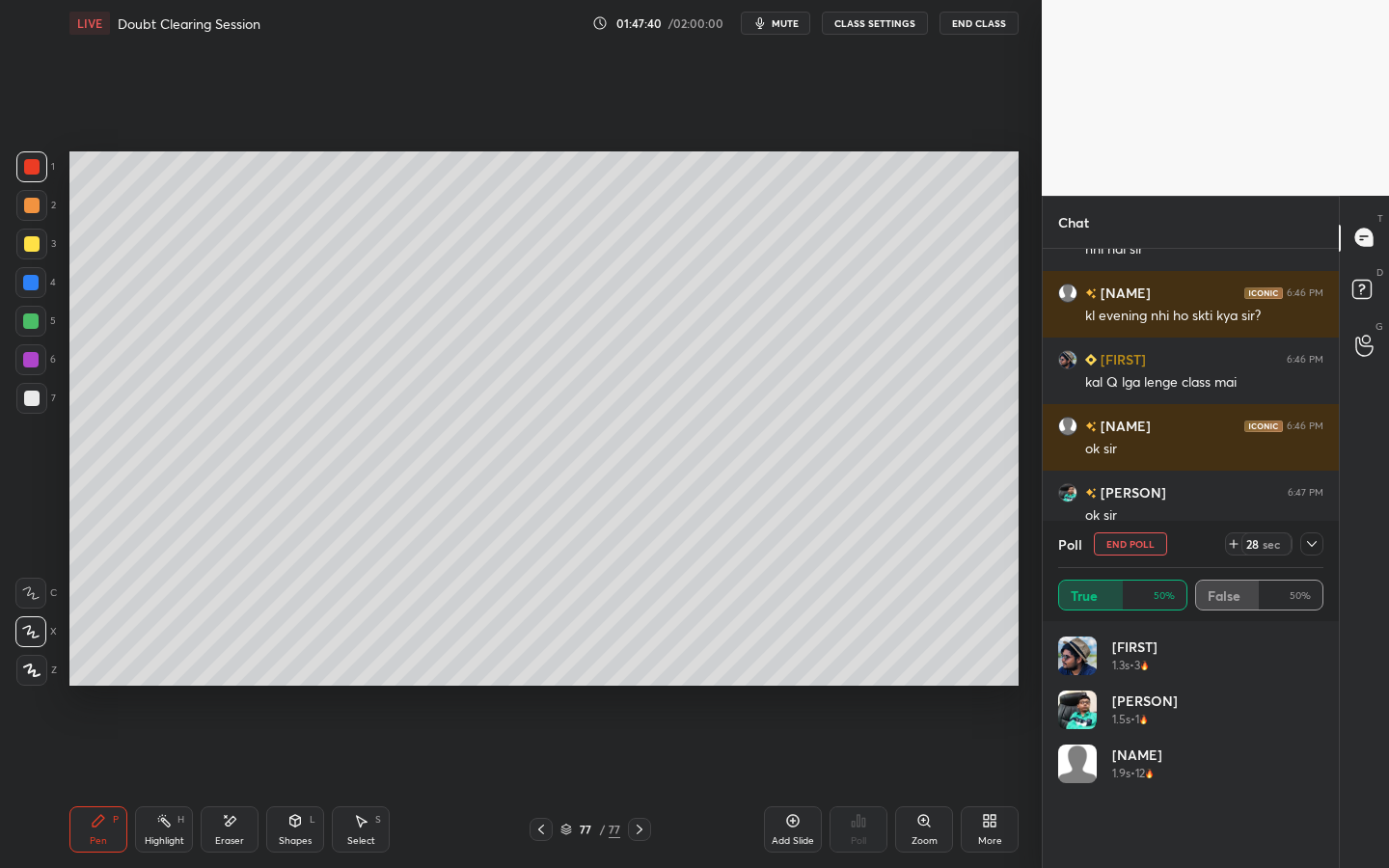 scroll, scrollTop: 7, scrollLeft: 7, axis: both 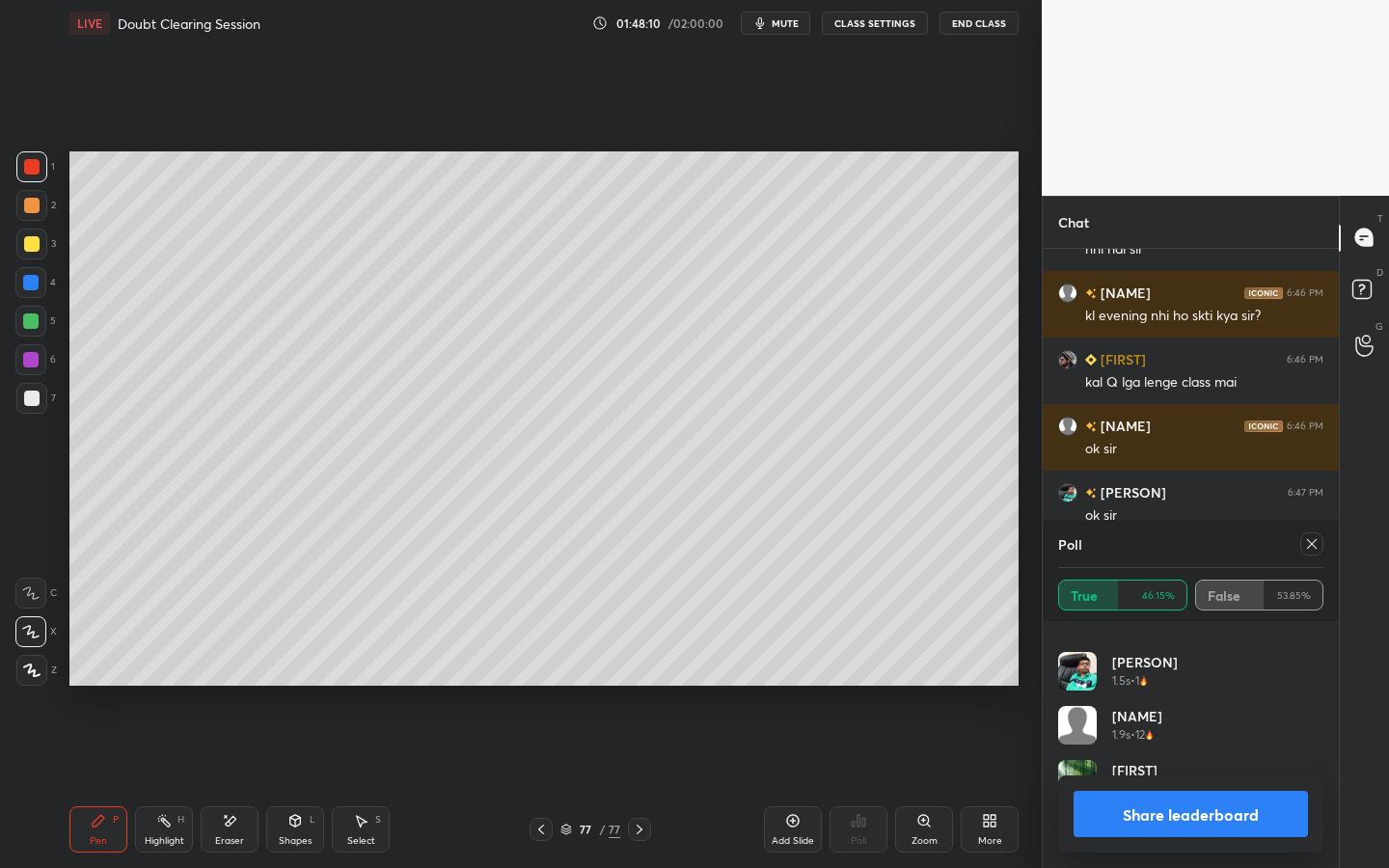 click 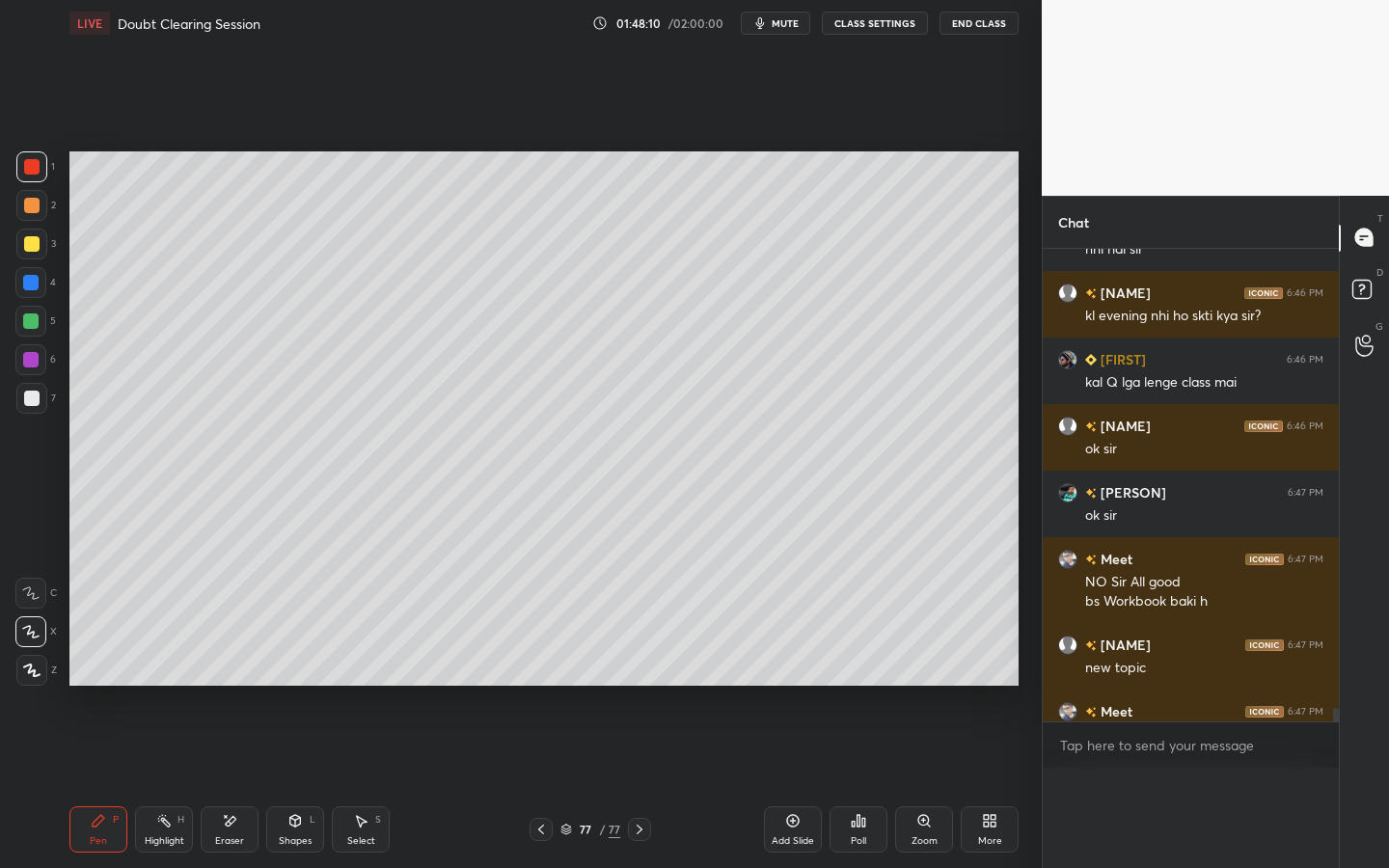 scroll, scrollTop: 0, scrollLeft: 0, axis: both 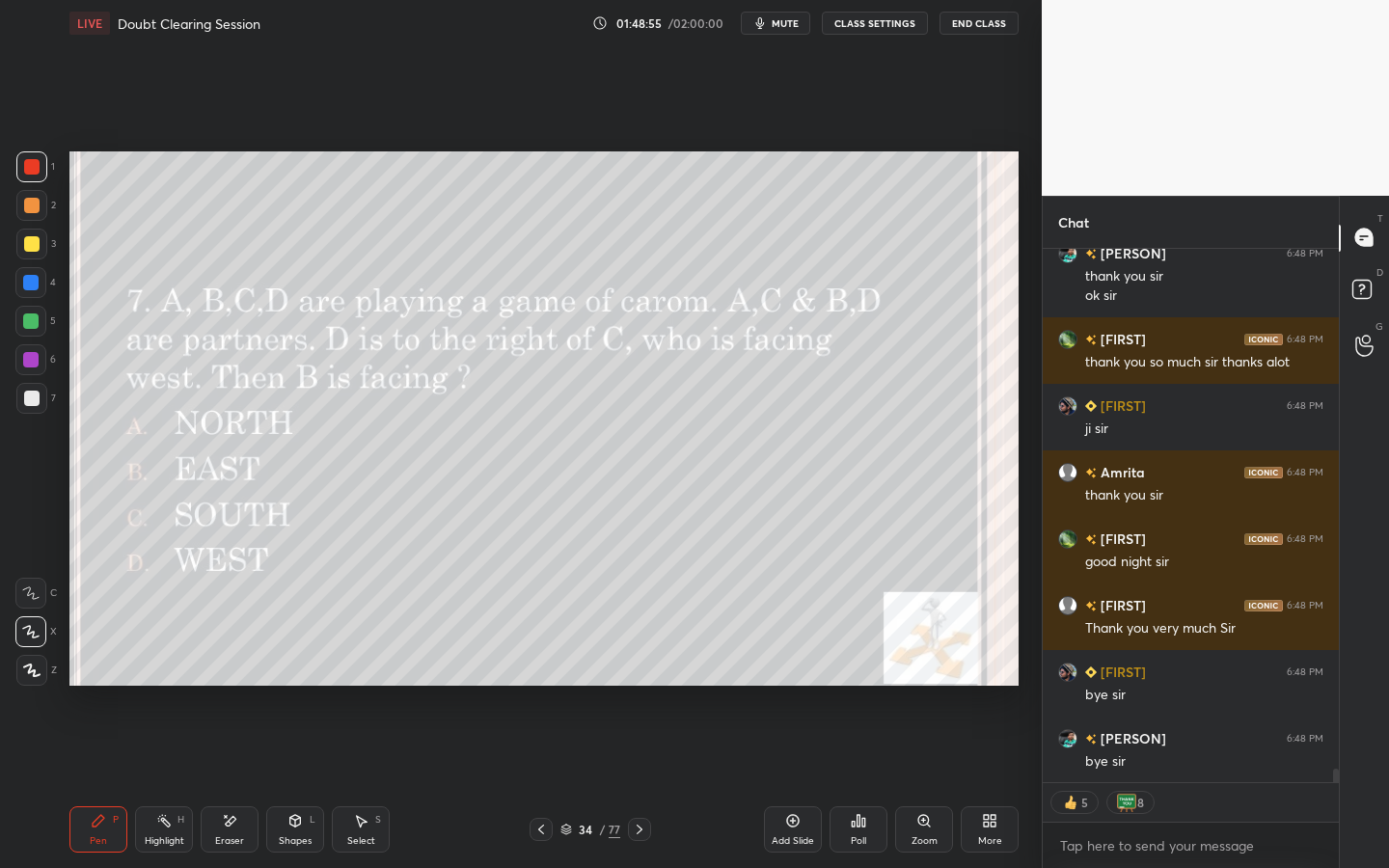 click on "End Class" at bounding box center (979, 23) 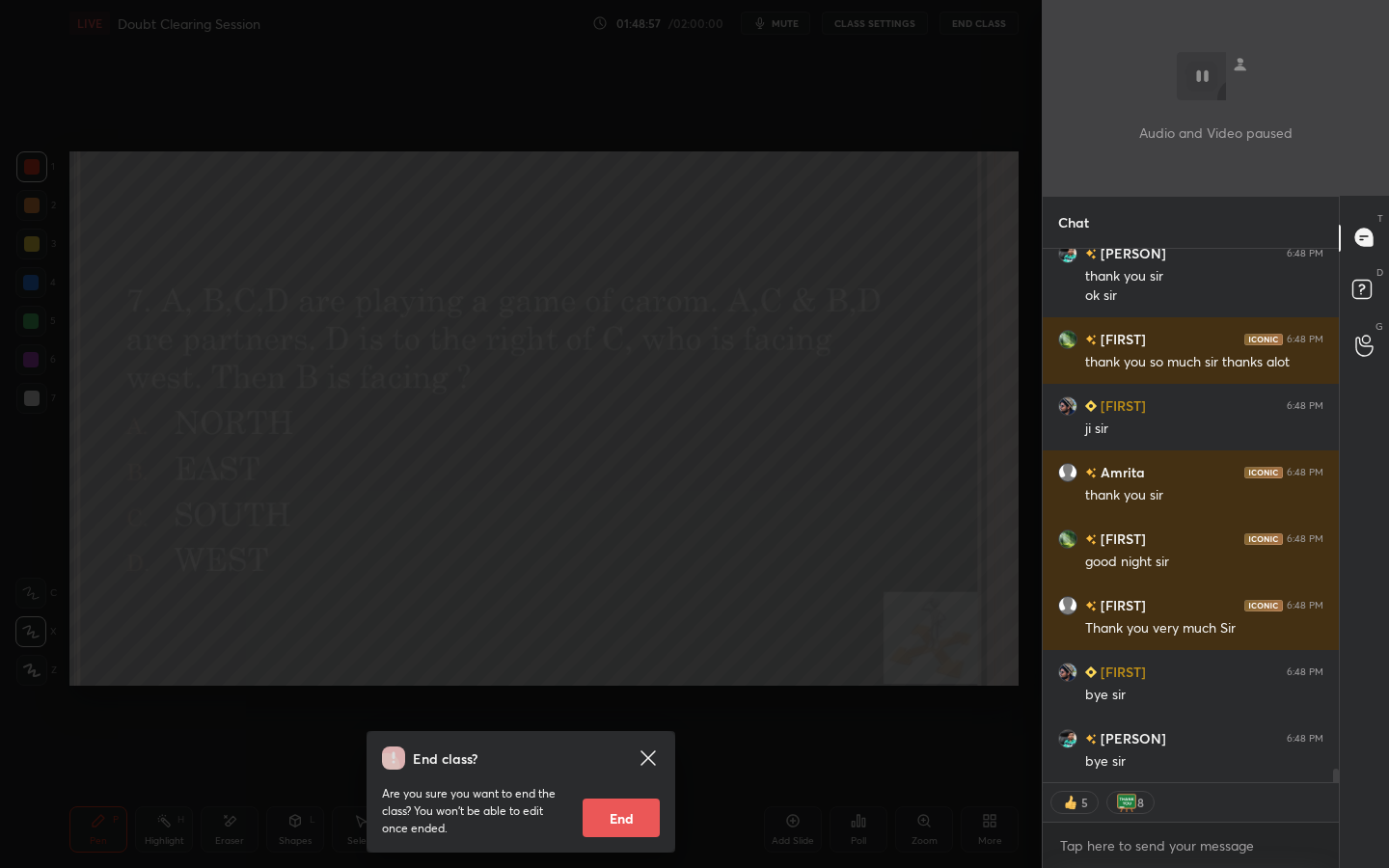 click on "End" at bounding box center (621, 818) 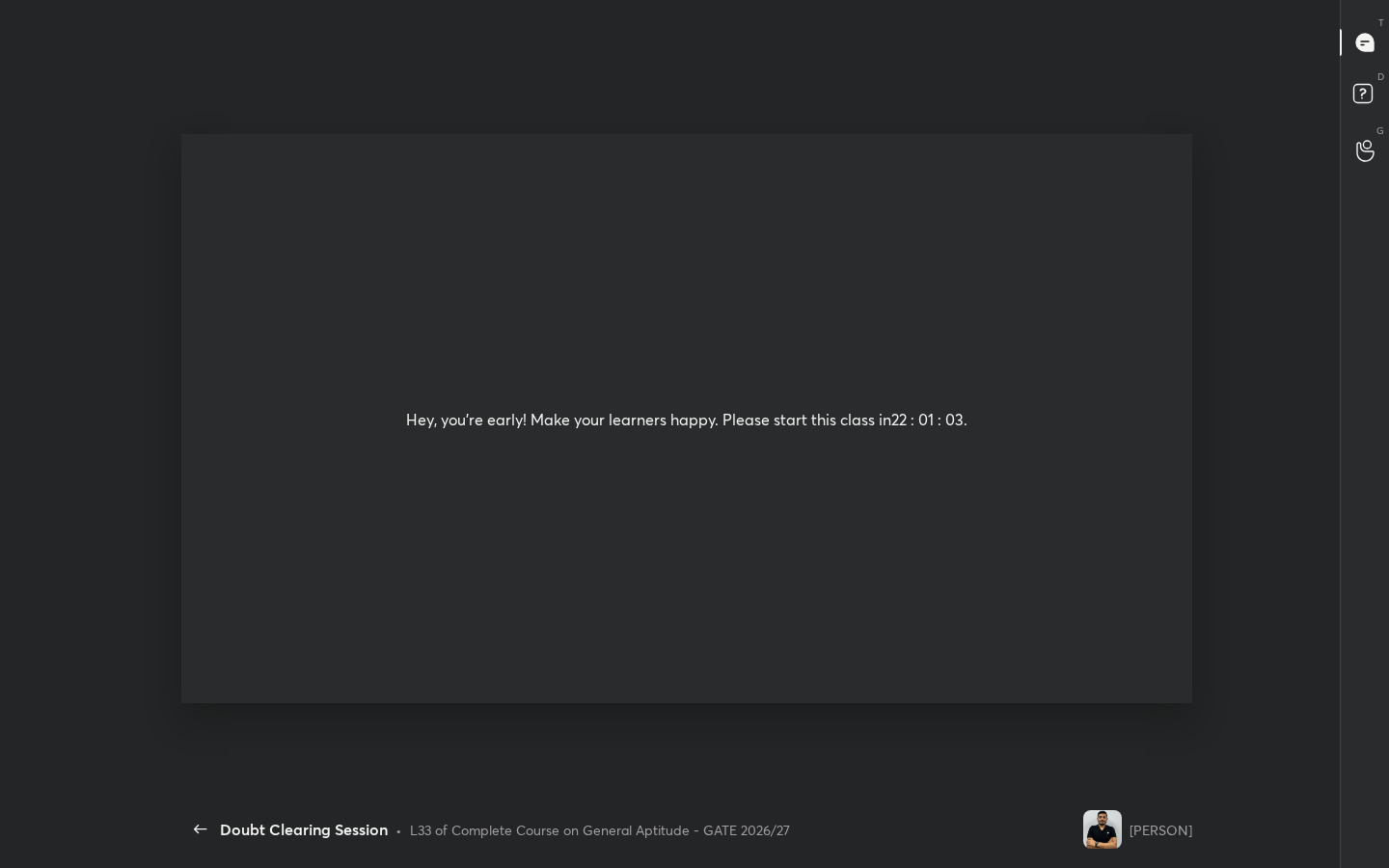 scroll, scrollTop: 95700, scrollLeft: 95366, axis: both 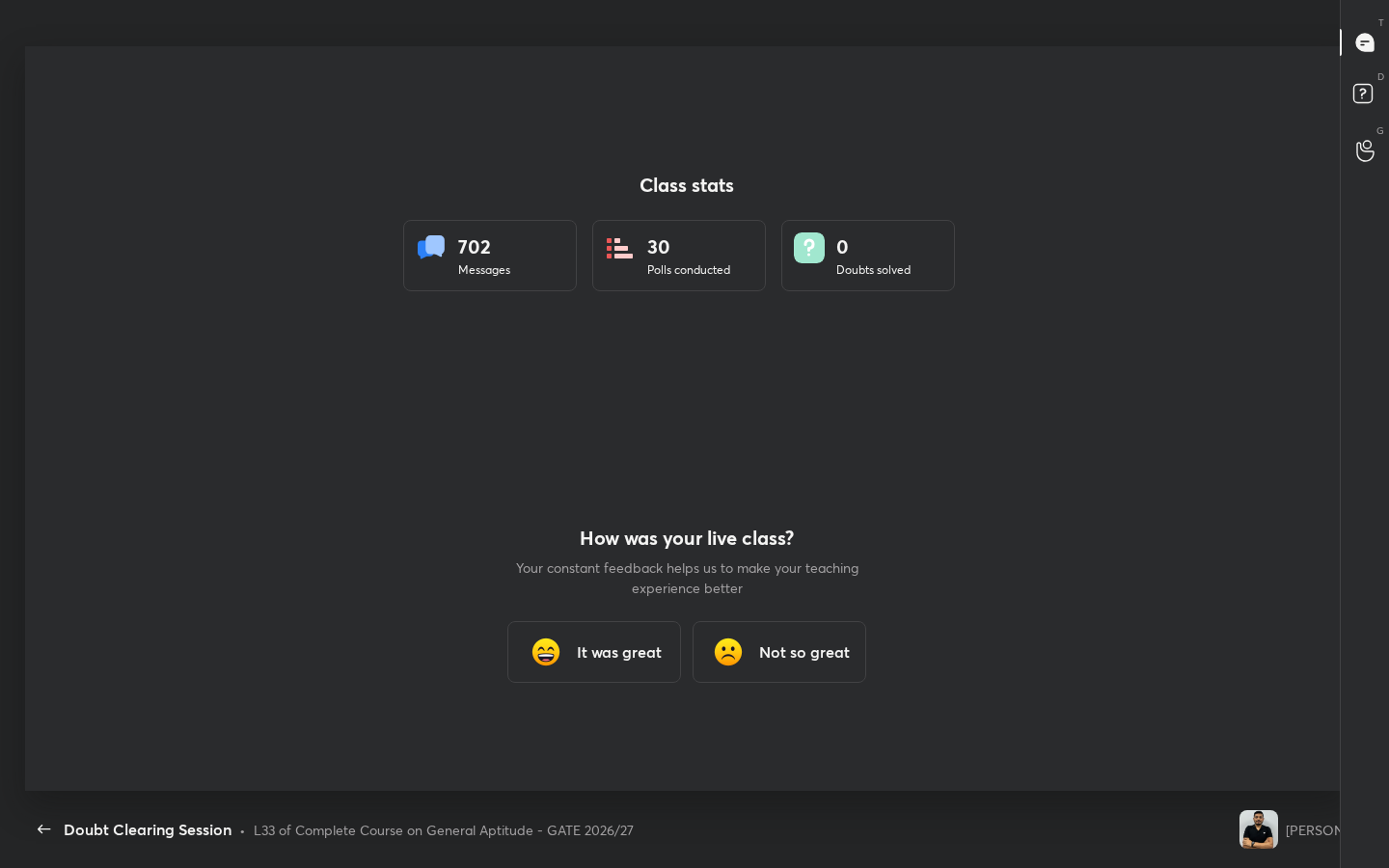 click on "It was great" at bounding box center (594, 652) 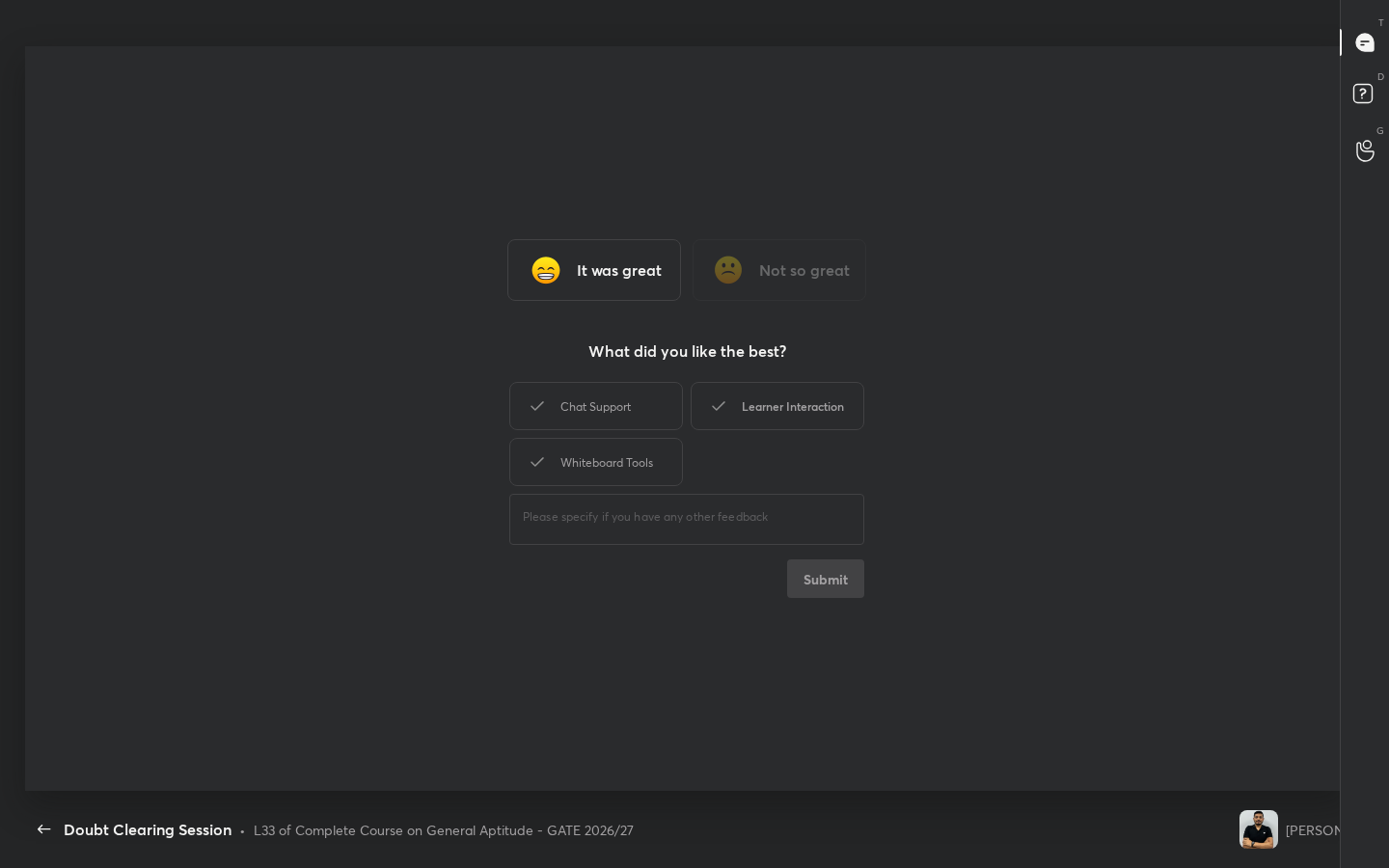 click on "Learner Interaction" at bounding box center (777, 406) 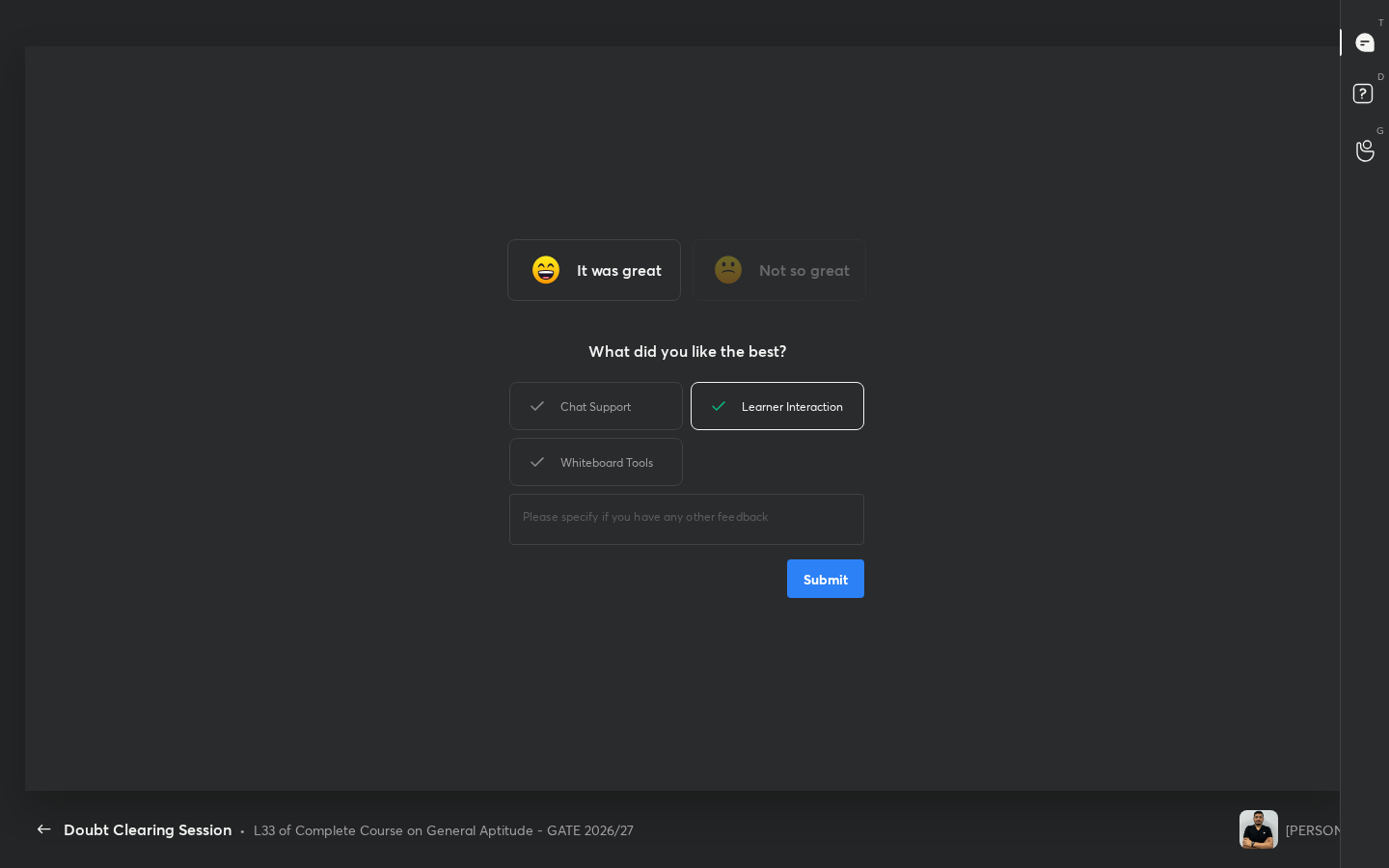 click on "Submit" at bounding box center [826, 579] 